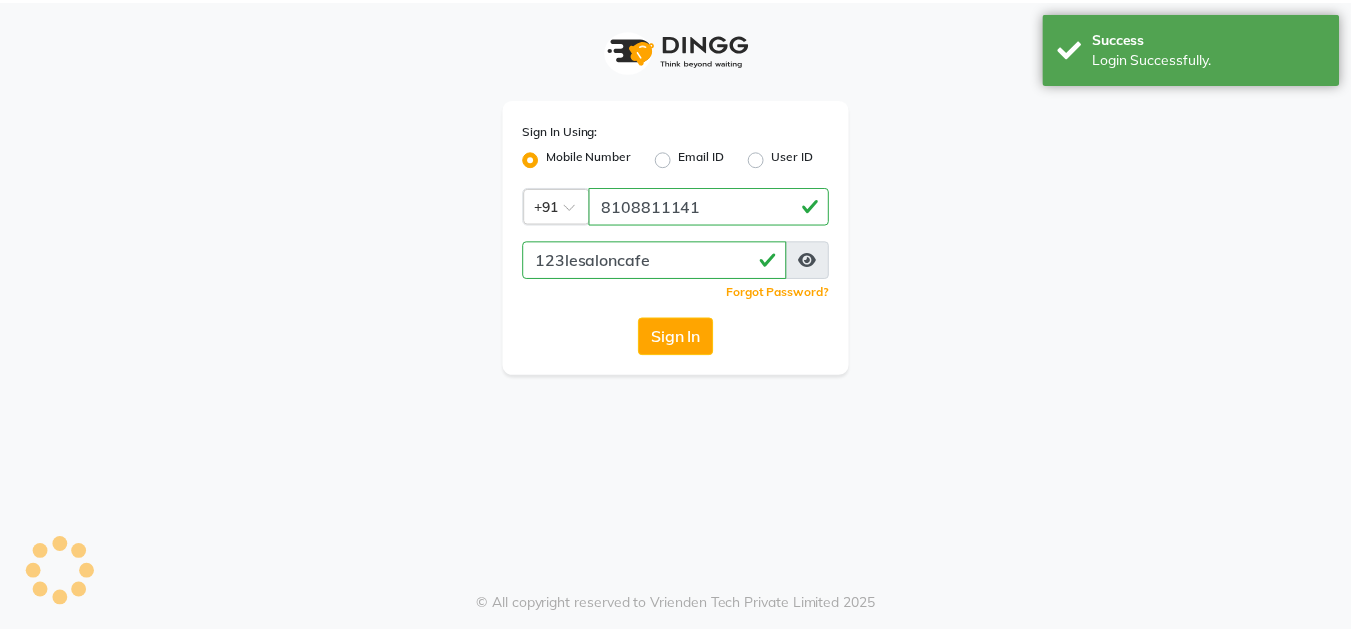 scroll, scrollTop: 0, scrollLeft: 0, axis: both 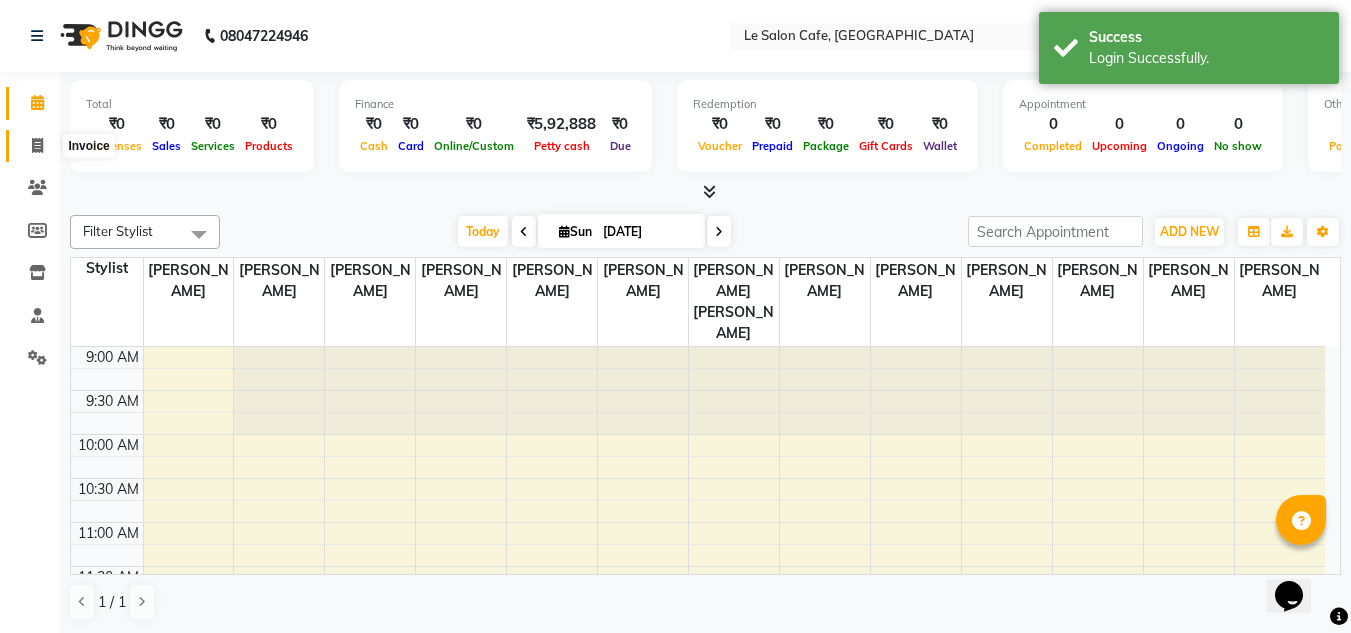 click 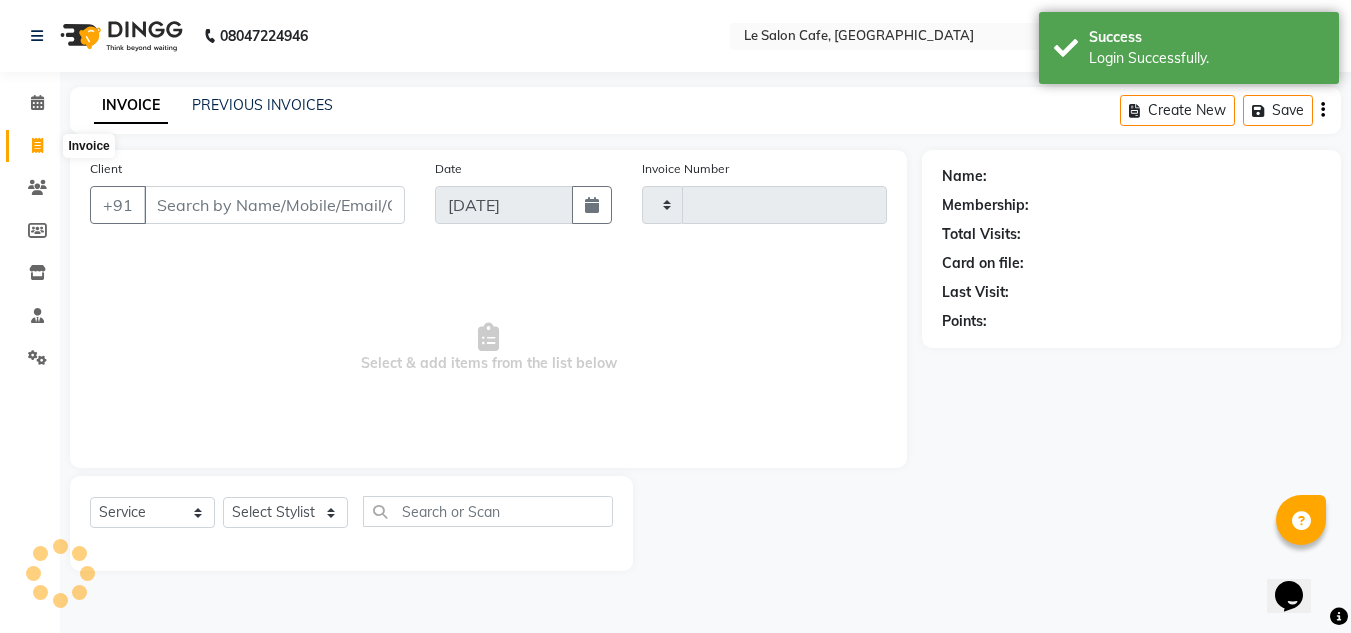 type on "1567" 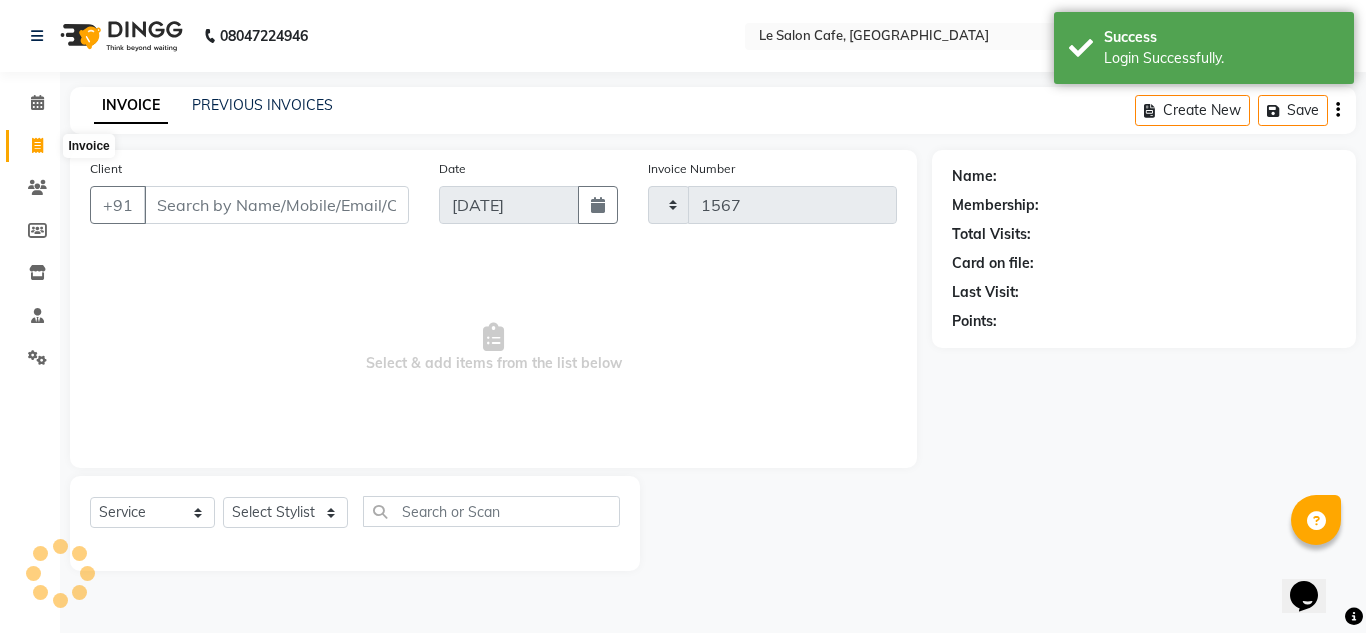 select on "594" 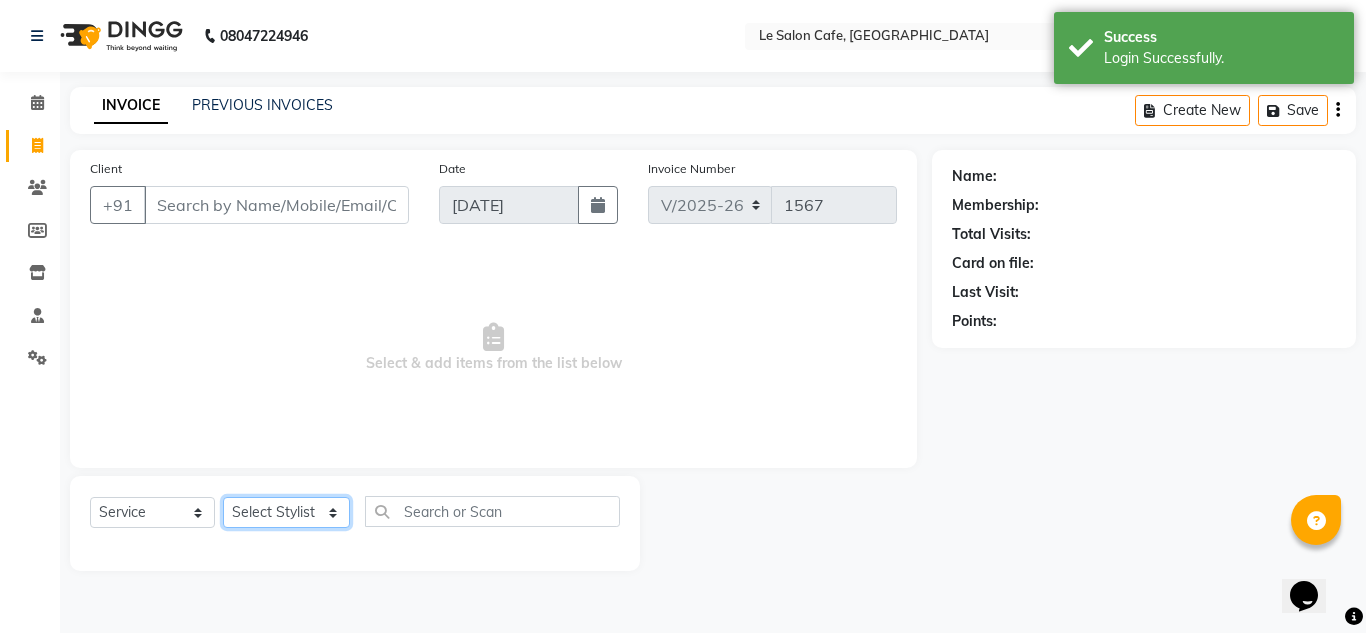 click on "Select Stylist [PERSON_NAME]  [PERSON_NAME]  [PERSON_NAME]  Front Desk  [PERSON_NAME]  [PERSON_NAME] [PERSON_NAME]  [PERSON_NAME]  [PERSON_NAME] [PERSON_NAME]  [PERSON_NAME] [PERSON_NAME] [PERSON_NAME] [PERSON_NAME]" 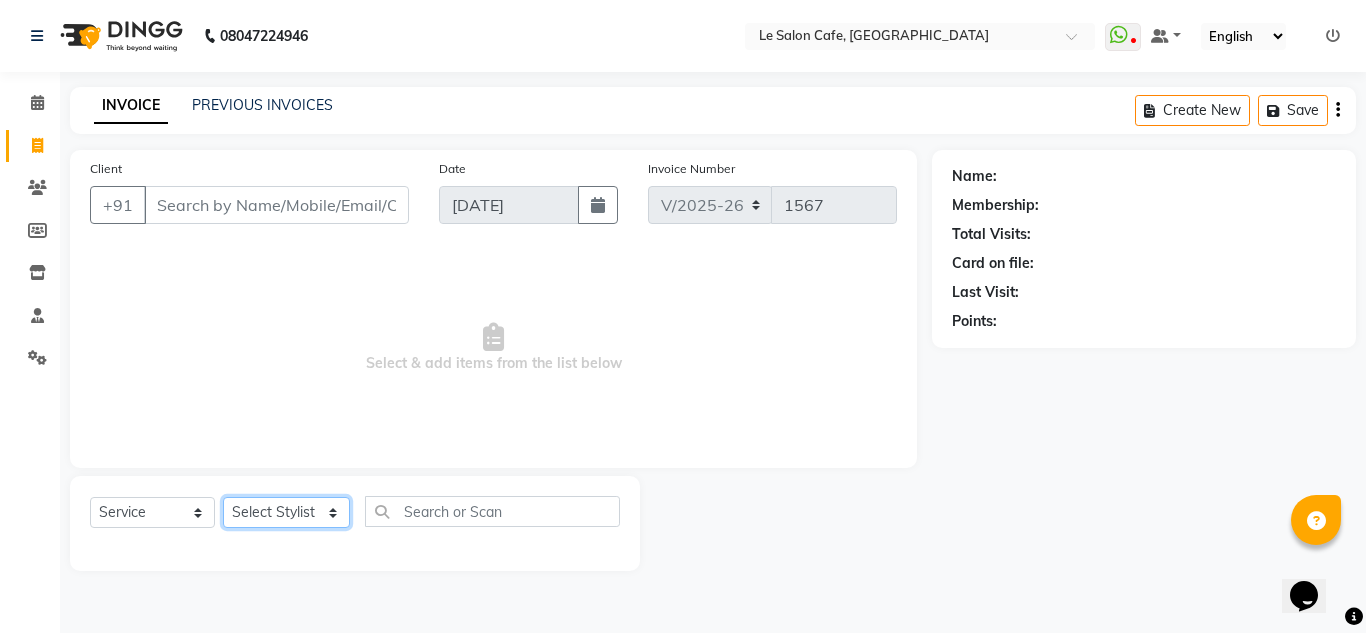 select on "63472" 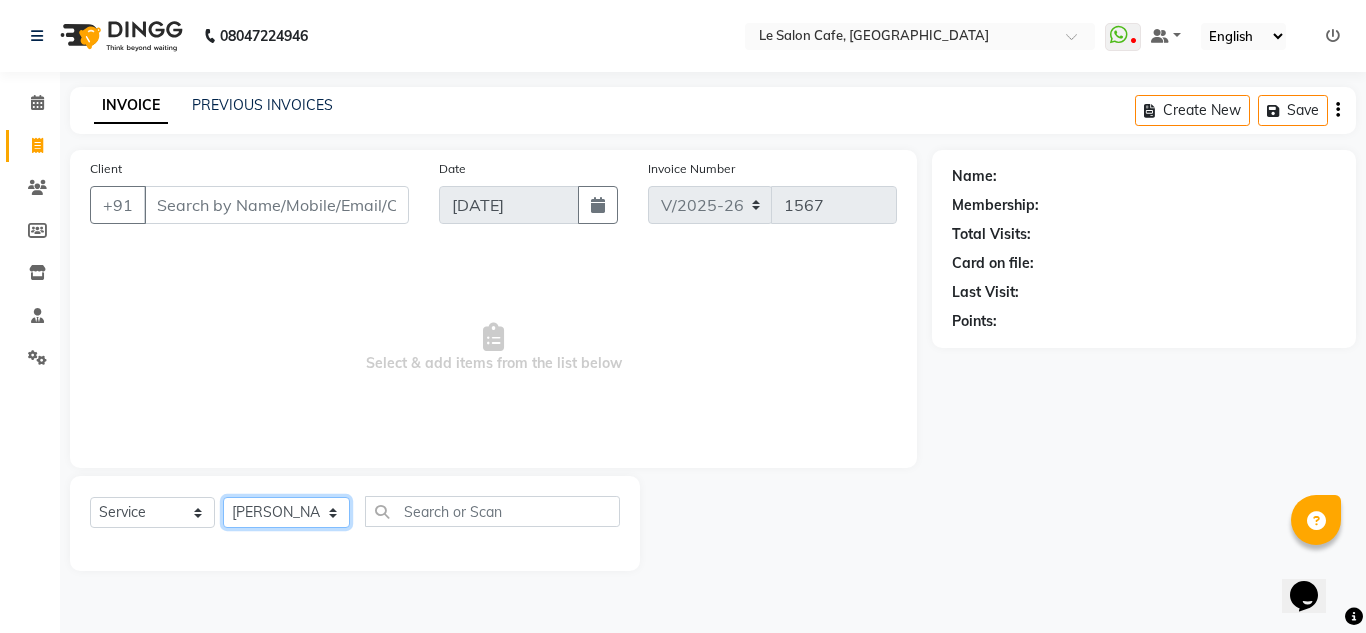 click on "Select Stylist [PERSON_NAME]  [PERSON_NAME]  [PERSON_NAME]  Front Desk  [PERSON_NAME]  [PERSON_NAME] [PERSON_NAME]  [PERSON_NAME]  [PERSON_NAME] [PERSON_NAME]  [PERSON_NAME] [PERSON_NAME] [PERSON_NAME] [PERSON_NAME]" 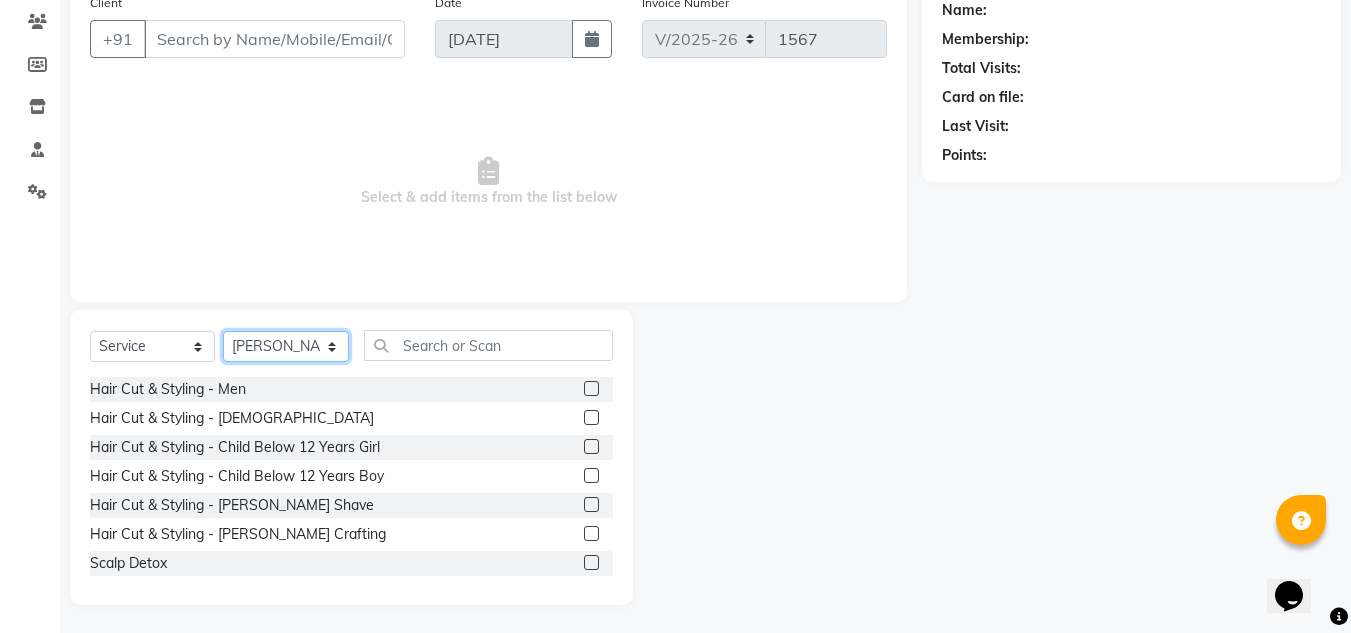 scroll, scrollTop: 168, scrollLeft: 0, axis: vertical 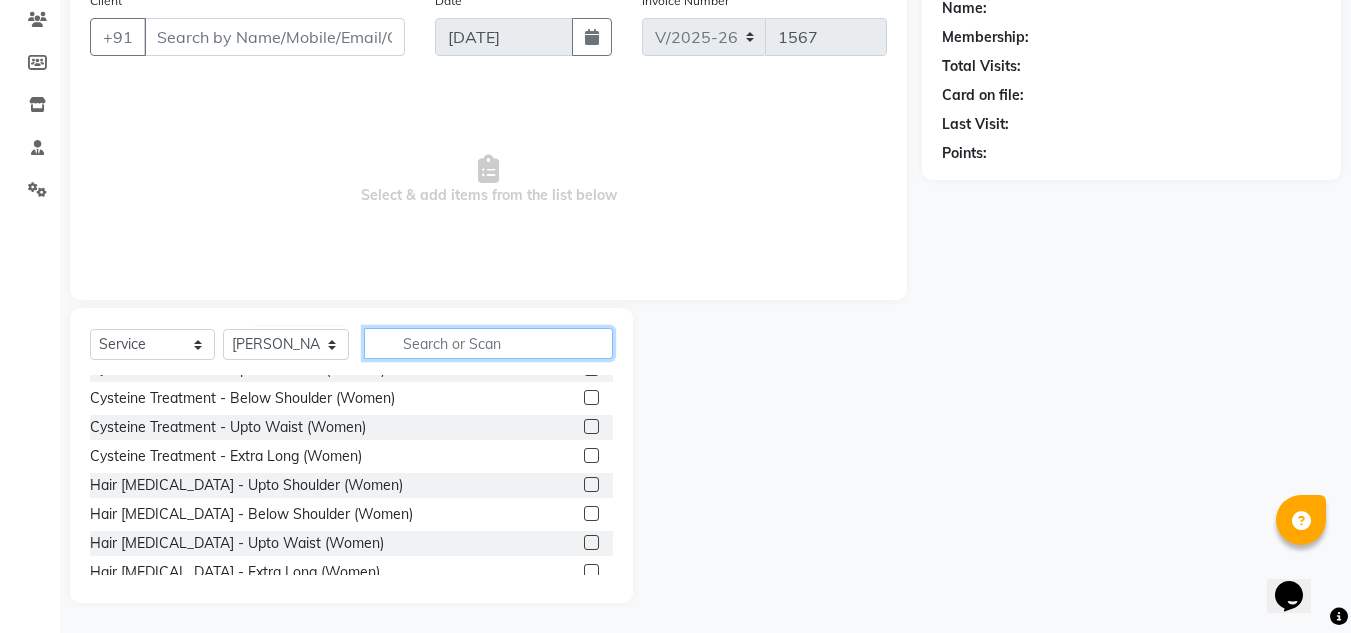 click 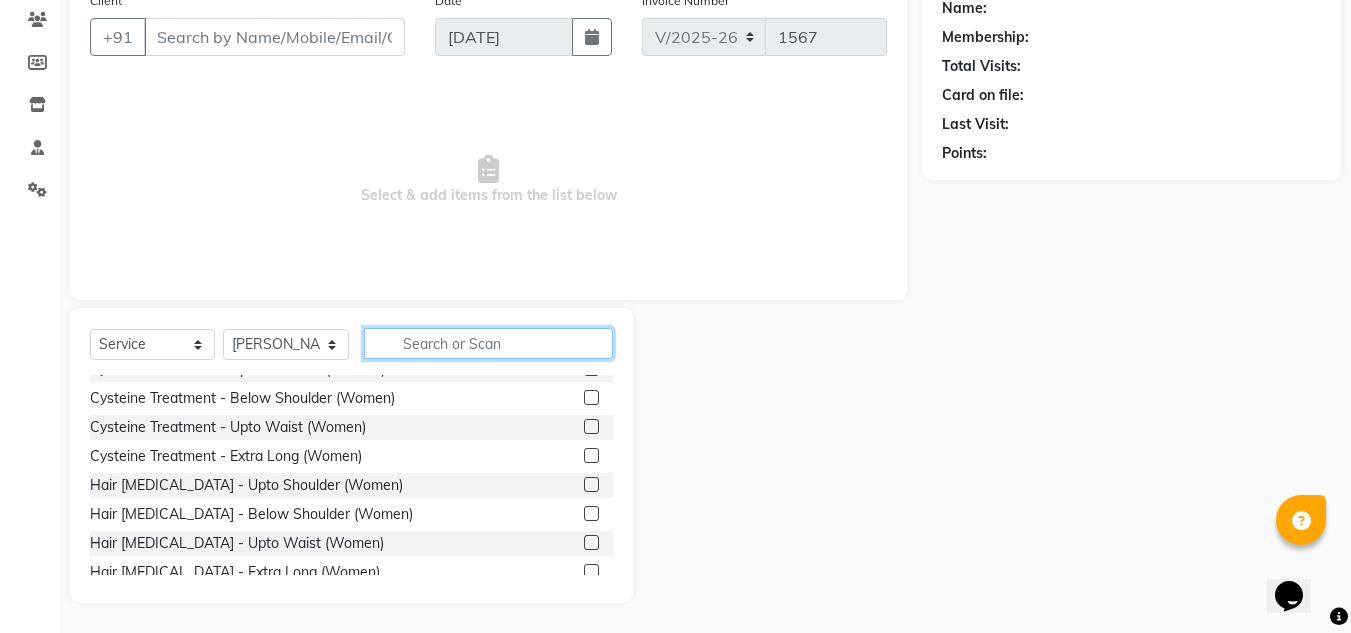 type on "K" 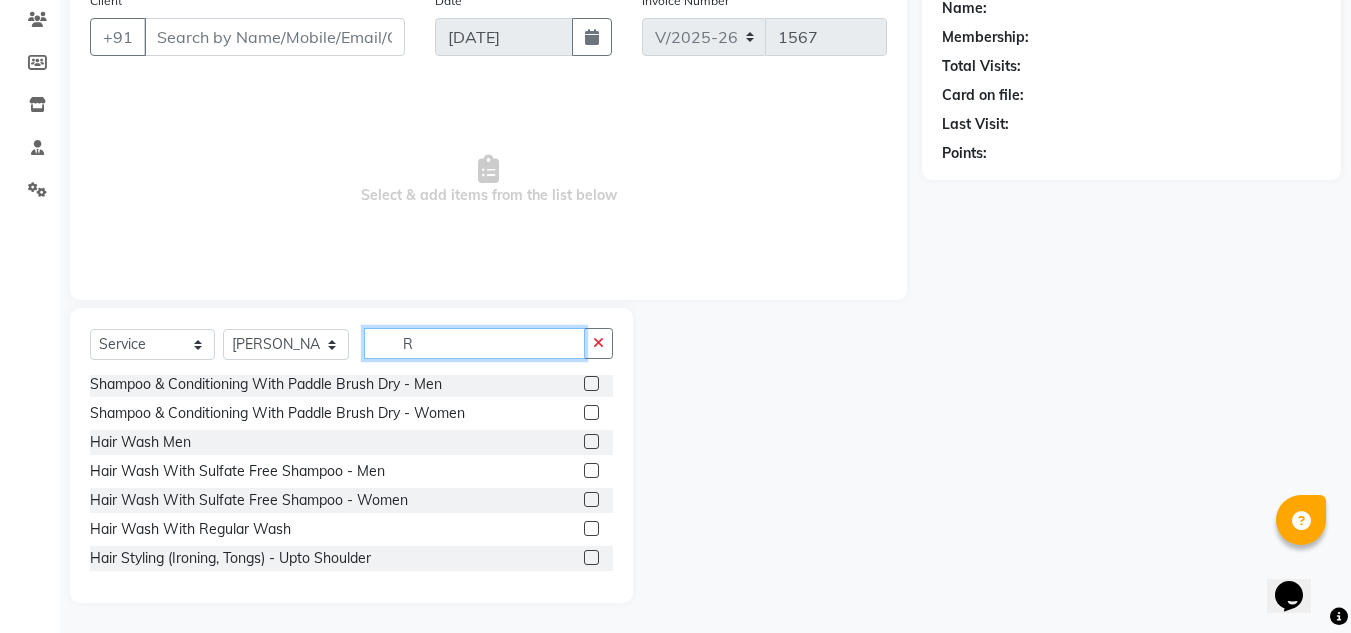 scroll, scrollTop: 467, scrollLeft: 0, axis: vertical 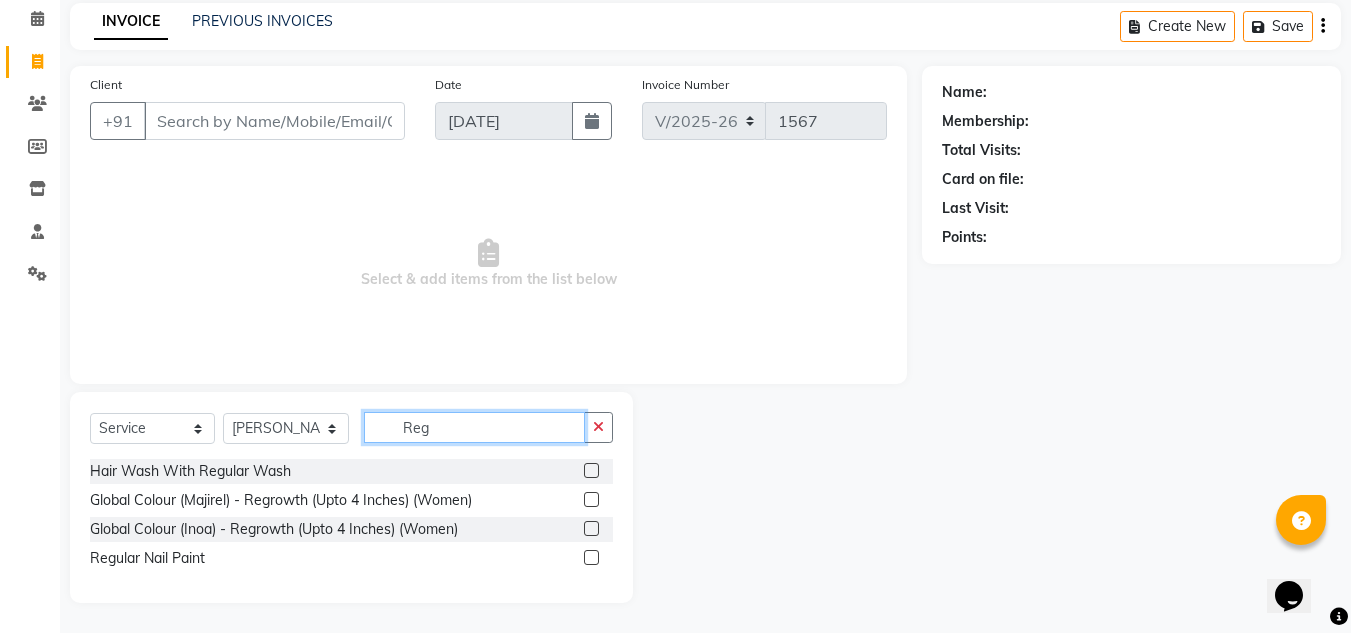 type on "Reg" 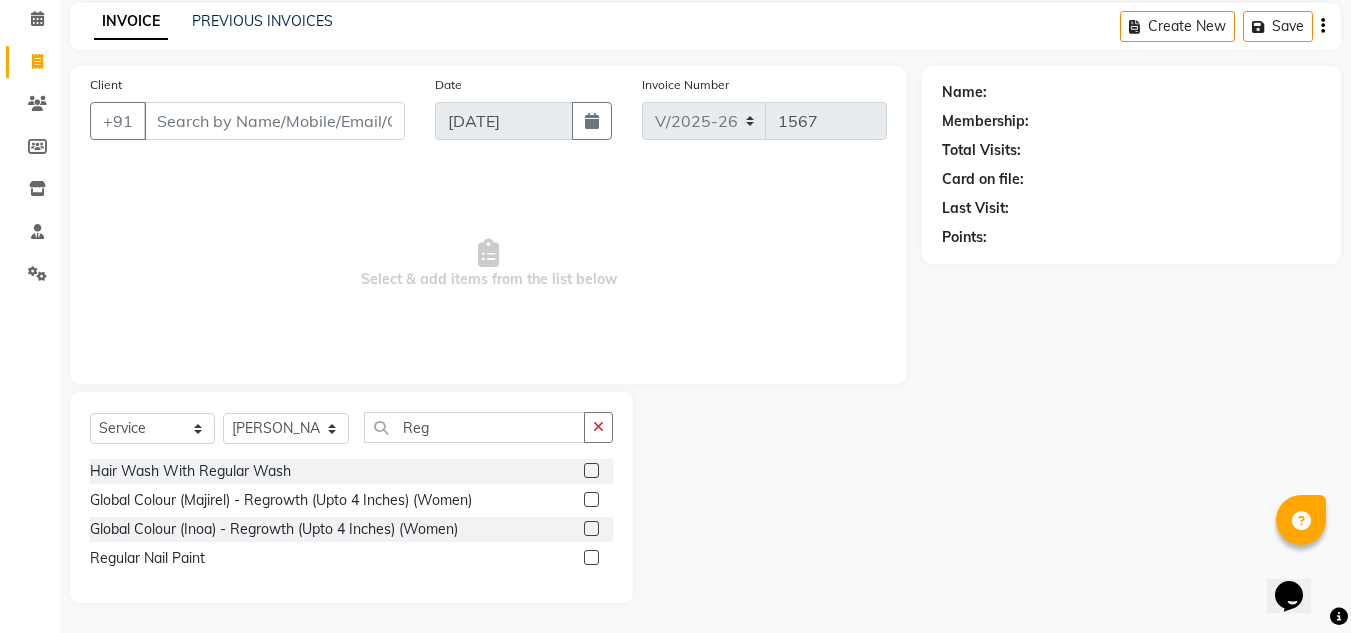 click 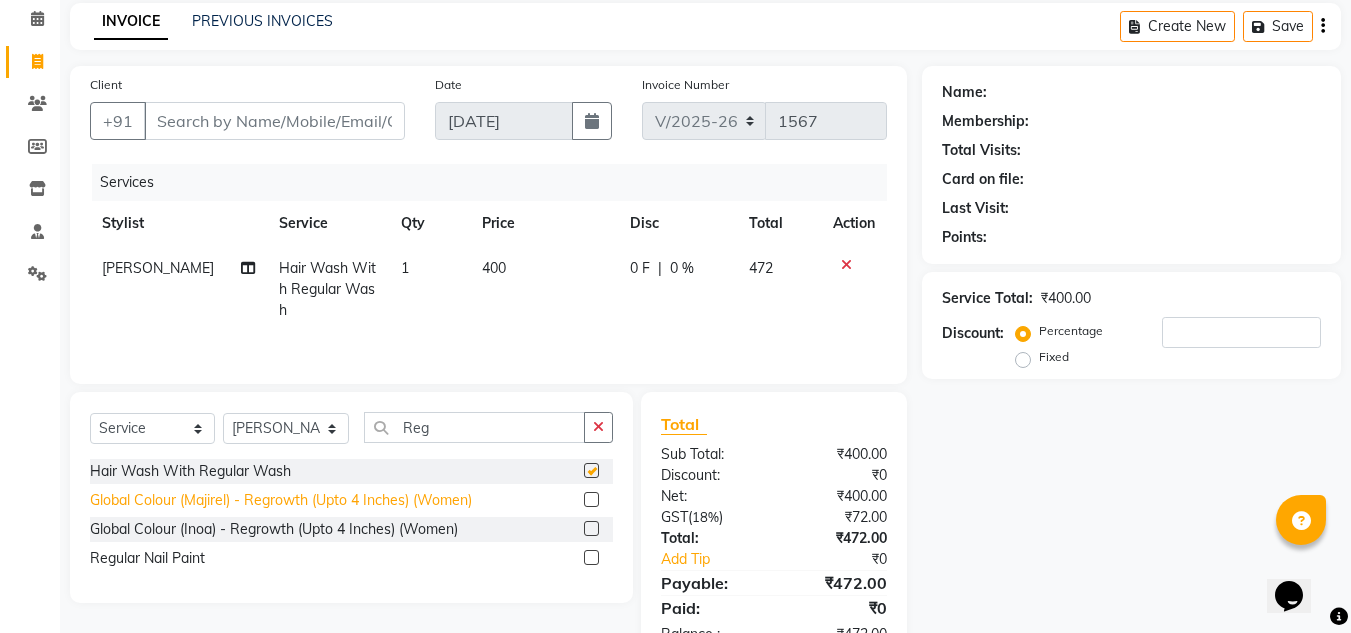 checkbox on "false" 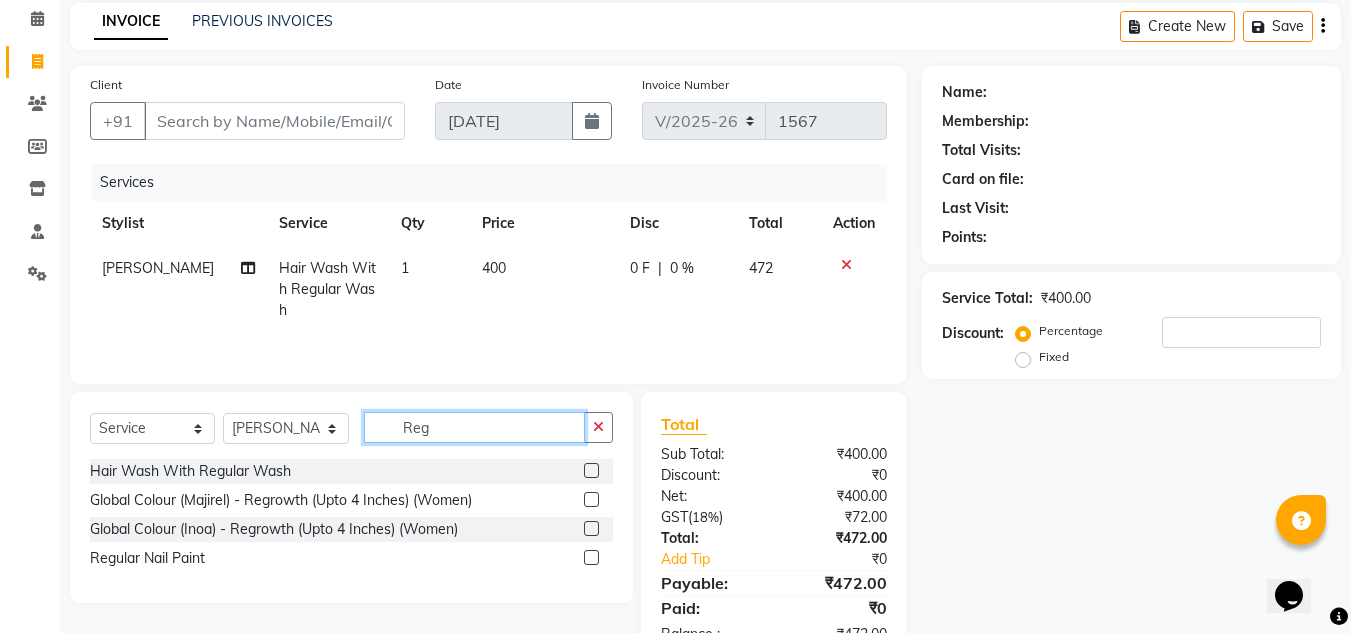 click on "Reg" 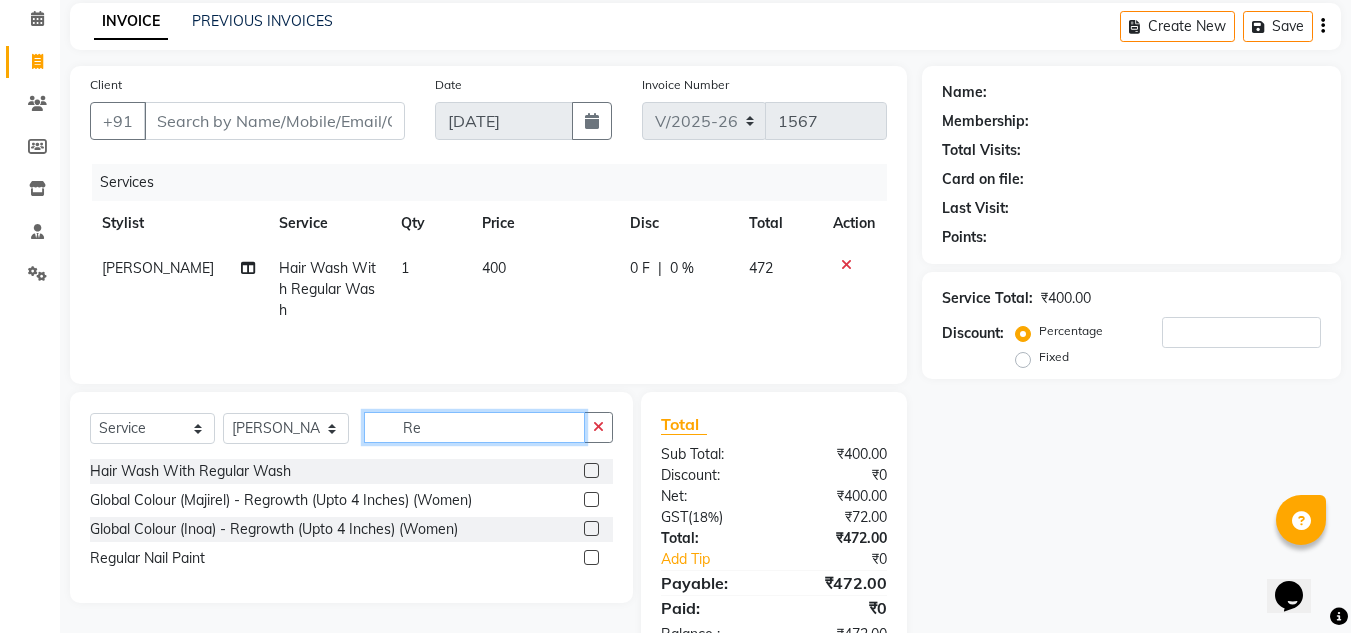 type on "R" 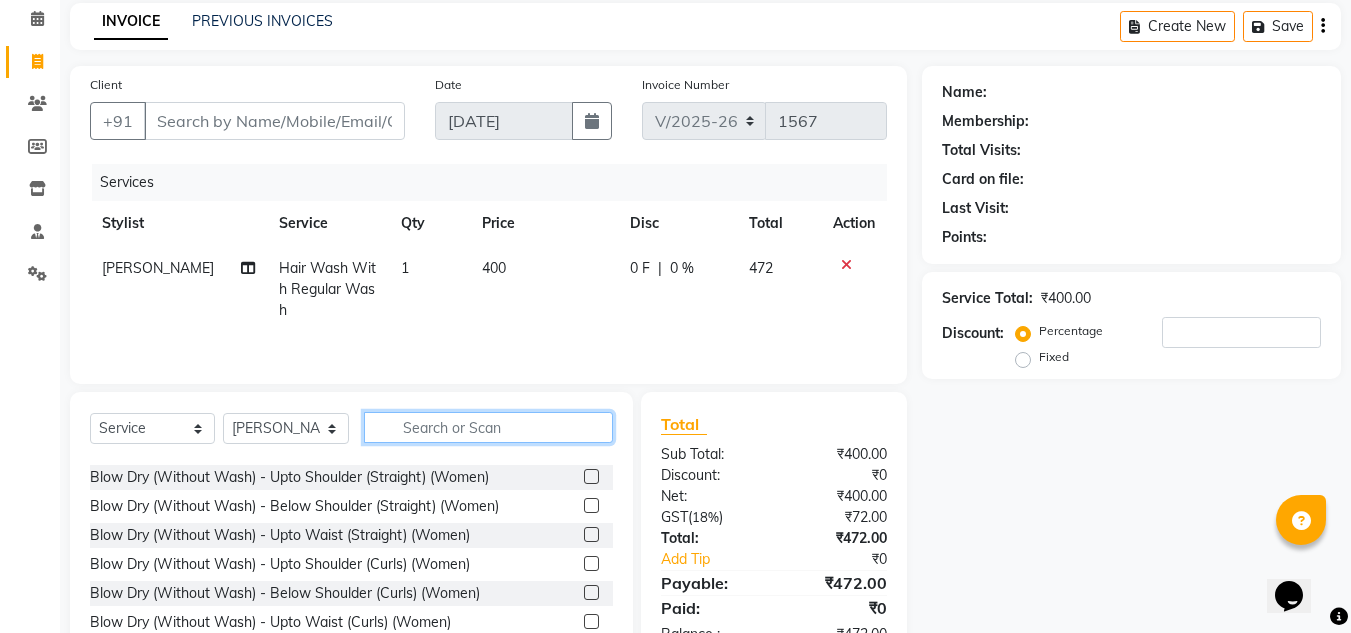 scroll, scrollTop: 700, scrollLeft: 0, axis: vertical 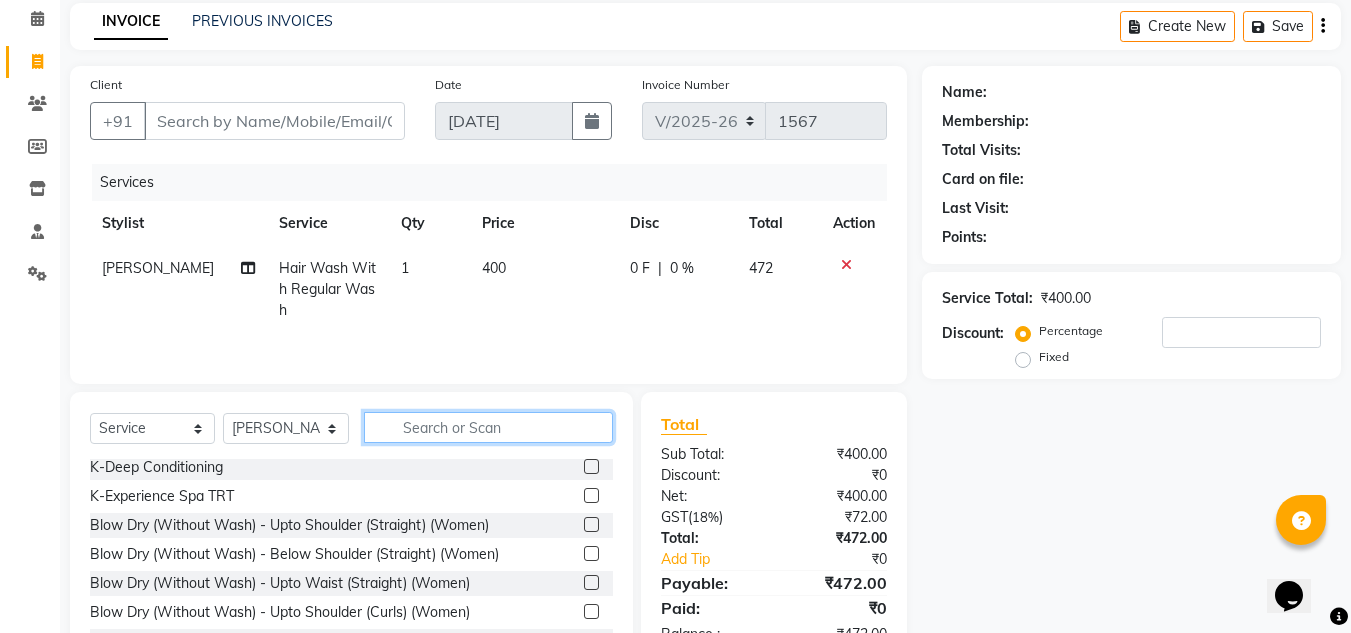 type 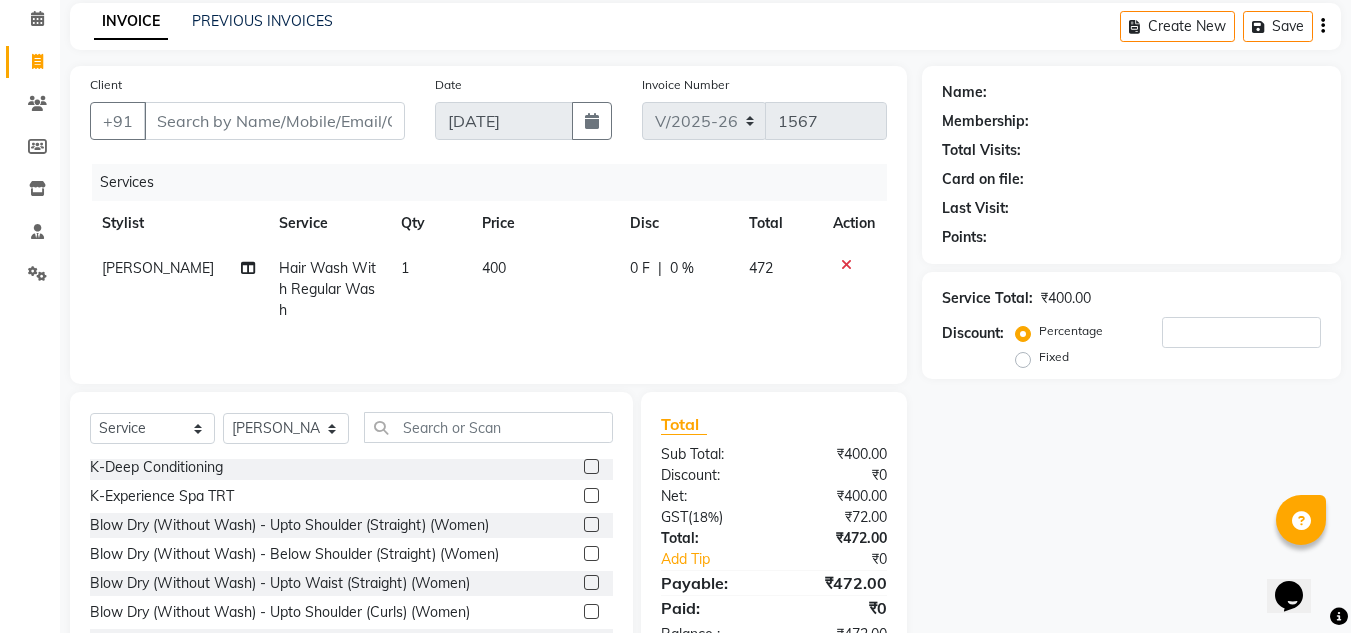 click 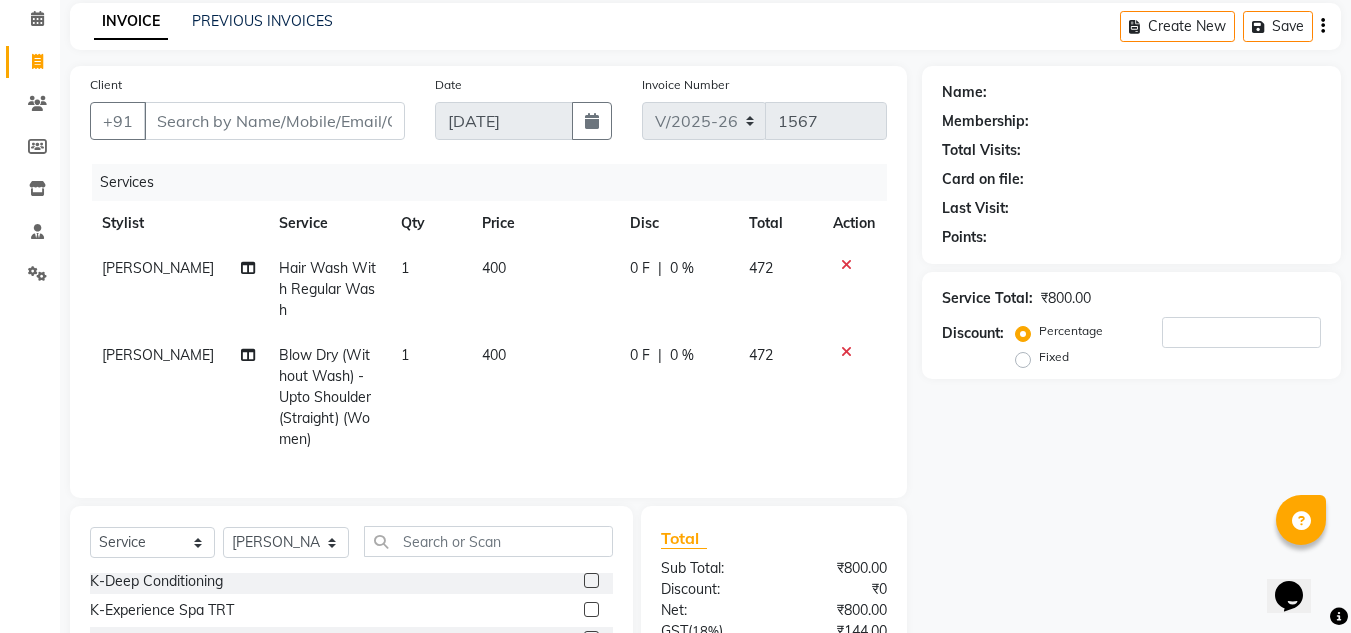 checkbox on "false" 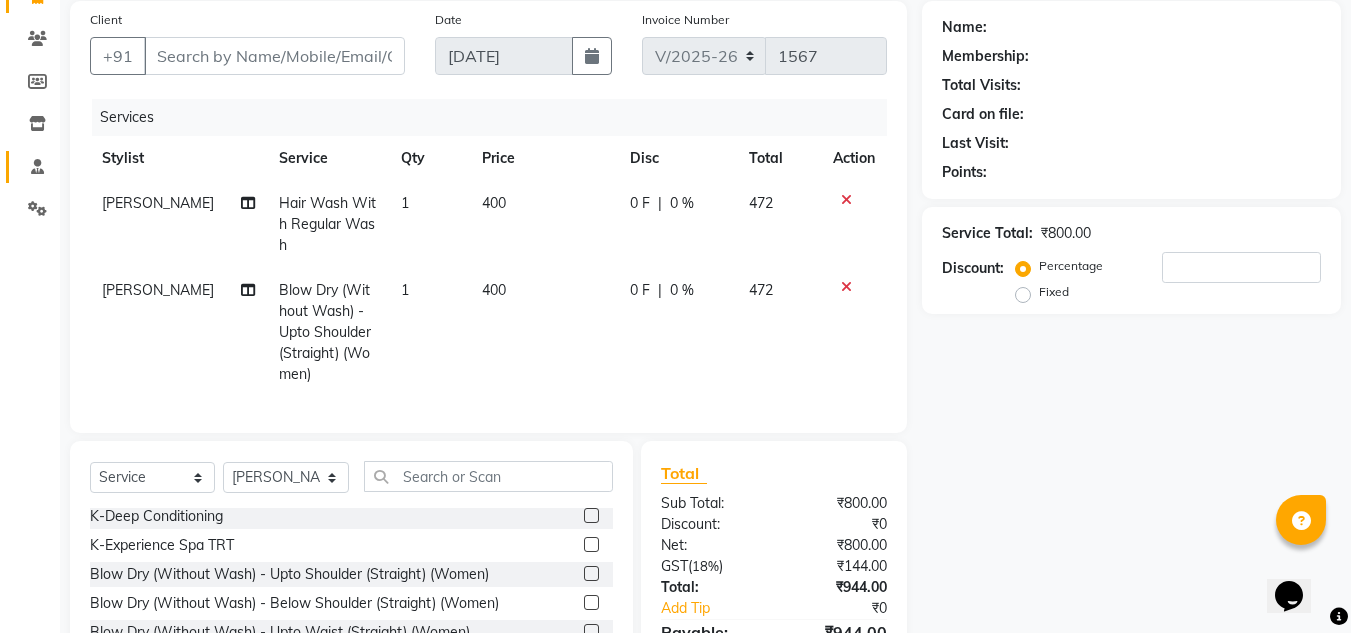 scroll, scrollTop: 184, scrollLeft: 0, axis: vertical 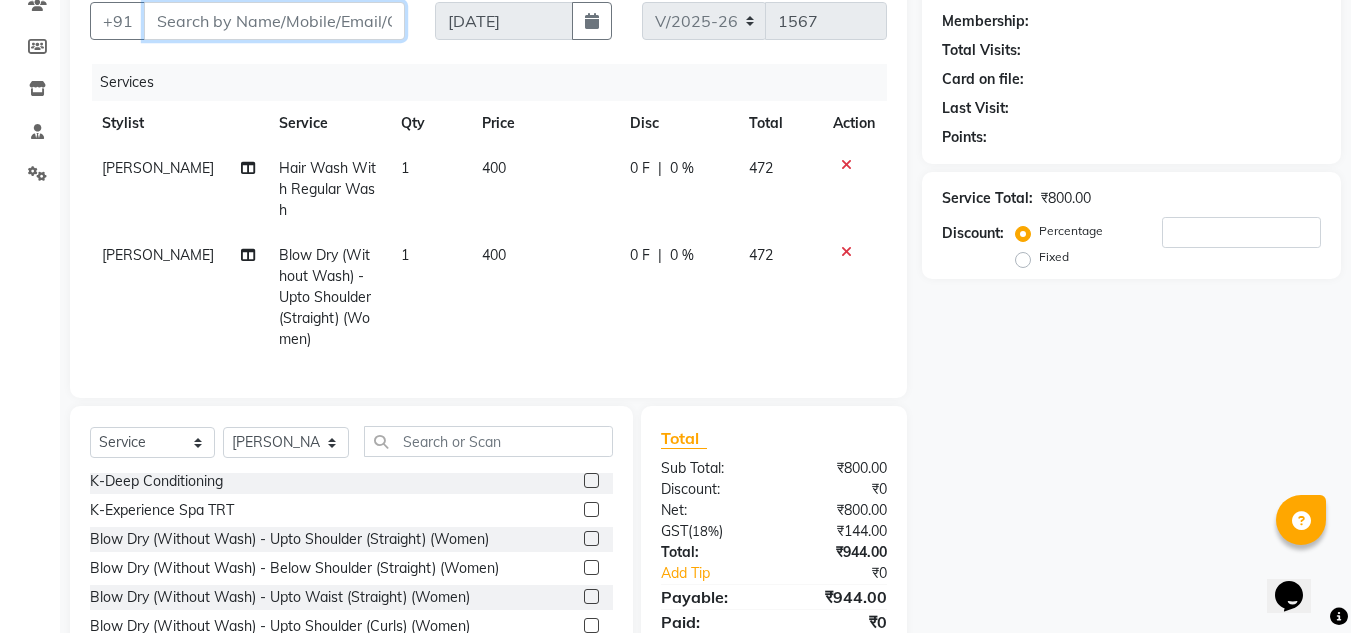 click on "Client" at bounding box center (274, 21) 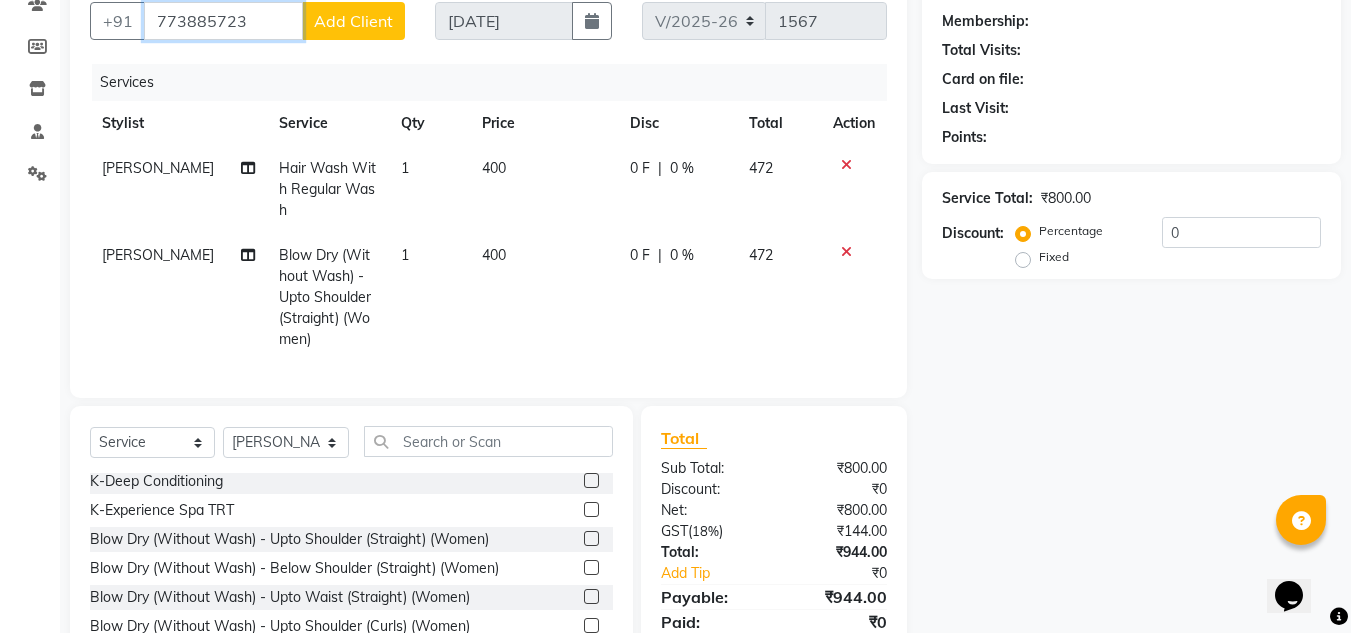 click on "773885723" at bounding box center [223, 21] 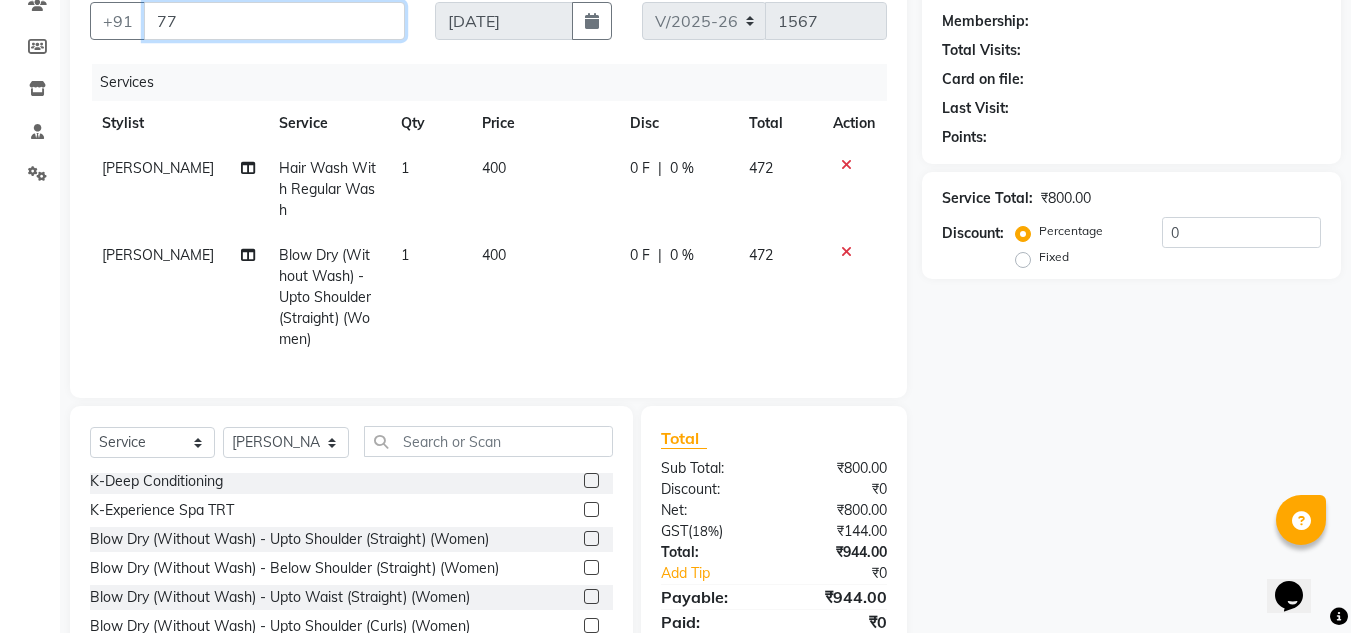 type on "7" 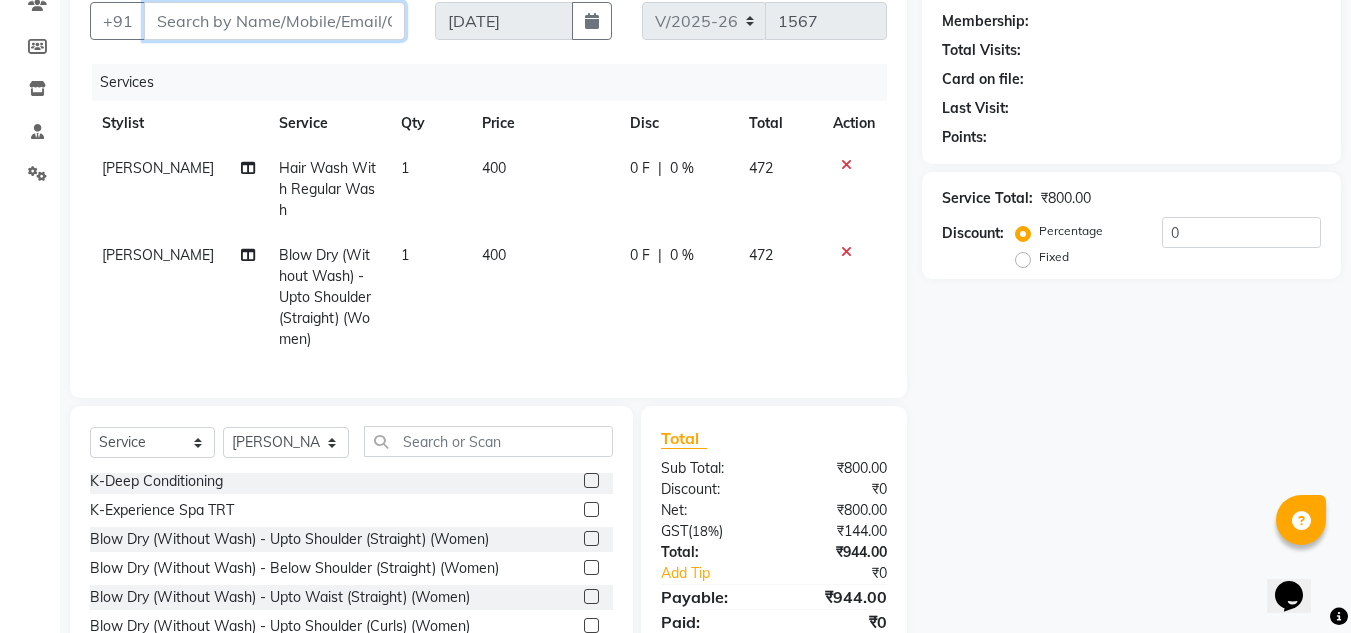 click on "Client" at bounding box center (274, 21) 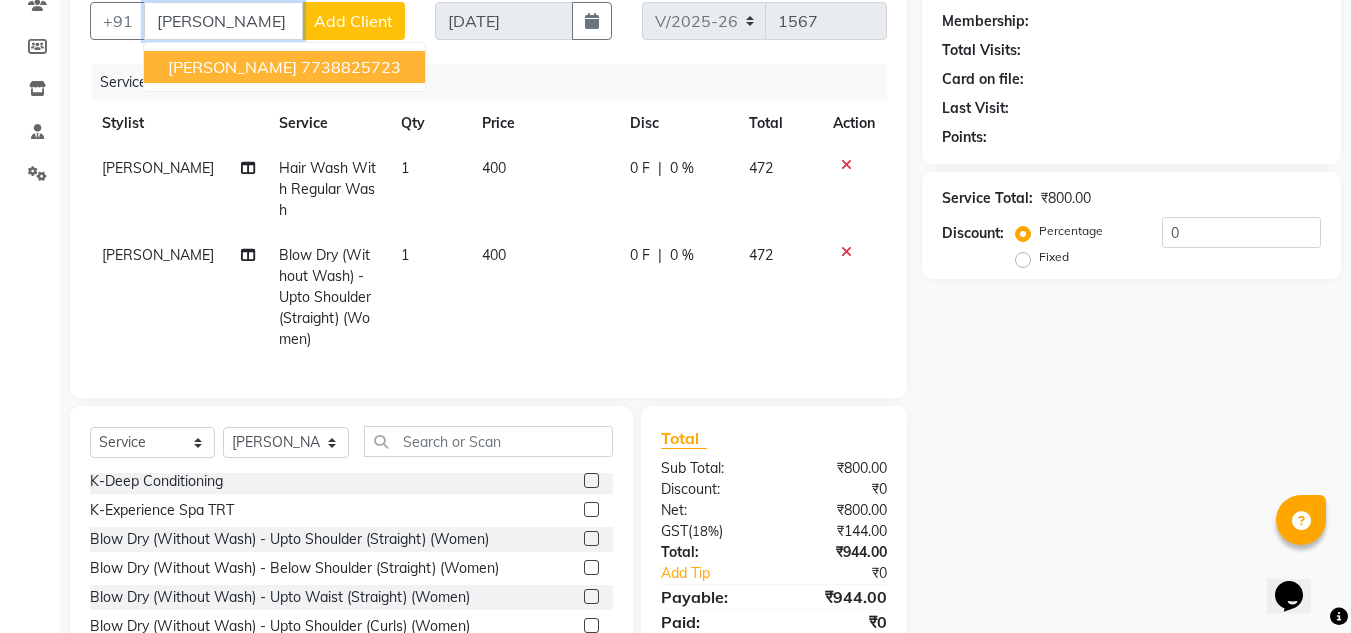 click on "7738825723" at bounding box center [351, 67] 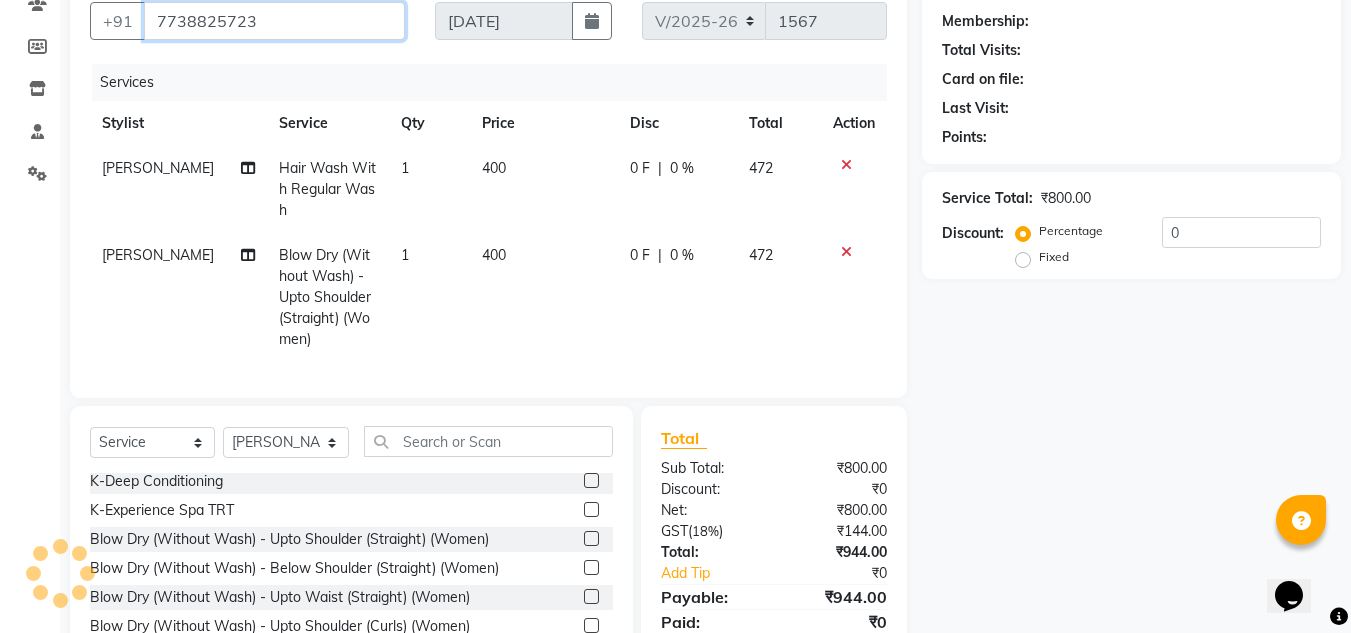 type on "7738825723" 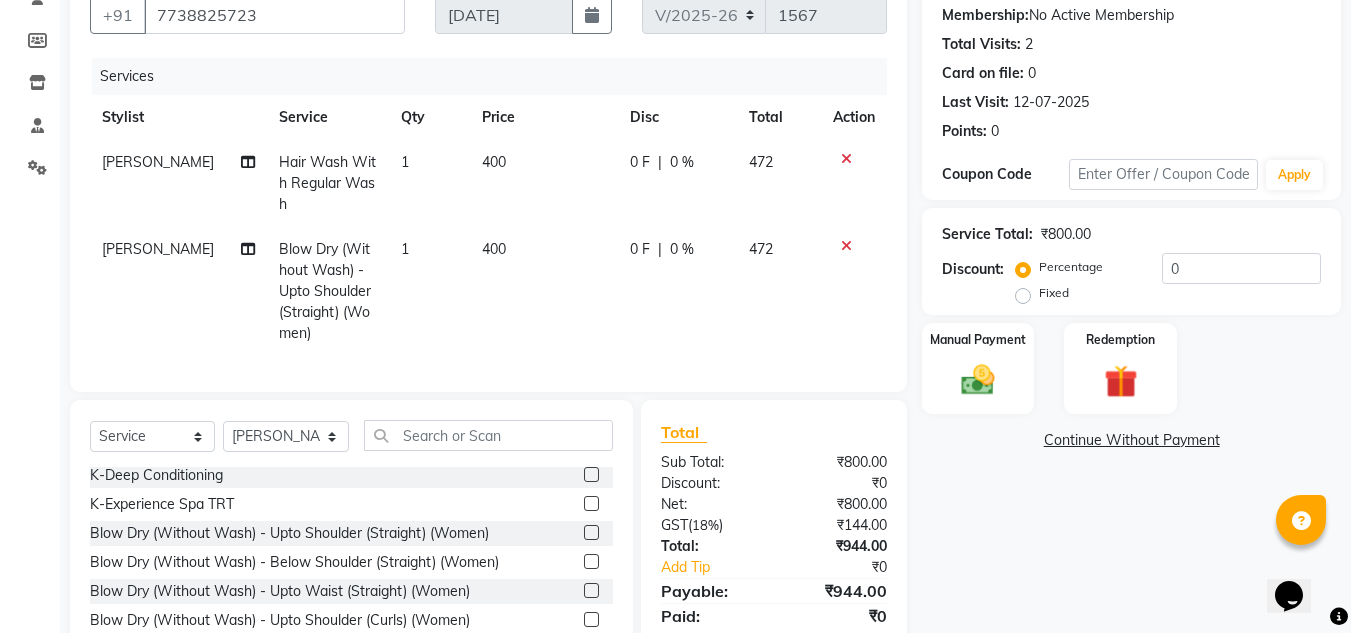 scroll, scrollTop: 297, scrollLeft: 0, axis: vertical 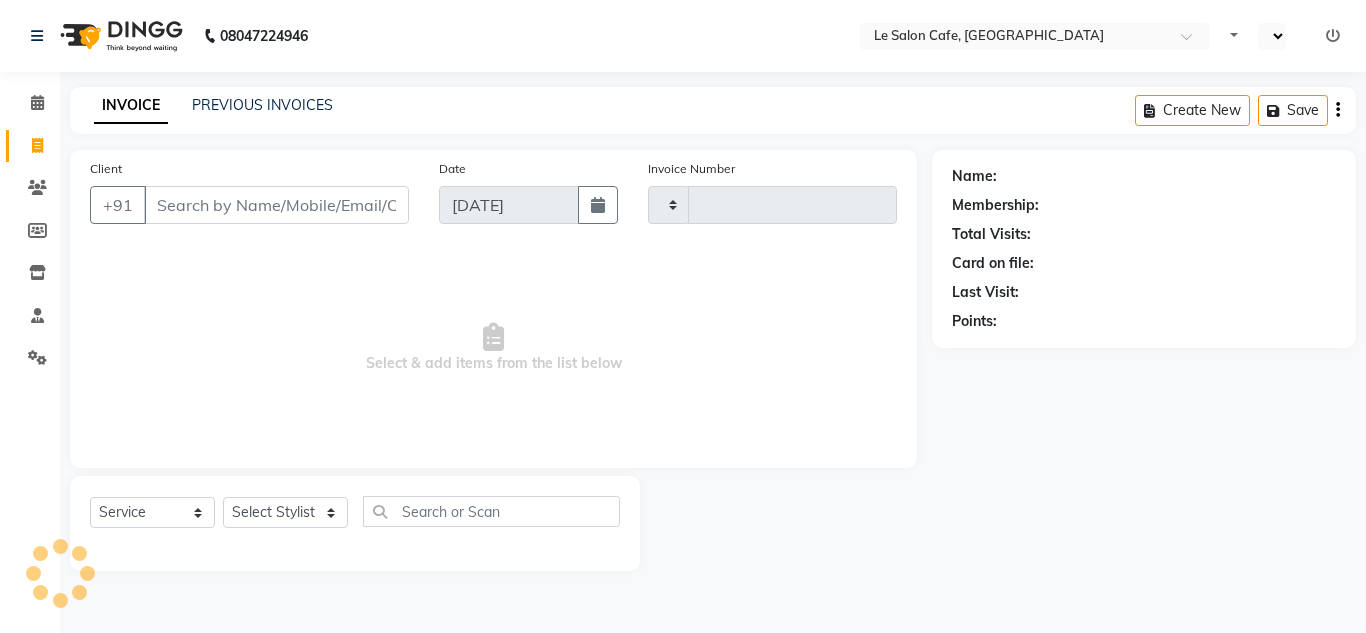 select on "service" 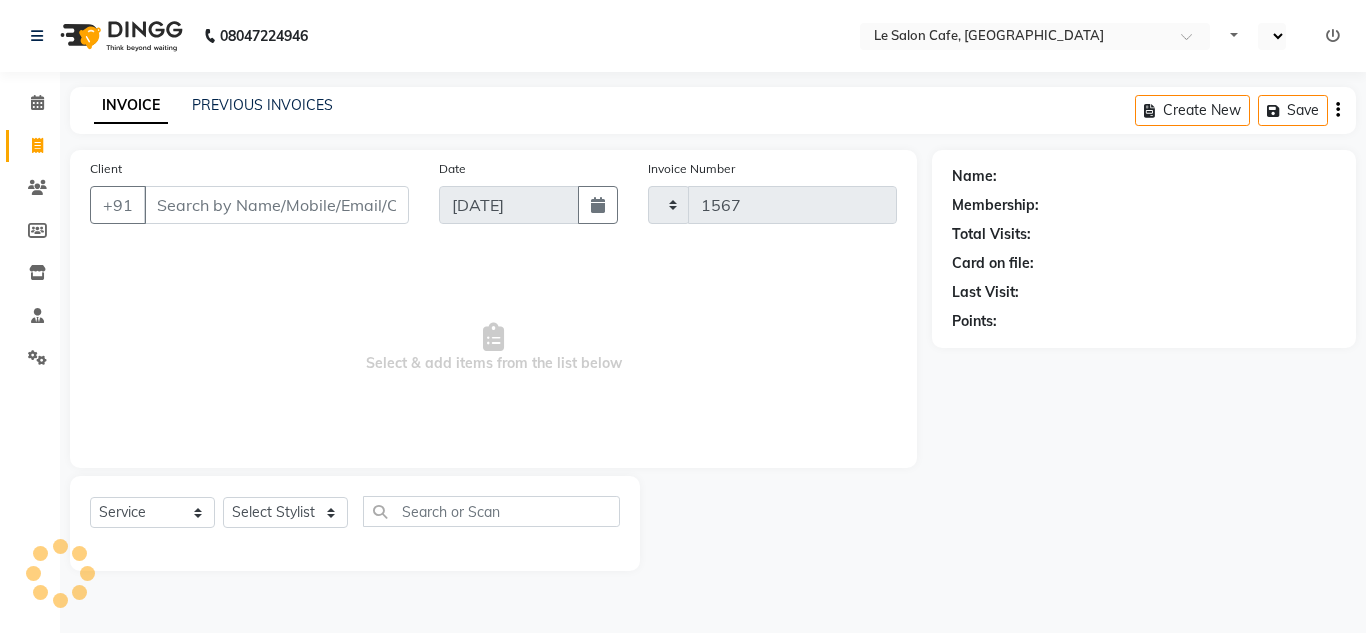 scroll, scrollTop: 0, scrollLeft: 0, axis: both 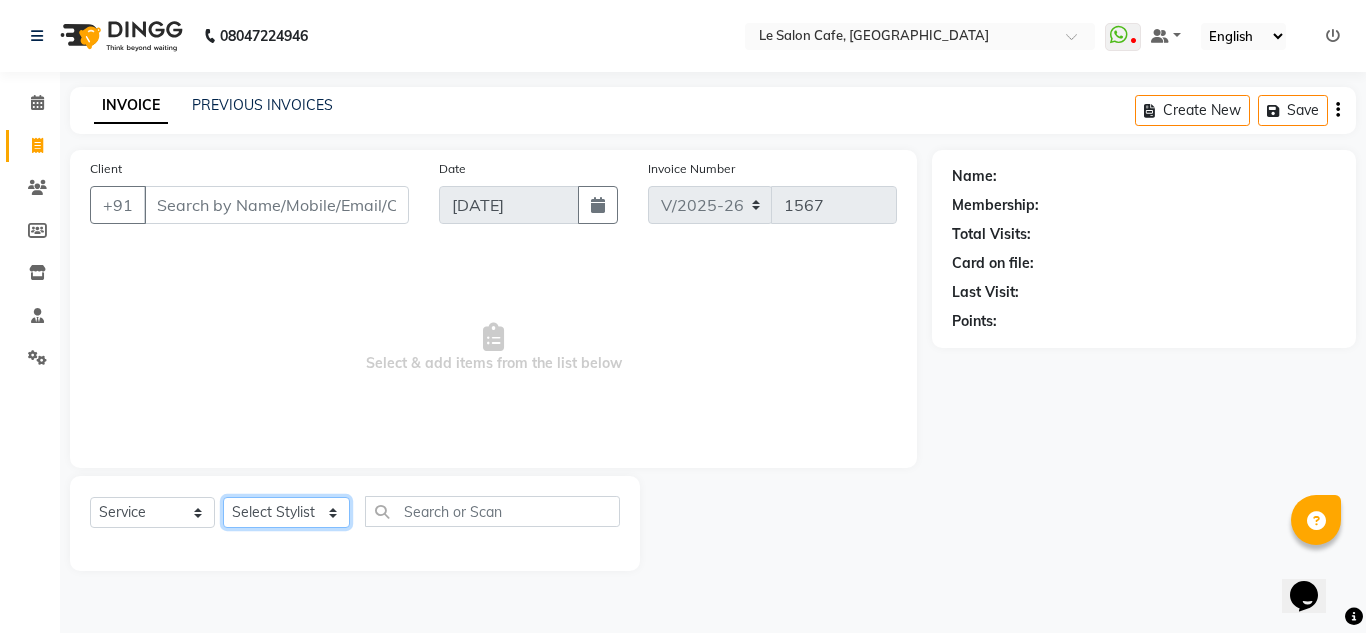 click on "Select Stylist [PERSON_NAME]  [PERSON_NAME]  [PERSON_NAME]  Front Desk  [PERSON_NAME]  [PERSON_NAME] [PERSON_NAME]  [PERSON_NAME]  [PERSON_NAME] [PERSON_NAME]  [PERSON_NAME] [PERSON_NAME] [PERSON_NAME] [PERSON_NAME]" 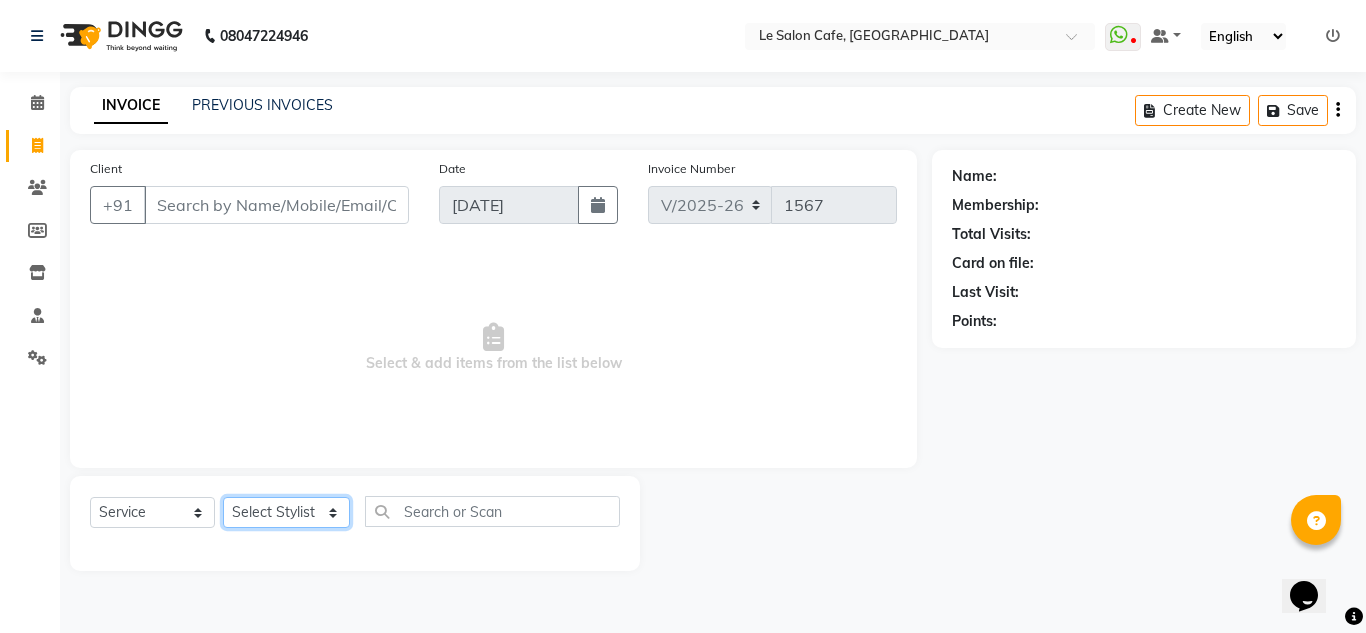 select on "8340" 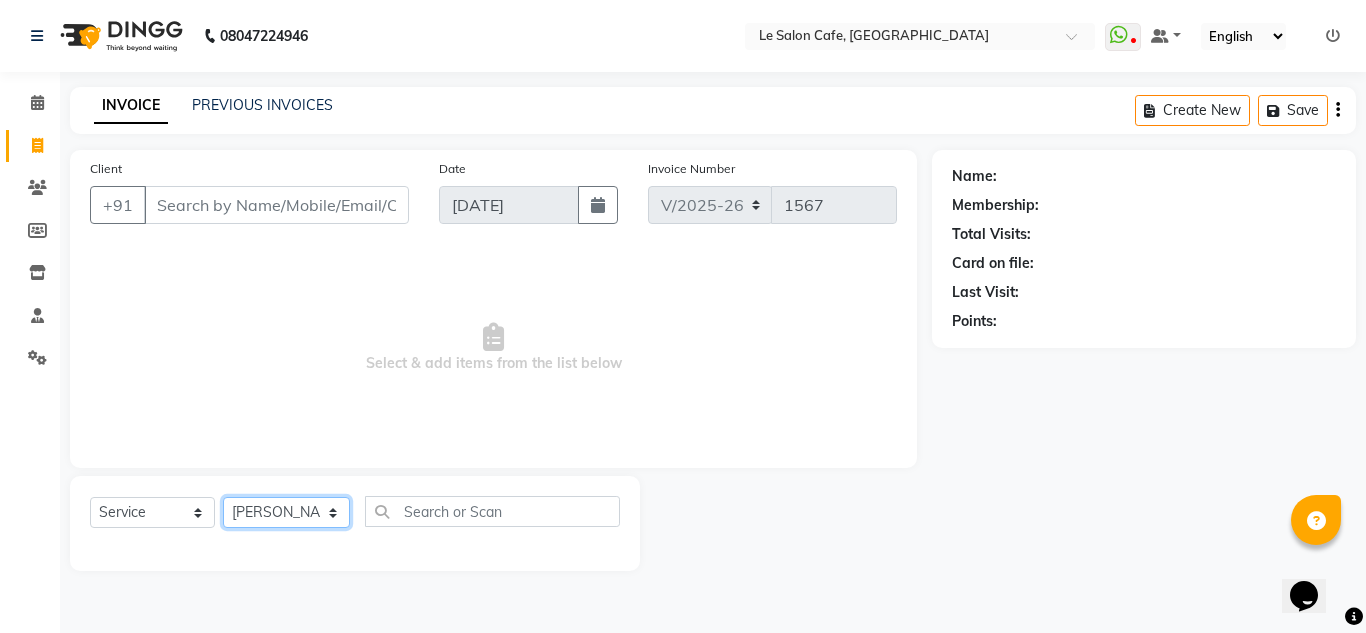 click on "Select Stylist [PERSON_NAME]  [PERSON_NAME]  [PERSON_NAME]  Front Desk  [PERSON_NAME]  [PERSON_NAME] [PERSON_NAME]  [PERSON_NAME]  [PERSON_NAME] [PERSON_NAME]  [PERSON_NAME] [PERSON_NAME] [PERSON_NAME] [PERSON_NAME]" 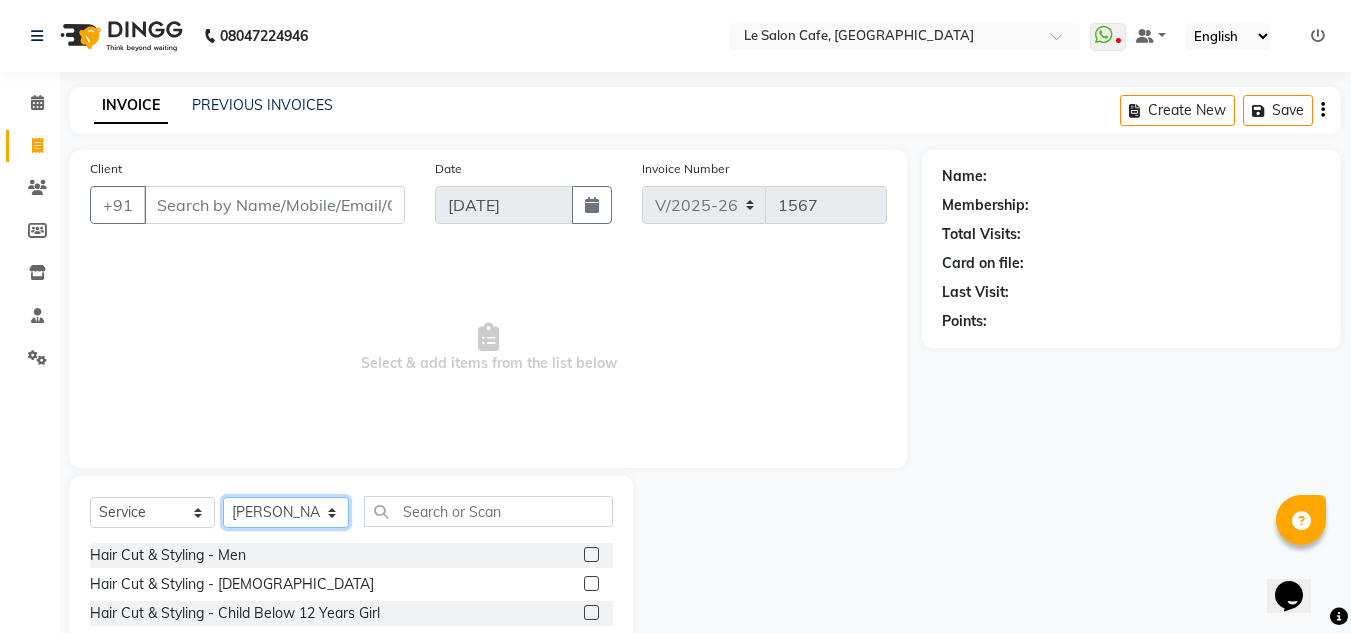 scroll, scrollTop: 100, scrollLeft: 0, axis: vertical 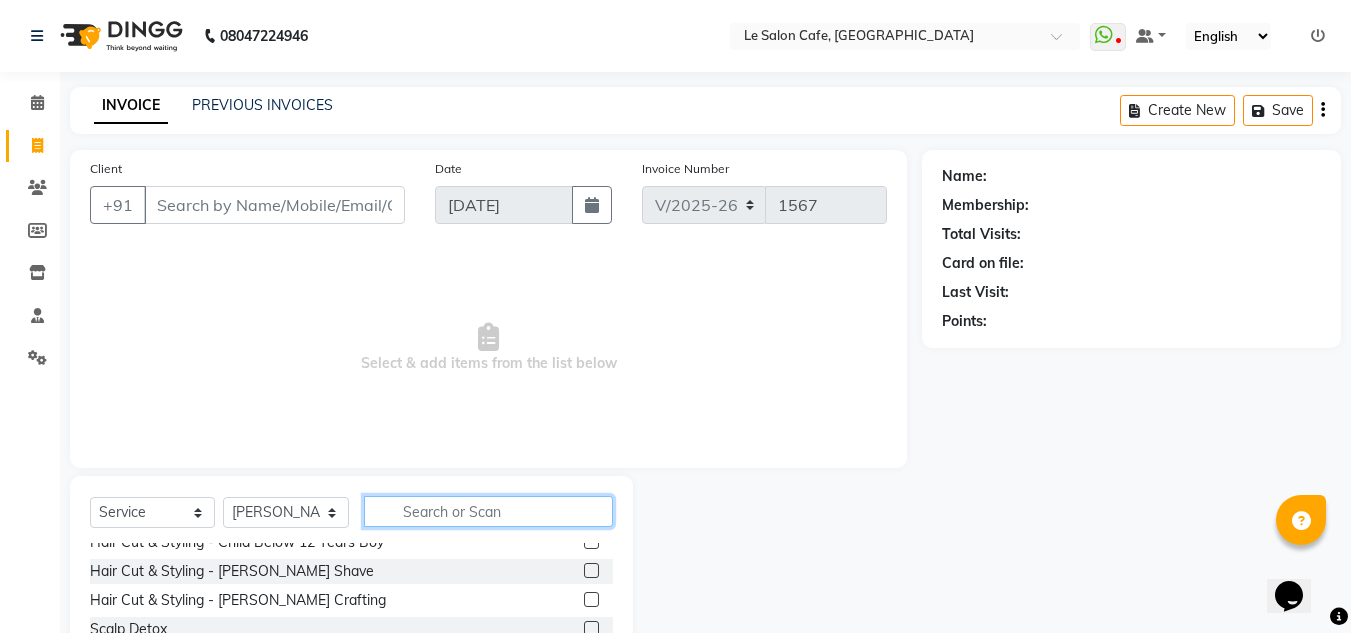 click 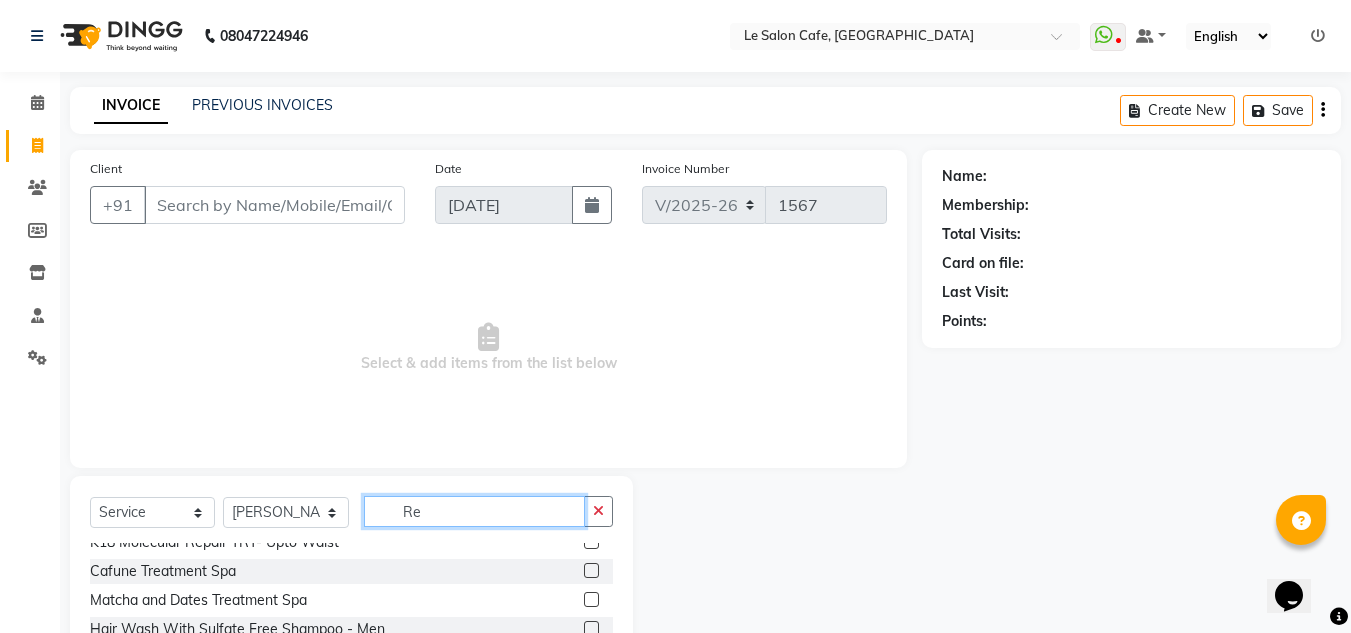 scroll, scrollTop: 0, scrollLeft: 0, axis: both 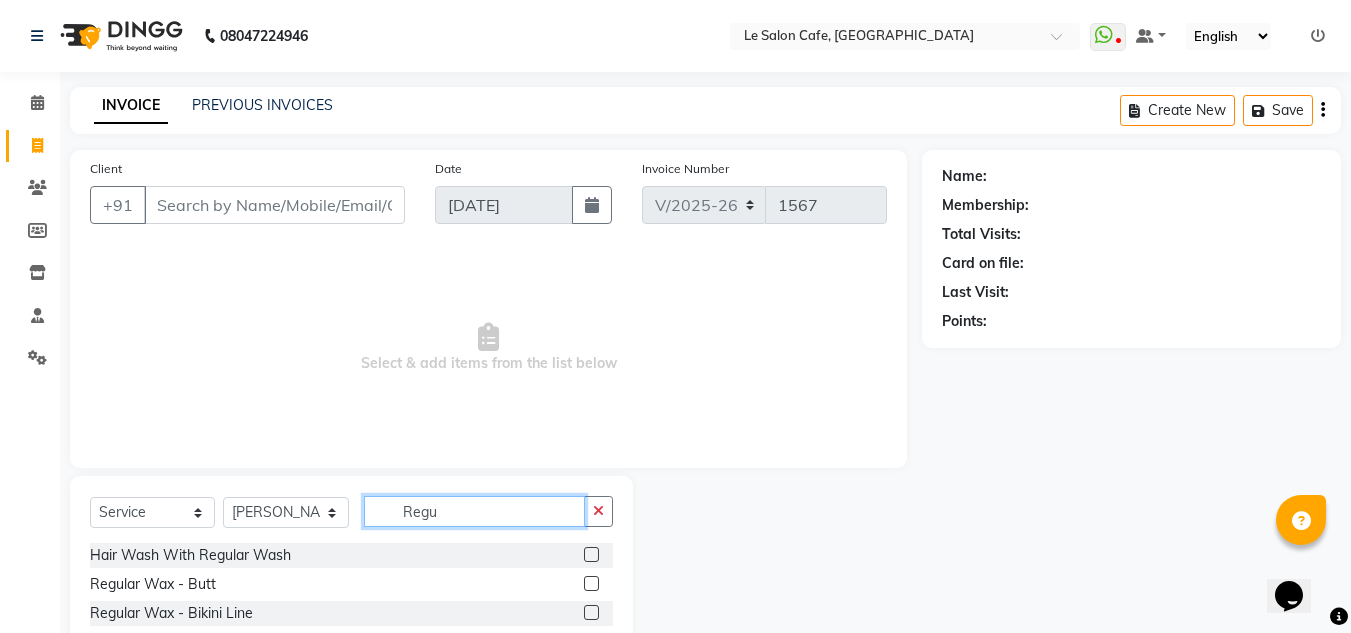 type on "Regu" 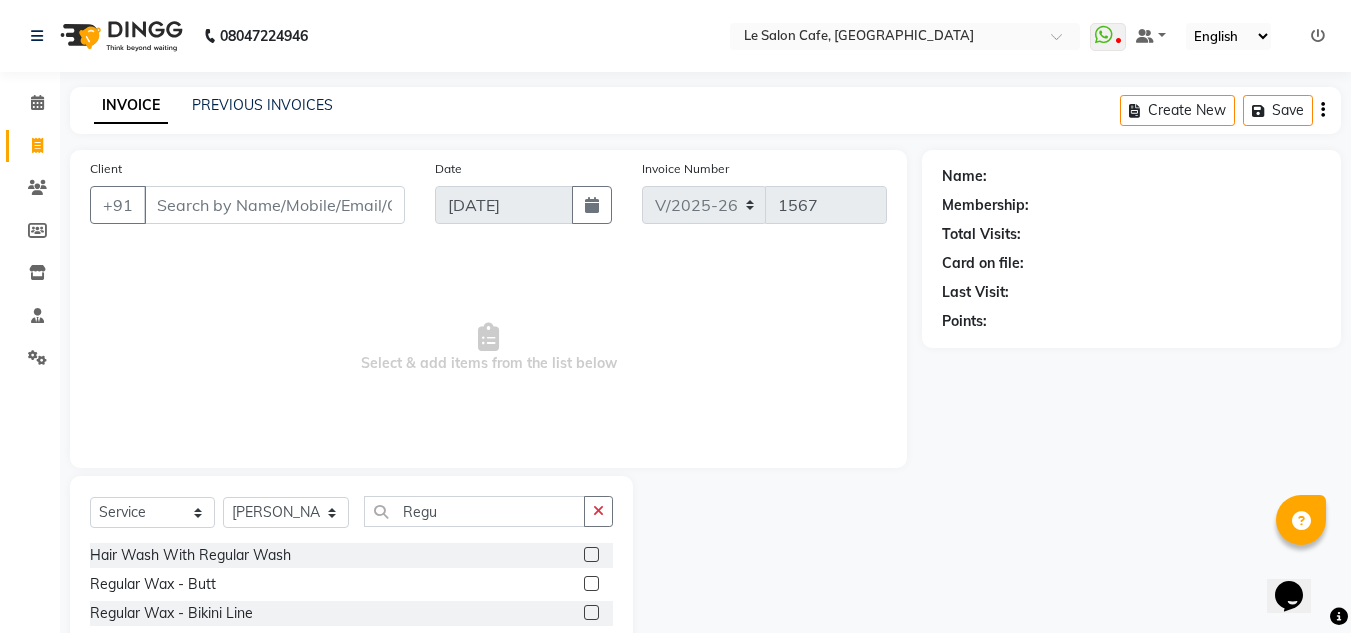 click 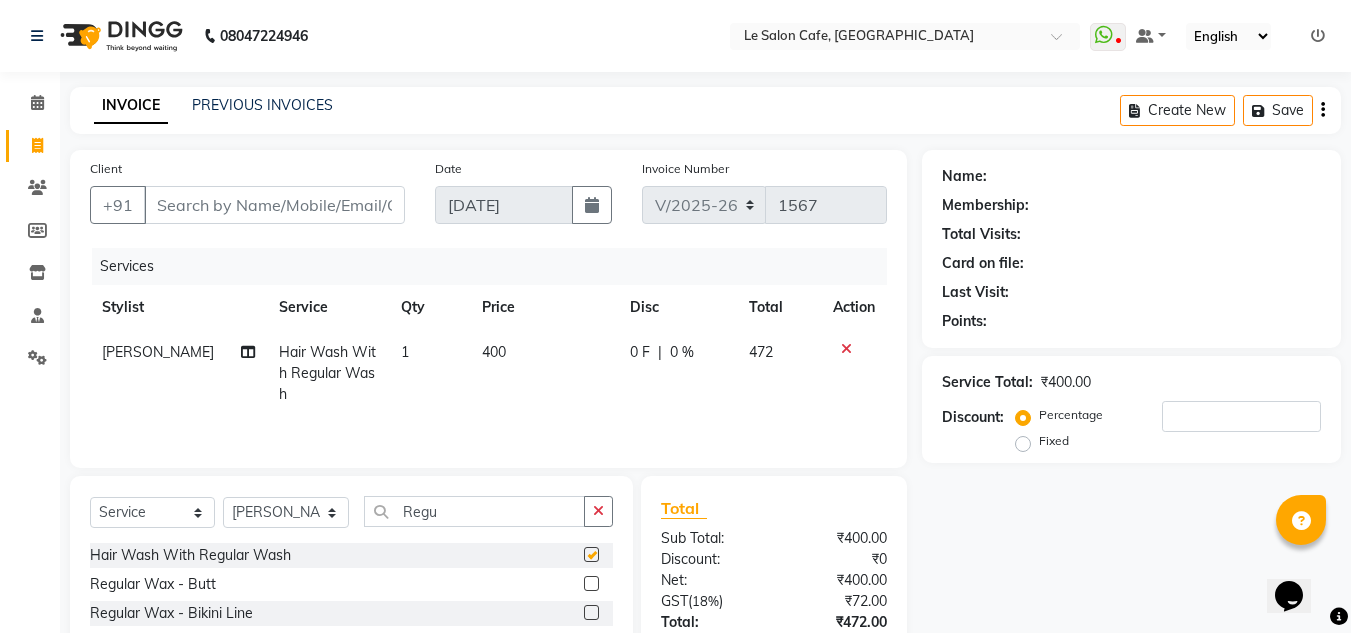checkbox on "false" 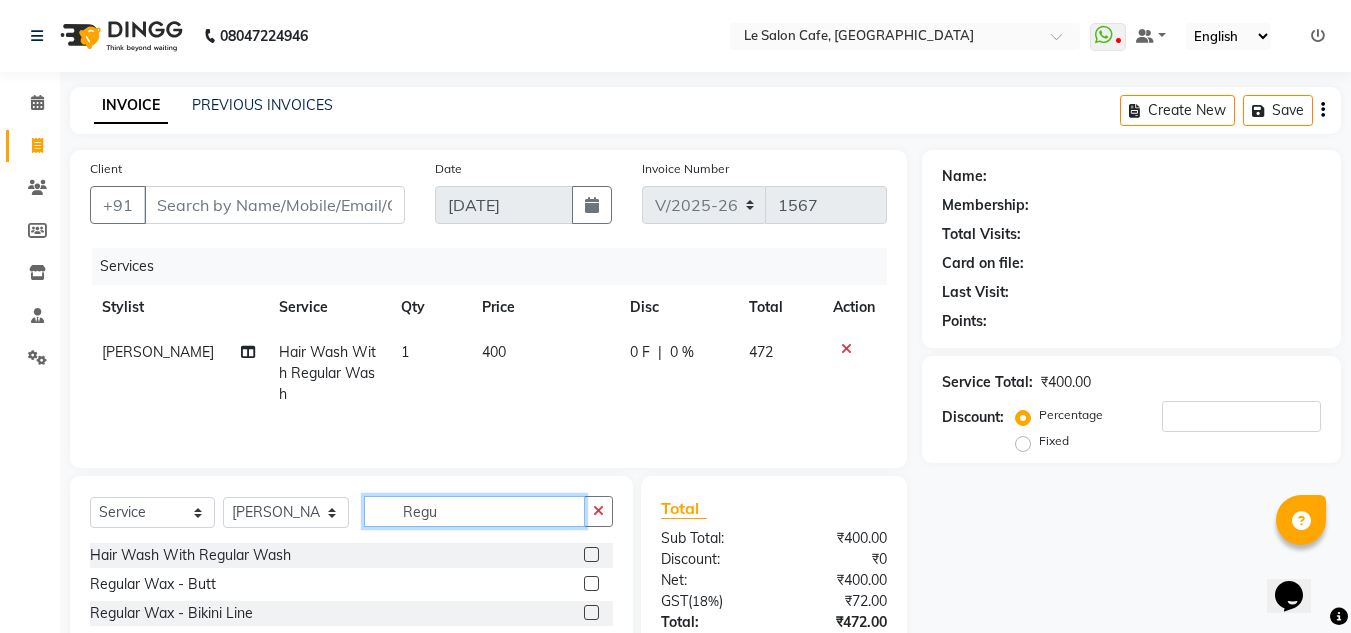 click on "Regu" 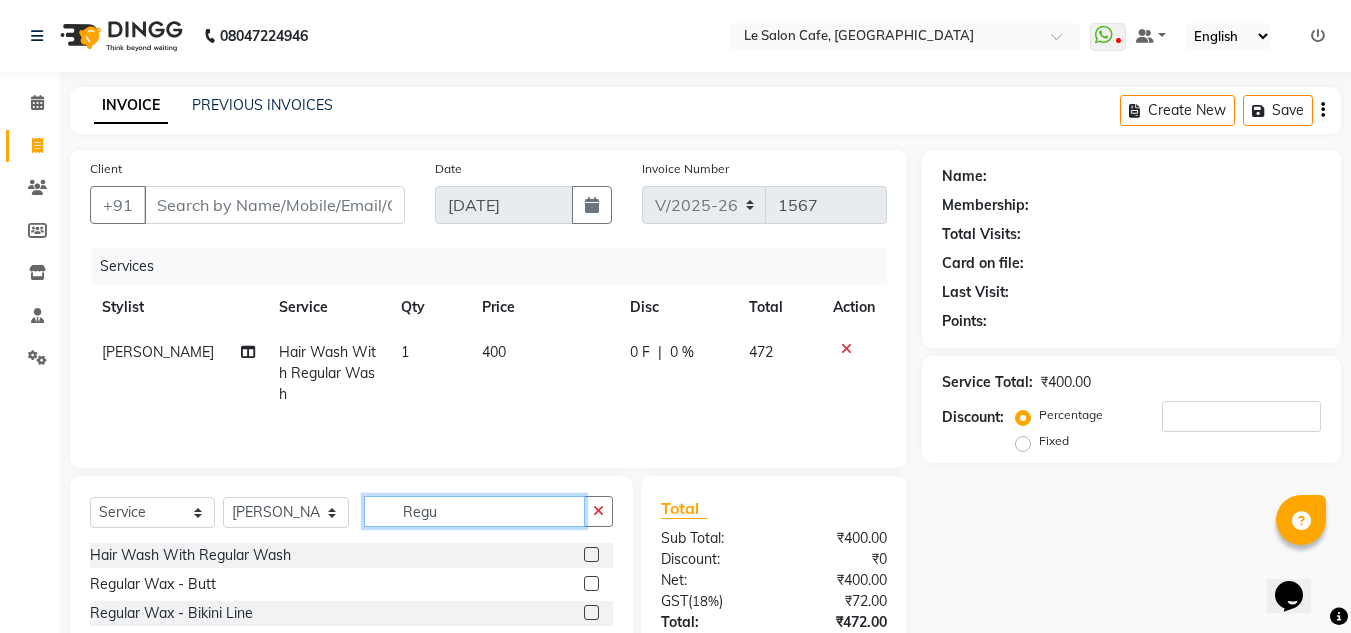 click on "Regu" 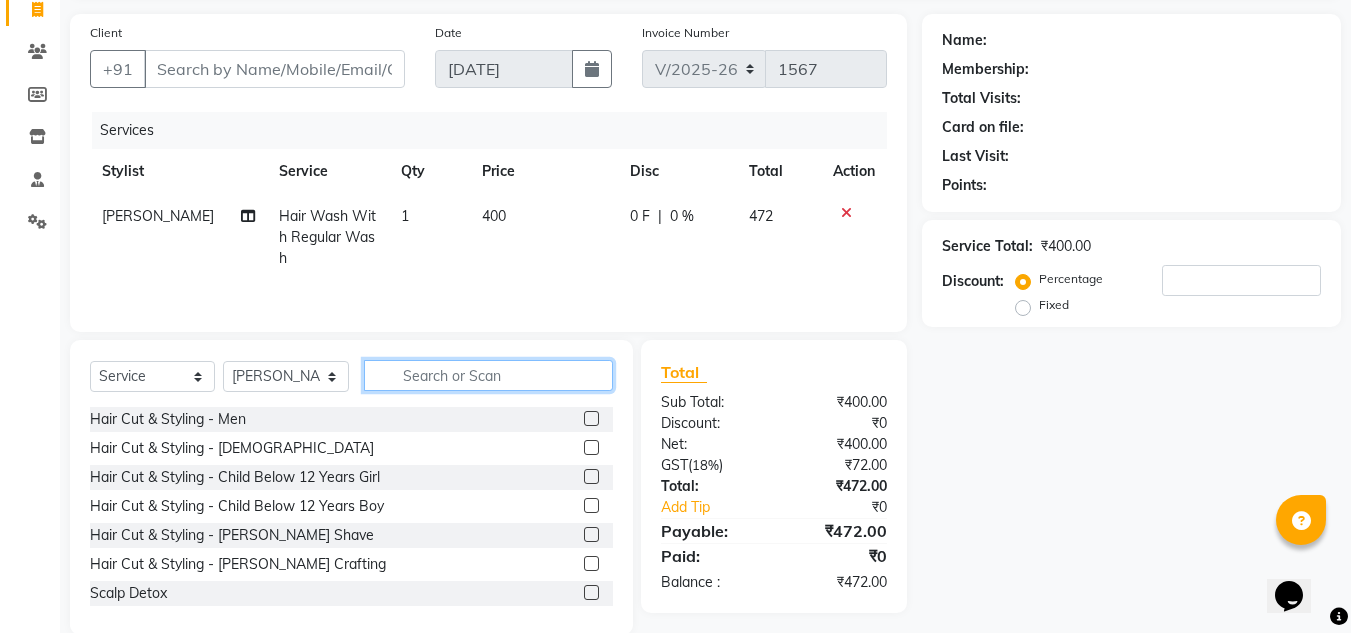 scroll, scrollTop: 168, scrollLeft: 0, axis: vertical 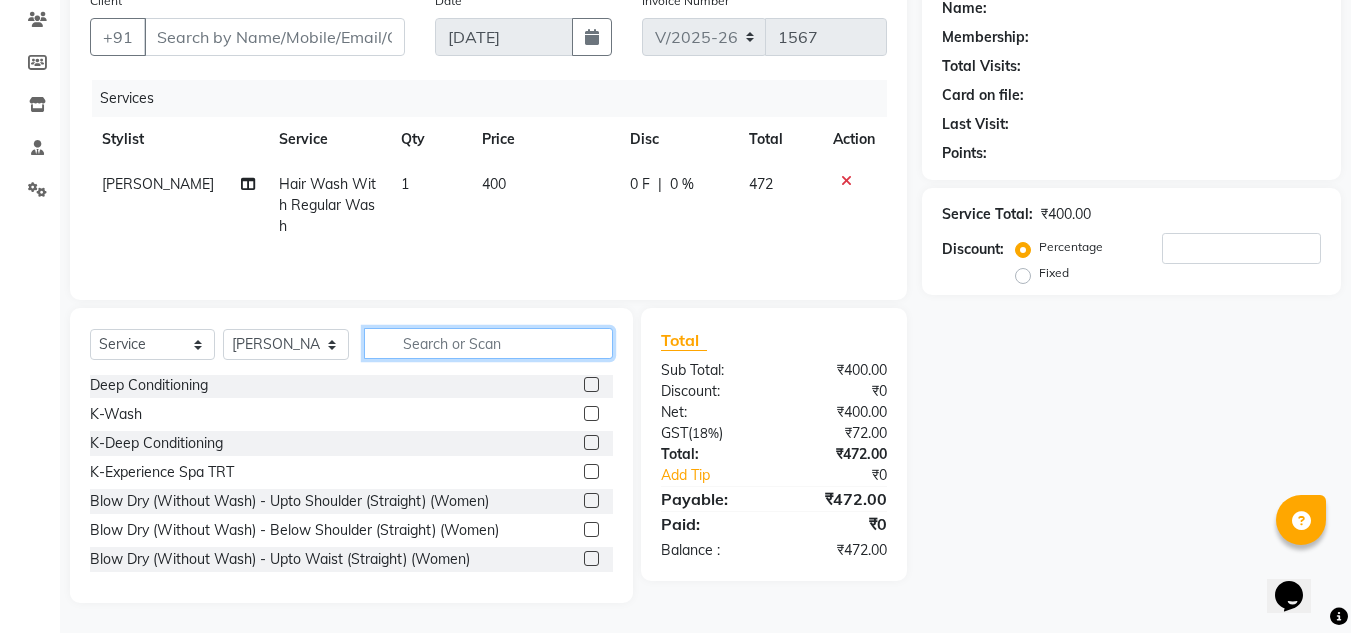 type 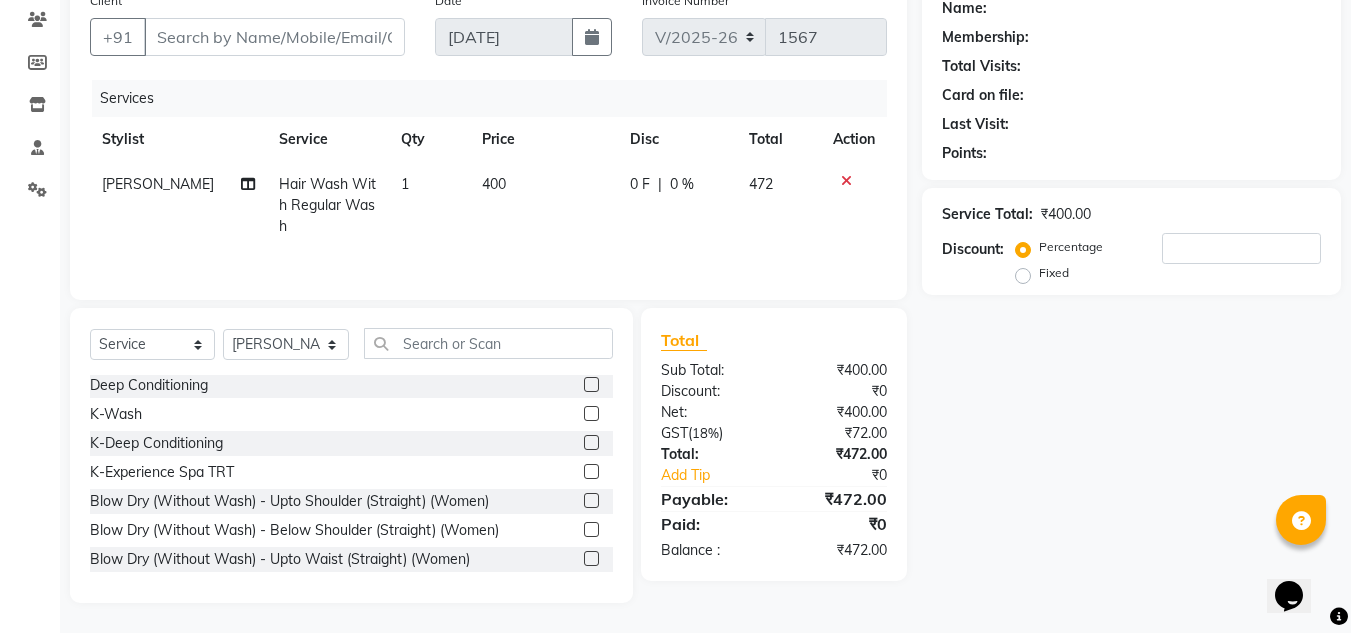click 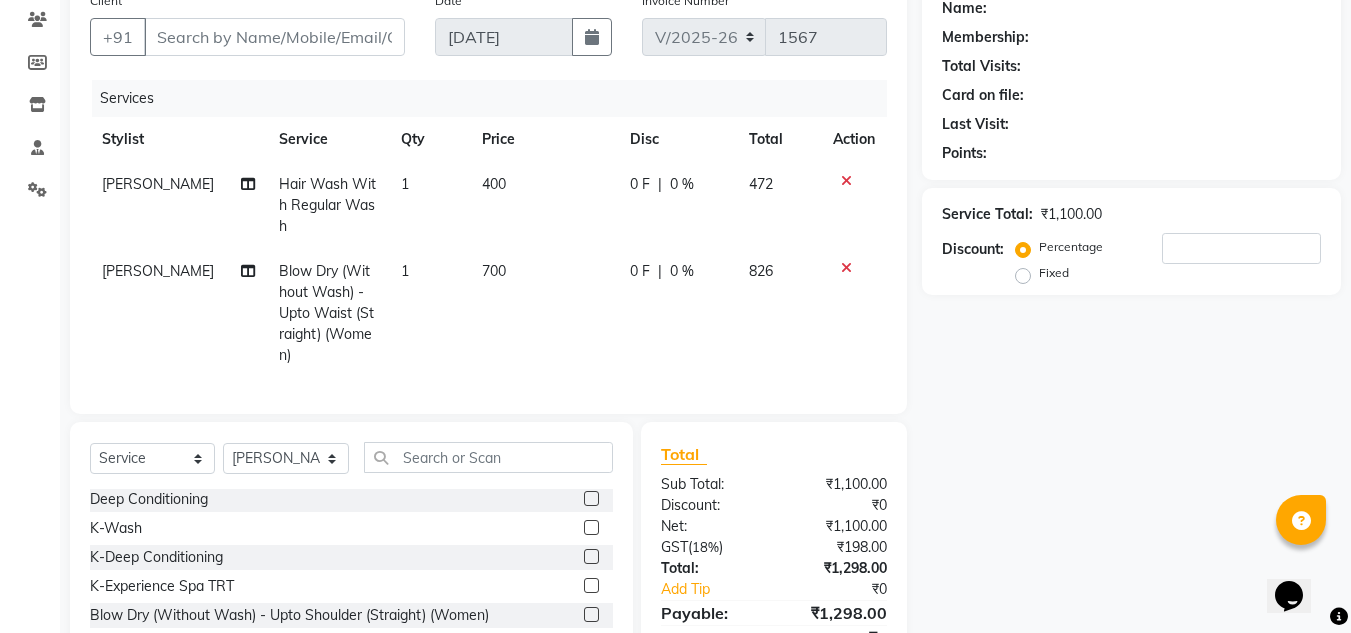 checkbox on "false" 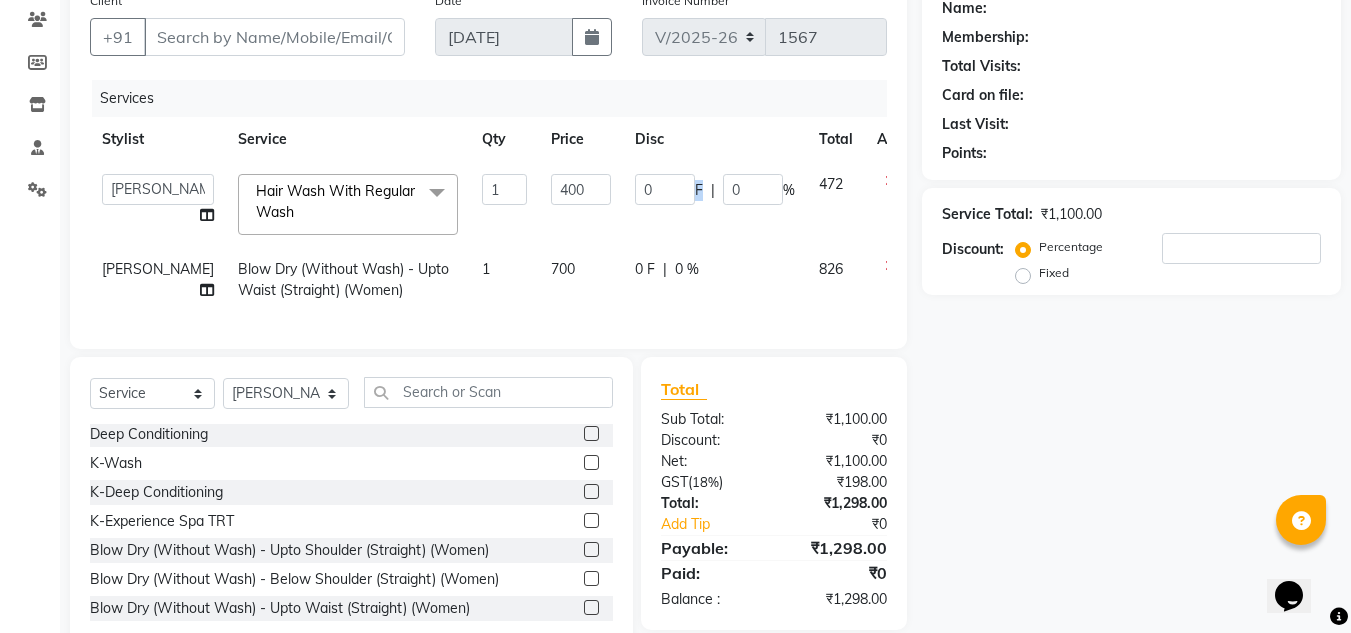 click on "F" 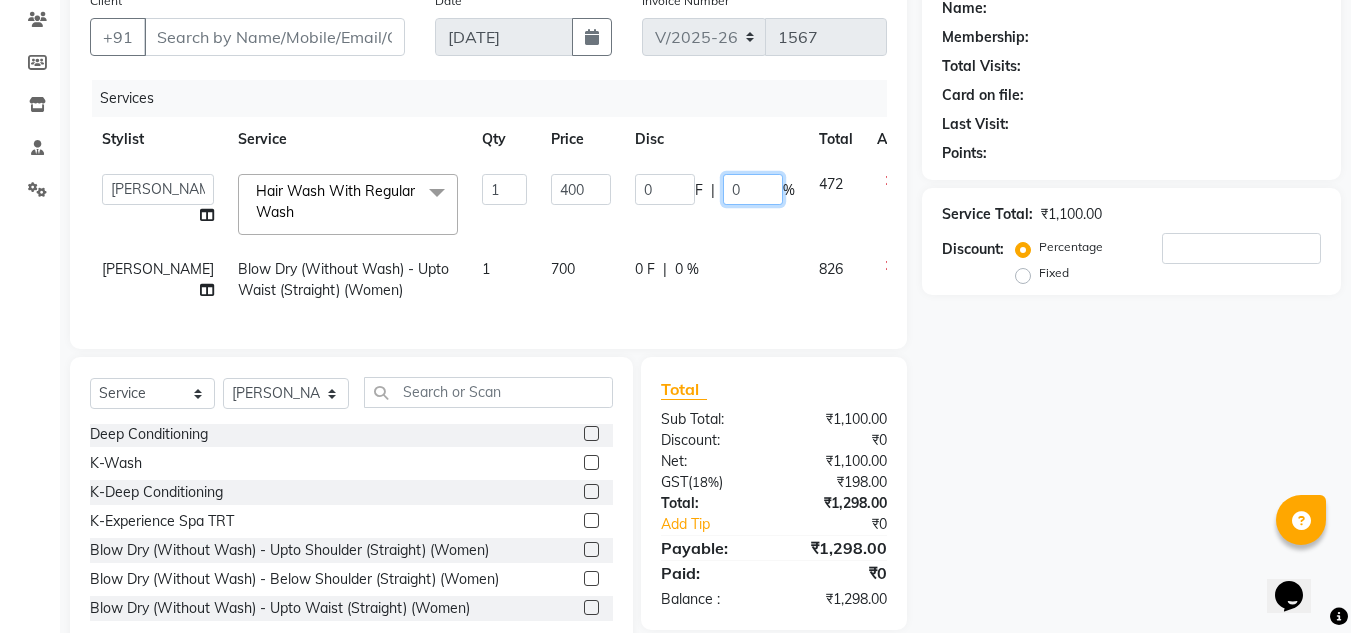 click on "0" 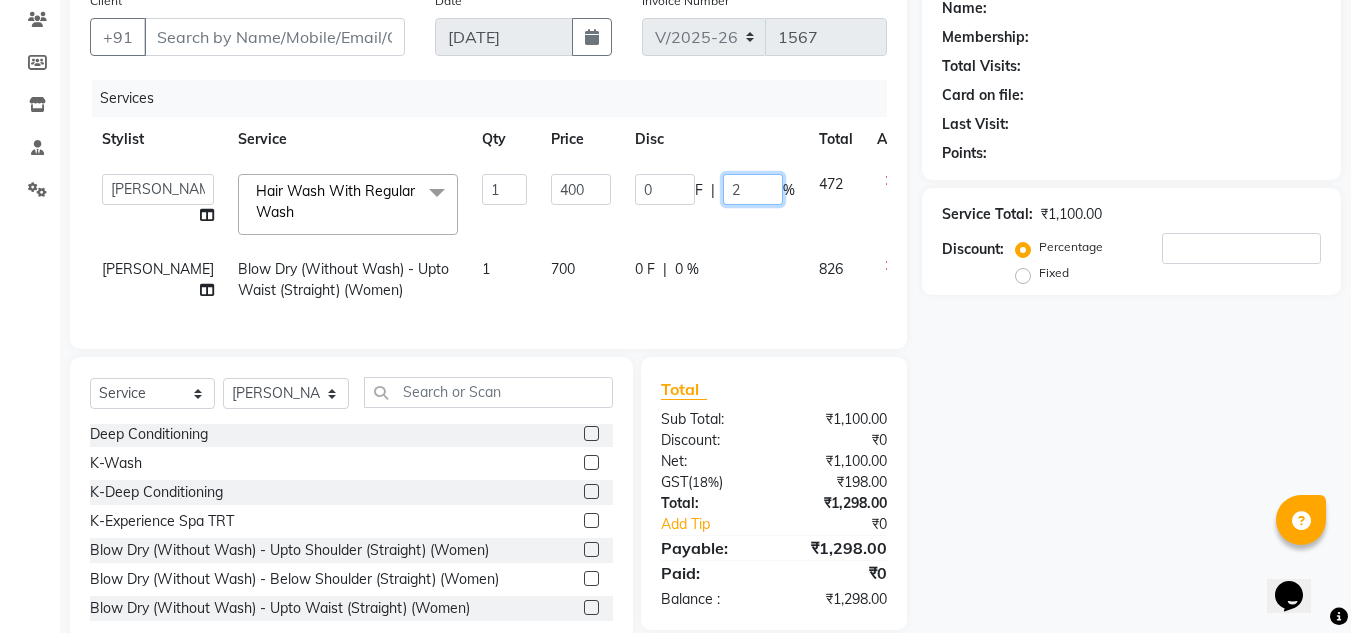 type on "20" 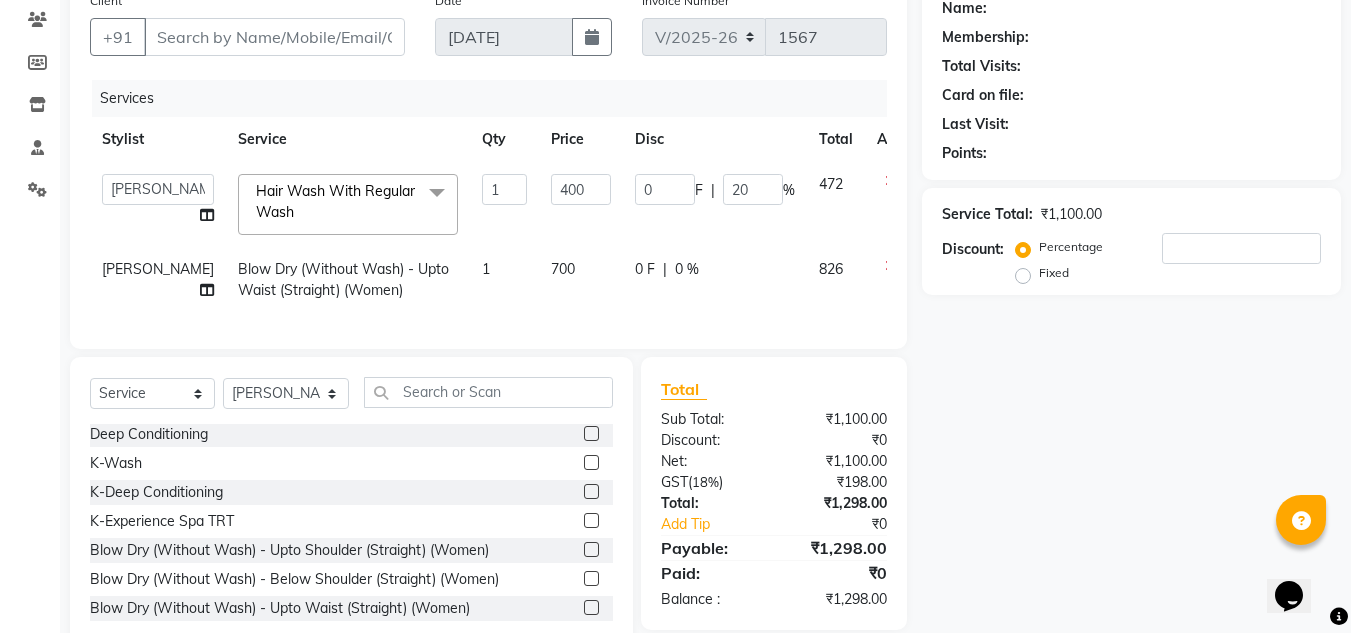 click on "0 F | 0 %" 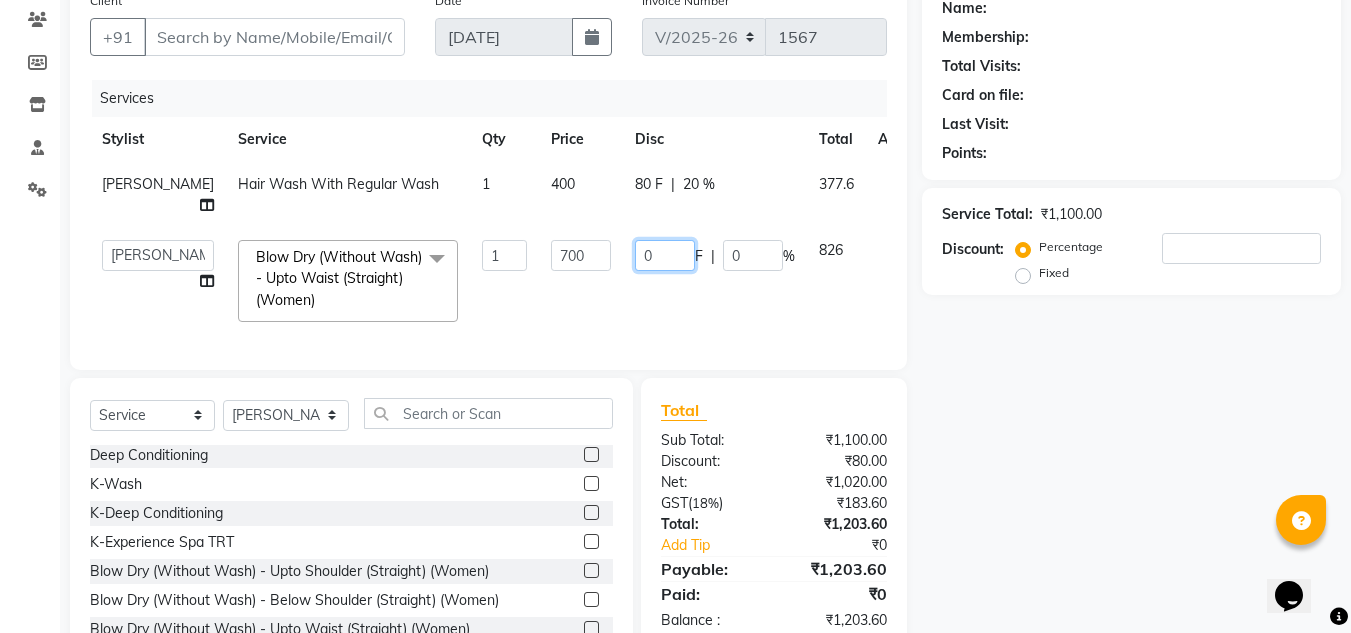 click on "0" 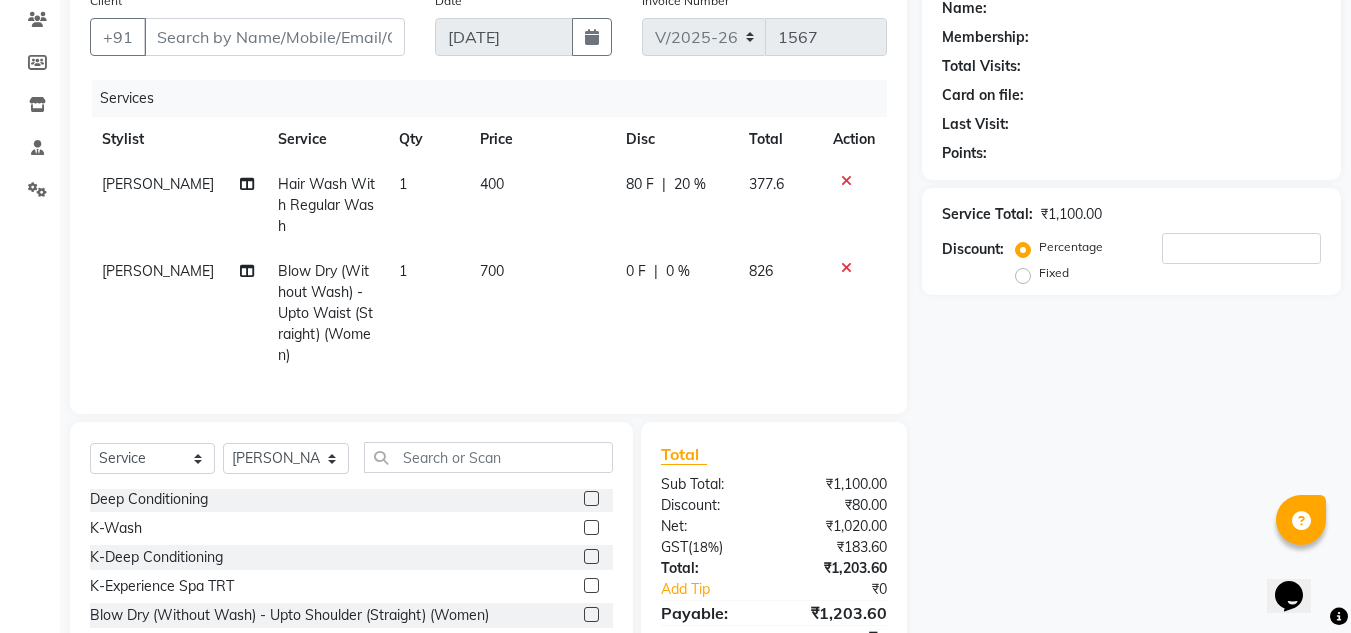 click on "Name: Membership: Total Visits: Card on file: Last Visit:  Points:  Service Total:  ₹1,100.00  Discount:  Percentage   Fixed" 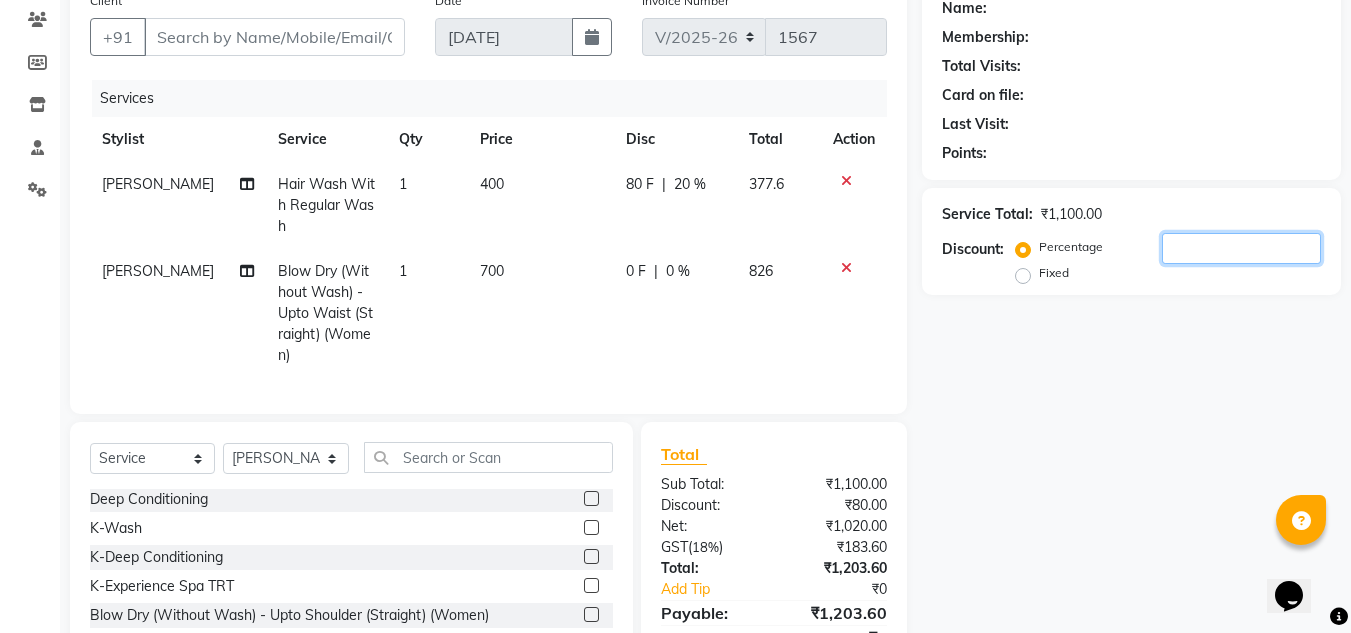 click 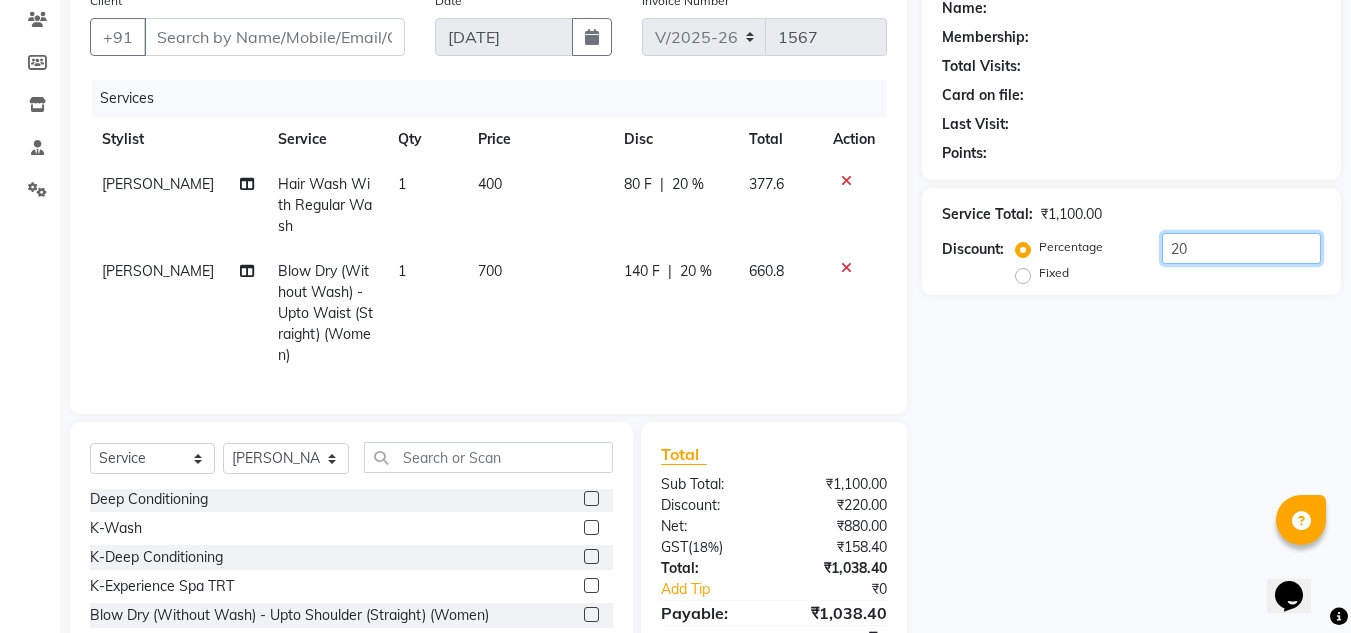 type on "20" 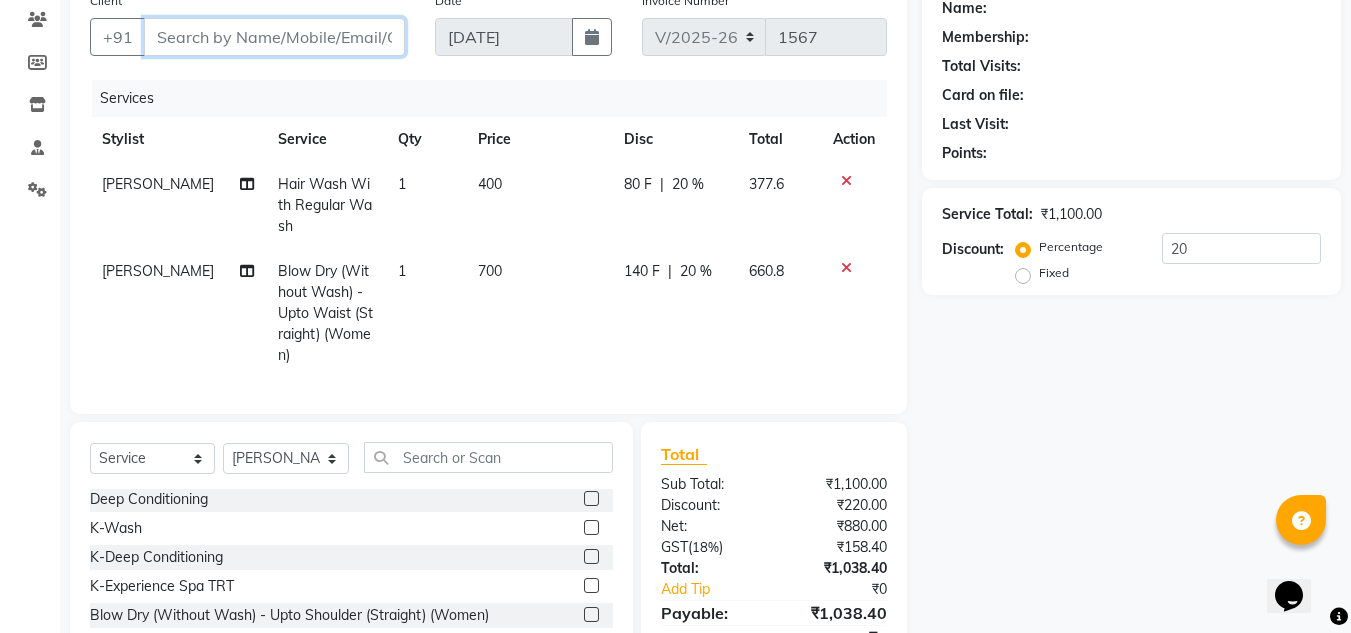 click on "Client" at bounding box center [274, 37] 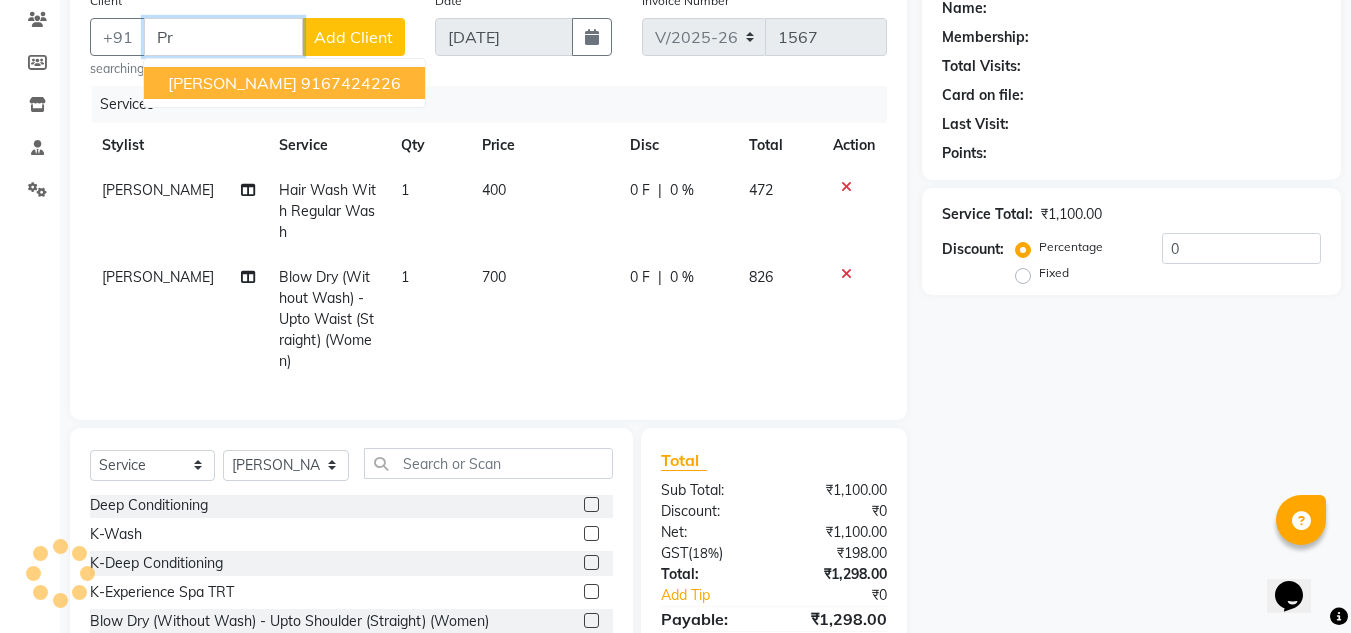 type on "P" 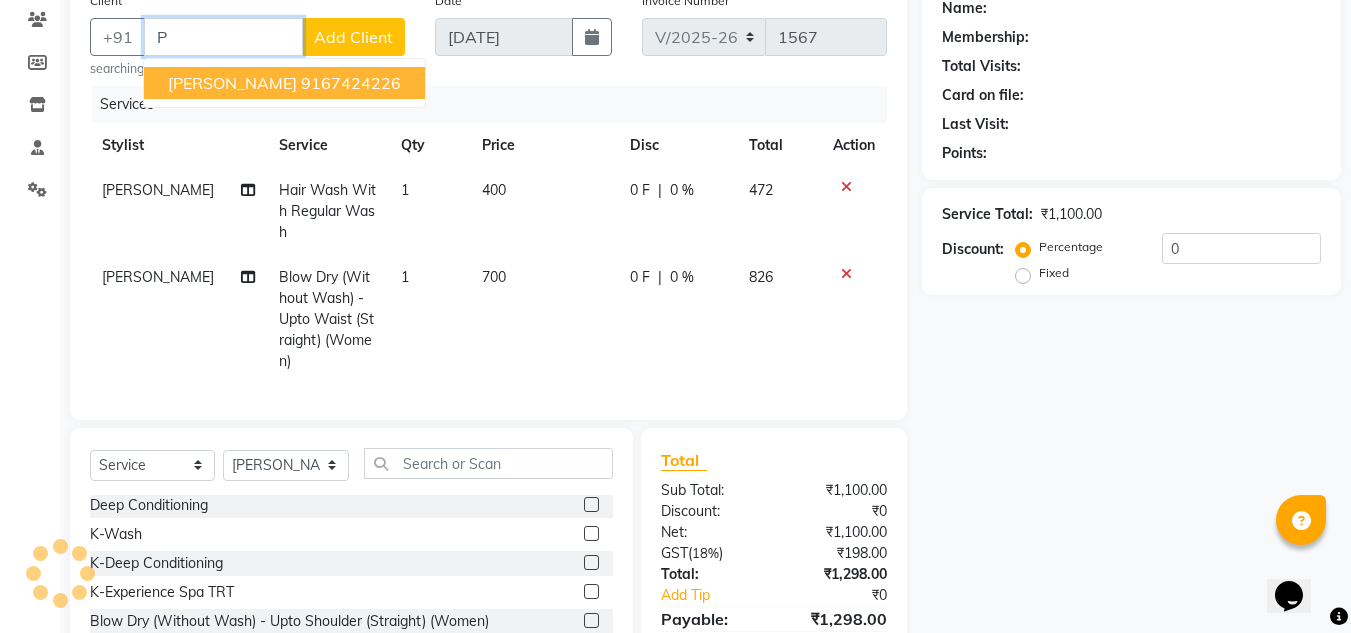 type 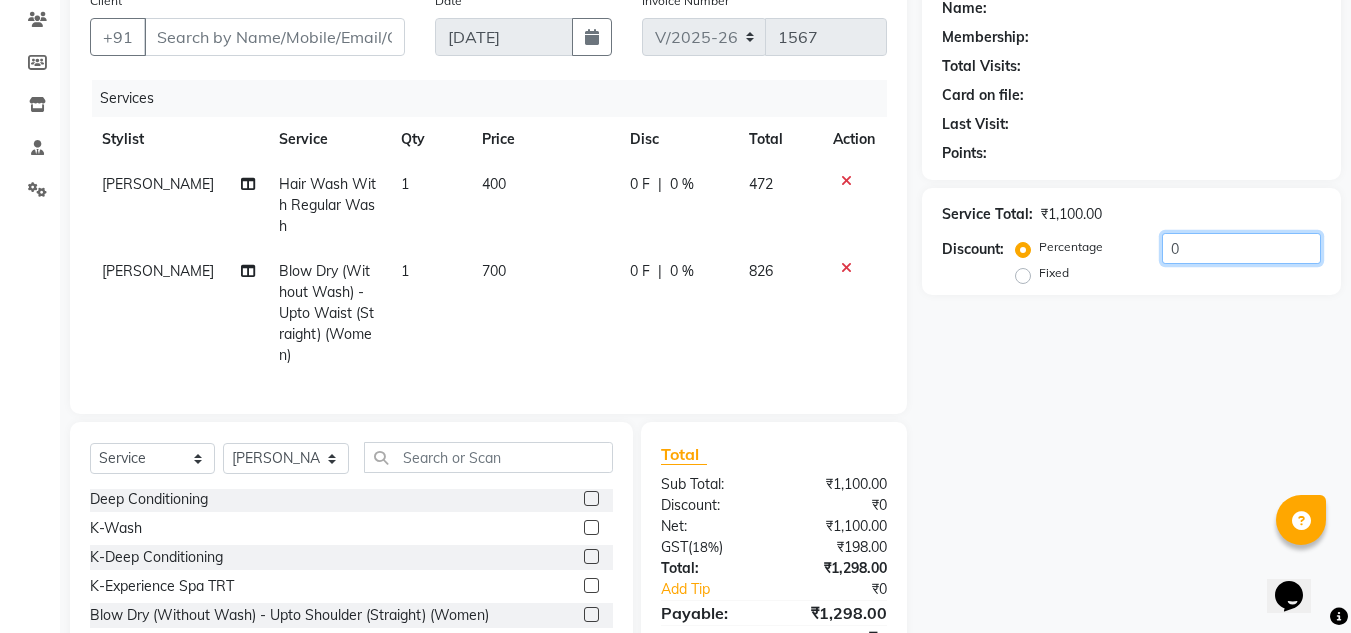 click on "0" 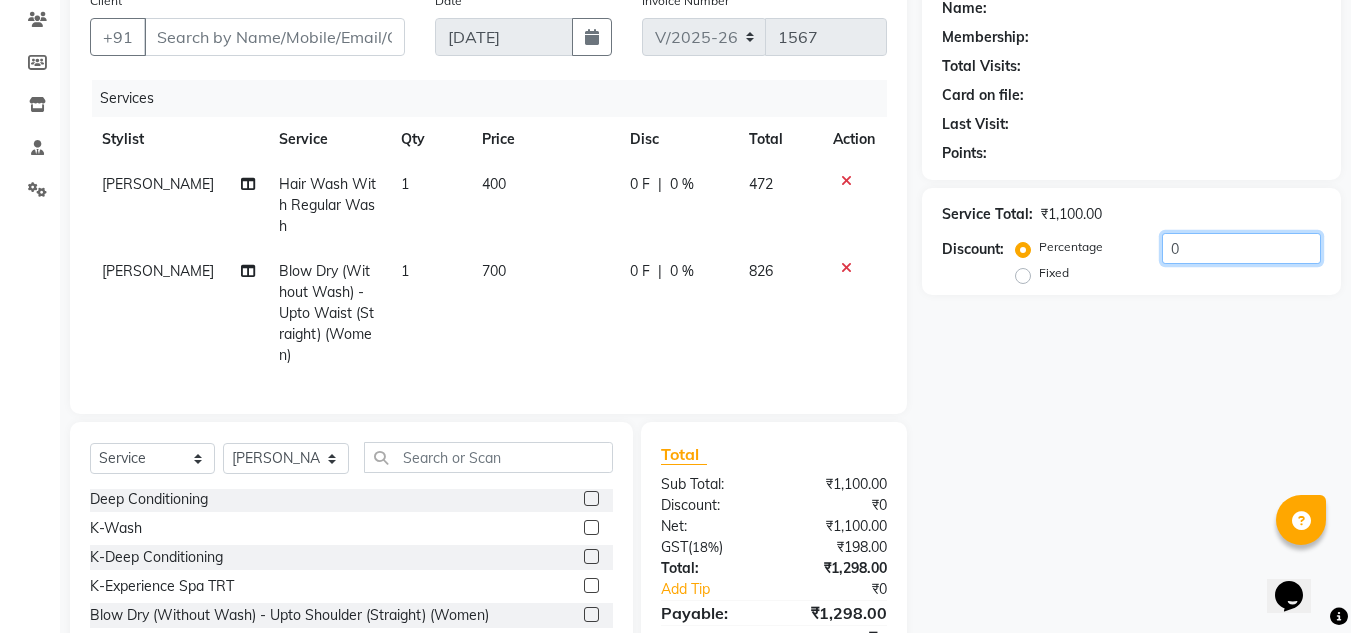 type on "0" 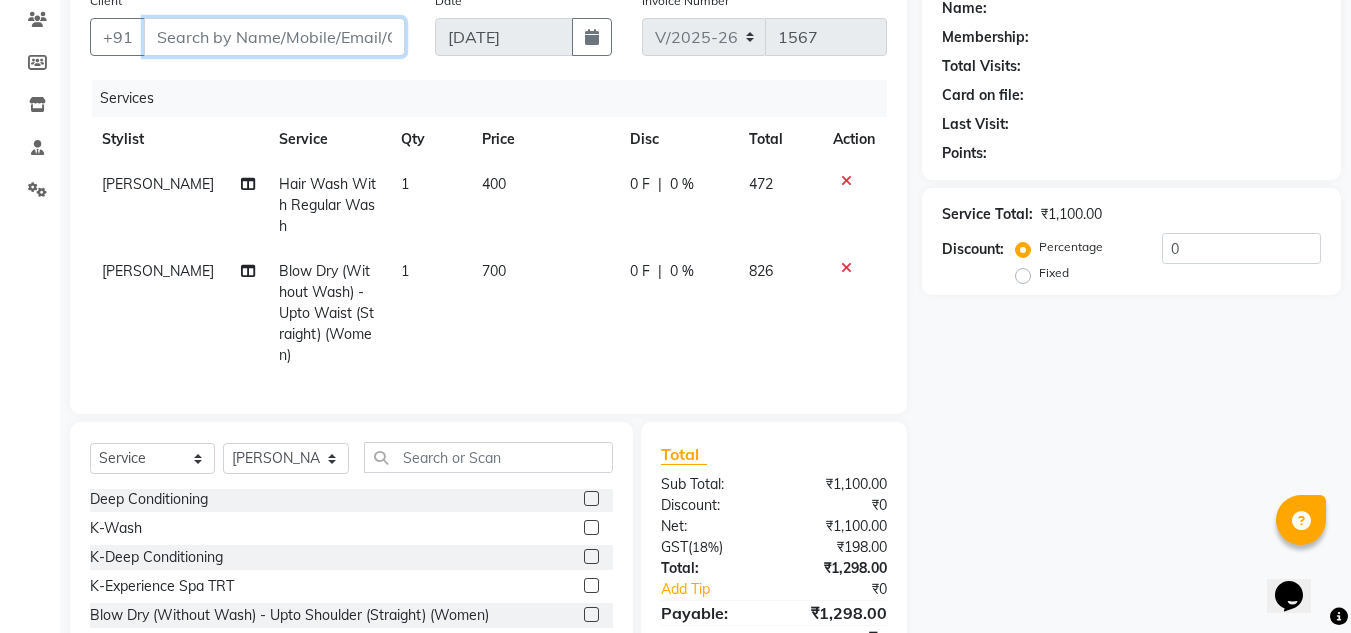 click on "Client" at bounding box center (274, 37) 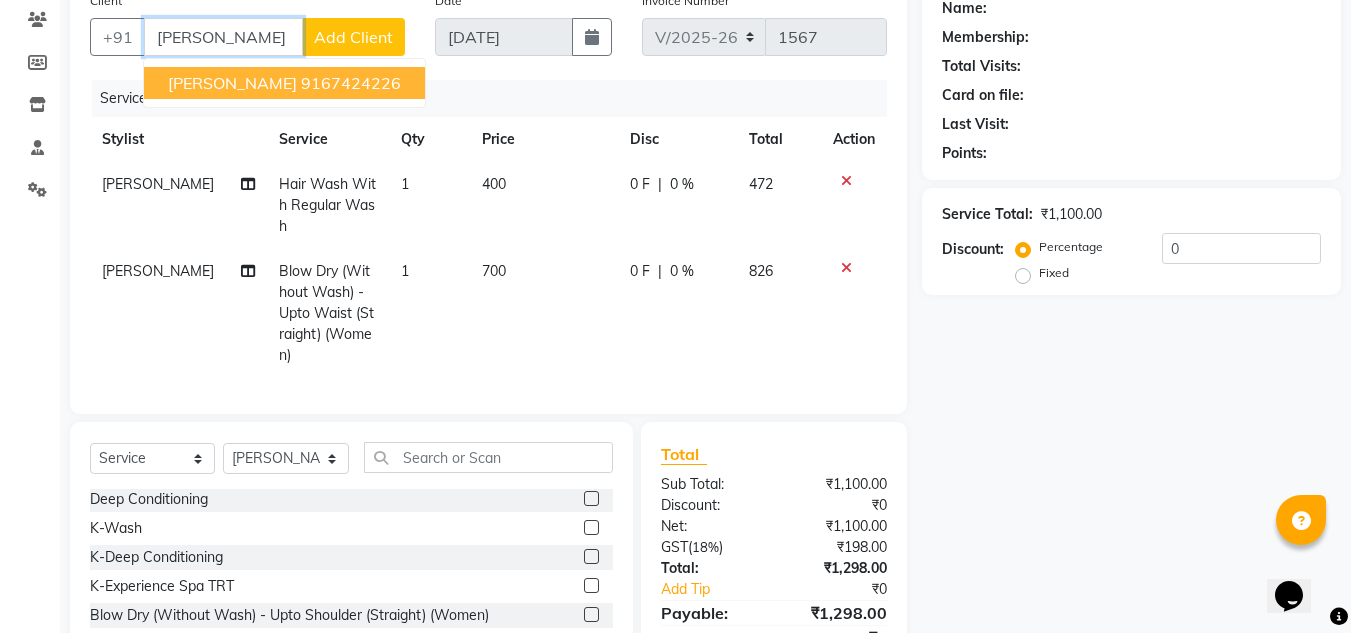 type on "Prerna Thakur" 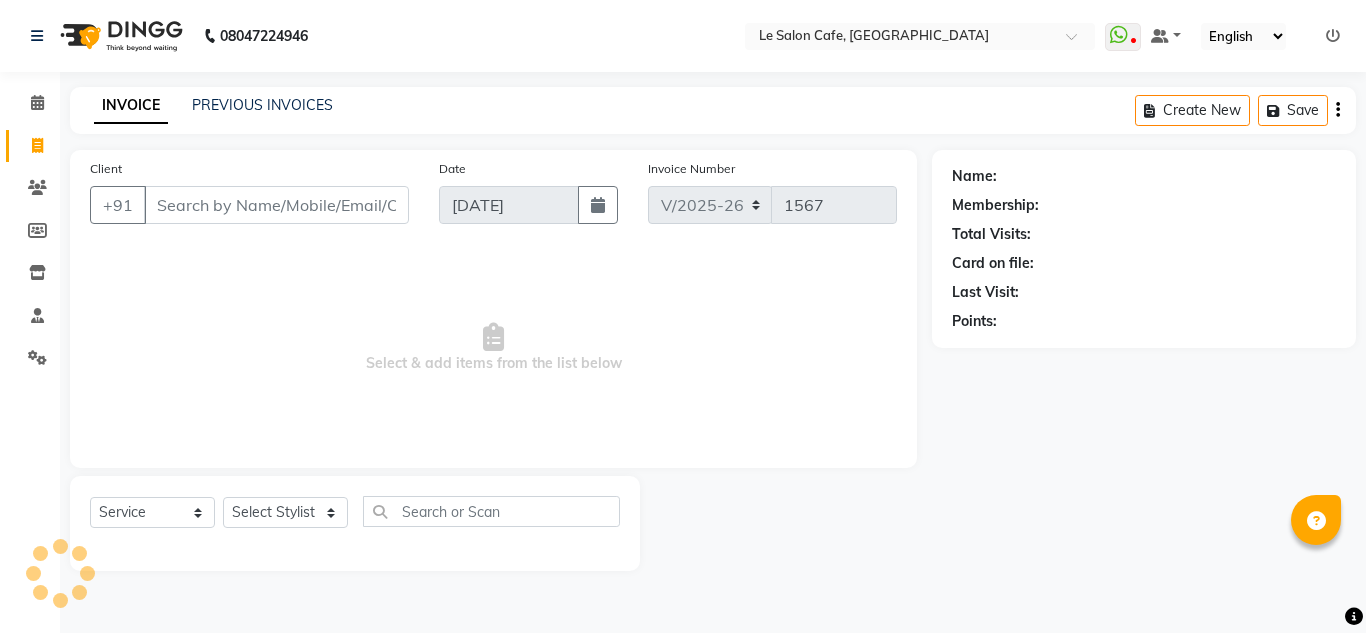 select on "594" 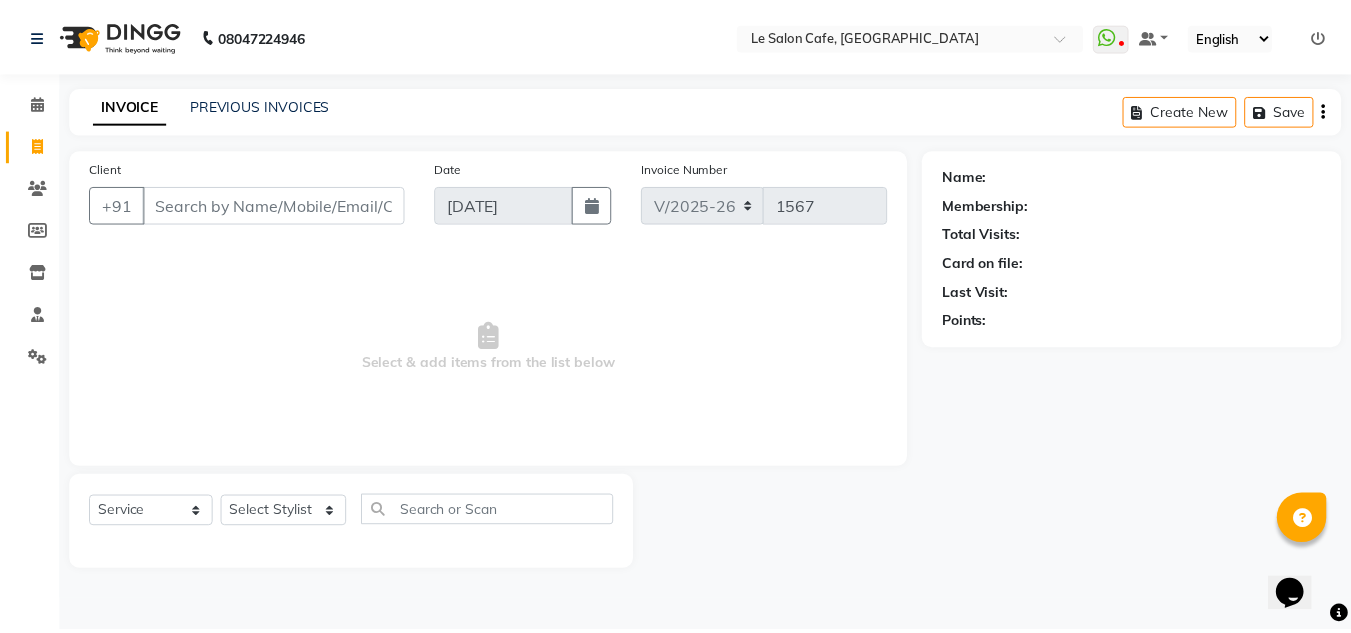 scroll, scrollTop: 0, scrollLeft: 0, axis: both 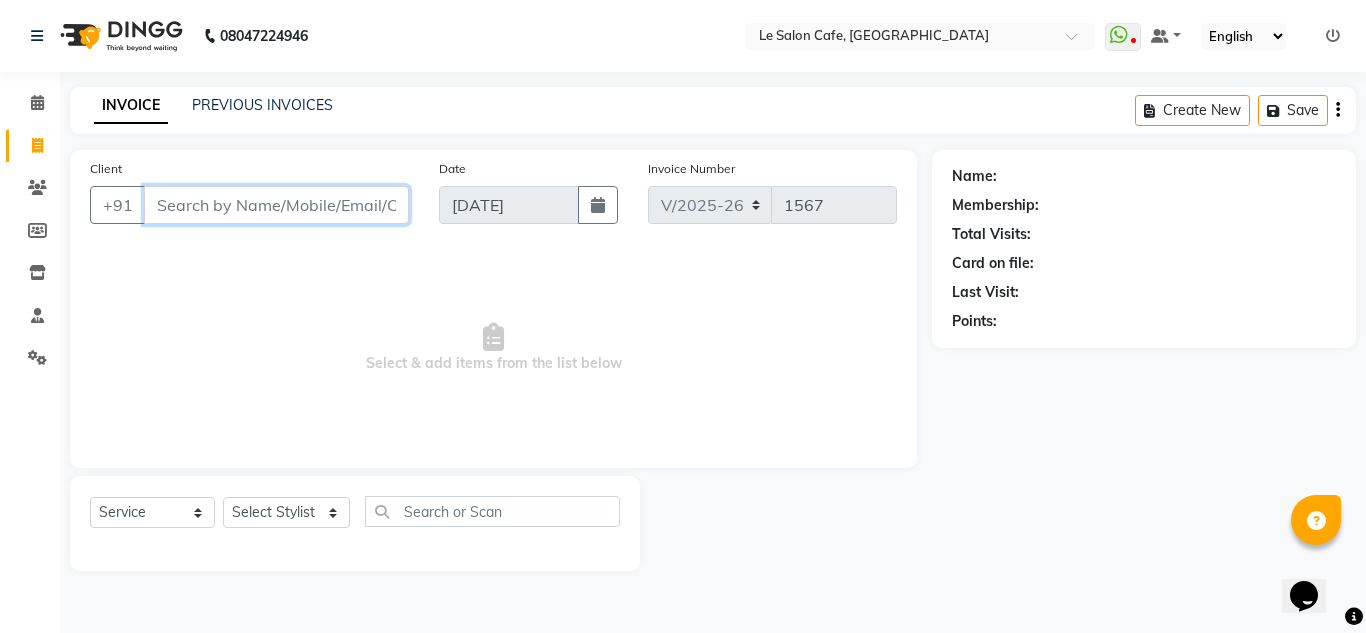 click on "Client" at bounding box center (276, 205) 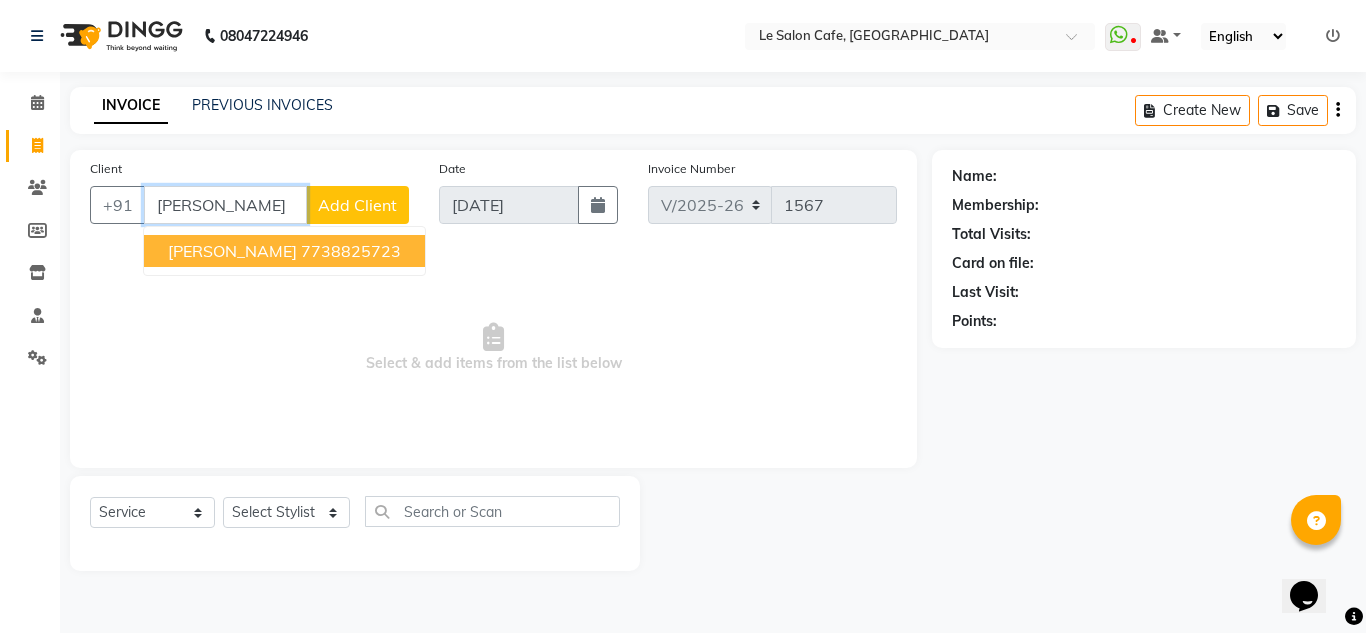 click on "7738825723" at bounding box center [351, 251] 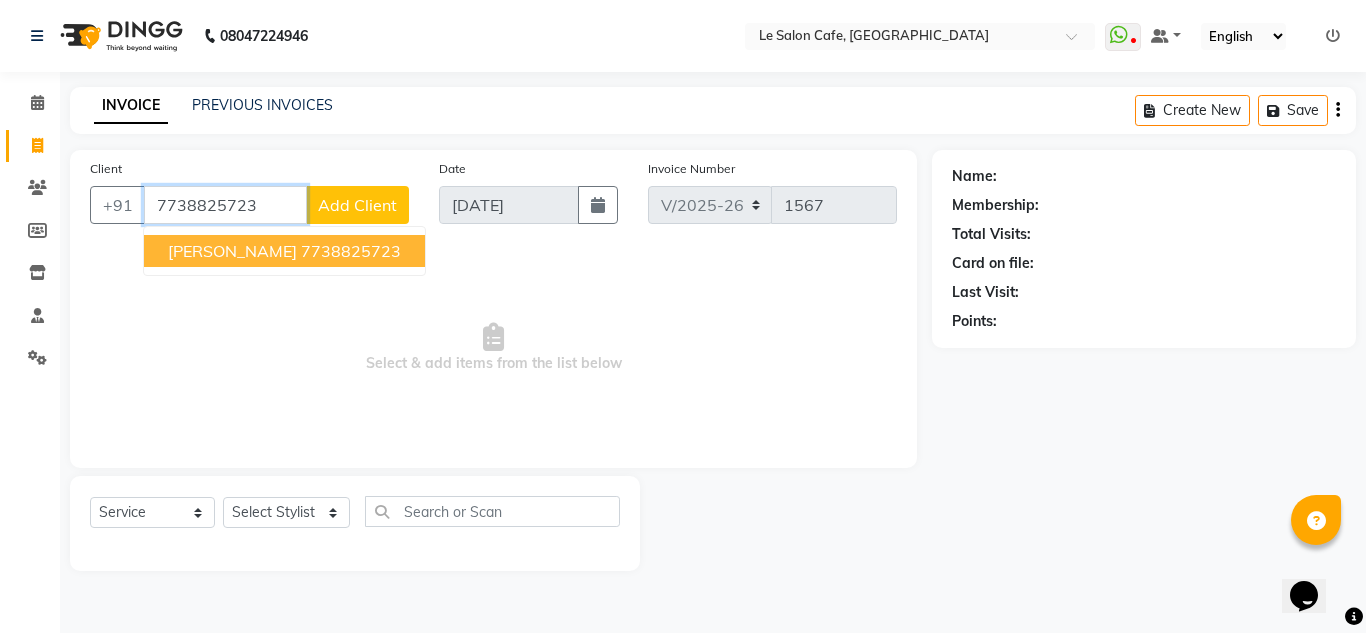 type on "7738825723" 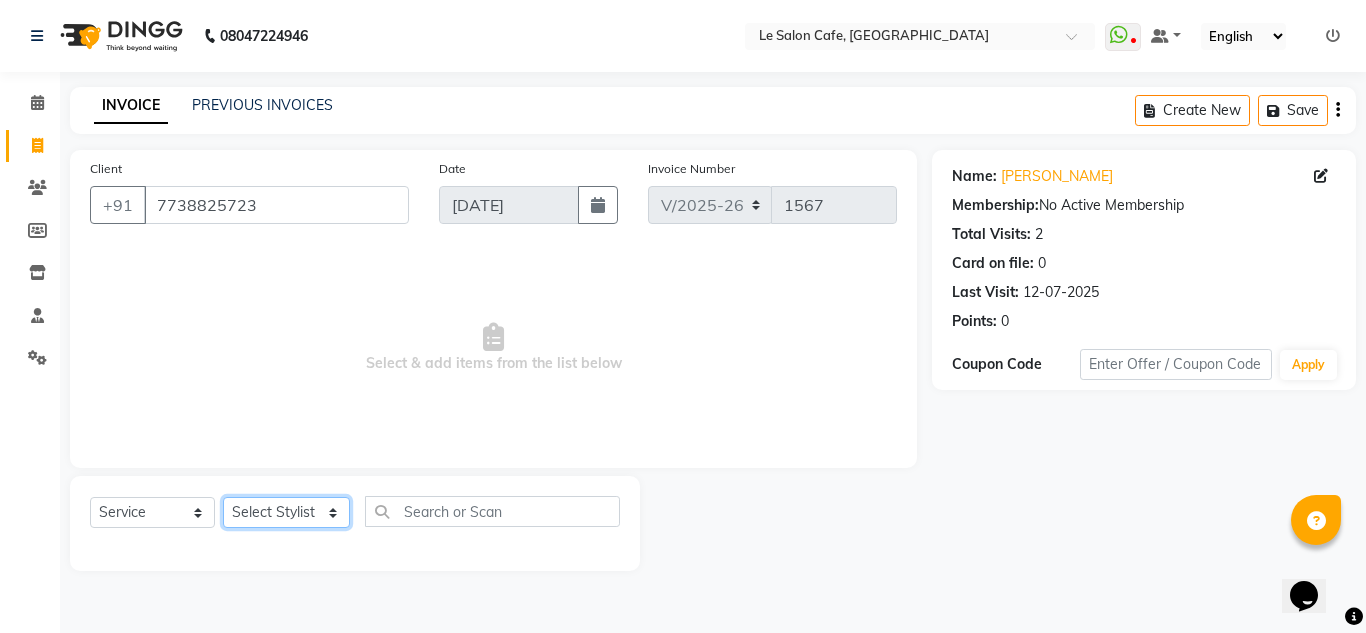 click on "Select Stylist [PERSON_NAME]  [PERSON_NAME]  [PERSON_NAME]  Front Desk  [PERSON_NAME]  [PERSON_NAME] [PERSON_NAME]  [PERSON_NAME]  [PERSON_NAME] [PERSON_NAME]  [PERSON_NAME] [PERSON_NAME] [PERSON_NAME] [PERSON_NAME]" 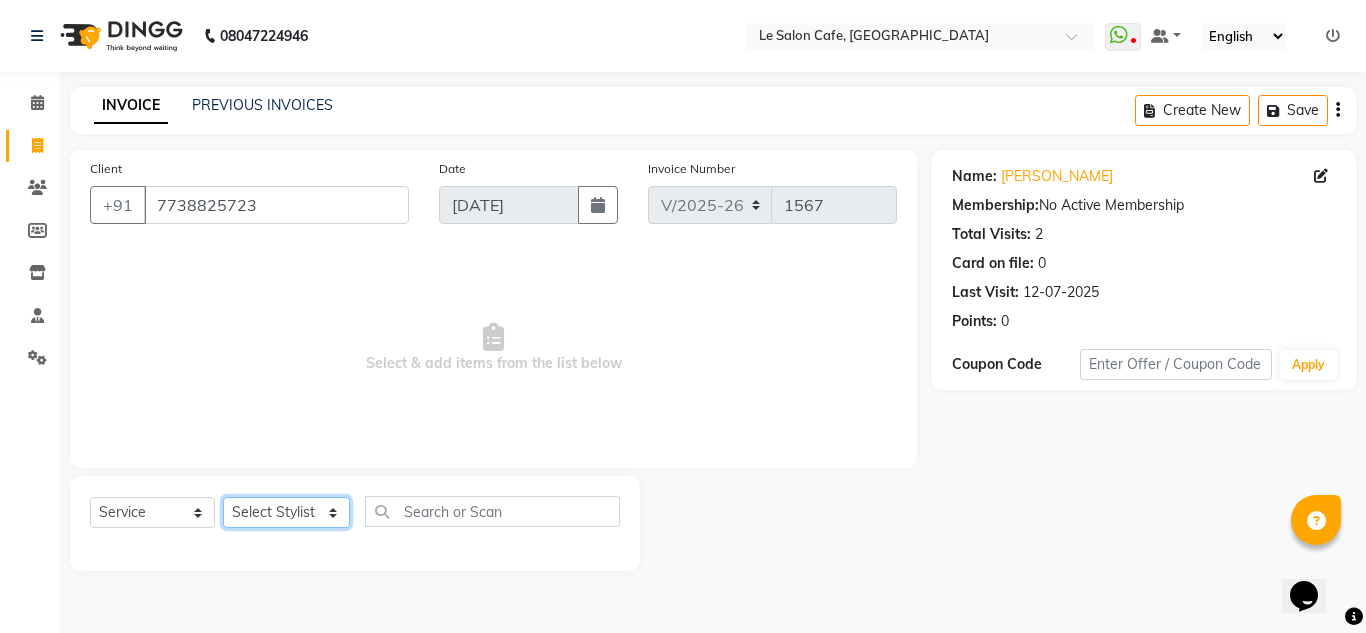 select on "63472" 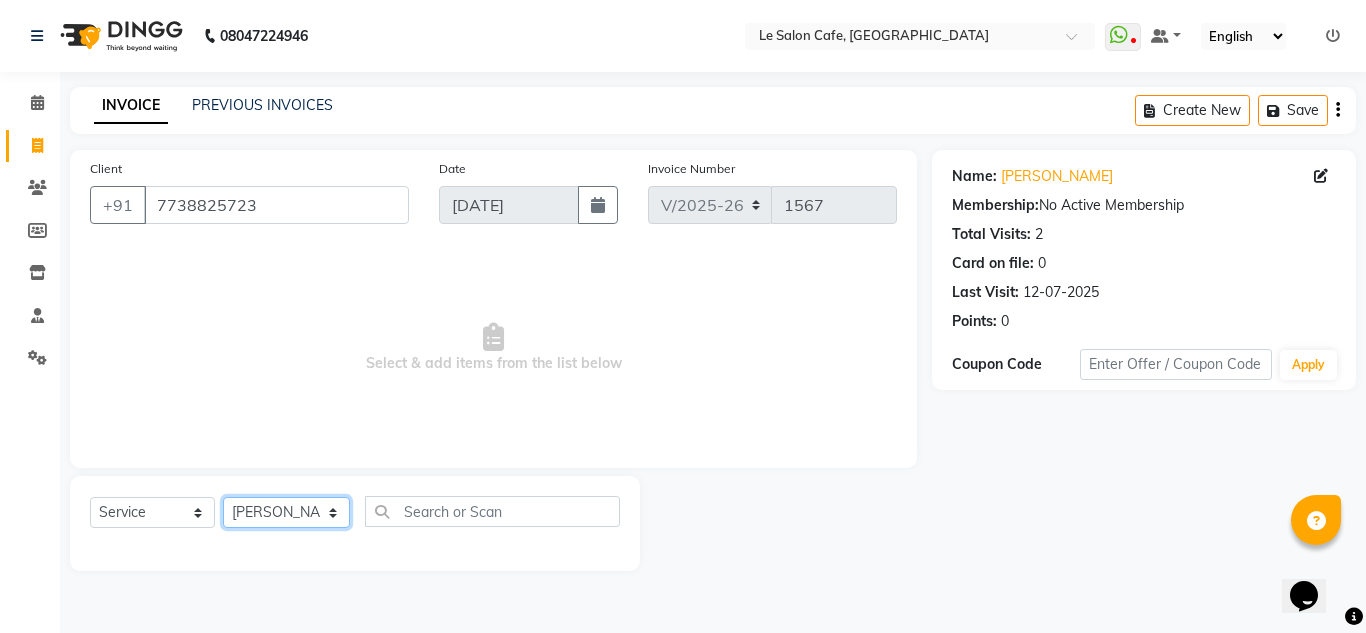 click on "Select Stylist [PERSON_NAME]  [PERSON_NAME]  [PERSON_NAME]  Front Desk  [PERSON_NAME]  [PERSON_NAME] [PERSON_NAME]  [PERSON_NAME]  [PERSON_NAME] [PERSON_NAME]  [PERSON_NAME] [PERSON_NAME] [PERSON_NAME] [PERSON_NAME]" 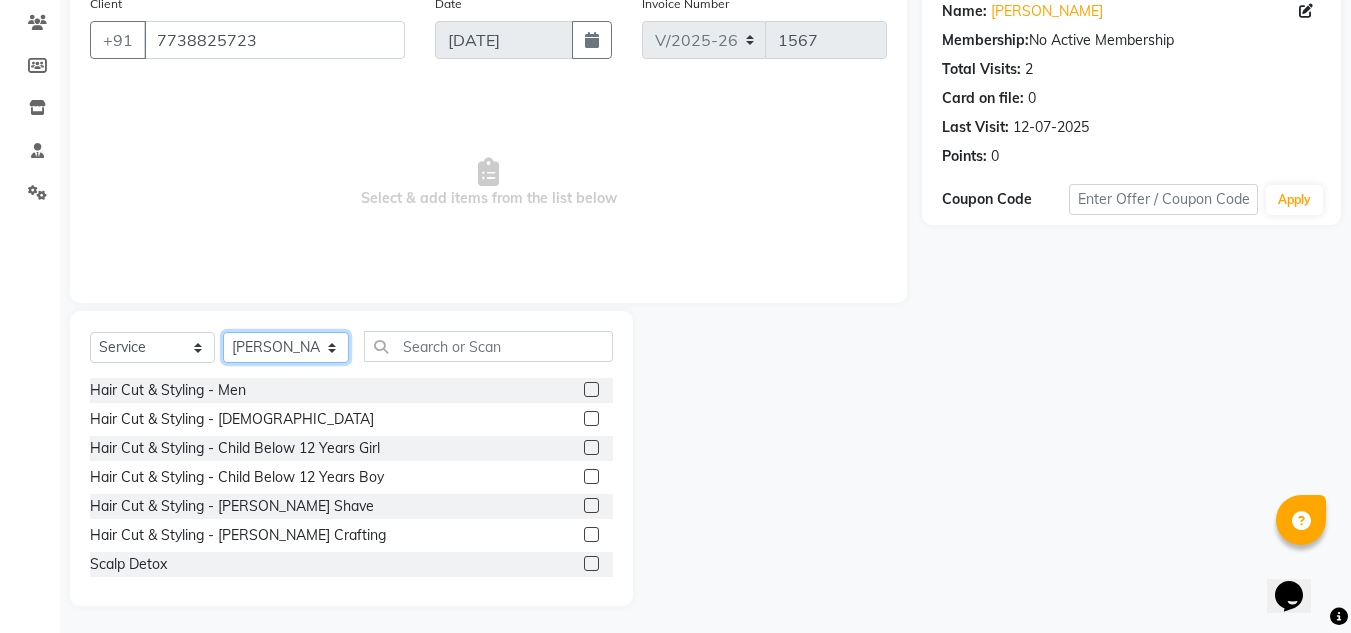 scroll, scrollTop: 168, scrollLeft: 0, axis: vertical 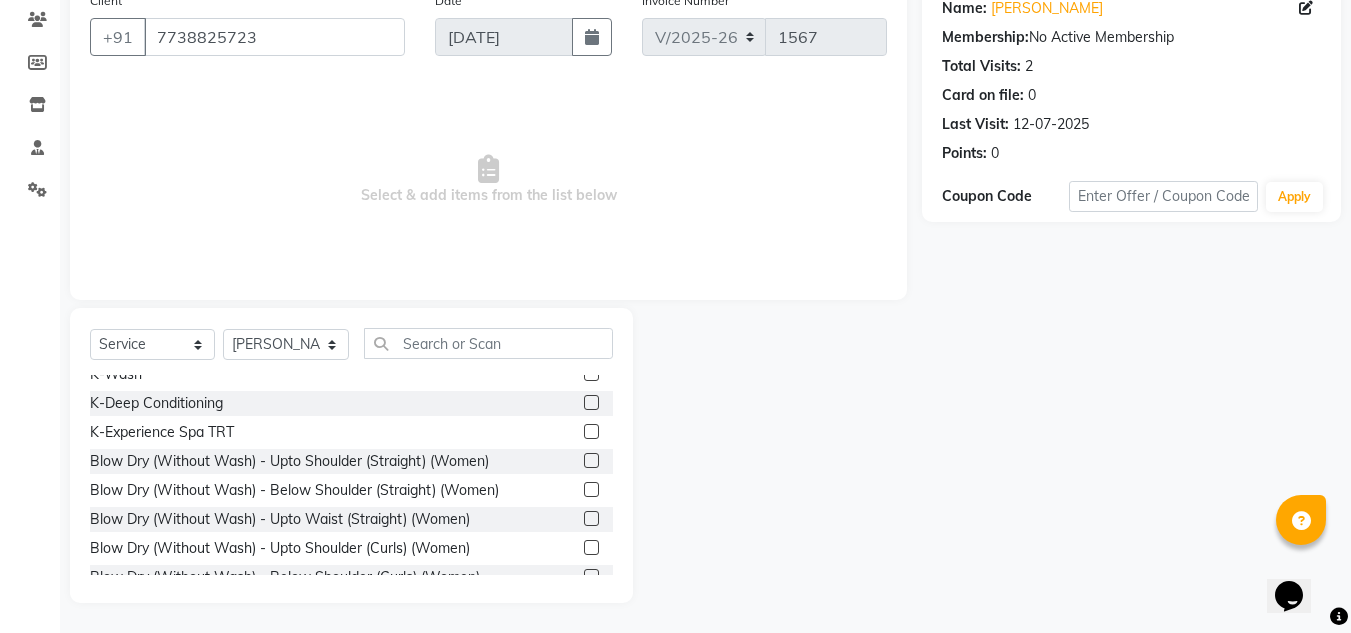 click 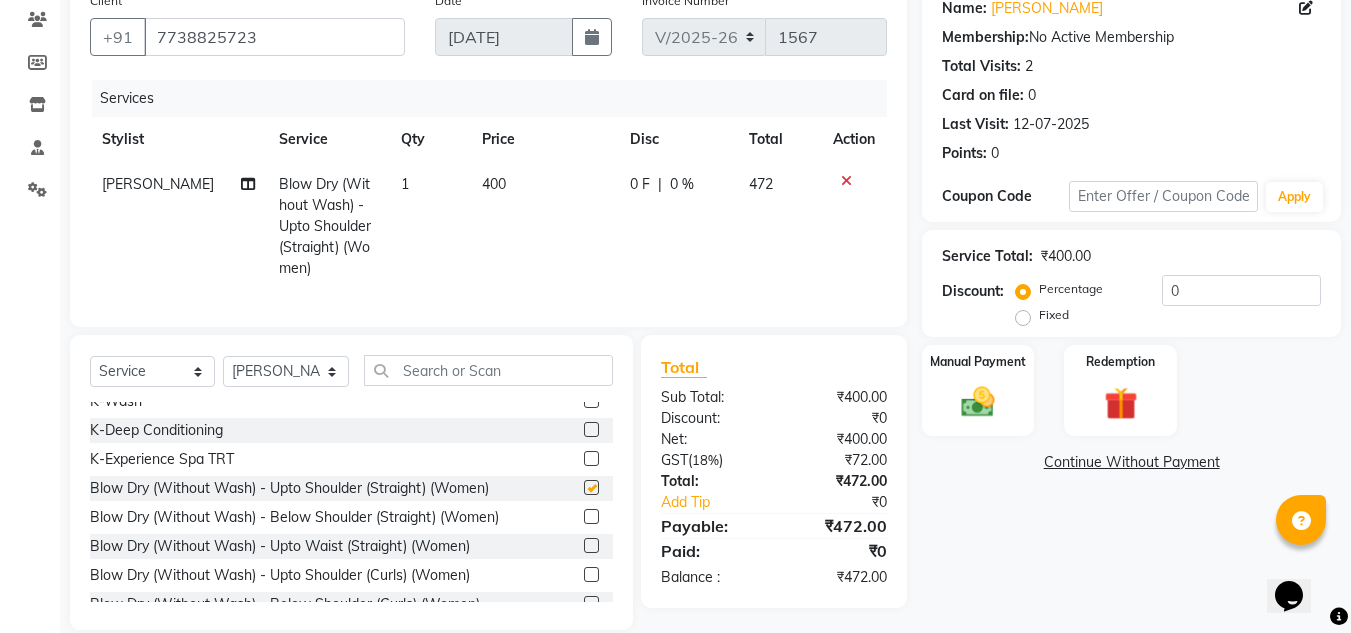 checkbox on "false" 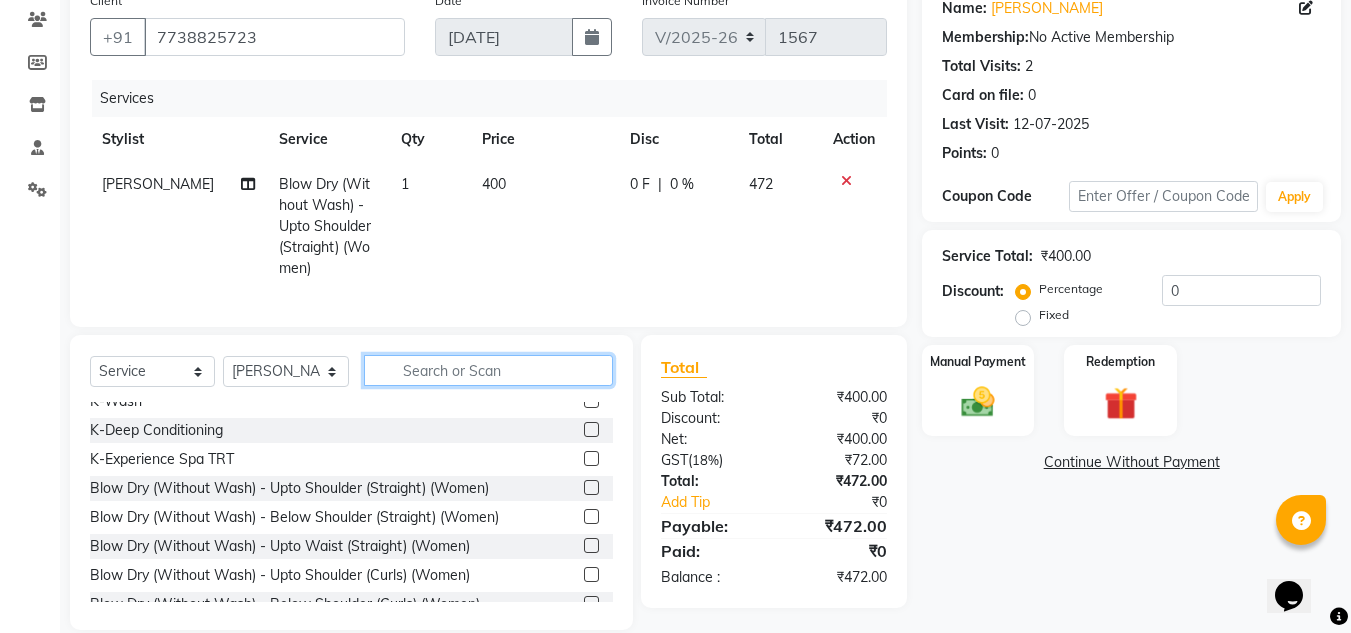 click 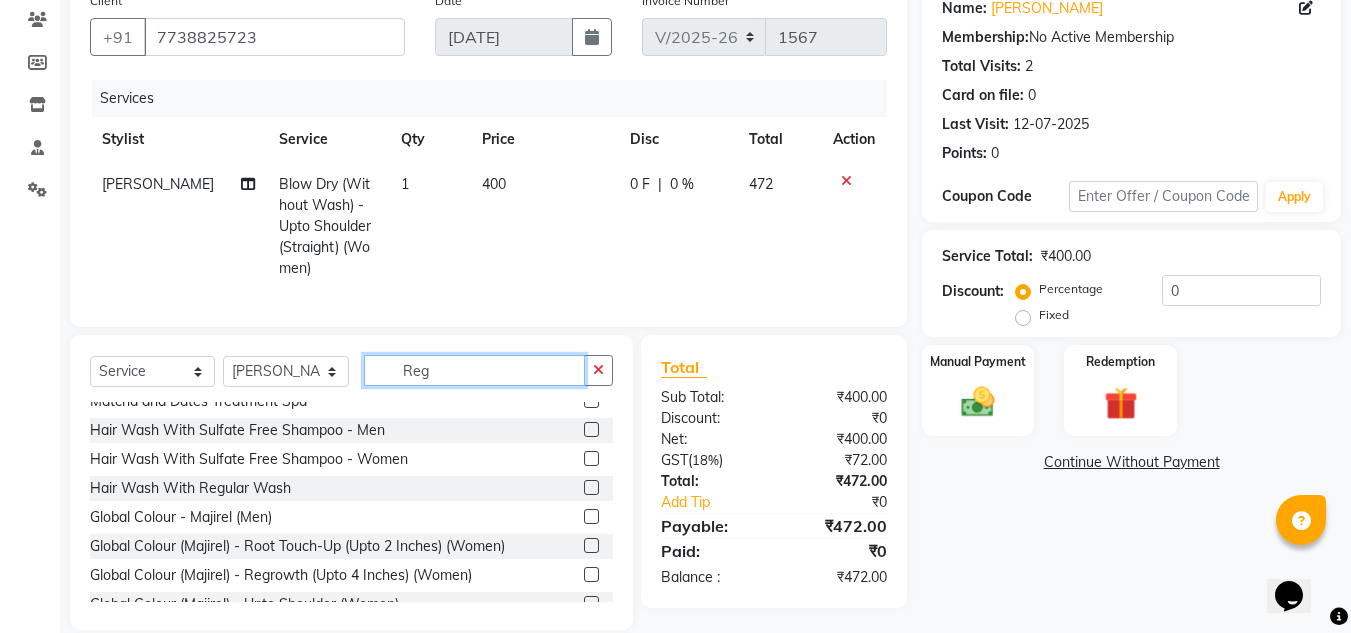 scroll, scrollTop: 0, scrollLeft: 0, axis: both 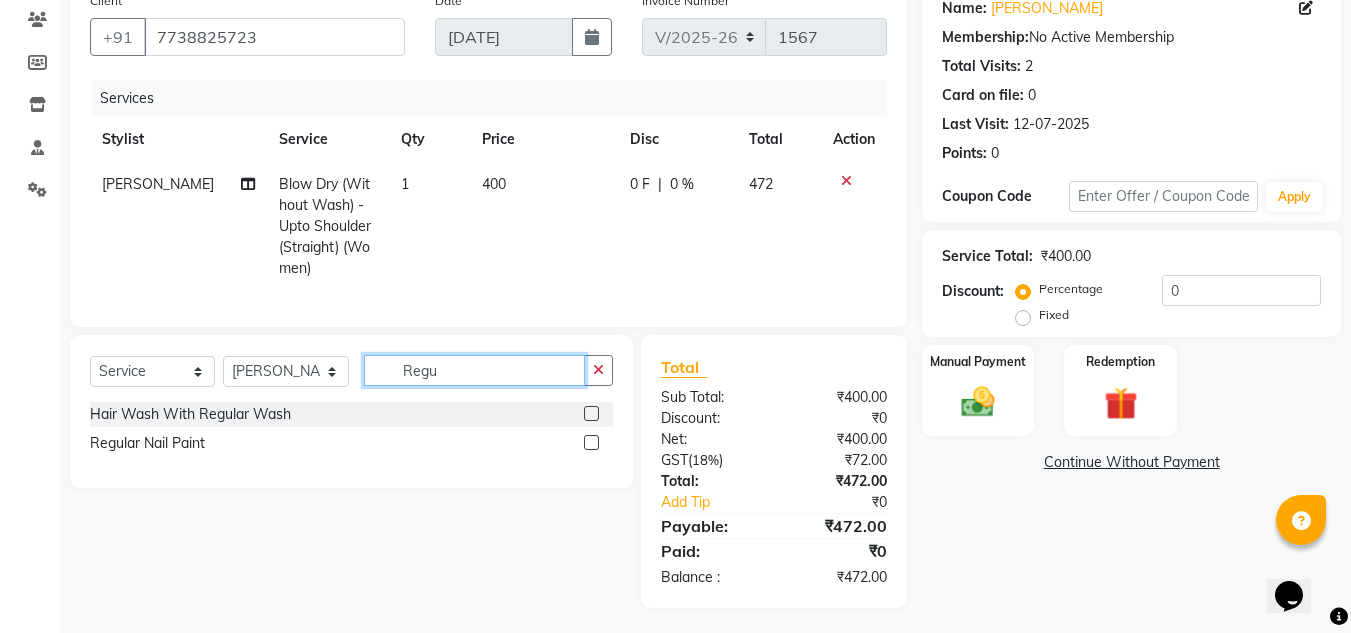 type on "Regu" 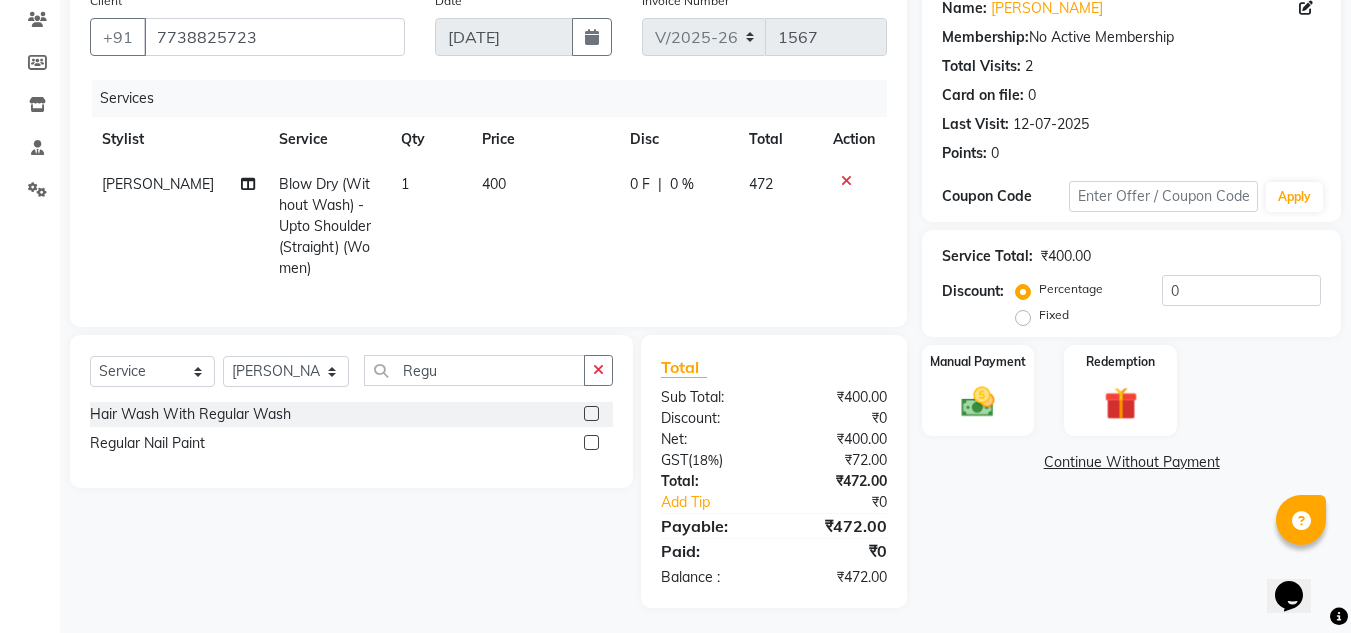 click 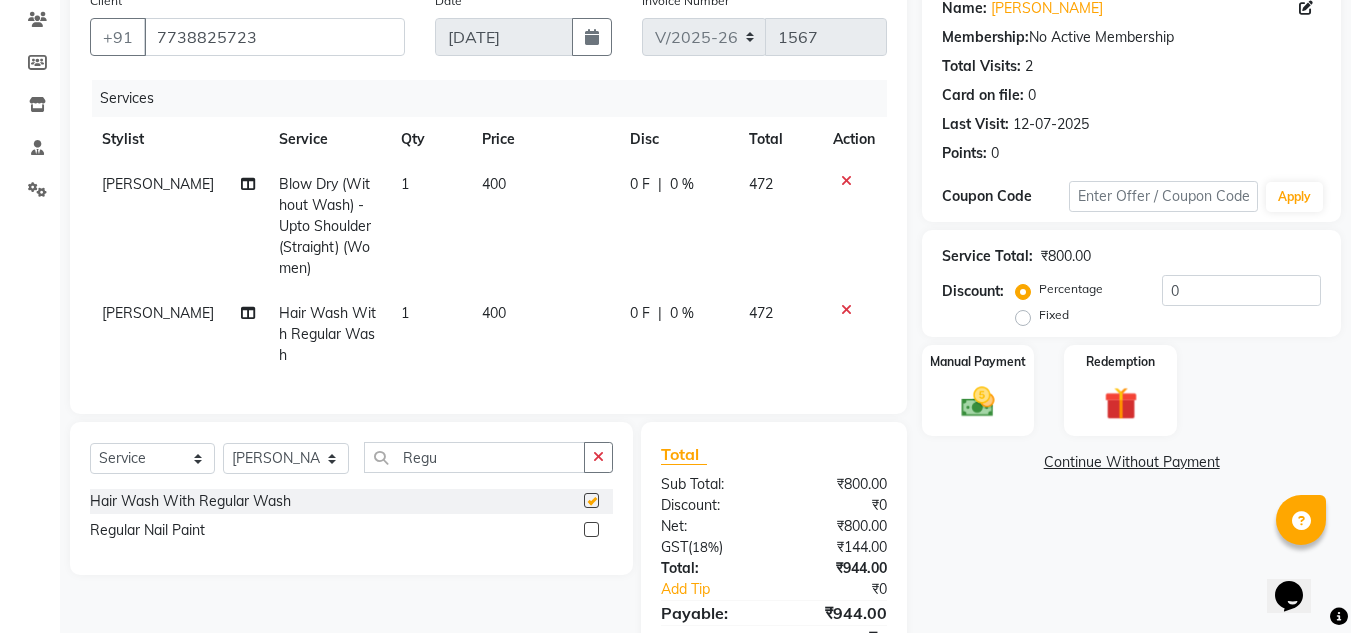 checkbox on "false" 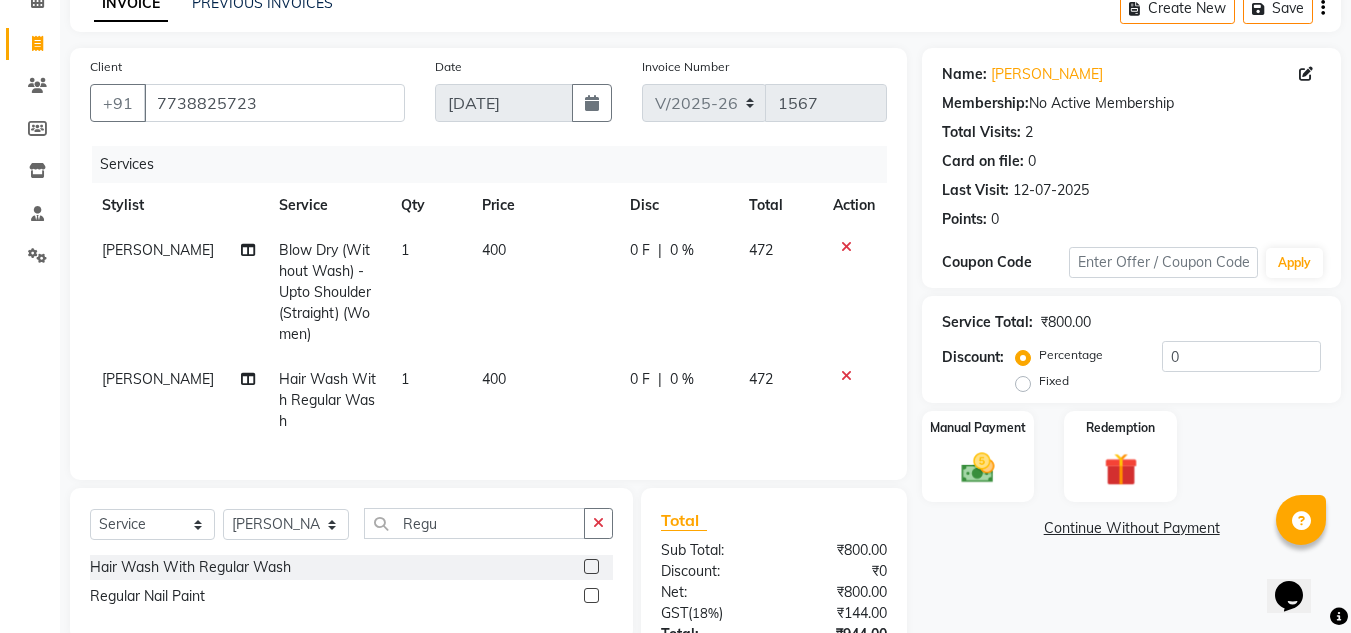 scroll, scrollTop: 0, scrollLeft: 0, axis: both 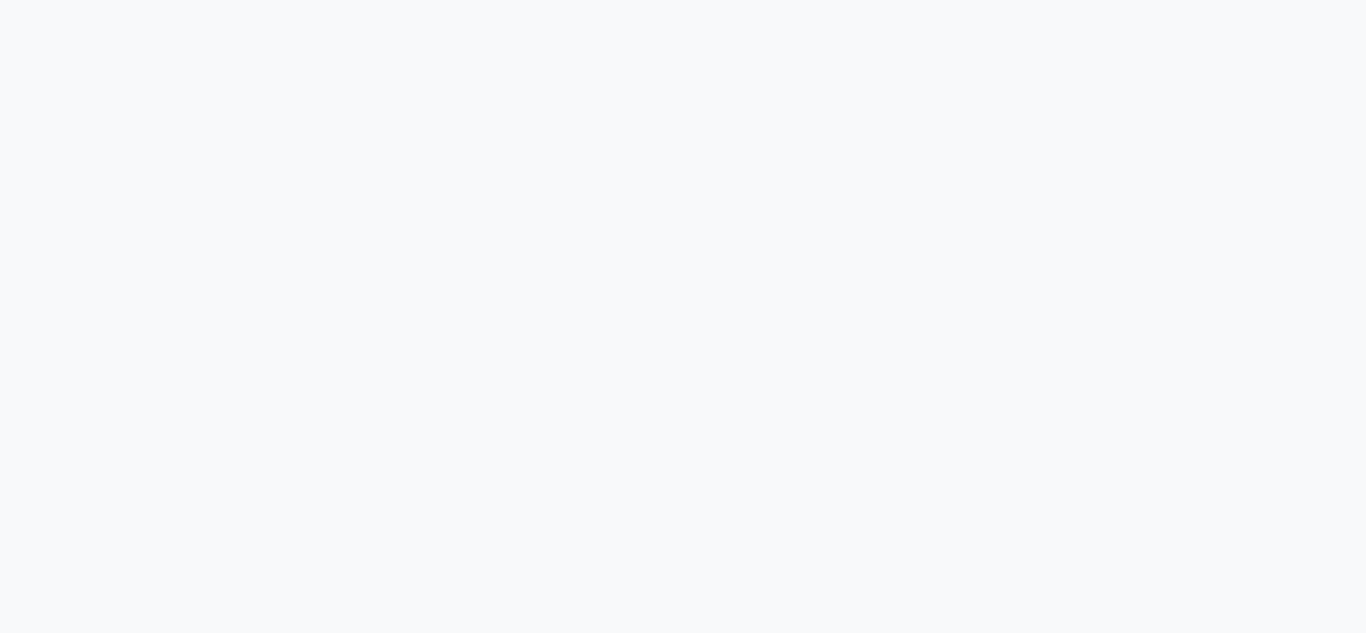 select on "594" 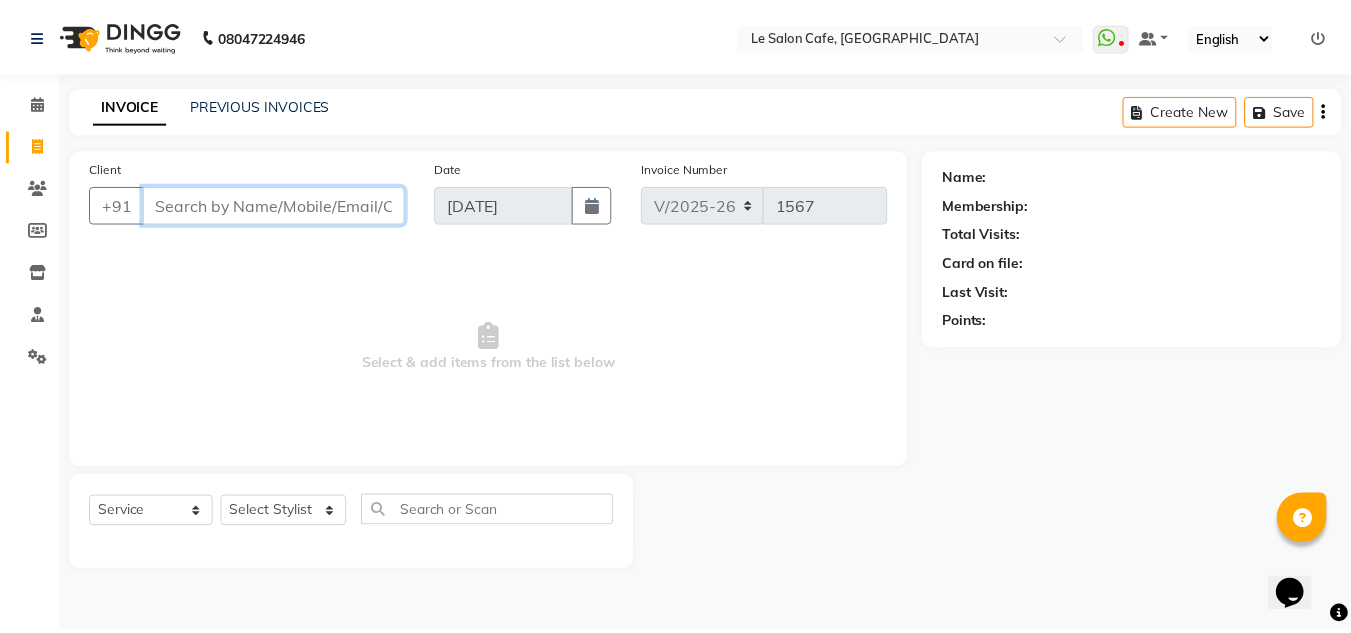 scroll, scrollTop: 0, scrollLeft: 0, axis: both 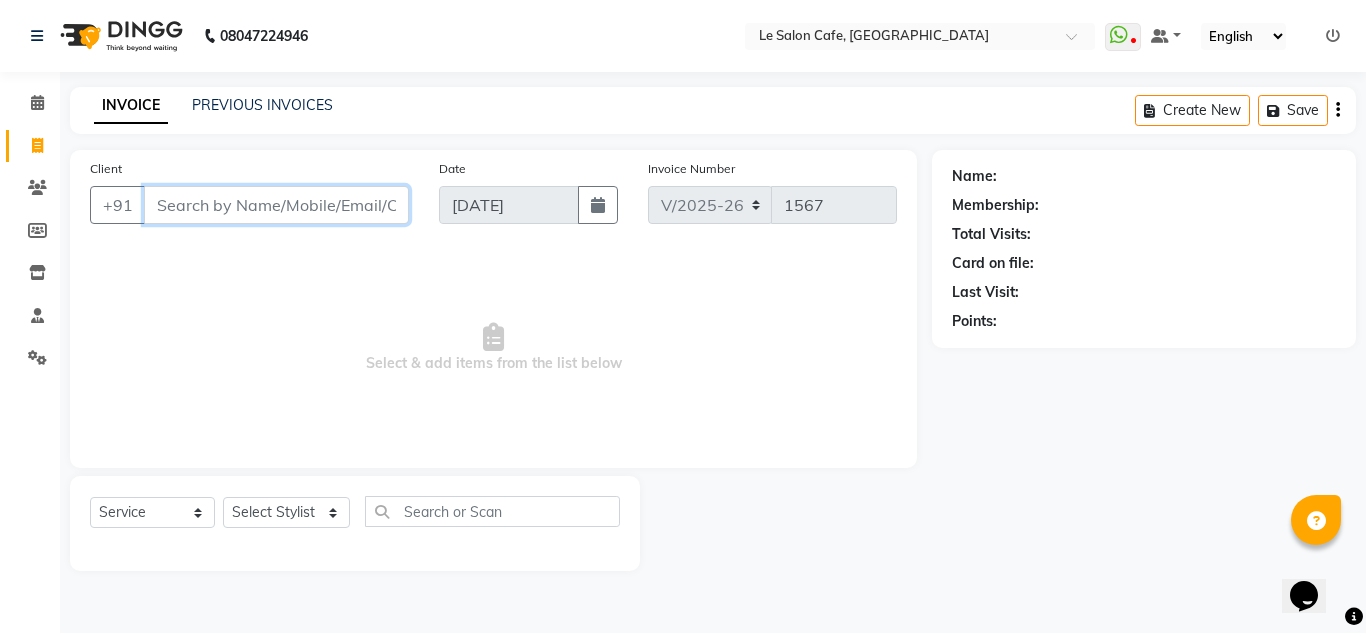 paste on "Sanjivv Chhabra" 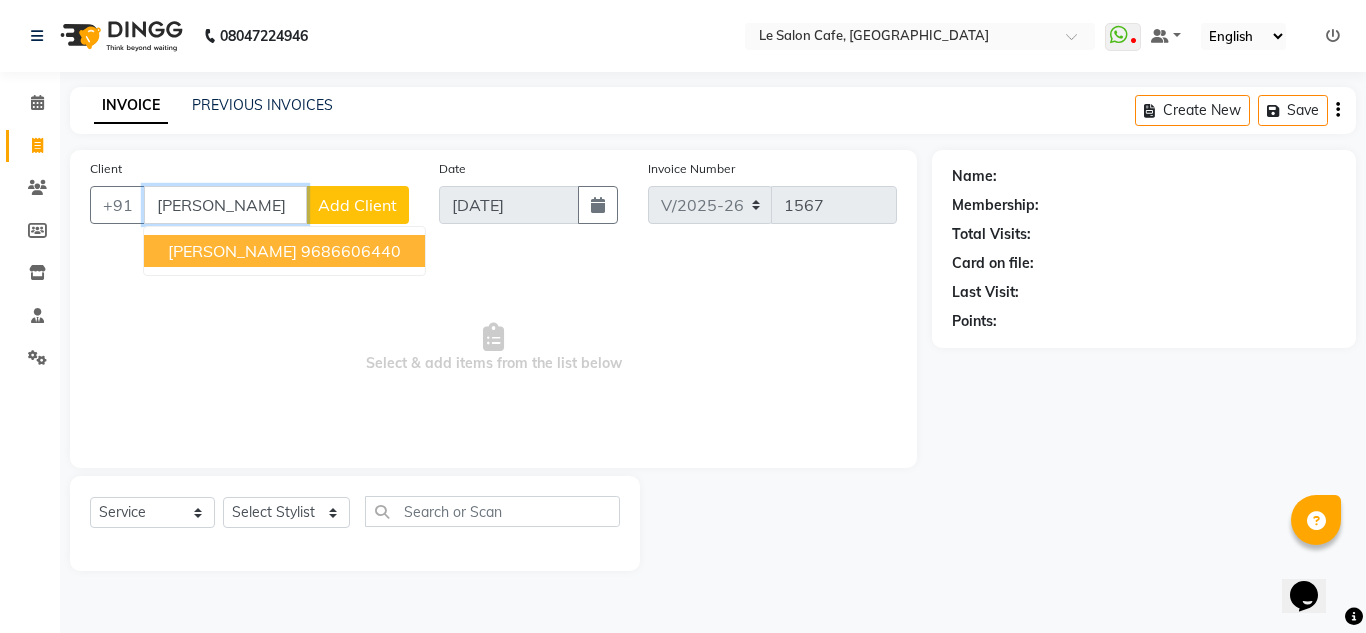 click on "9686606440" at bounding box center (351, 251) 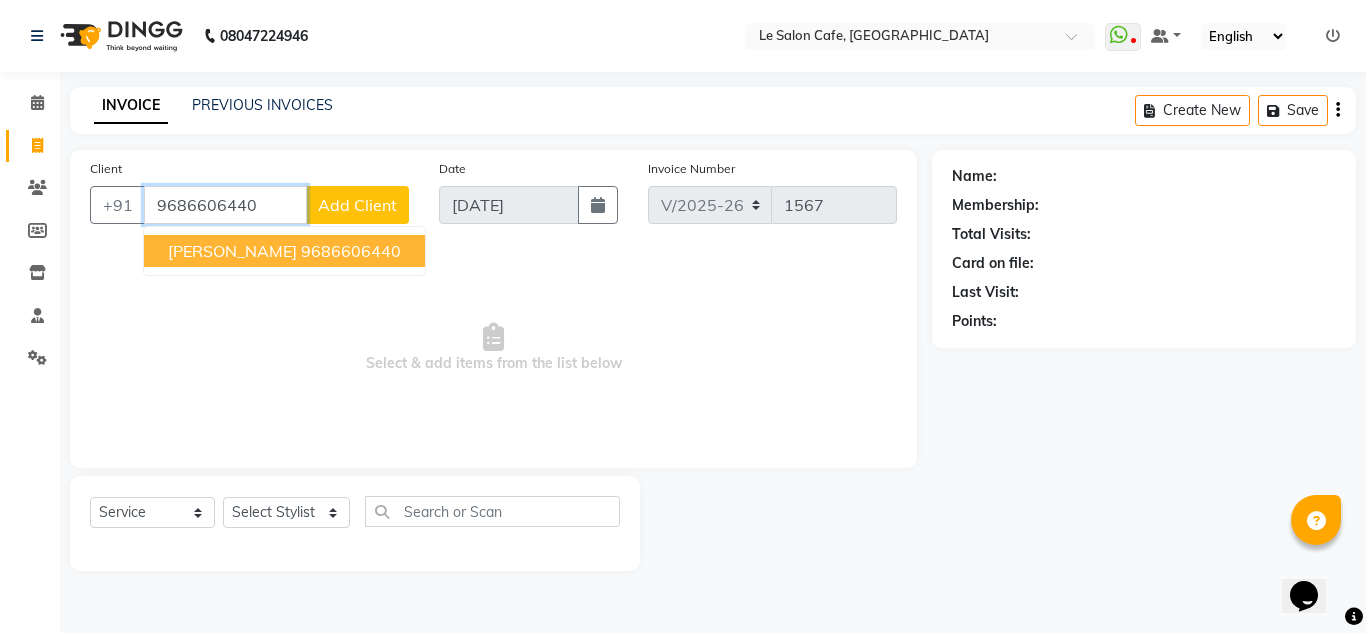 type on "9686606440" 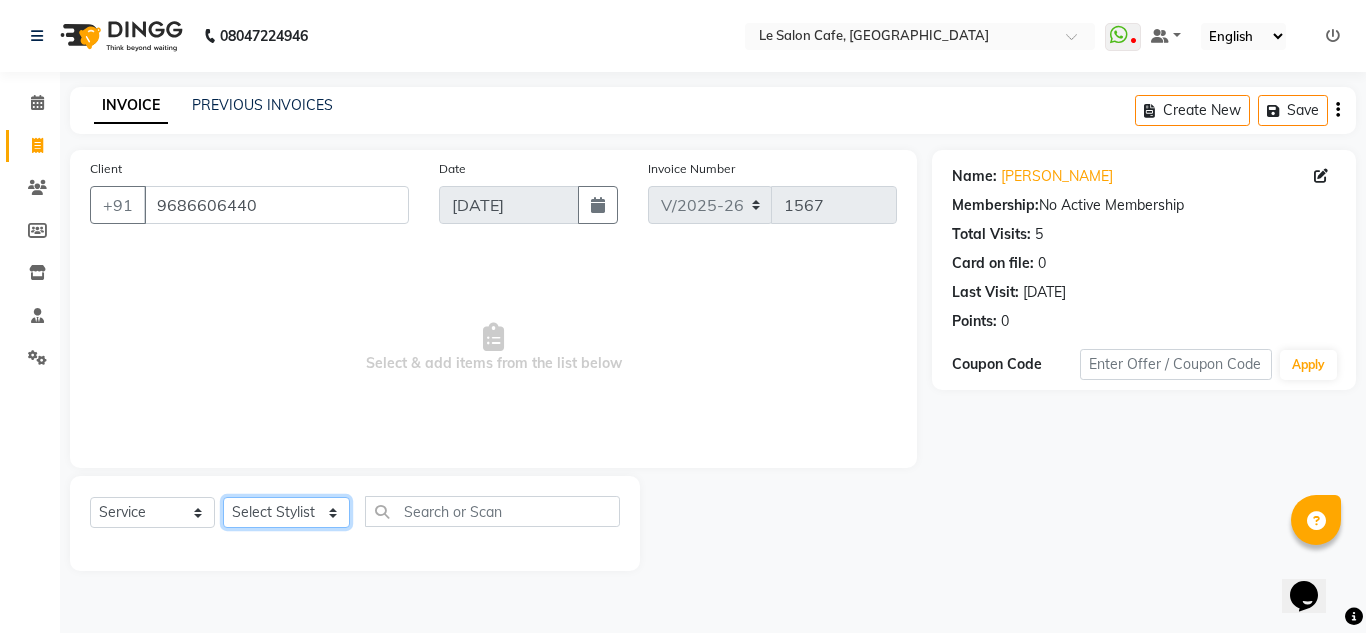 click on "Select Stylist [PERSON_NAME]  [PERSON_NAME]  [PERSON_NAME]  Front Desk  [PERSON_NAME]  [PERSON_NAME] [PERSON_NAME]  [PERSON_NAME]  [PERSON_NAME] [PERSON_NAME]  [PERSON_NAME] [PERSON_NAME] [PERSON_NAME] [PERSON_NAME]" 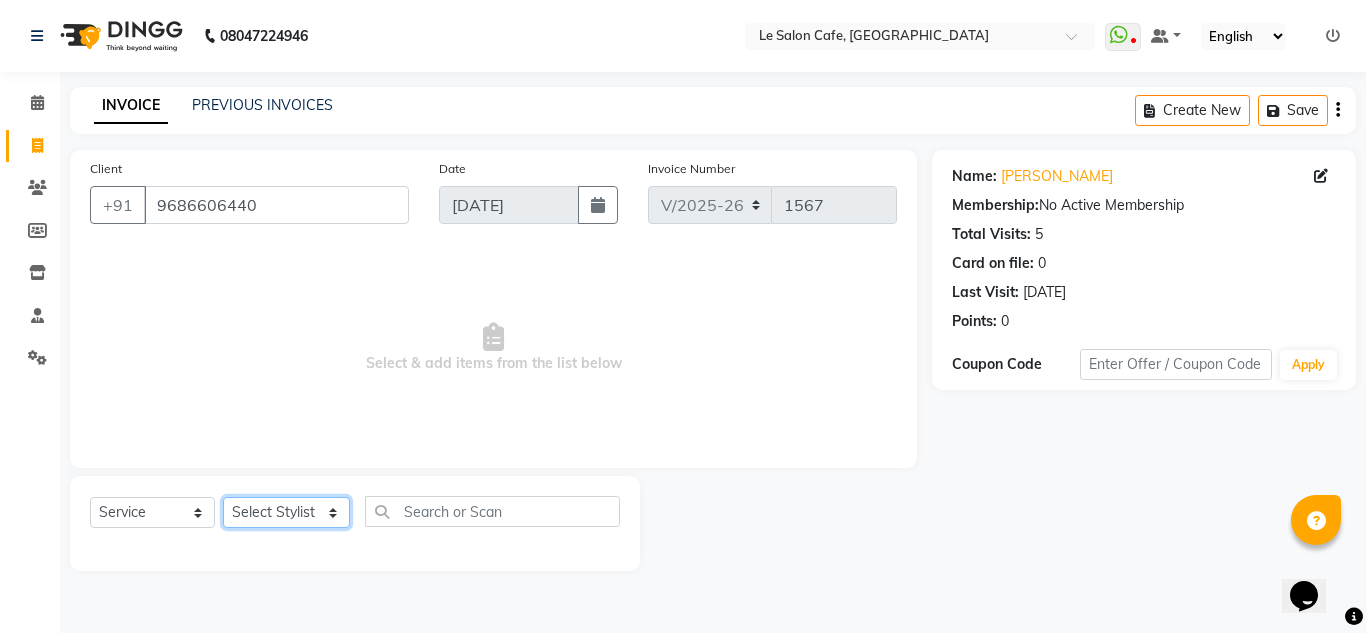 select on "86050" 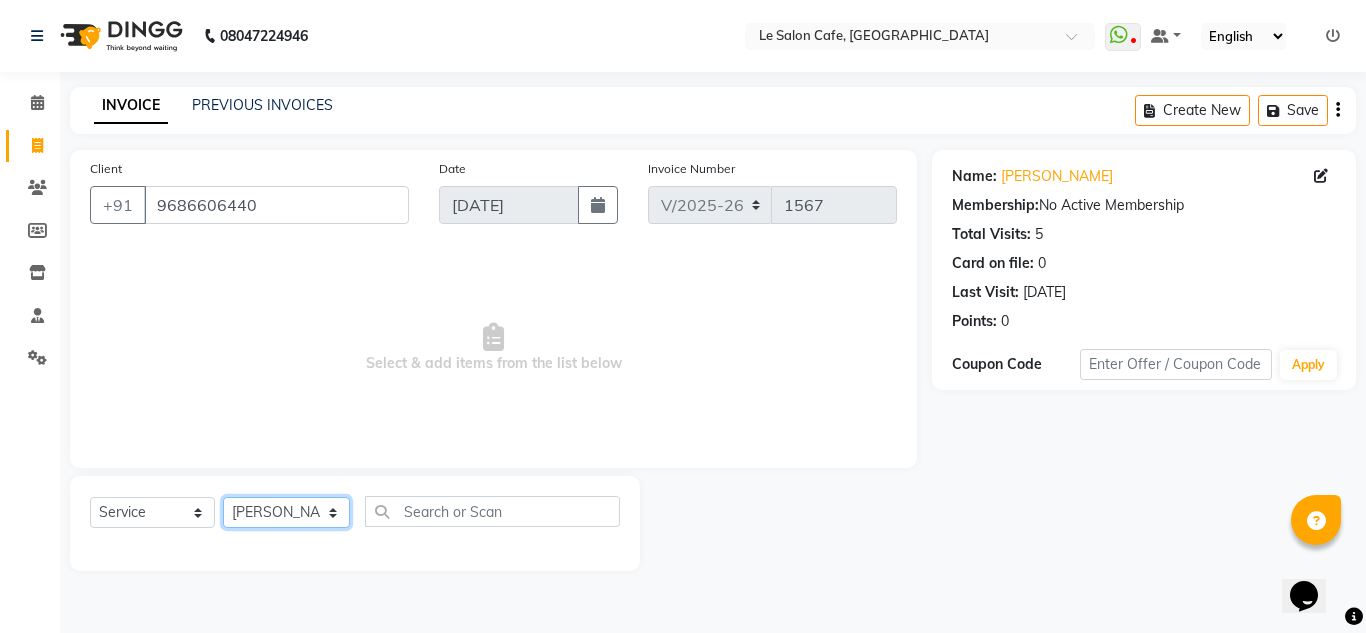 click on "Select Stylist [PERSON_NAME]  [PERSON_NAME]  [PERSON_NAME]  Front Desk  [PERSON_NAME]  [PERSON_NAME] [PERSON_NAME]  [PERSON_NAME]  [PERSON_NAME] [PERSON_NAME]  [PERSON_NAME] [PERSON_NAME] [PERSON_NAME] [PERSON_NAME]" 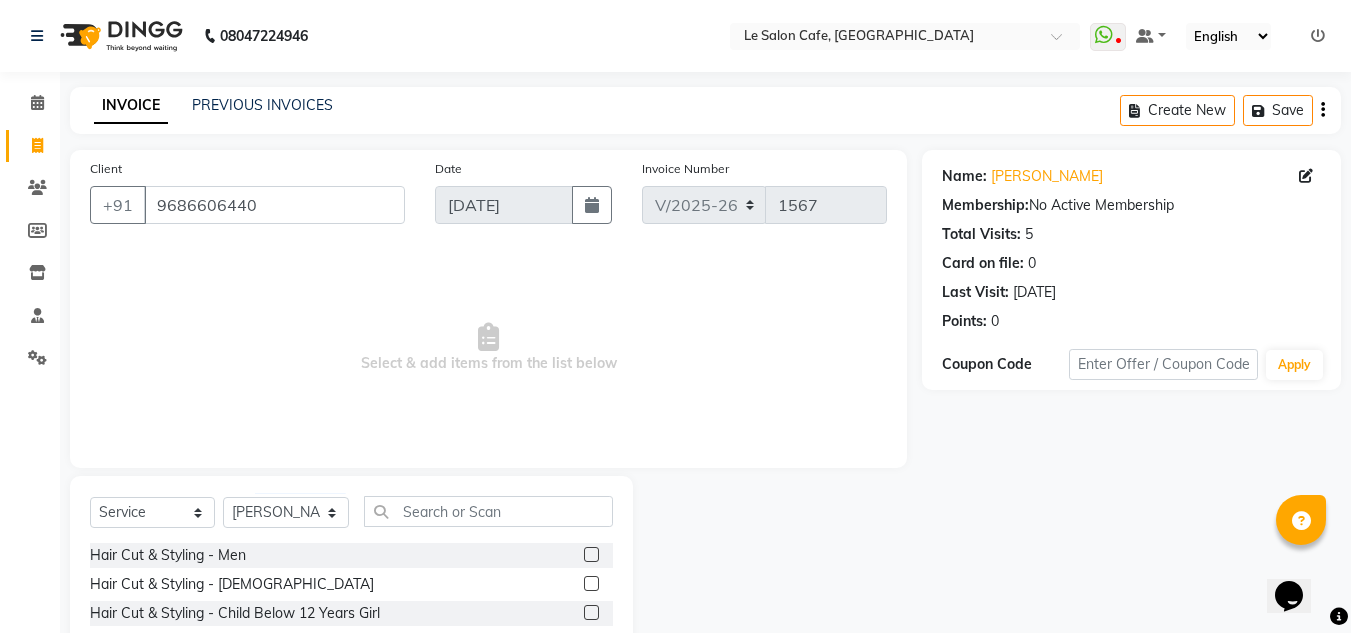 click 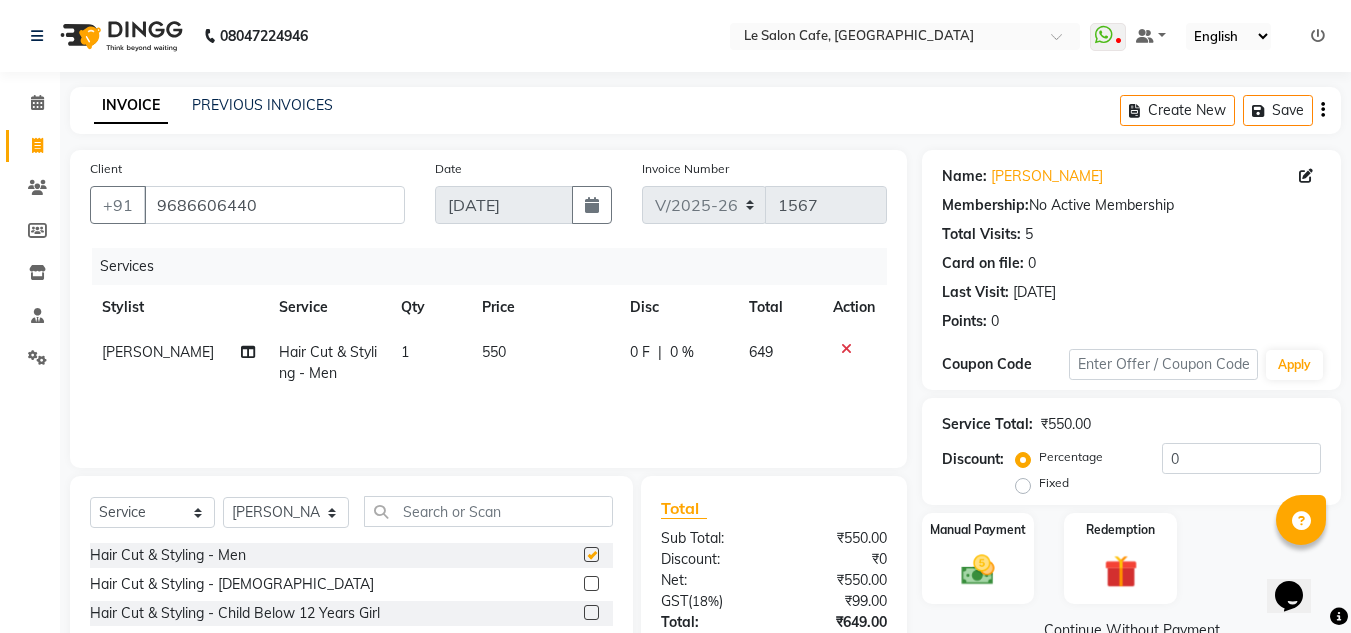 checkbox on "false" 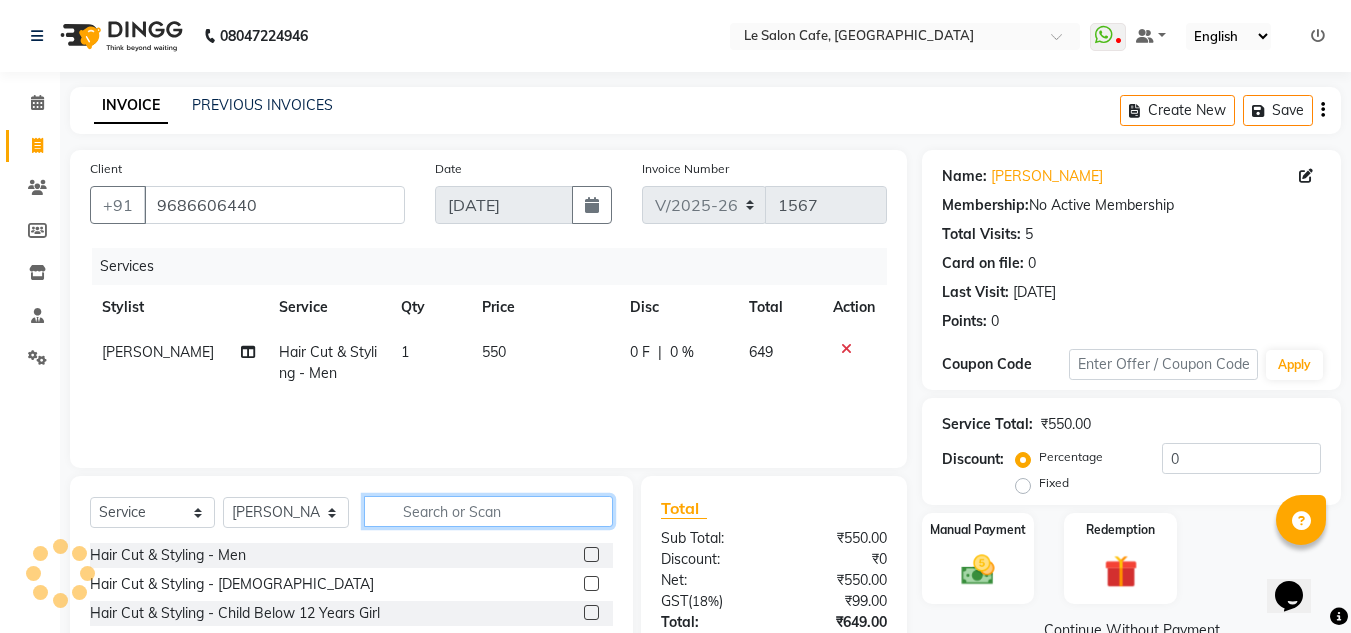 click 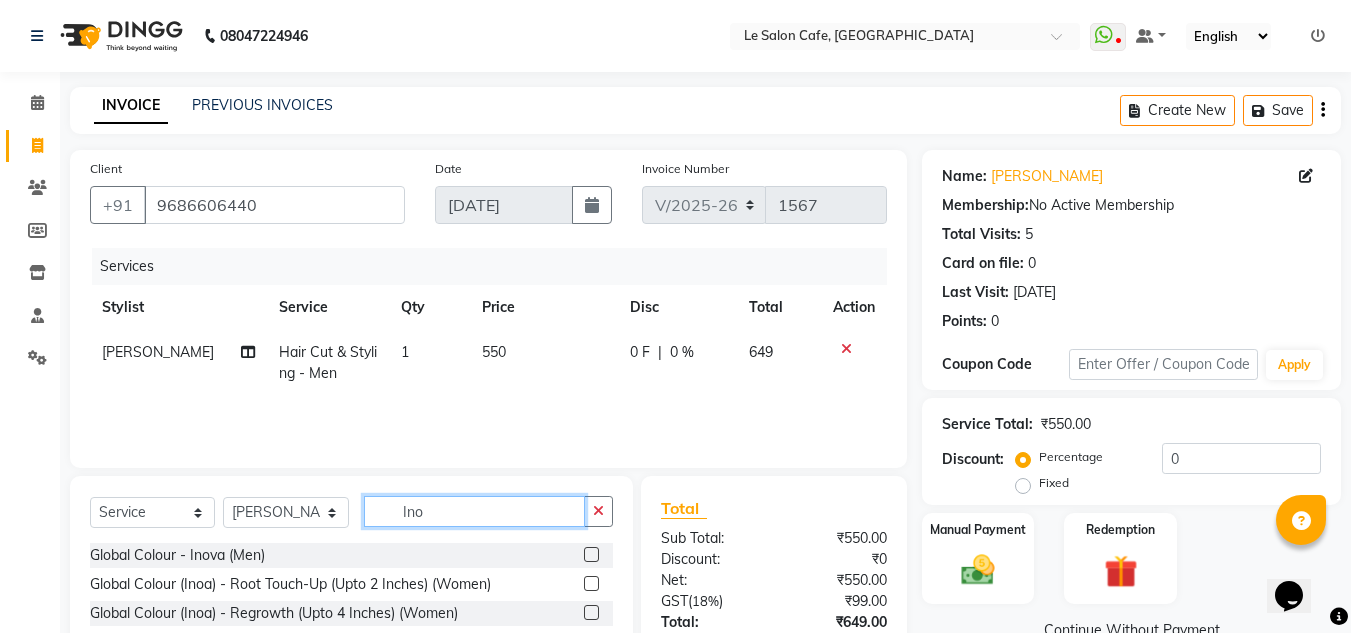 scroll, scrollTop: 100, scrollLeft: 0, axis: vertical 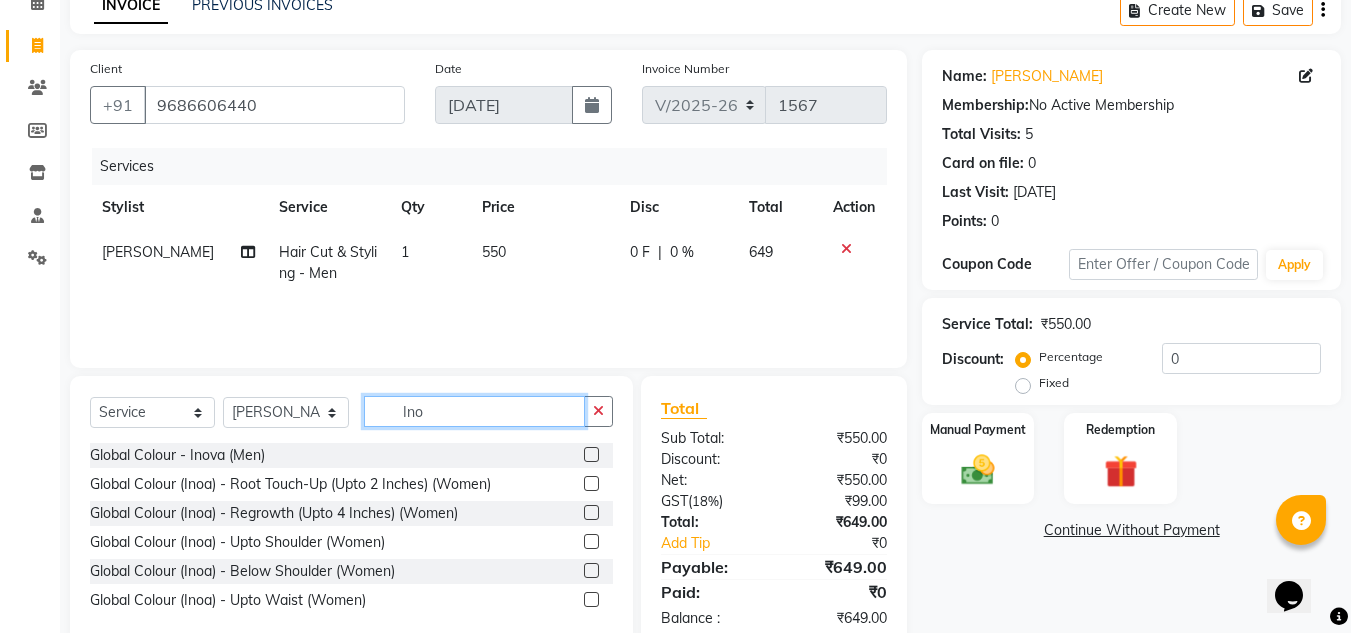 type on "Ino" 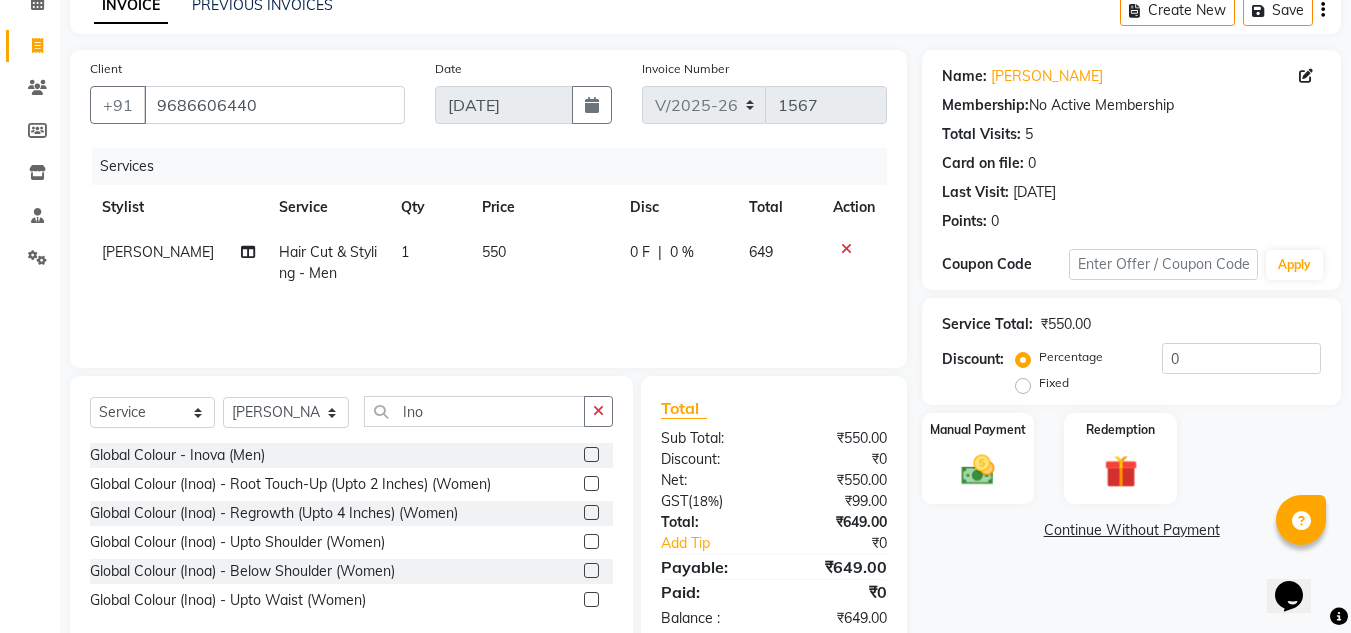 click 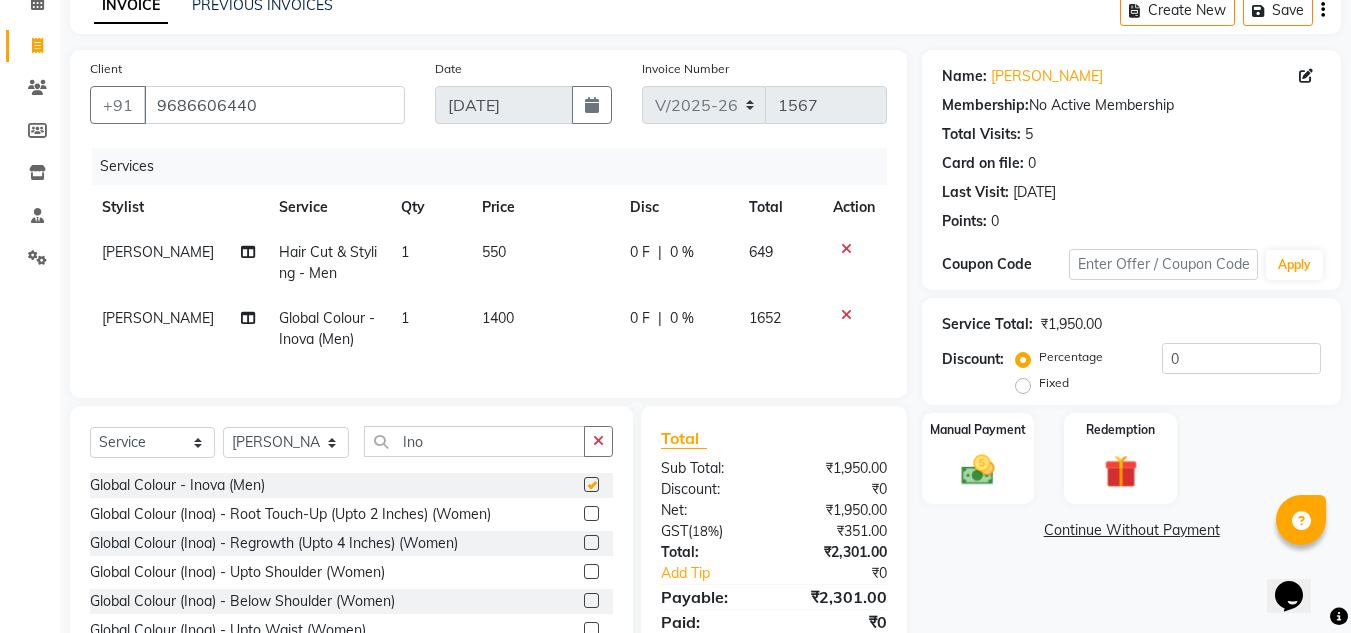 checkbox on "false" 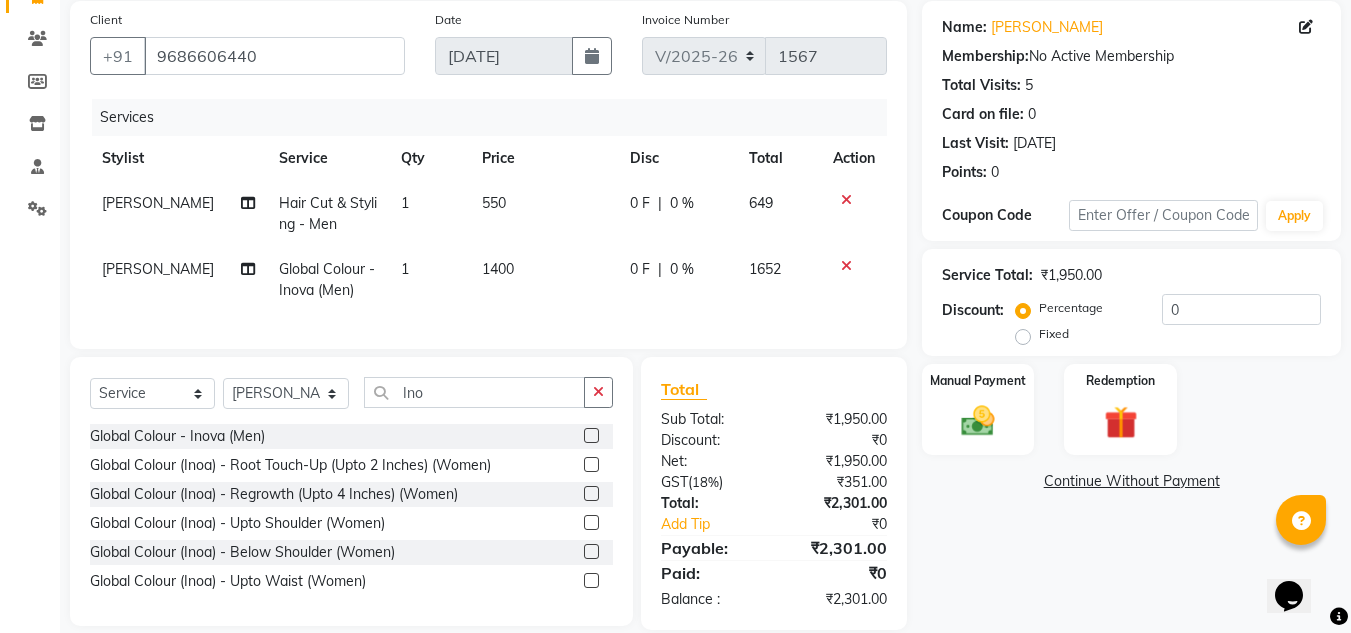 scroll, scrollTop: 191, scrollLeft: 0, axis: vertical 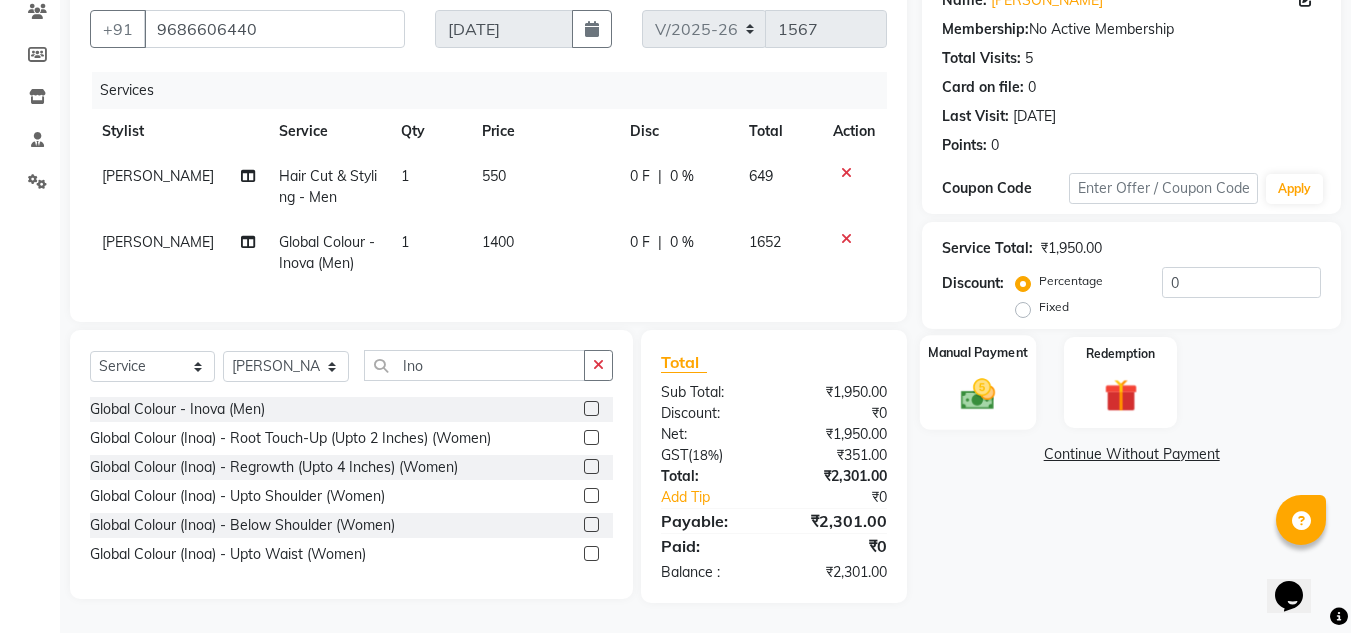 click 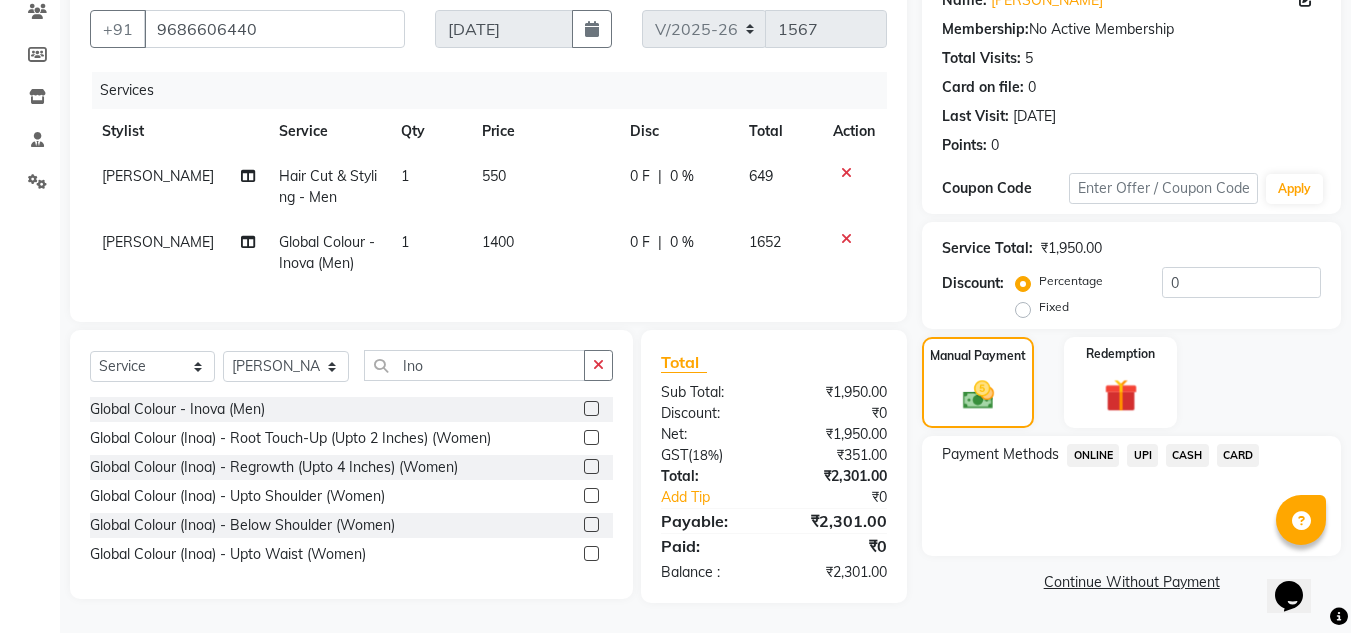 click on "CARD" 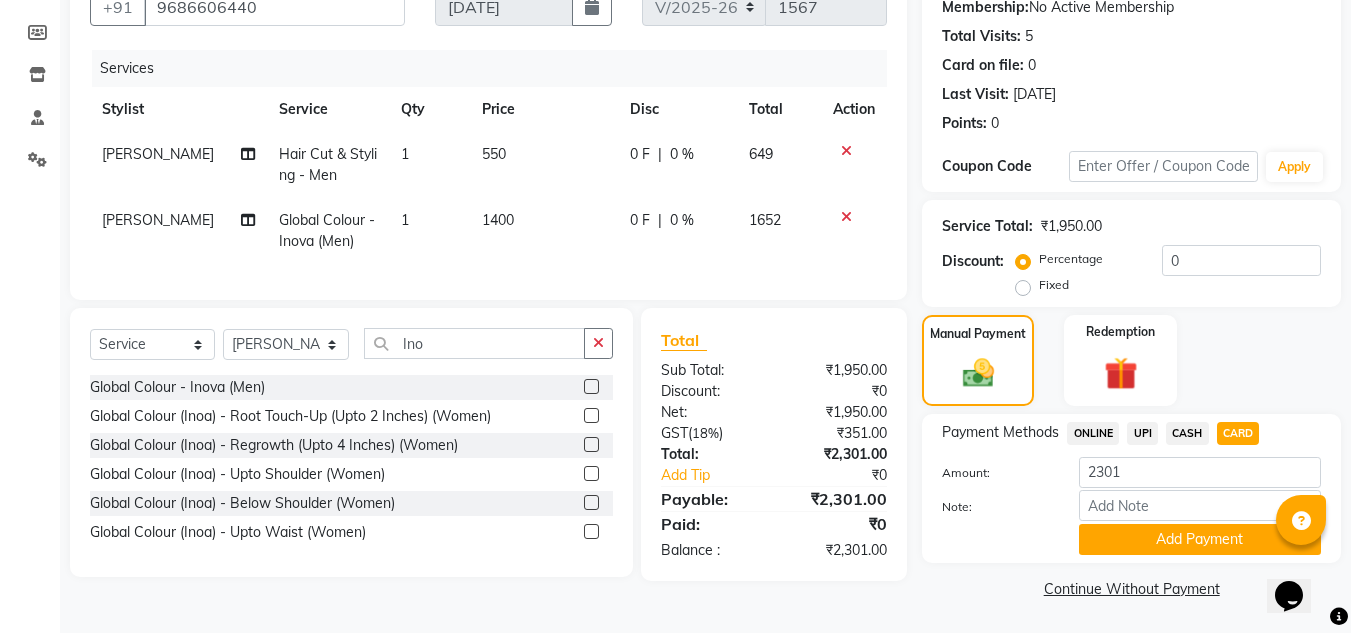 scroll, scrollTop: 199, scrollLeft: 0, axis: vertical 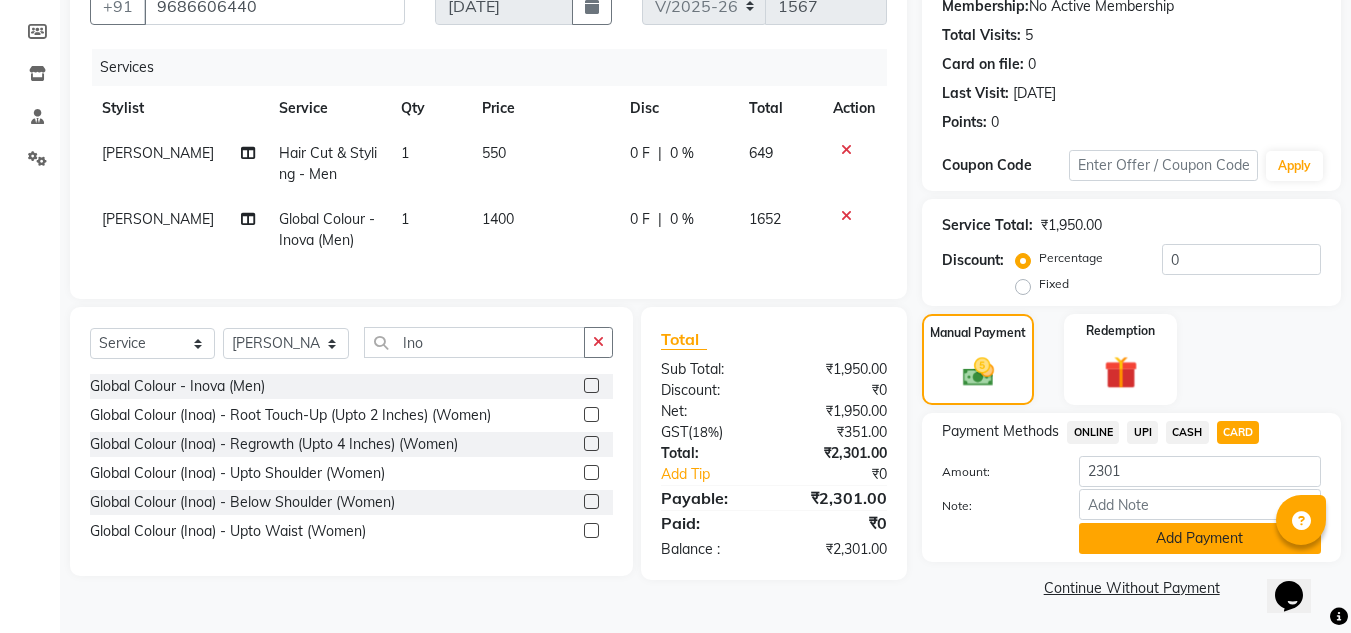 click on "Add Payment" 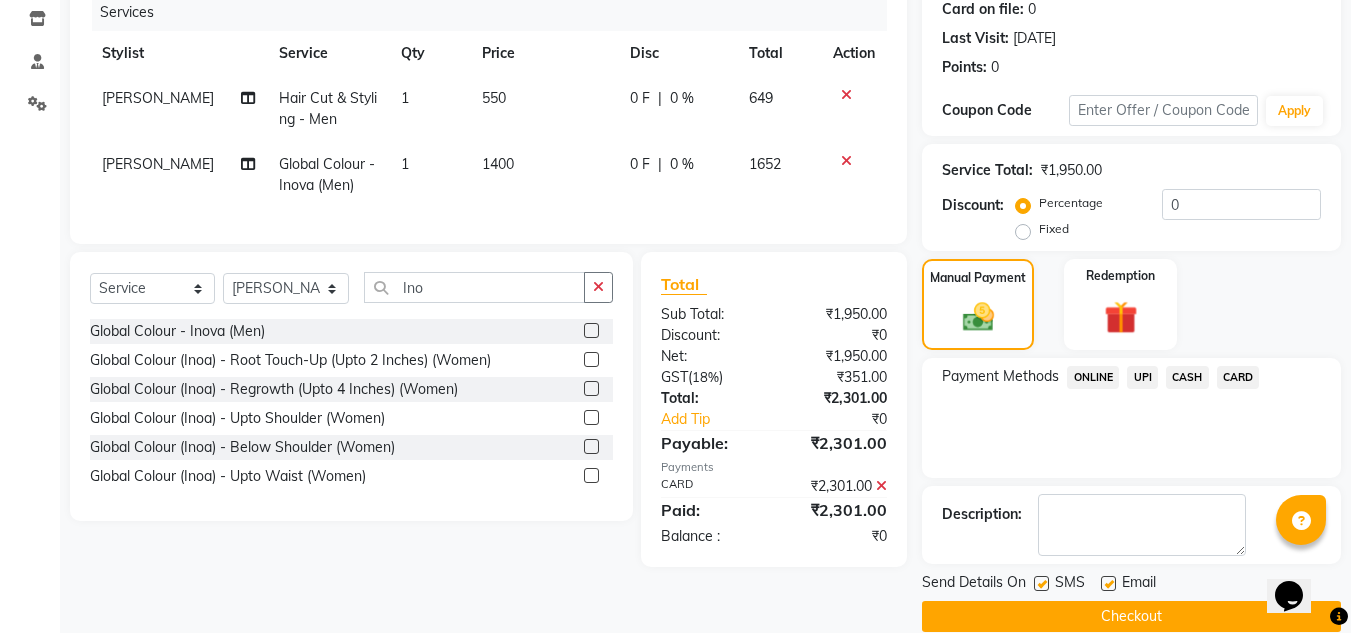 scroll, scrollTop: 283, scrollLeft: 0, axis: vertical 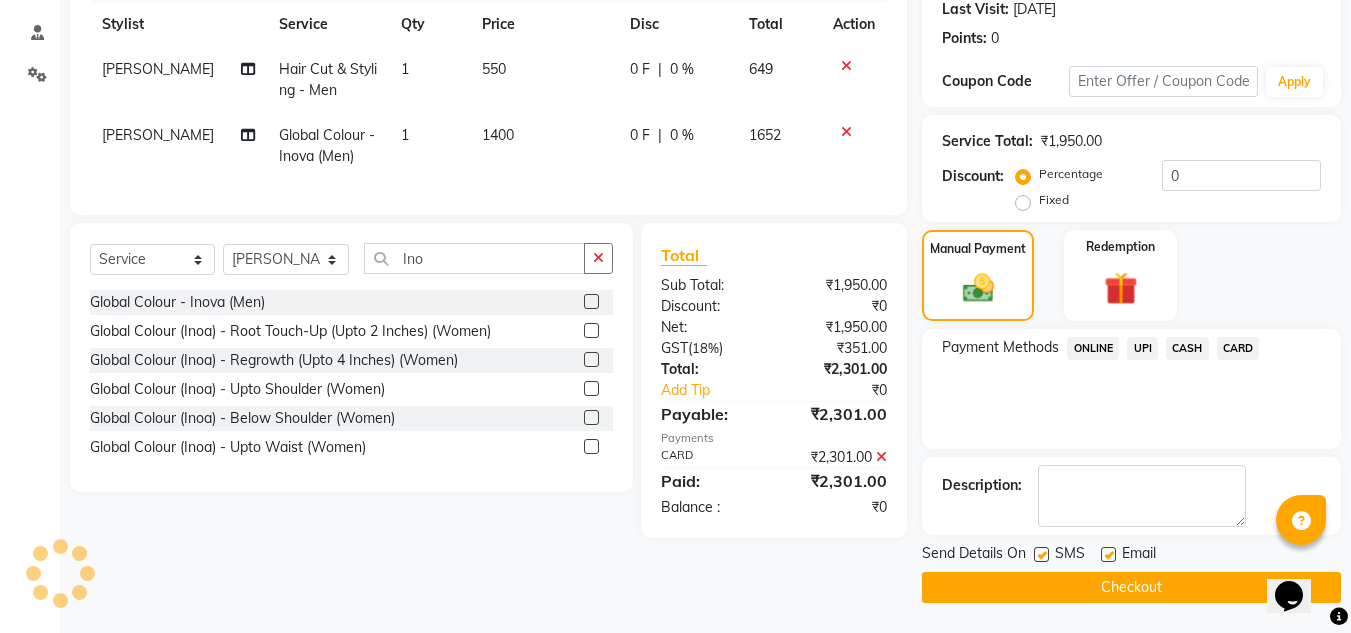 click 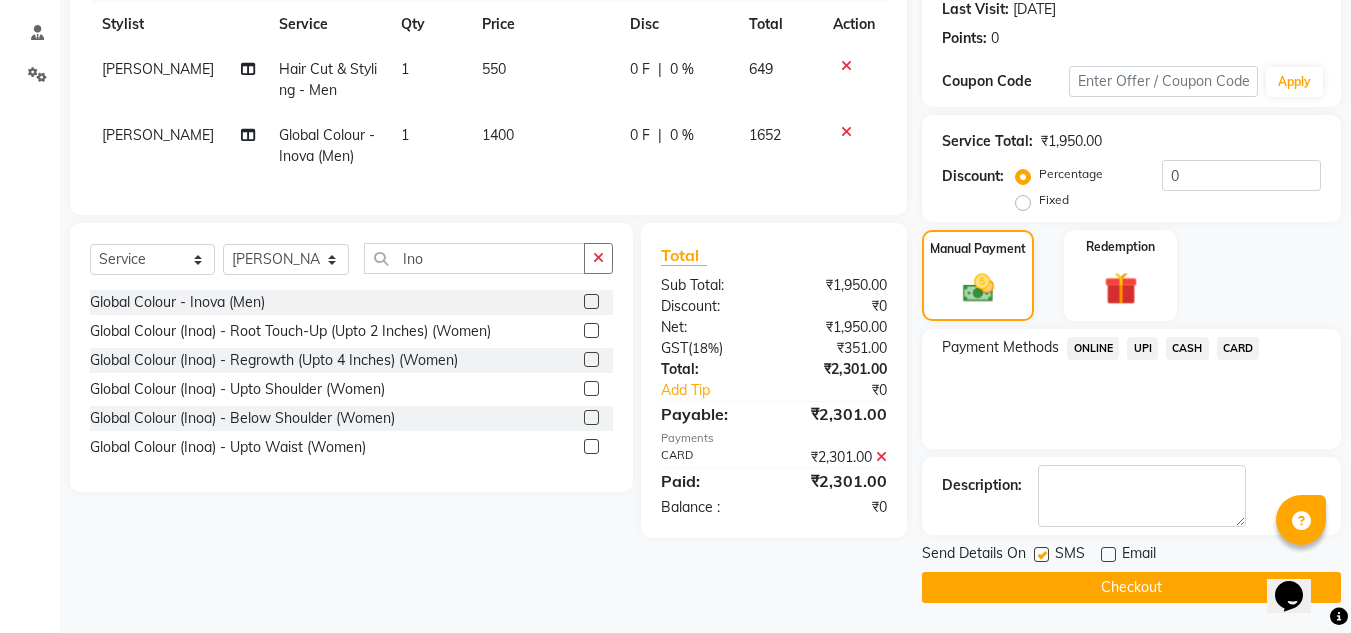click on "Checkout" 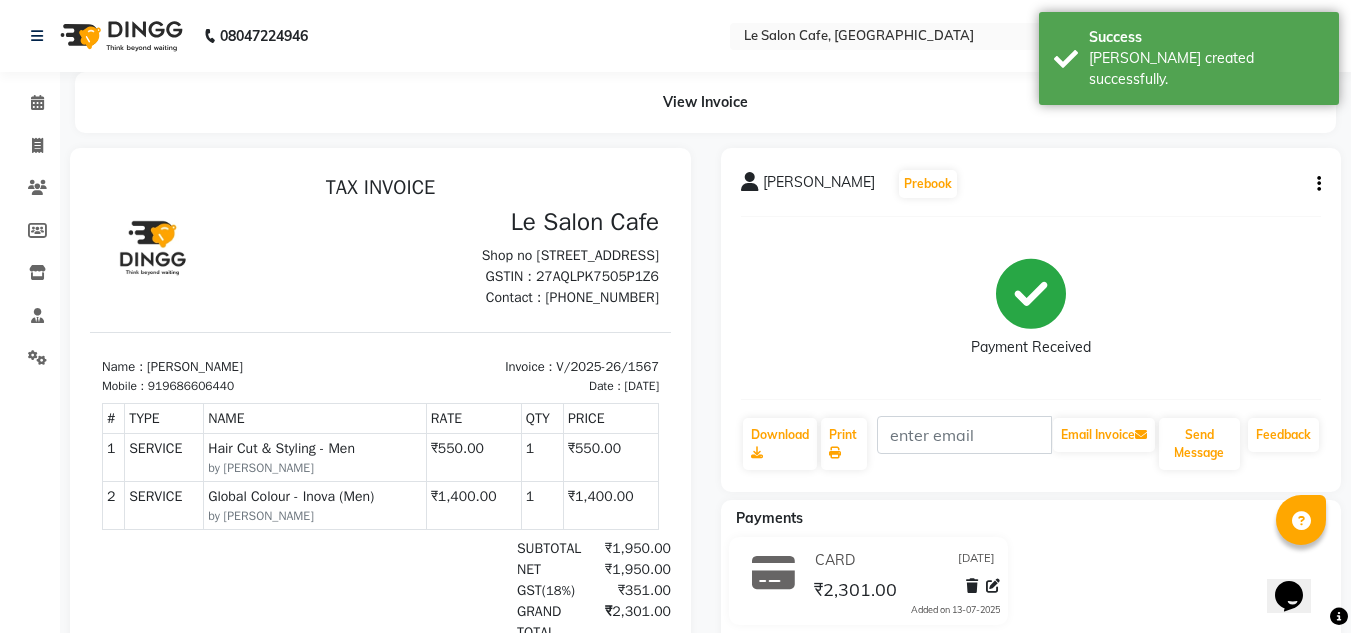 scroll, scrollTop: 0, scrollLeft: 0, axis: both 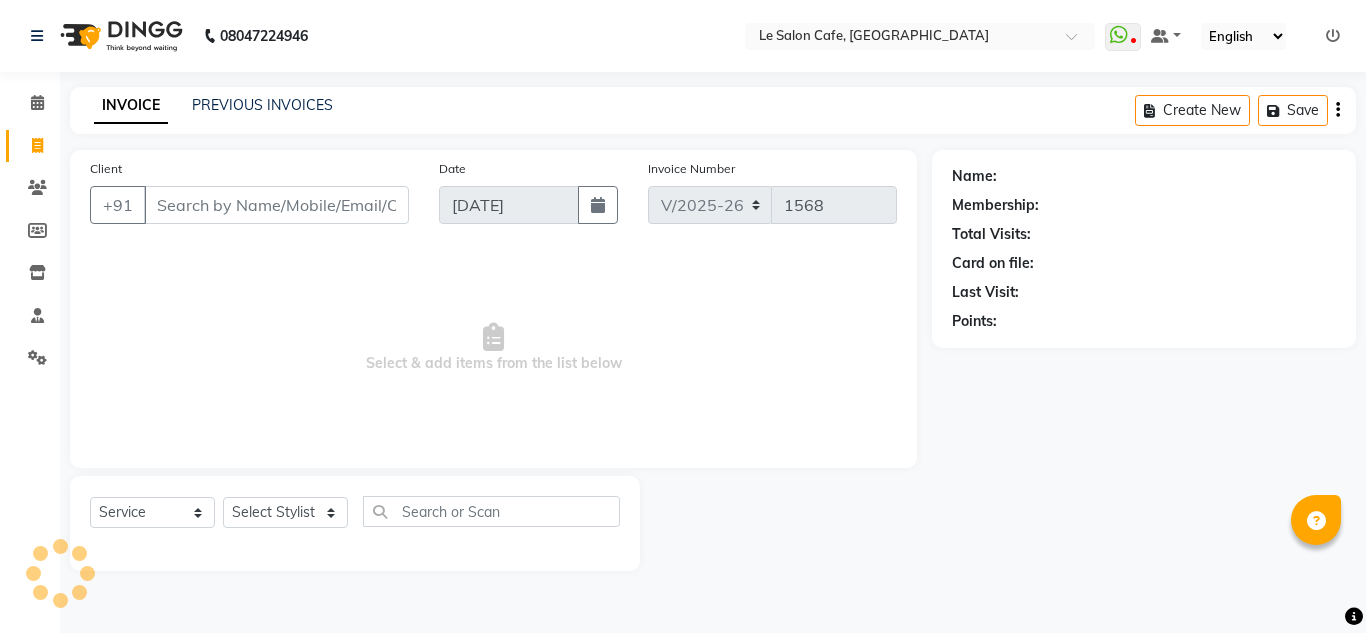 select on "594" 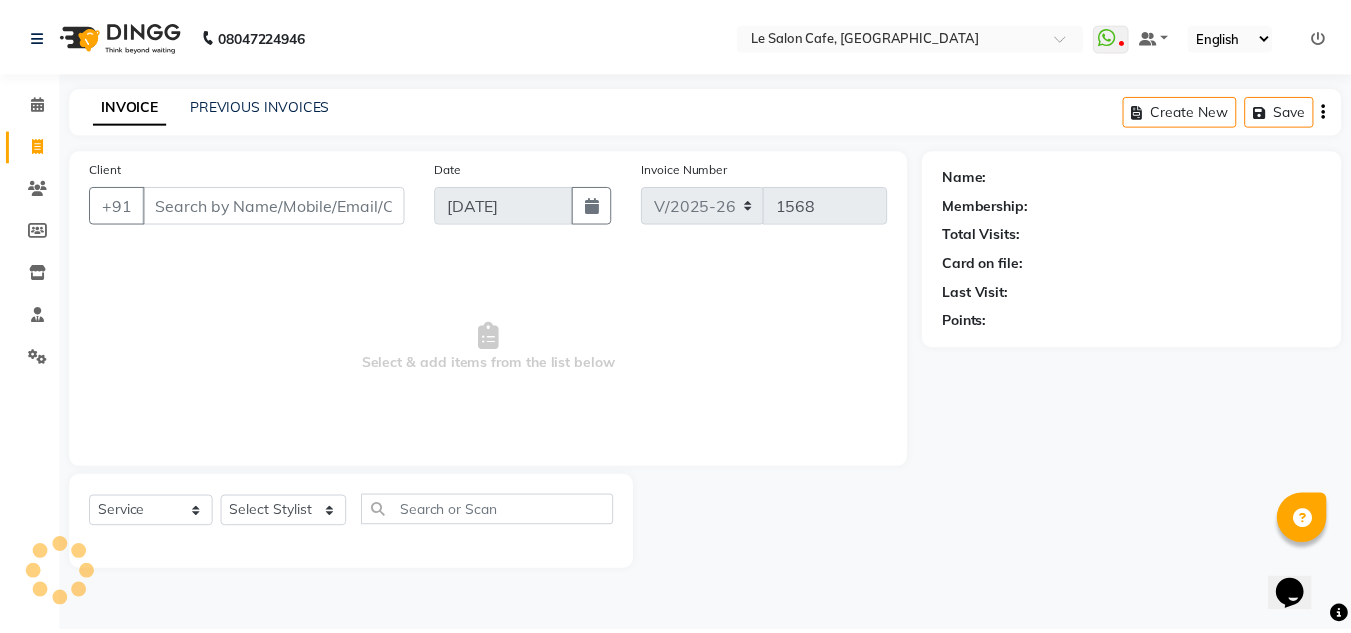 scroll, scrollTop: 0, scrollLeft: 0, axis: both 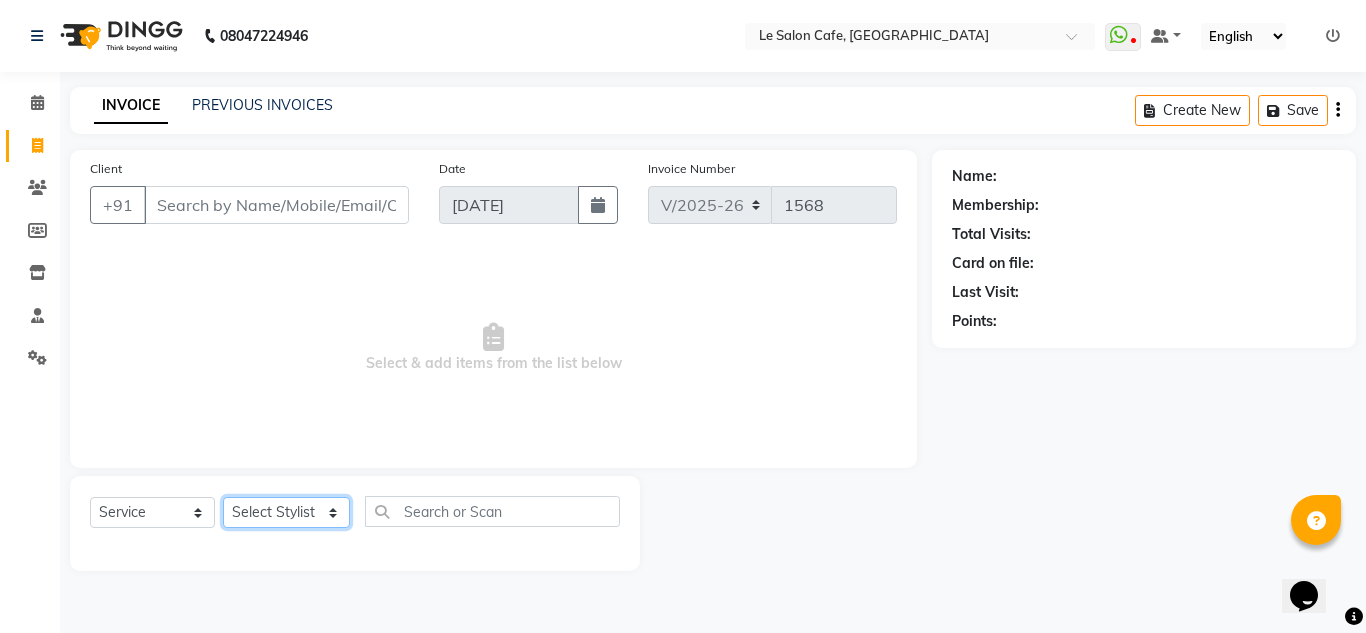 click on "Select Stylist [PERSON_NAME]  [PERSON_NAME]  [PERSON_NAME]  Front Desk  [PERSON_NAME]  [PERSON_NAME] [PERSON_NAME]  [PERSON_NAME]  [PERSON_NAME] [PERSON_NAME]  [PERSON_NAME] [PERSON_NAME] [PERSON_NAME] [PERSON_NAME]" 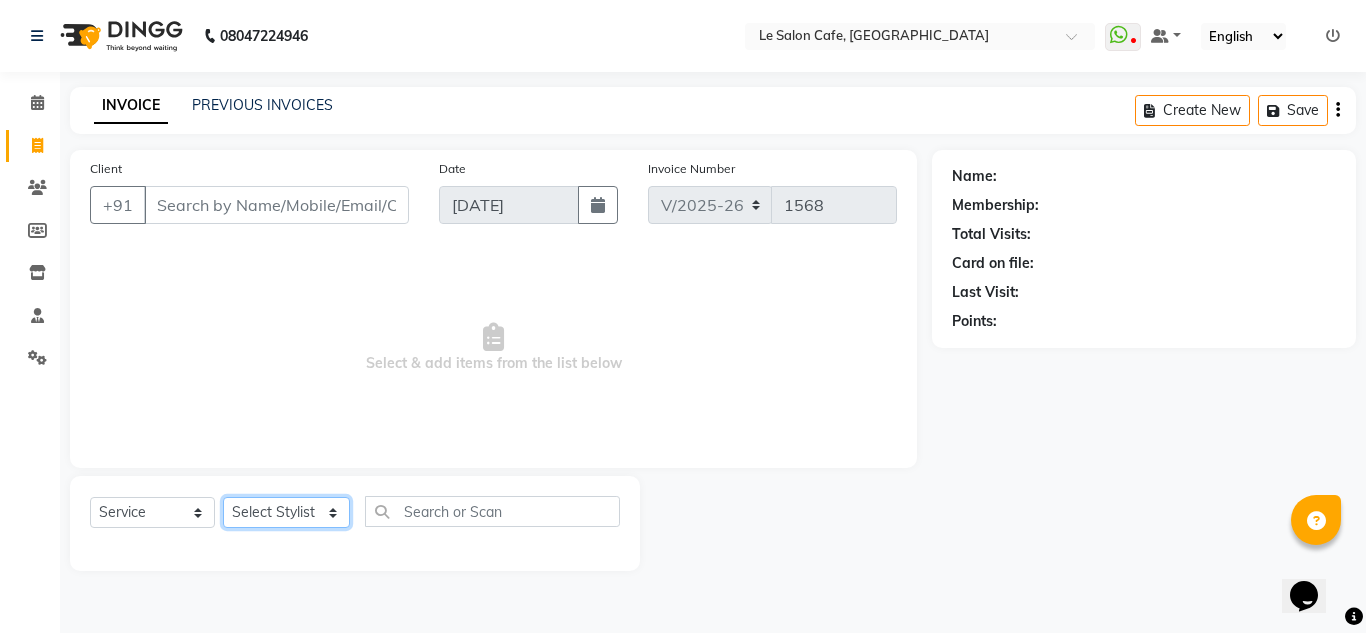 select on "13306" 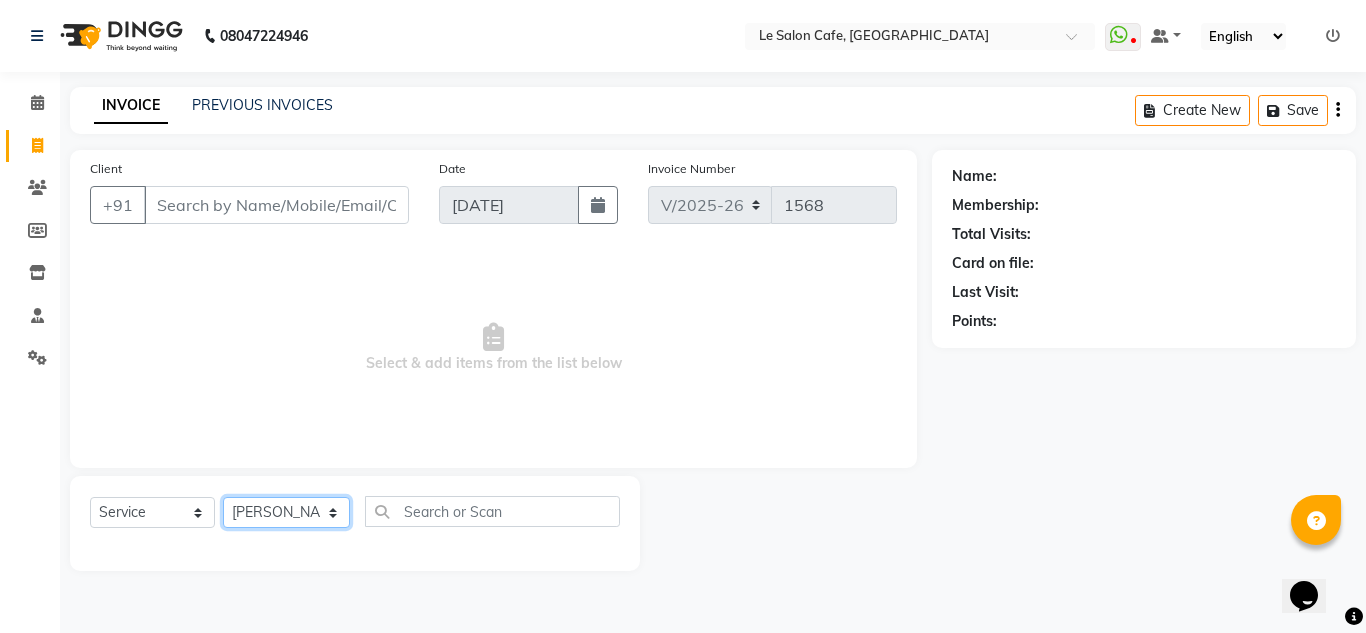 click on "Select Stylist [PERSON_NAME]  [PERSON_NAME]  [PERSON_NAME]  Front Desk  [PERSON_NAME]  [PERSON_NAME] [PERSON_NAME]  [PERSON_NAME]  [PERSON_NAME] [PERSON_NAME]  [PERSON_NAME] [PERSON_NAME] [PERSON_NAME] [PERSON_NAME]" 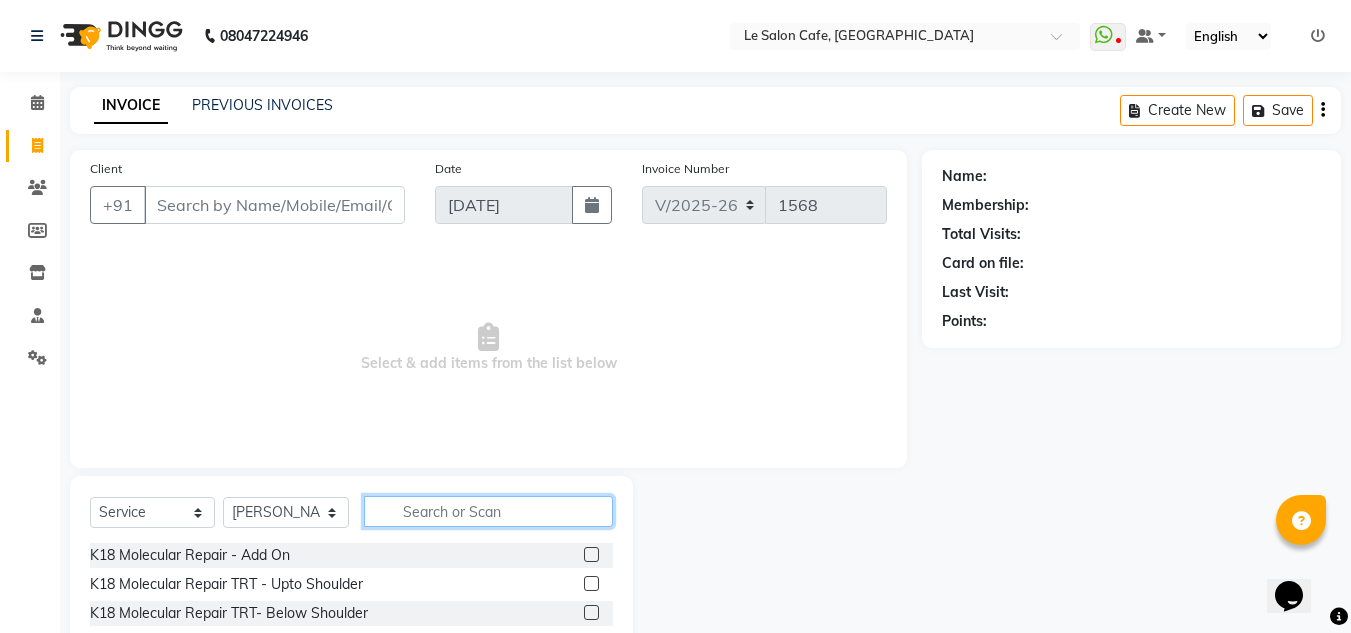 click 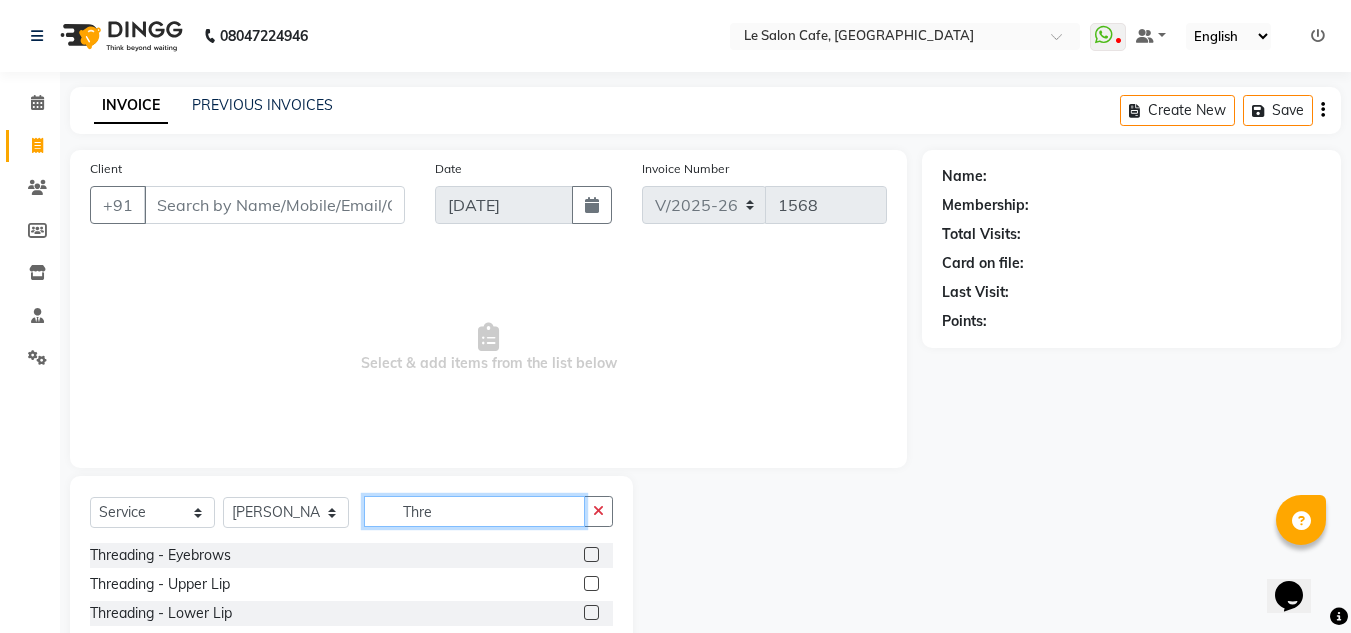 type on "Thre" 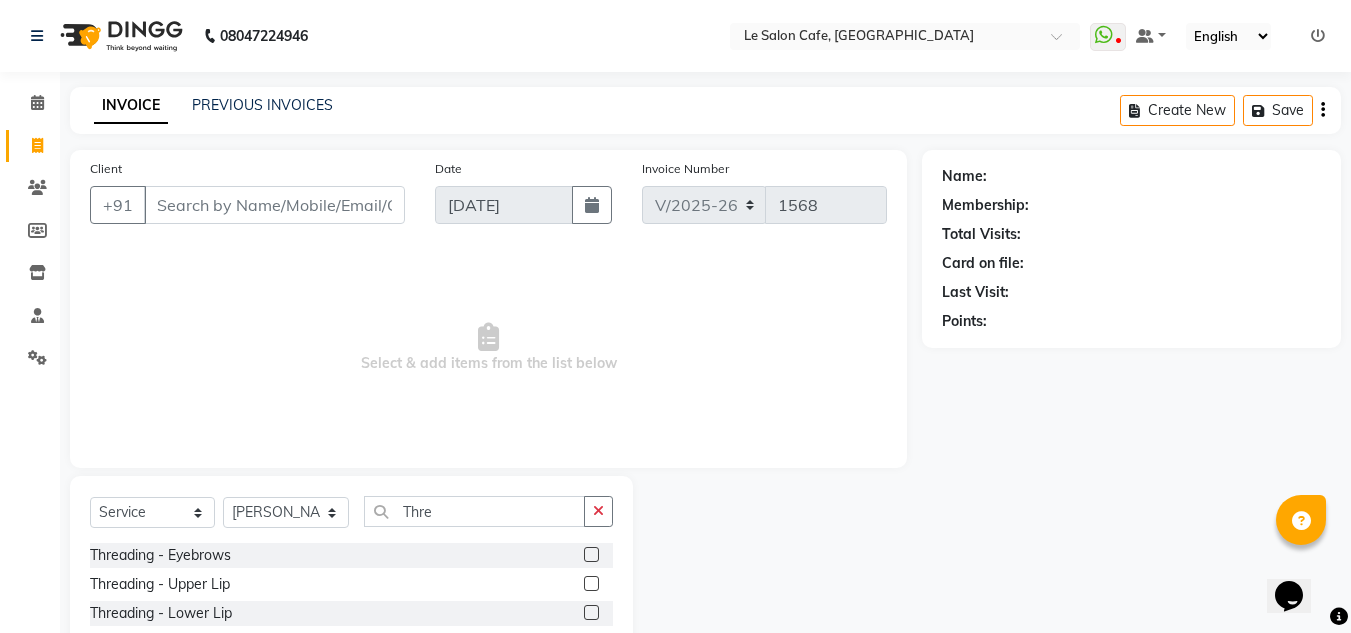 click 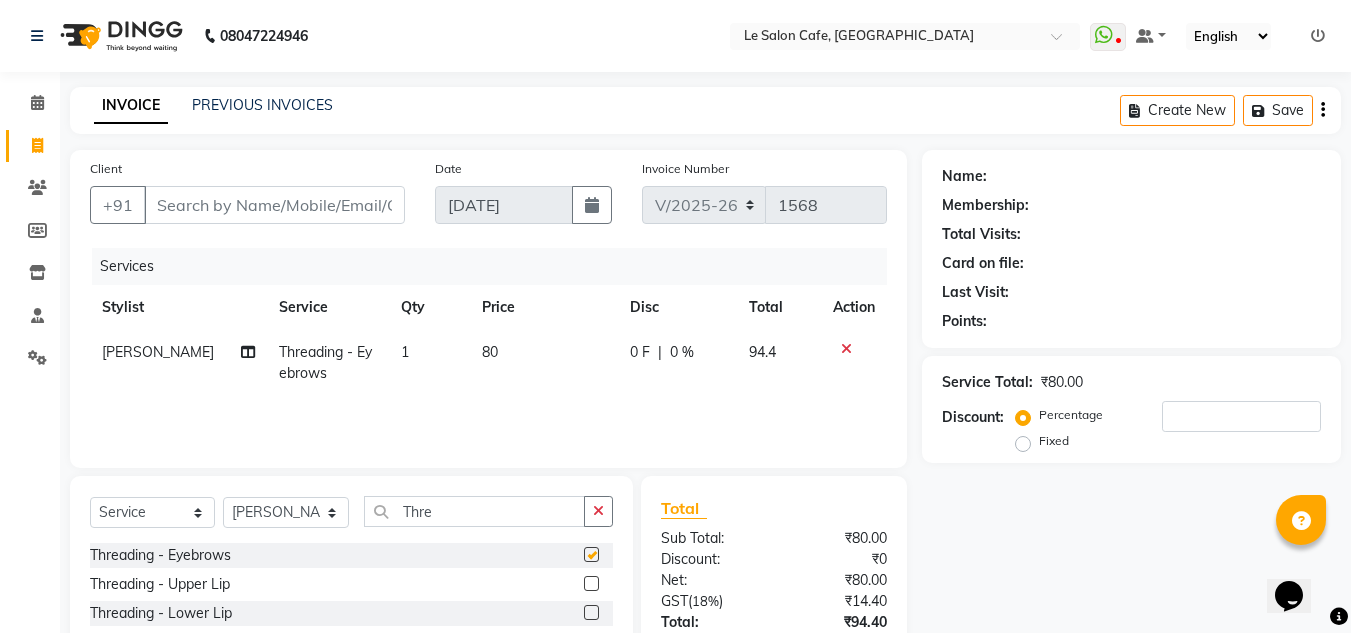 checkbox on "false" 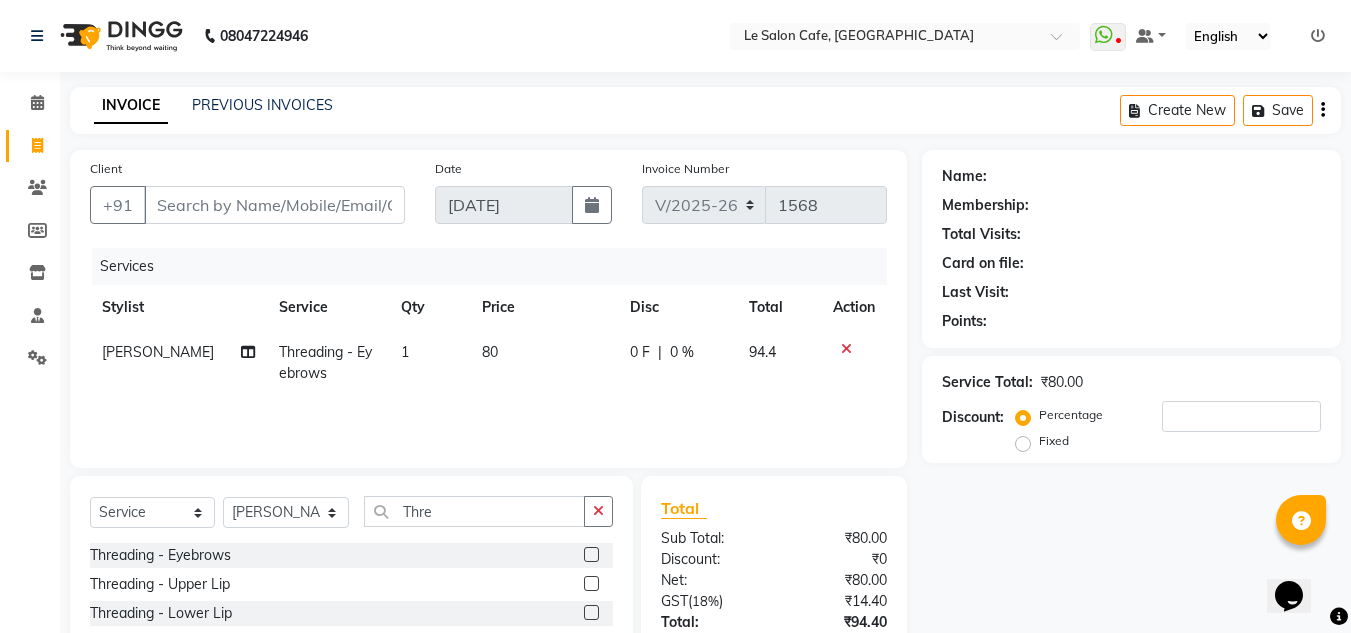 click 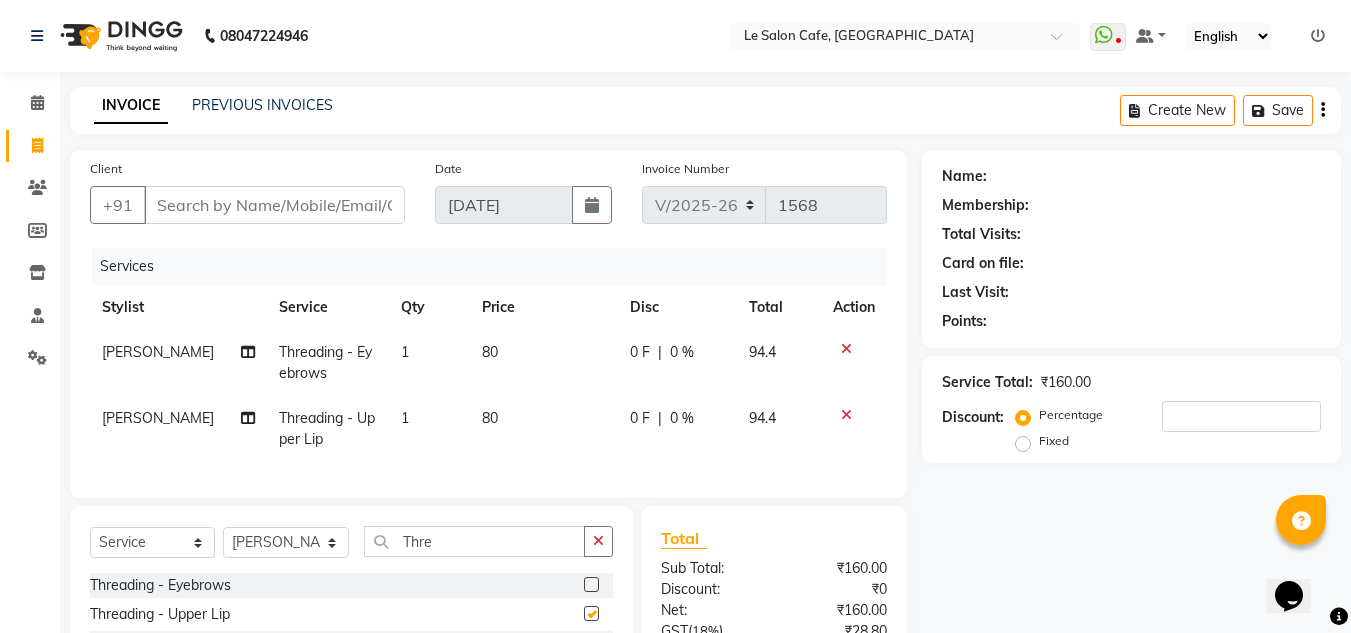 checkbox on "false" 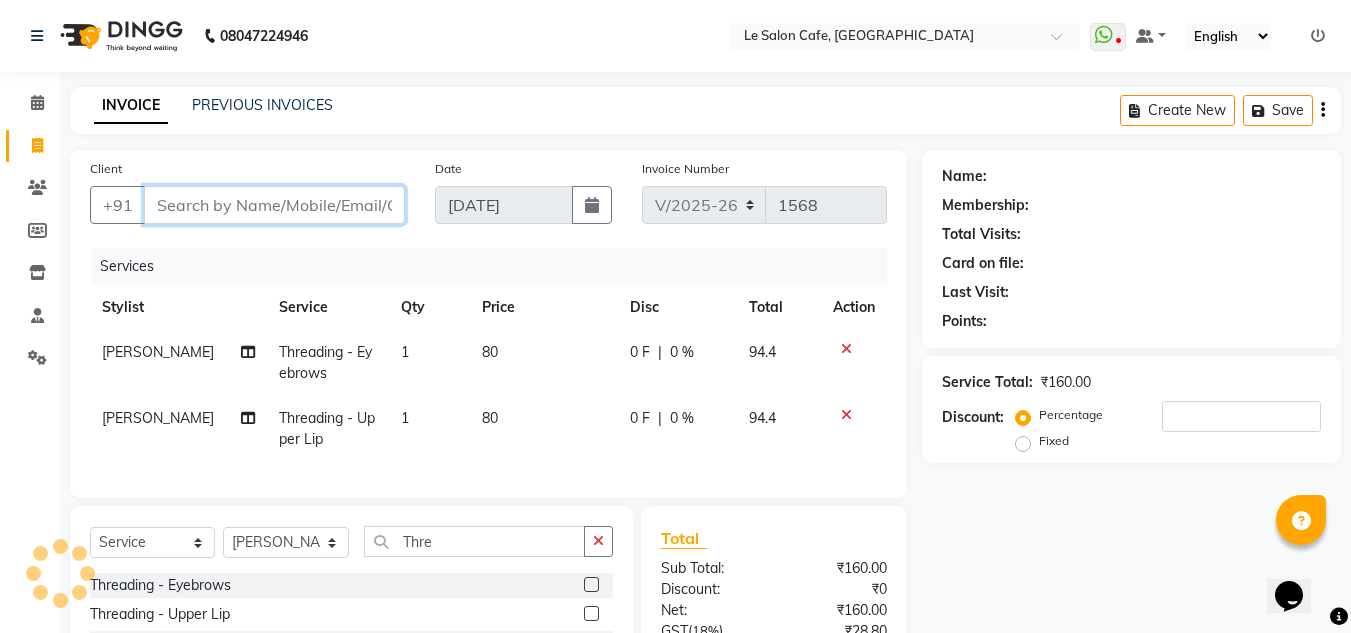 click on "Client" at bounding box center [274, 205] 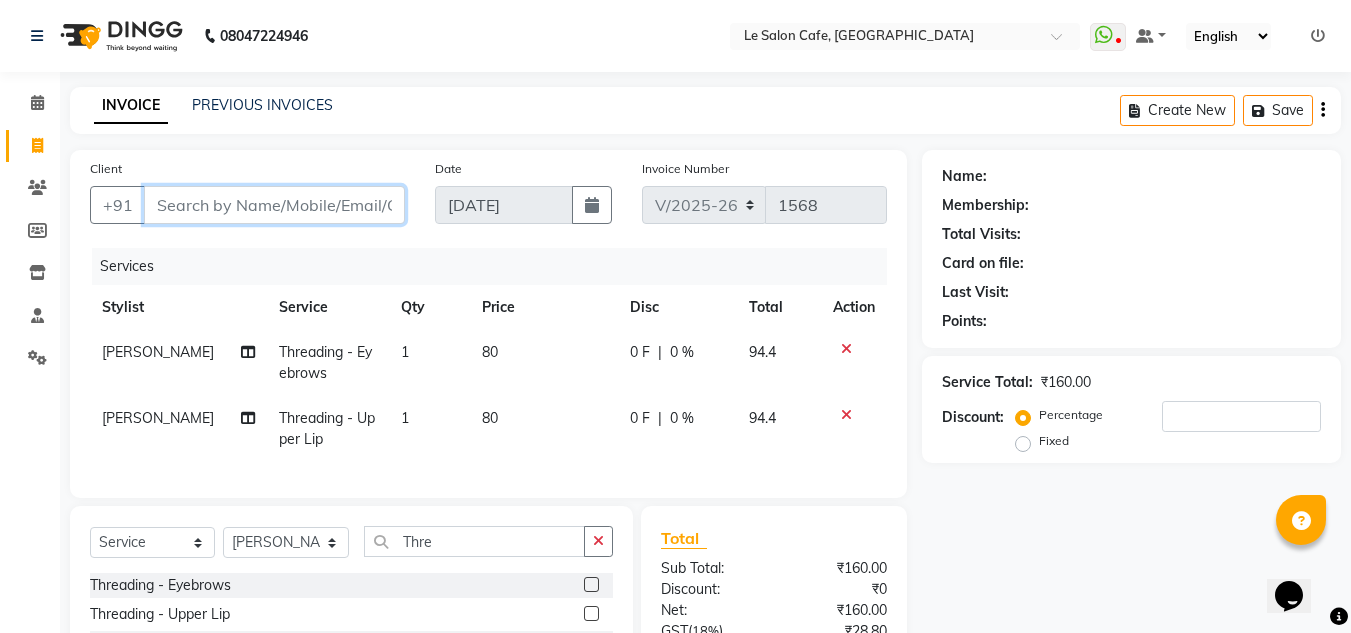 paste on "9696079746" 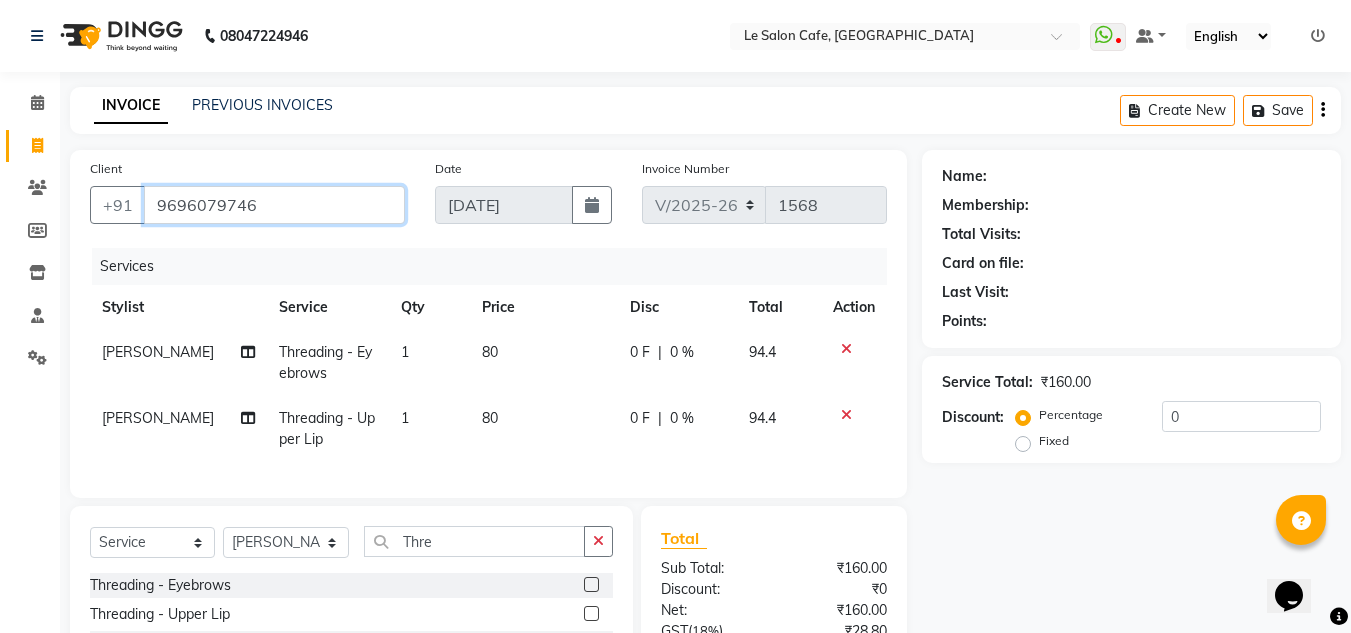 type on "9696079746" 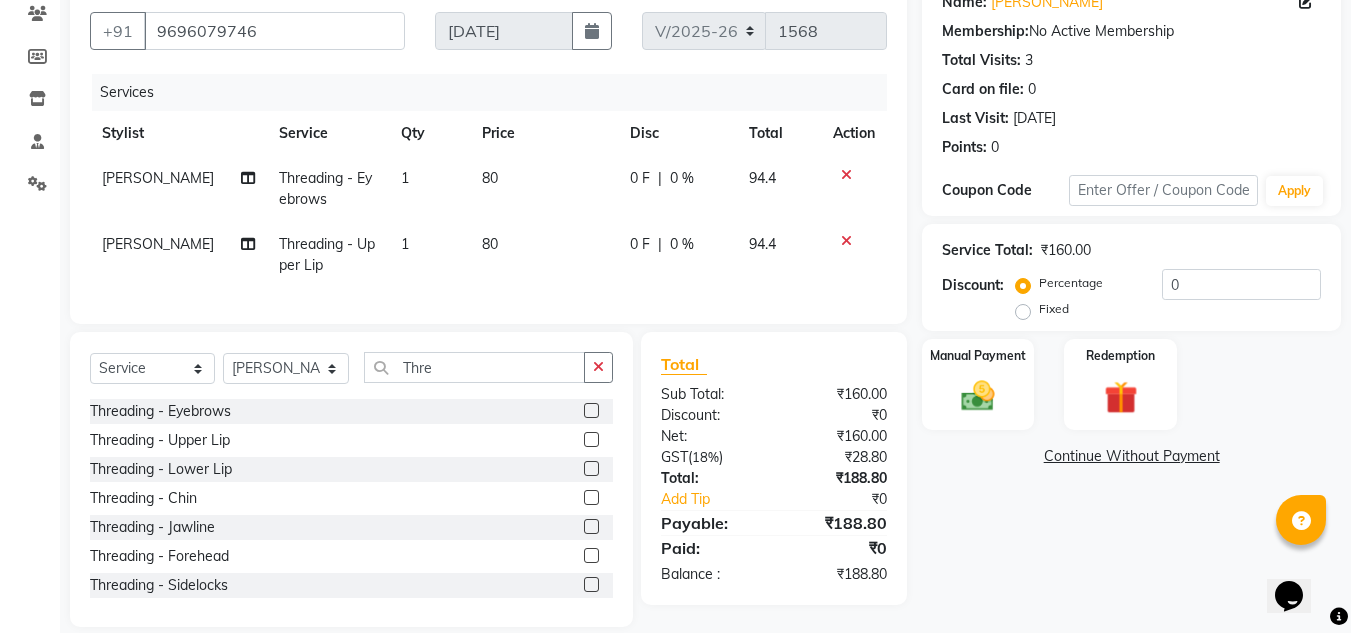 scroll, scrollTop: 213, scrollLeft: 0, axis: vertical 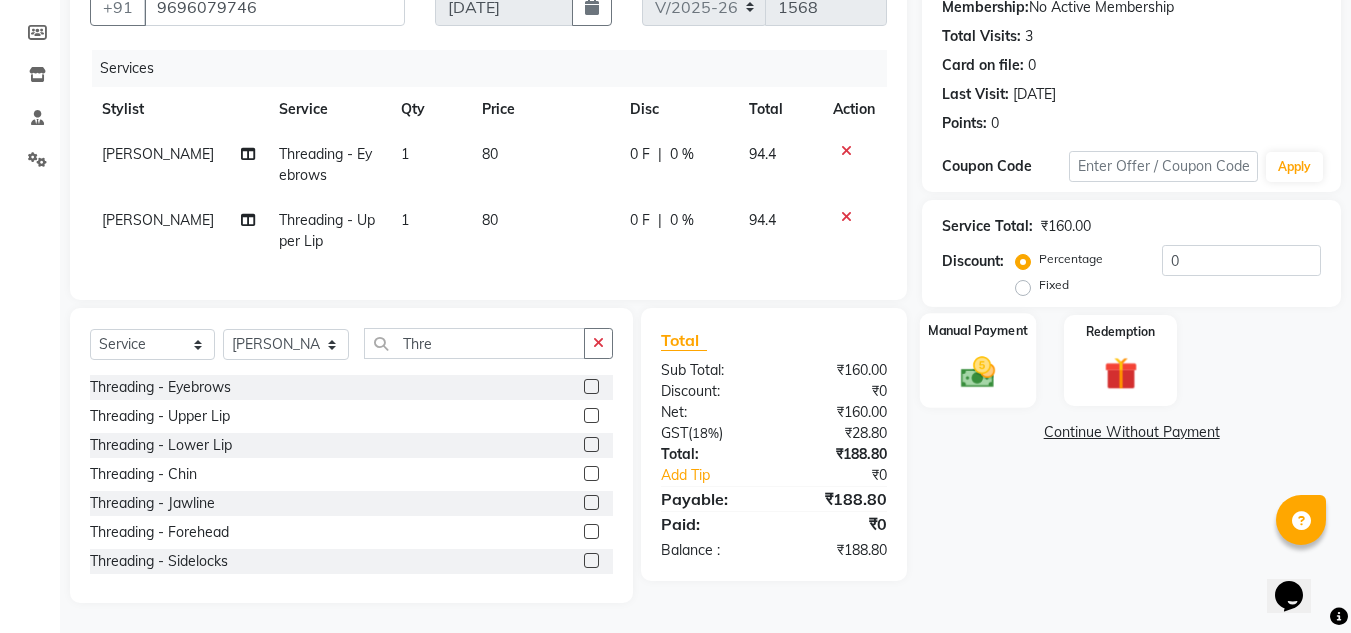 click 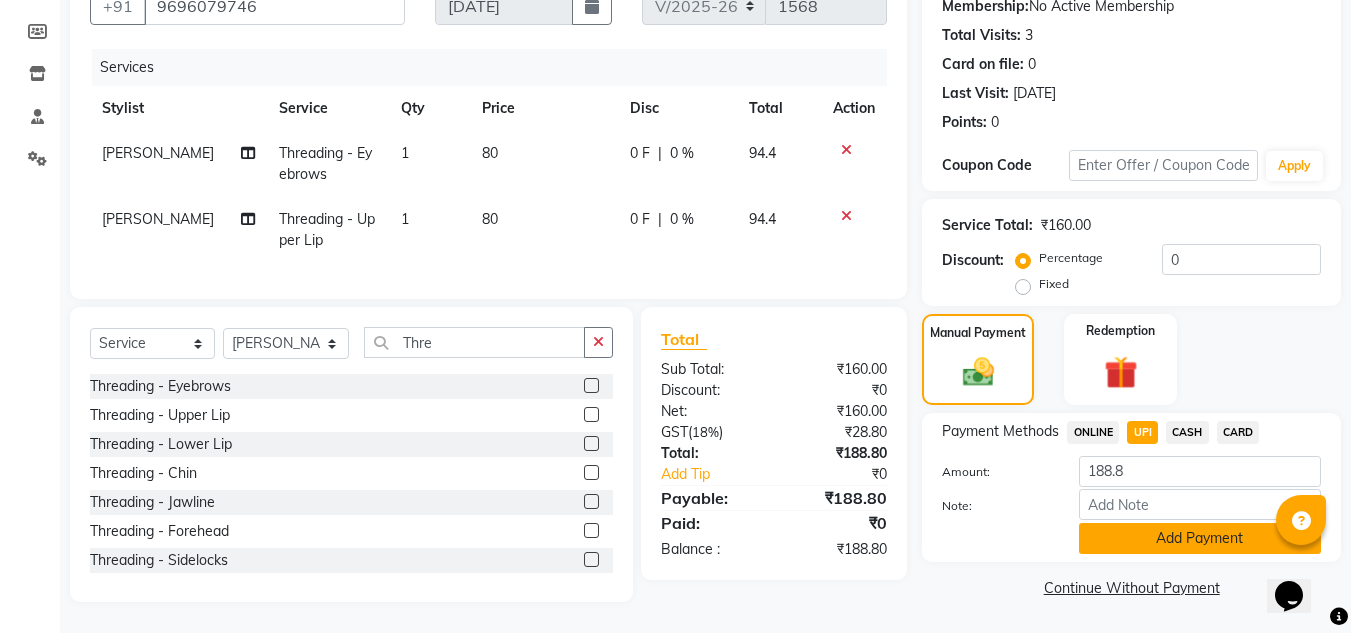 click on "Add Payment" 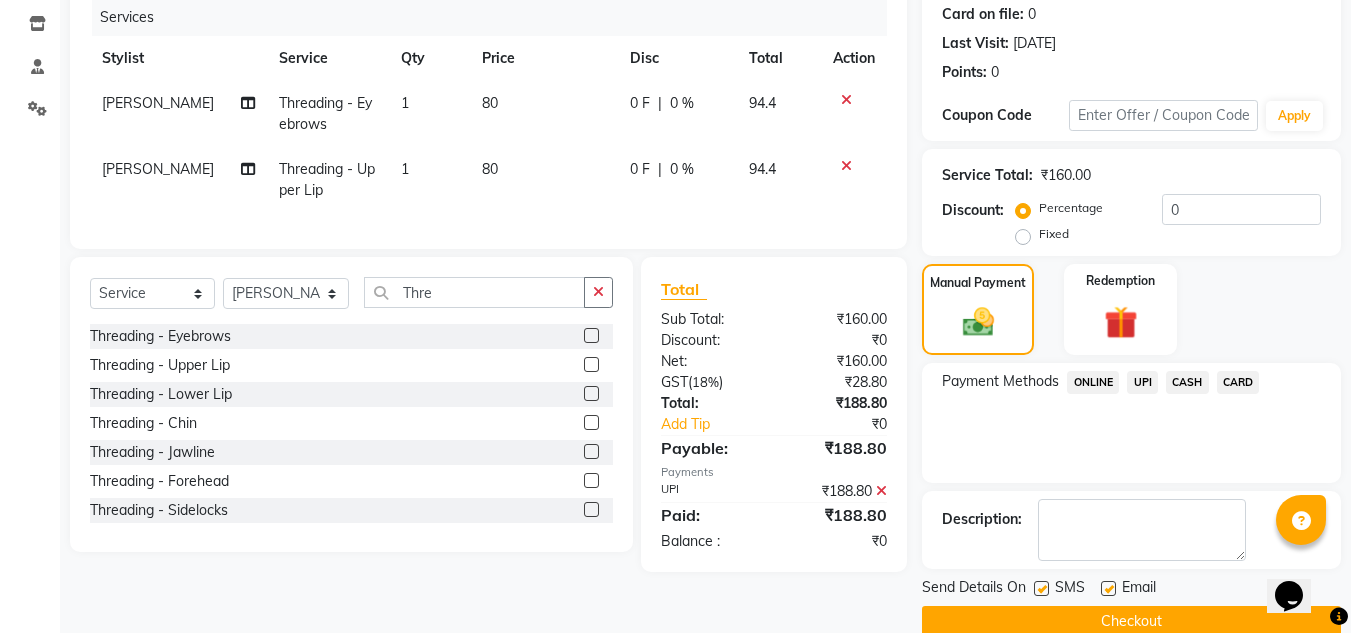 scroll, scrollTop: 283, scrollLeft: 0, axis: vertical 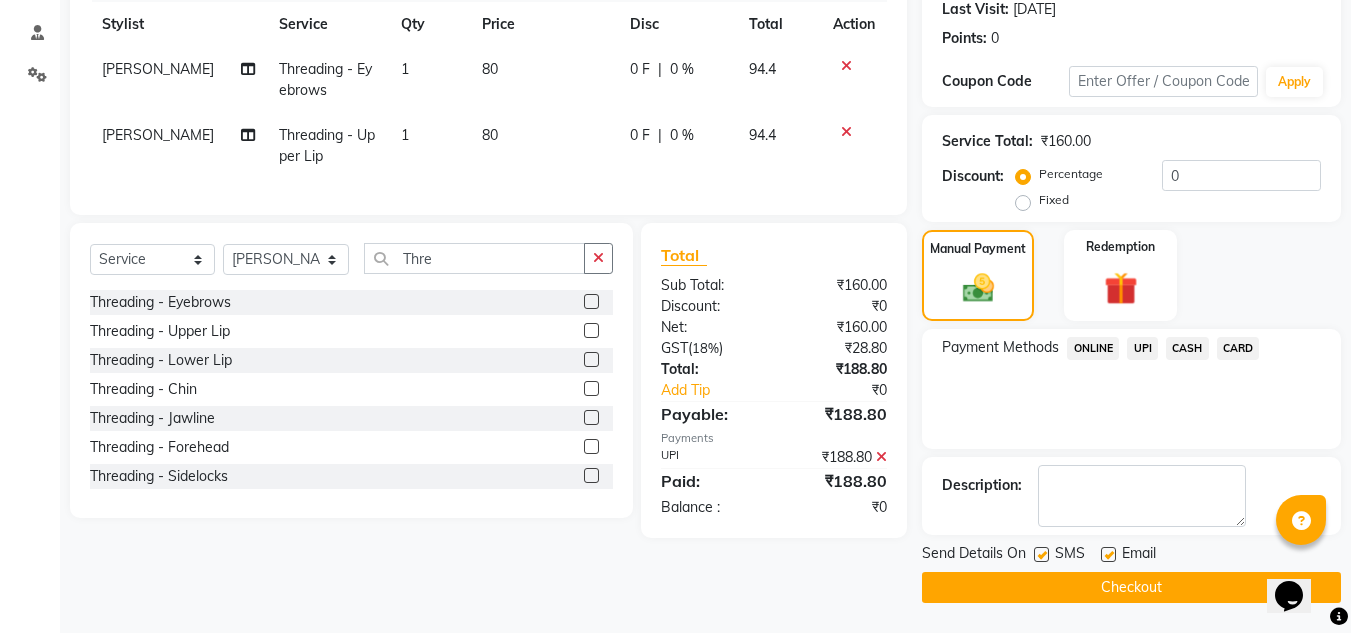 click 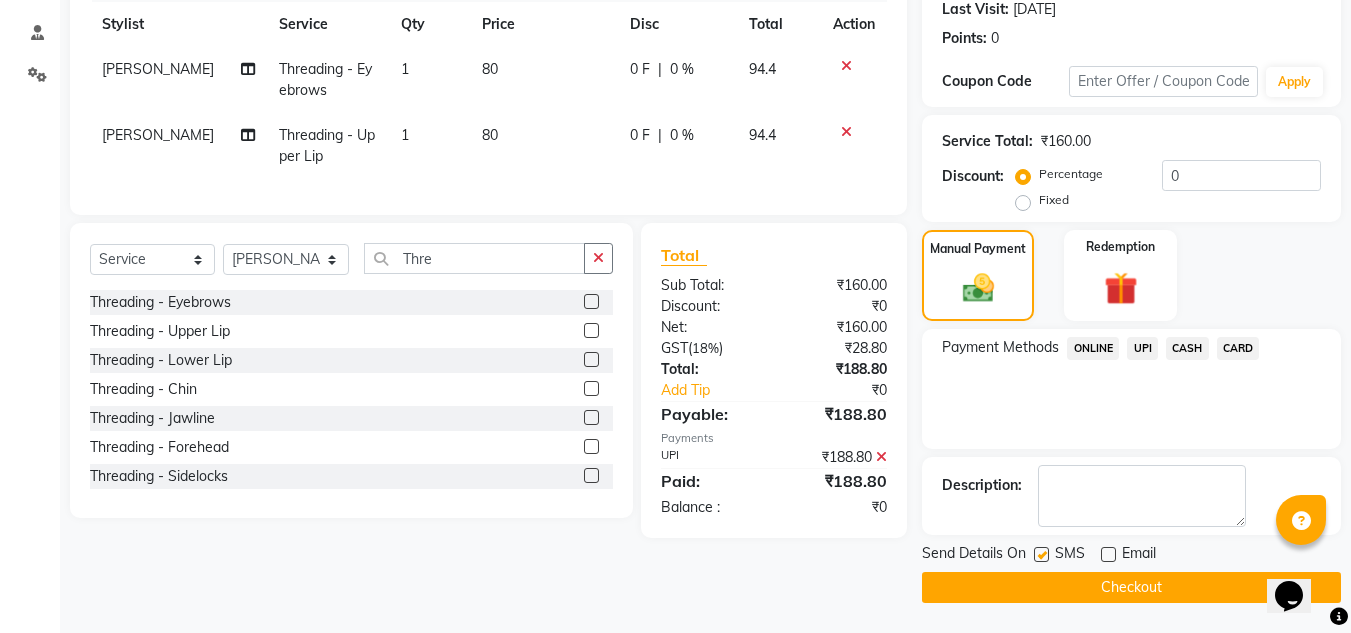 click on "Checkout" 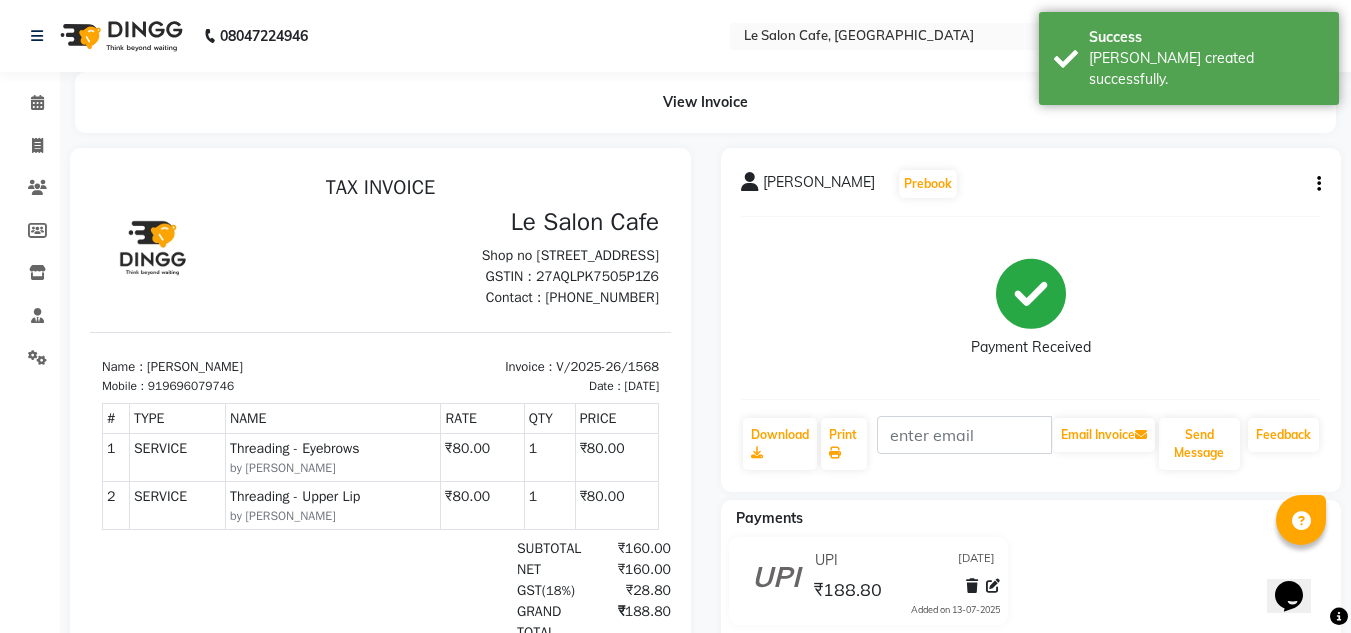 scroll, scrollTop: 0, scrollLeft: 0, axis: both 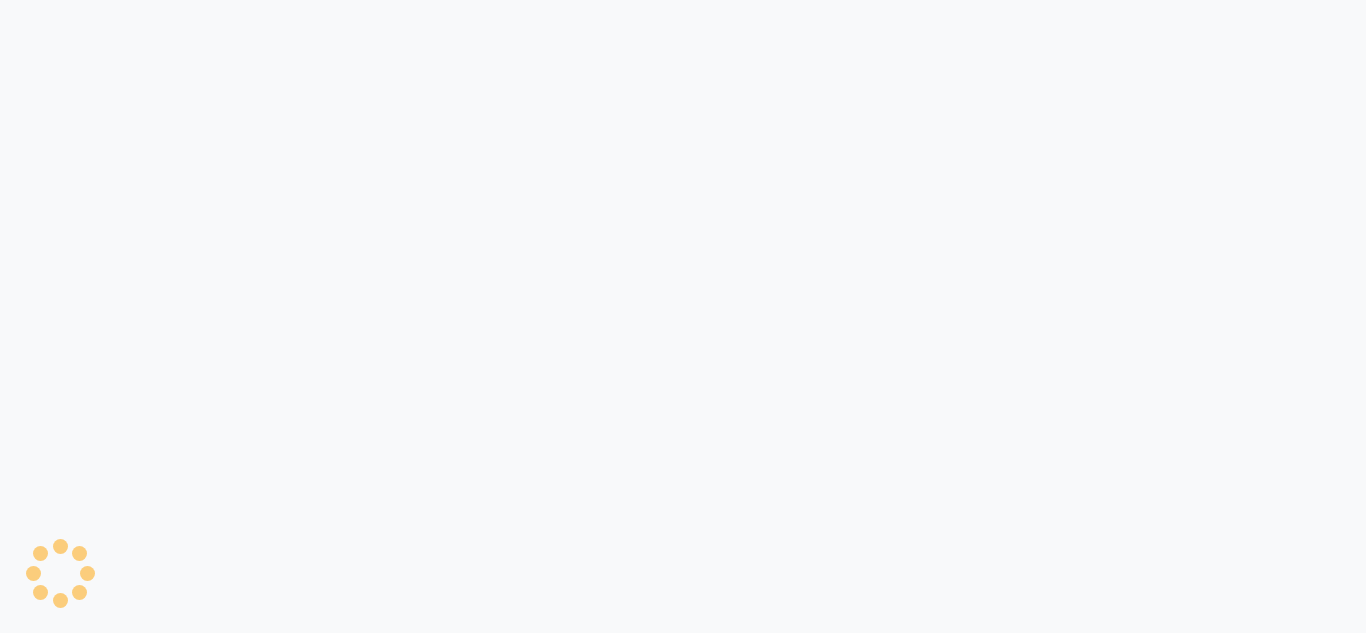select on "594" 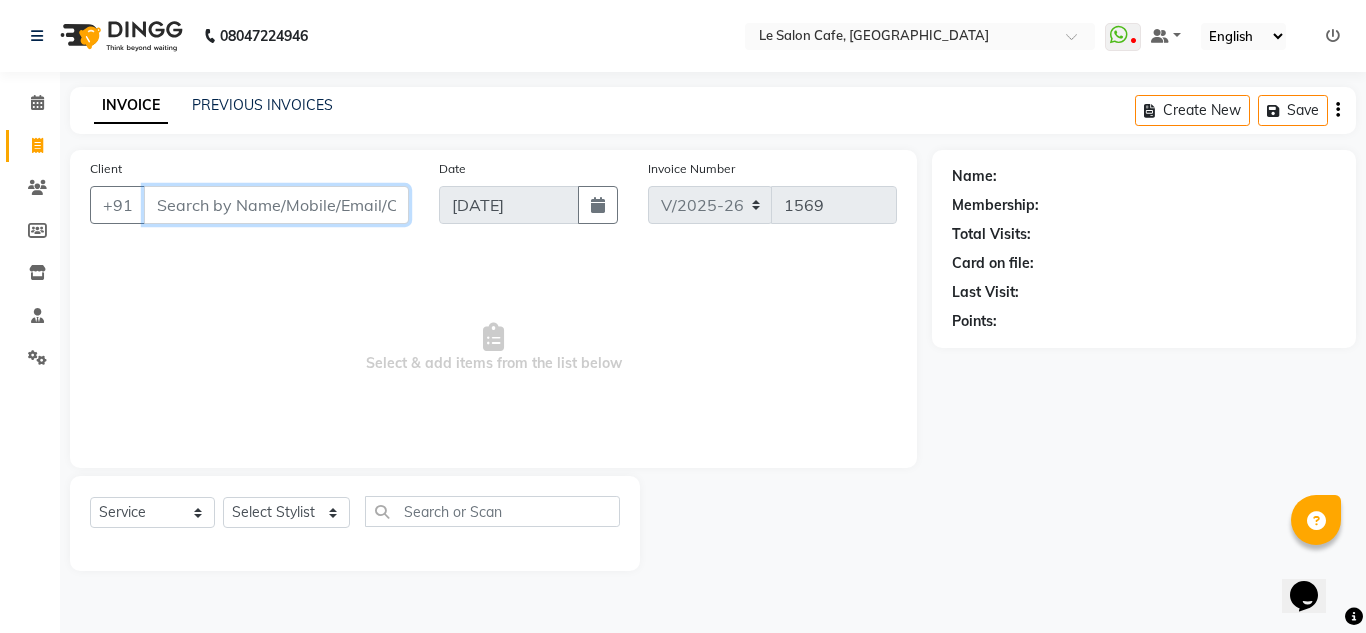 scroll, scrollTop: 0, scrollLeft: 0, axis: both 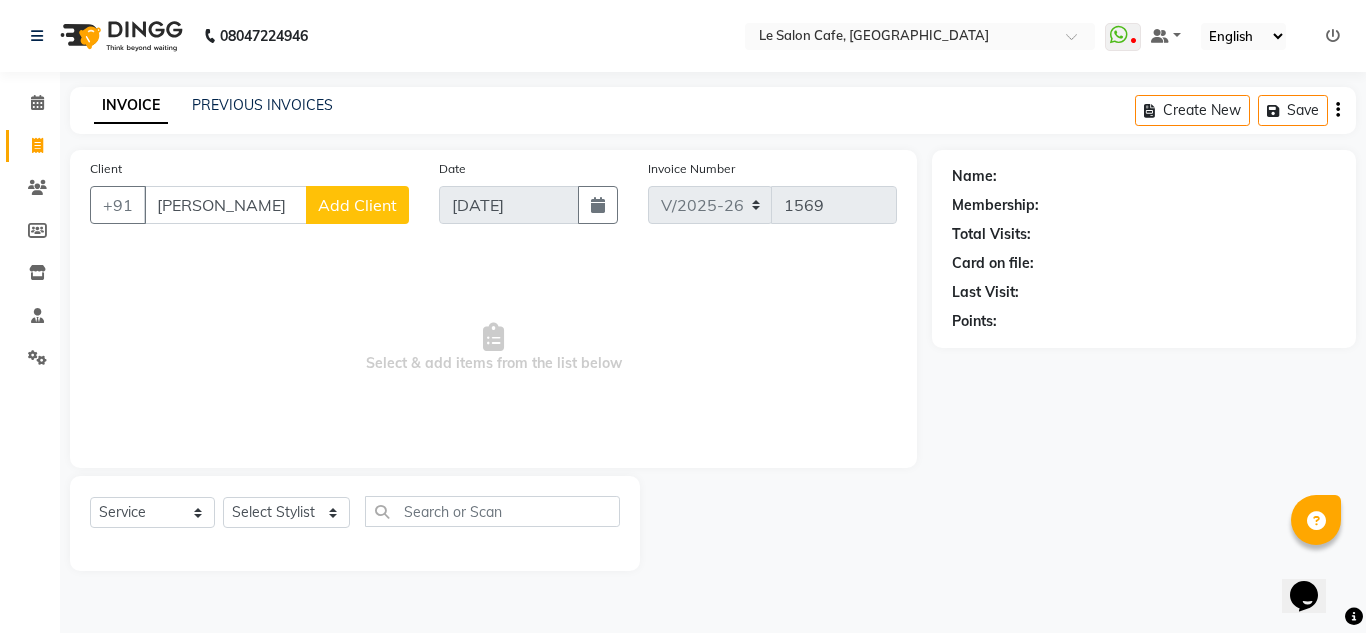 click on "Select & add items from the list below" at bounding box center (493, 348) 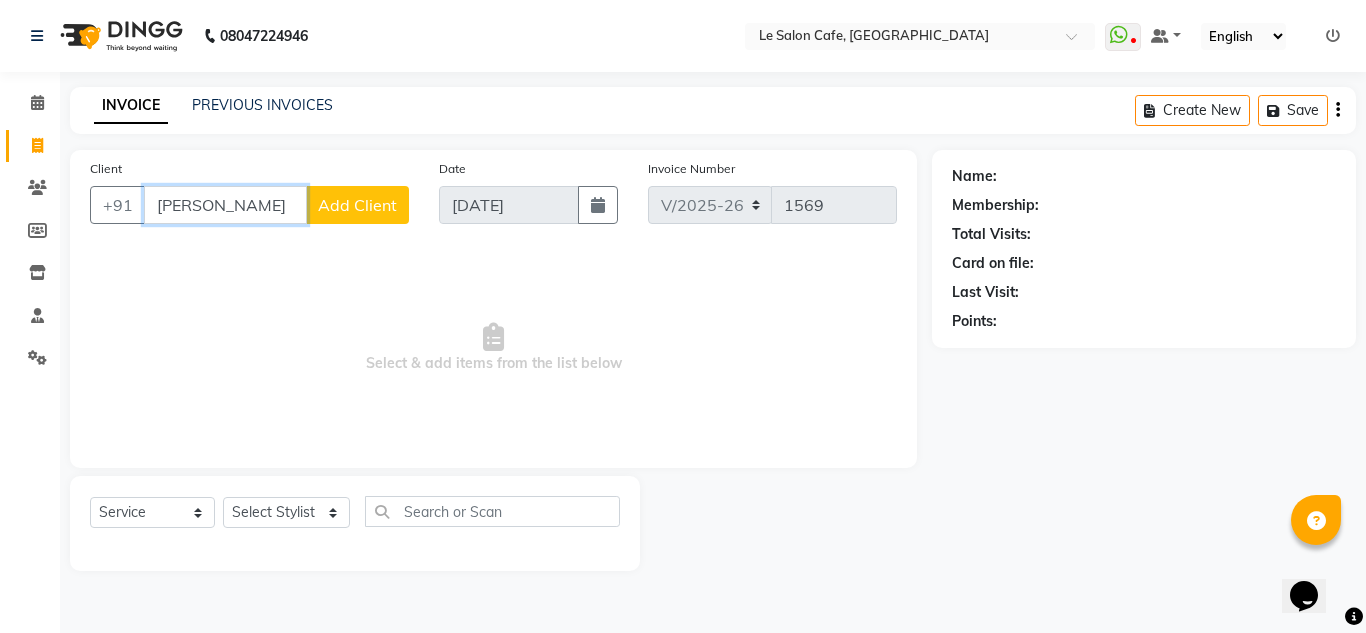 click on "Sreedevi Rao" at bounding box center [225, 205] 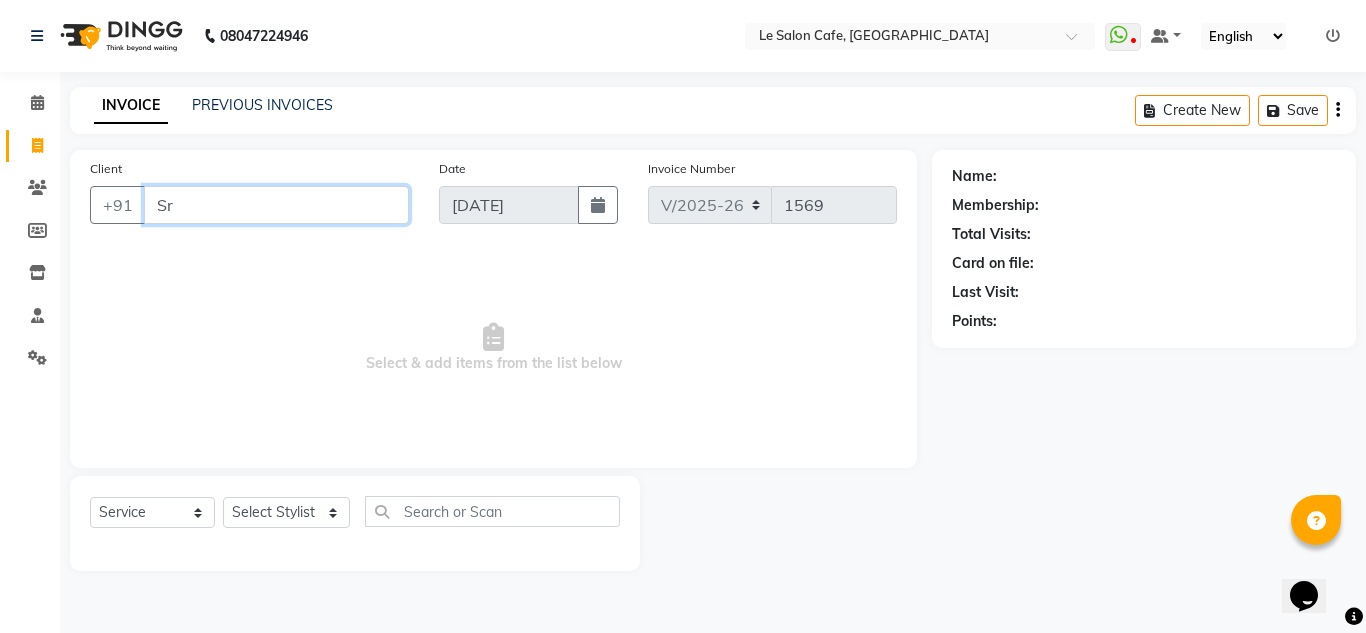 type on "S" 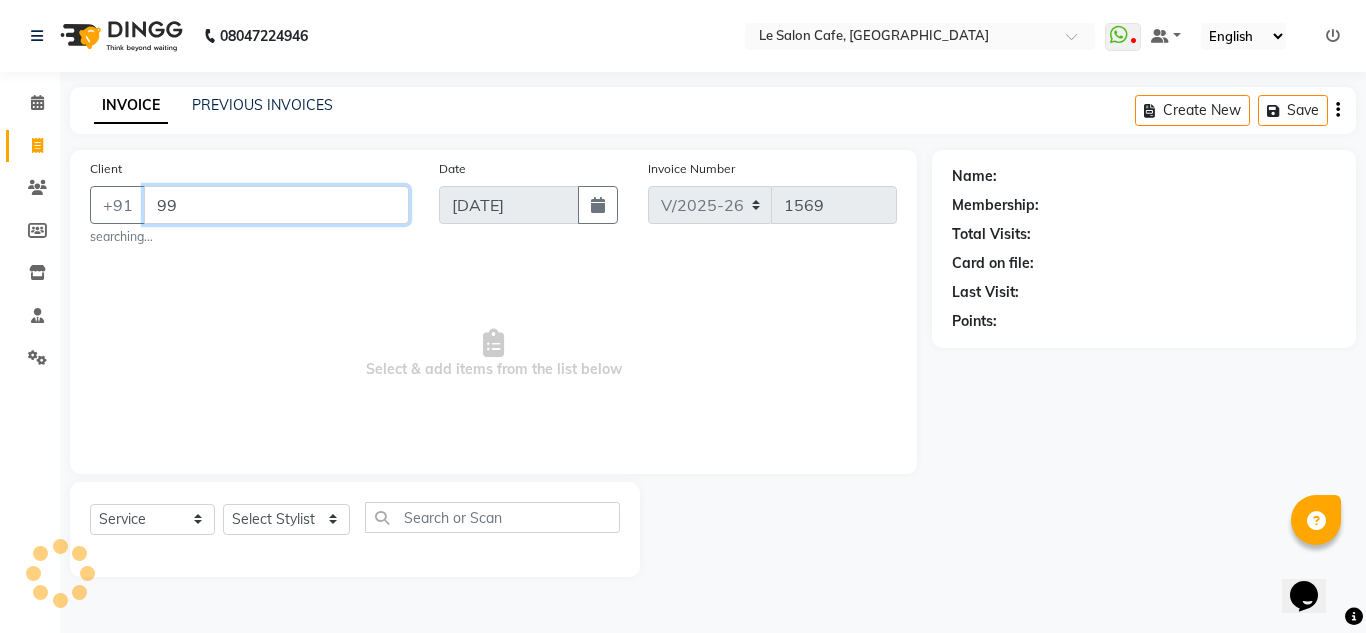 type on "9" 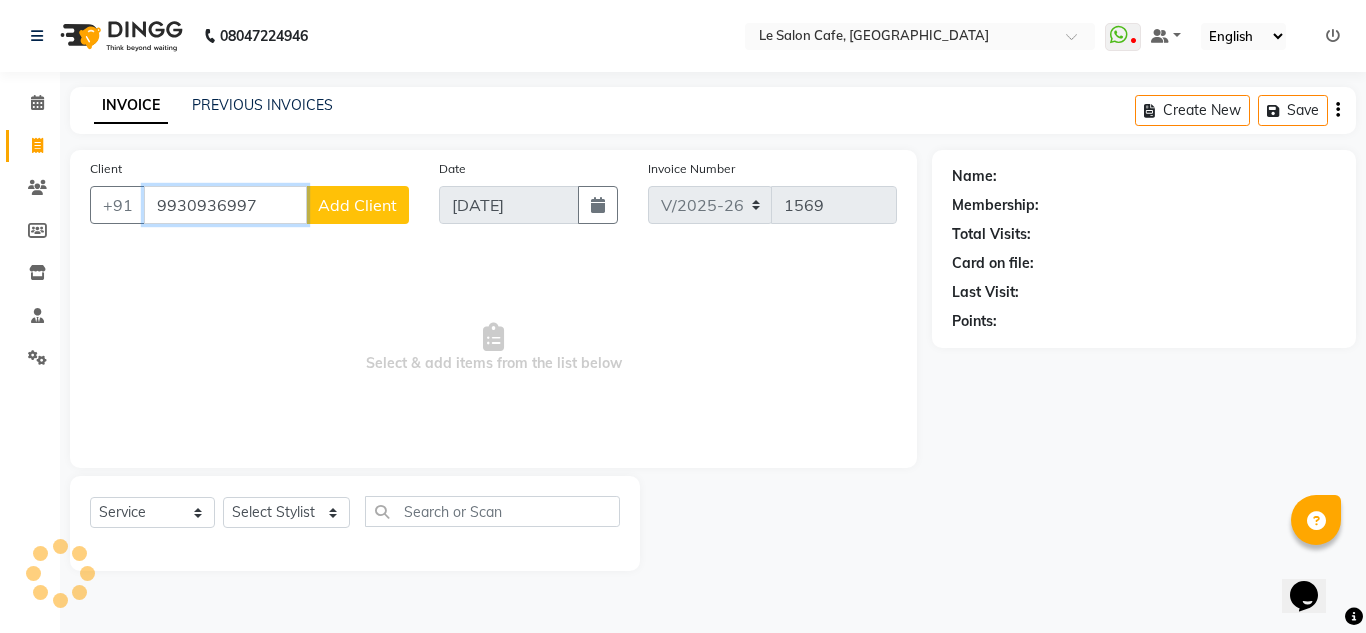 type on "9930936997" 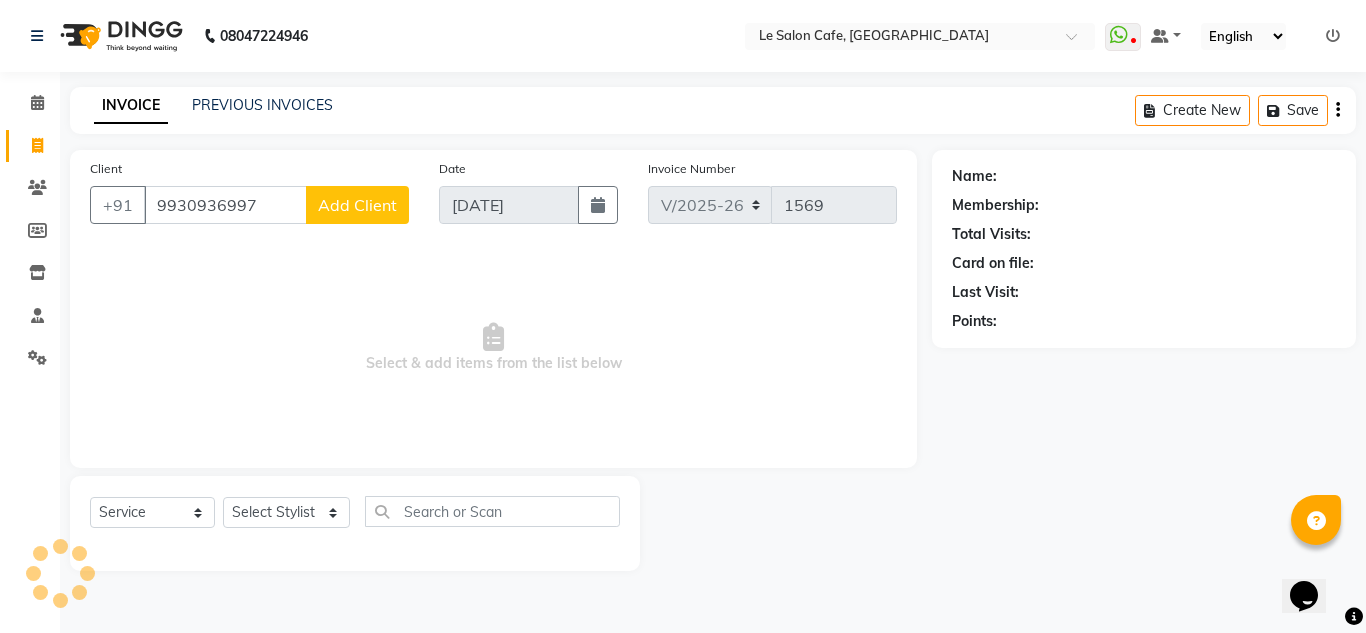 click on "Add Client" 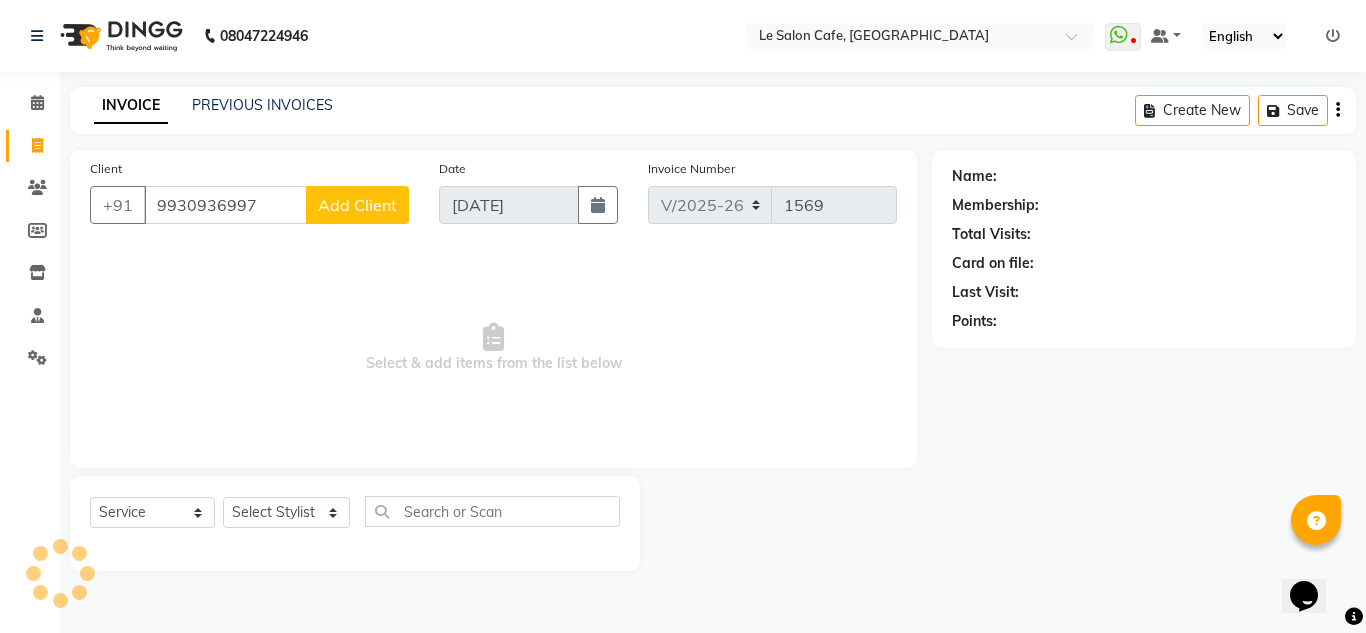 select on "22" 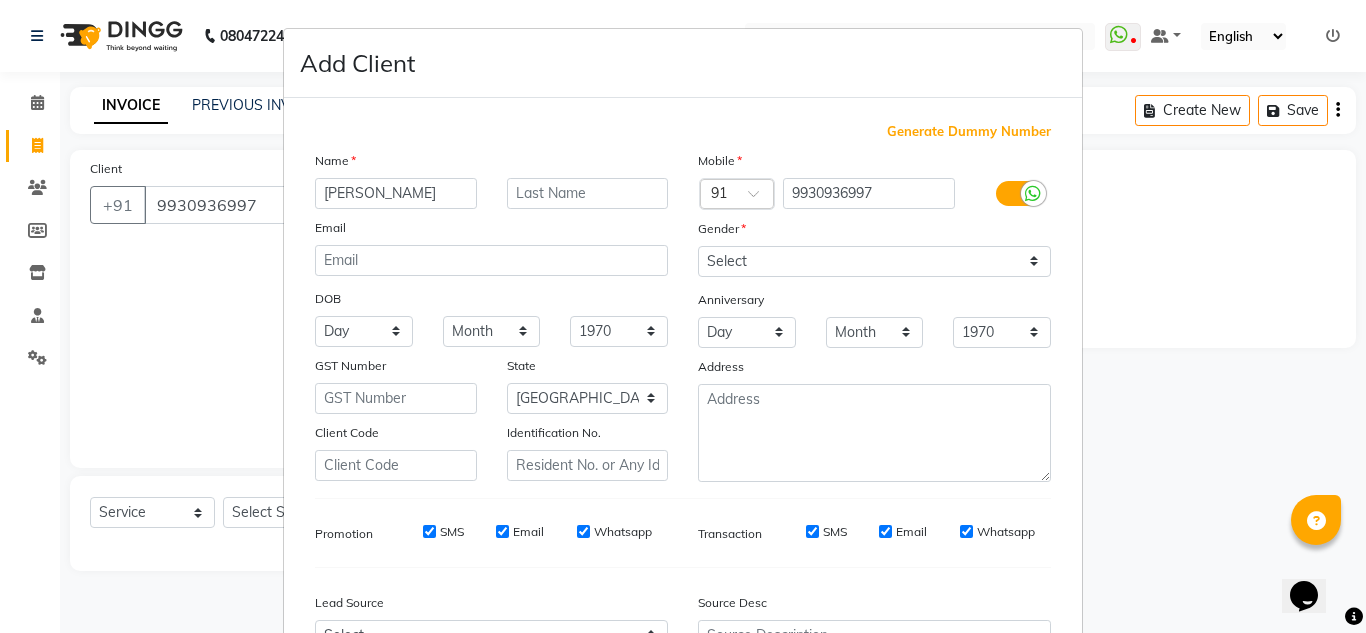 type on "Sreedevi" 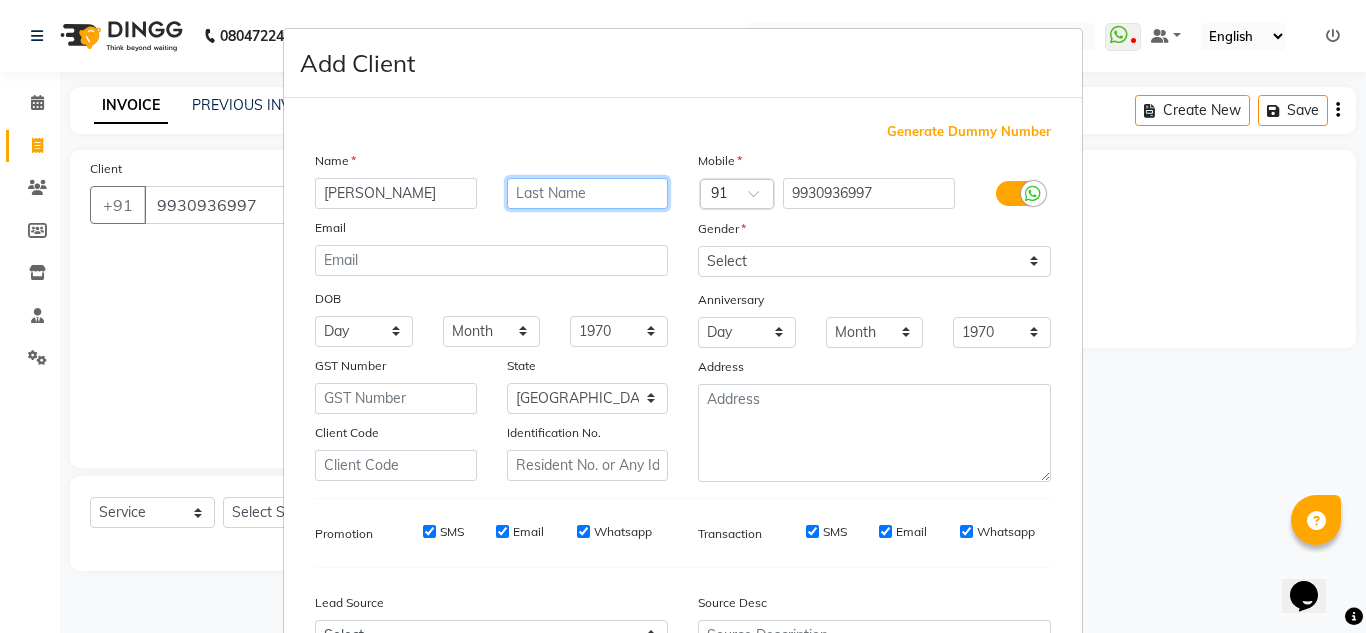 click at bounding box center [588, 193] 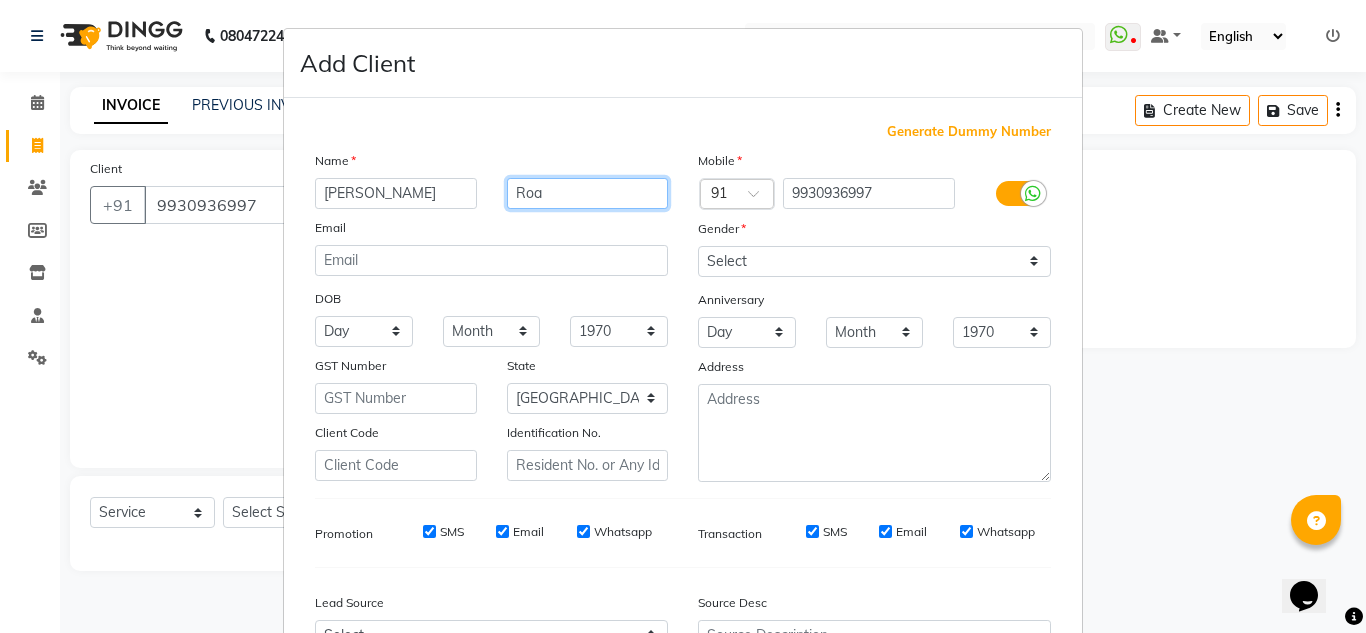 type on "Roa" 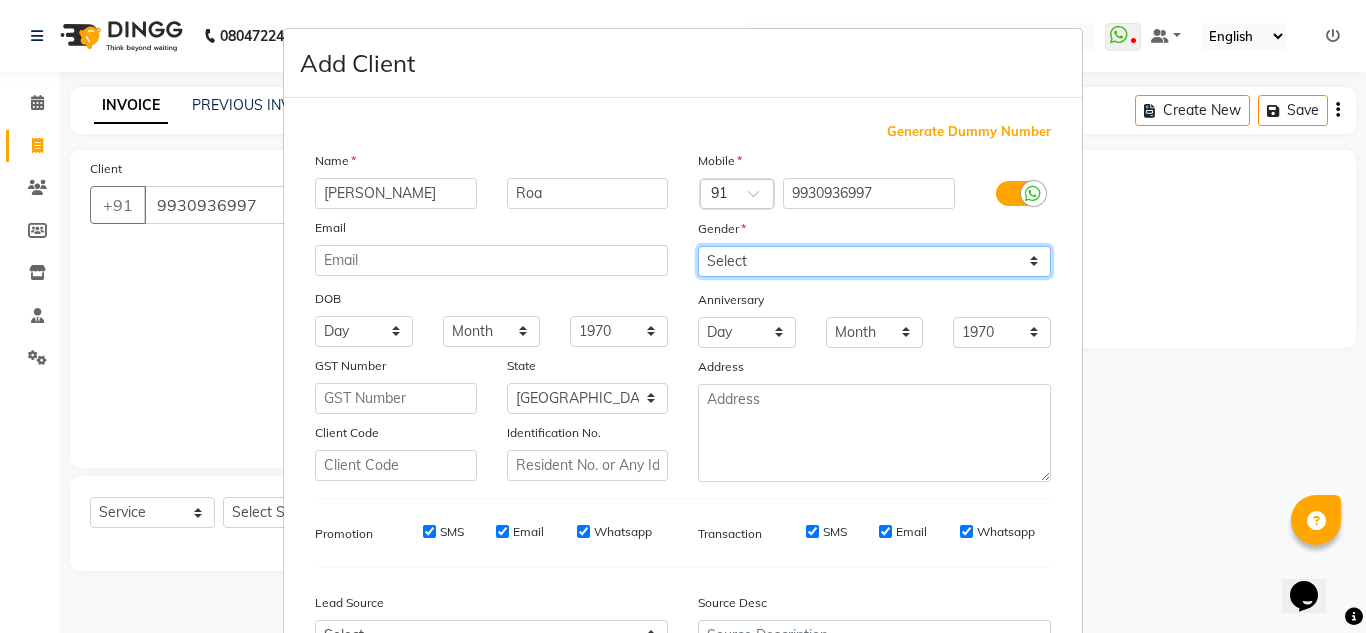 click on "Select Male Female Other Prefer Not To Say" at bounding box center [874, 261] 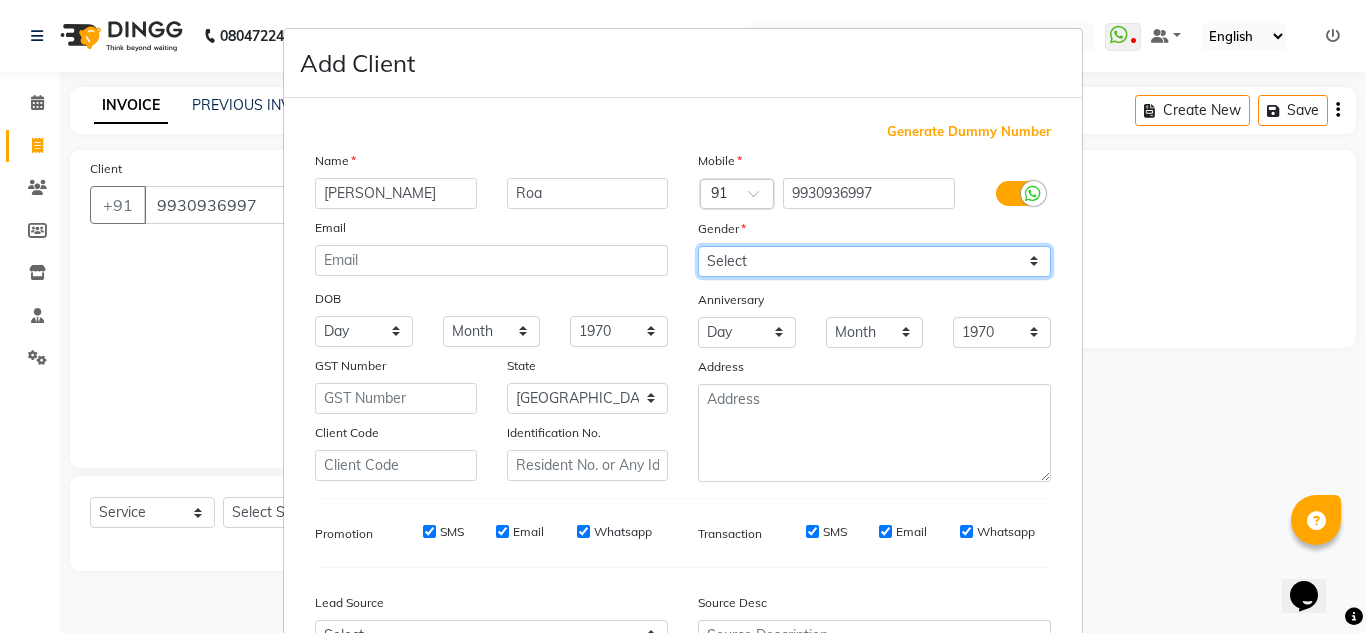 select on "female" 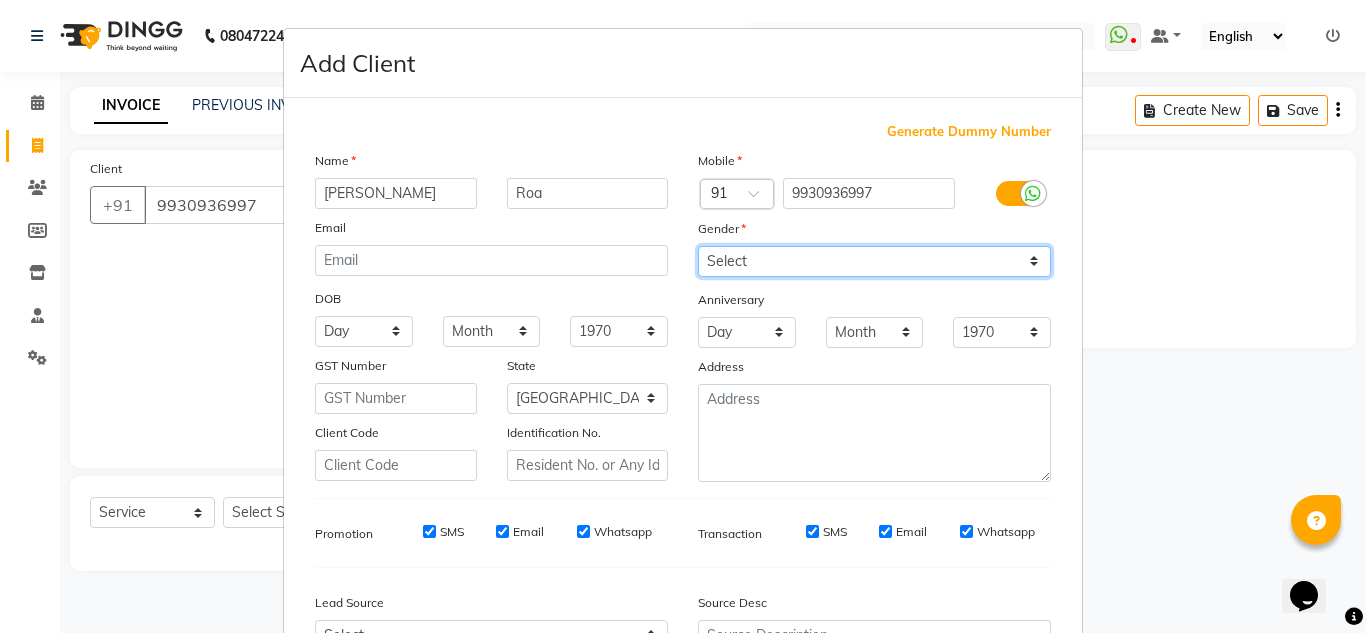click on "Select Male Female Other Prefer Not To Say" at bounding box center (874, 261) 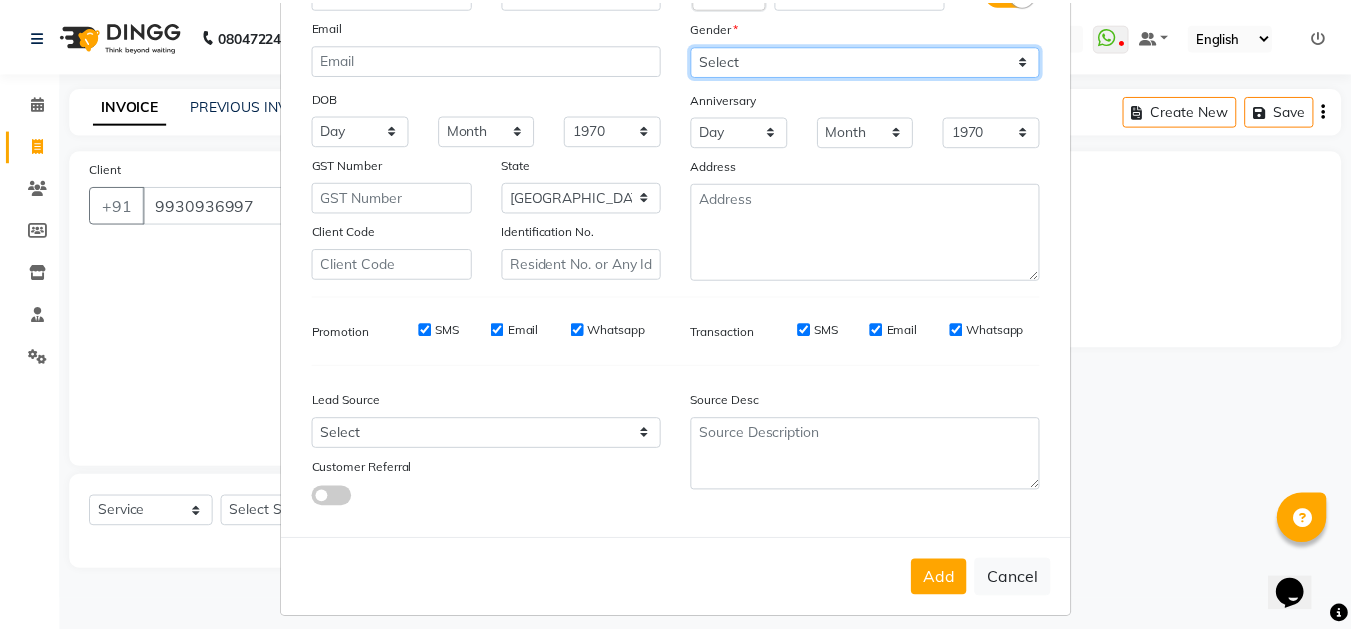 scroll, scrollTop: 216, scrollLeft: 0, axis: vertical 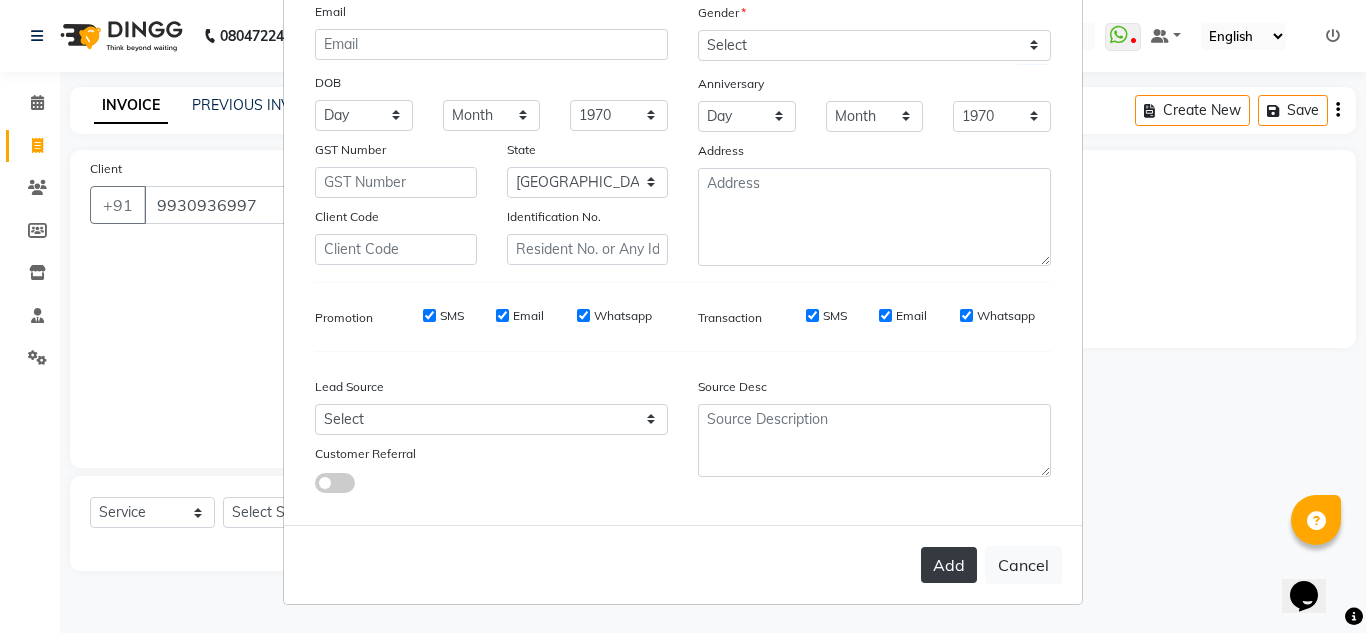 click on "Add" at bounding box center (949, 565) 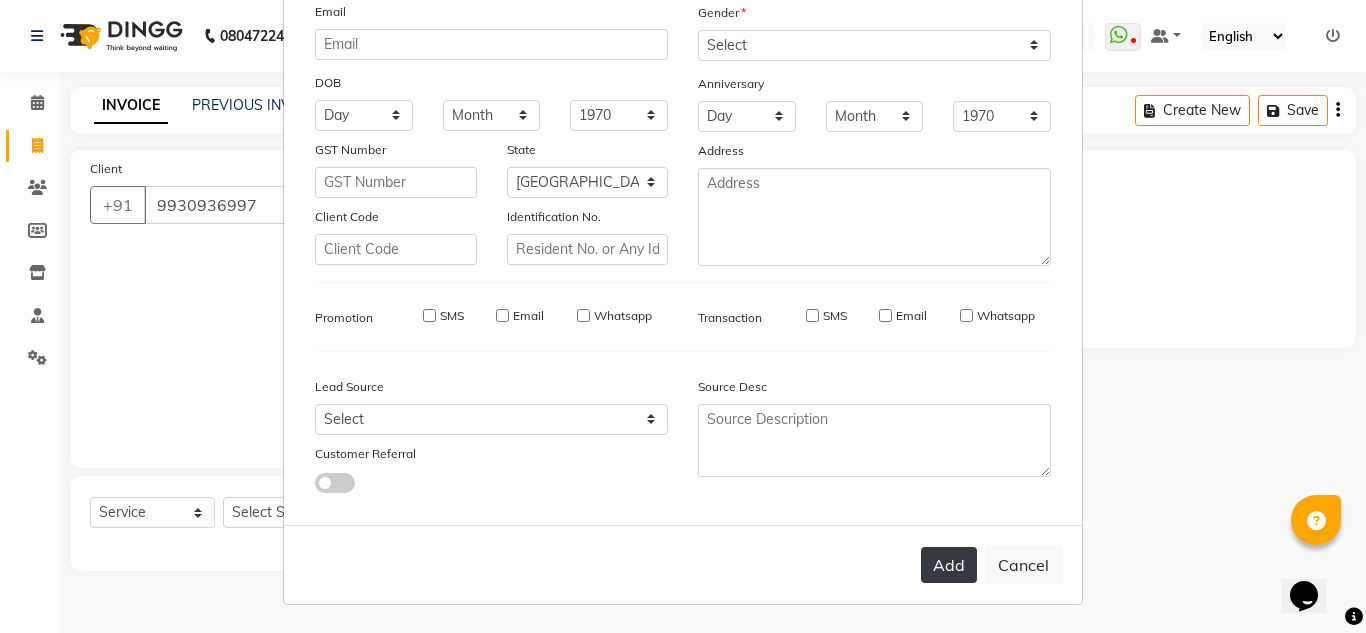 type 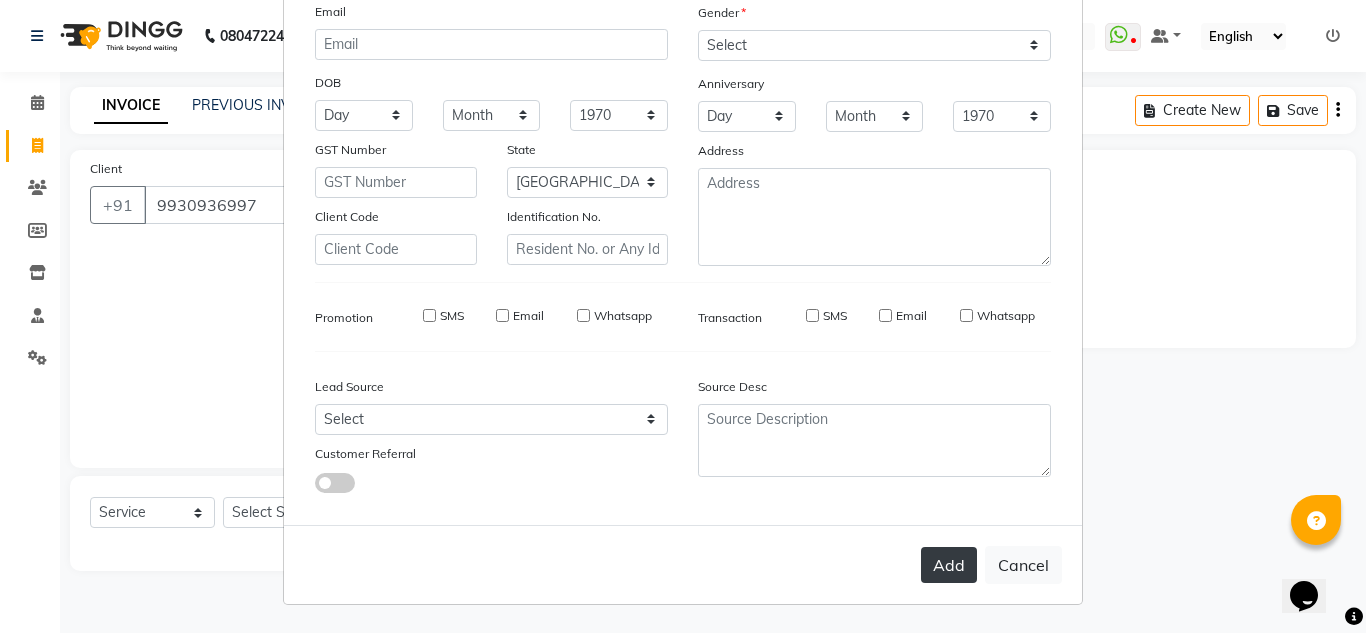 type 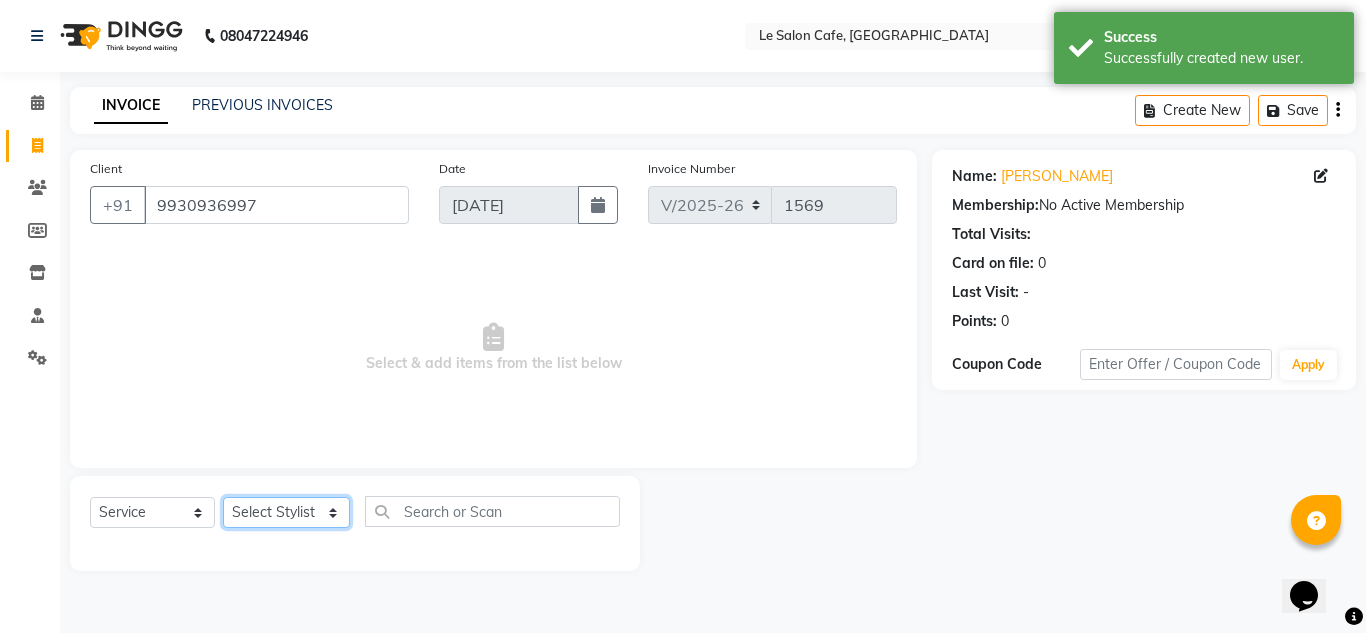 click on "Select Stylist Abid Salmani  Aniket Kadam  Faim Alvi  Front Desk  Muskan Khan  Pooja Kolge Reena Shaukat Ali  Salman Ansari  Sangeeta Kadri Shailendra Chauhan  Shekhar Sangle Soniyaa Varma Suchita Mistry Swapnil Kamble" 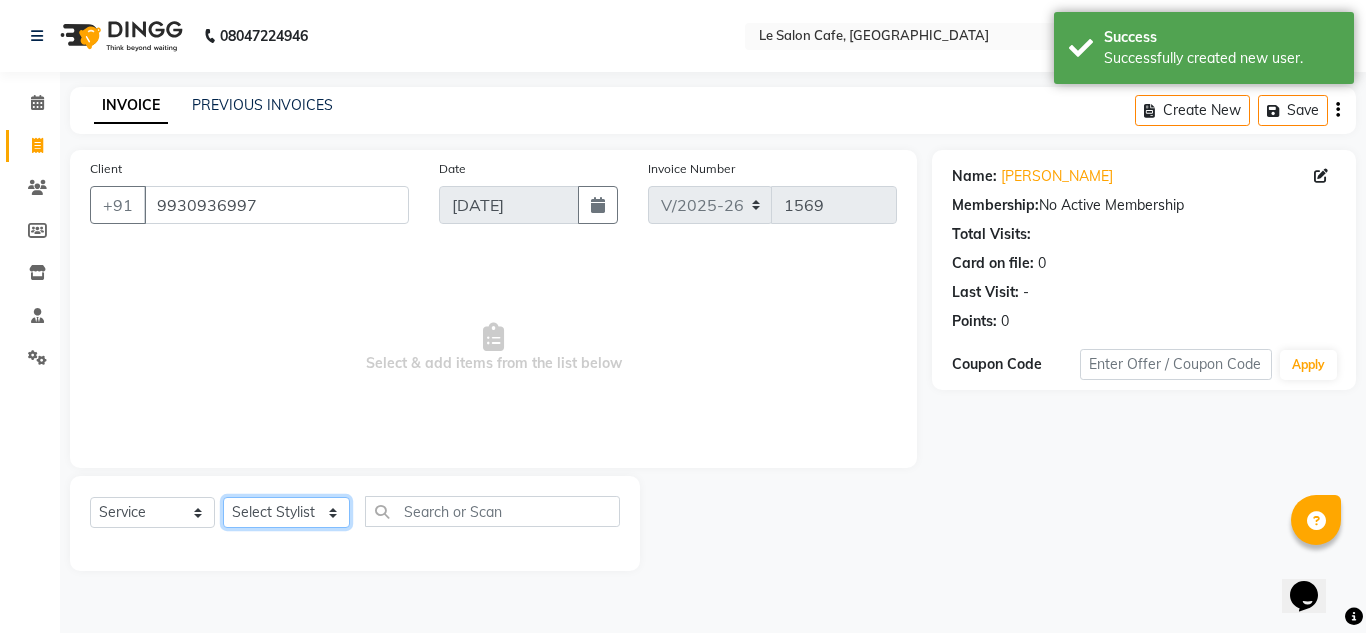 select on "71878" 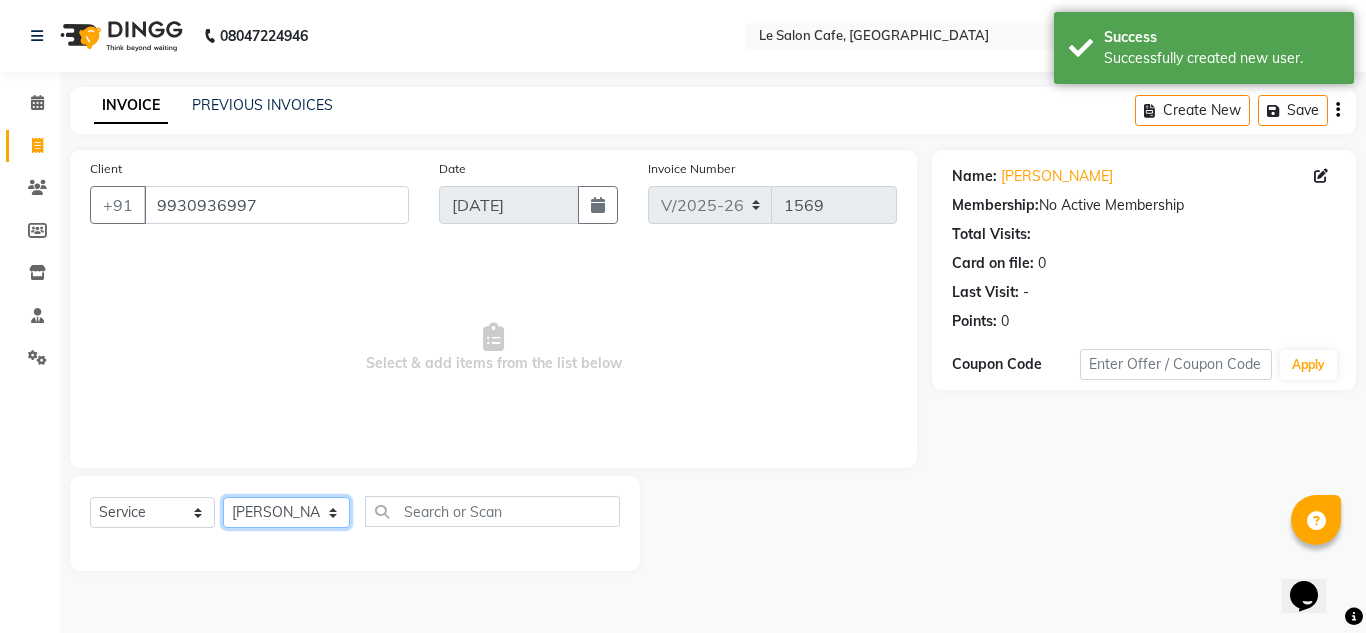 click on "Select Stylist Abid Salmani  Aniket Kadam  Faim Alvi  Front Desk  Muskan Khan  Pooja Kolge Reena Shaukat Ali  Salman Ansari  Sangeeta Kadri Shailendra Chauhan  Shekhar Sangle Soniyaa Varma Suchita Mistry Swapnil Kamble" 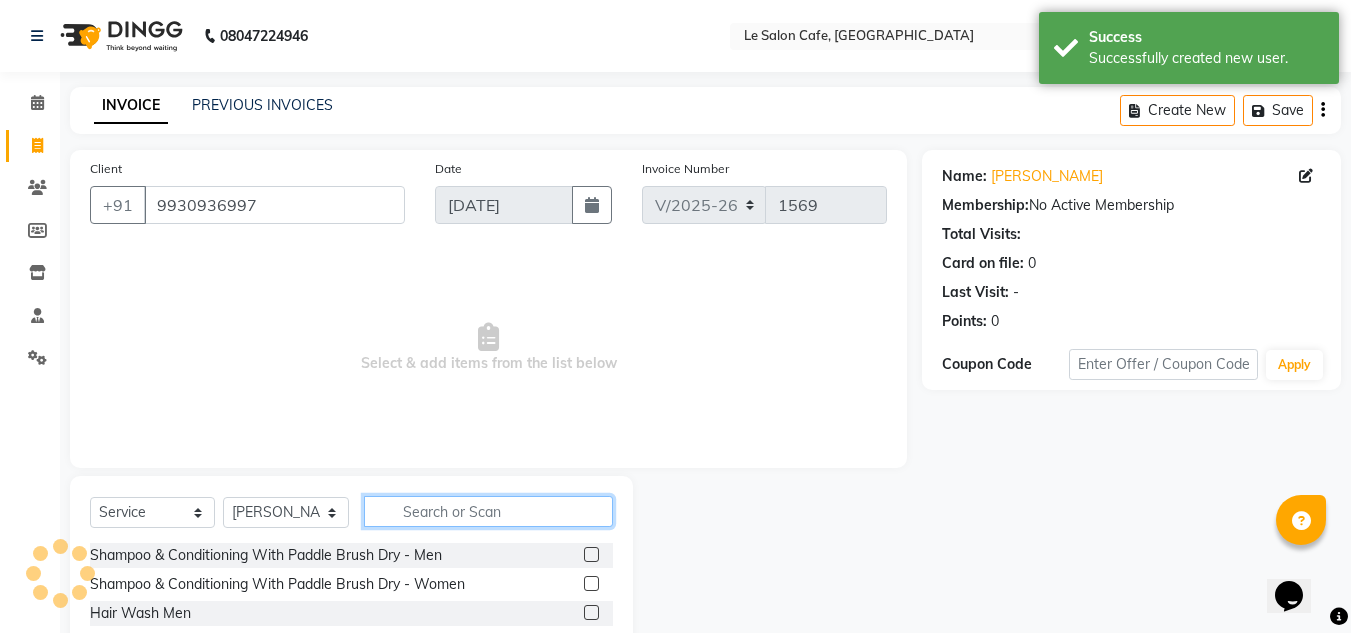 click 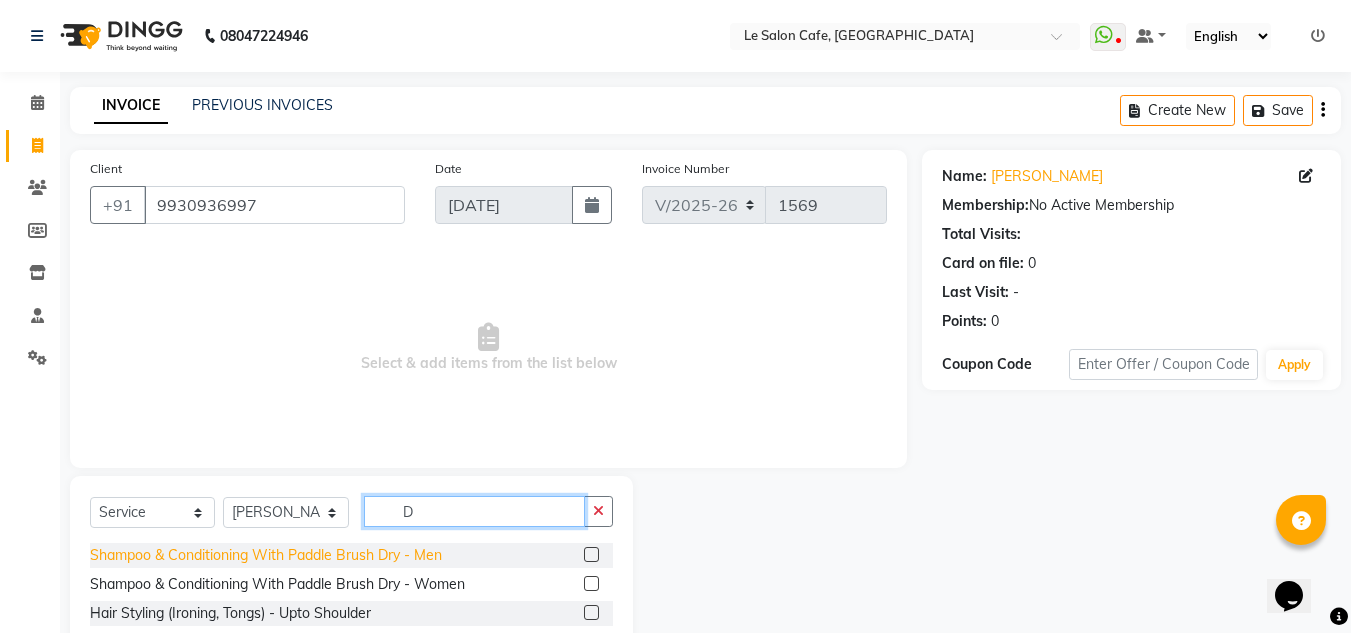 scroll, scrollTop: 100, scrollLeft: 0, axis: vertical 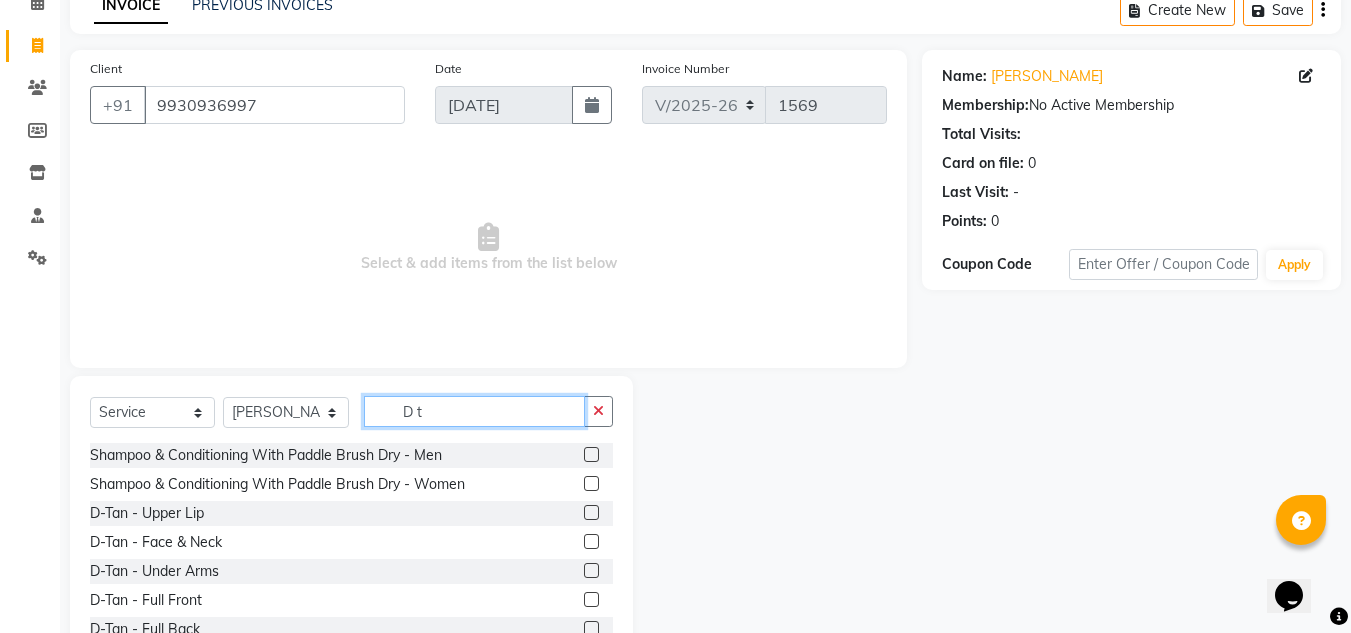 type on "D t" 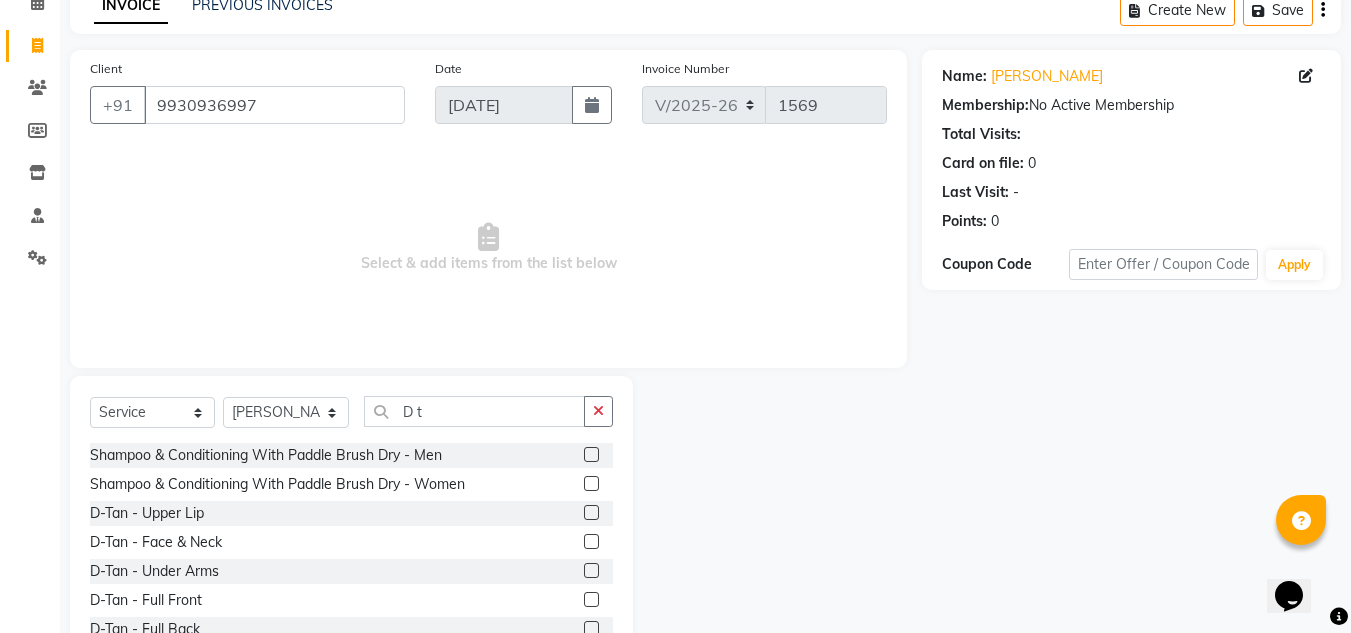 click 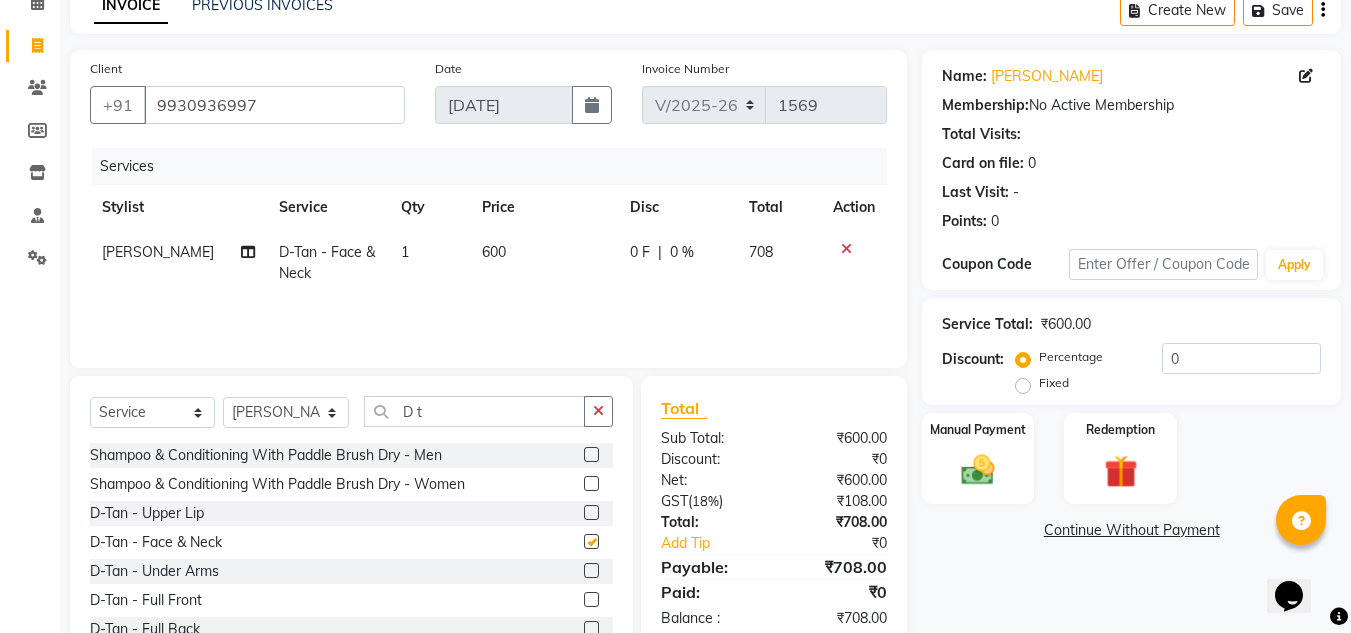 checkbox on "false" 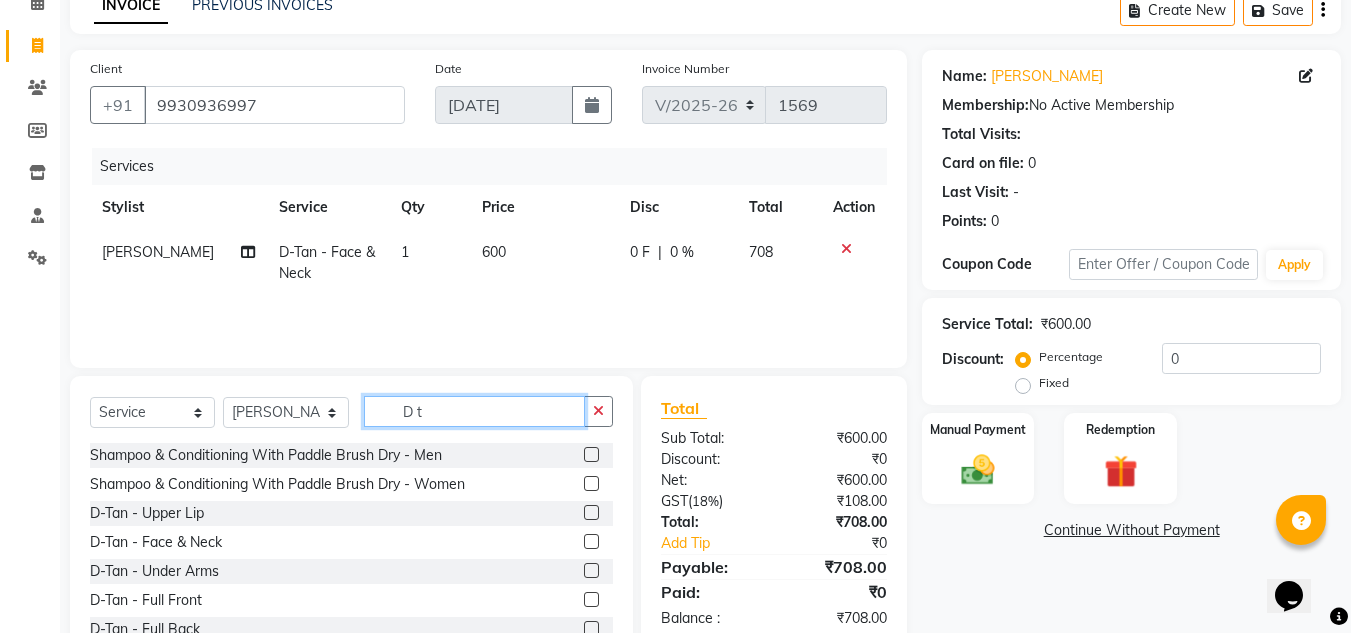 click on "D t" 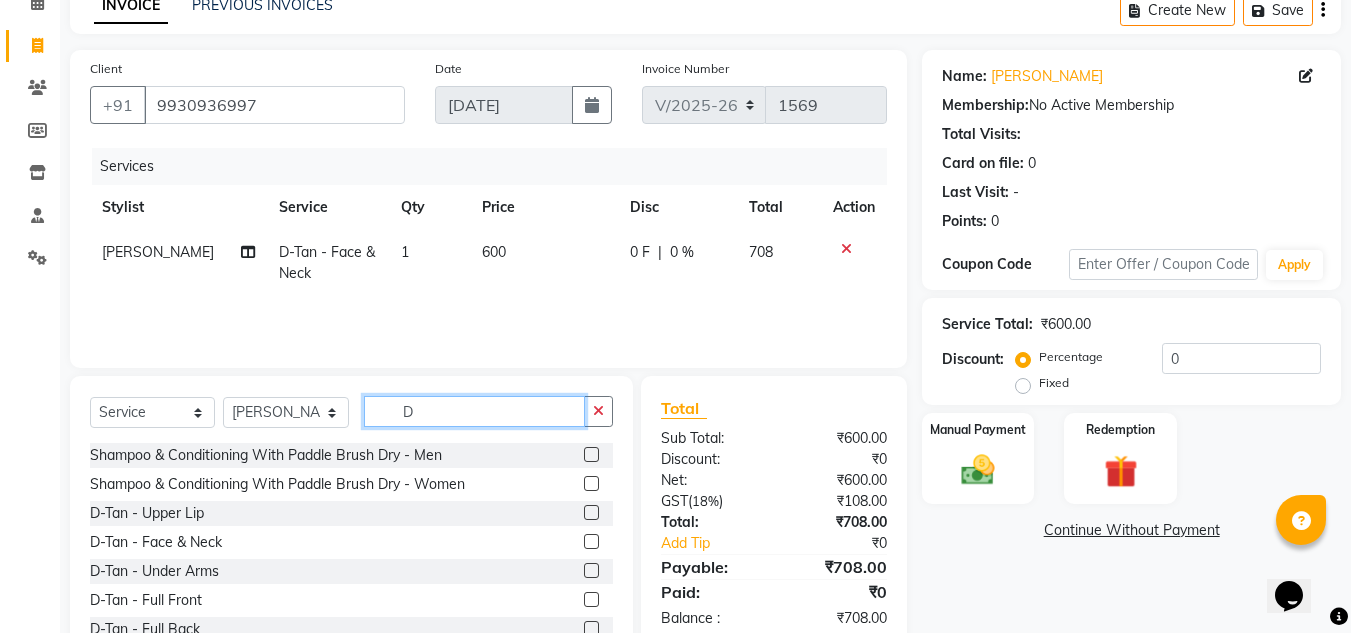 type on "D" 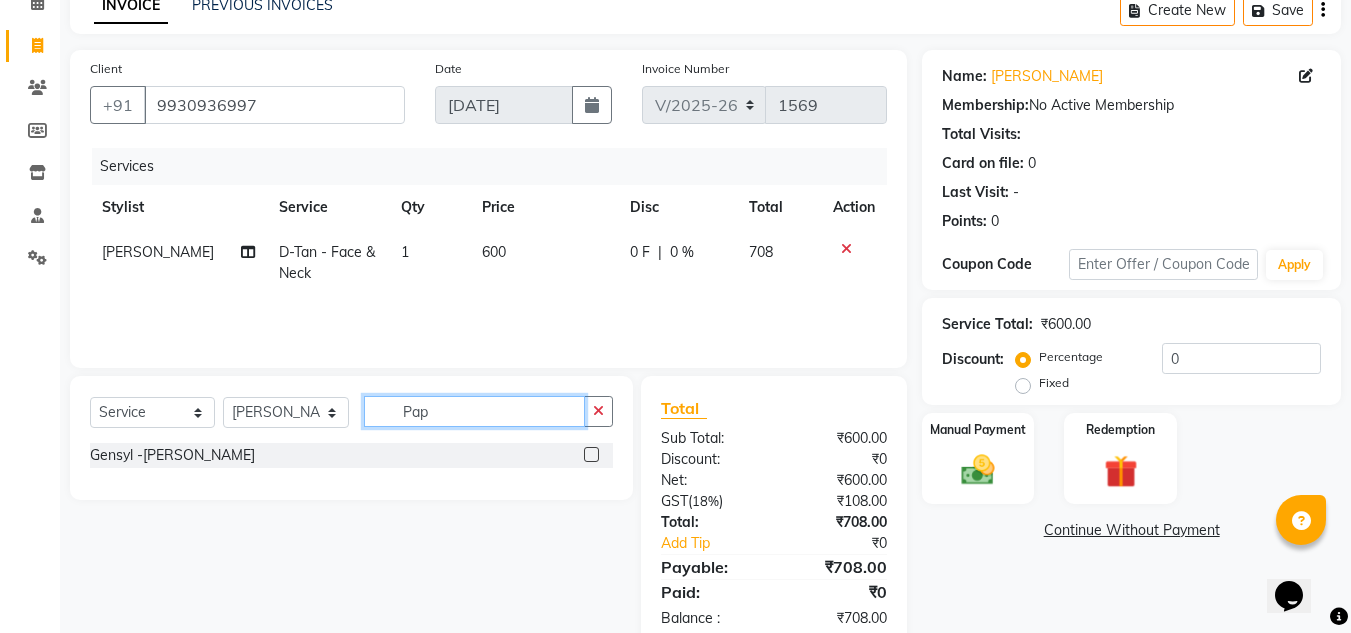type on "Pap" 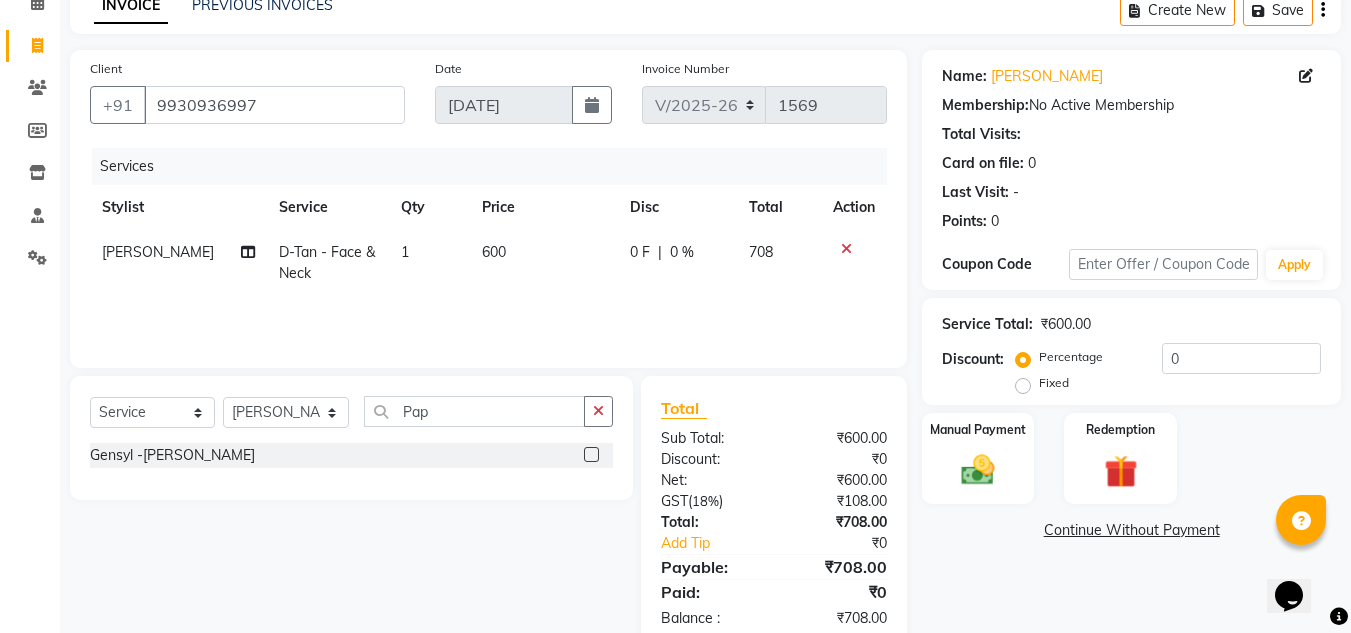 click 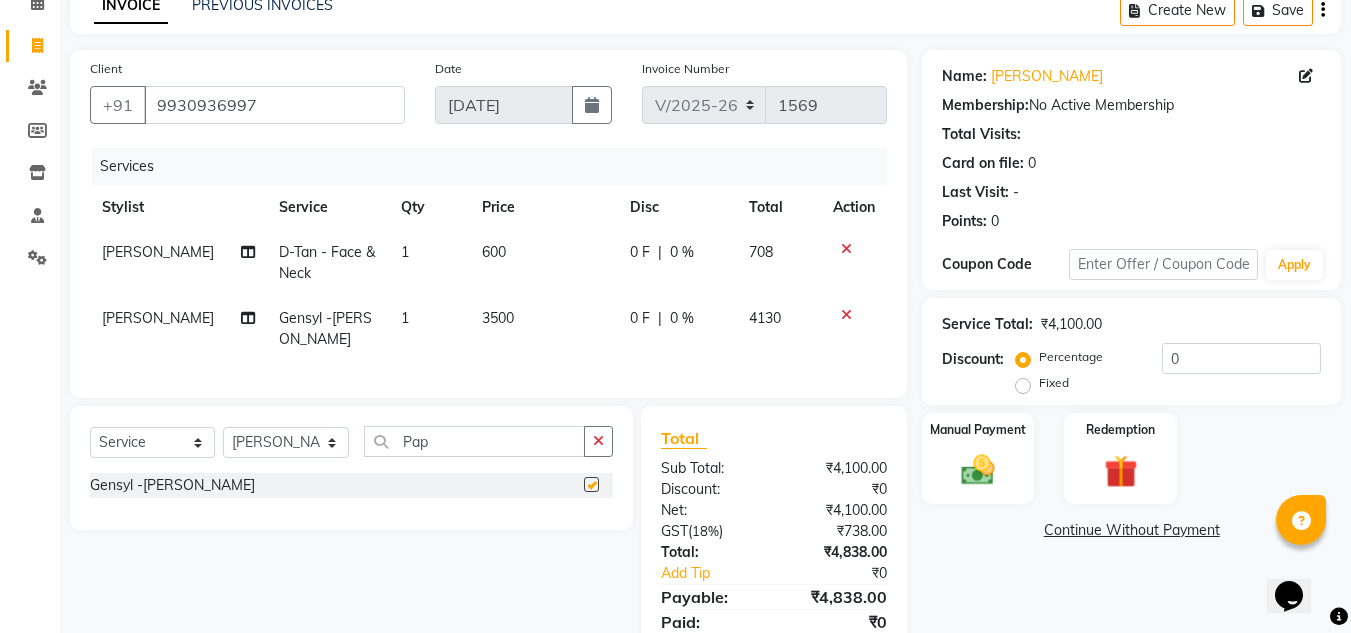 checkbox on "false" 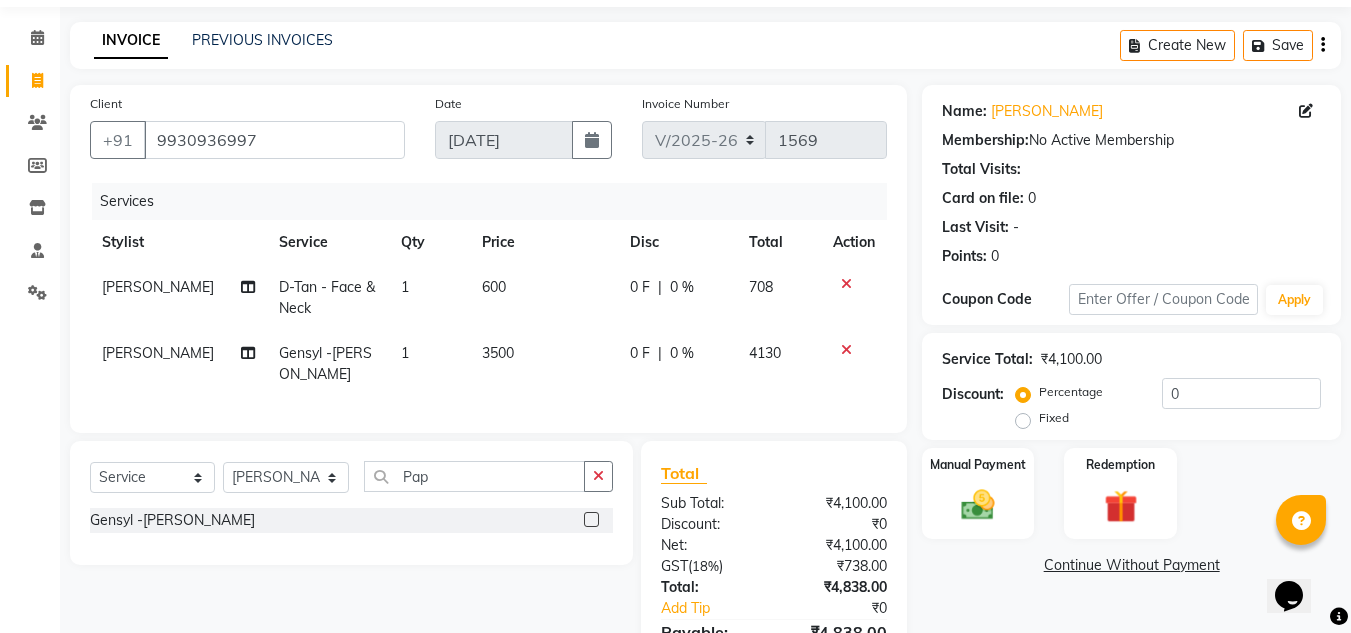 scroll, scrollTop: 100, scrollLeft: 0, axis: vertical 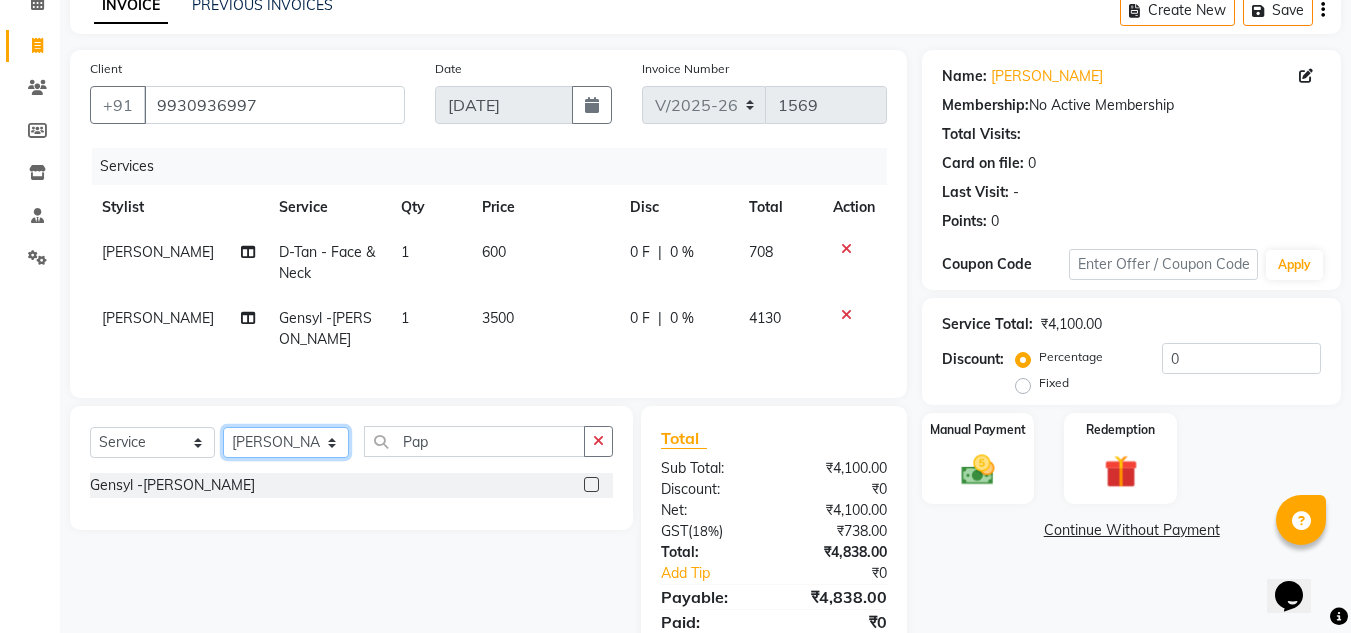 click on "Select Stylist [PERSON_NAME]  [PERSON_NAME]  [PERSON_NAME]  Front Desk  [PERSON_NAME]  [PERSON_NAME] [PERSON_NAME]  [PERSON_NAME]  [PERSON_NAME] [PERSON_NAME]  [PERSON_NAME] [PERSON_NAME] [PERSON_NAME] [PERSON_NAME]" 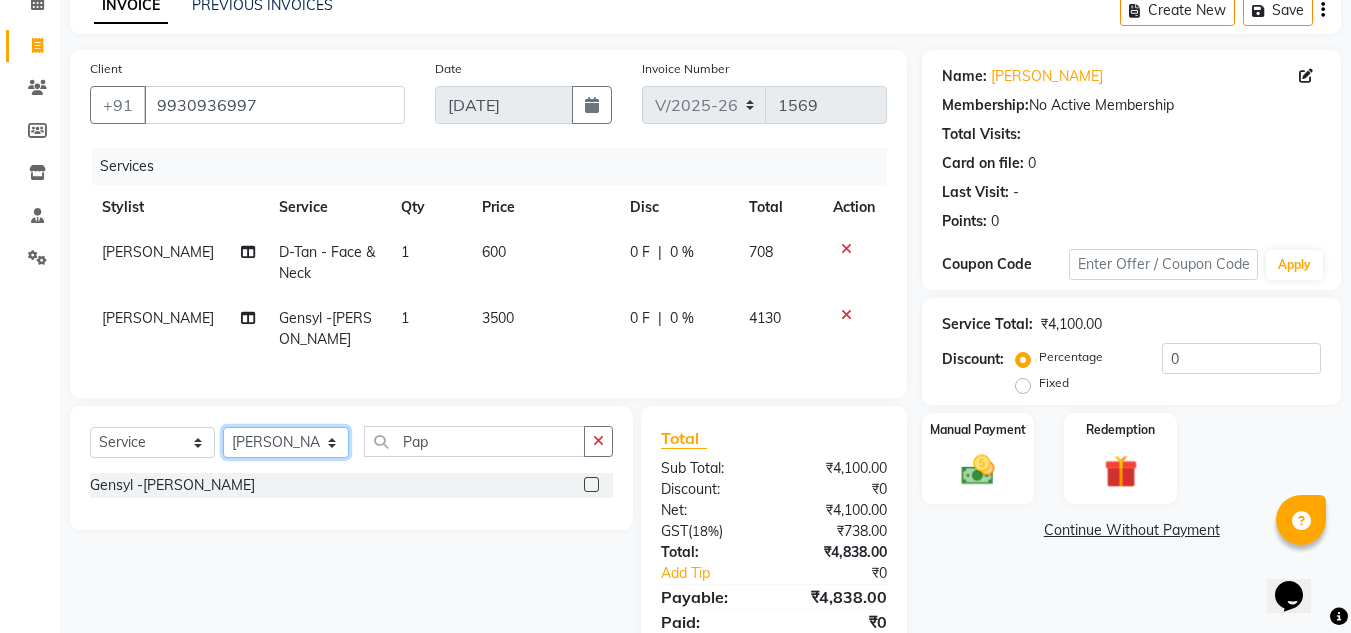 select on "70684" 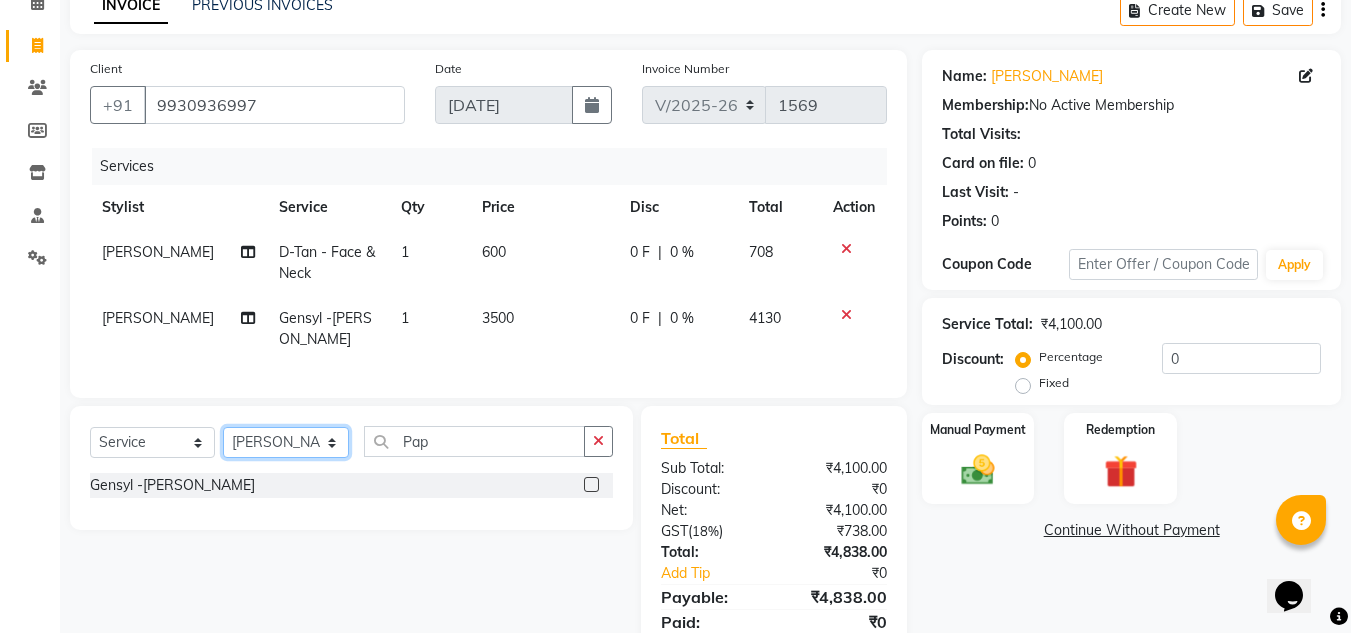 click on "Select Stylist [PERSON_NAME]  [PERSON_NAME]  [PERSON_NAME]  Front Desk  [PERSON_NAME]  [PERSON_NAME] [PERSON_NAME]  [PERSON_NAME]  [PERSON_NAME] [PERSON_NAME]  [PERSON_NAME] [PERSON_NAME] [PERSON_NAME] [PERSON_NAME]" 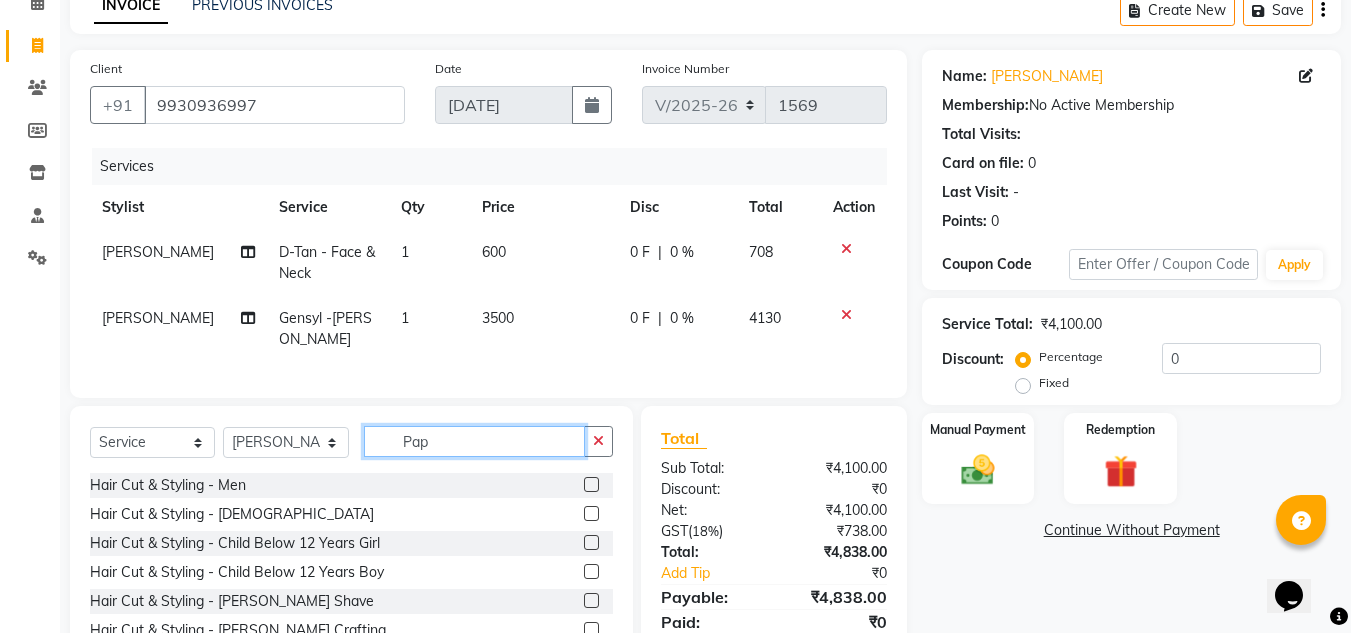 click on "Pap" 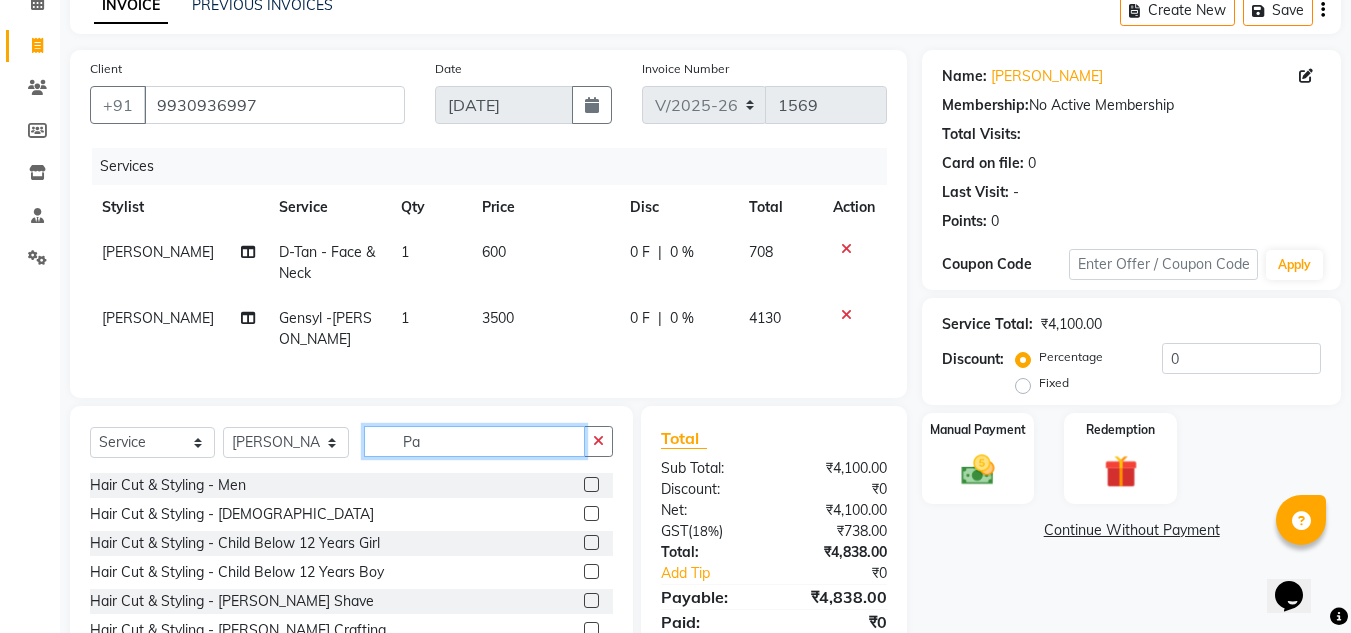 type on "P" 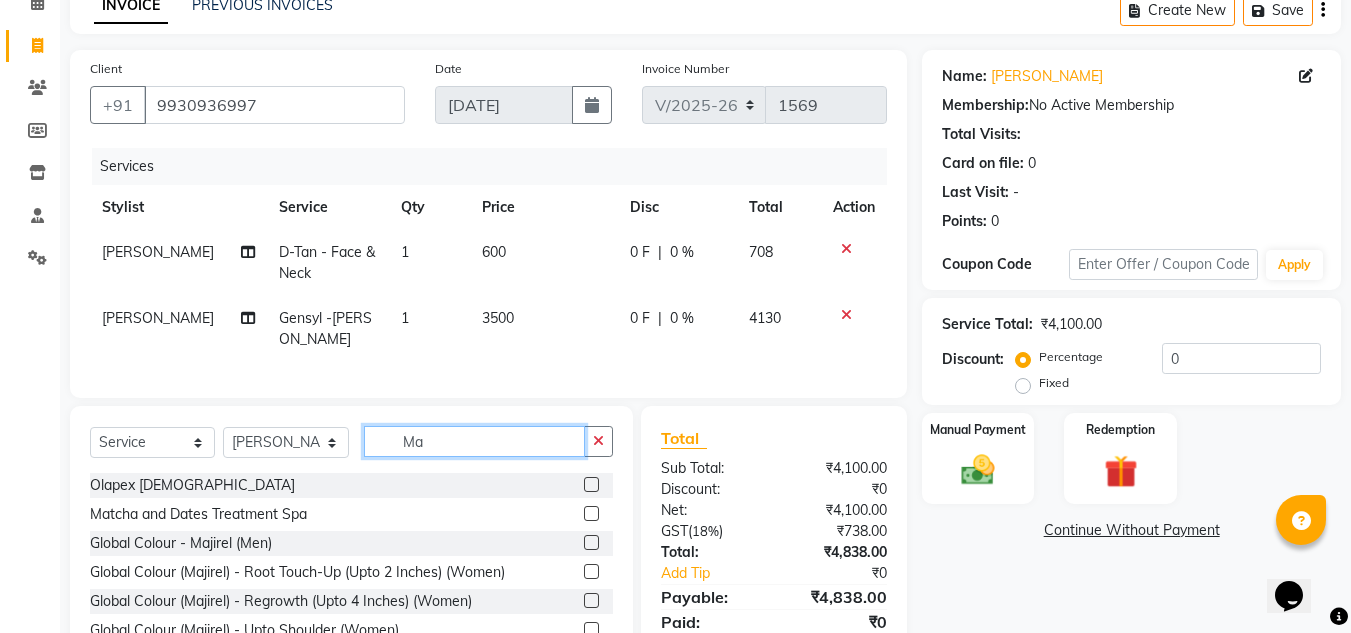 type on "M" 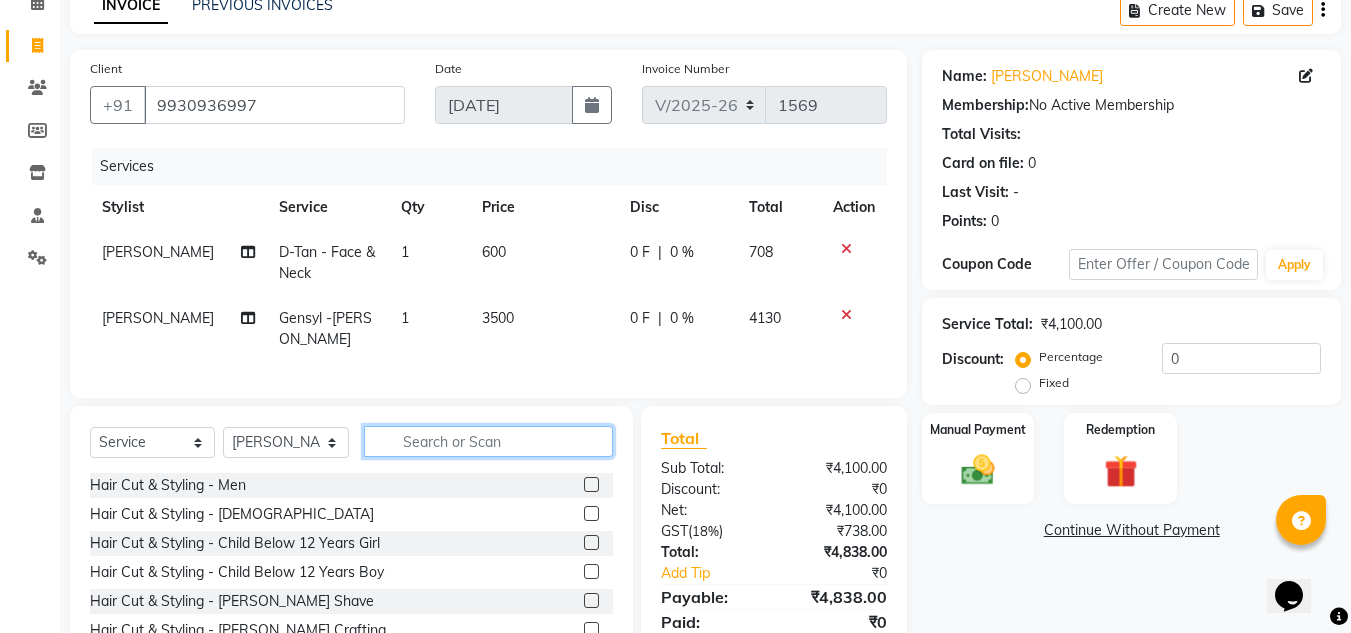click 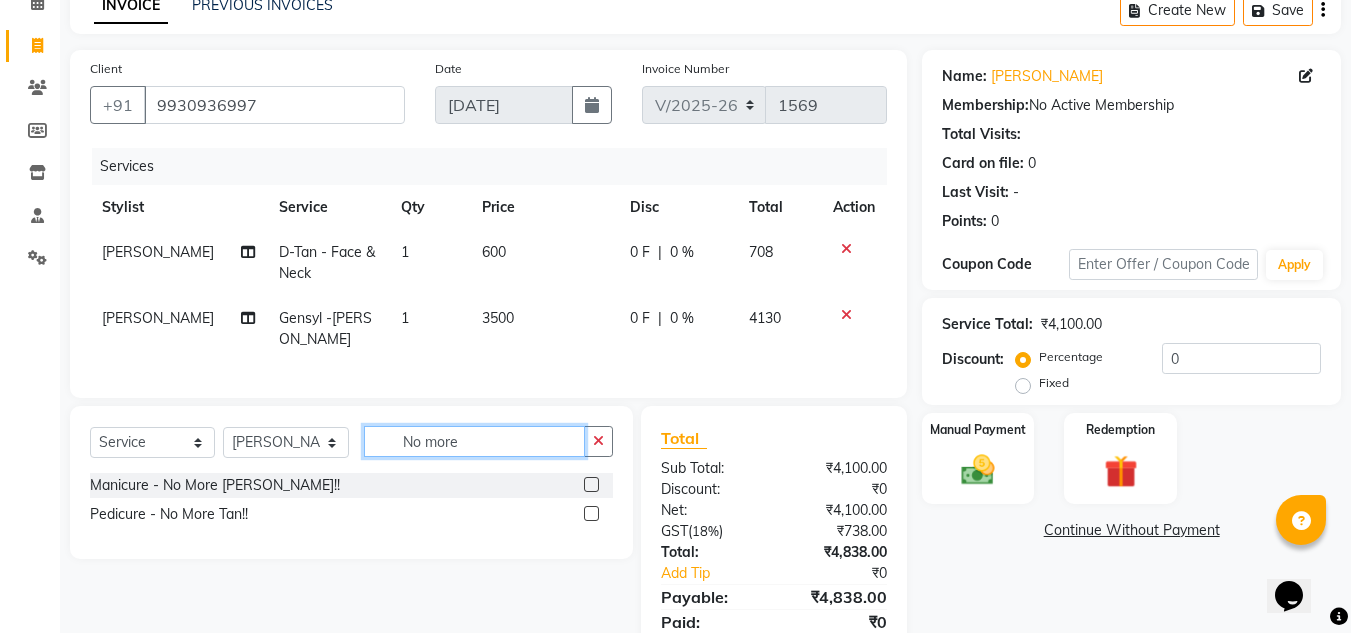 type on "No more" 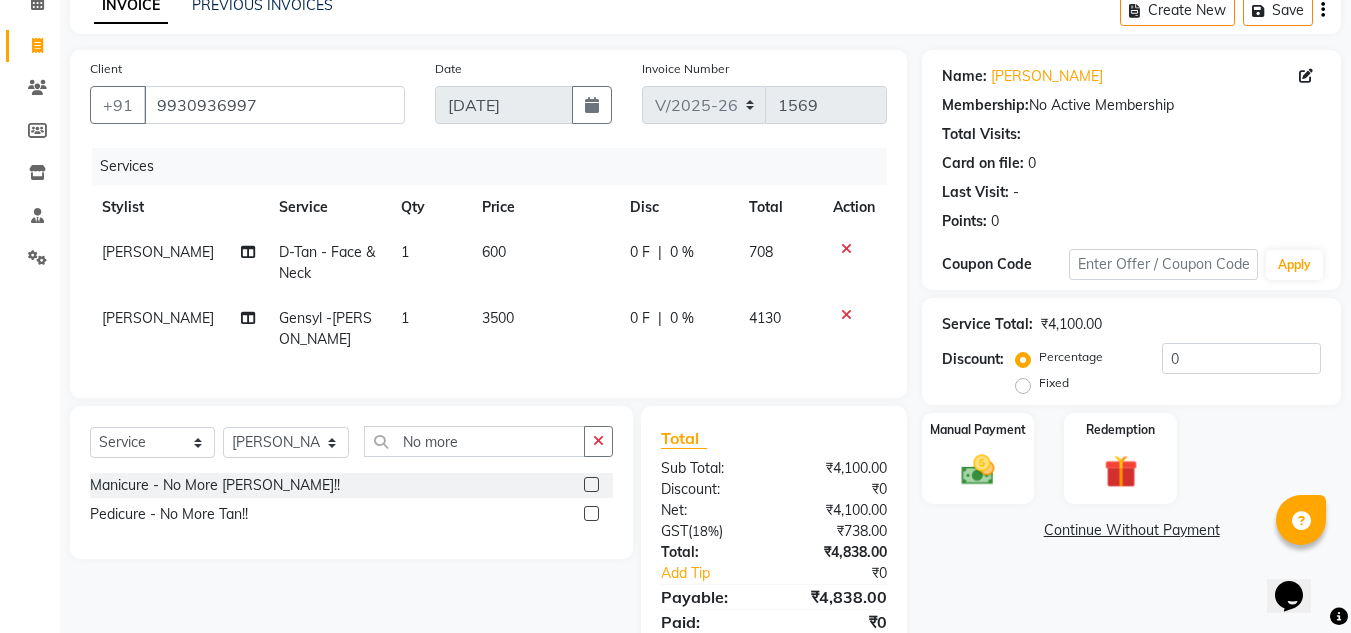 click 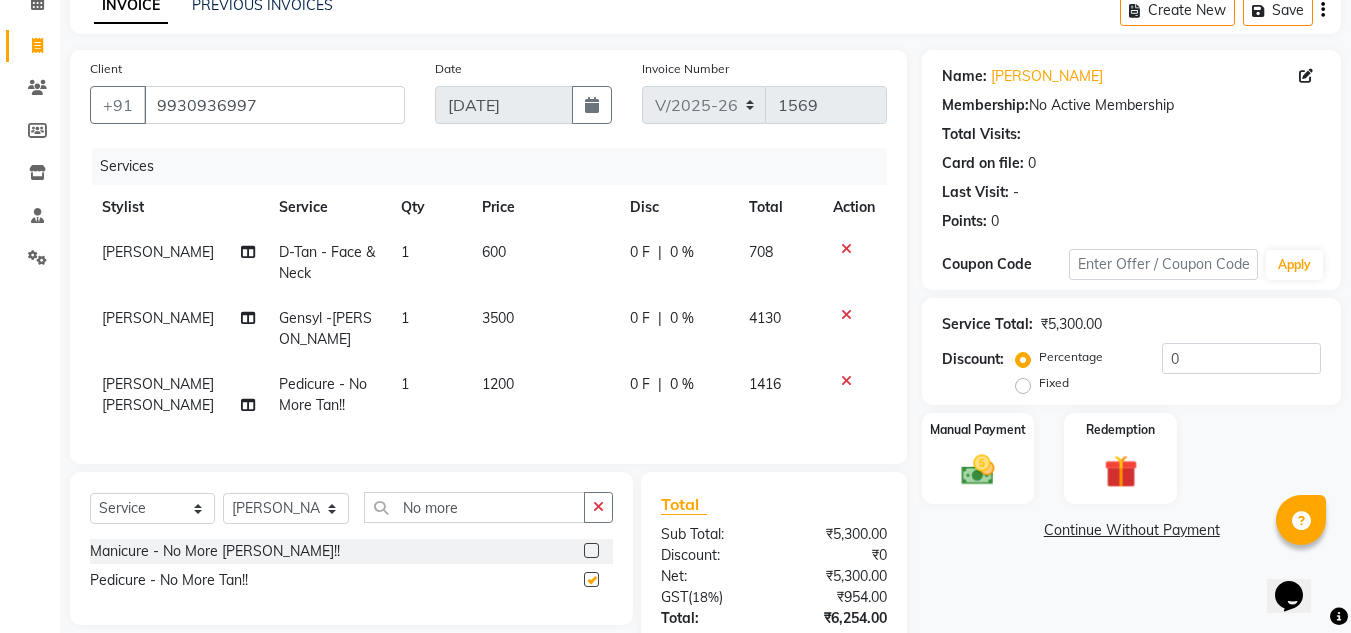 checkbox on "false" 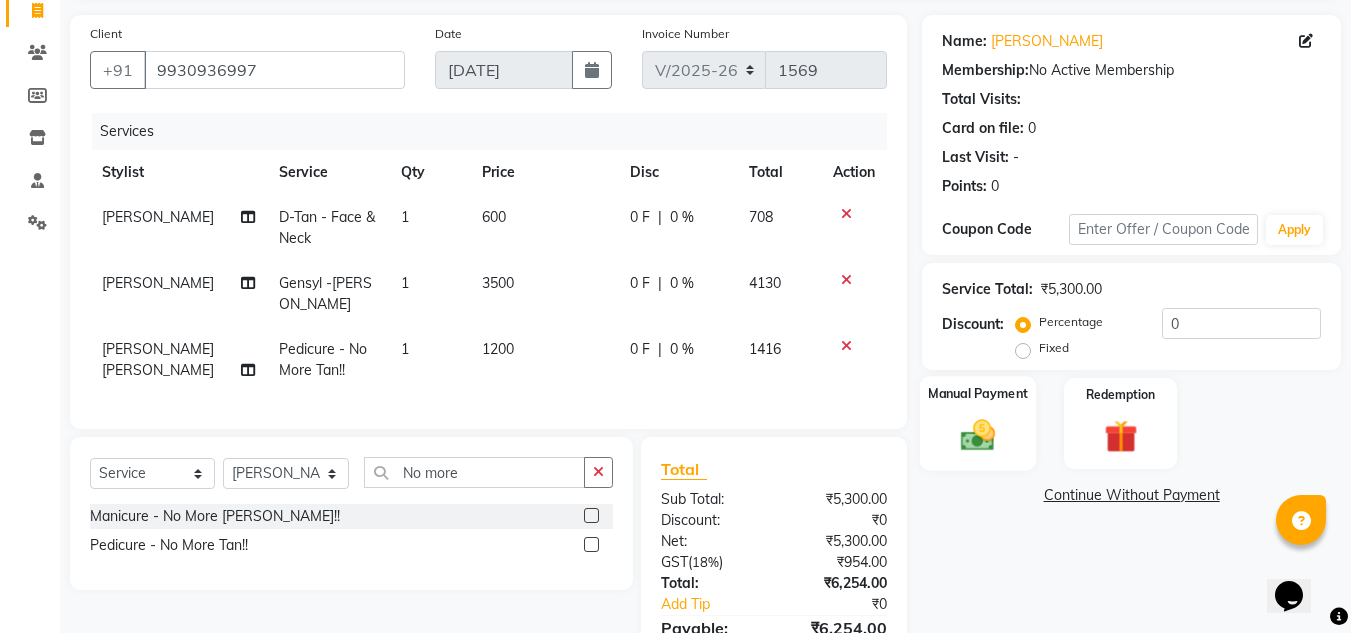 scroll, scrollTop: 257, scrollLeft: 0, axis: vertical 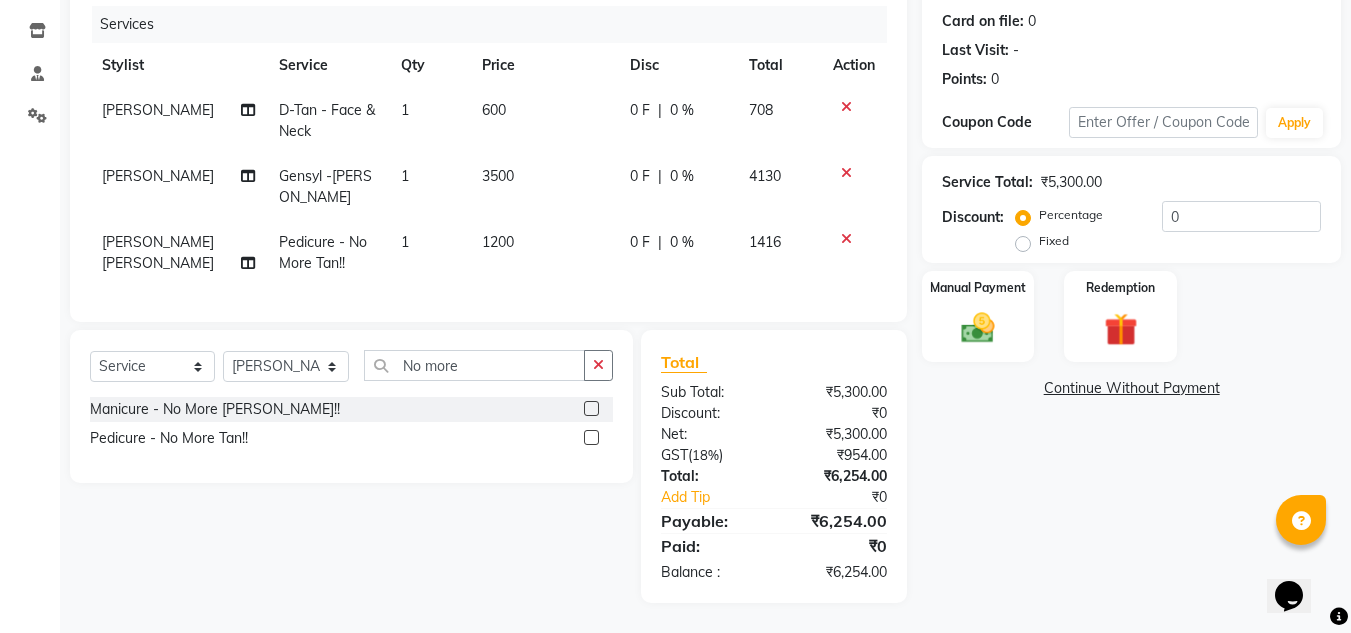 click 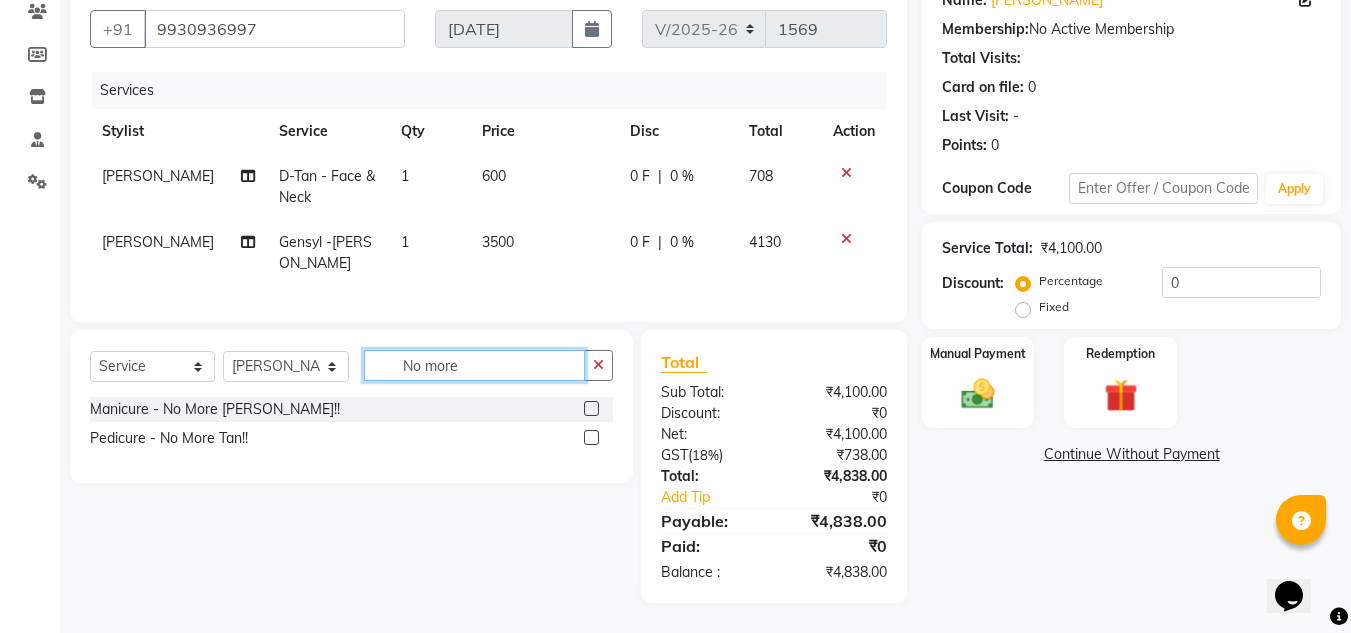 click on "No more" 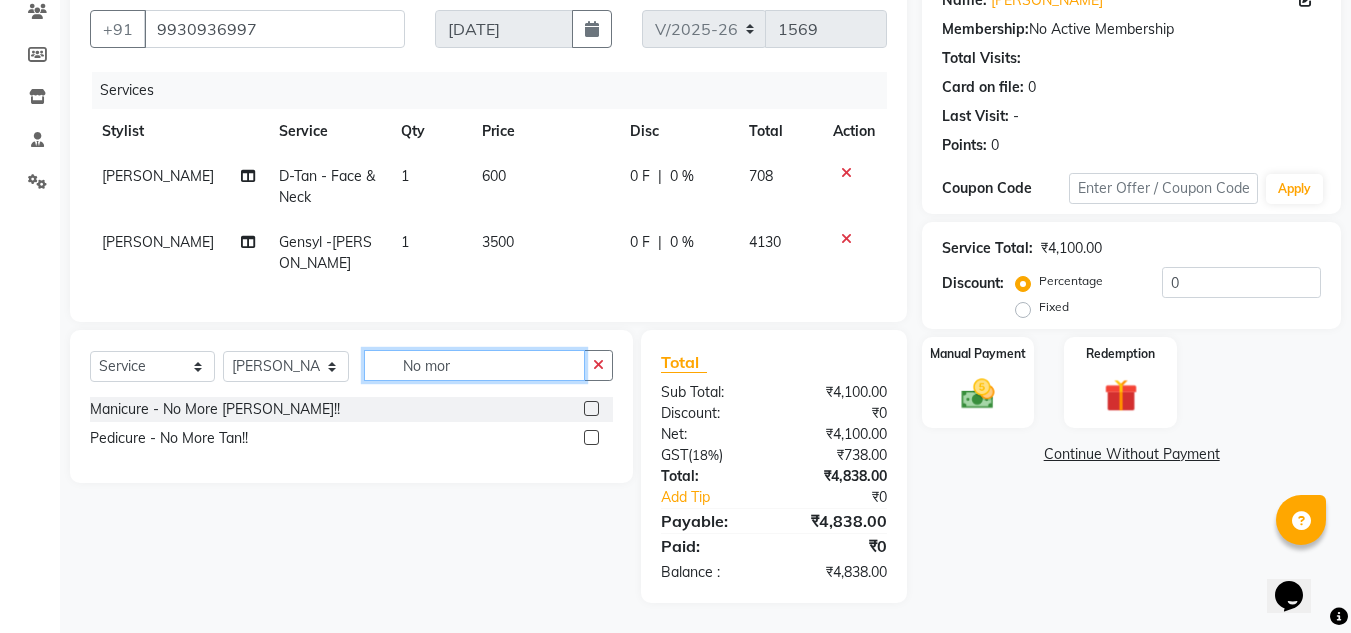 type on "No mor" 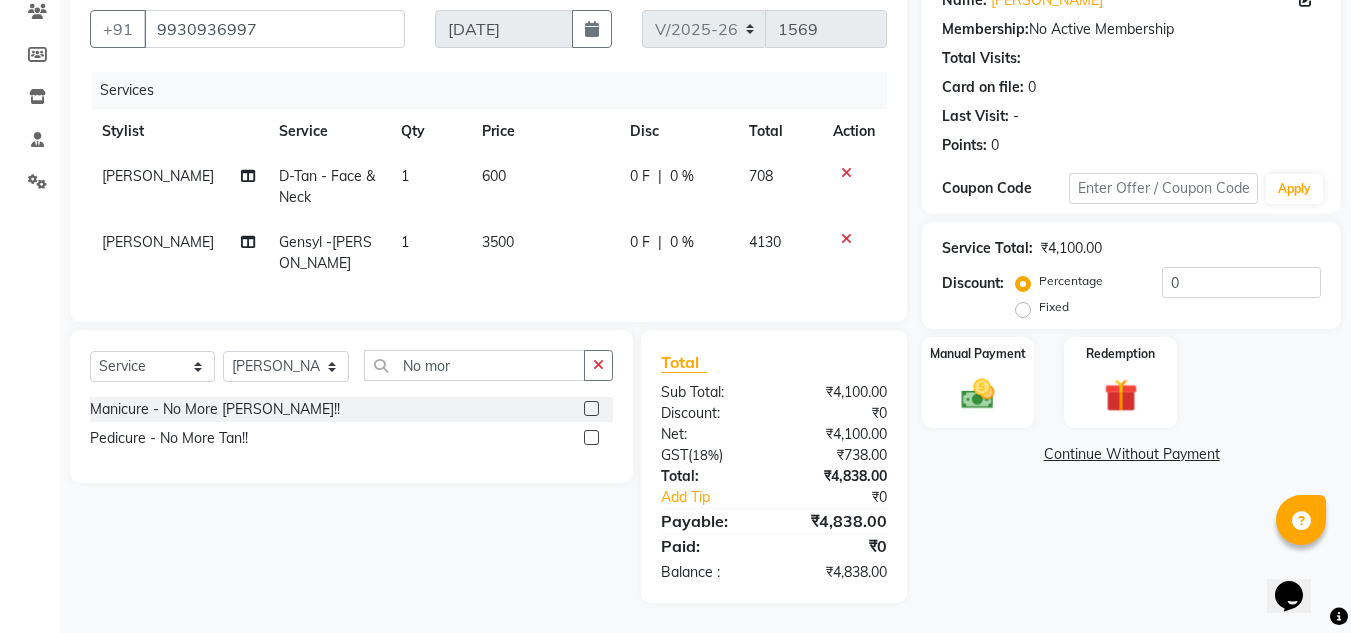 click 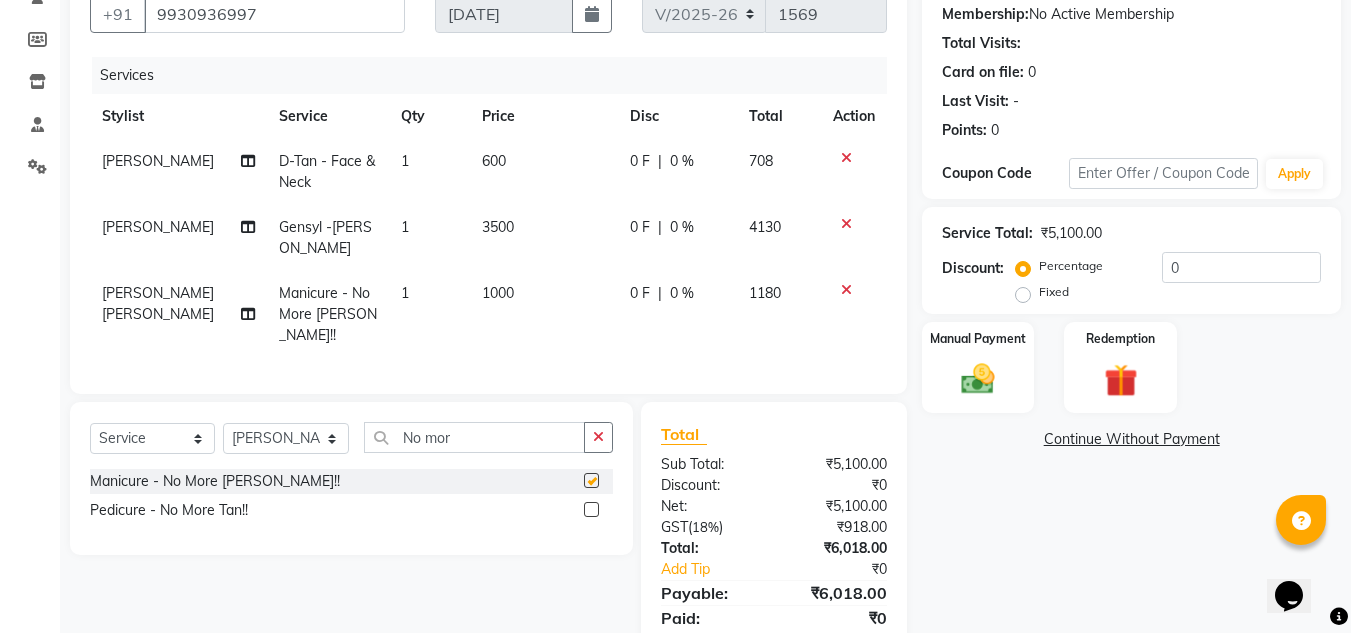 checkbox on "false" 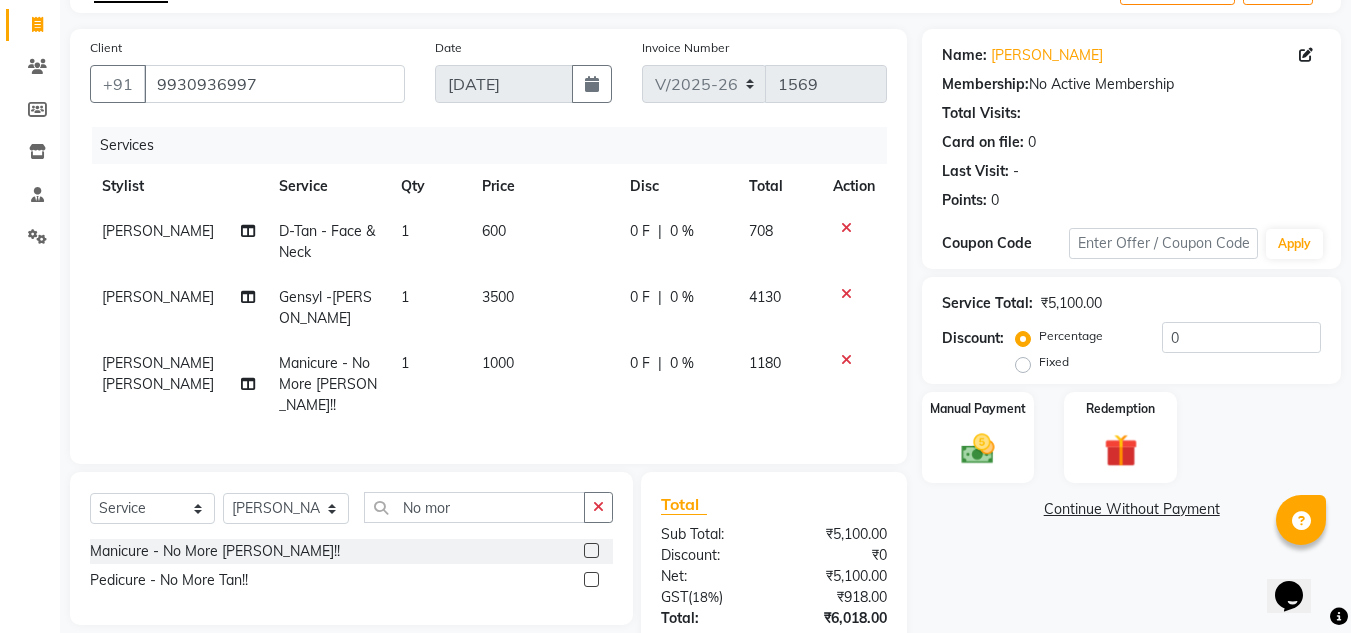 scroll, scrollTop: 0, scrollLeft: 0, axis: both 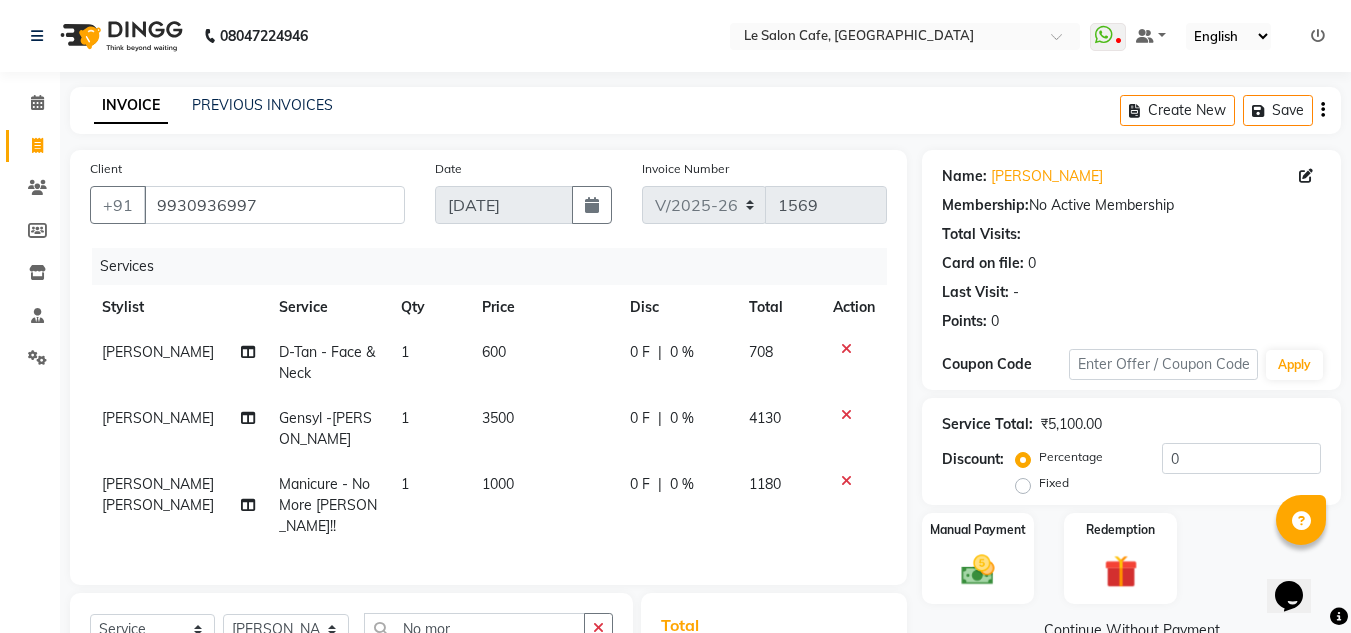 click on "08047224946 Select Location × Le Salon Cafe, Chembur  WhatsApp Status  ✕ Status:  Disconnected Recent Service Activity: 01-01-1970     05:30 AM  08047224946 Whatsapp Settings Default Panel My Panel English ENGLISH Español العربية मराठी हिंदी ગુજરાતી தமிழ் 中文 Notifications nothing to show" 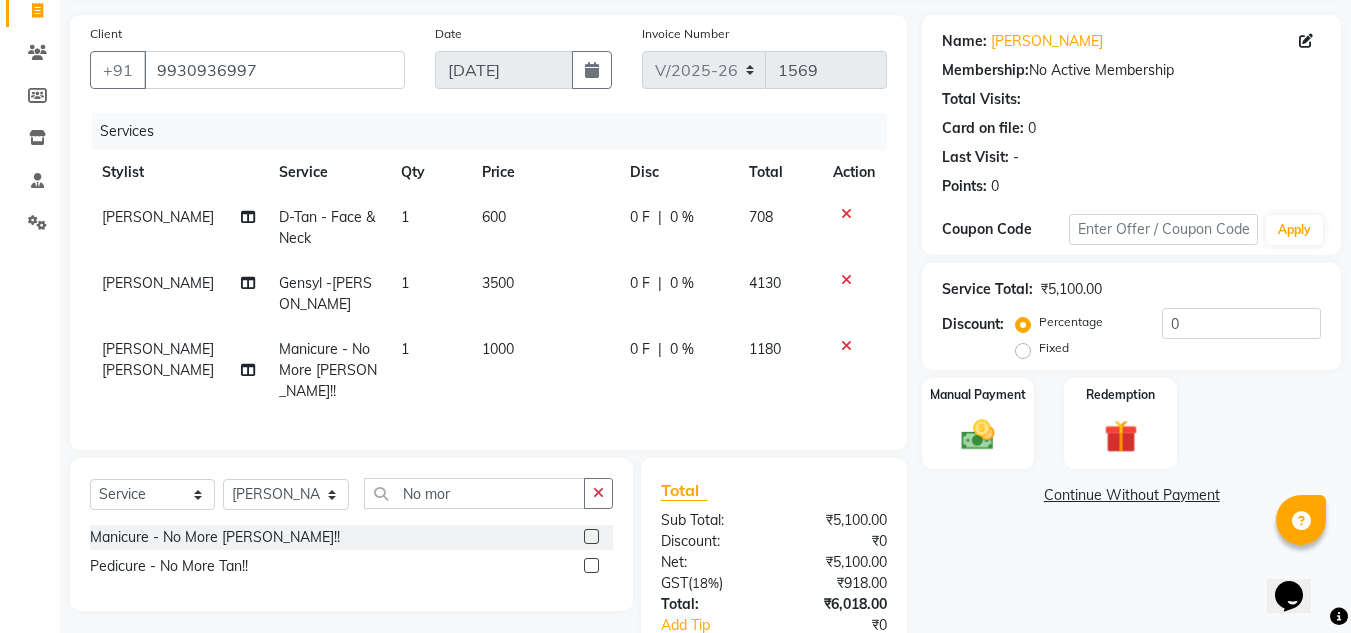 scroll, scrollTop: 257, scrollLeft: 0, axis: vertical 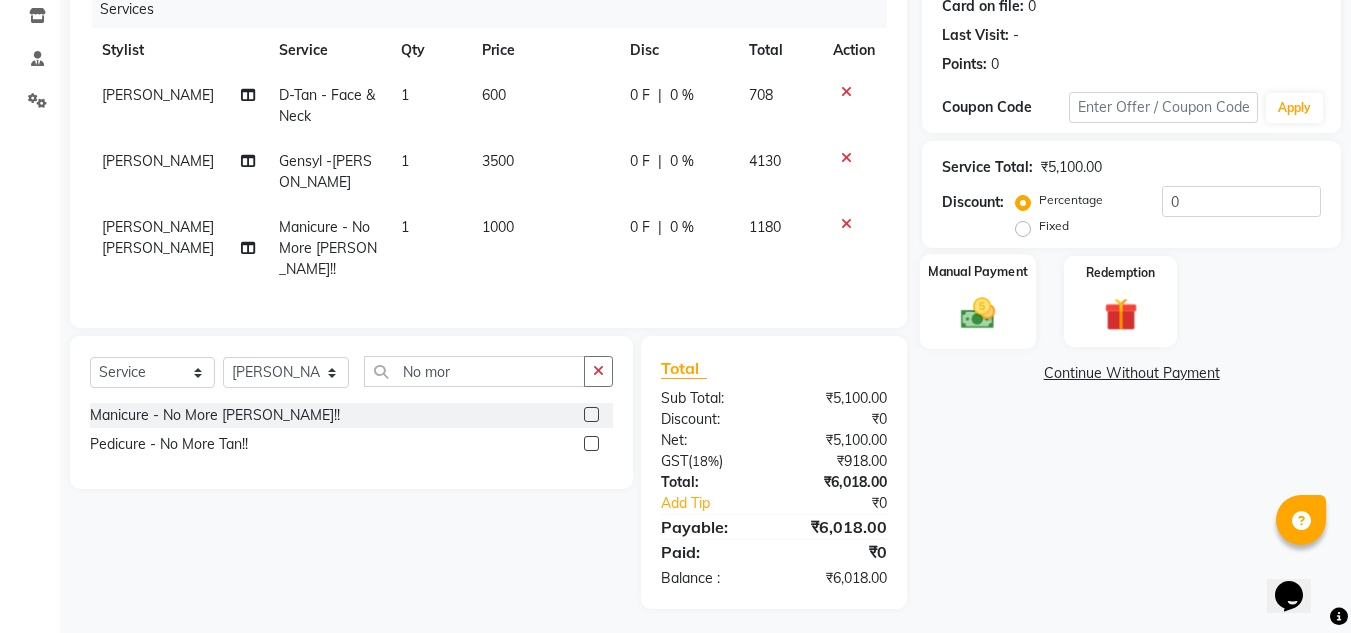 click on "Manual Payment" 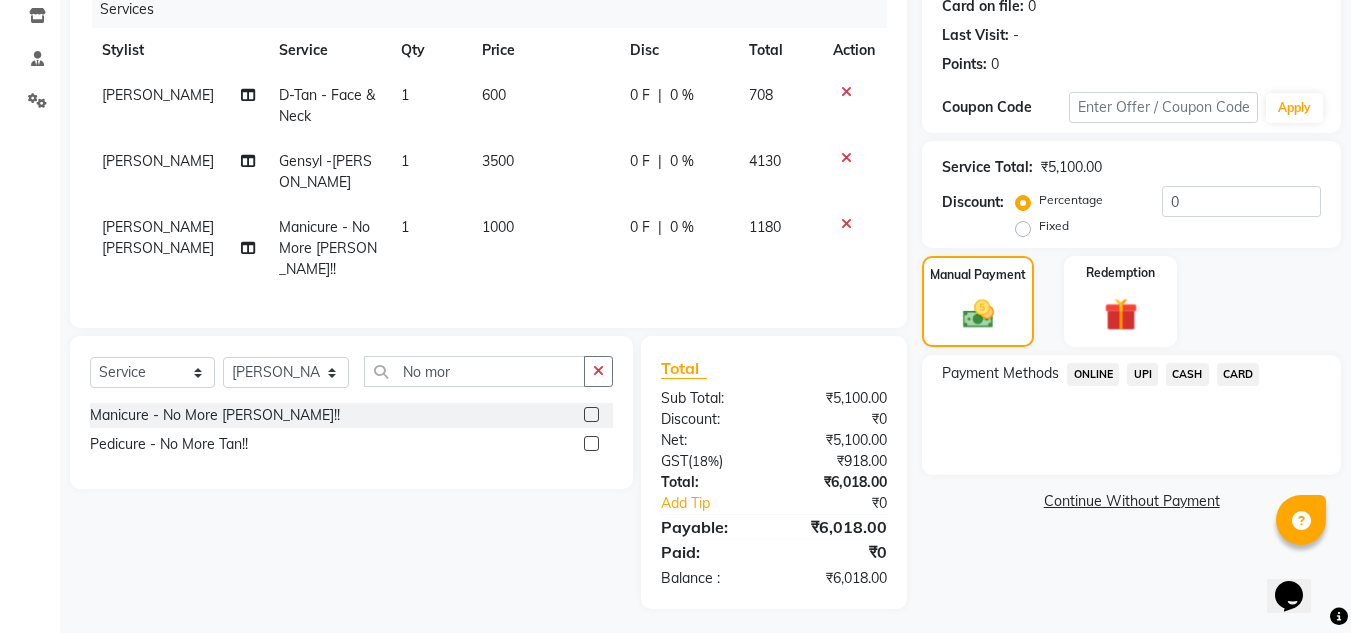 click on "CARD" 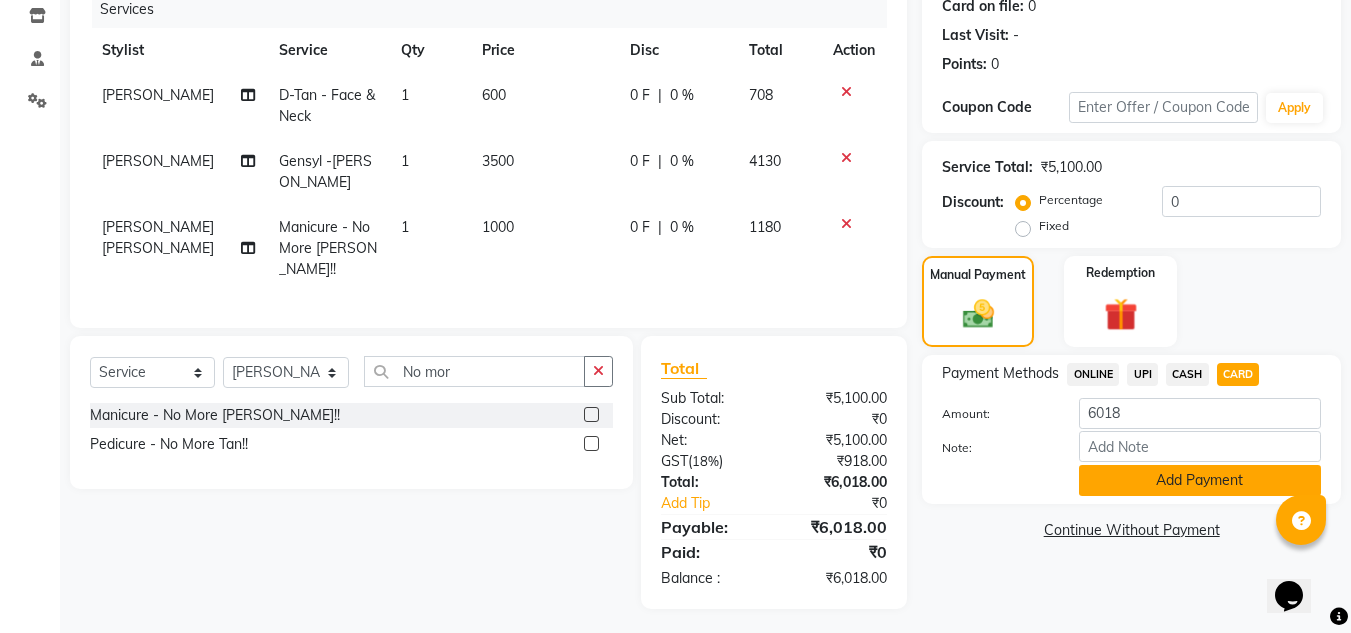 click on "Add Payment" 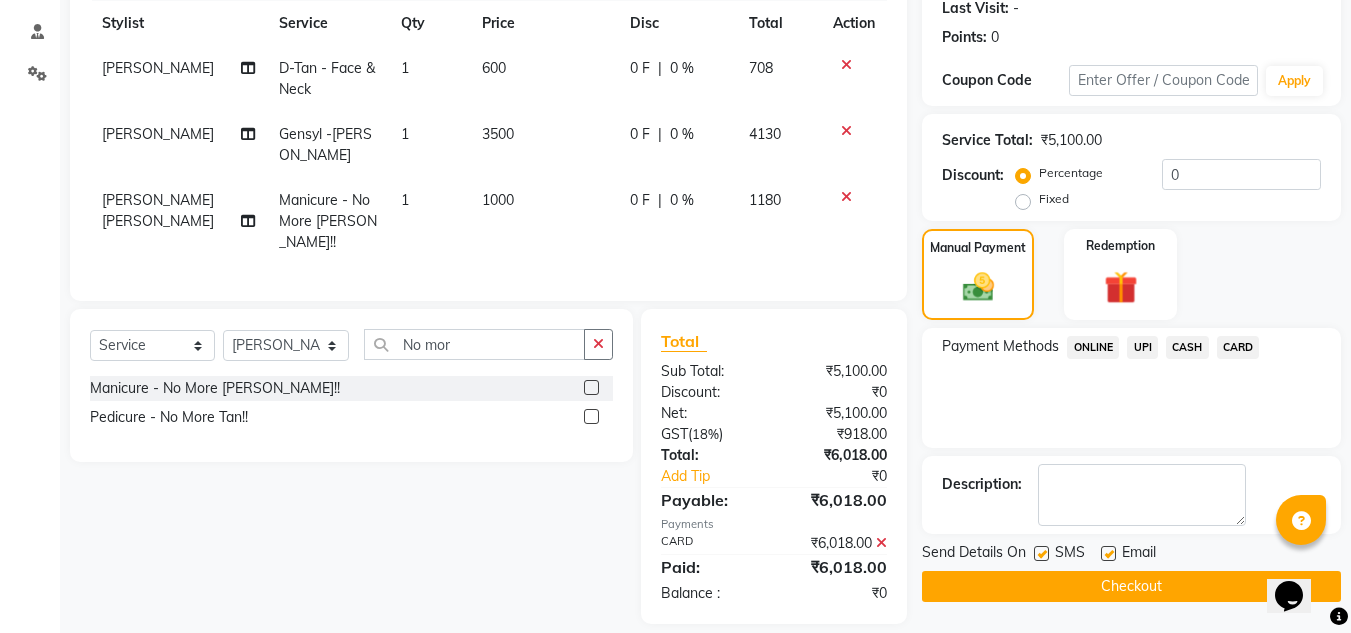 scroll, scrollTop: 299, scrollLeft: 0, axis: vertical 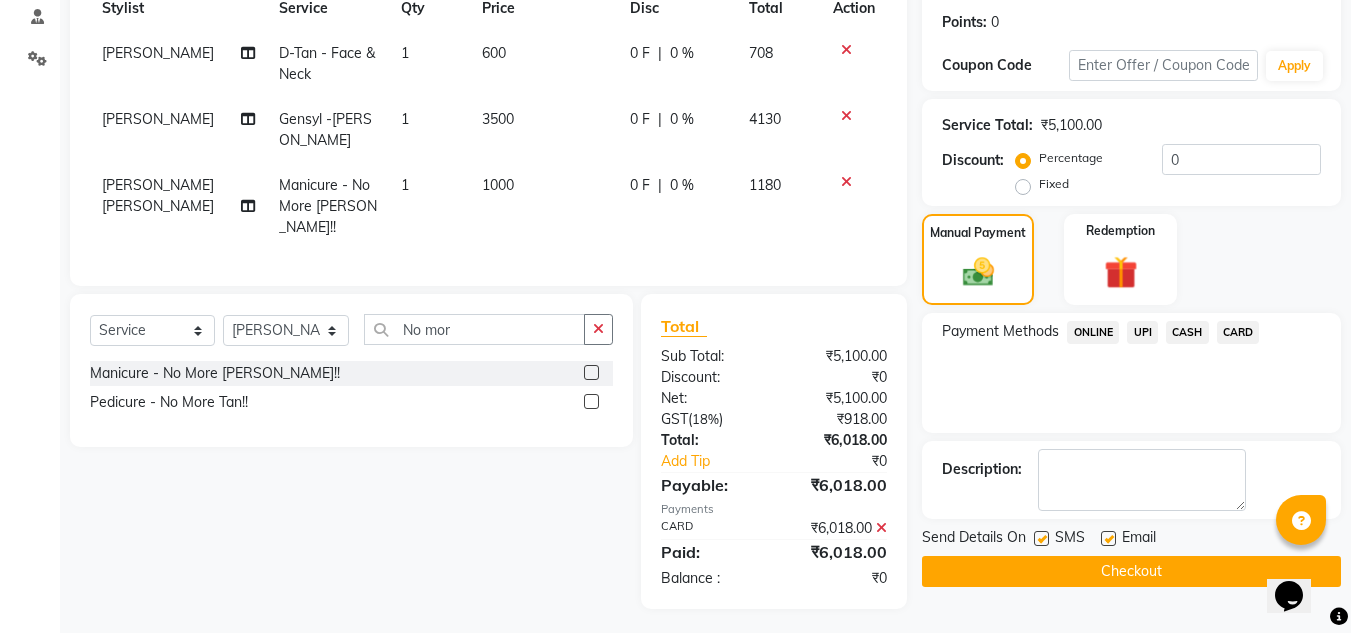 click 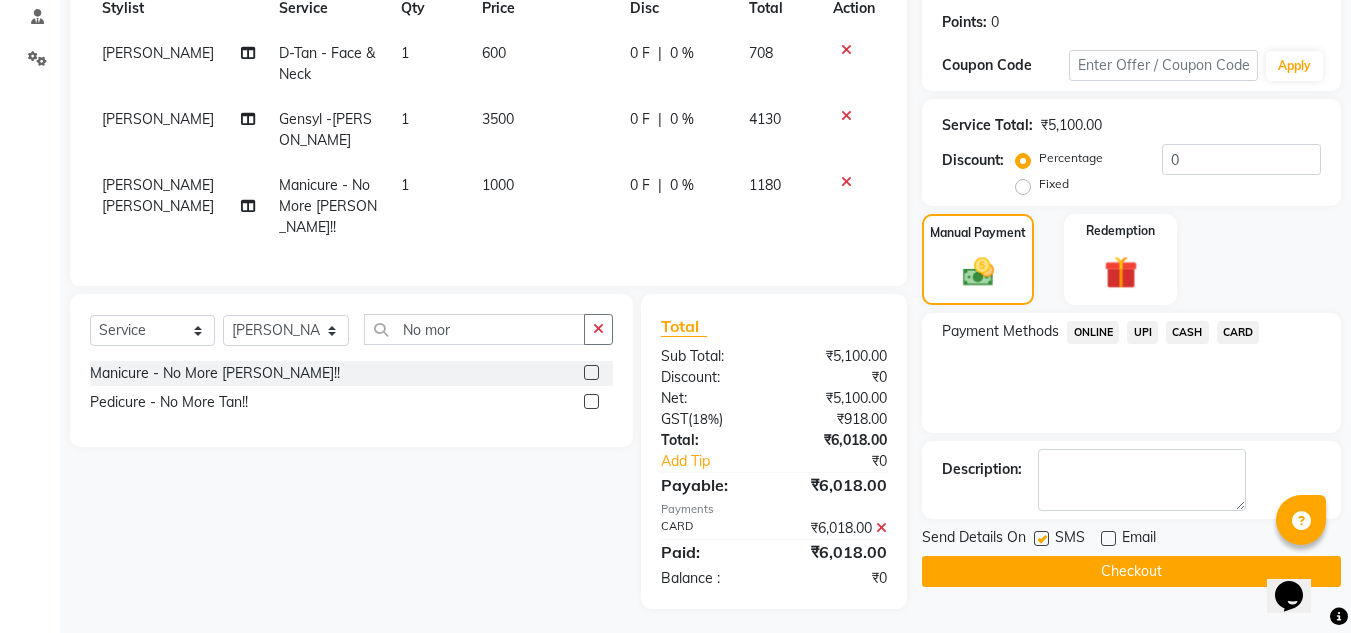 click on "Checkout" 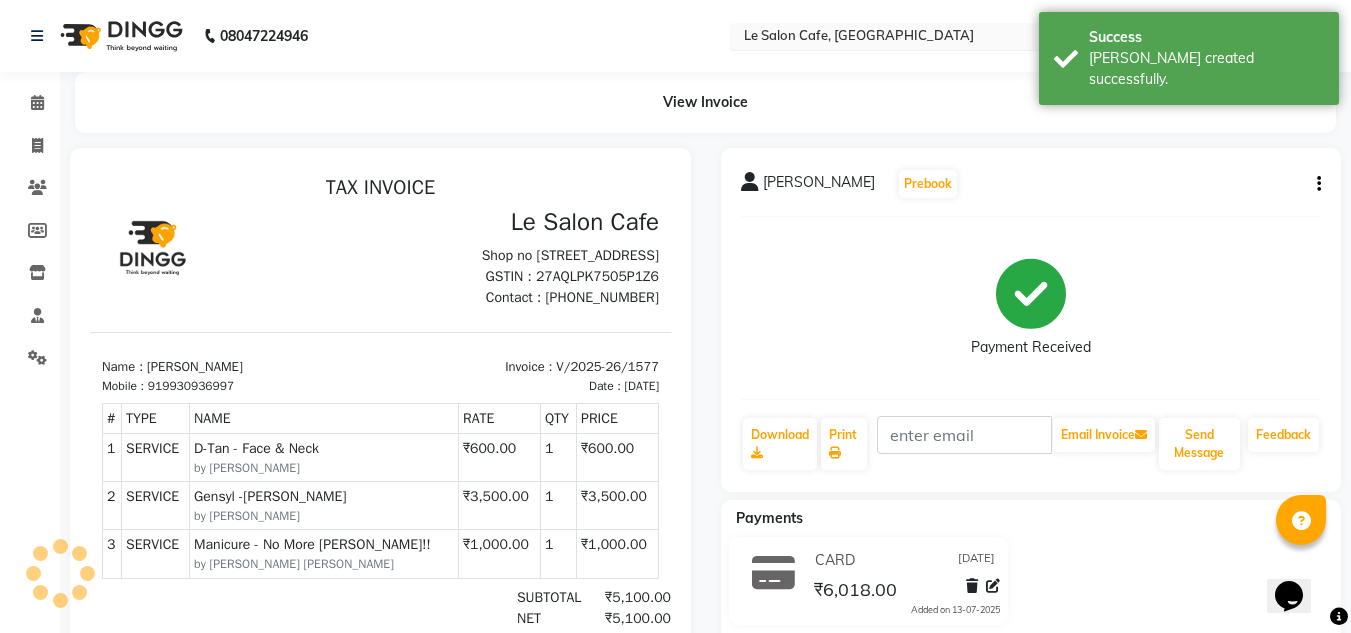 scroll, scrollTop: 0, scrollLeft: 0, axis: both 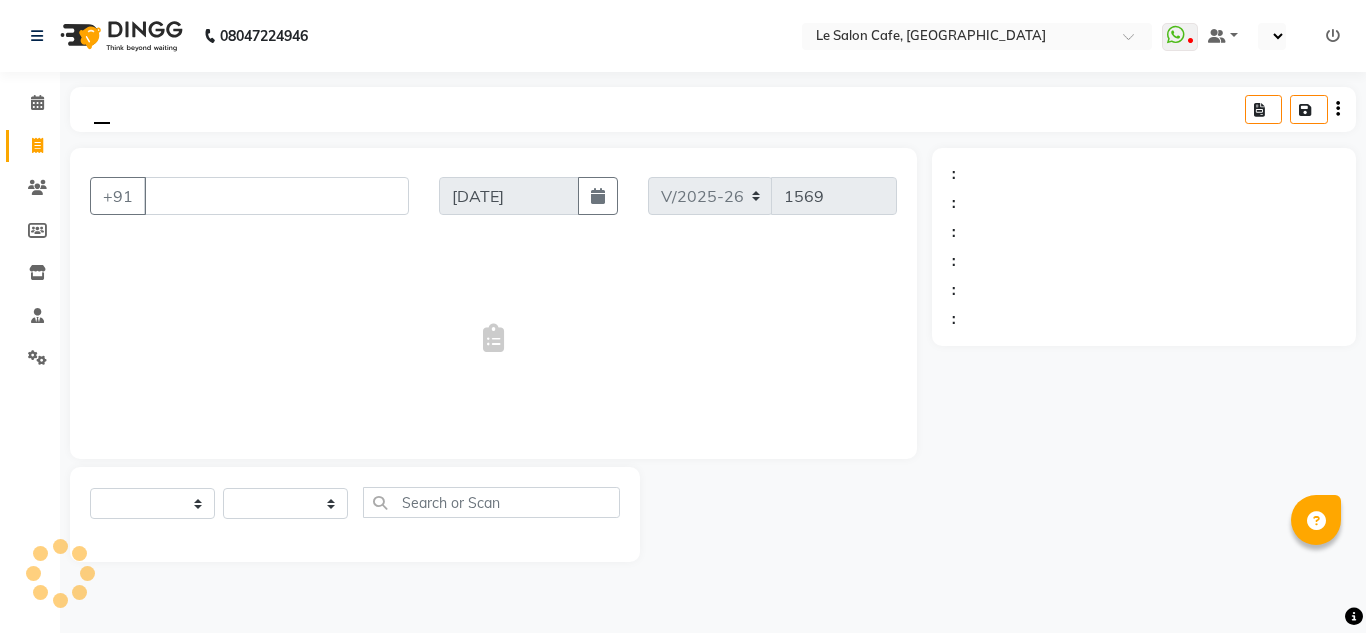 select on "594" 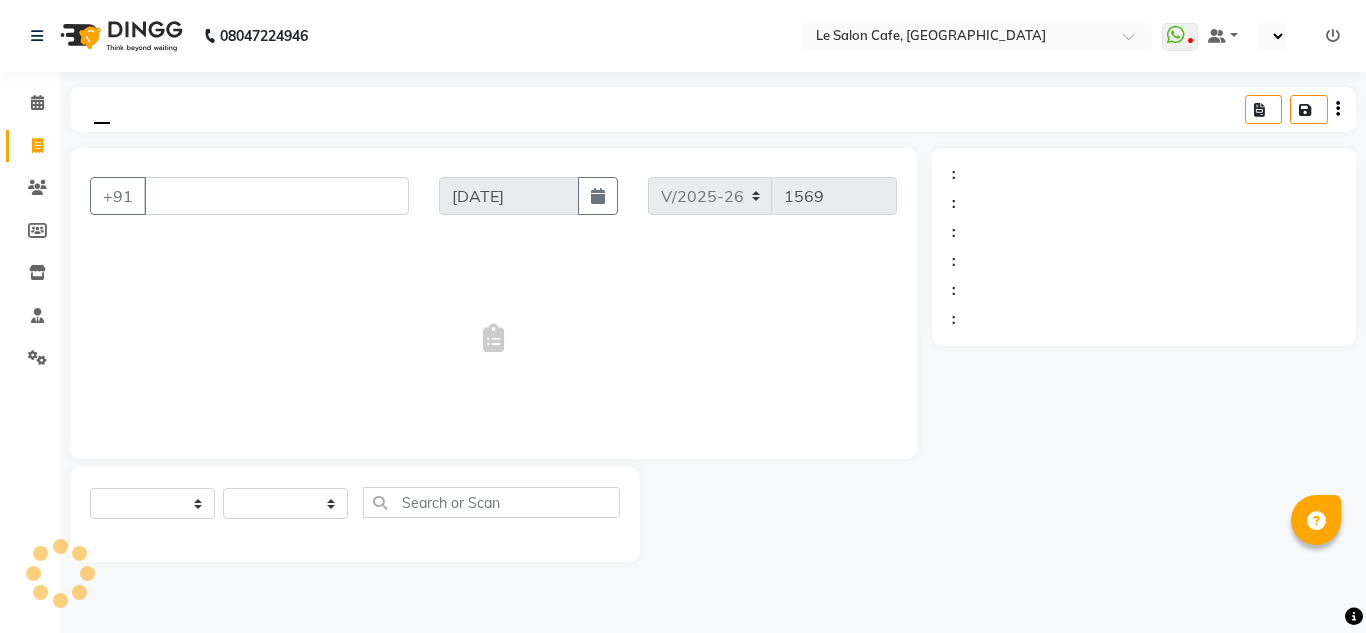 scroll, scrollTop: 0, scrollLeft: 0, axis: both 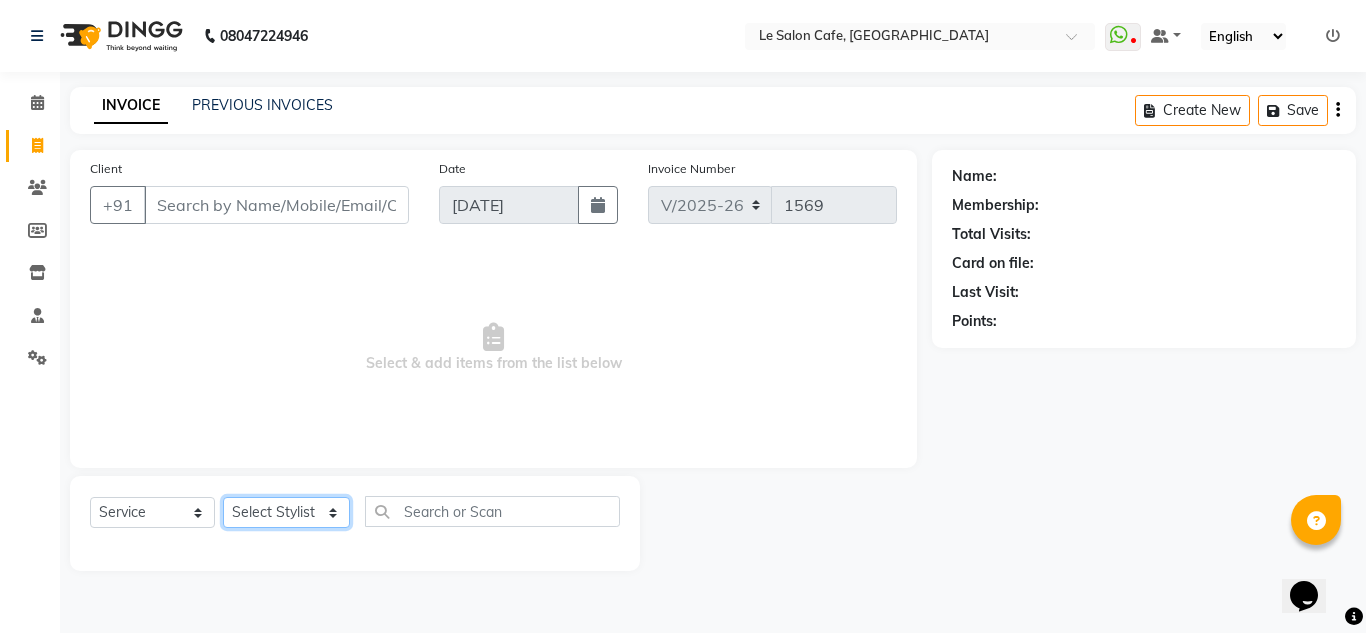 drag, startPoint x: 524, startPoint y: 4, endPoint x: 326, endPoint y: 510, distance: 543.3599 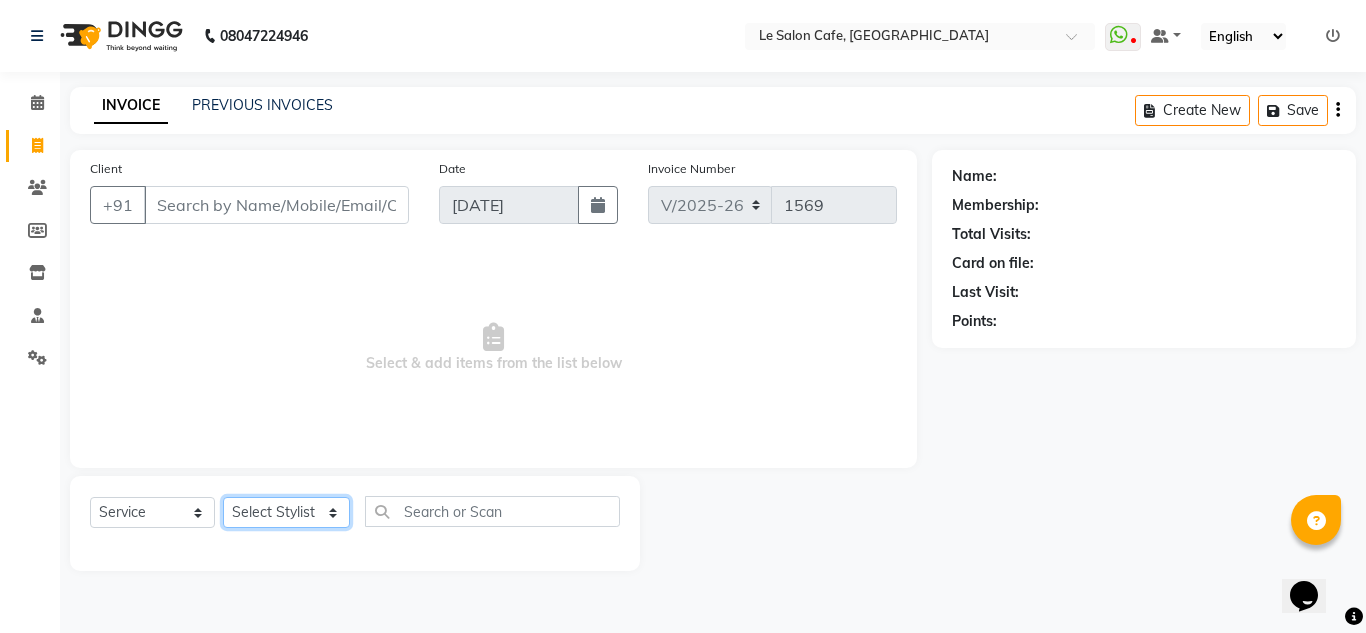 select on "86051" 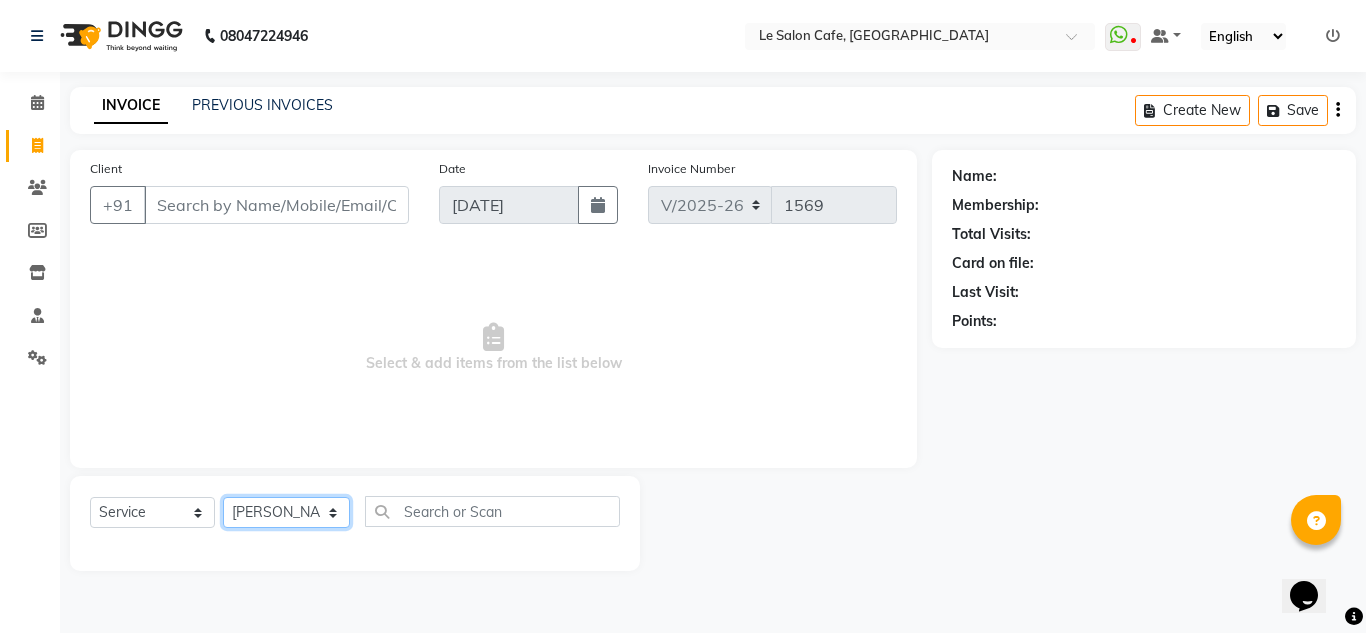 click on "Select Stylist [PERSON_NAME]  [PERSON_NAME]  [PERSON_NAME]  Front Desk  [PERSON_NAME]  [PERSON_NAME] [PERSON_NAME]  [PERSON_NAME]  [PERSON_NAME] [PERSON_NAME]  [PERSON_NAME] [PERSON_NAME] [PERSON_NAME] [PERSON_NAME]" 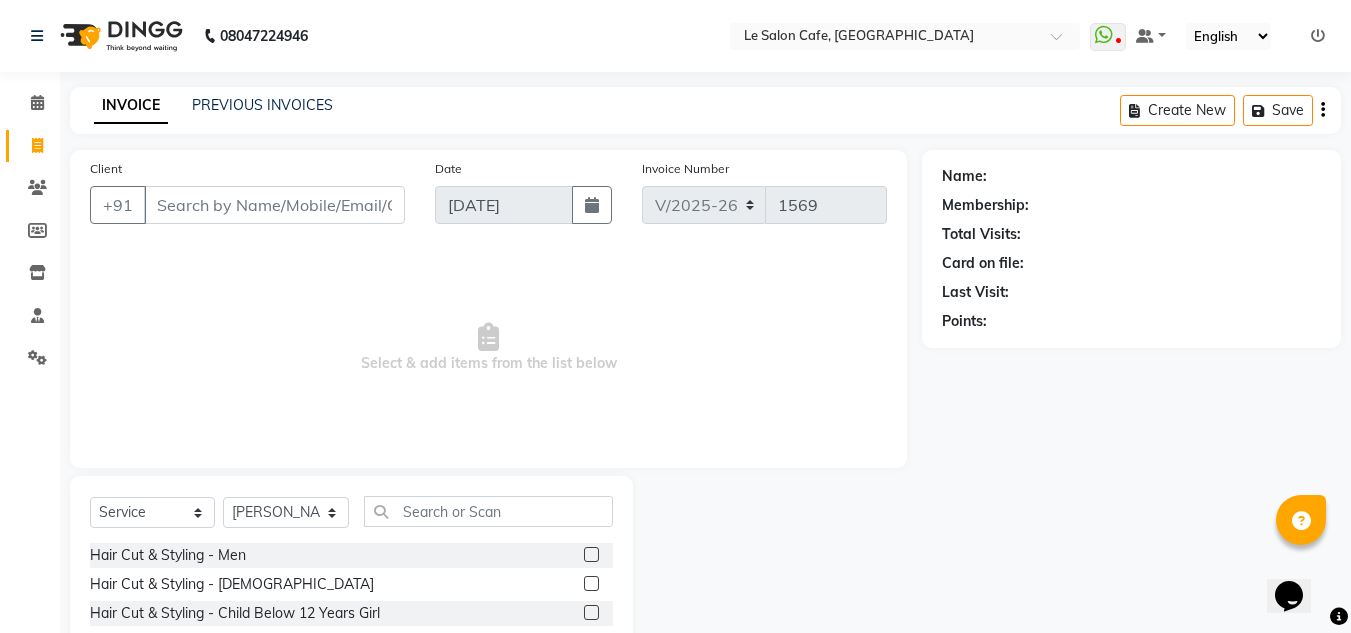 click 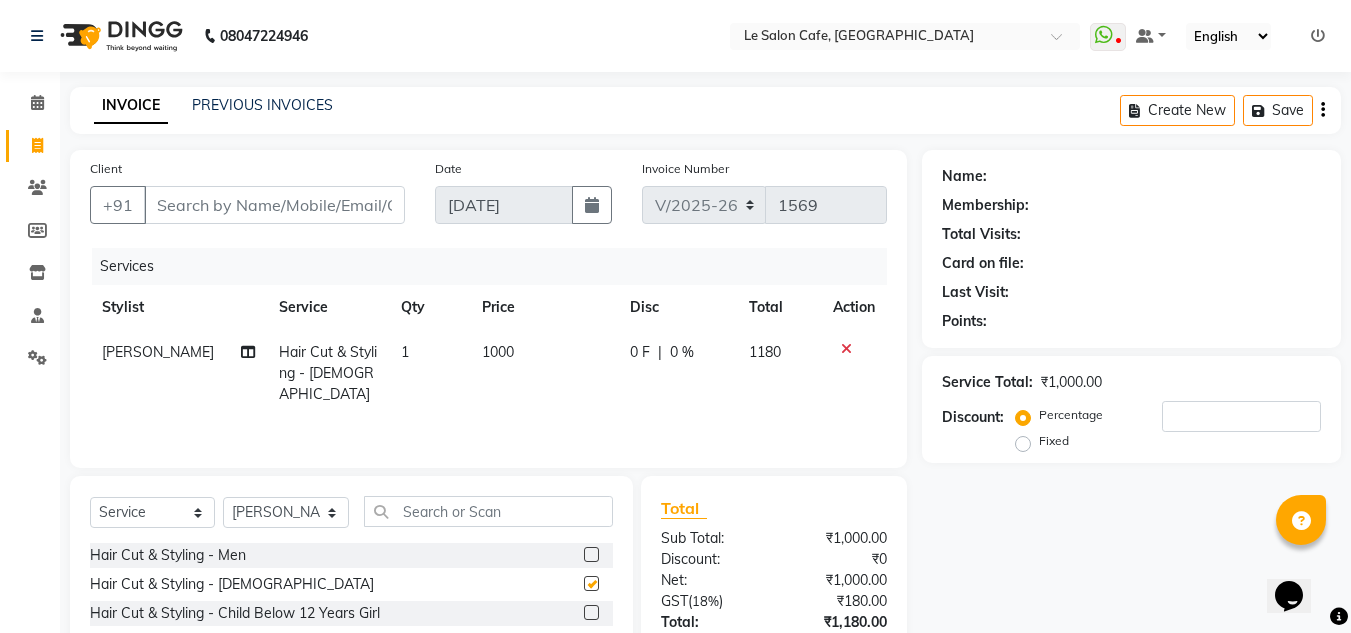 checkbox on "false" 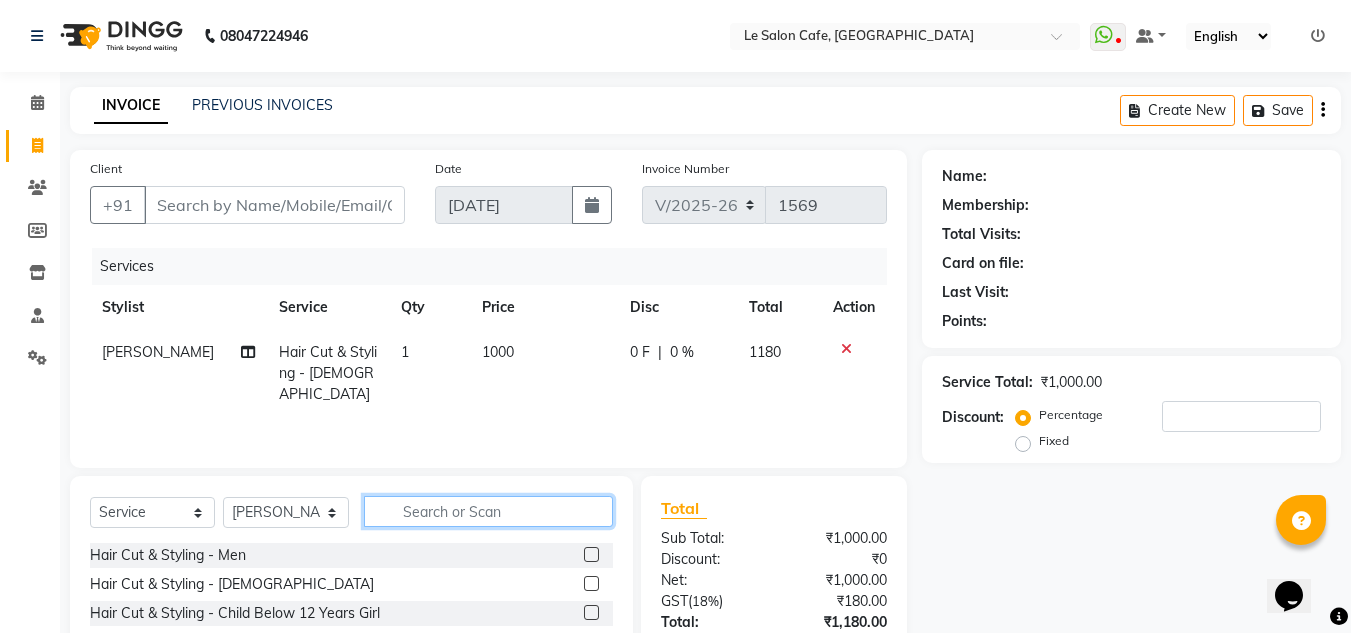click 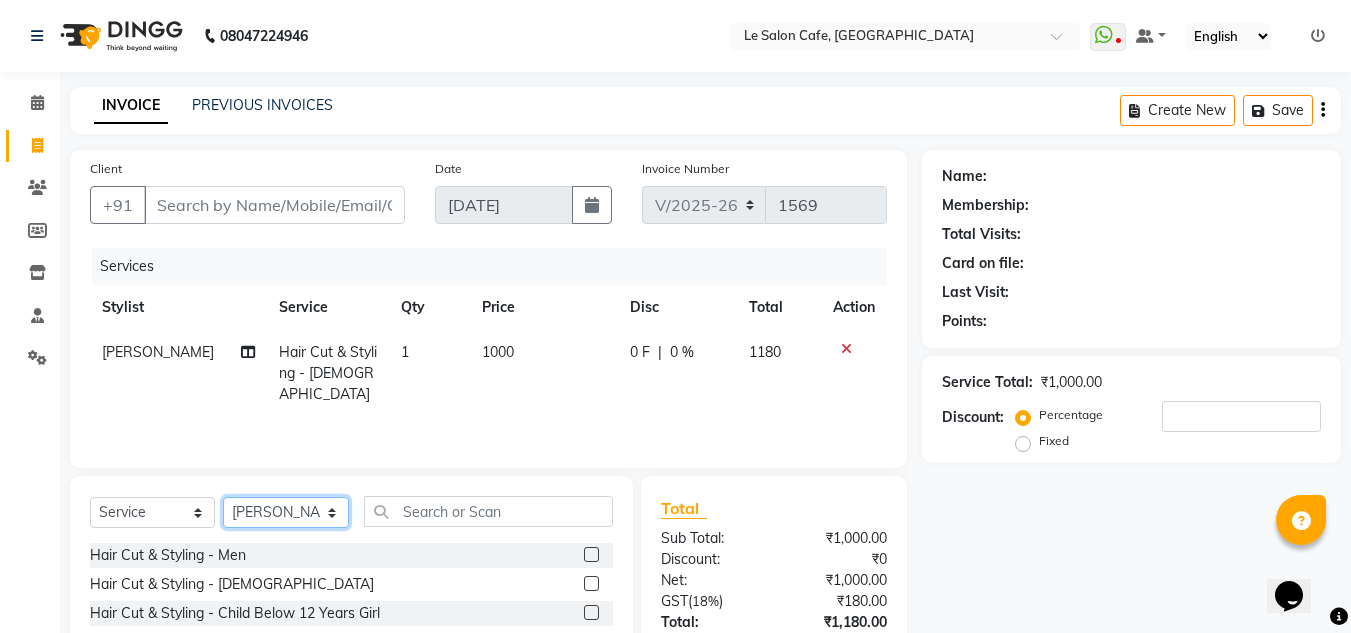 click on "Select Stylist [PERSON_NAME]  [PERSON_NAME]  [PERSON_NAME]  Front Desk  [PERSON_NAME]  [PERSON_NAME] [PERSON_NAME]  [PERSON_NAME]  [PERSON_NAME] [PERSON_NAME]  [PERSON_NAME] [PERSON_NAME] [PERSON_NAME] [PERSON_NAME]" 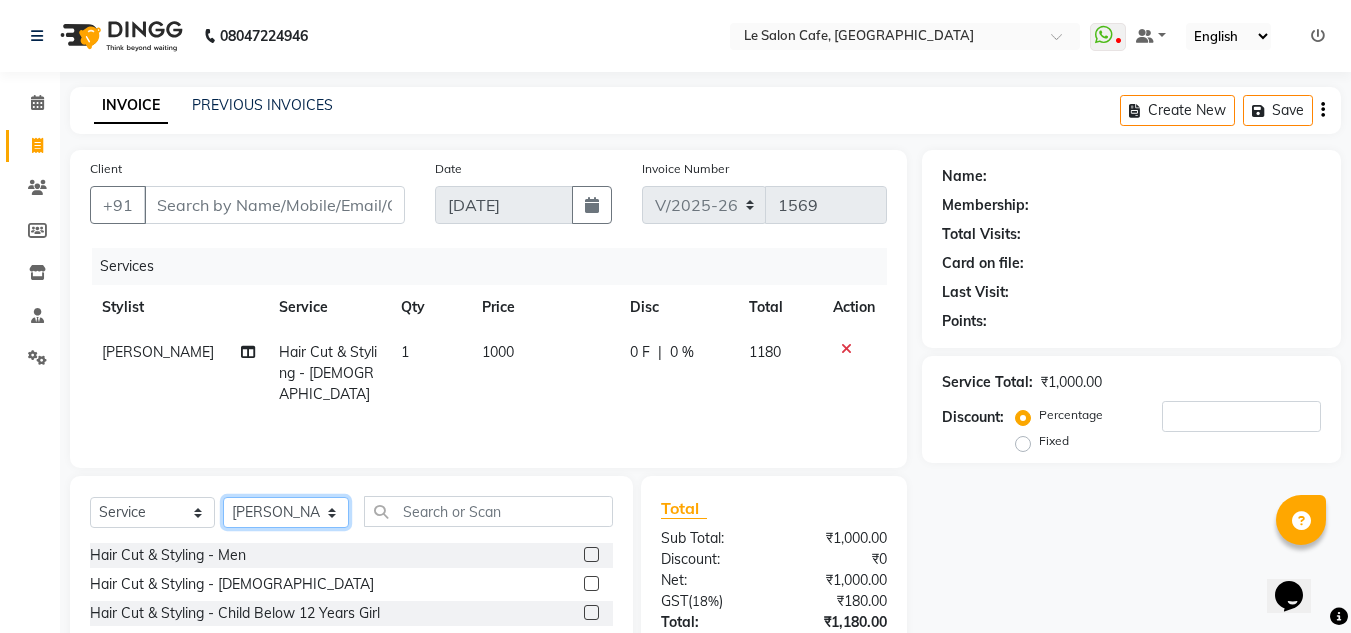 select on "67615" 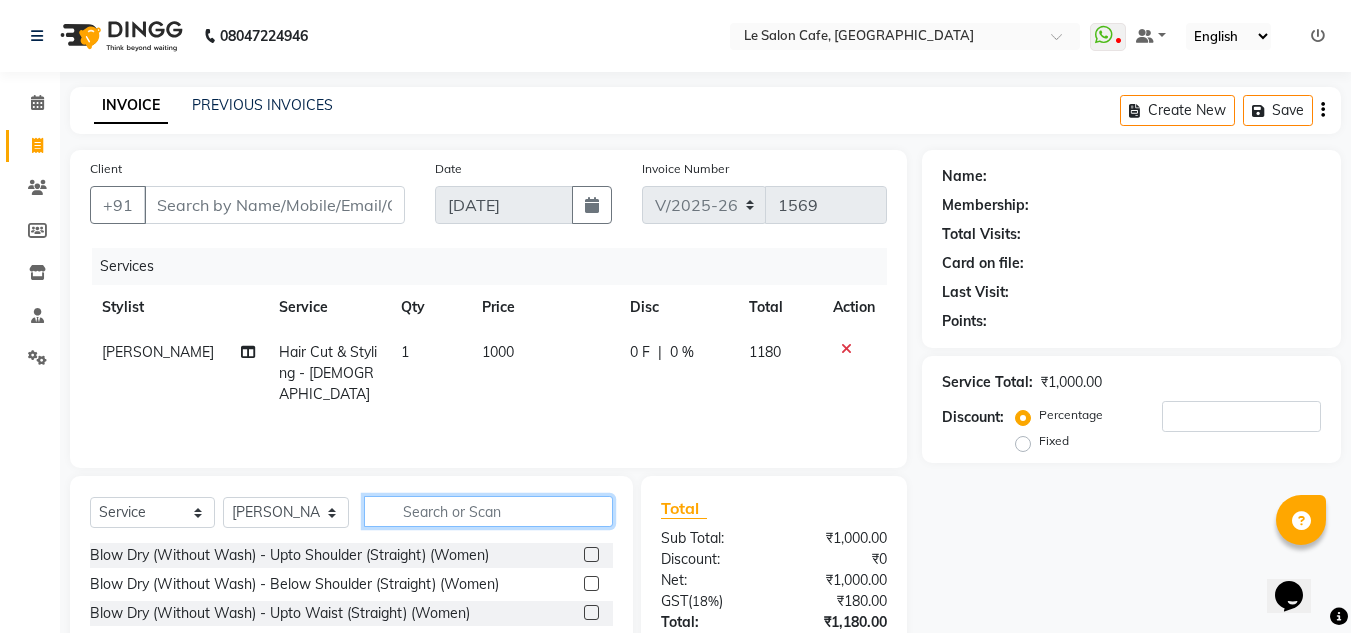 click 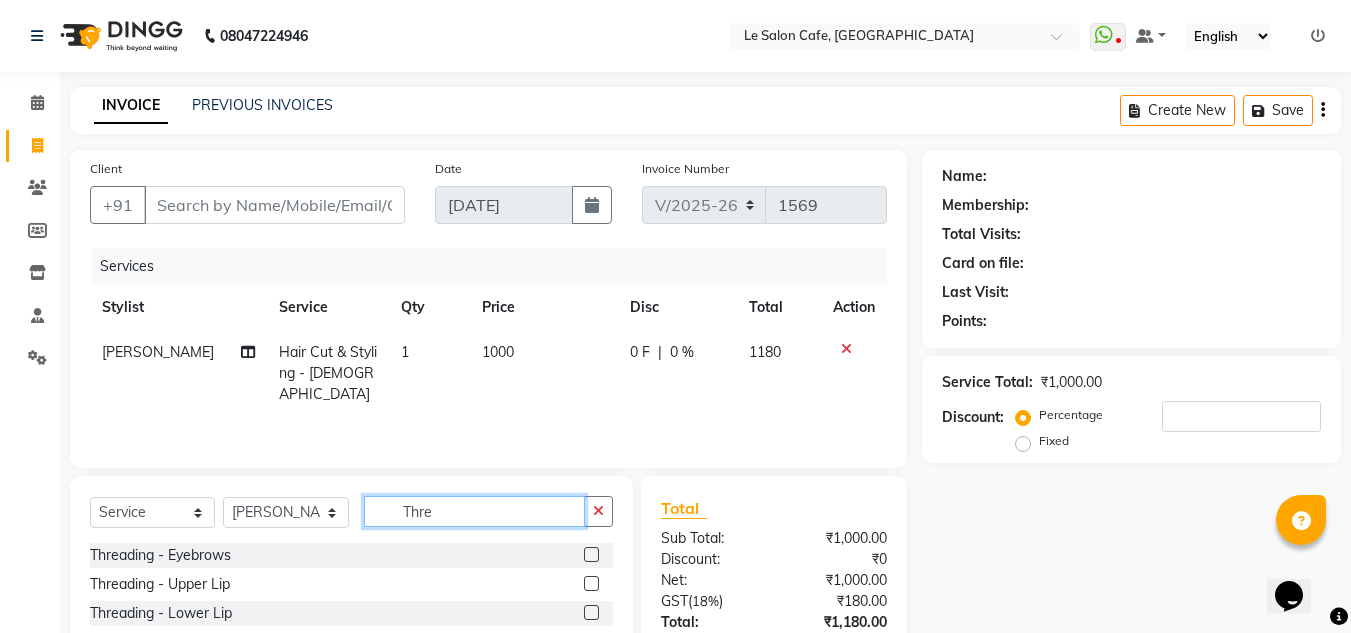type on "Thre" 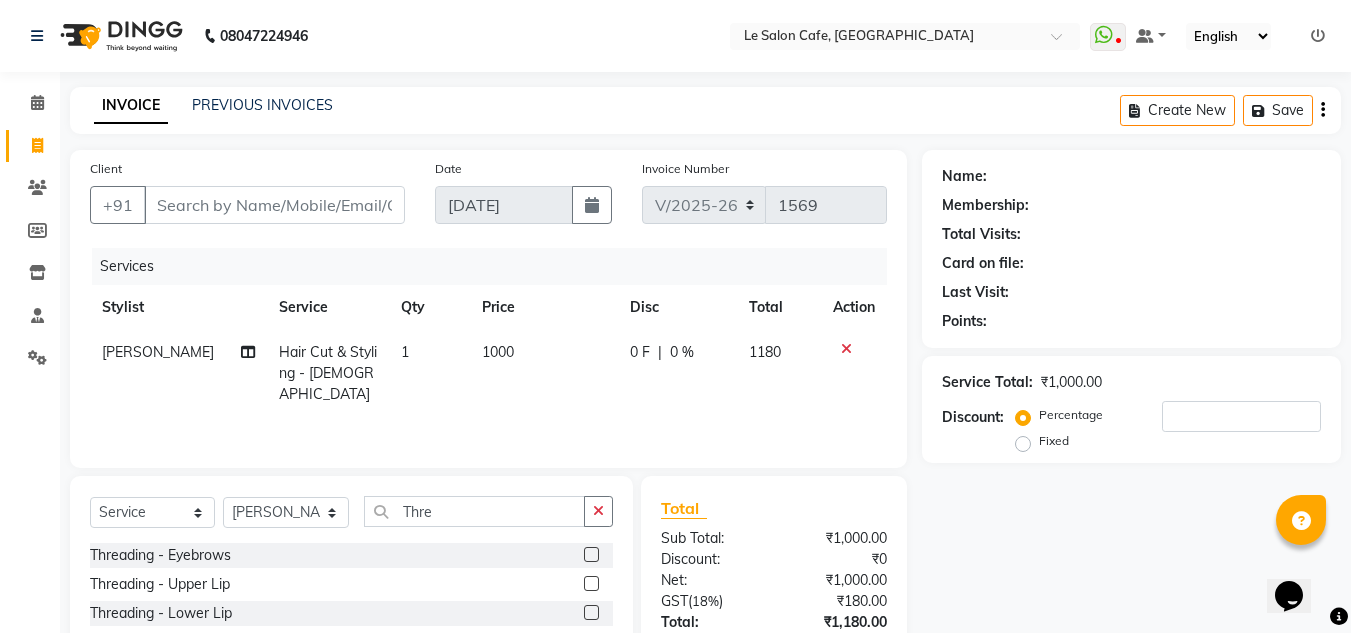 click 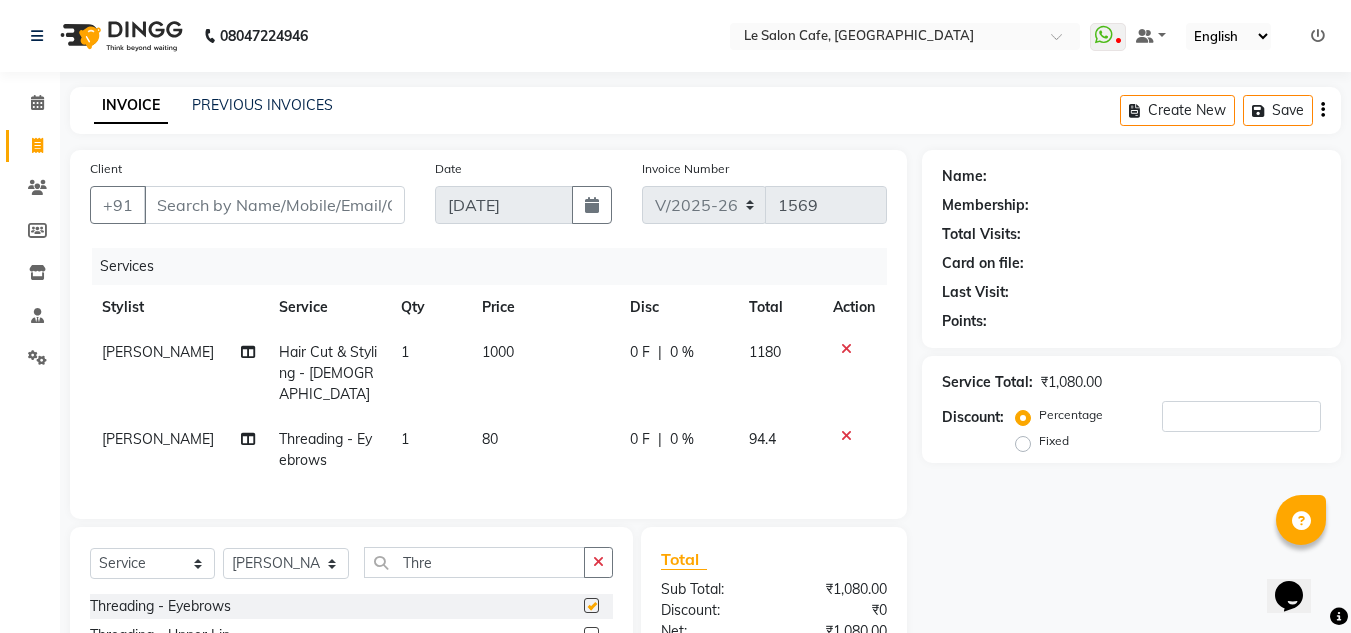 checkbox on "false" 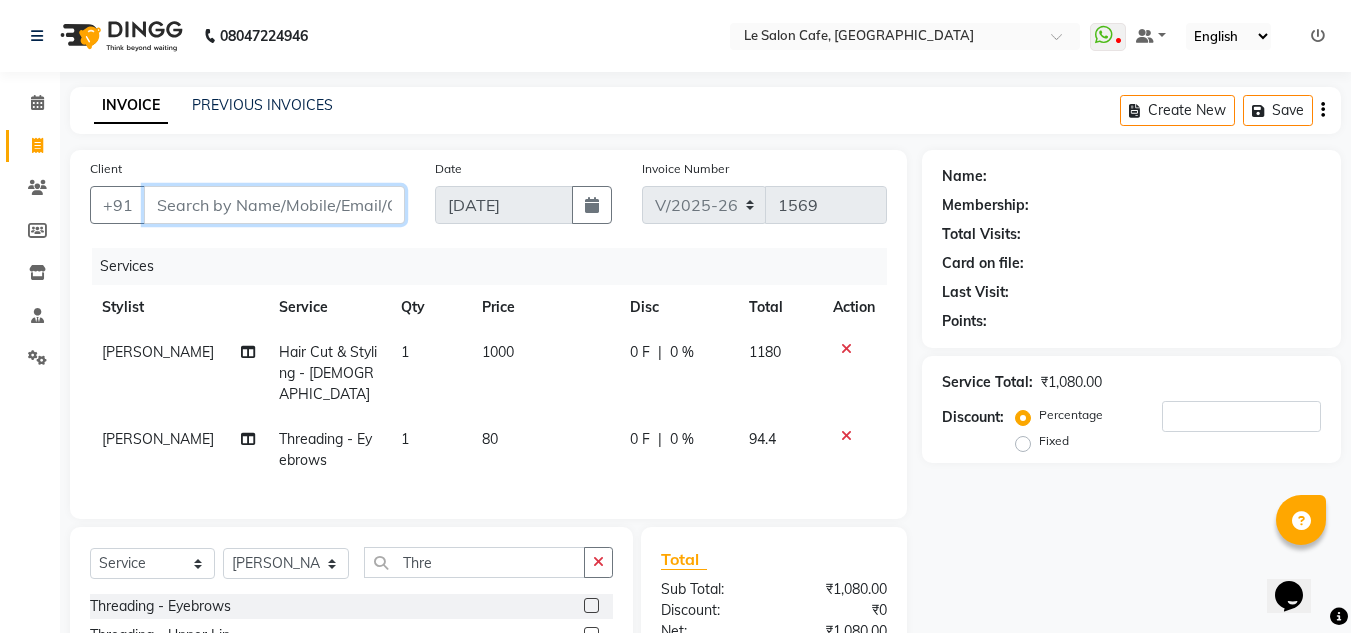 click on "Client" at bounding box center [274, 205] 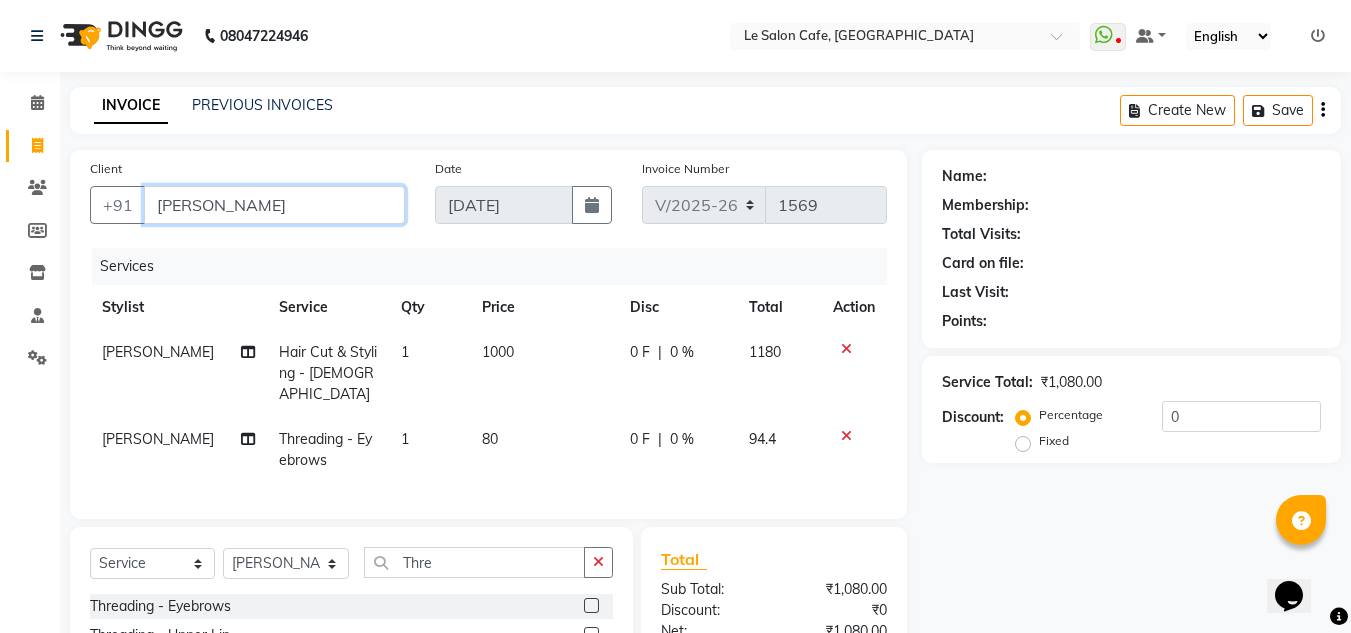 scroll, scrollTop: 0, scrollLeft: 12, axis: horizontal 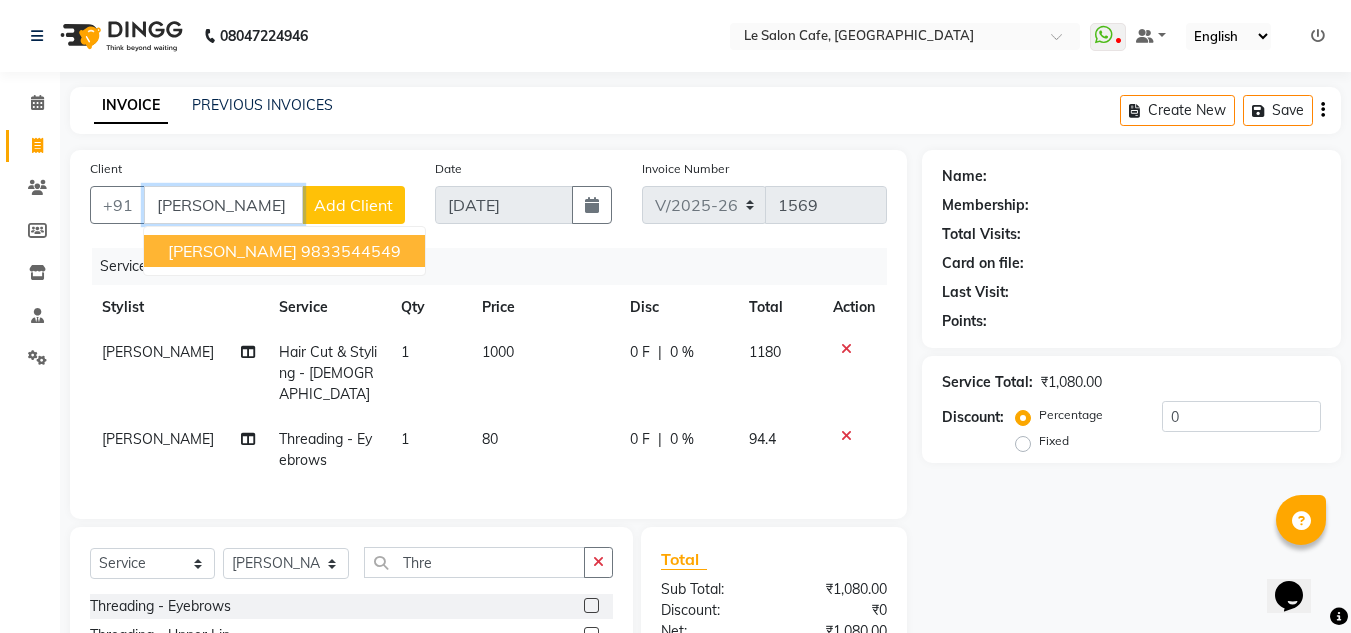 click on "Nandita Namshikar" at bounding box center [232, 251] 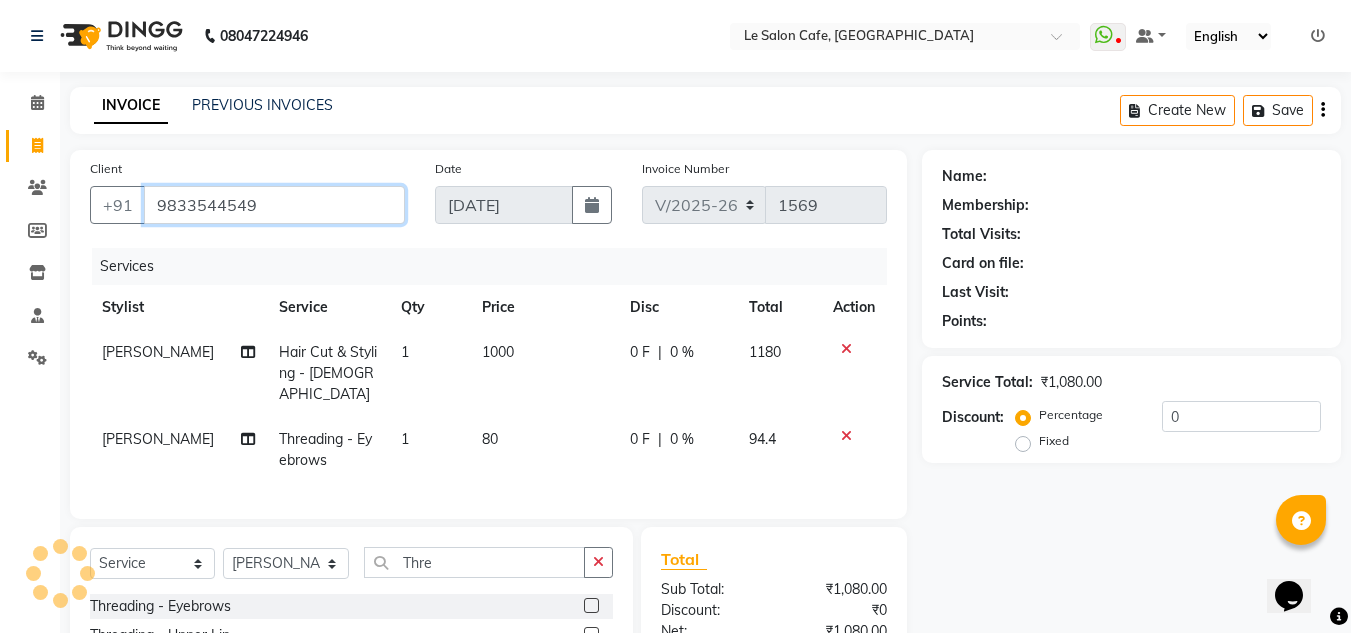 type on "9833544549" 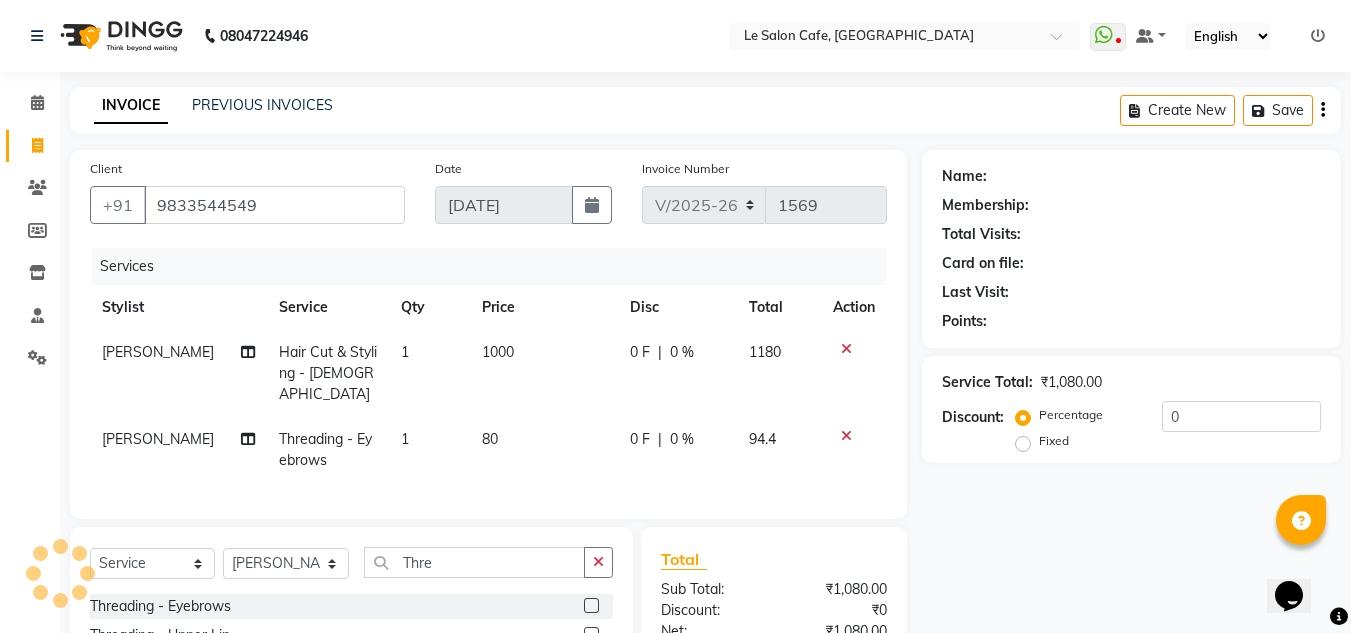 scroll, scrollTop: 0, scrollLeft: 0, axis: both 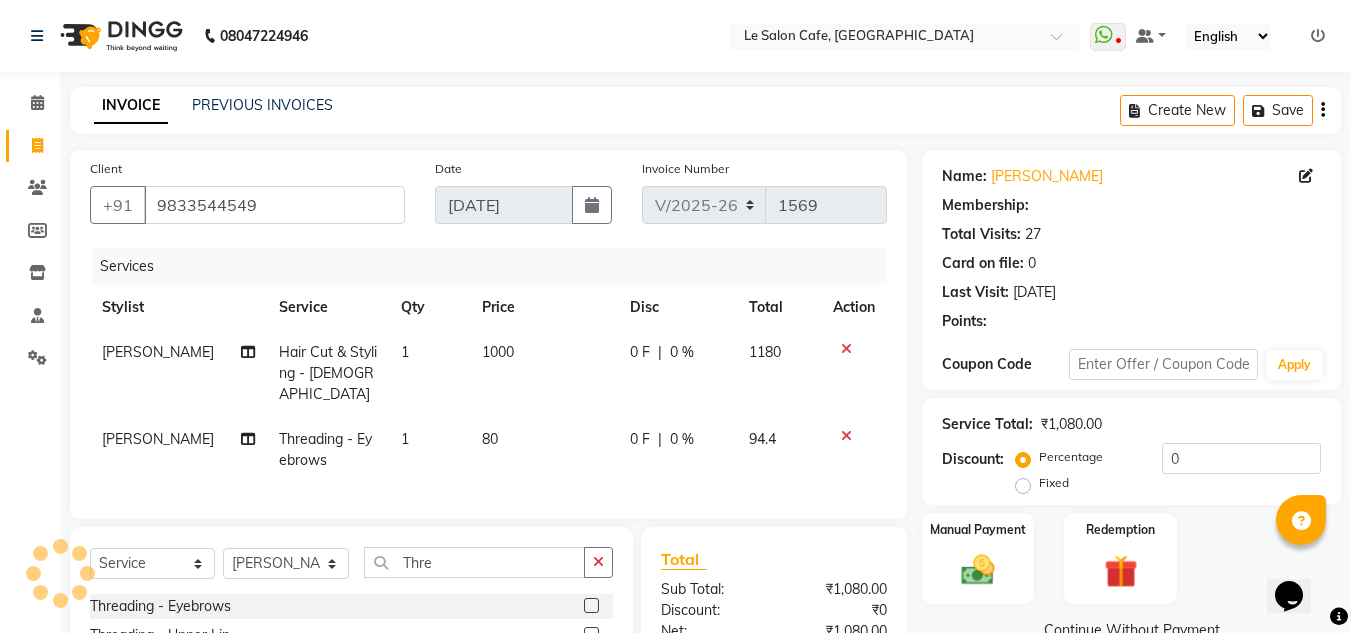 select on "1: Object" 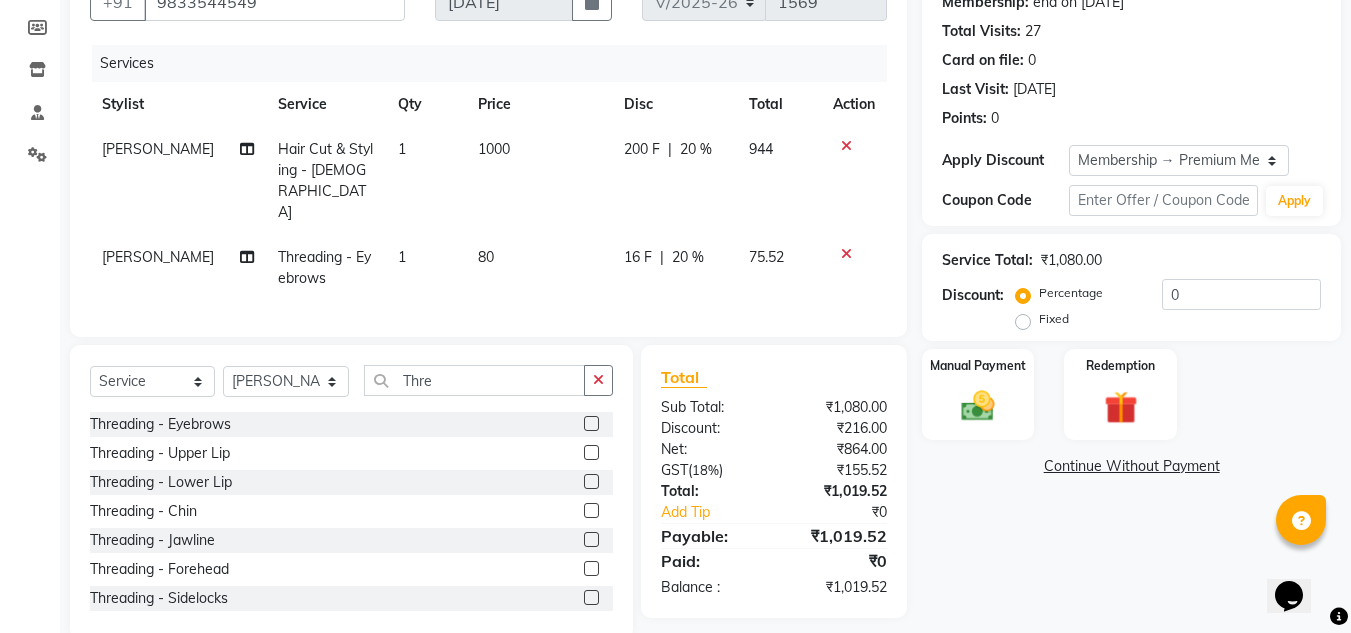 scroll, scrollTop: 213, scrollLeft: 0, axis: vertical 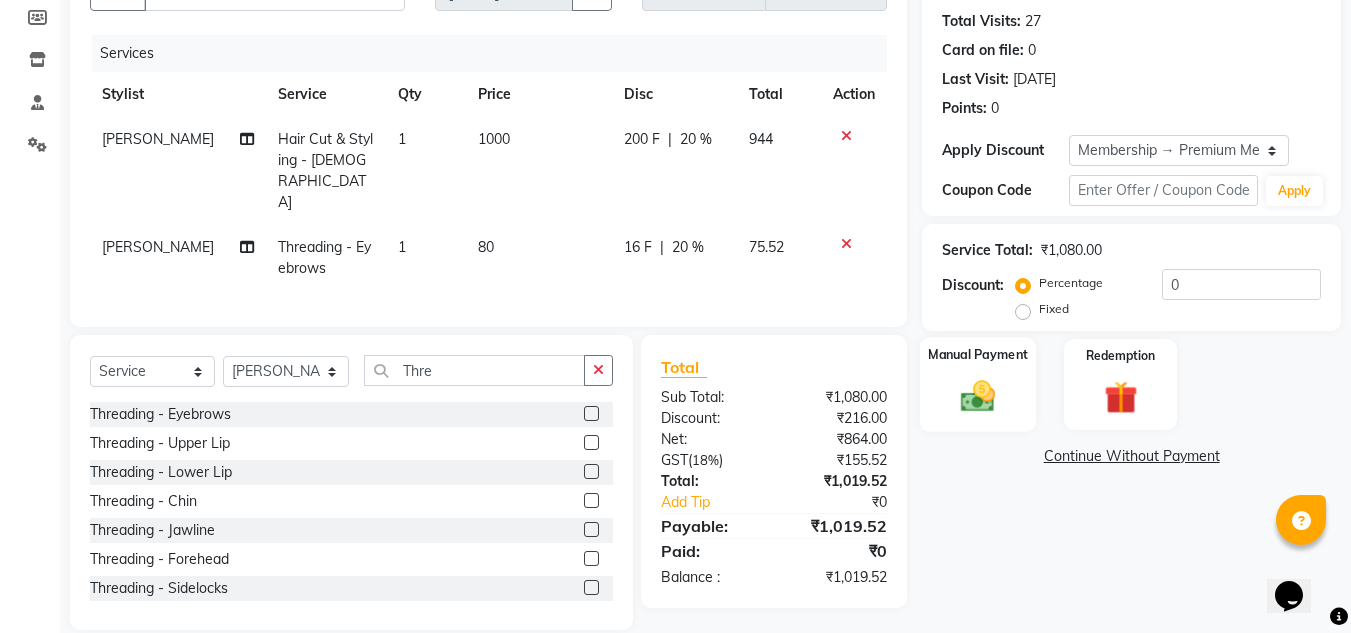 click 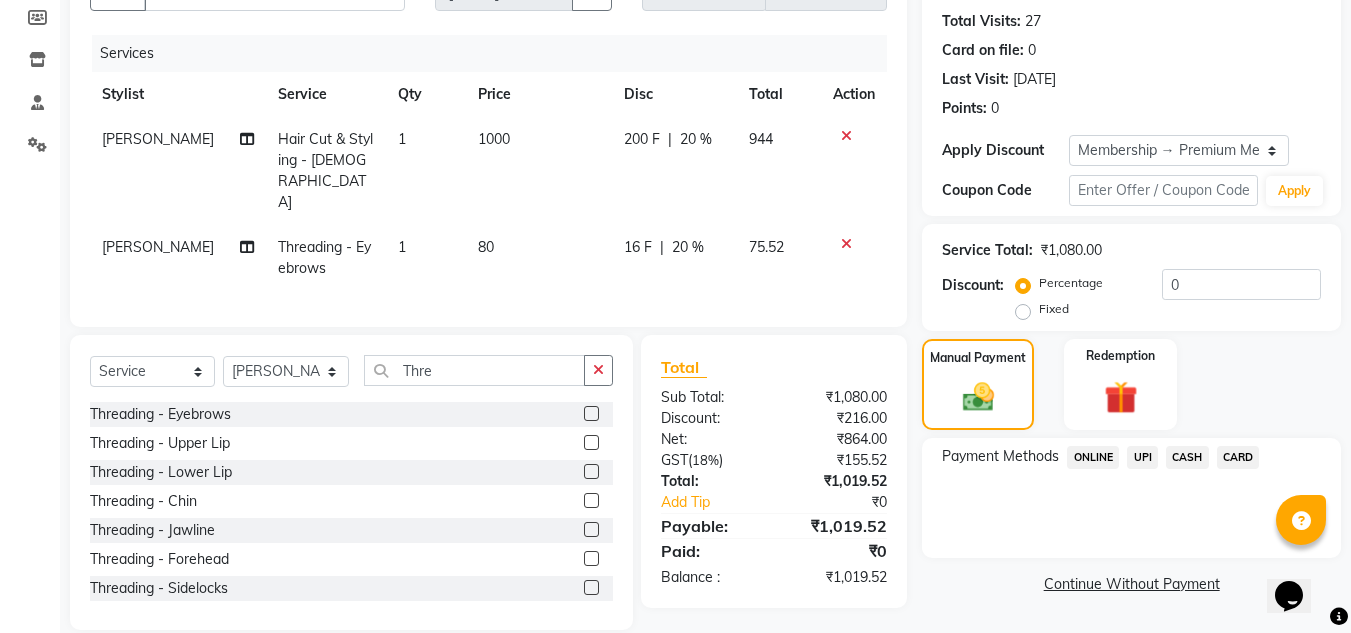 click on "CARD" 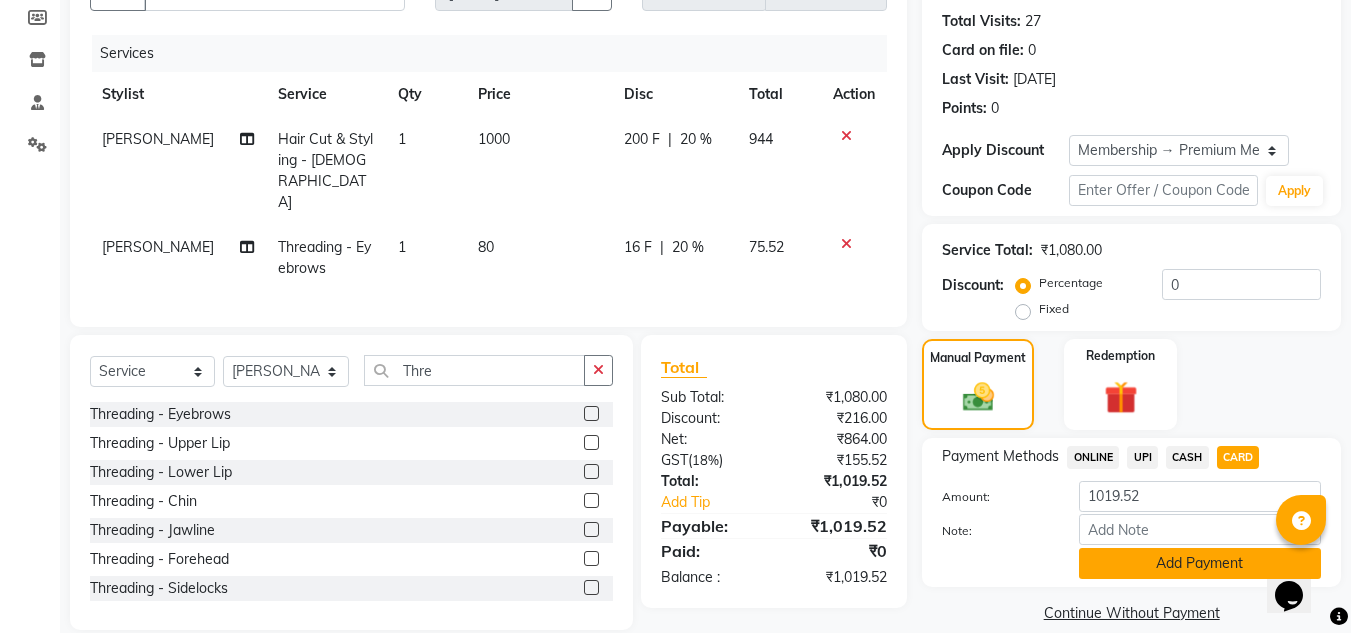 click on "Add Payment" 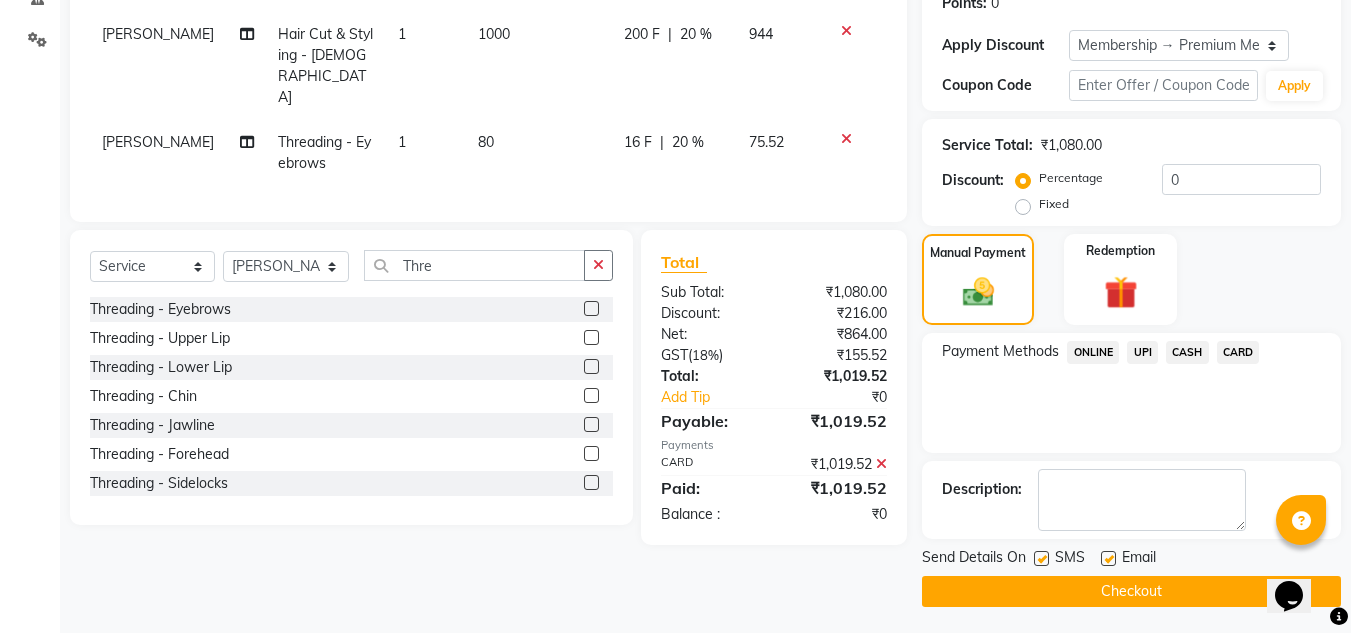 scroll, scrollTop: 322, scrollLeft: 0, axis: vertical 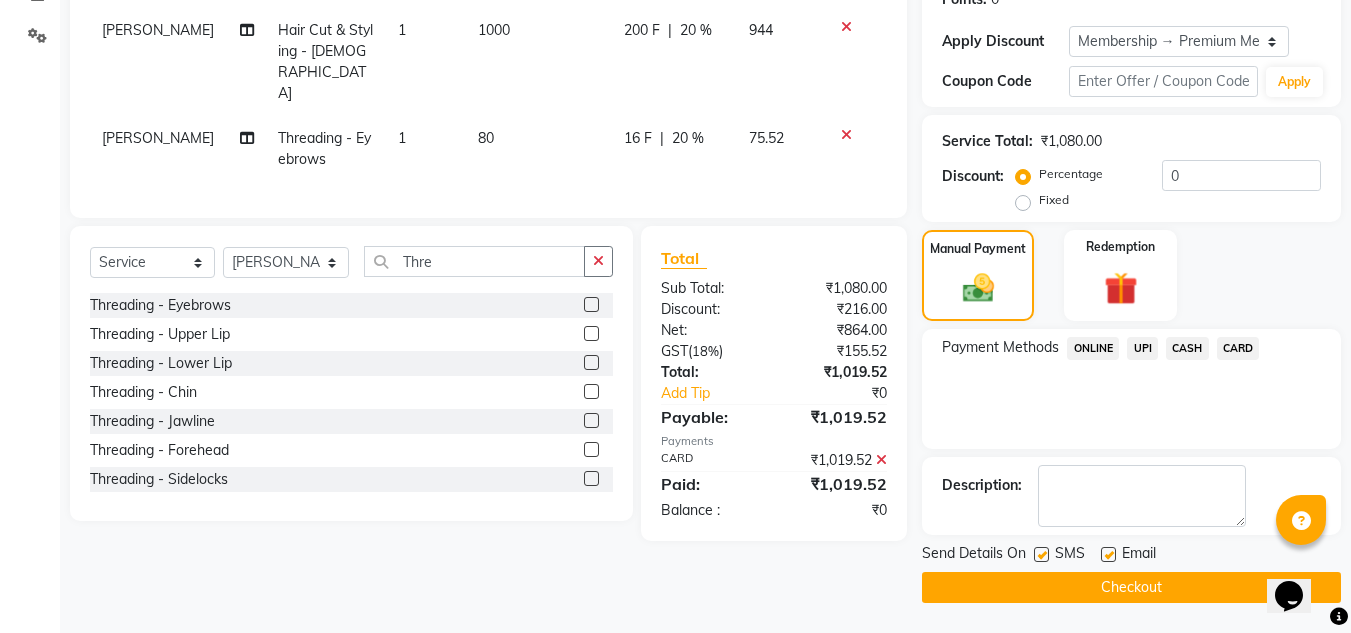click 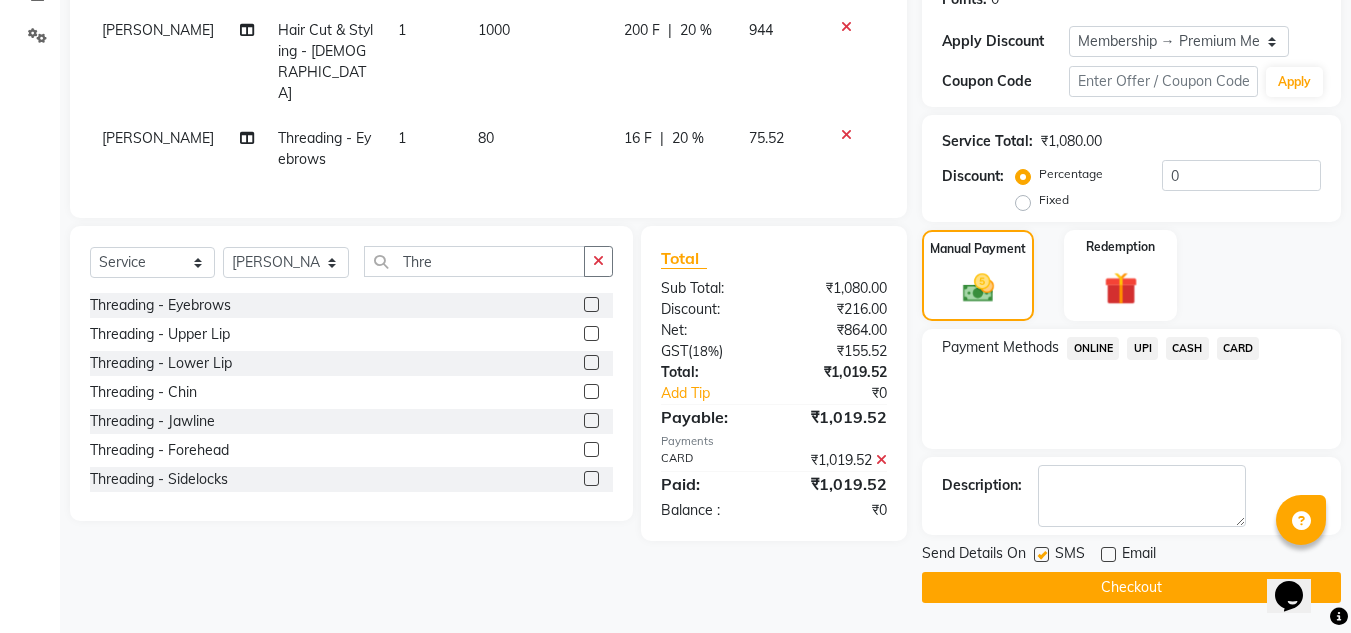 click on "Checkout" 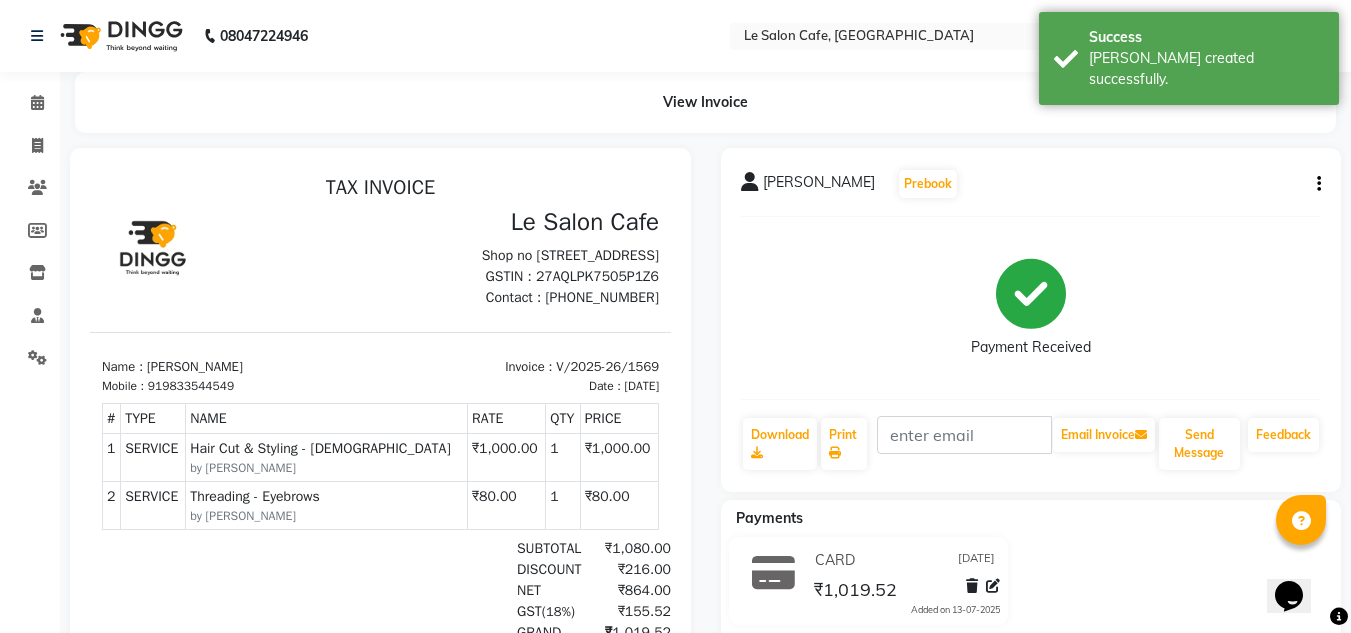 scroll, scrollTop: 0, scrollLeft: 0, axis: both 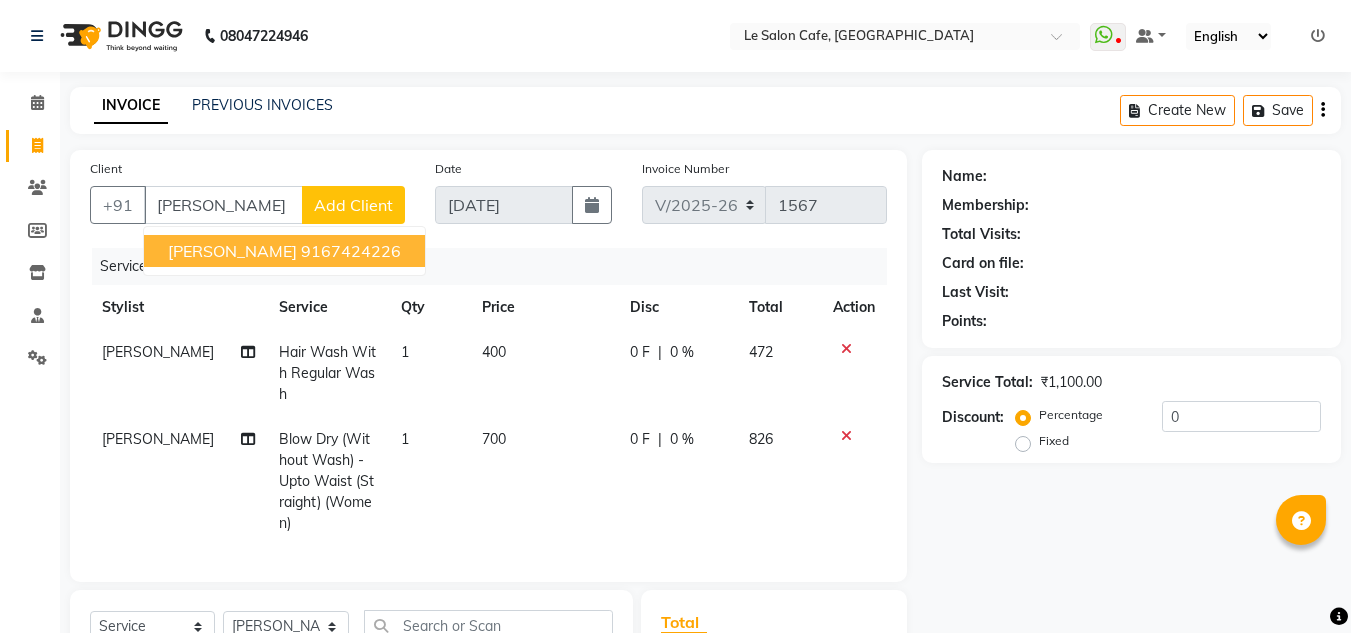 select on "594" 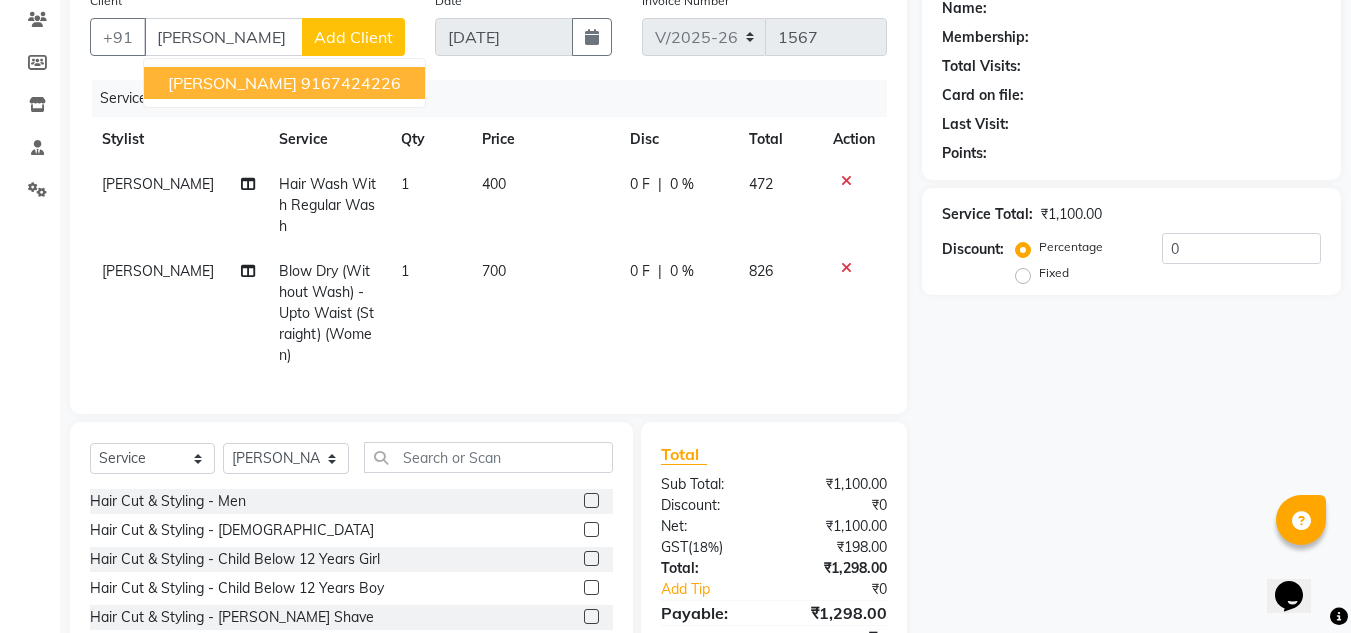 scroll, scrollTop: 0, scrollLeft: 0, axis: both 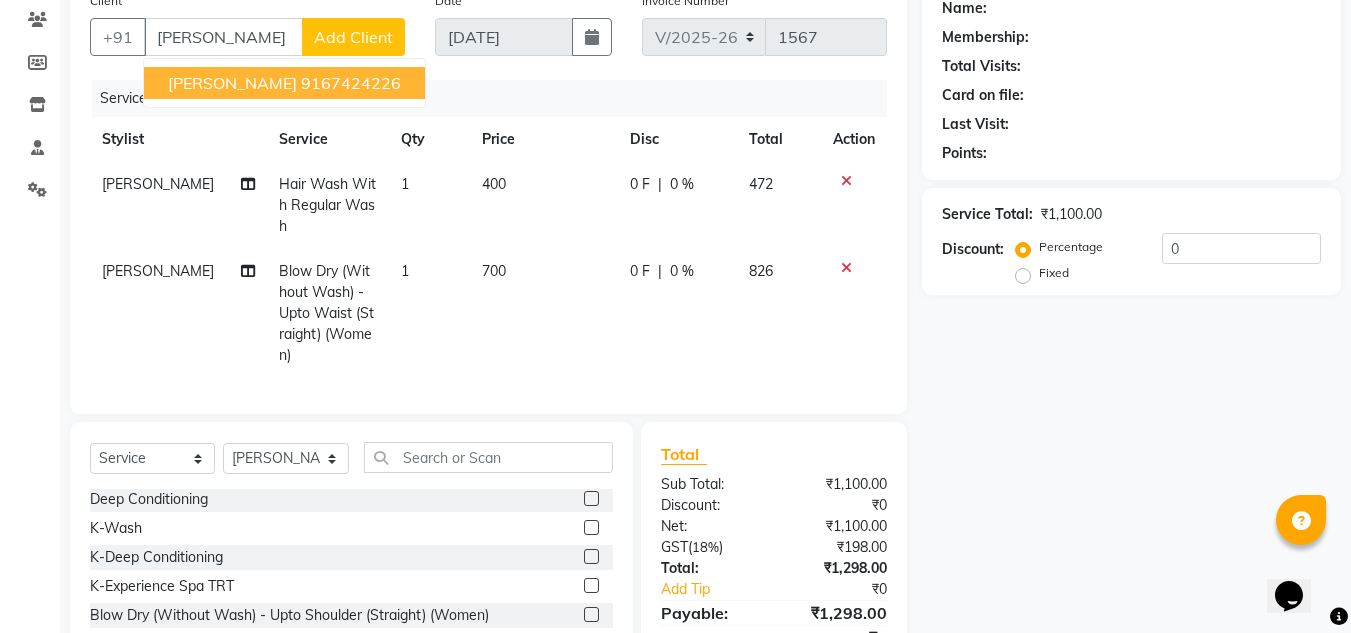 click on "[PERSON_NAME]" at bounding box center (223, 37) 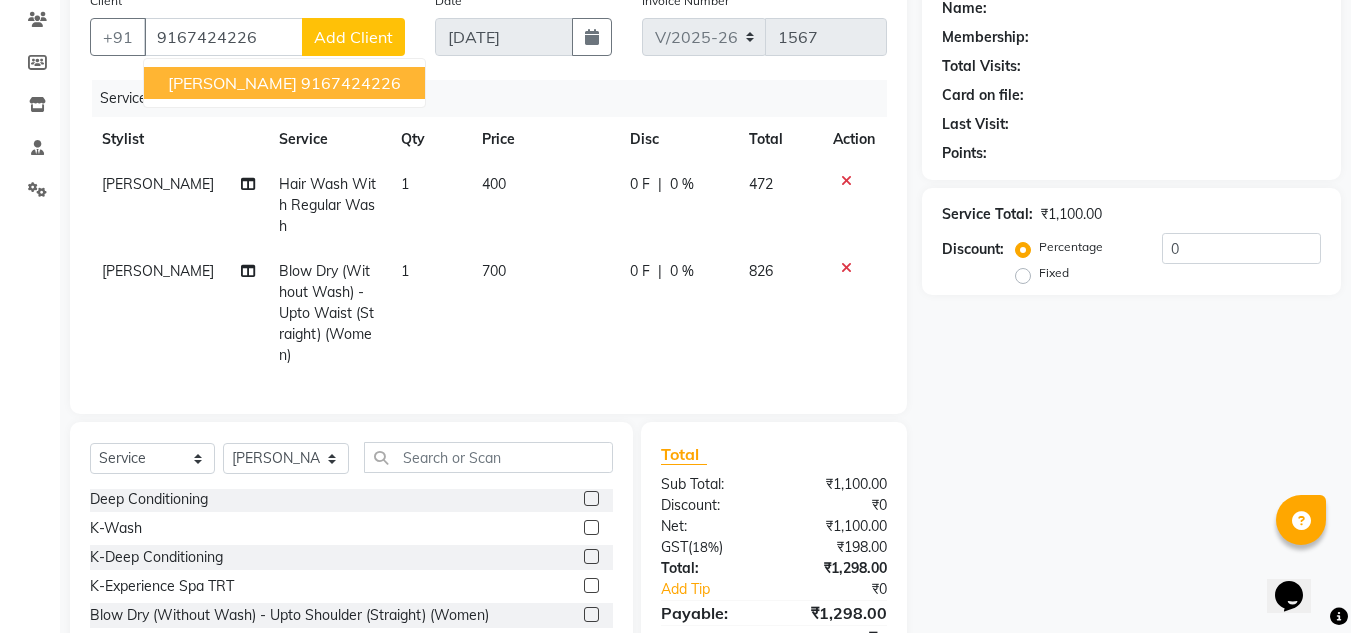 select on "1: Object" 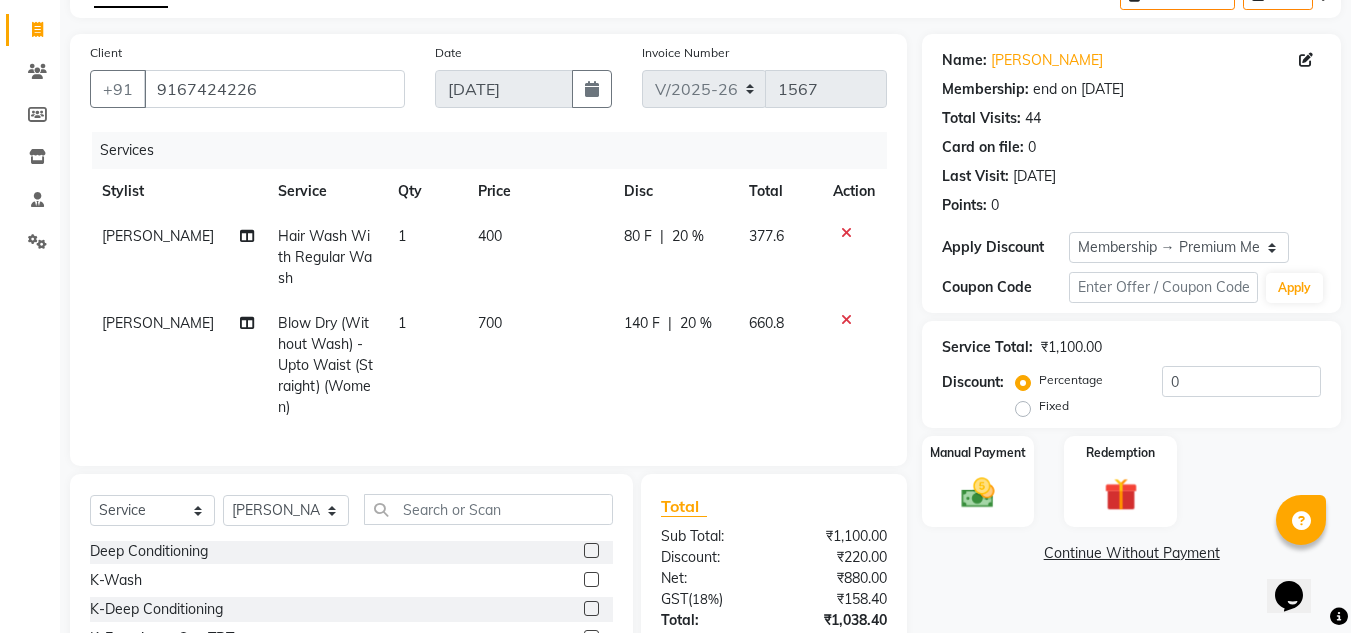 scroll, scrollTop: 0, scrollLeft: 0, axis: both 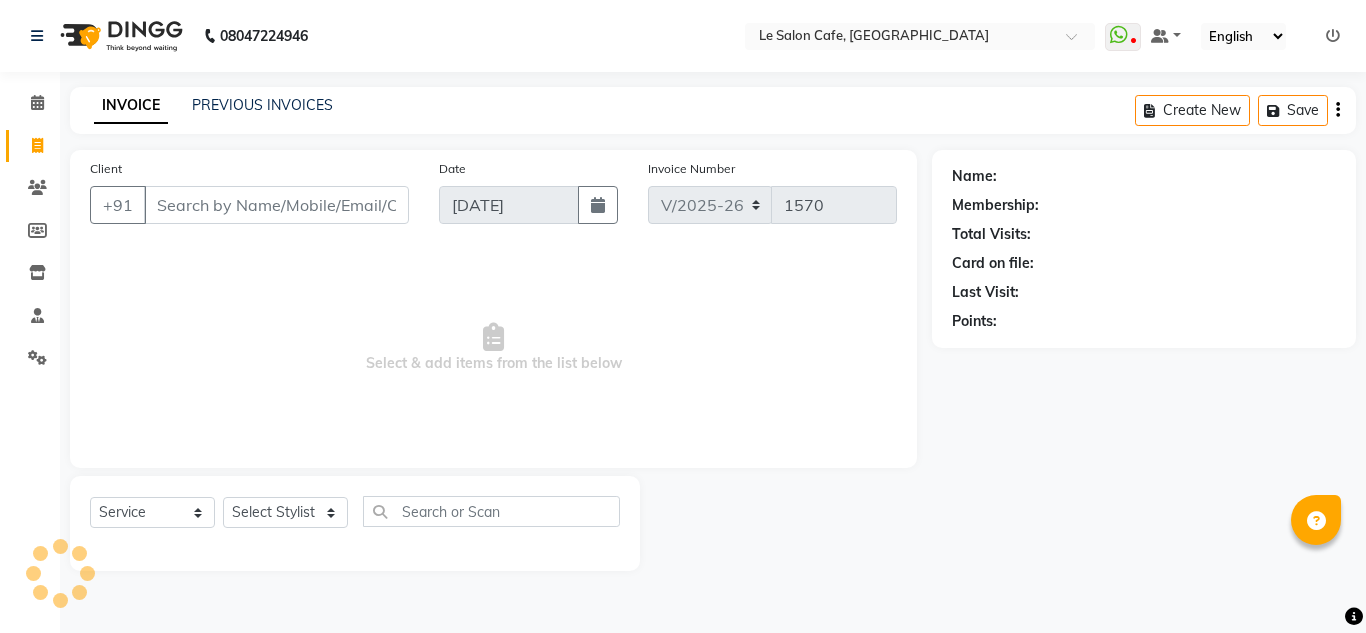 select on "594" 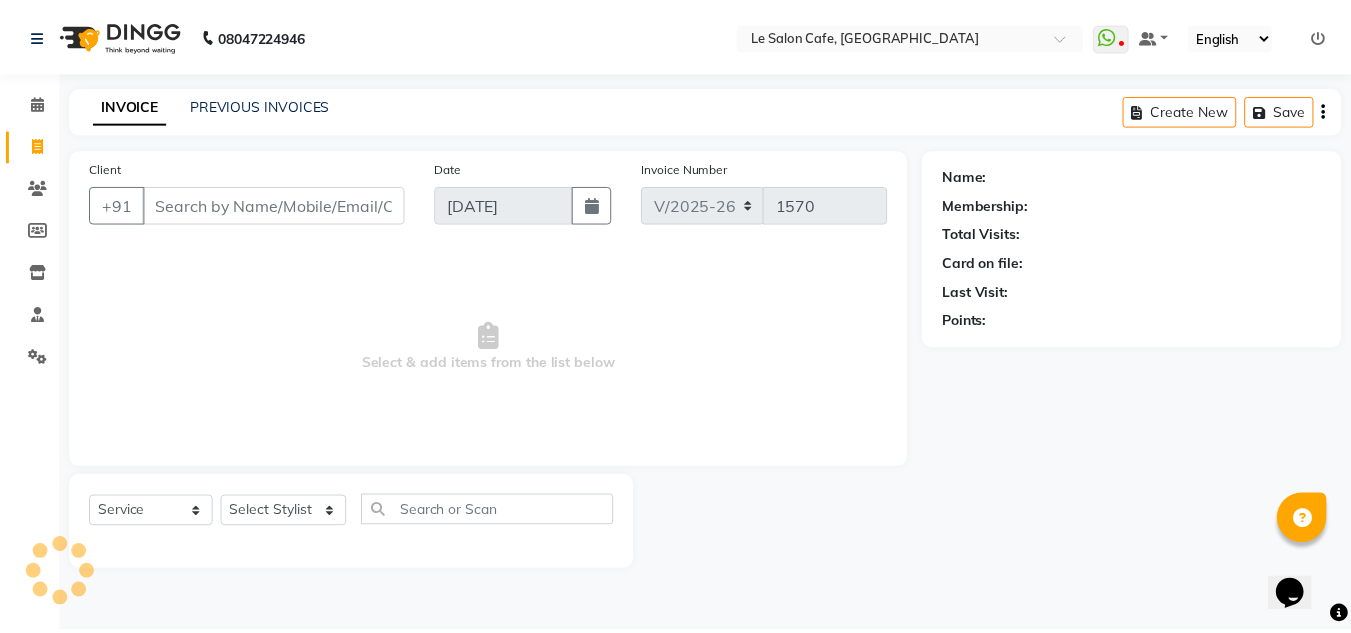 scroll, scrollTop: 0, scrollLeft: 0, axis: both 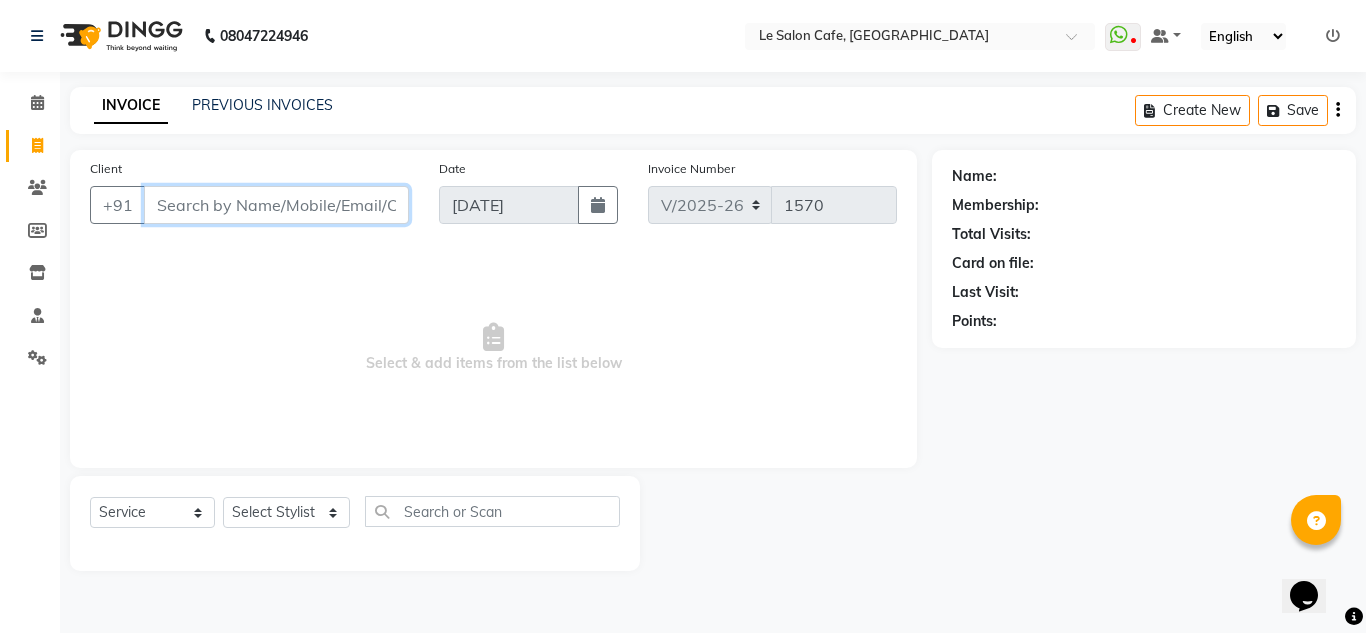 click on "Client" at bounding box center (276, 205) 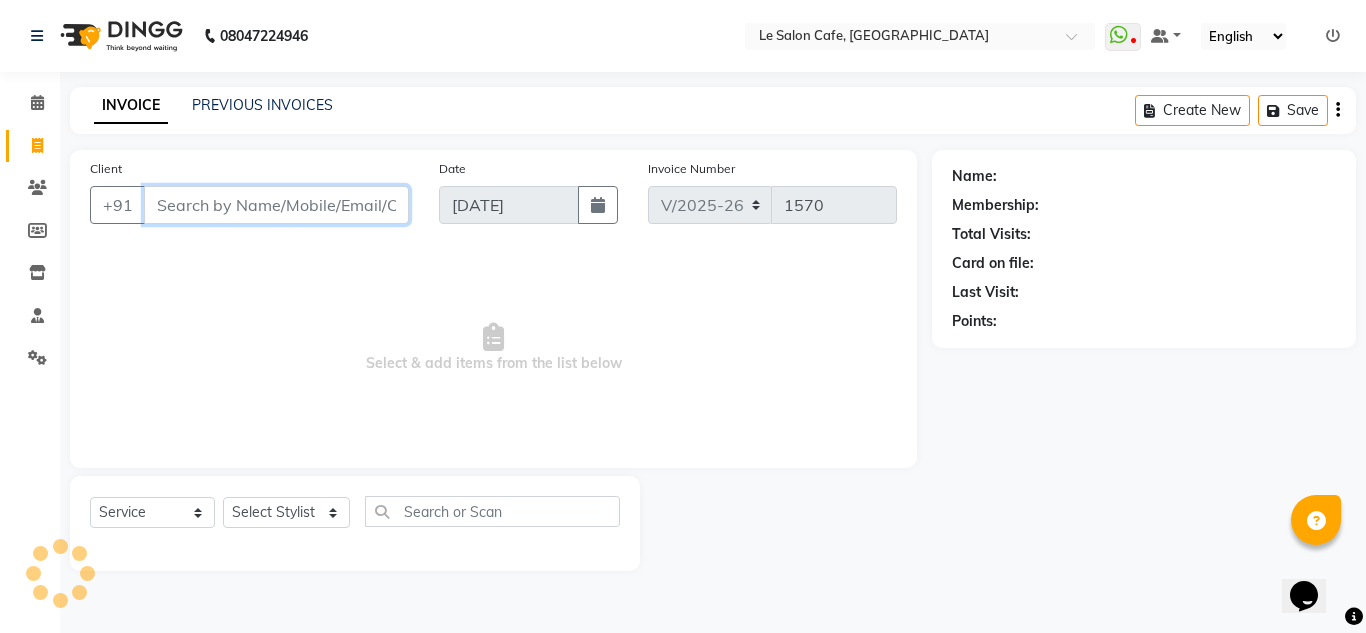 paste on "Tamalika De" 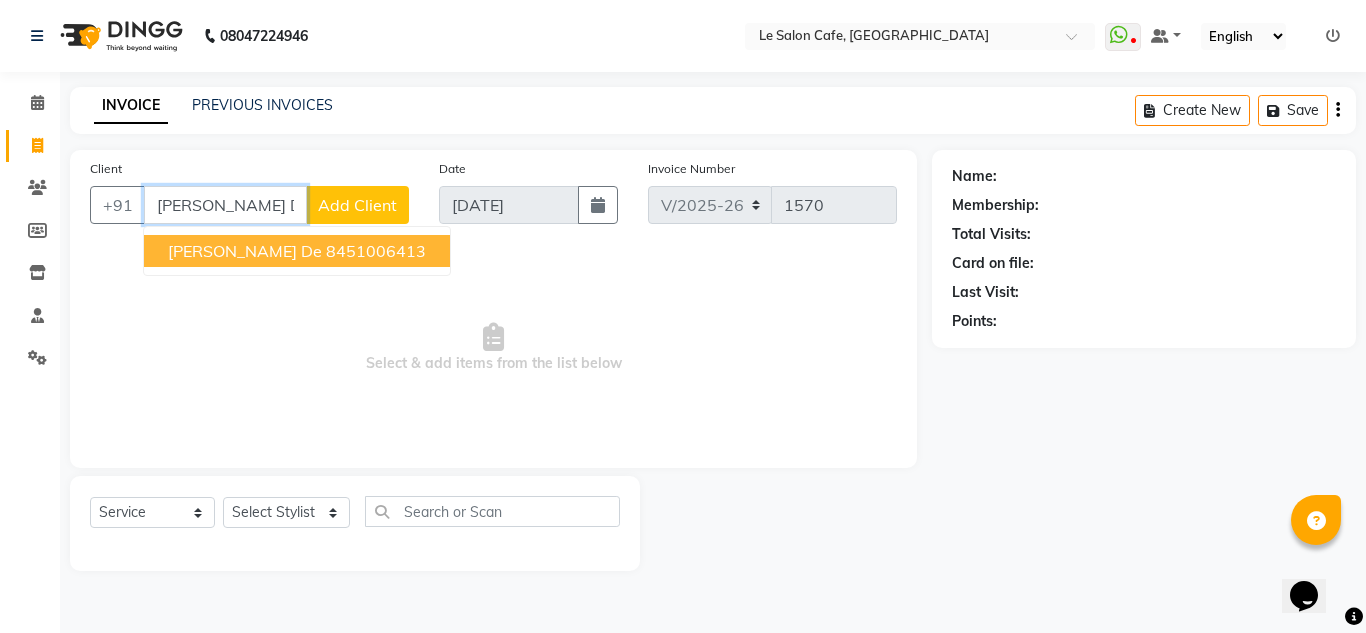 click on "8451006413" at bounding box center (376, 251) 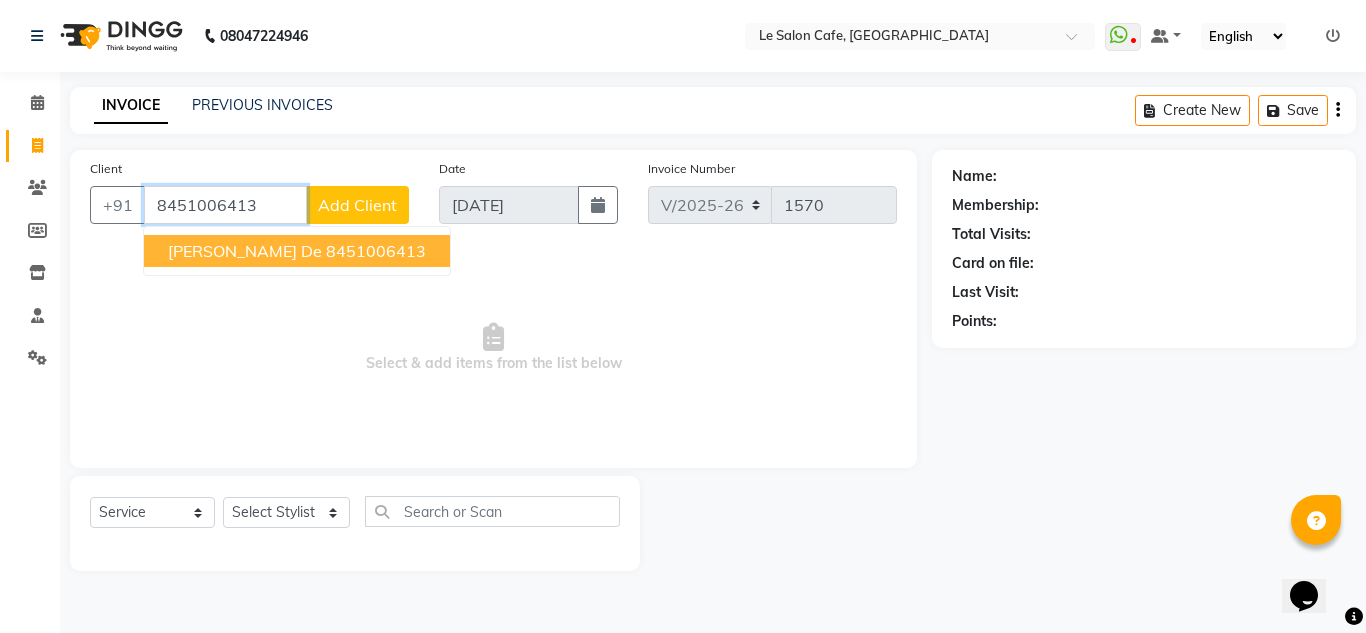 type on "8451006413" 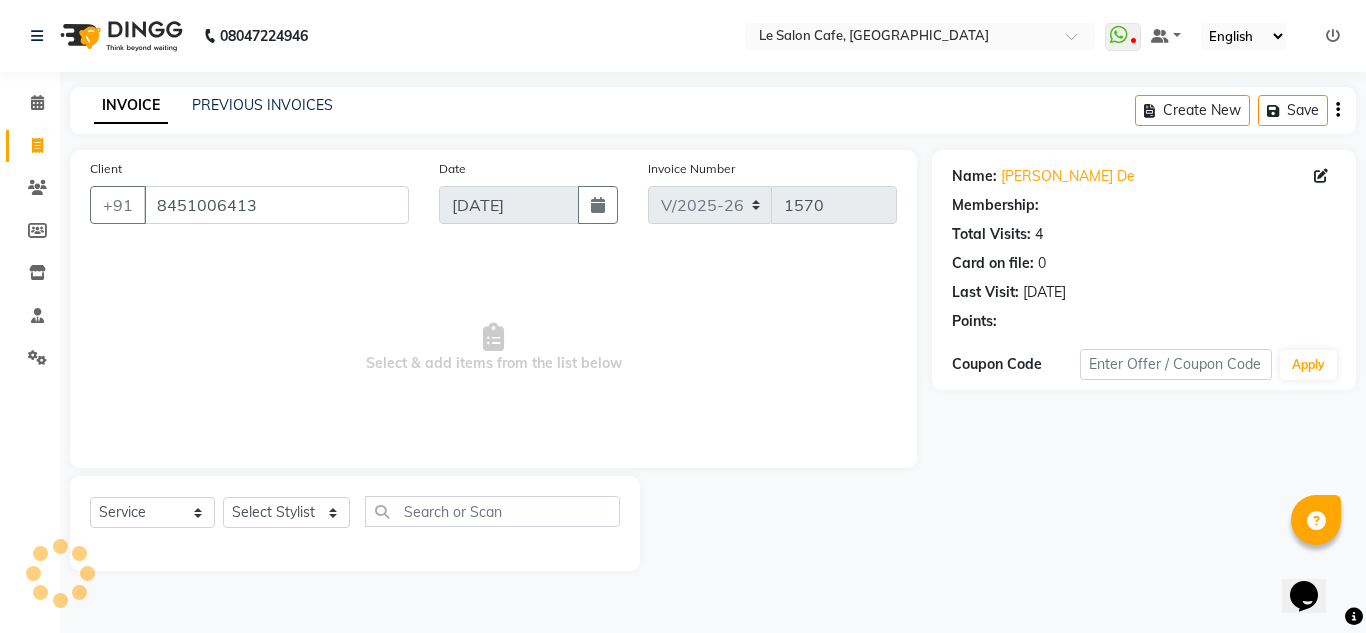 select on "1: Object" 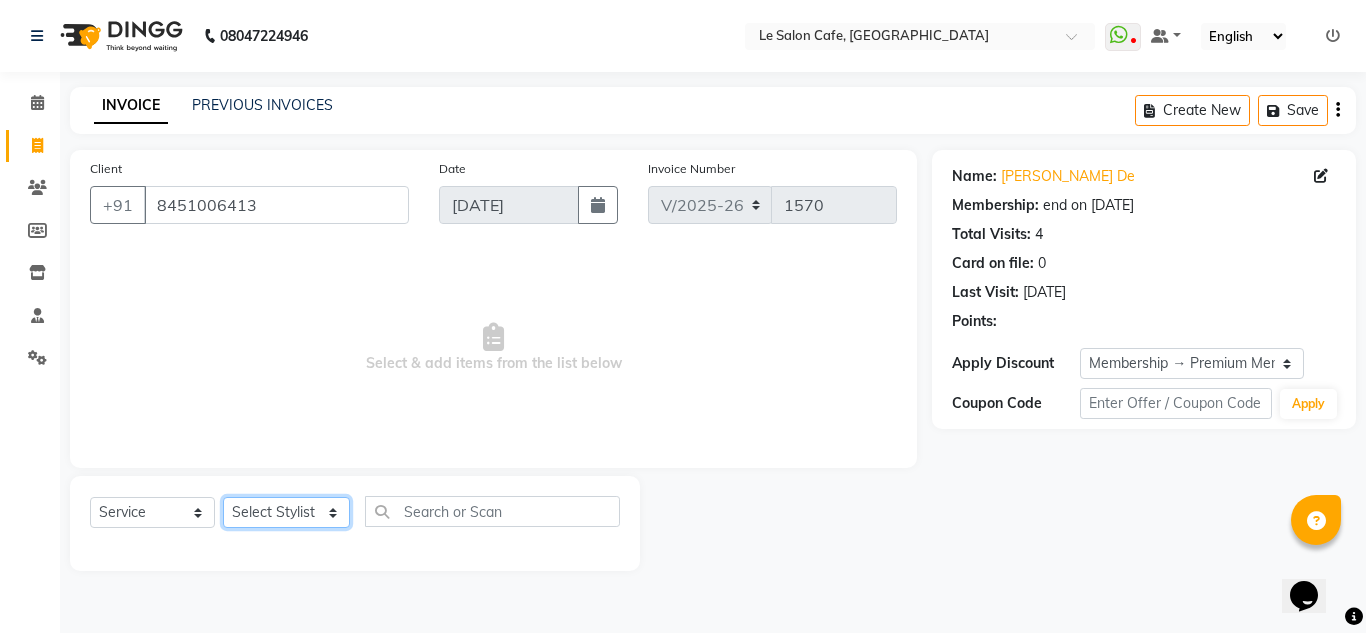 click on "Select Stylist [PERSON_NAME]  [PERSON_NAME]  [PERSON_NAME]  Front Desk  [PERSON_NAME]  [PERSON_NAME] [PERSON_NAME]  [PERSON_NAME]  [PERSON_NAME] [PERSON_NAME]  [PERSON_NAME] [PERSON_NAME] [PERSON_NAME] [PERSON_NAME]" 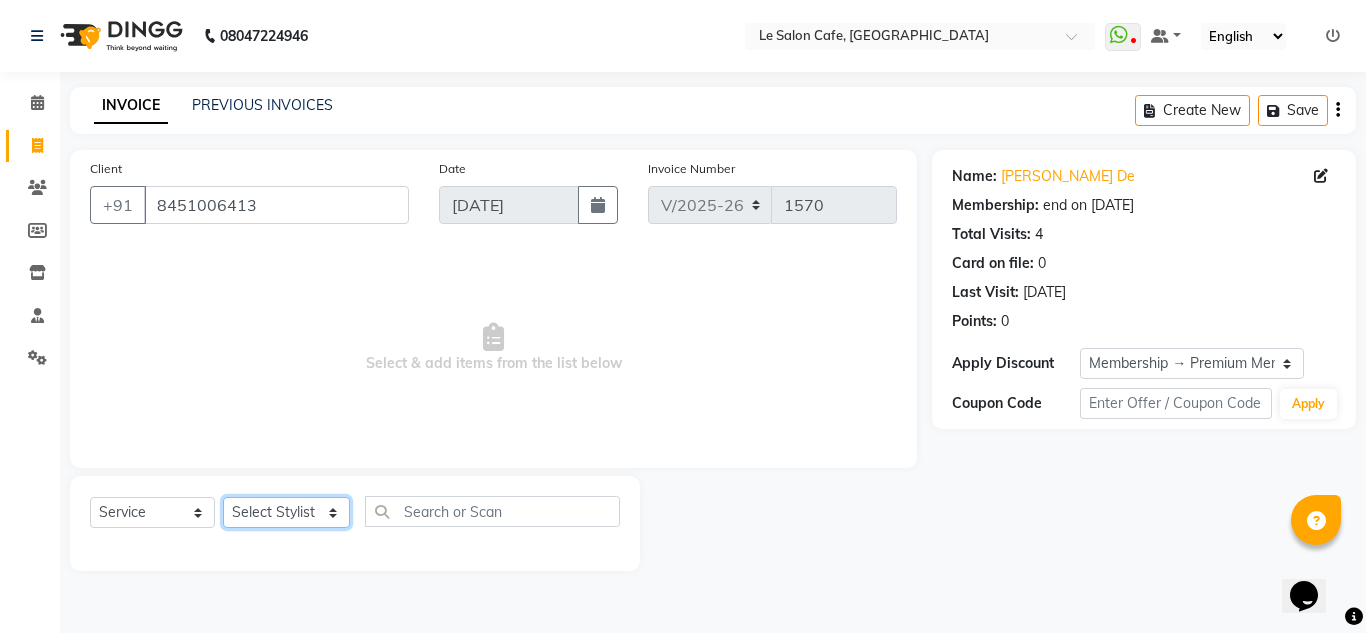 select on "86050" 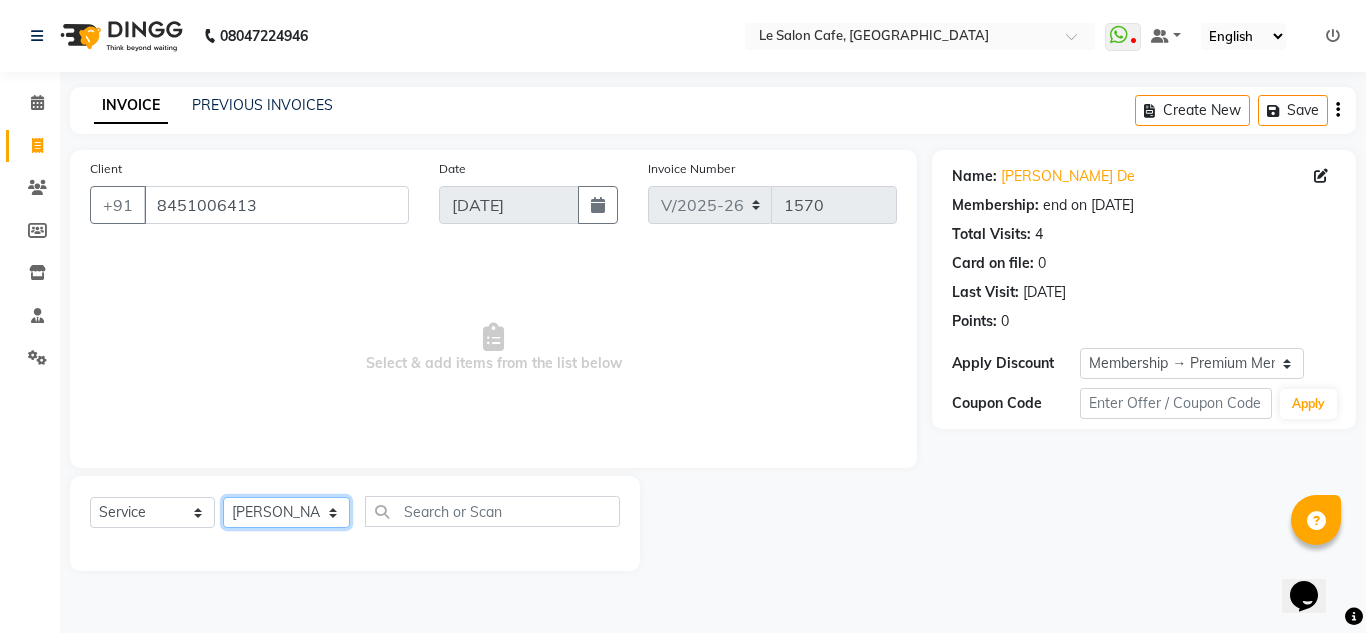 click on "Select Stylist [PERSON_NAME]  [PERSON_NAME]  [PERSON_NAME]  Front Desk  [PERSON_NAME]  [PERSON_NAME] [PERSON_NAME]  [PERSON_NAME]  [PERSON_NAME] [PERSON_NAME]  [PERSON_NAME] [PERSON_NAME] [PERSON_NAME] [PERSON_NAME]" 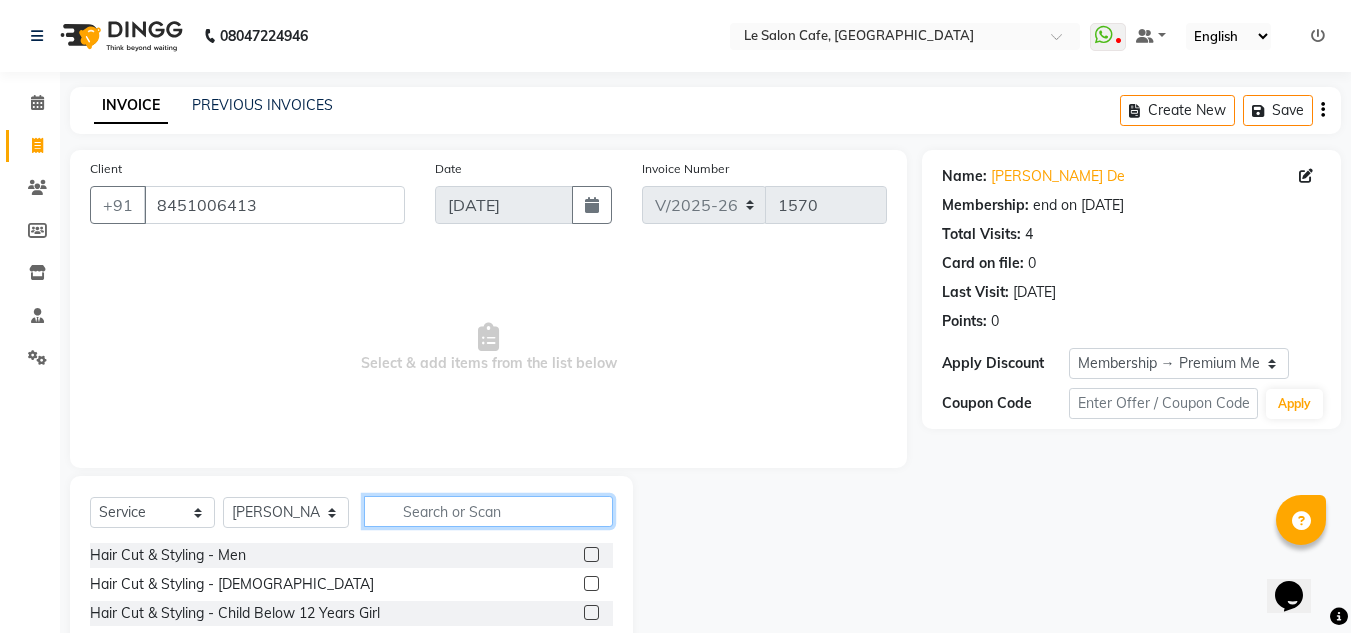 click 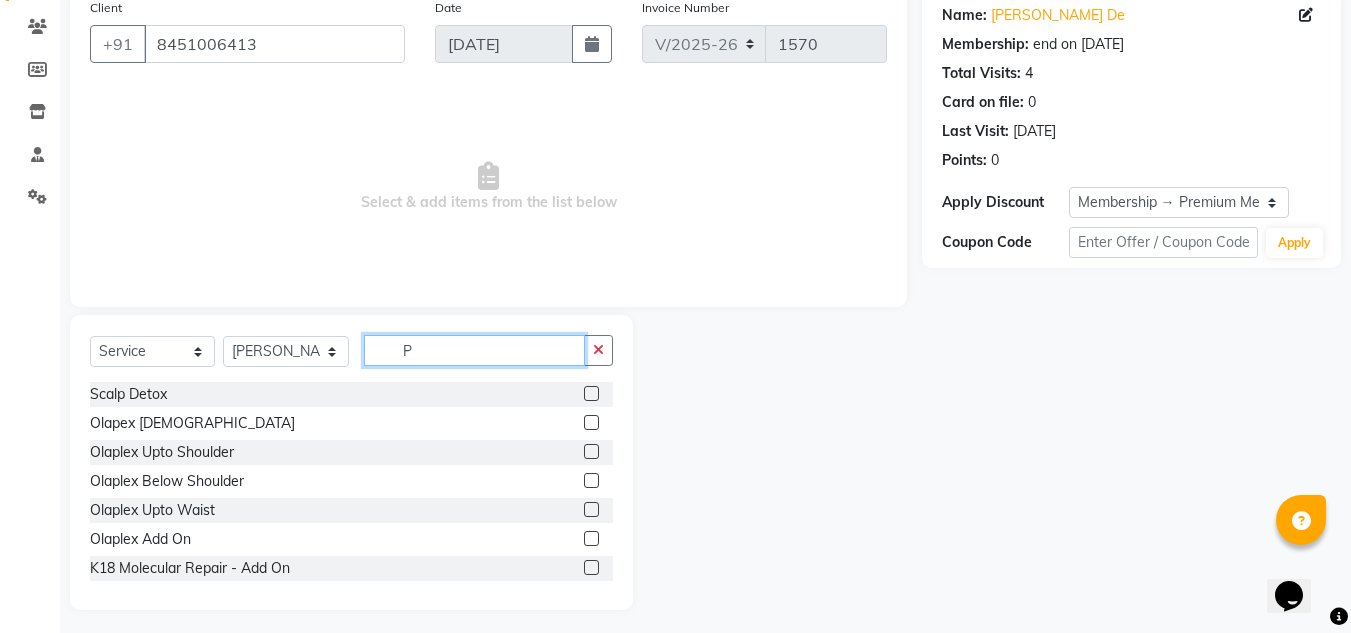scroll, scrollTop: 168, scrollLeft: 0, axis: vertical 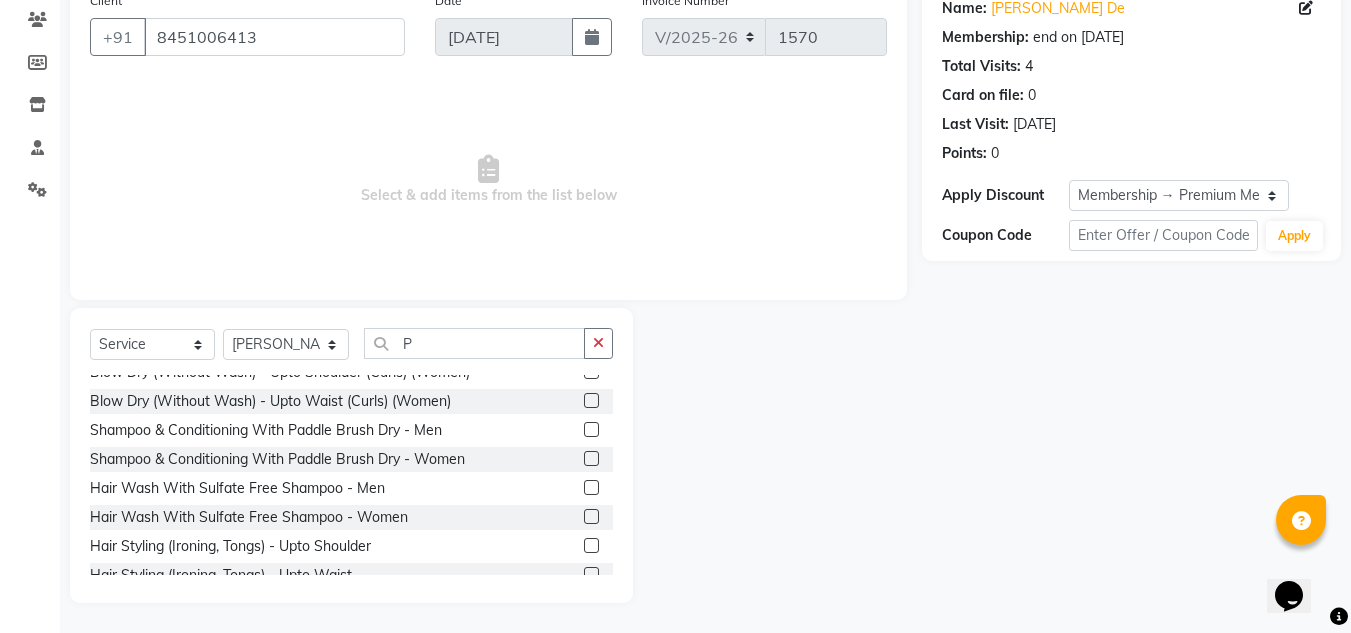 click on "Select  Service  Product  Membership  Package Voucher Prepaid Gift Card  Select Stylist Abid Salmani  Aniket Kadam  Faim Alvi  Front Desk  Muskan Khan  Pooja Kolge Reena Shaukat Ali  Salman Ansari  Sangeeta Kadri Shailendra Chauhan  Shekhar Sangle Soniyaa Varma Suchita Mistry Swapnil Kamble P Scalp Detox   Olapex  Male  Olaplex Upto Shoulder   Olaplex  Below Shoulder  Olaplex  Upto Waist   Olaplex Add On   K18 Molecular Repair - Add On  K18 Molecular Repair TRT - Upto Shoulder  K18 Molecular Repair TRT- Below Shoulder  K18 Molecular Repair TRT- Upto Waist  Cafune Treatment Spa  Matcha and Dates Treatment Spa   Deep Conditioning   K-Deep Conditioning  K-Experience Spa TRT  Blow Dry (Without Wash) - Upto Shoulder (Straight) (Women)  Blow Dry (Without Wash) - Upto Waist (Straight) (Women)  Blow Dry (Without Wash) - Upto Shoulder (Curls) (Women)  Blow Dry (Without Wash) - Upto Waist (Curls) (Women)  Shampoo & Conditioning With Paddle Brush Dry - Men  Shampoo & Conditioning With Paddle Brush Dry - Women" 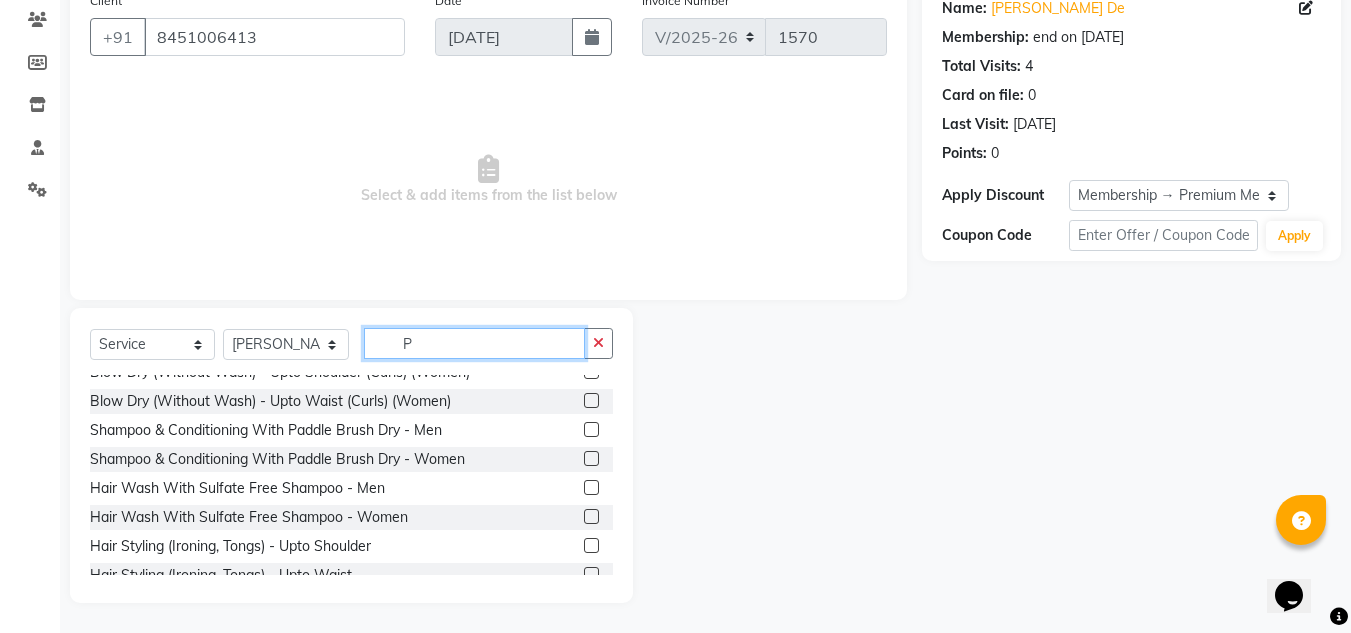 click on "P" 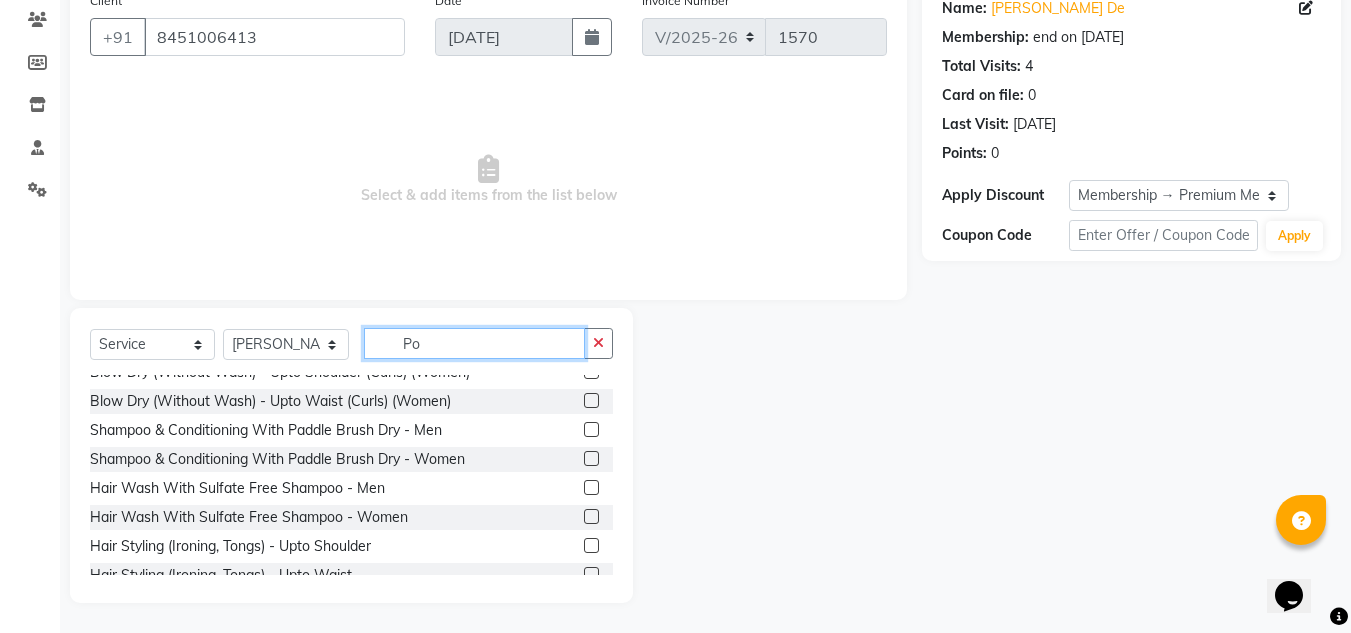 scroll, scrollTop: 0, scrollLeft: 0, axis: both 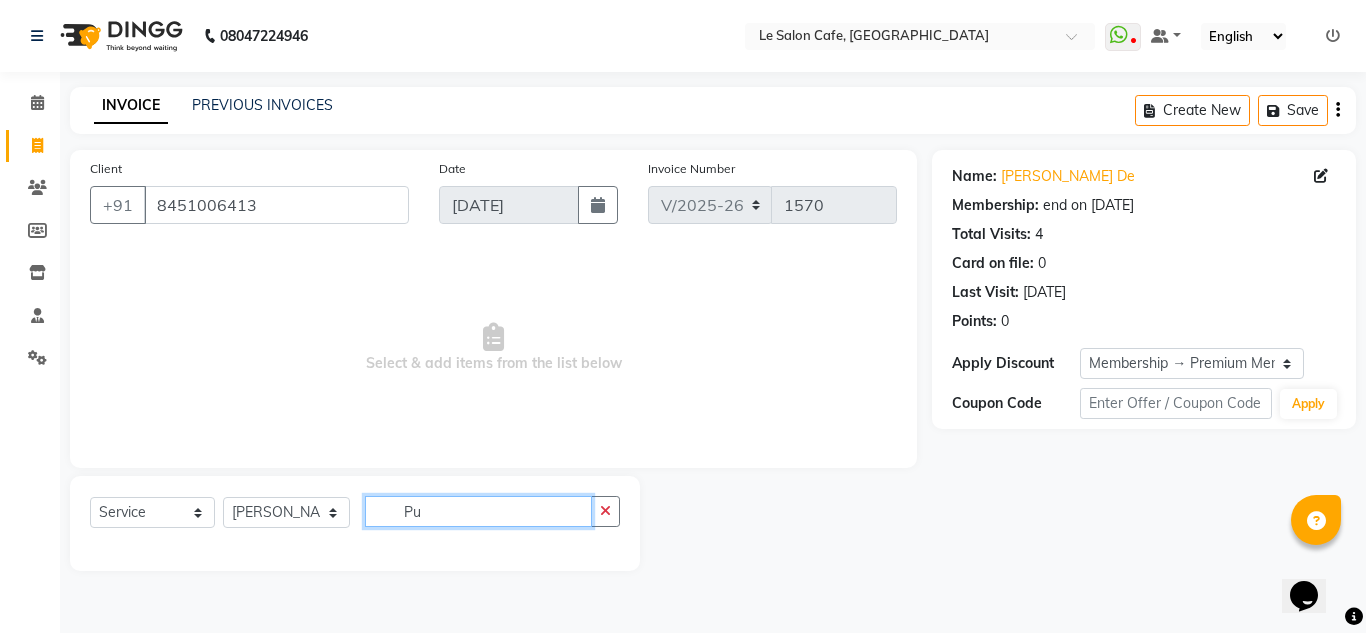 type on "P" 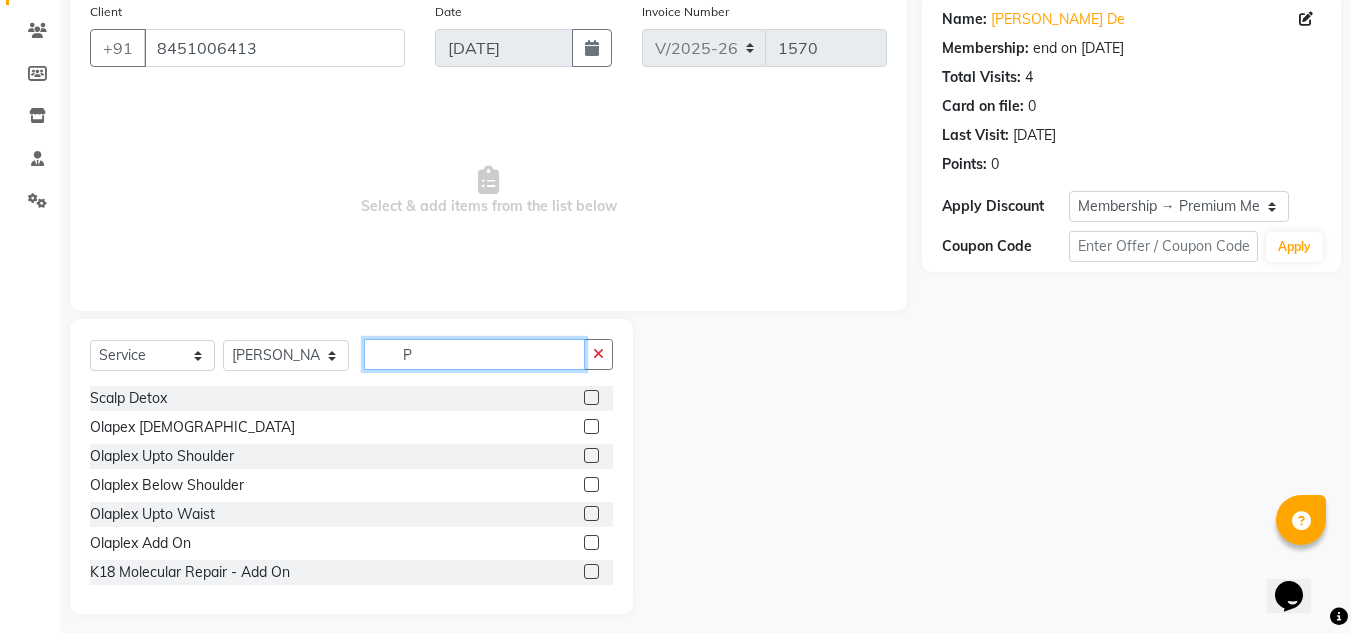 scroll, scrollTop: 168, scrollLeft: 0, axis: vertical 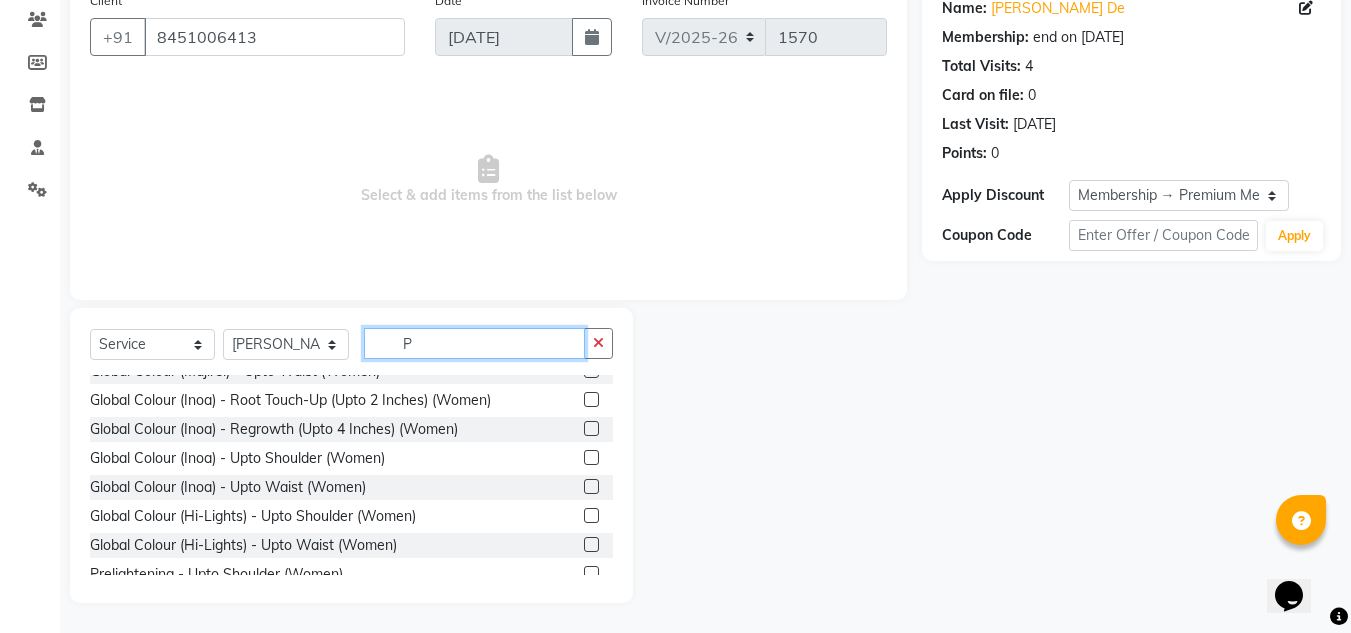 click on "P" 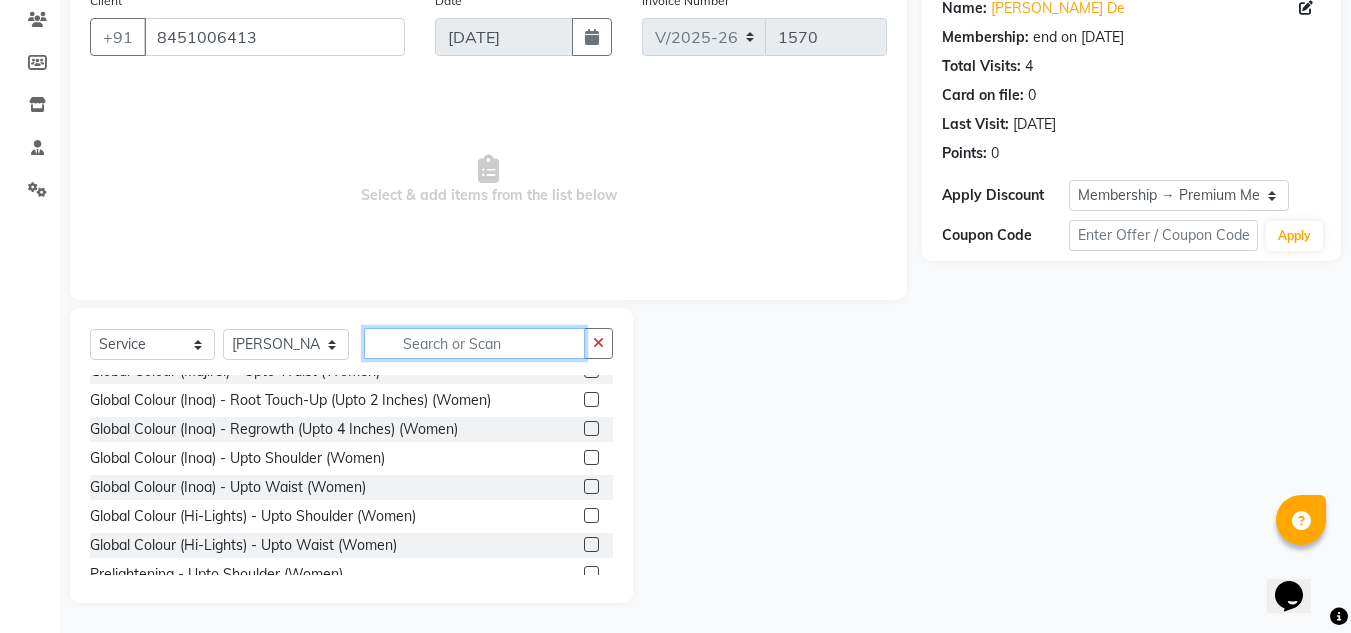 scroll, scrollTop: 1250, scrollLeft: 0, axis: vertical 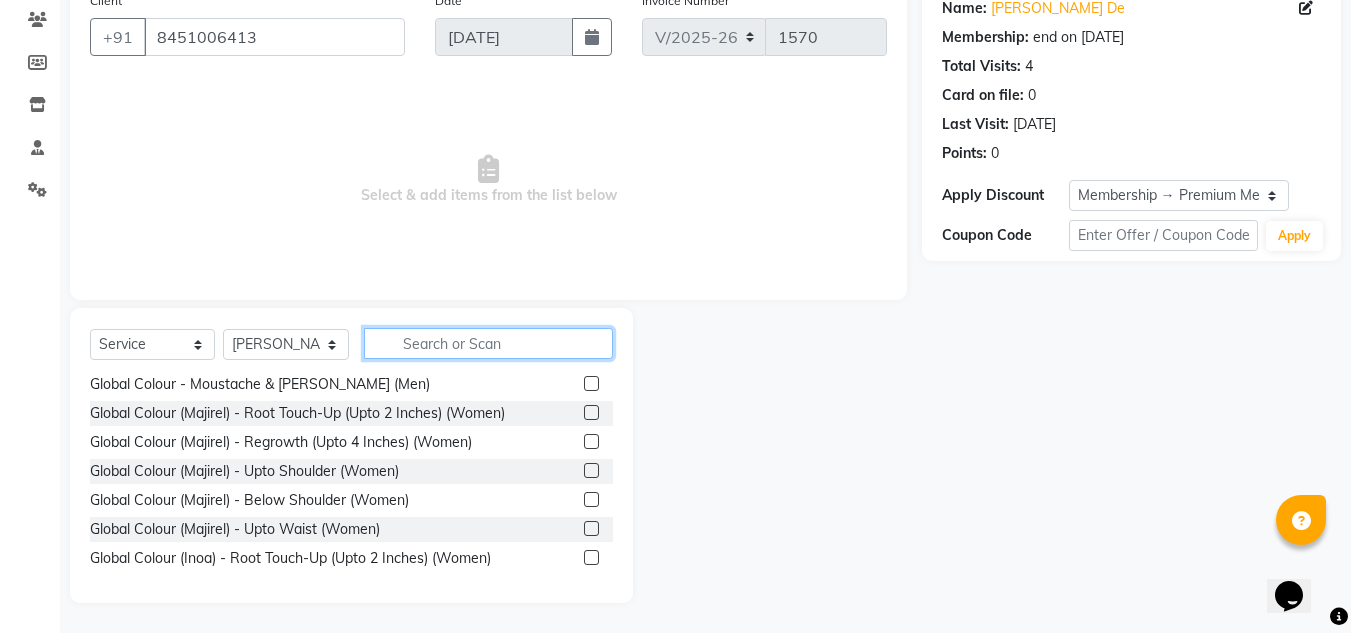 click 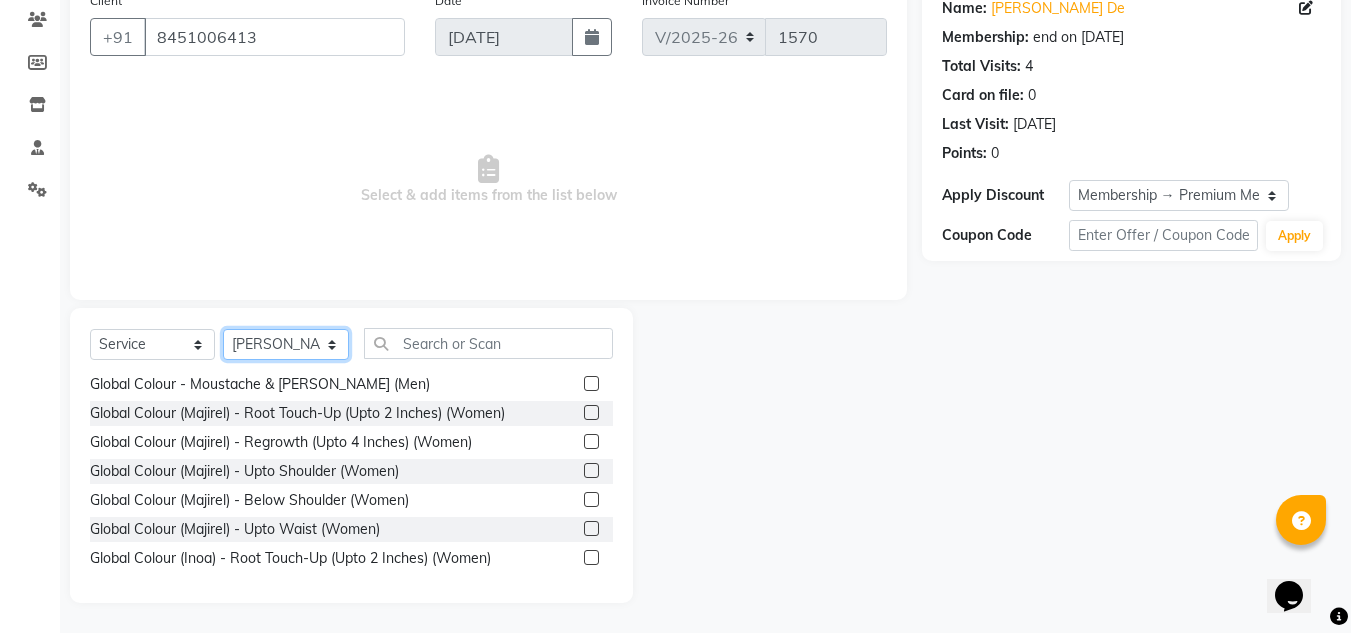 click on "Select Stylist [PERSON_NAME]  [PERSON_NAME]  [PERSON_NAME]  Front Desk  [PERSON_NAME]  [PERSON_NAME] [PERSON_NAME]  [PERSON_NAME]  [PERSON_NAME] [PERSON_NAME]  [PERSON_NAME] [PERSON_NAME] [PERSON_NAME] [PERSON_NAME]" 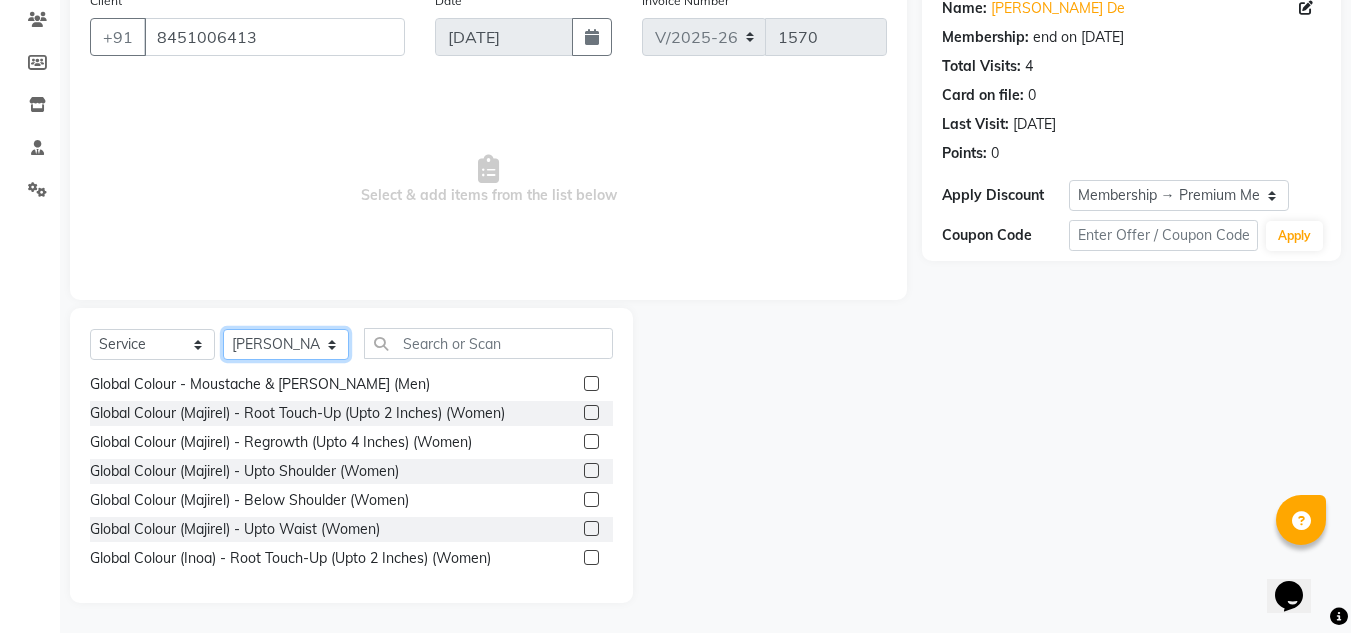 click on "Select Stylist [PERSON_NAME]  [PERSON_NAME]  [PERSON_NAME]  Front Desk  [PERSON_NAME]  [PERSON_NAME] [PERSON_NAME]  [PERSON_NAME]  [PERSON_NAME] [PERSON_NAME]  [PERSON_NAME] [PERSON_NAME] [PERSON_NAME] [PERSON_NAME]" 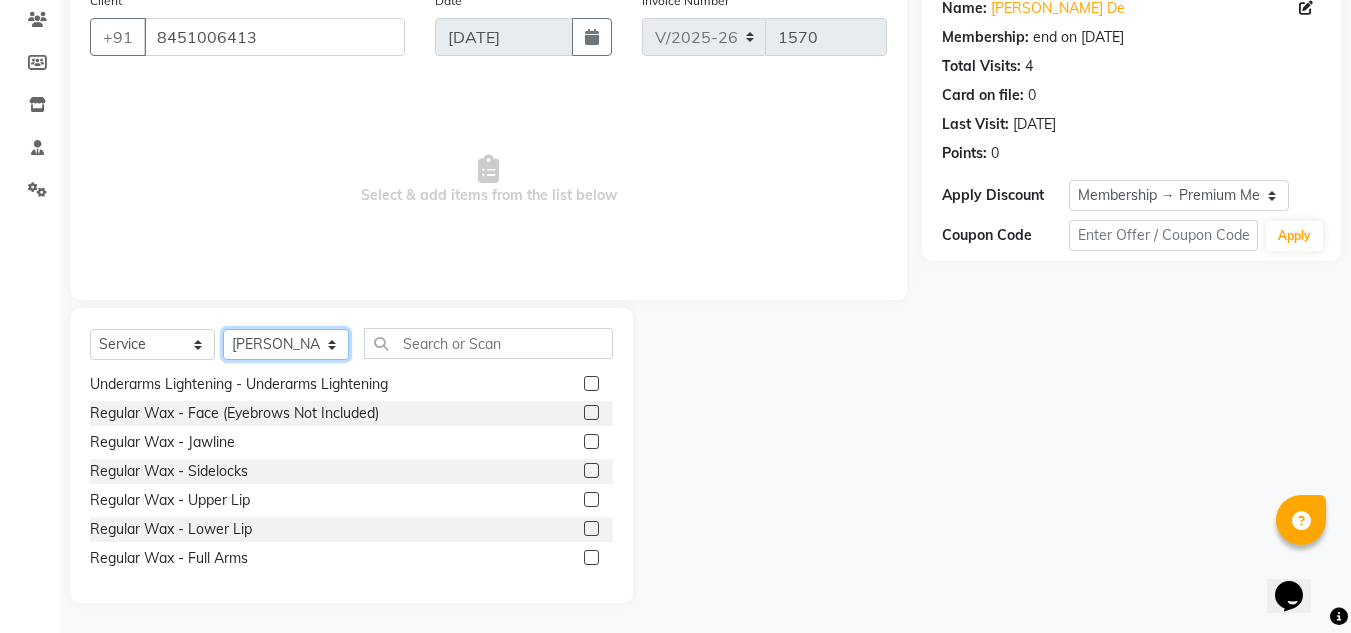 click on "Select Stylist [PERSON_NAME]  [PERSON_NAME]  [PERSON_NAME]  Front Desk  [PERSON_NAME]  [PERSON_NAME] [PERSON_NAME]  [PERSON_NAME]  [PERSON_NAME] [PERSON_NAME]  [PERSON_NAME] [PERSON_NAME] [PERSON_NAME] [PERSON_NAME]" 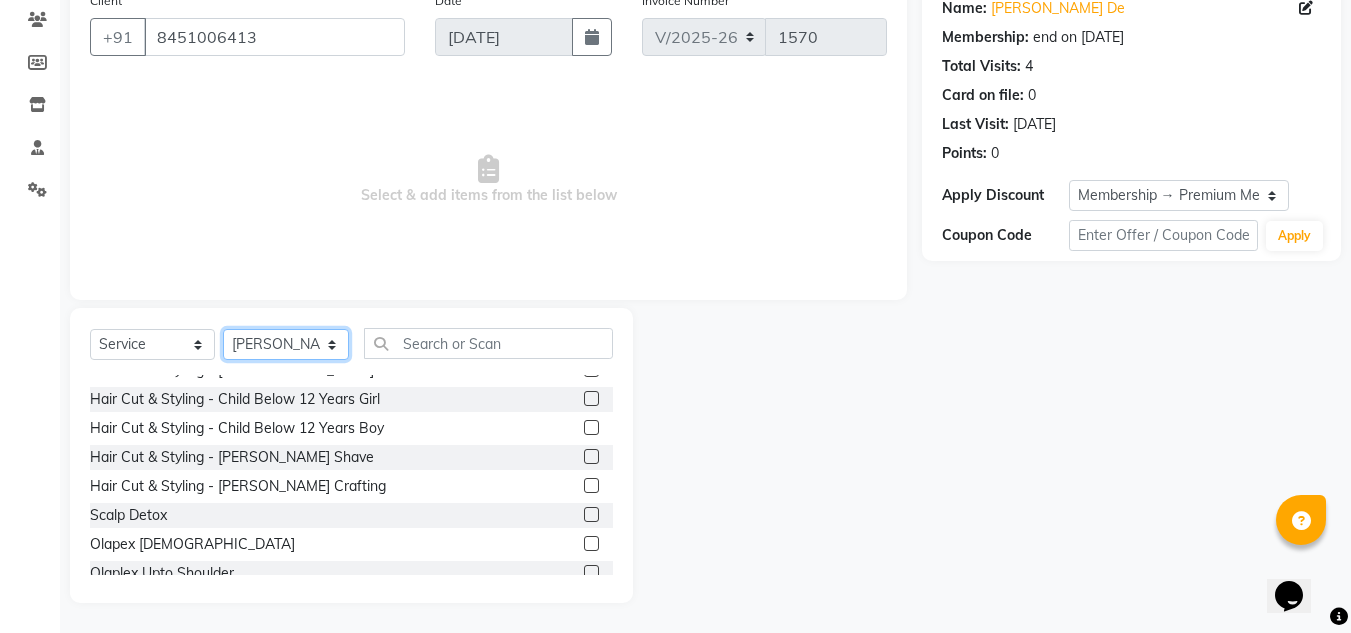 scroll, scrollTop: 0, scrollLeft: 0, axis: both 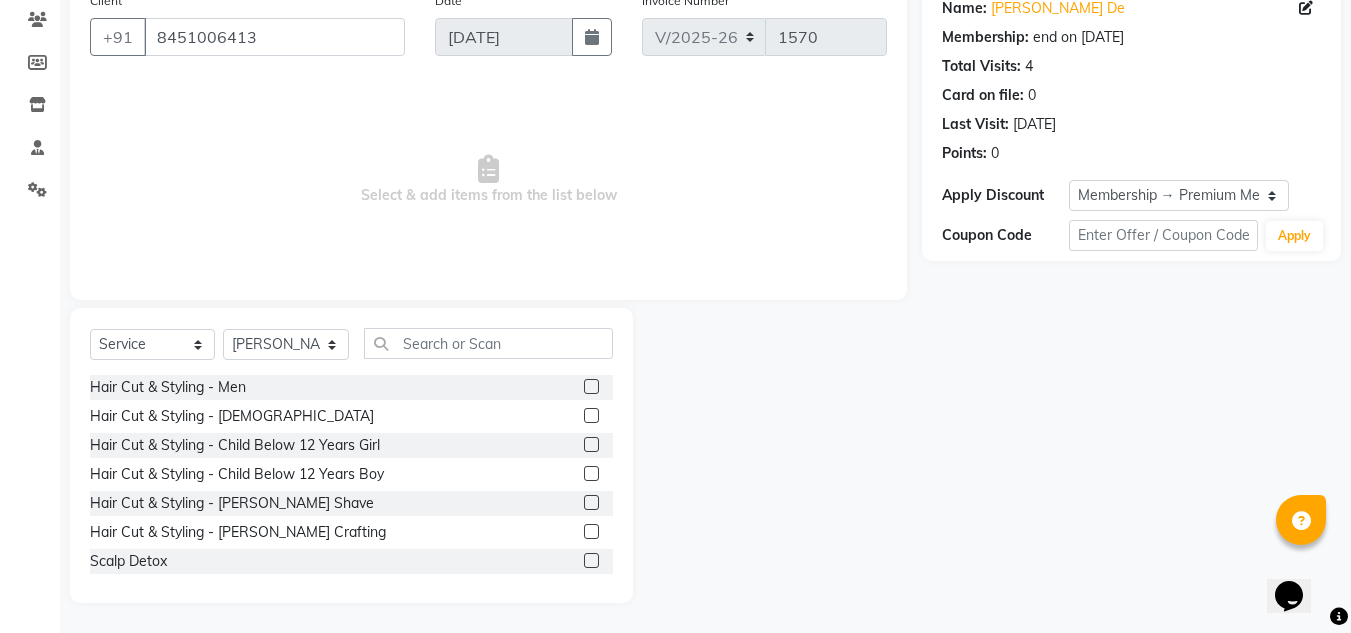 click 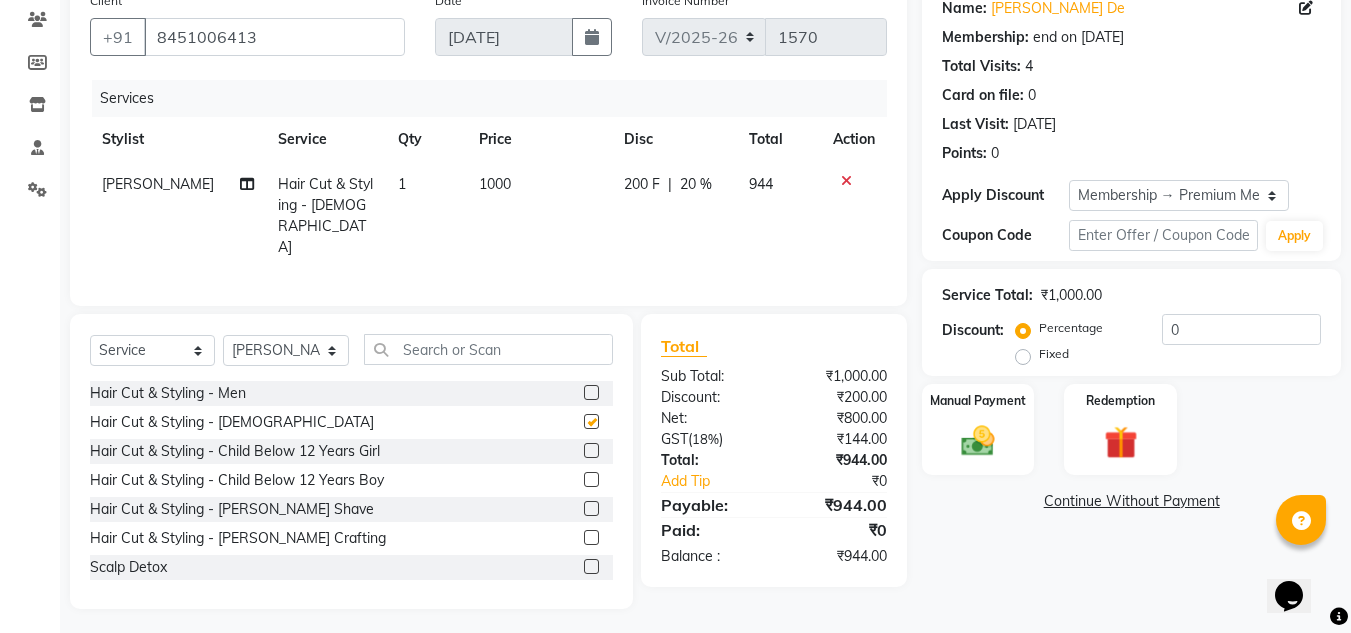 checkbox on "false" 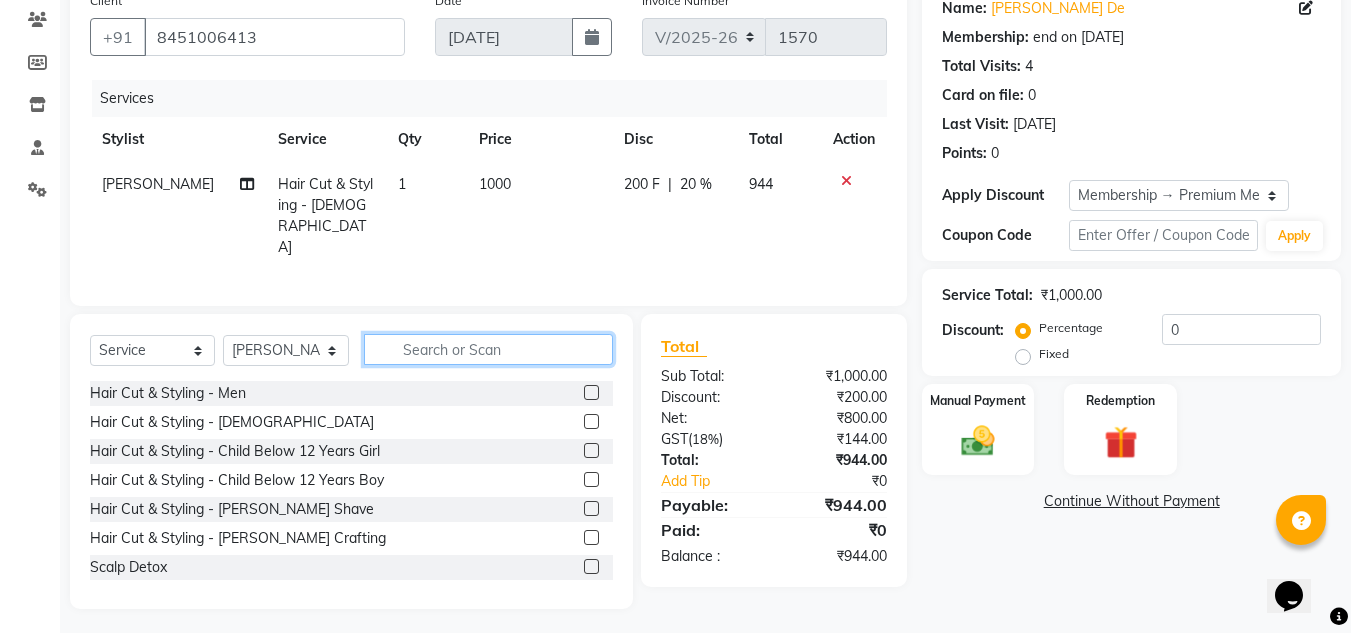 click 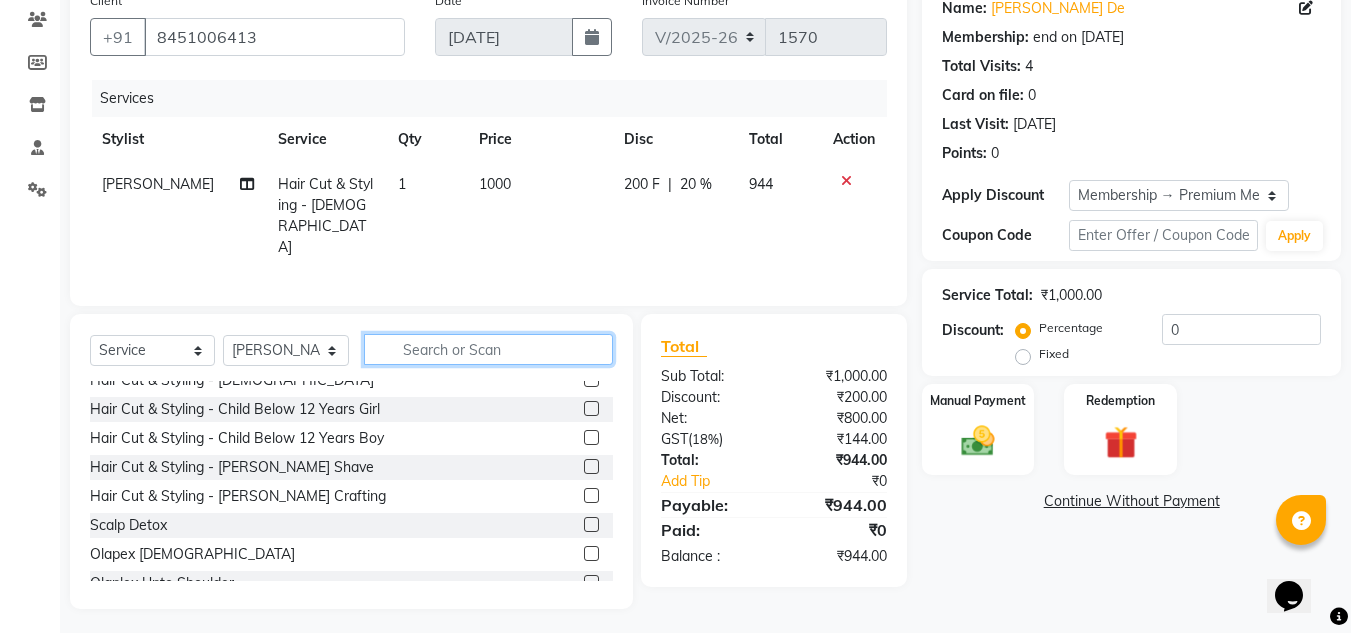 scroll, scrollTop: 0, scrollLeft: 0, axis: both 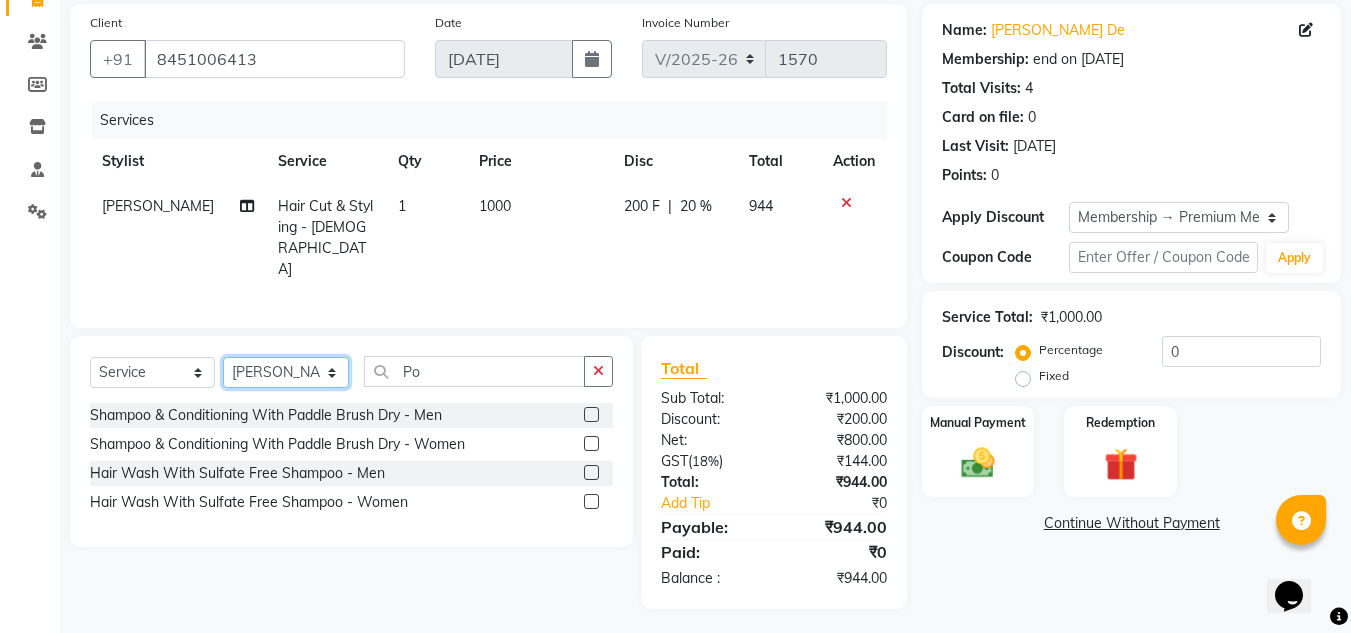 click on "Select Stylist [PERSON_NAME]  [PERSON_NAME]  [PERSON_NAME]  Front Desk  [PERSON_NAME]  [PERSON_NAME] [PERSON_NAME]  [PERSON_NAME]  [PERSON_NAME] [PERSON_NAME]  [PERSON_NAME] [PERSON_NAME] [PERSON_NAME] [PERSON_NAME]" 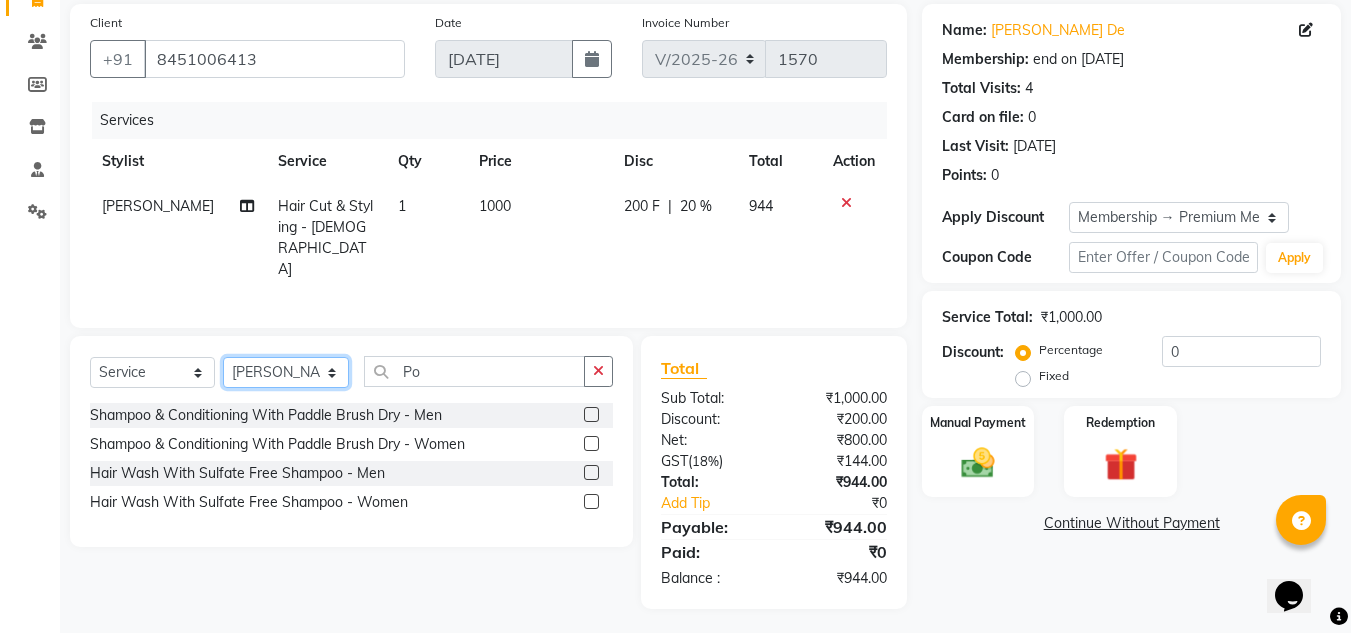 click on "Select Stylist [PERSON_NAME]  [PERSON_NAME]  [PERSON_NAME]  Front Desk  [PERSON_NAME]  [PERSON_NAME] [PERSON_NAME]  [PERSON_NAME]  [PERSON_NAME] [PERSON_NAME]  [PERSON_NAME] [PERSON_NAME] [PERSON_NAME] [PERSON_NAME]" 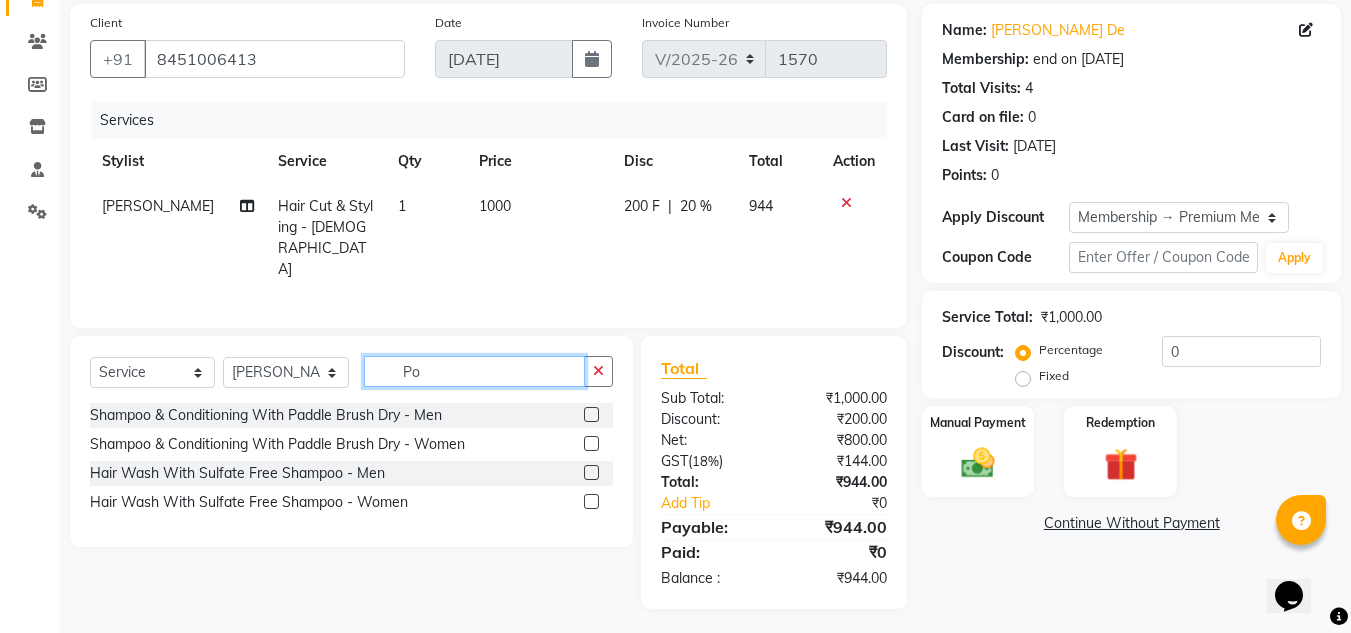 click on "Po" 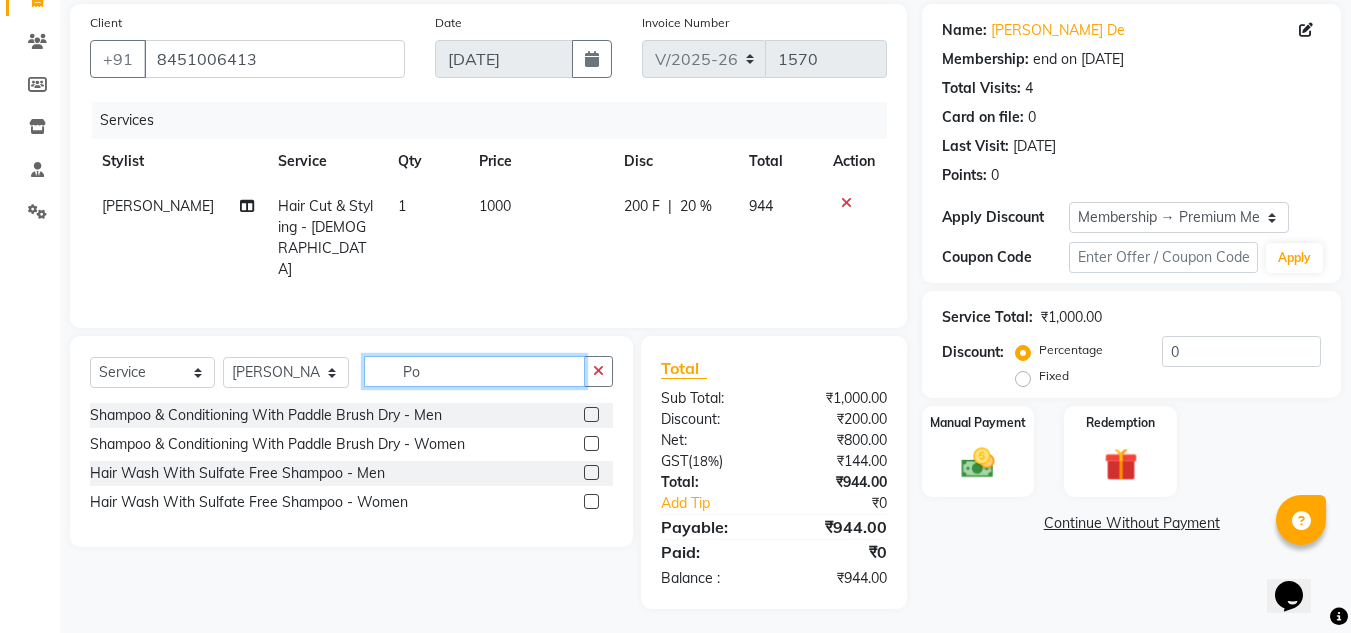 type on "P" 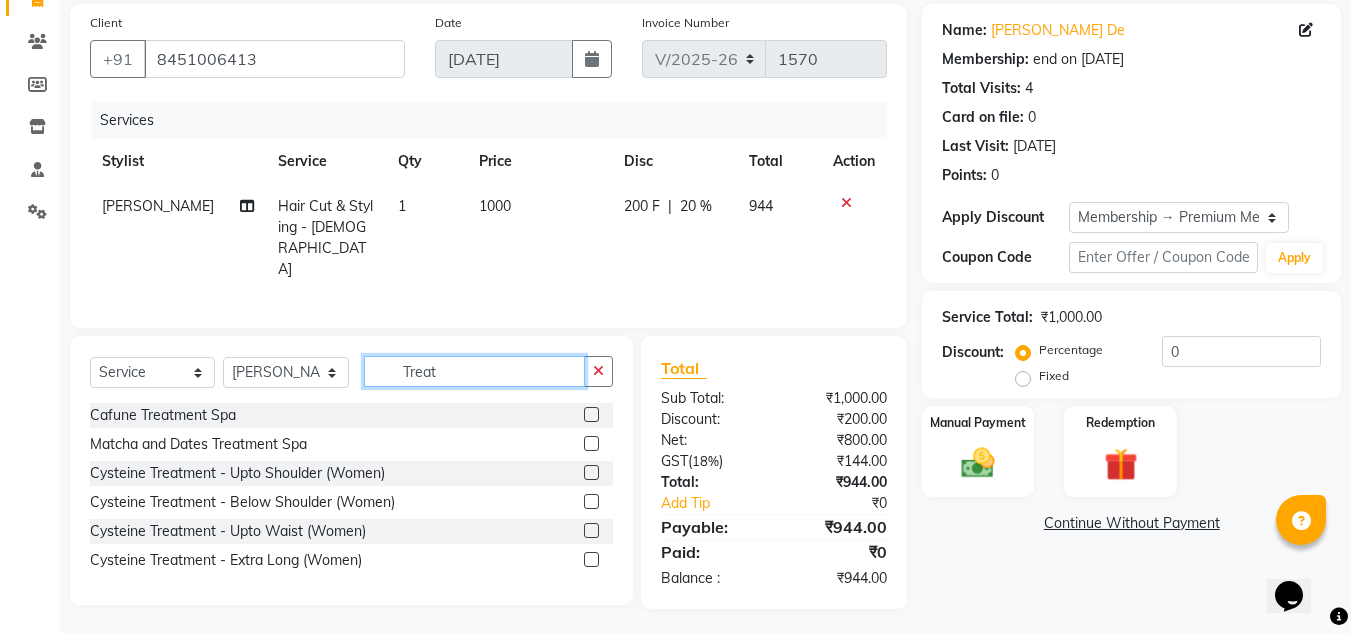 type on "Treat" 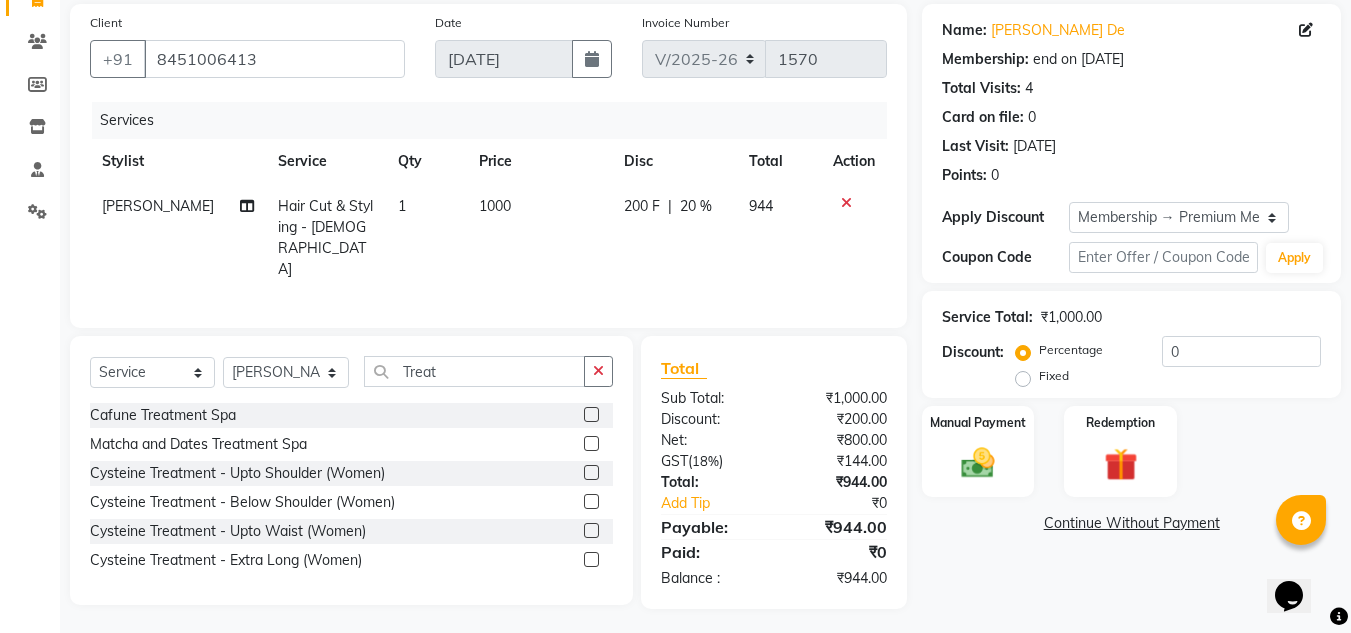 click 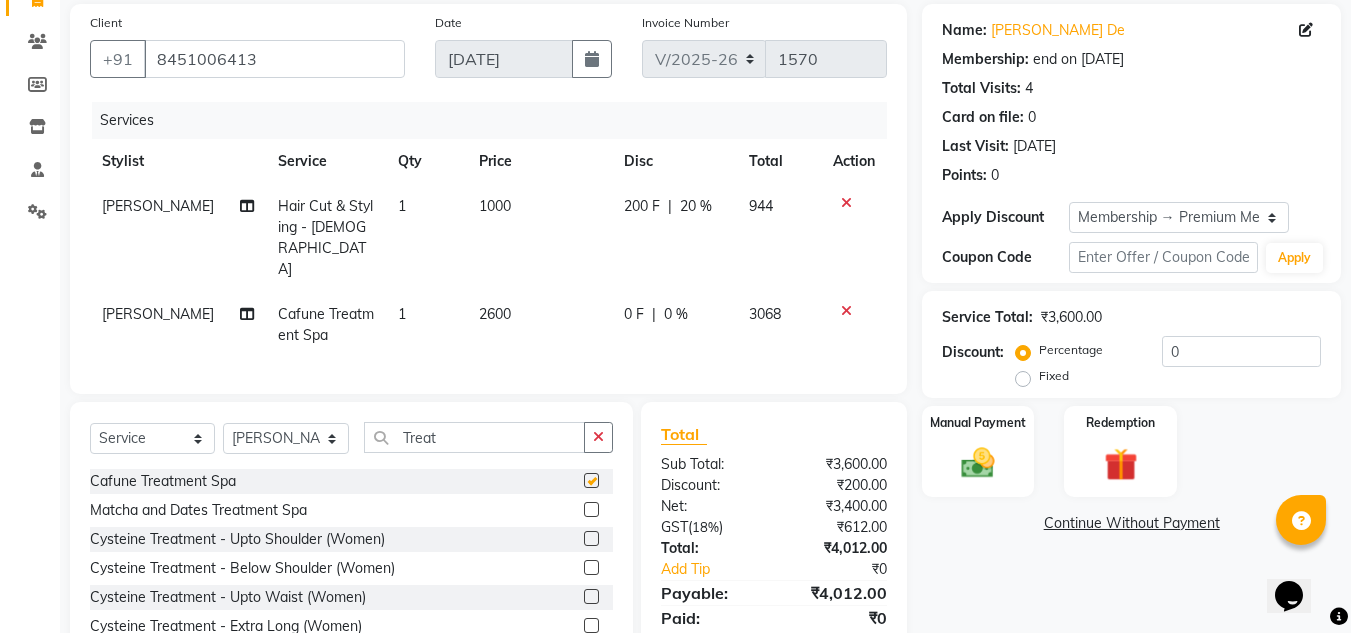 checkbox on "false" 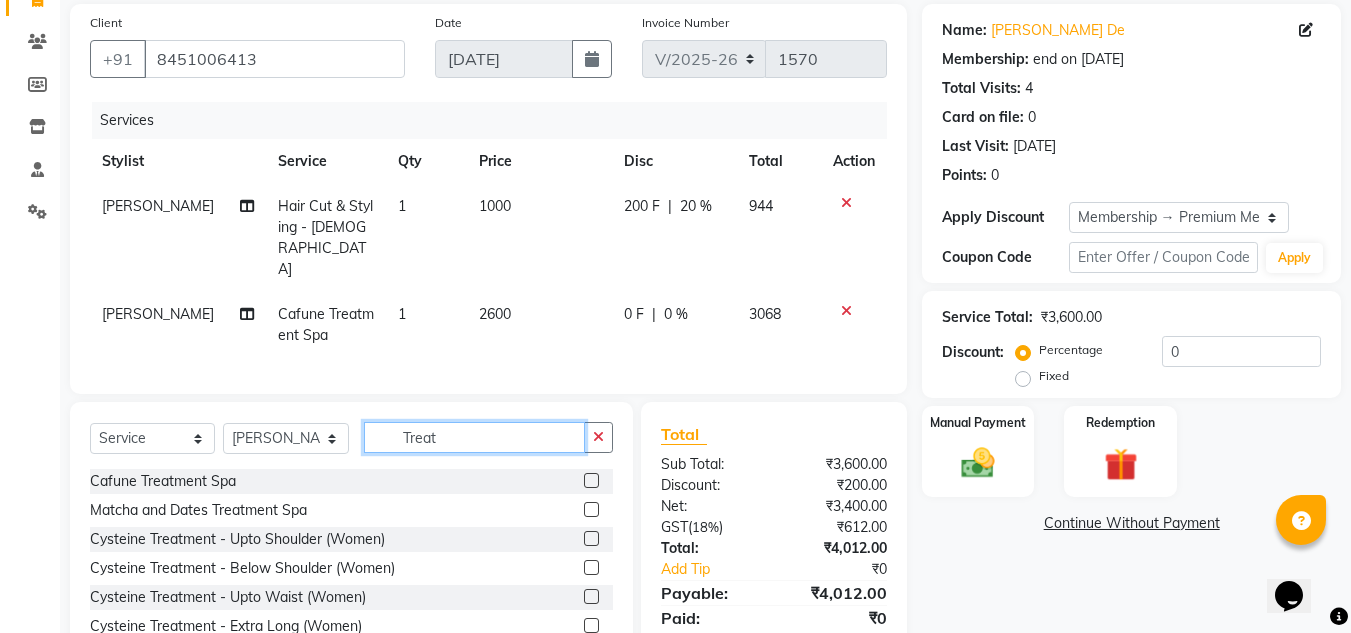 click on "Treat" 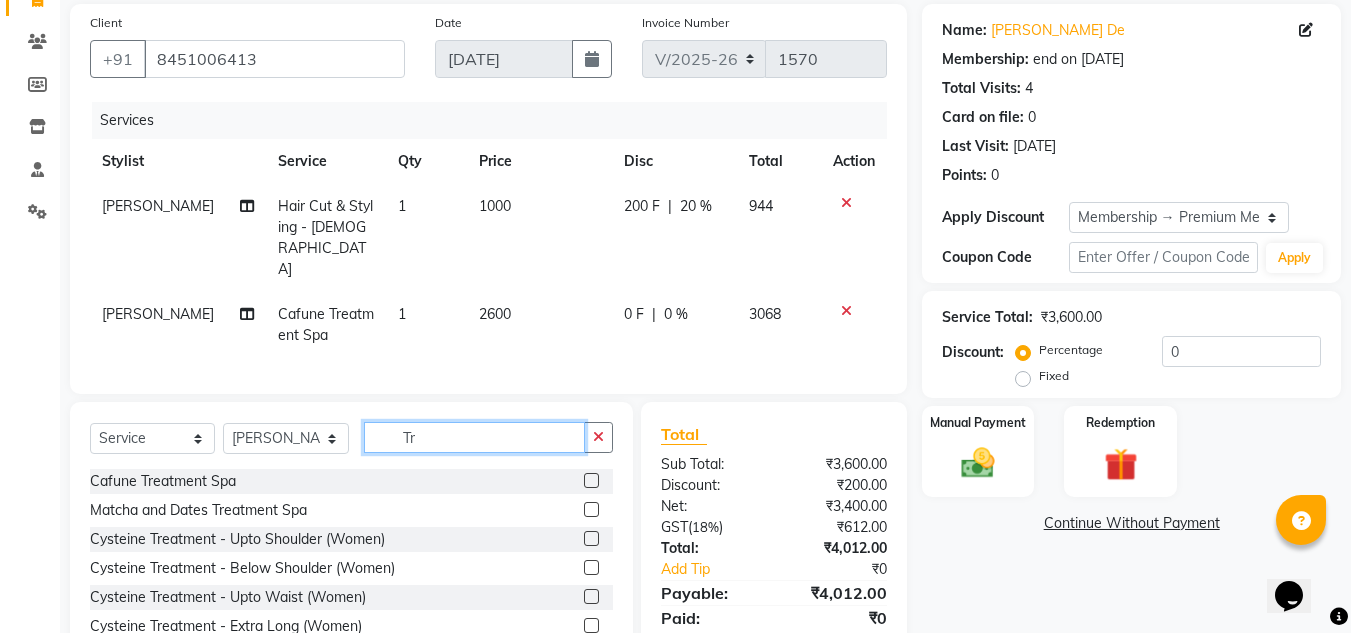 type on "T" 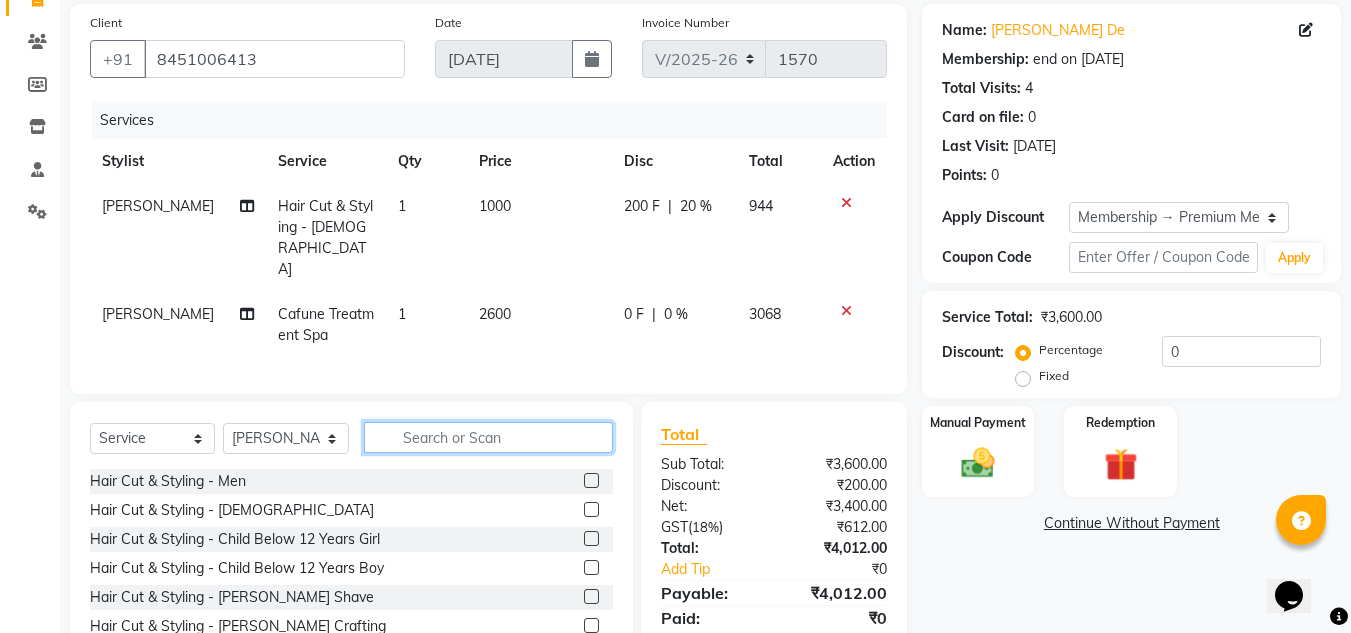 type 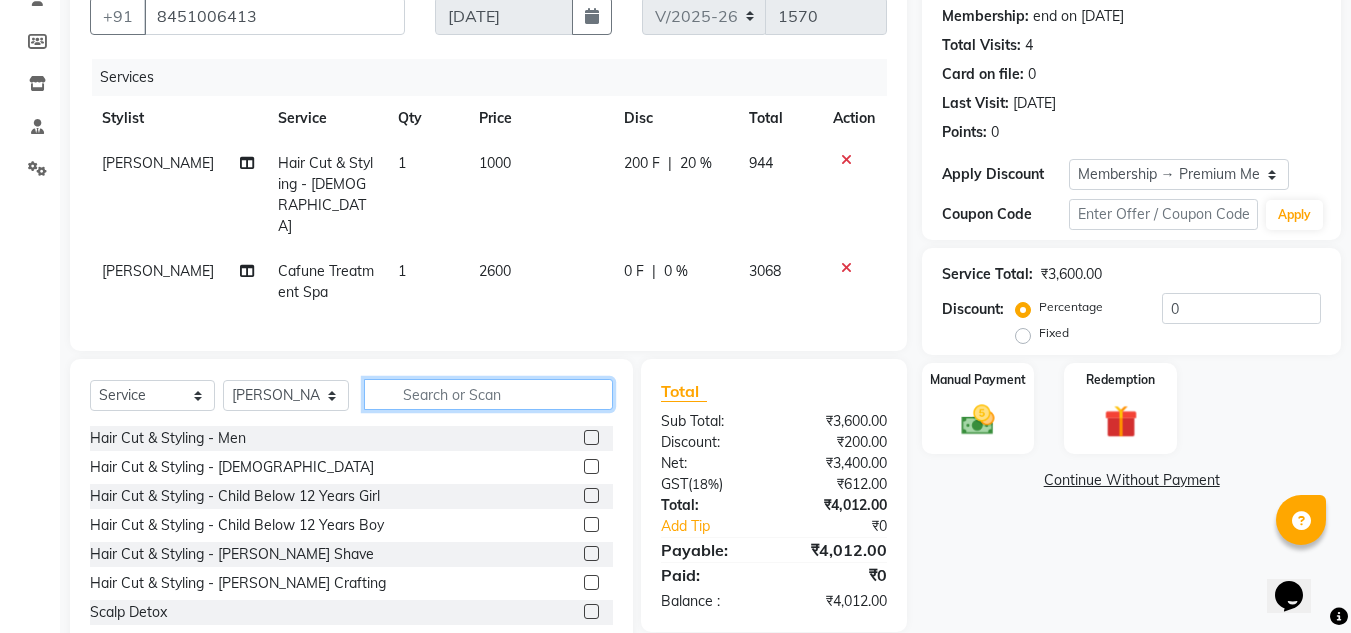 scroll, scrollTop: 213, scrollLeft: 0, axis: vertical 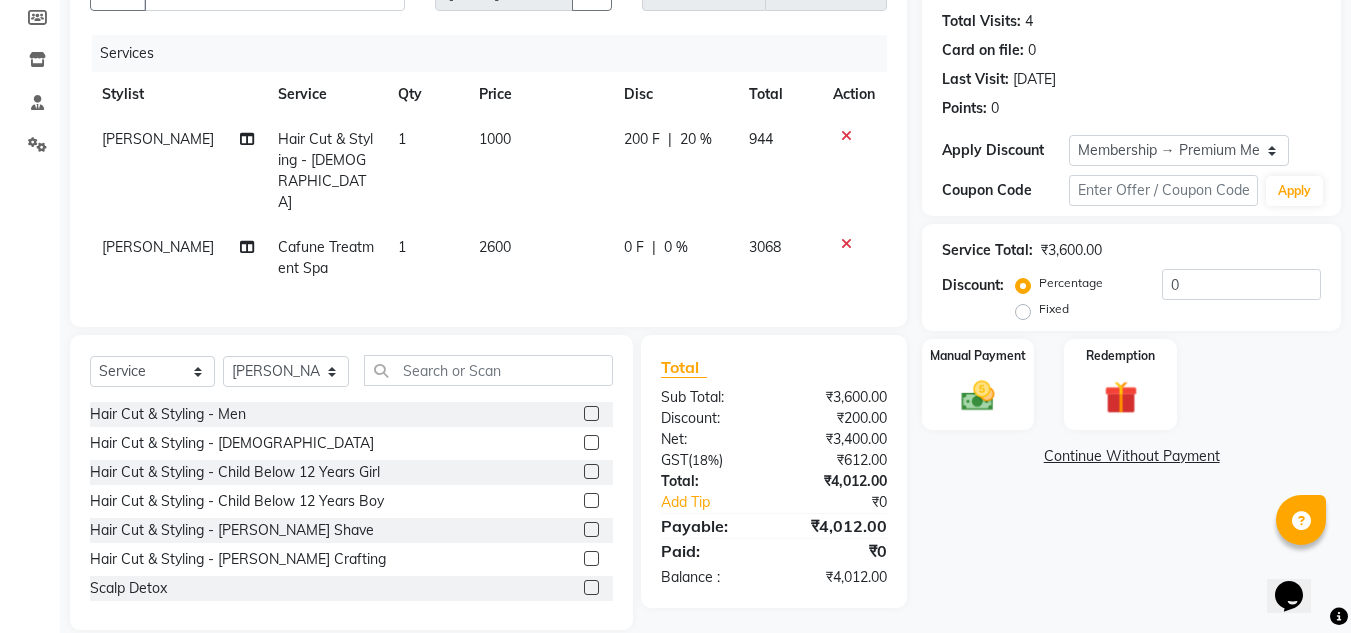 click on "0 %" 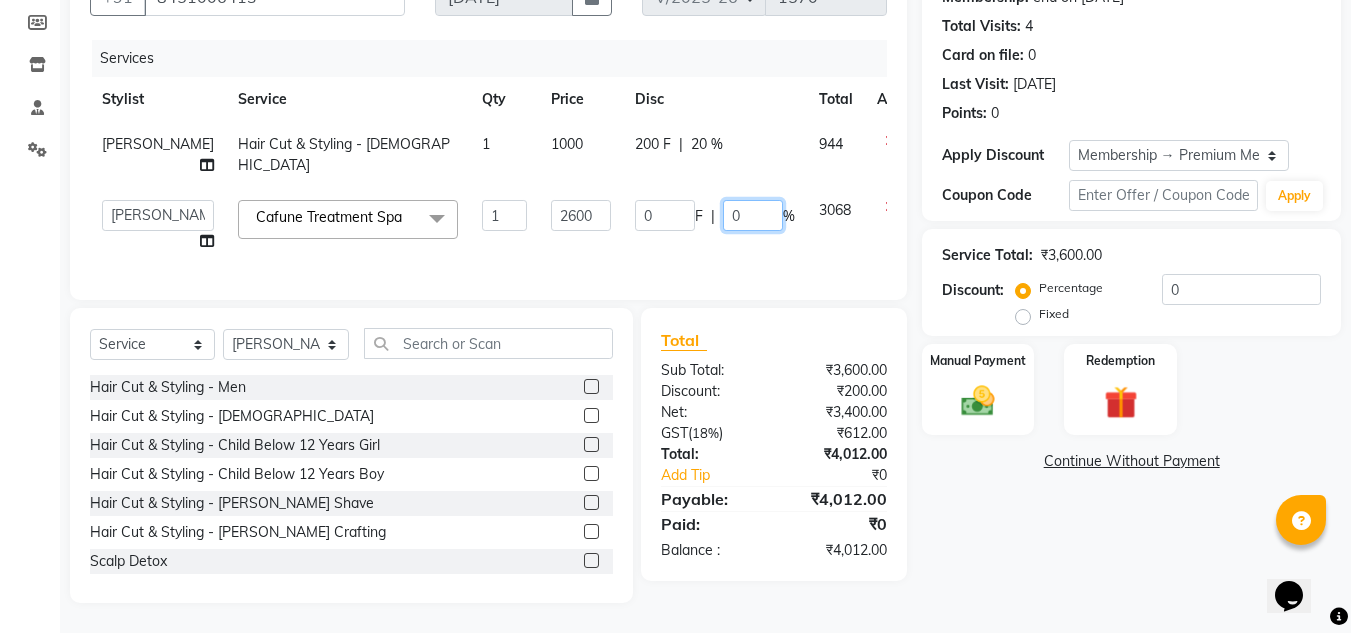 click on "0" 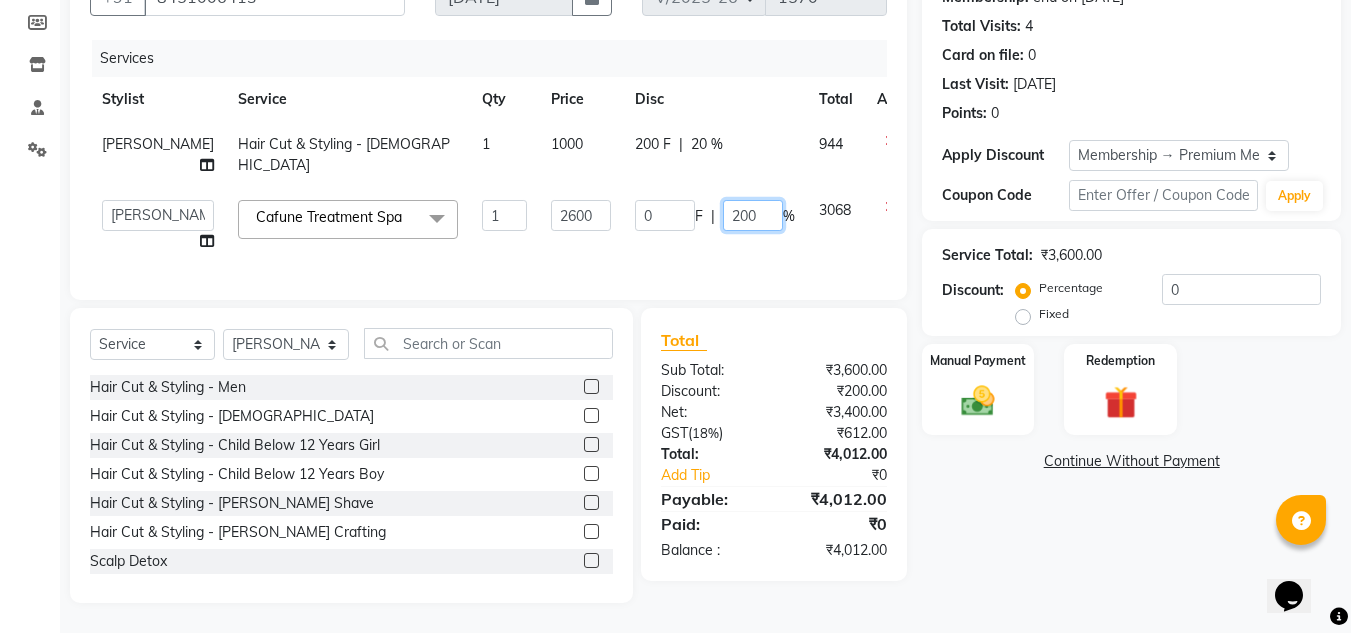 type on "20" 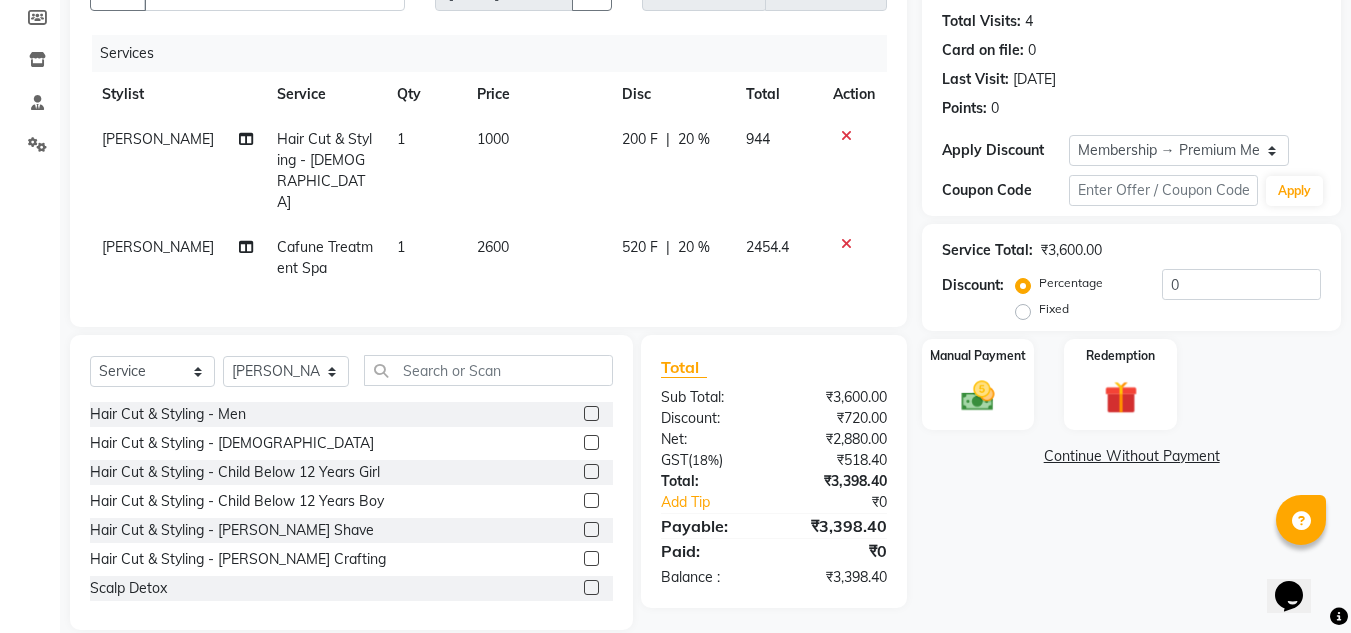 click on "Name: Tamalika De Membership: end on 01-12-2025 Total Visits:  4 Card on file:  0 Last Visit:   06-04-2025 Points:   0  Apply Discount Select Membership → Premium Membership Coupon Code Apply Service Total:  ₹3,600.00  Discount:  Percentage   Fixed  0 Manual Payment Redemption  Continue Without Payment" 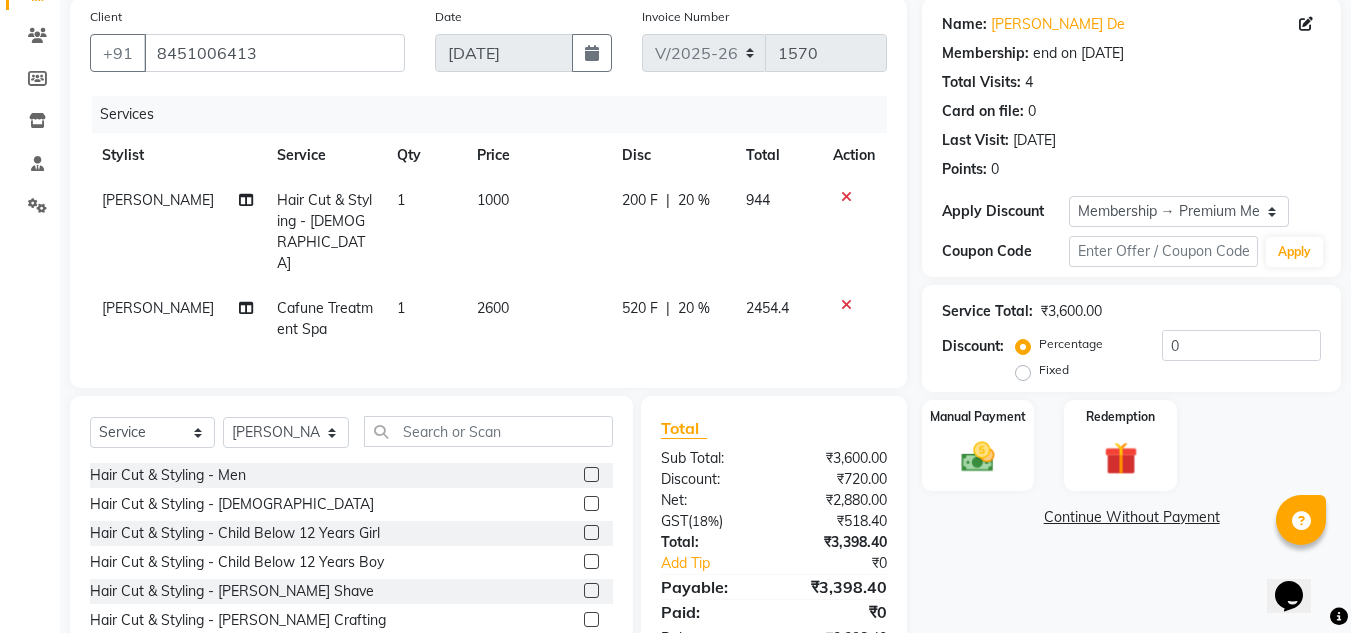 scroll, scrollTop: 213, scrollLeft: 0, axis: vertical 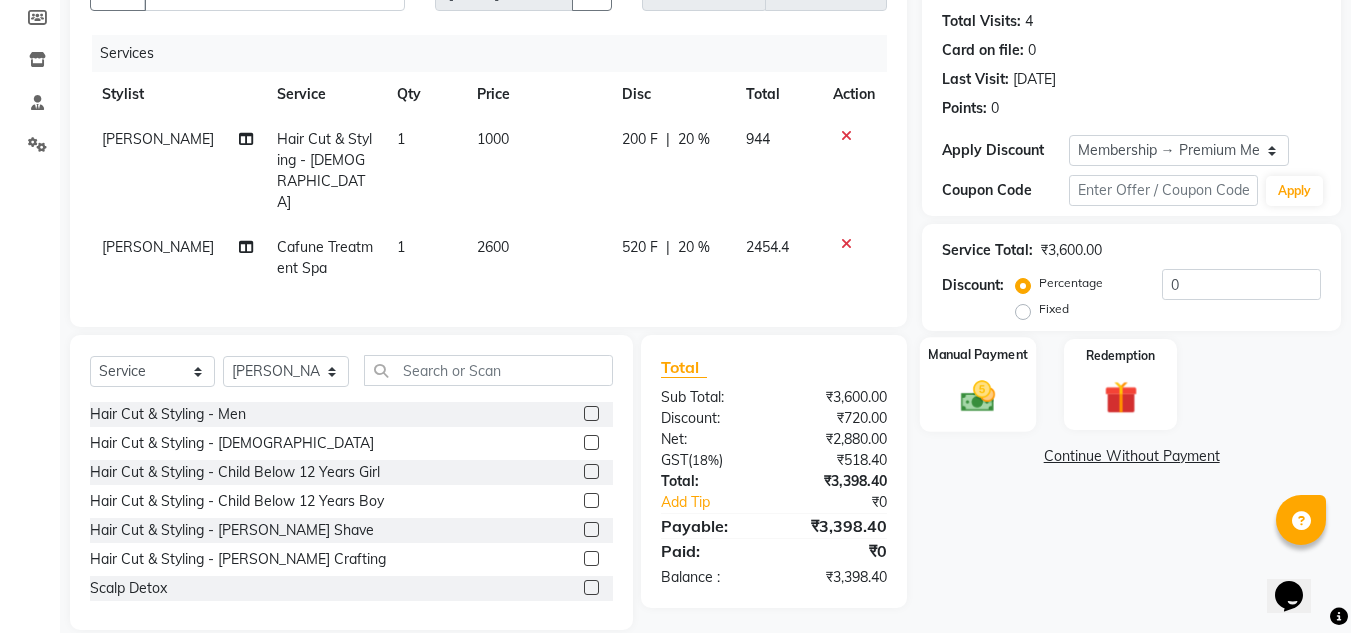 click 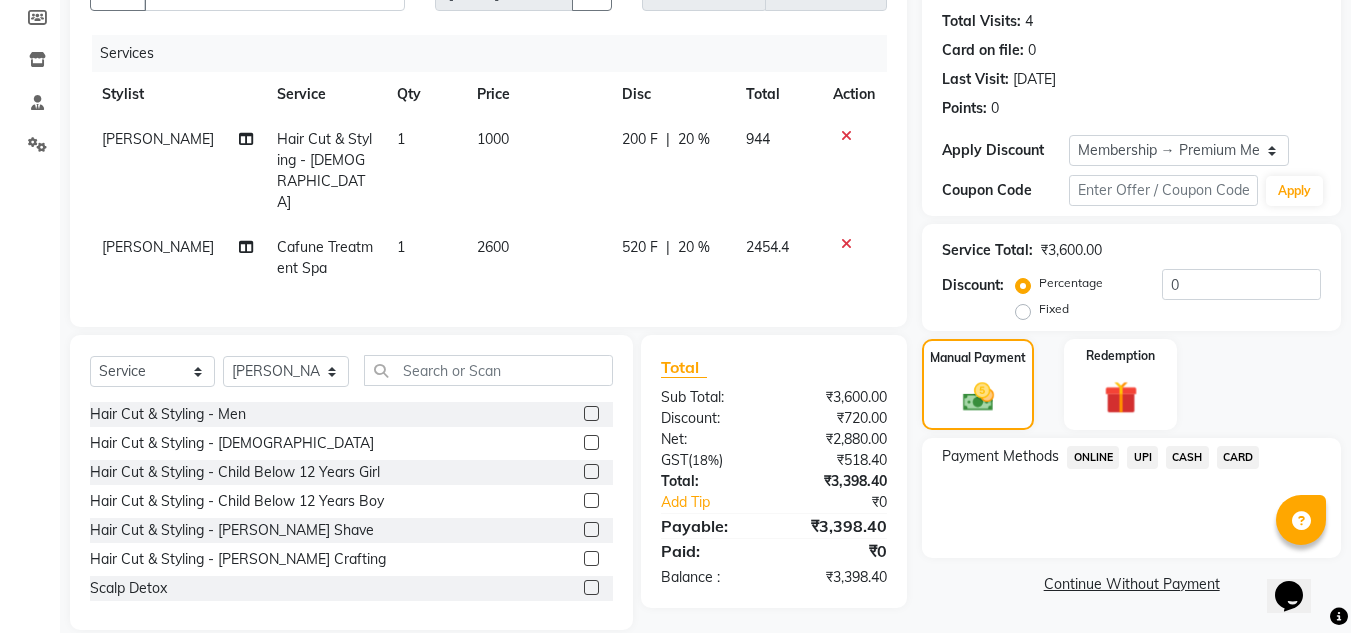 click on "UPI" 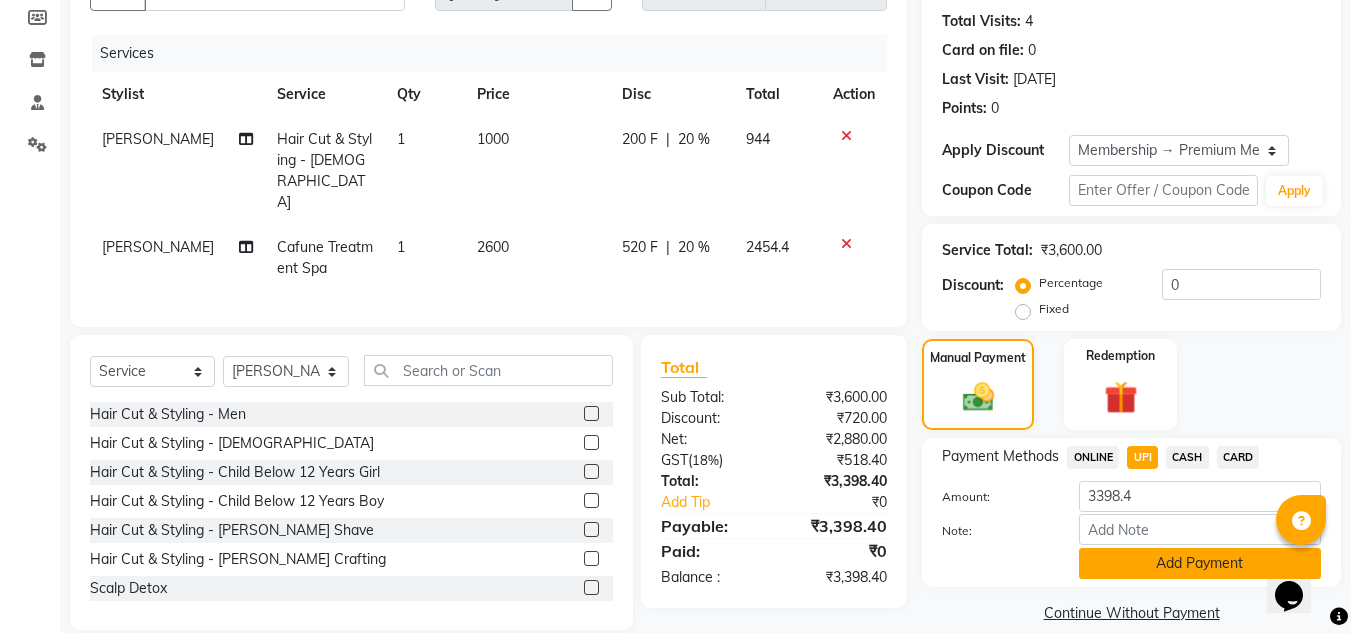 click on "Add Payment" 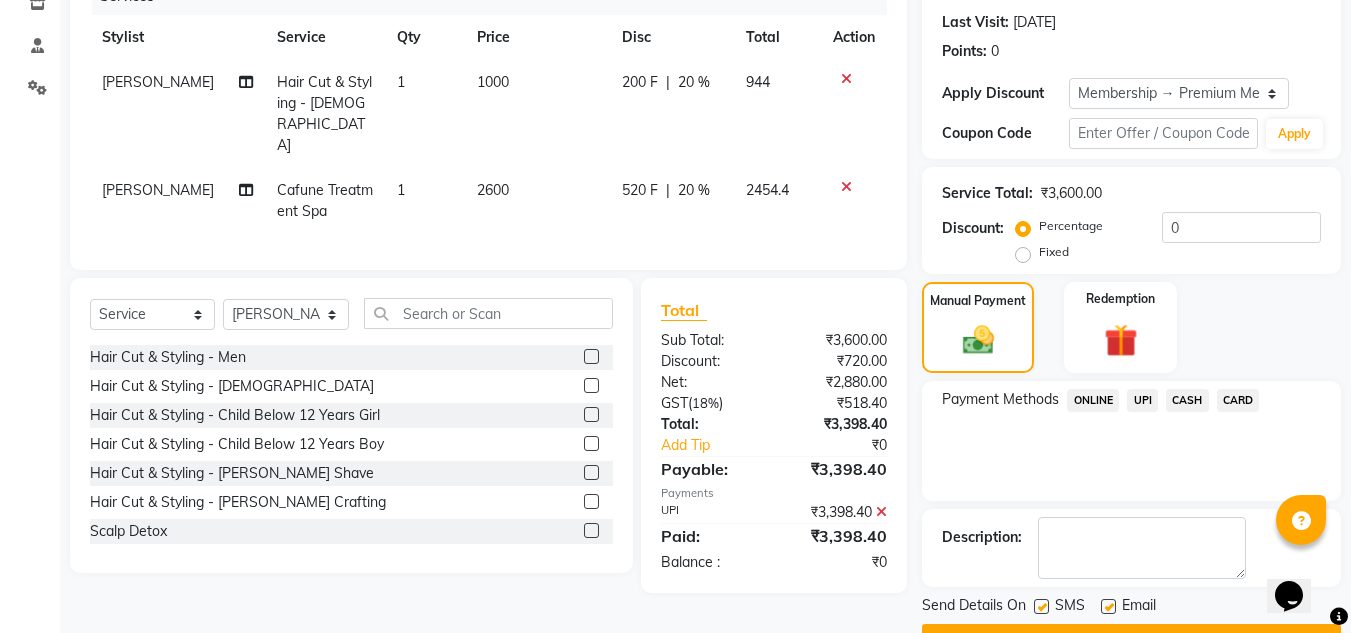scroll, scrollTop: 322, scrollLeft: 0, axis: vertical 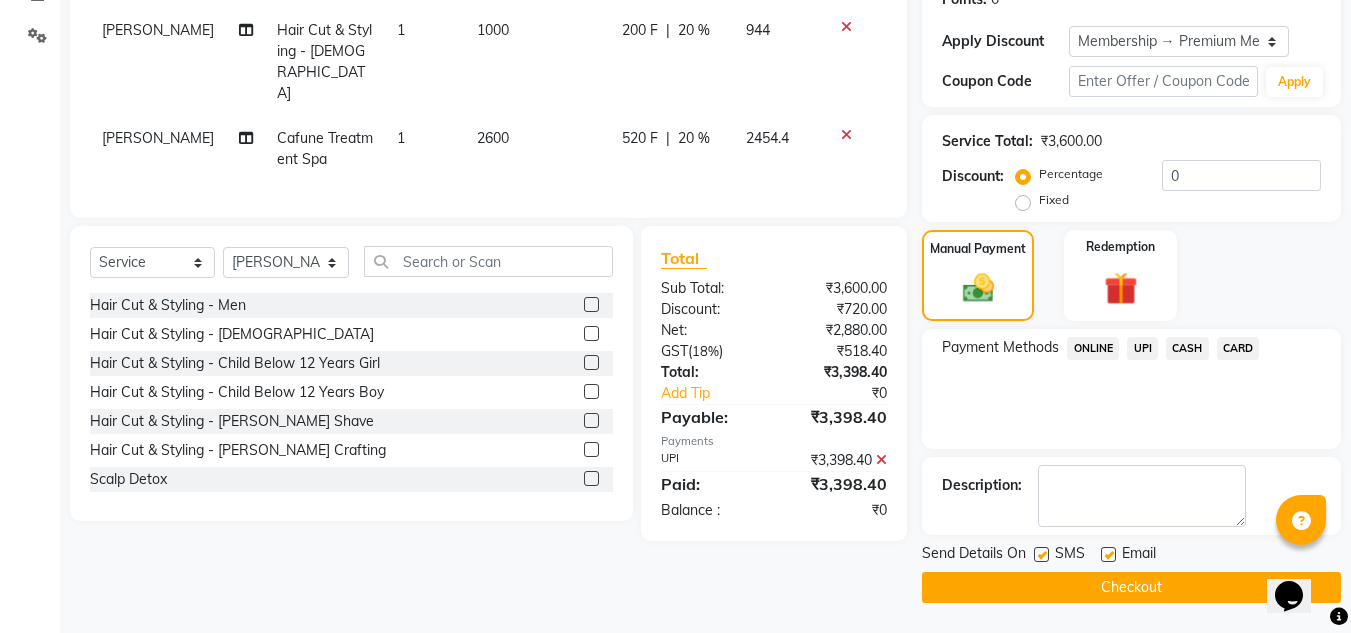 click 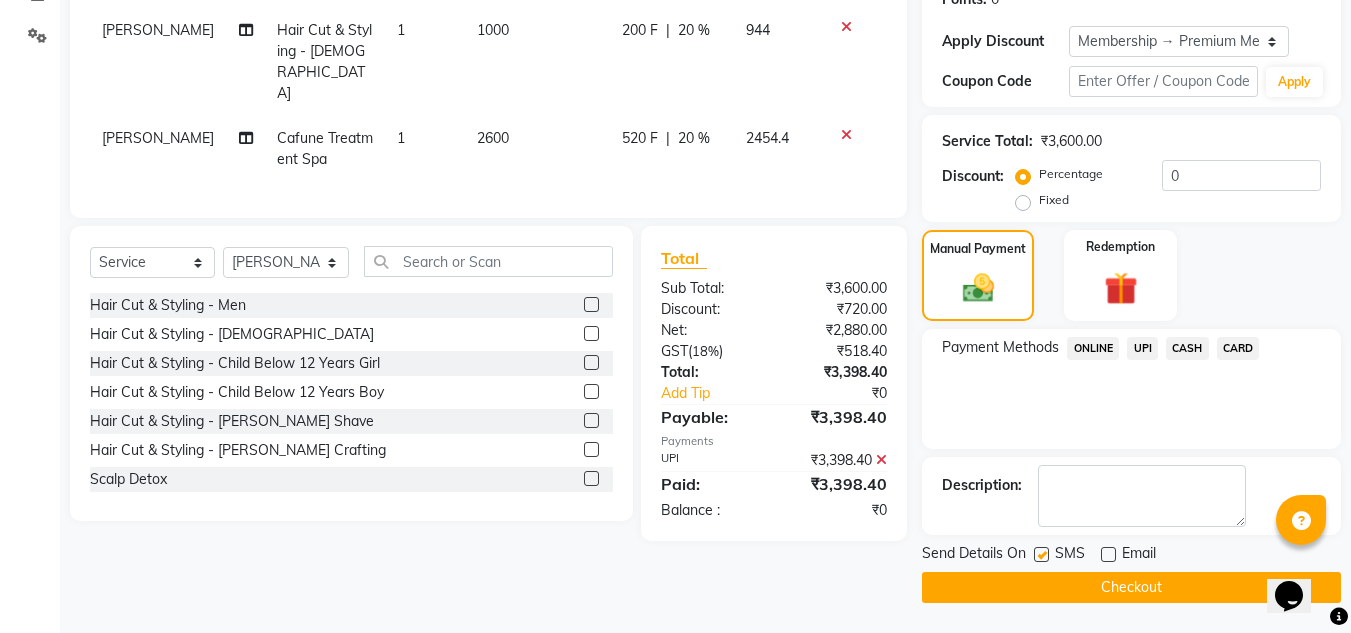 click on "Checkout" 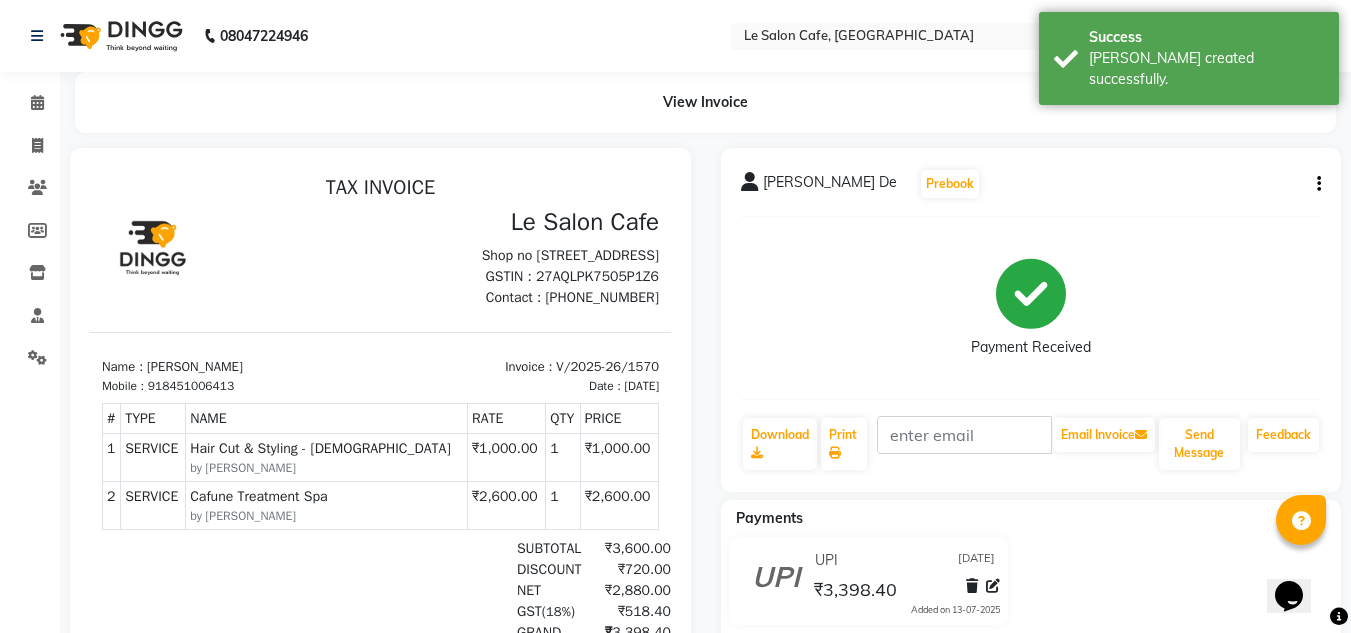 scroll, scrollTop: 0, scrollLeft: 0, axis: both 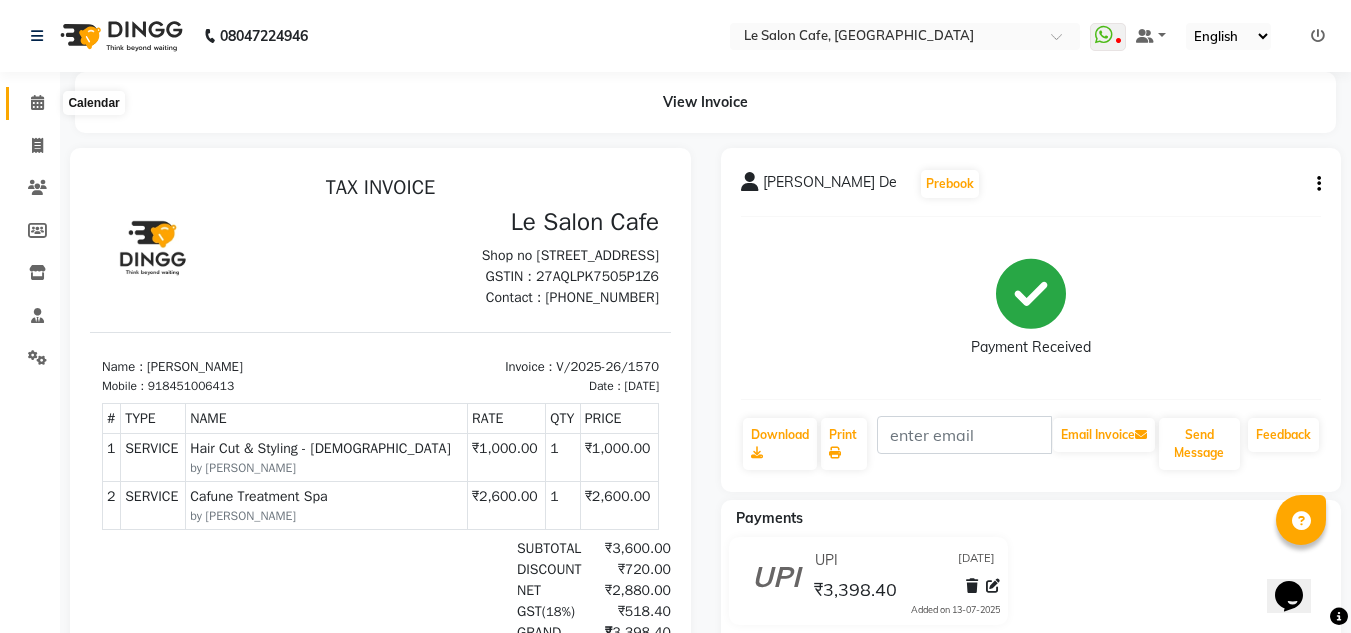 click 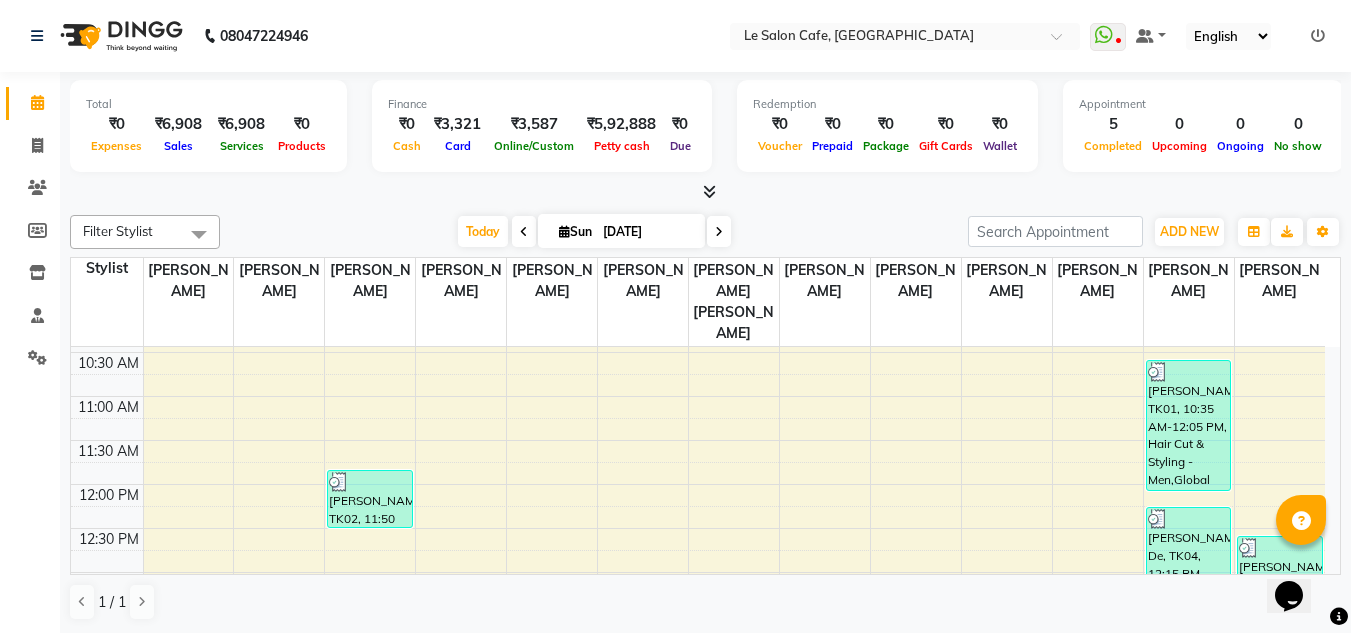 scroll, scrollTop: 400, scrollLeft: 0, axis: vertical 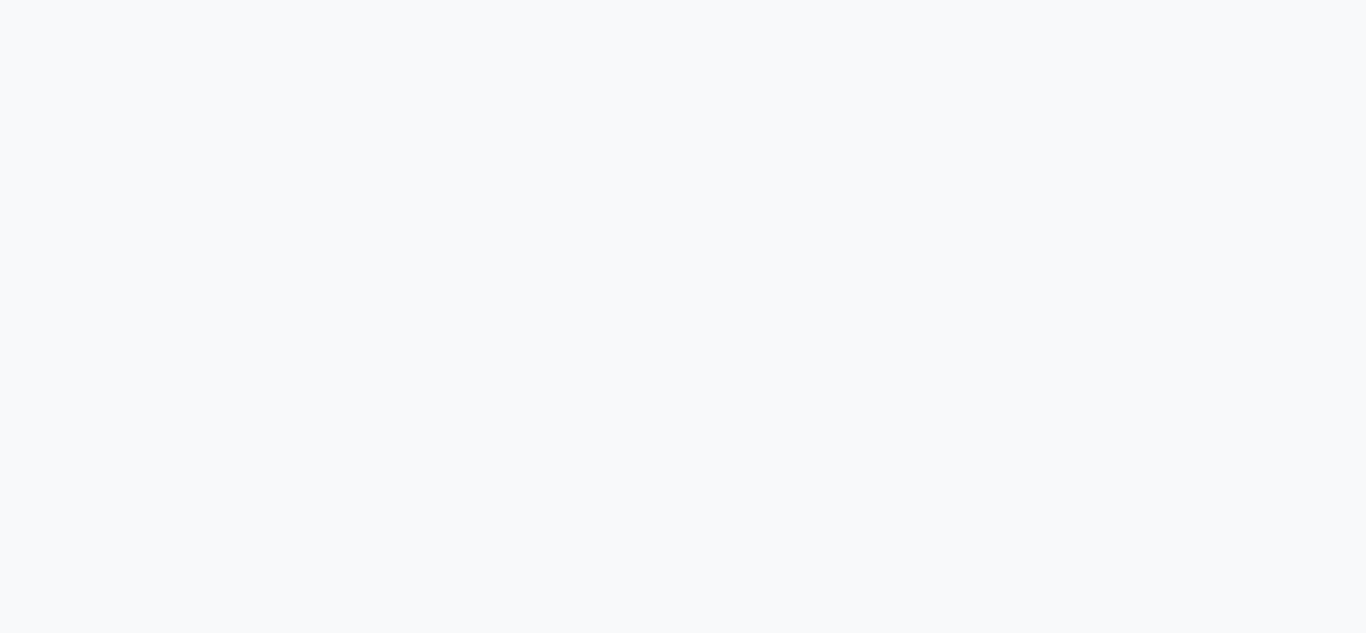 select on "594" 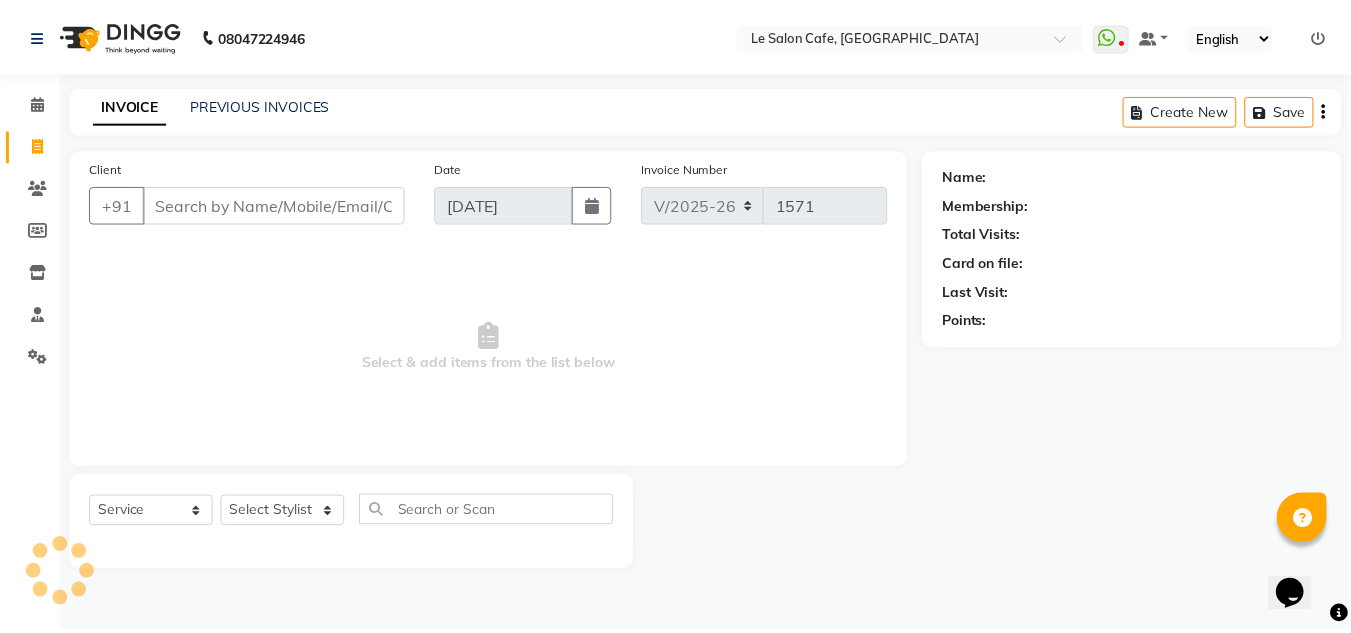 scroll, scrollTop: 0, scrollLeft: 0, axis: both 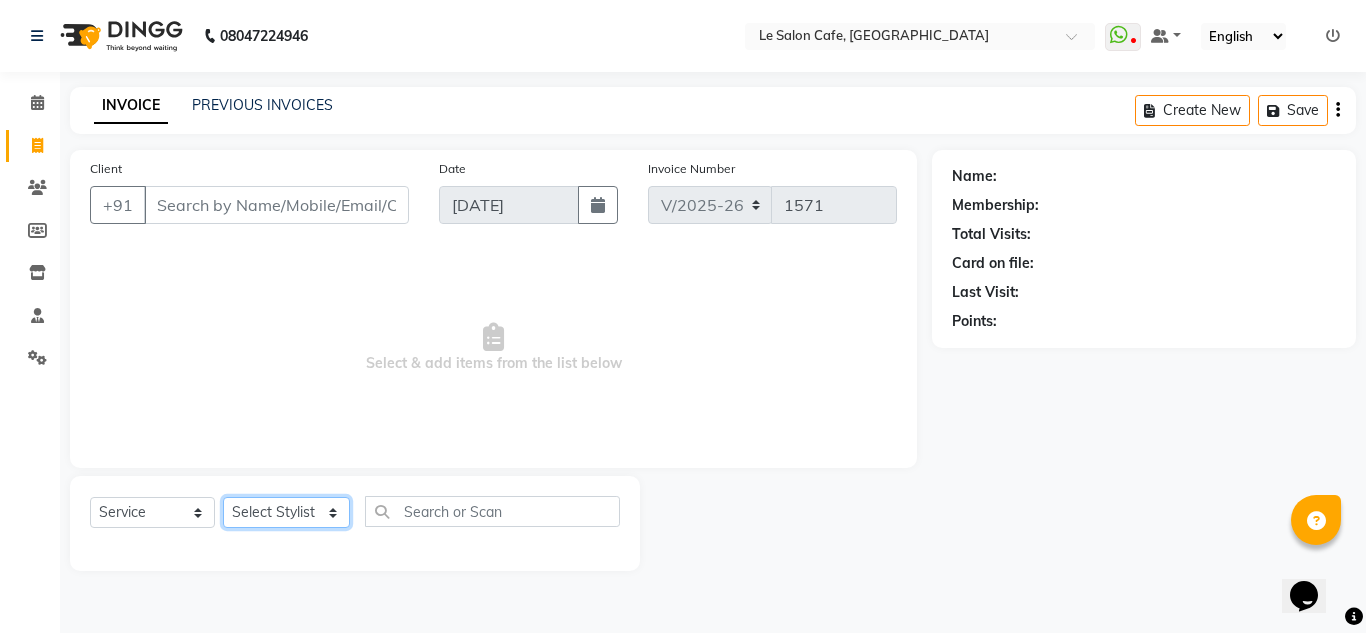 click on "Select Stylist [PERSON_NAME]  [PERSON_NAME]  [PERSON_NAME]  Front Desk  [PERSON_NAME]  [PERSON_NAME] [PERSON_NAME]  [PERSON_NAME]  [PERSON_NAME] [PERSON_NAME]  [PERSON_NAME] [PERSON_NAME] [PERSON_NAME] [PERSON_NAME]" 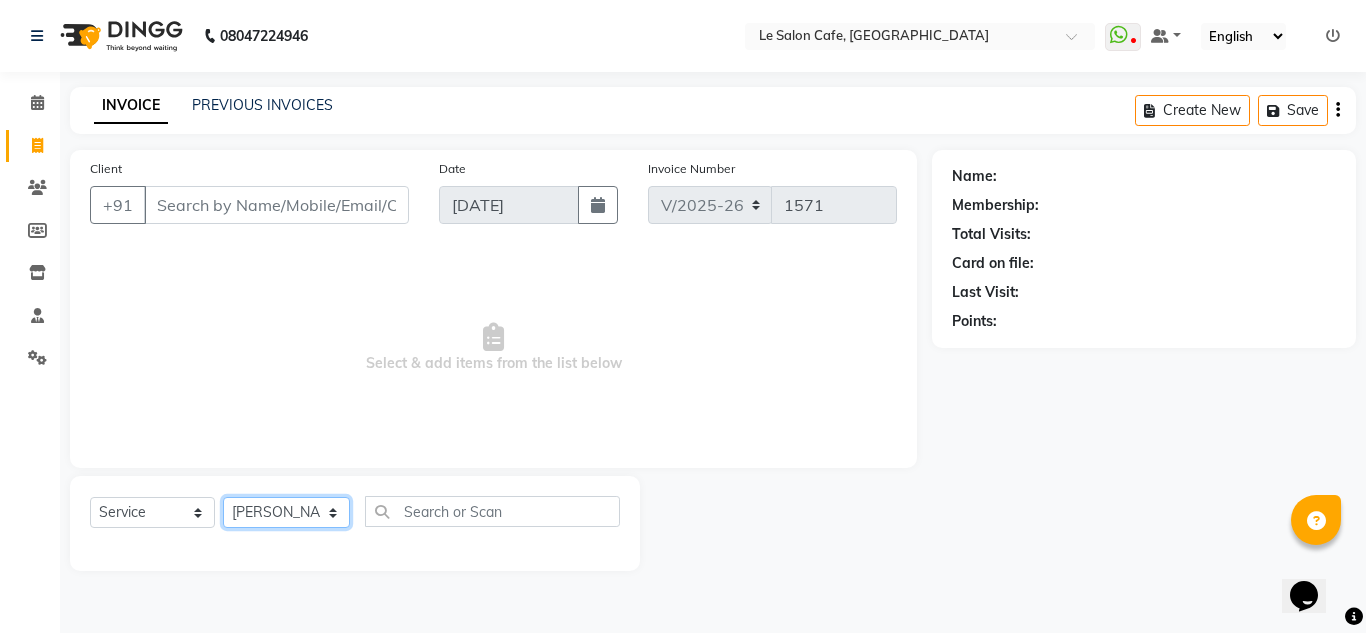 click on "Select Stylist [PERSON_NAME]  [PERSON_NAME]  [PERSON_NAME]  Front Desk  [PERSON_NAME]  [PERSON_NAME] [PERSON_NAME]  [PERSON_NAME]  [PERSON_NAME] [PERSON_NAME]  [PERSON_NAME] [PERSON_NAME] [PERSON_NAME] [PERSON_NAME]" 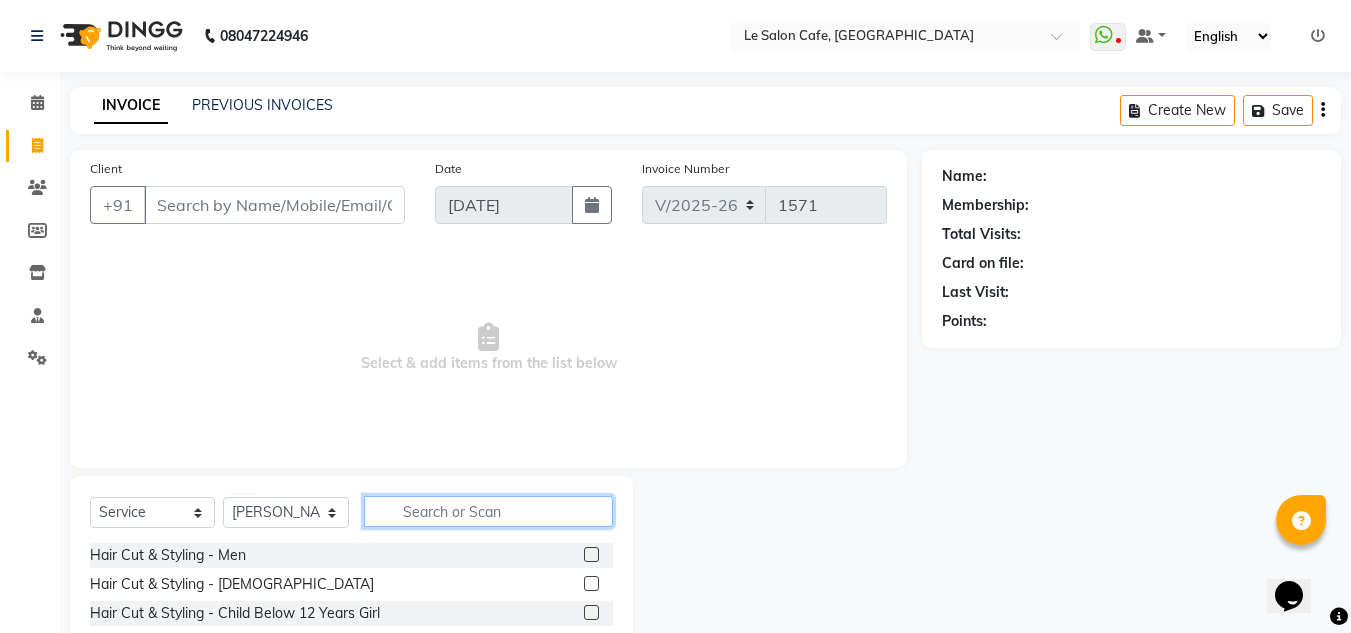 click 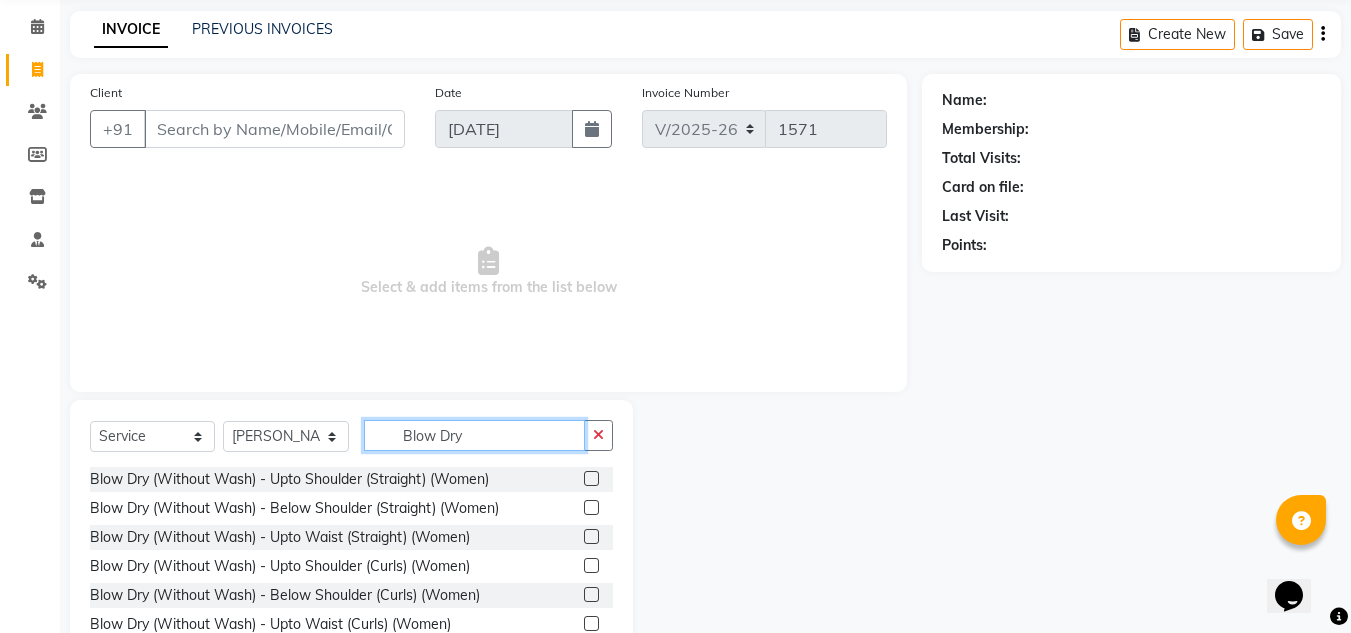 scroll, scrollTop: 142, scrollLeft: 0, axis: vertical 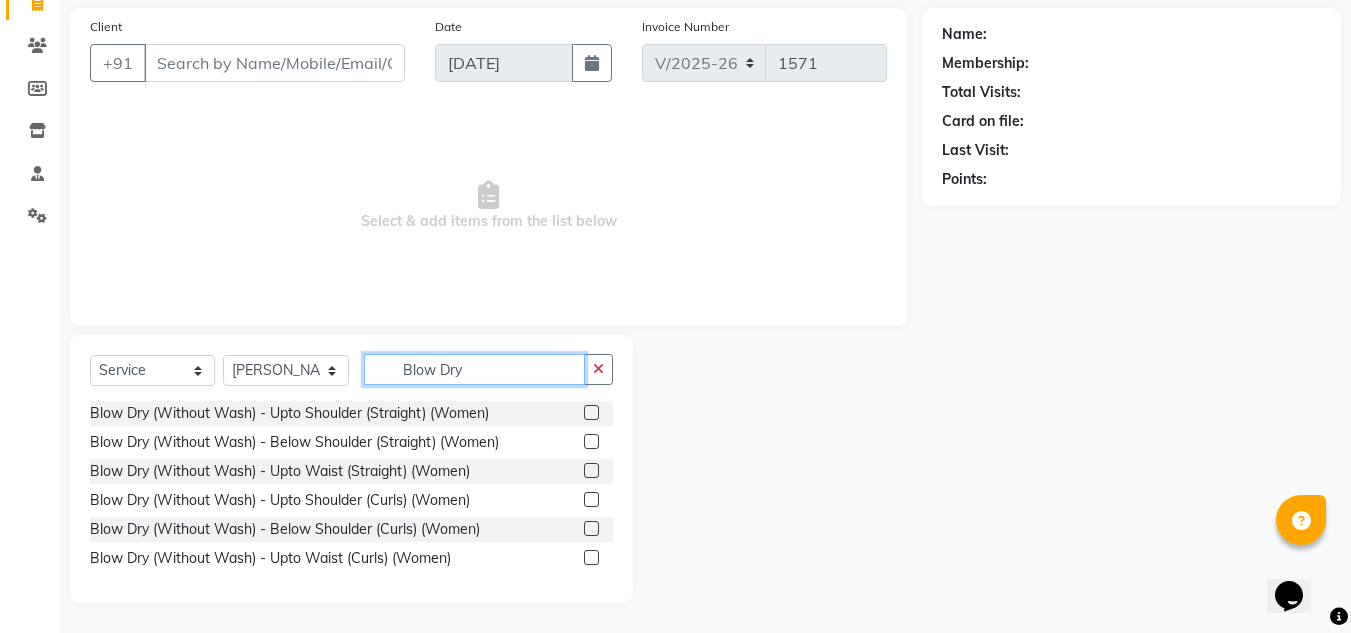 type on "Blow Dry" 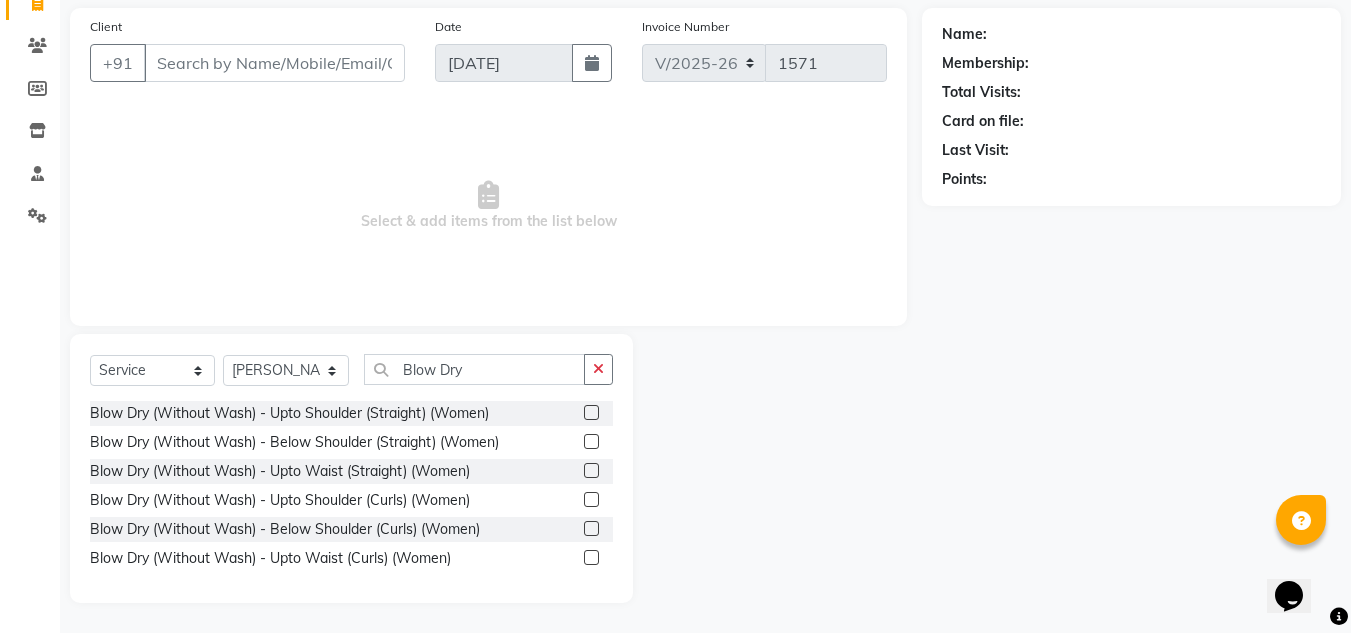 click 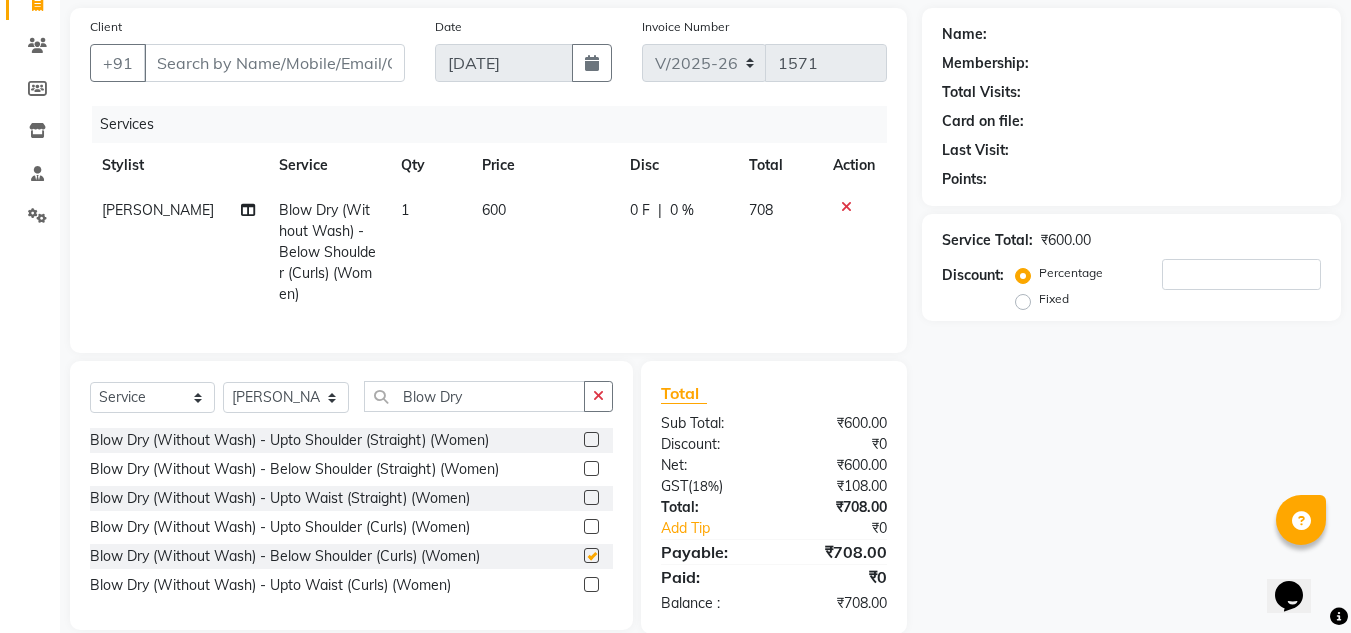 checkbox on "false" 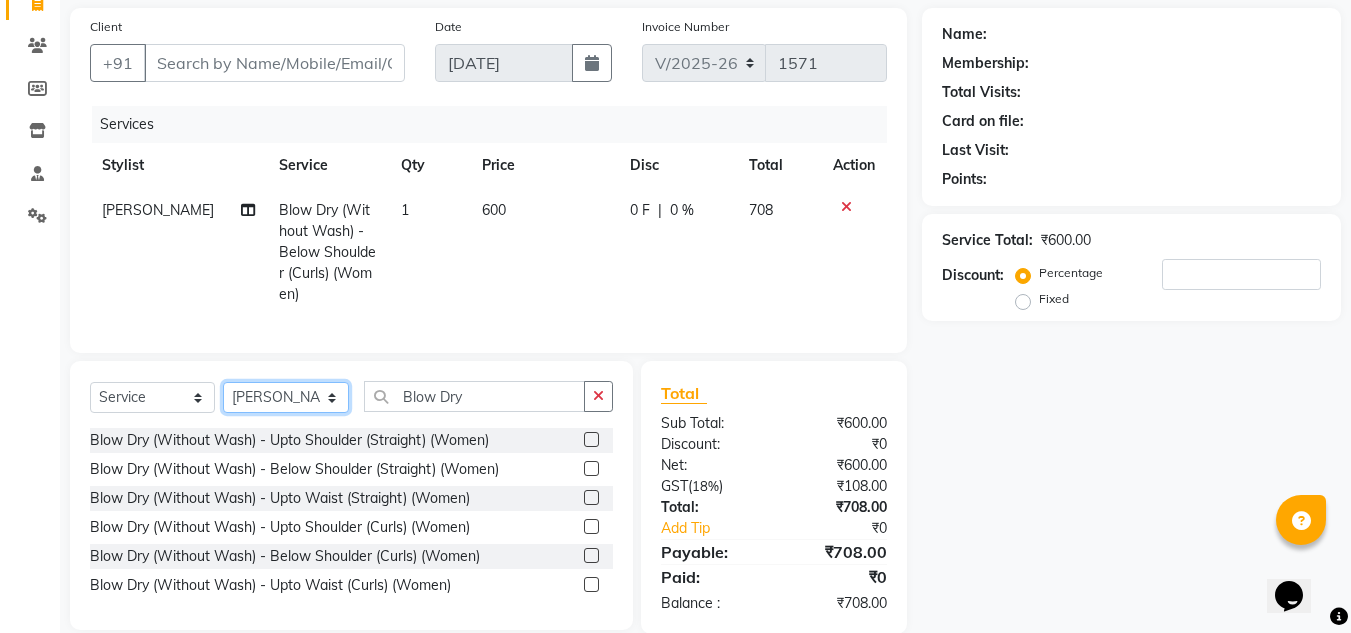 click on "Select Stylist [PERSON_NAME]  [PERSON_NAME]  [PERSON_NAME]  Front Desk  [PERSON_NAME]  [PERSON_NAME] [PERSON_NAME]  [PERSON_NAME]  [PERSON_NAME] [PERSON_NAME]  [PERSON_NAME] [PERSON_NAME] [PERSON_NAME] [PERSON_NAME]" 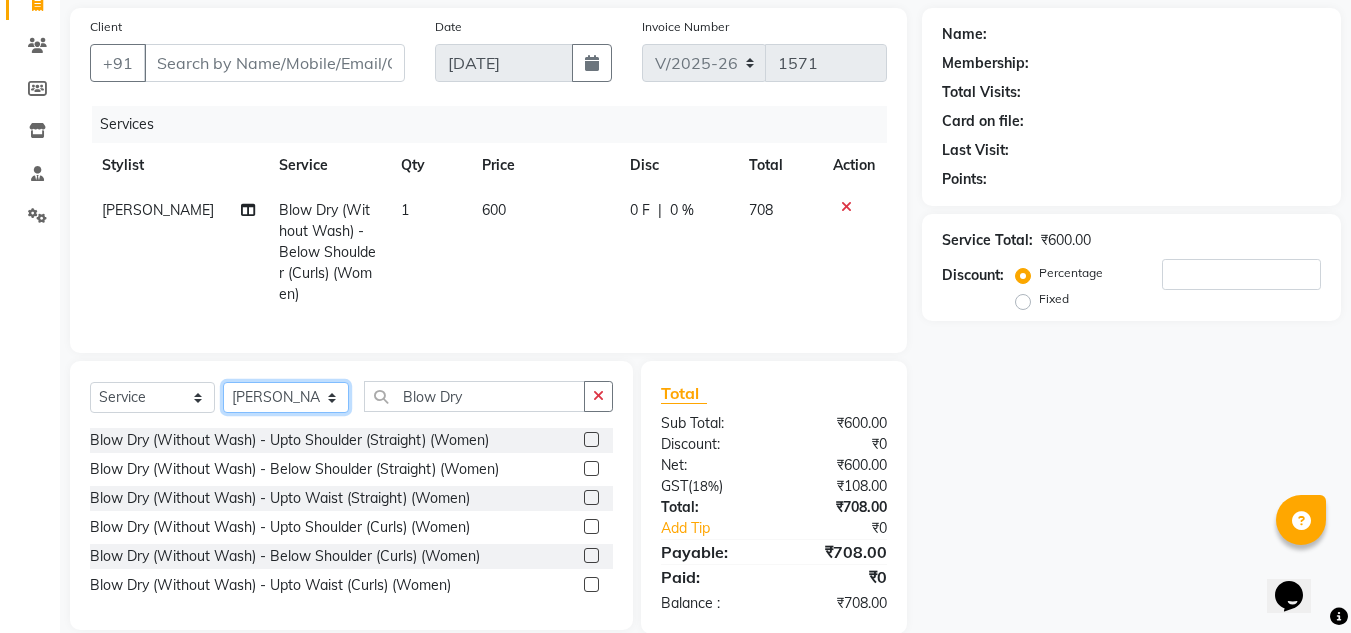 select on "86051" 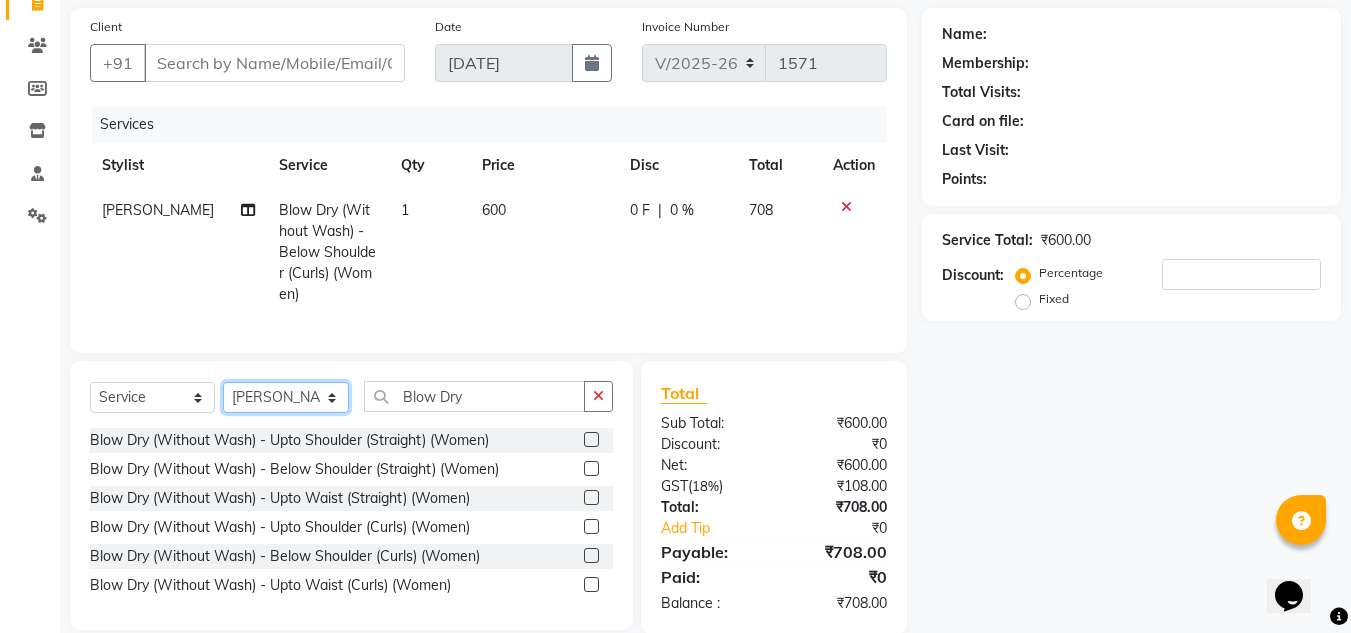 click on "Select Stylist [PERSON_NAME]  [PERSON_NAME]  [PERSON_NAME]  Front Desk  [PERSON_NAME]  [PERSON_NAME] [PERSON_NAME]  [PERSON_NAME]  [PERSON_NAME] [PERSON_NAME]  [PERSON_NAME] [PERSON_NAME] [PERSON_NAME] [PERSON_NAME]" 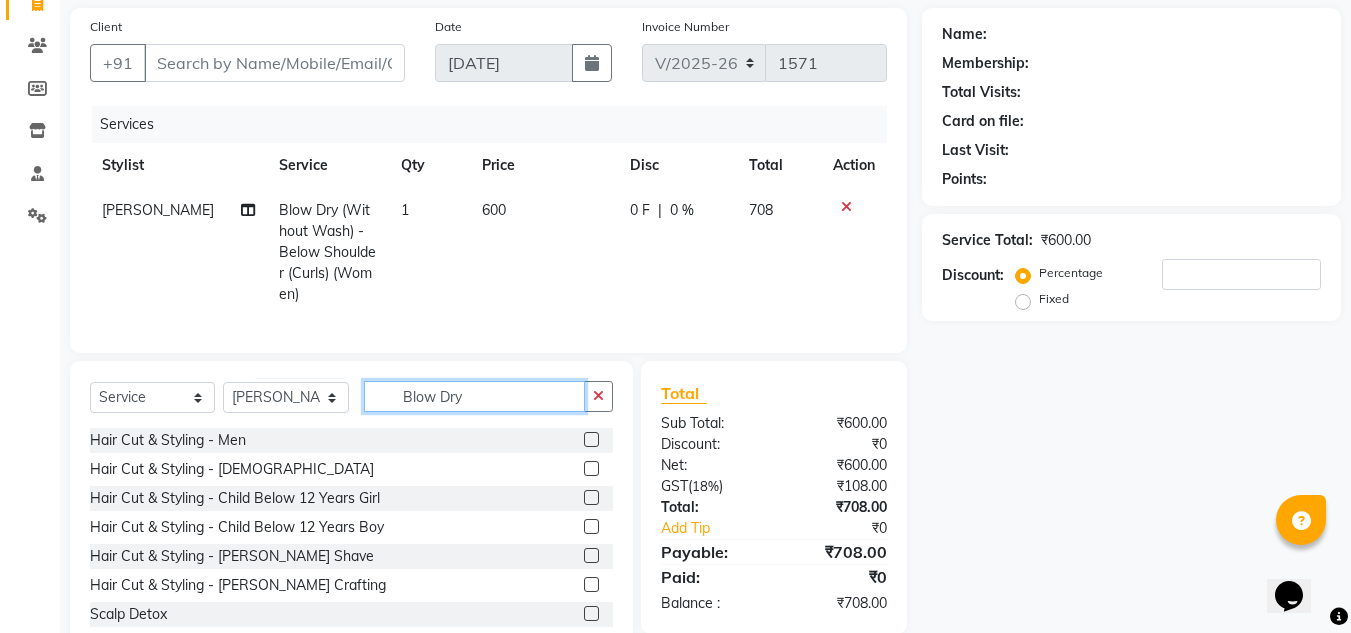 click on "Blow Dry" 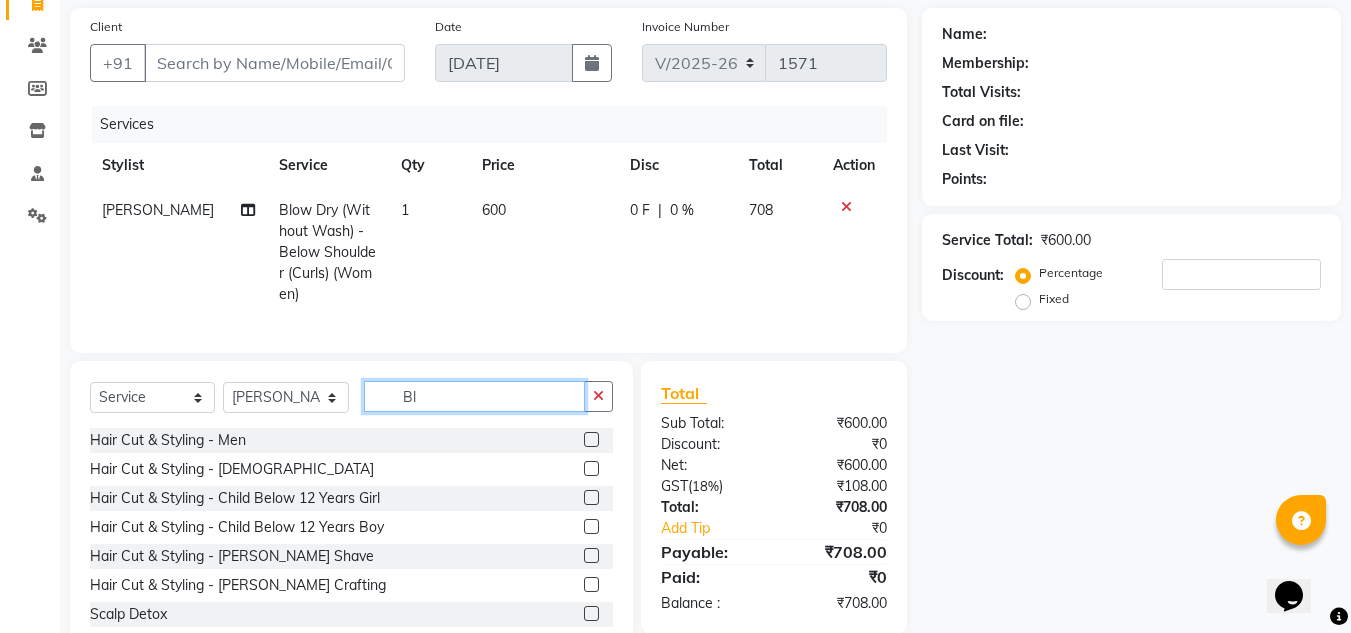 type on "B" 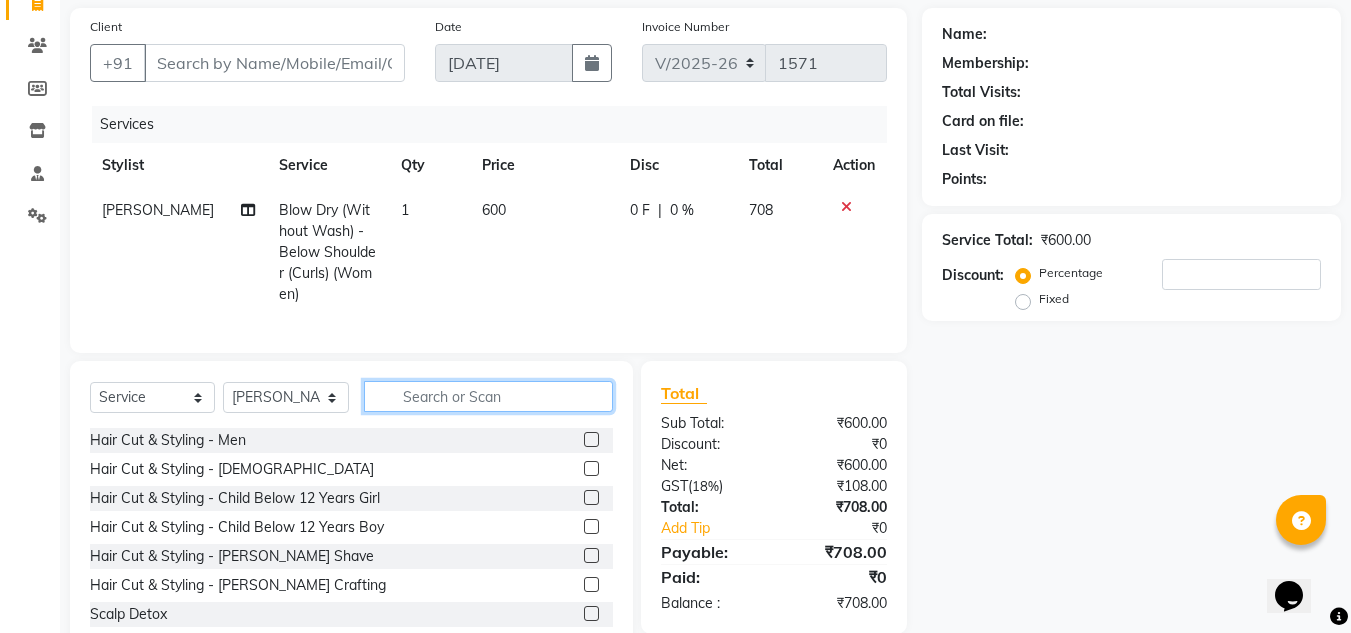 type 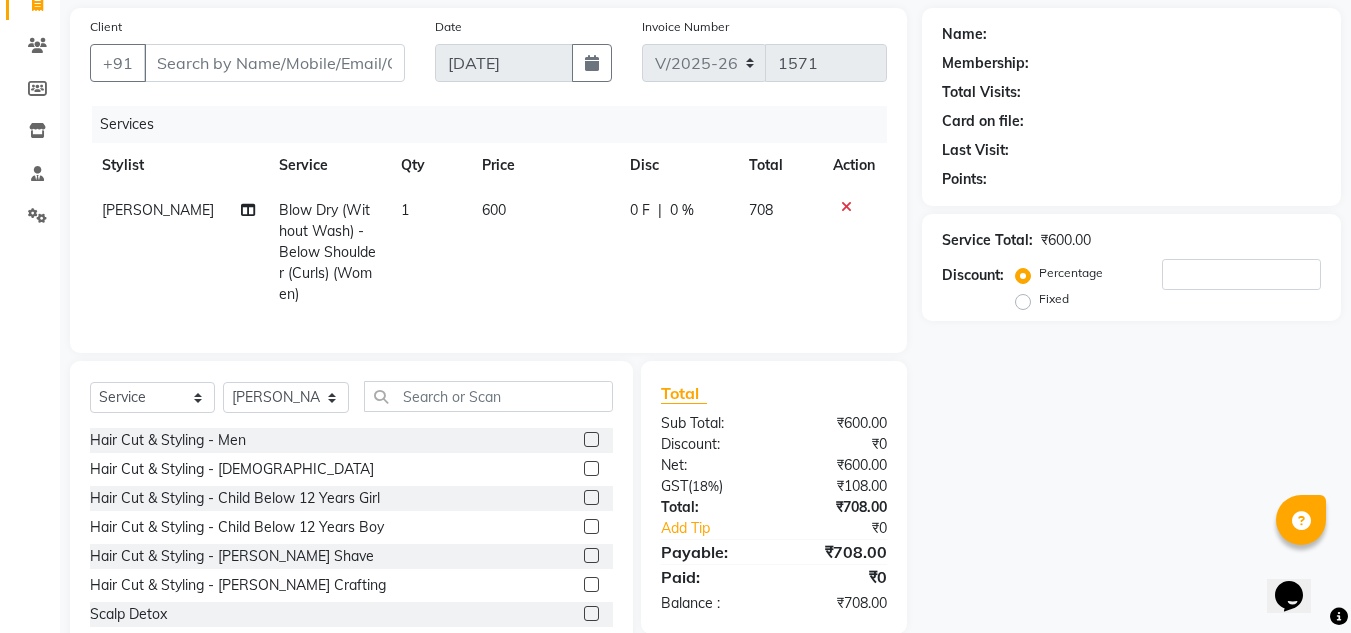 click 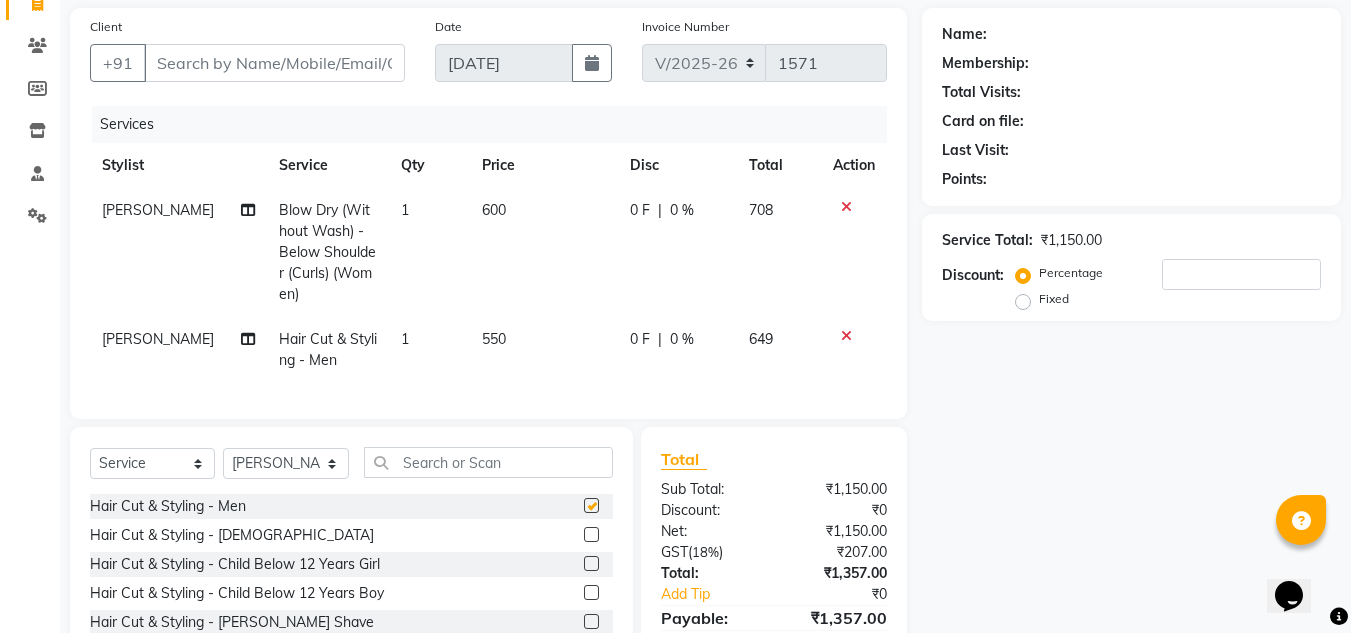 checkbox on "false" 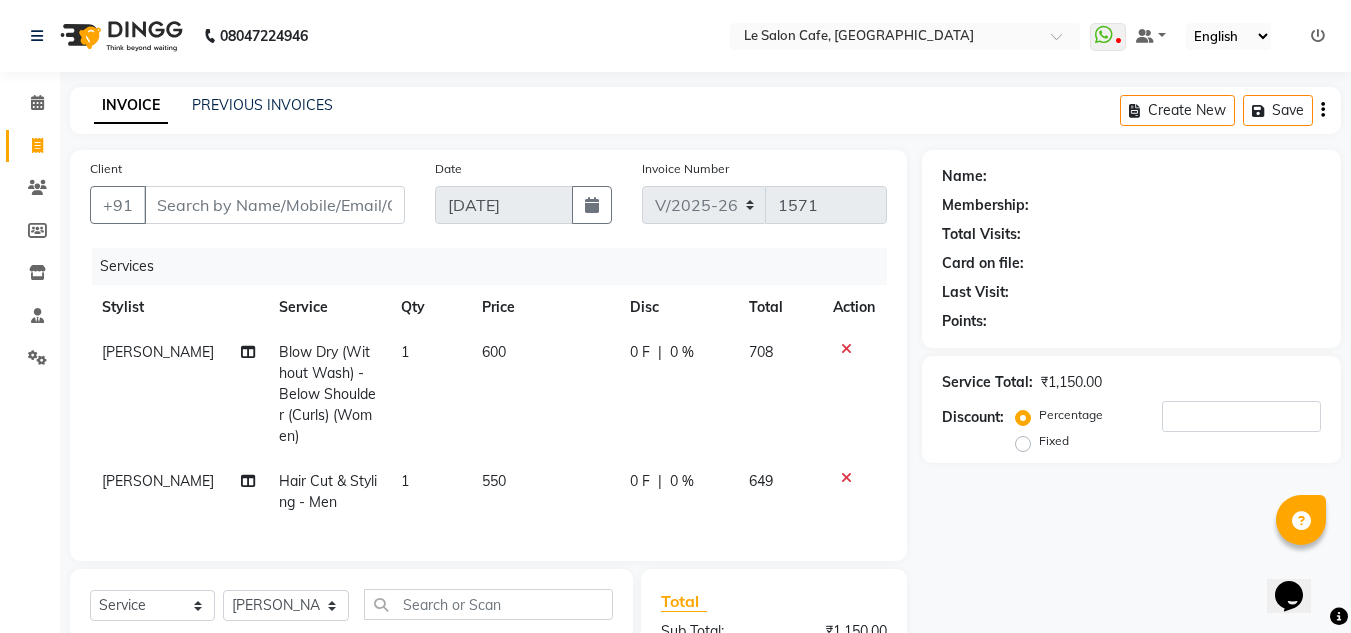scroll, scrollTop: 276, scrollLeft: 0, axis: vertical 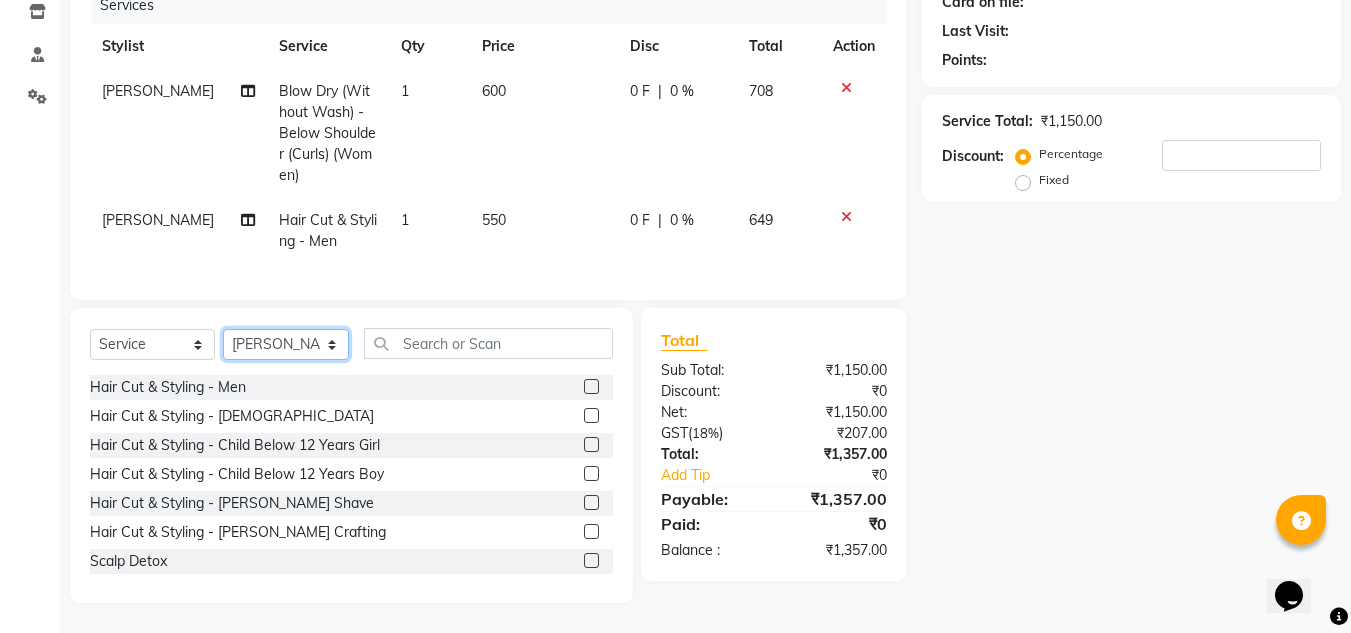 click on "Select Stylist [PERSON_NAME]  [PERSON_NAME]  [PERSON_NAME]  Front Desk  [PERSON_NAME]  [PERSON_NAME] [PERSON_NAME]  [PERSON_NAME]  [PERSON_NAME] [PERSON_NAME]  [PERSON_NAME] [PERSON_NAME] [PERSON_NAME] [PERSON_NAME]" 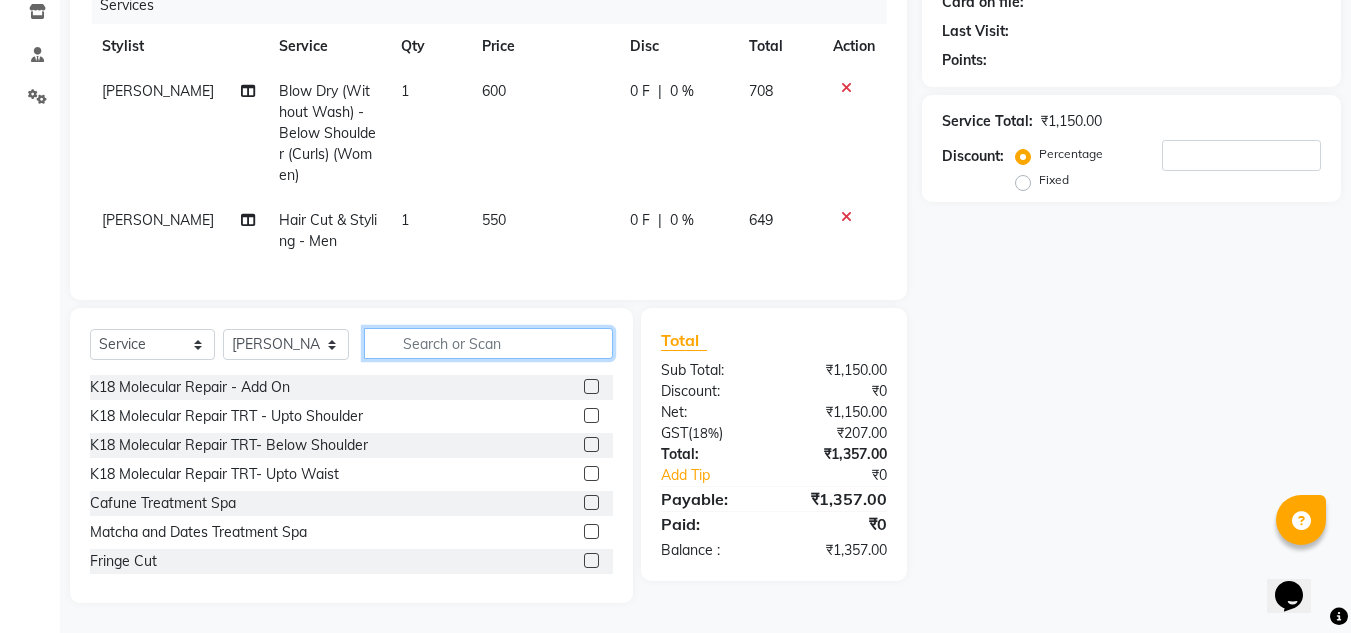 click 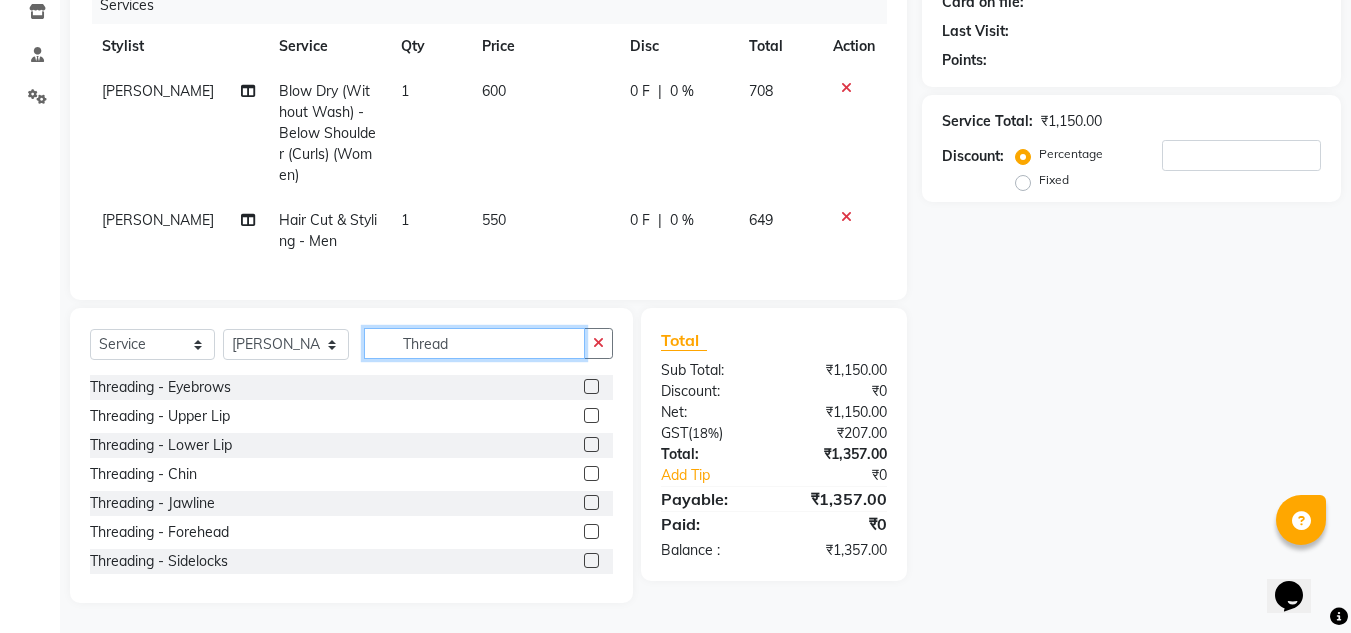 type on "Thread" 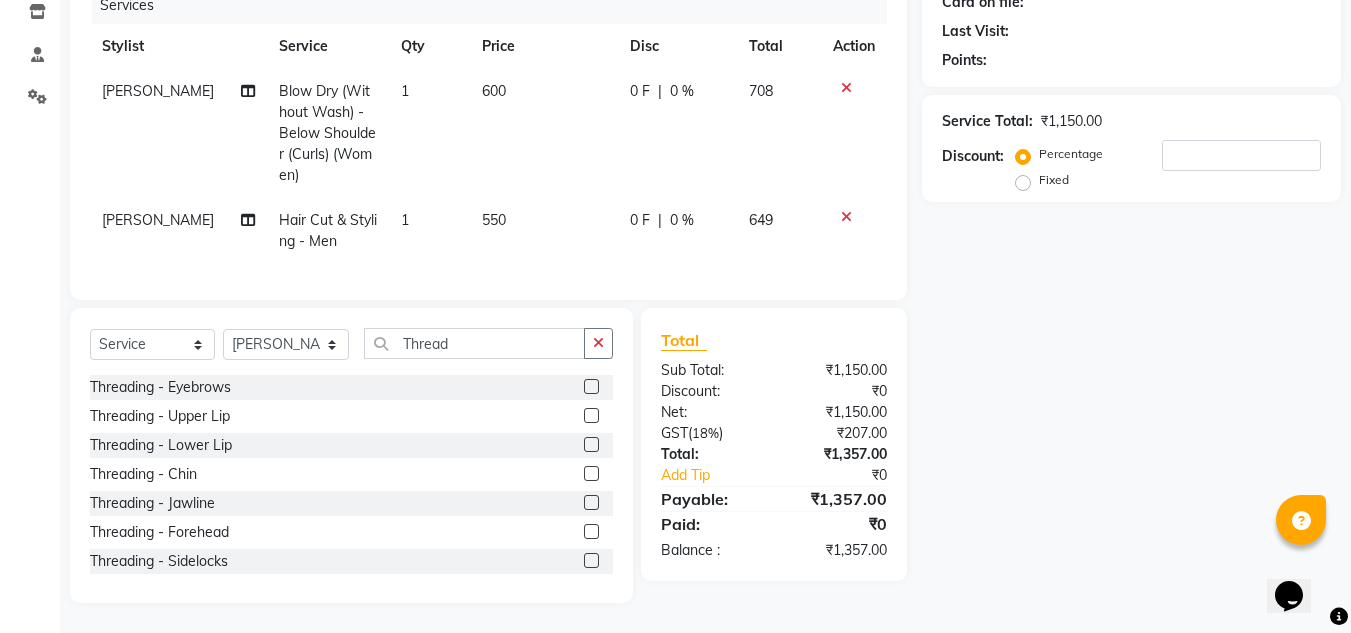 click 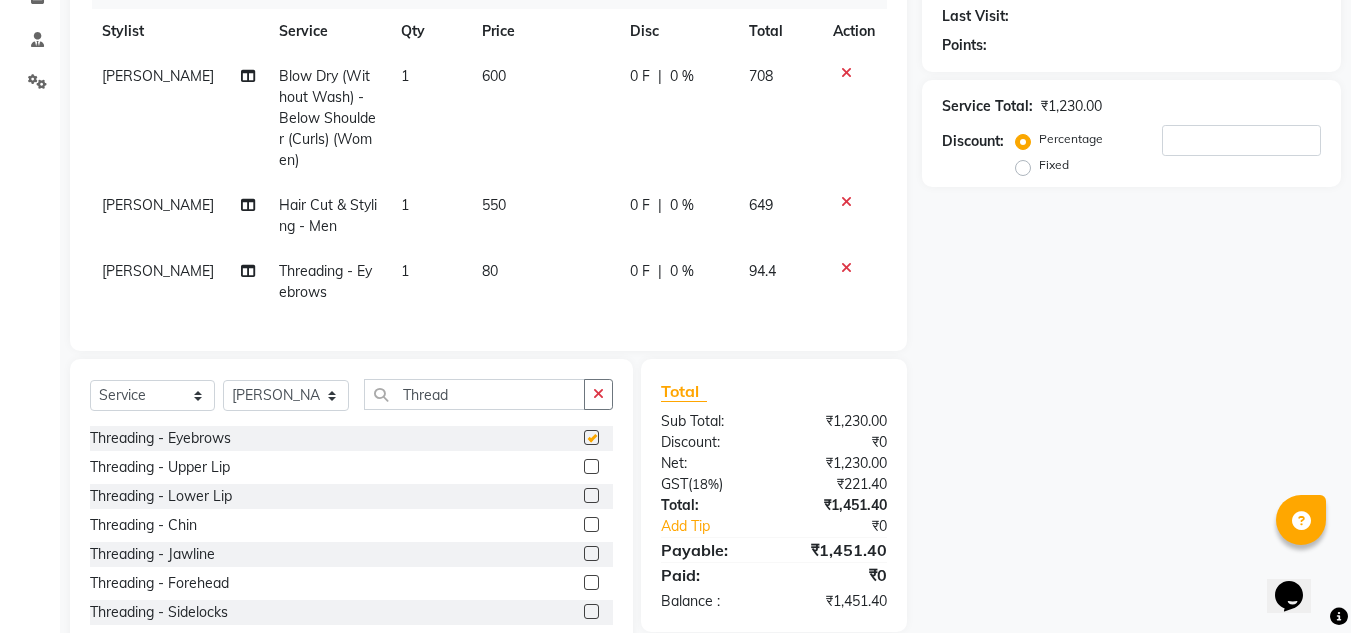 checkbox on "false" 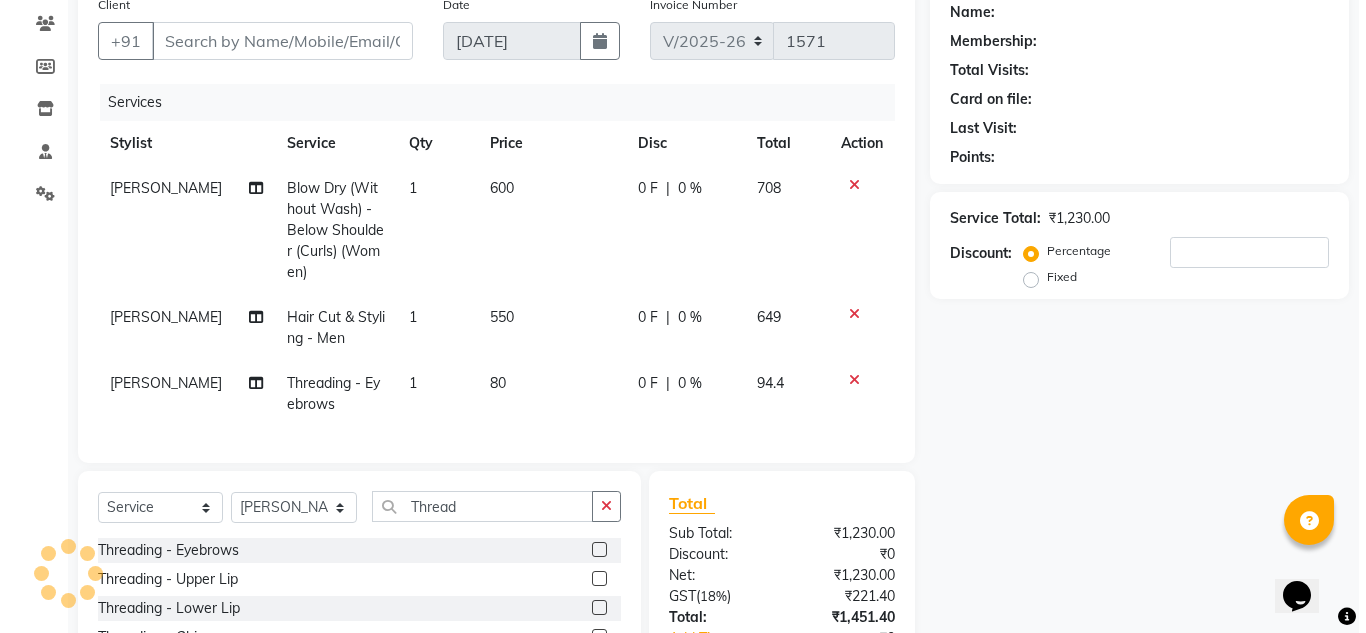 scroll, scrollTop: 0, scrollLeft: 0, axis: both 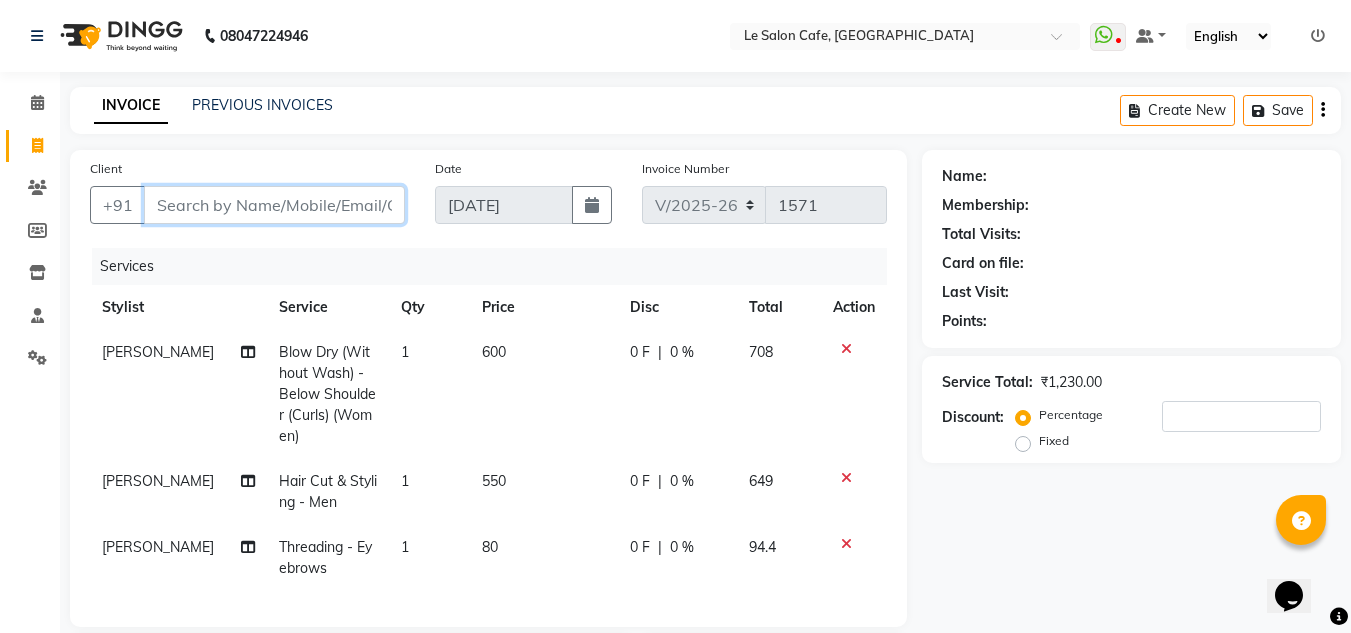 click on "Client" at bounding box center (274, 205) 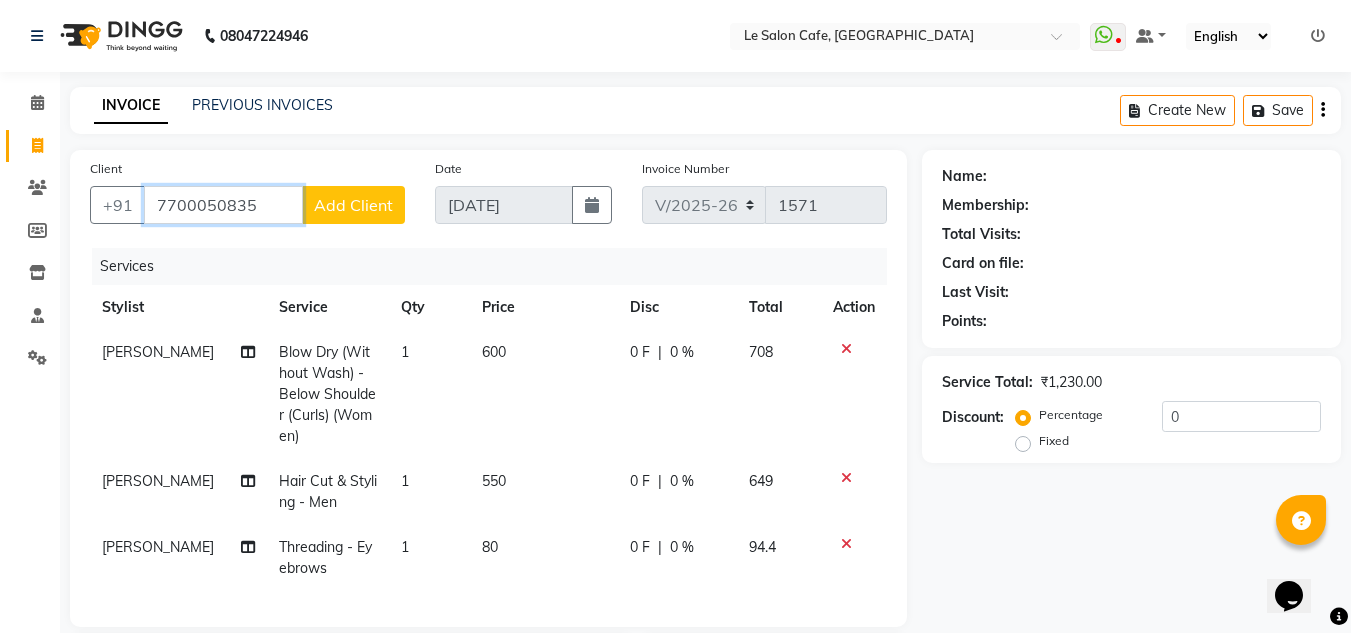 type on "7700050835" 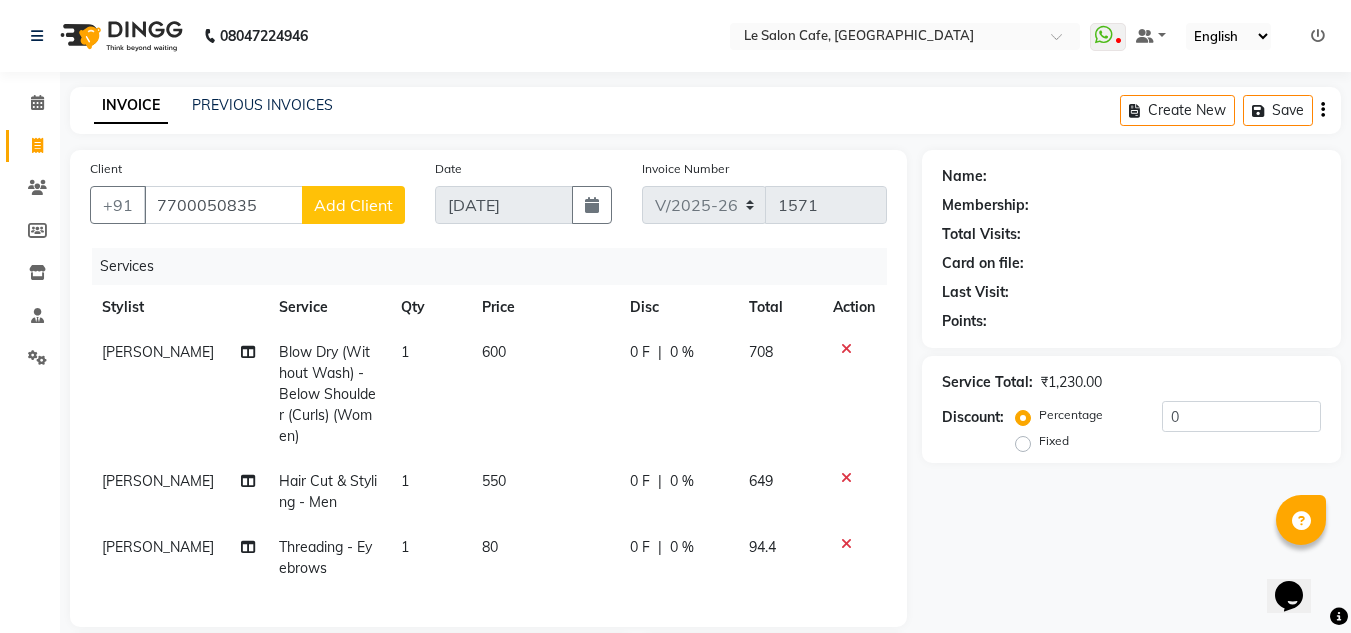 click on "Add Client" 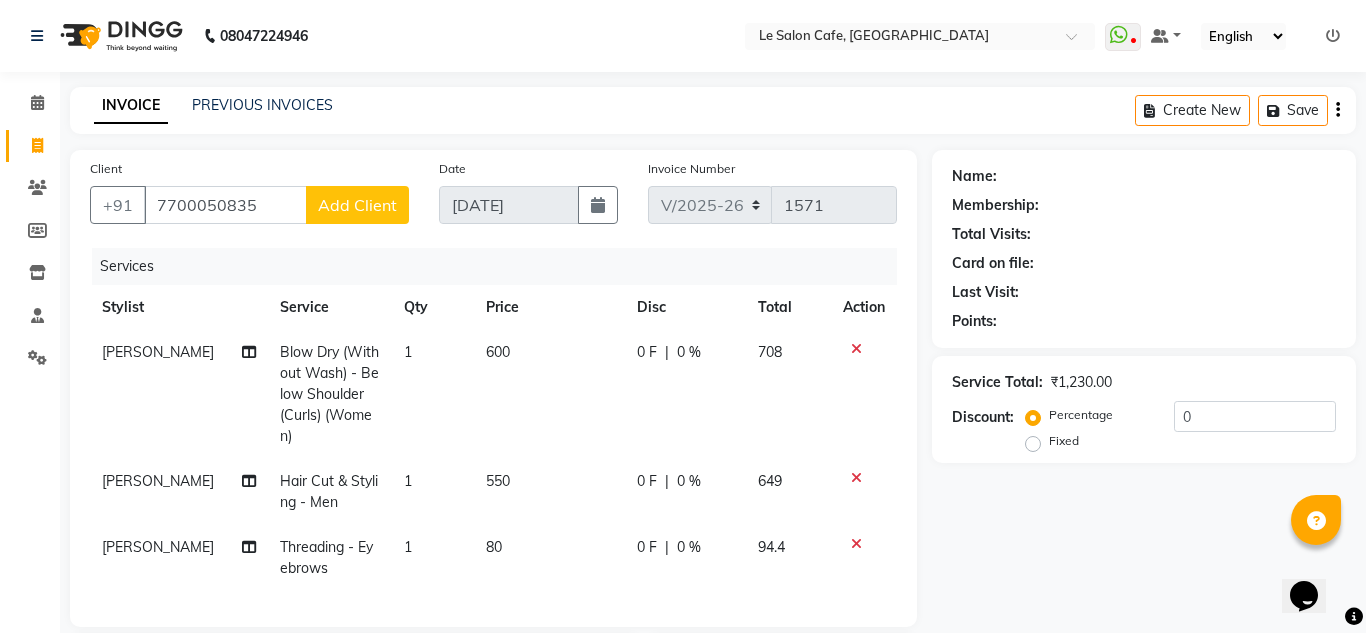 select on "22" 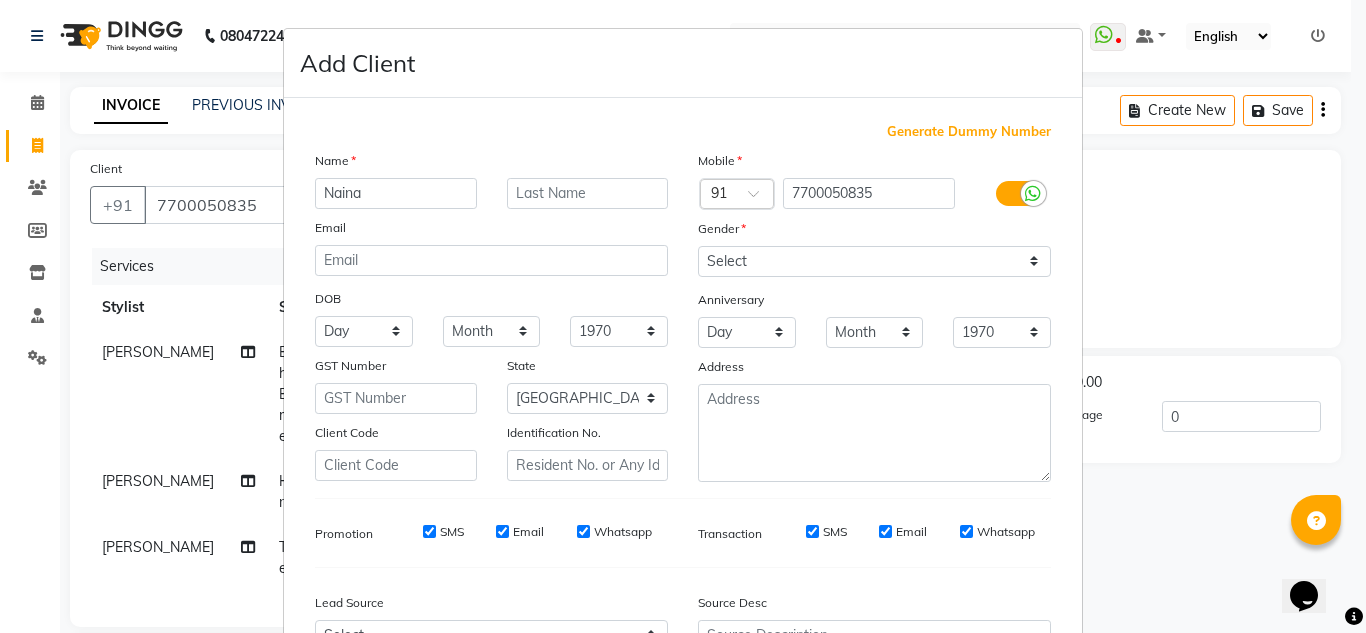 type on "Naina" 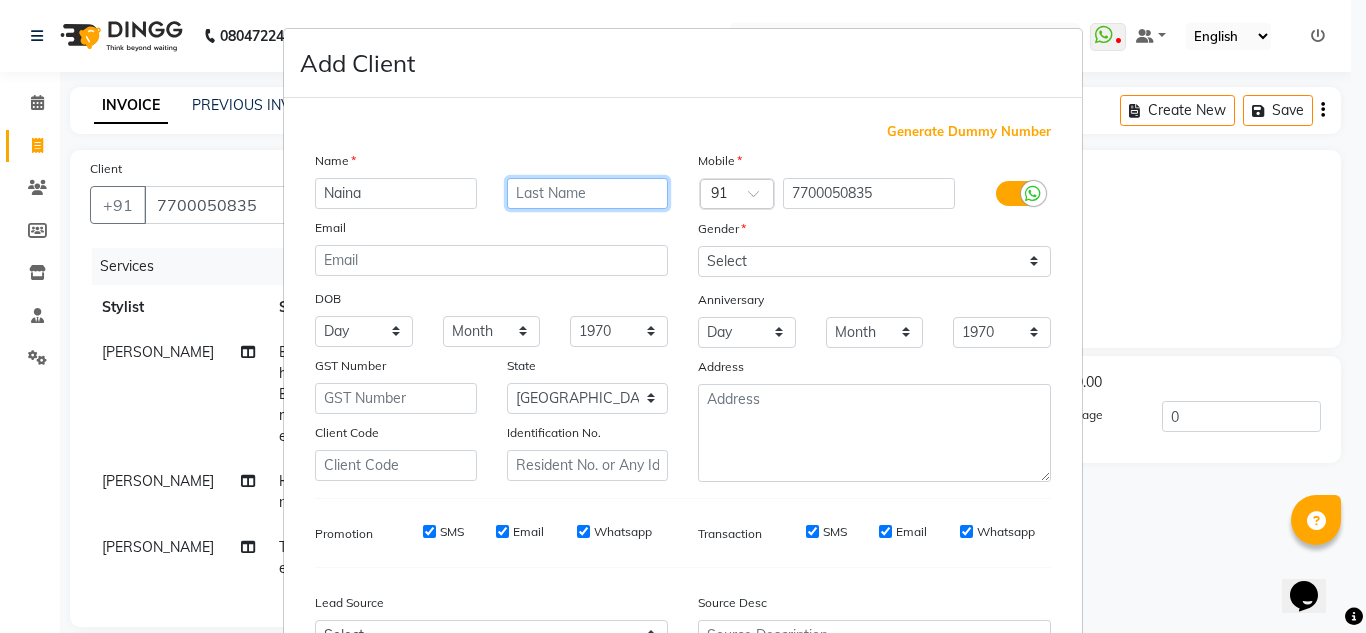 click at bounding box center (588, 193) 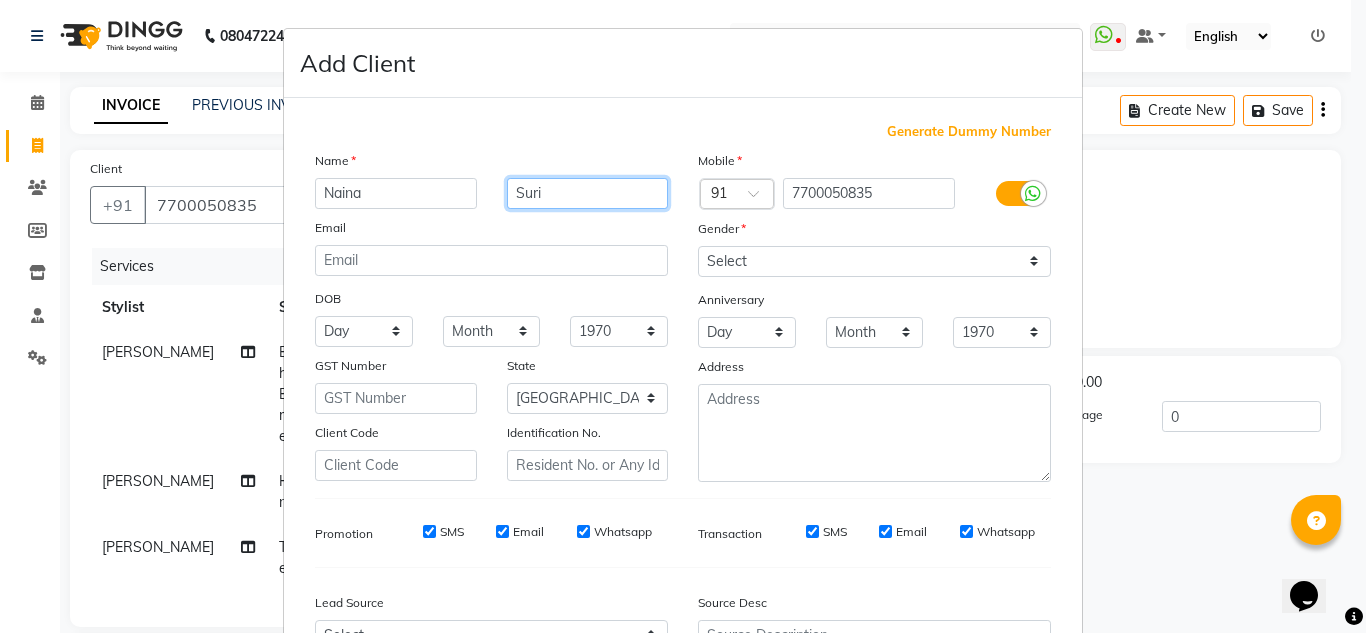 type on "Suri" 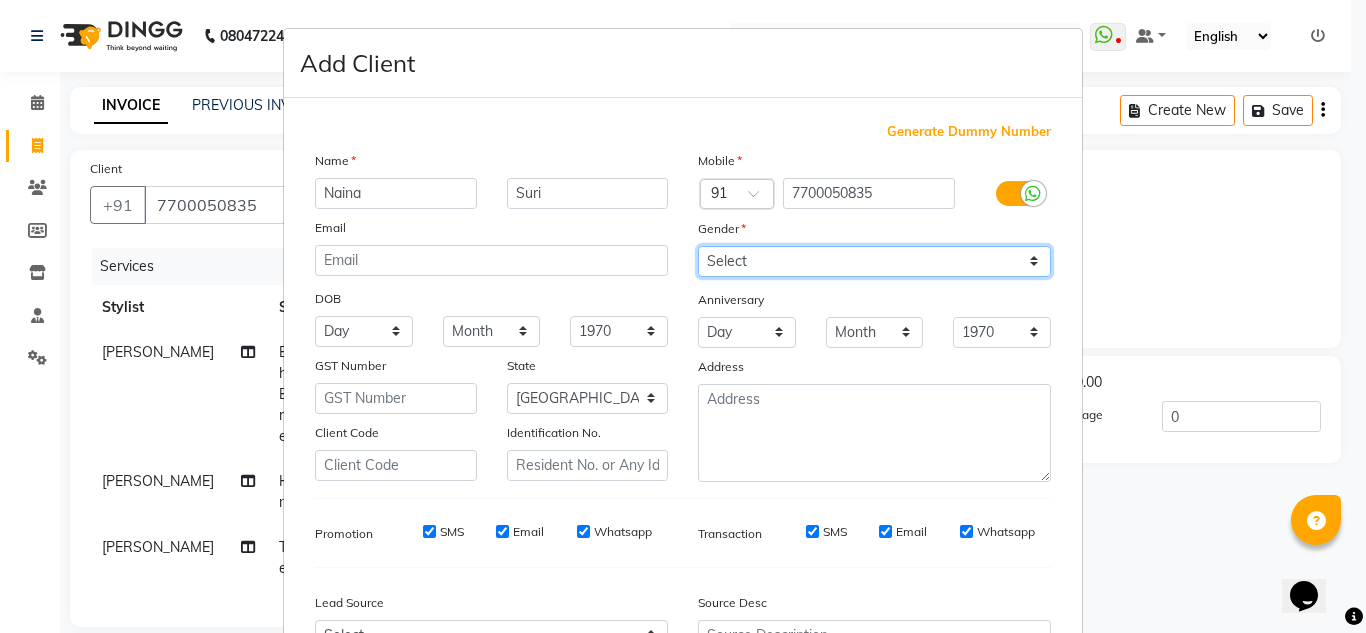click on "Select [DEMOGRAPHIC_DATA] [DEMOGRAPHIC_DATA] Other Prefer Not To Say" at bounding box center [874, 261] 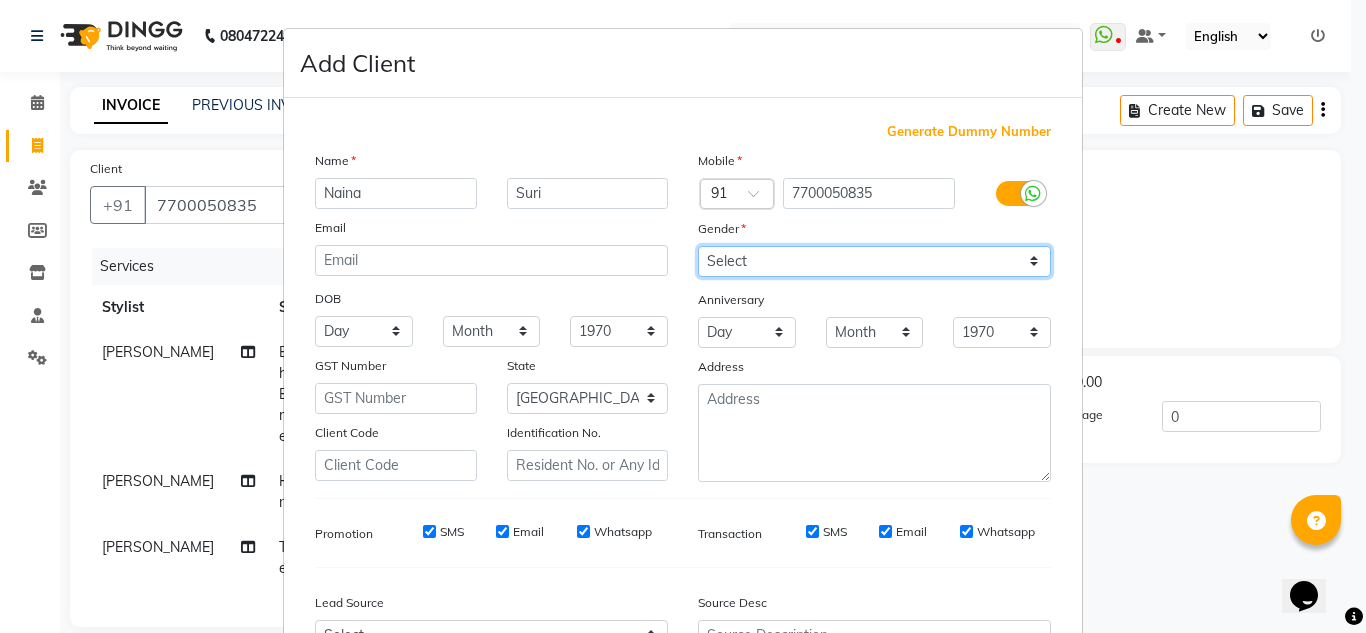 scroll, scrollTop: 216, scrollLeft: 0, axis: vertical 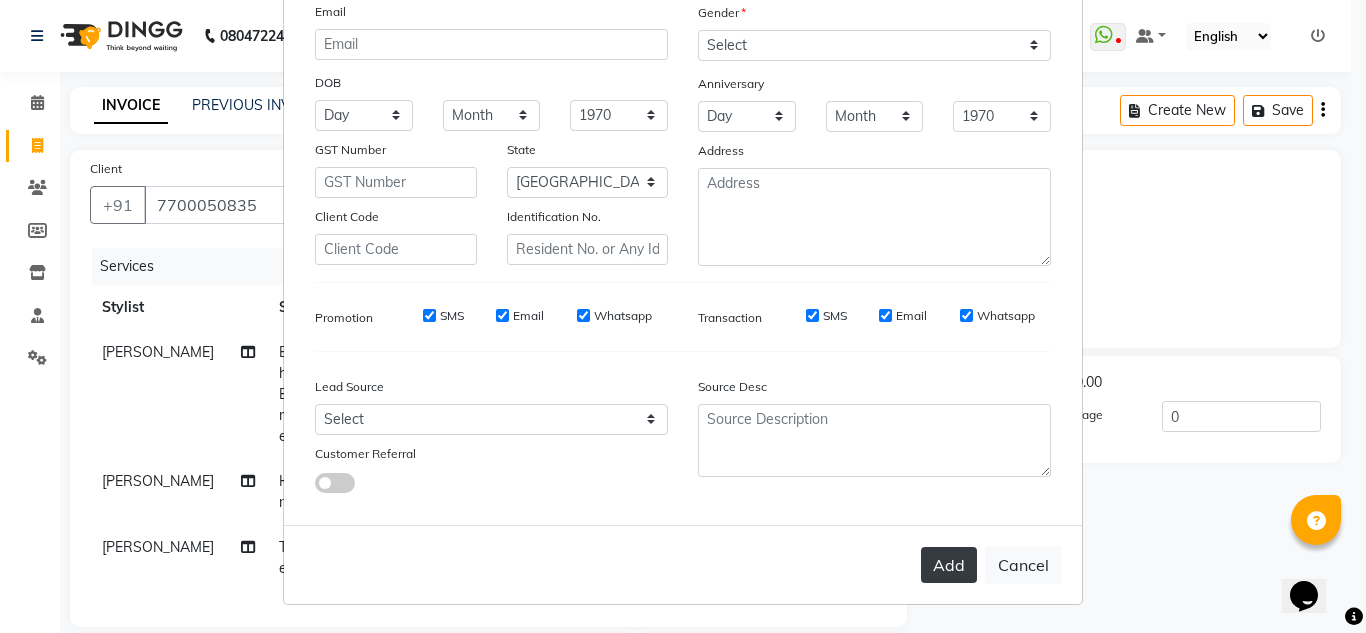click on "Add" at bounding box center [949, 565] 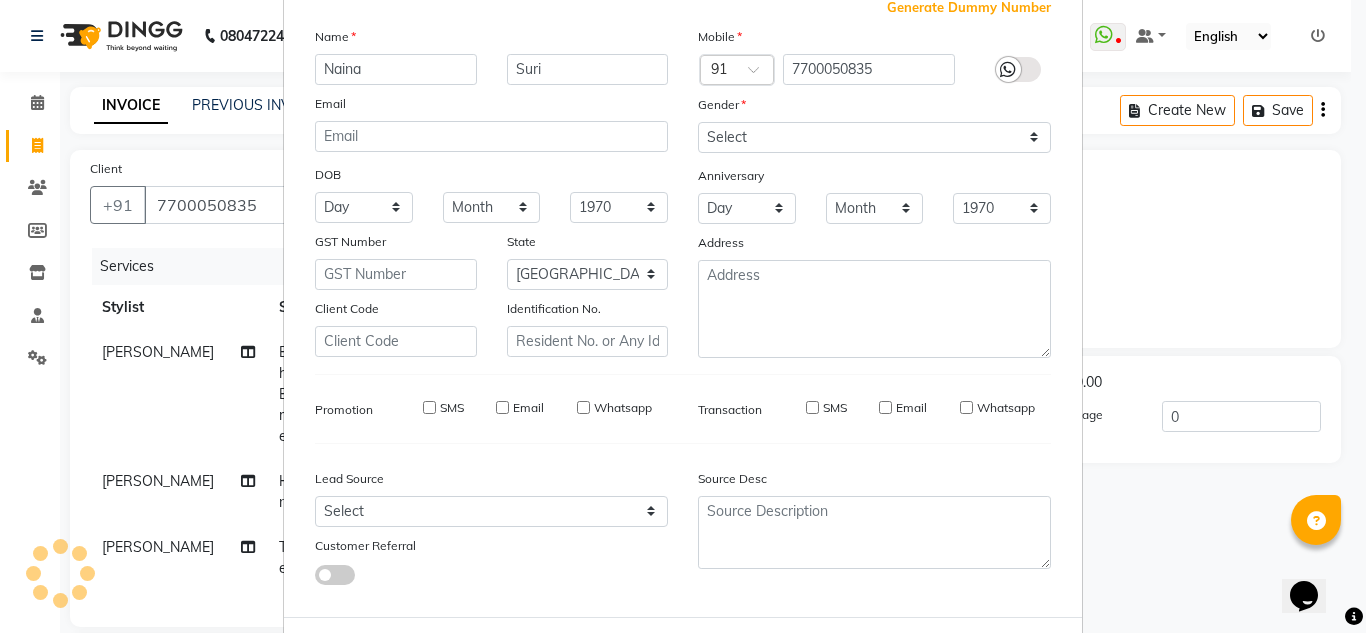 type 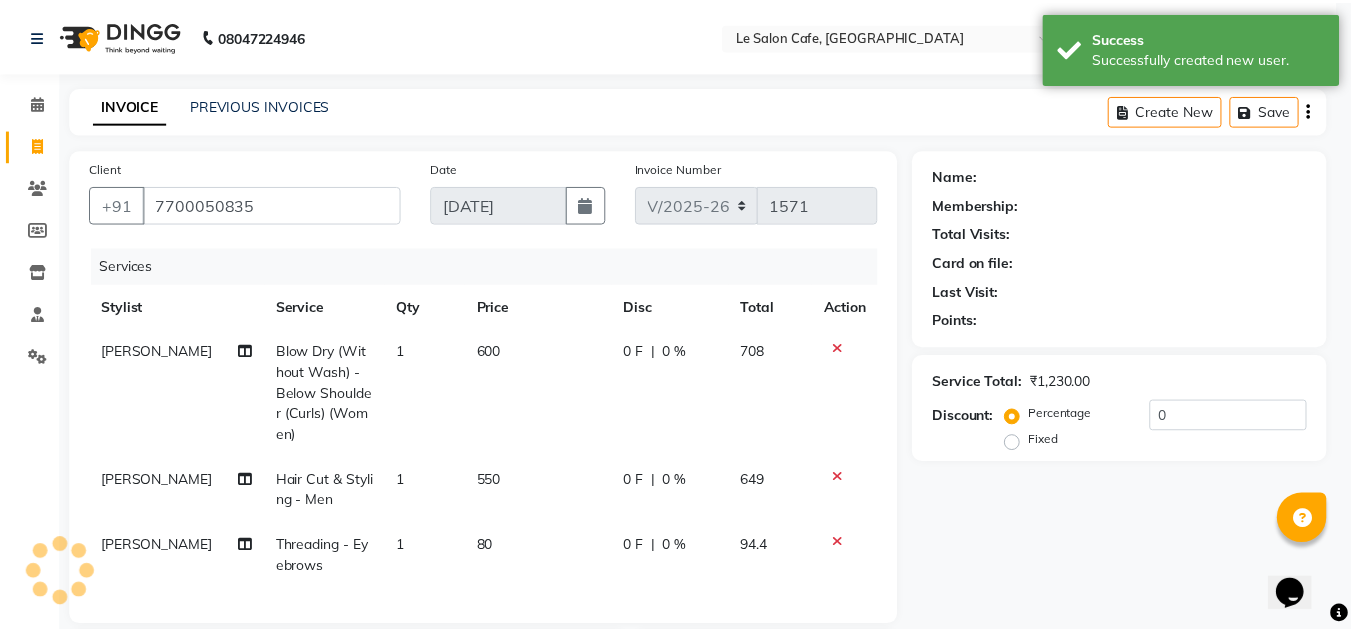 scroll, scrollTop: 0, scrollLeft: 0, axis: both 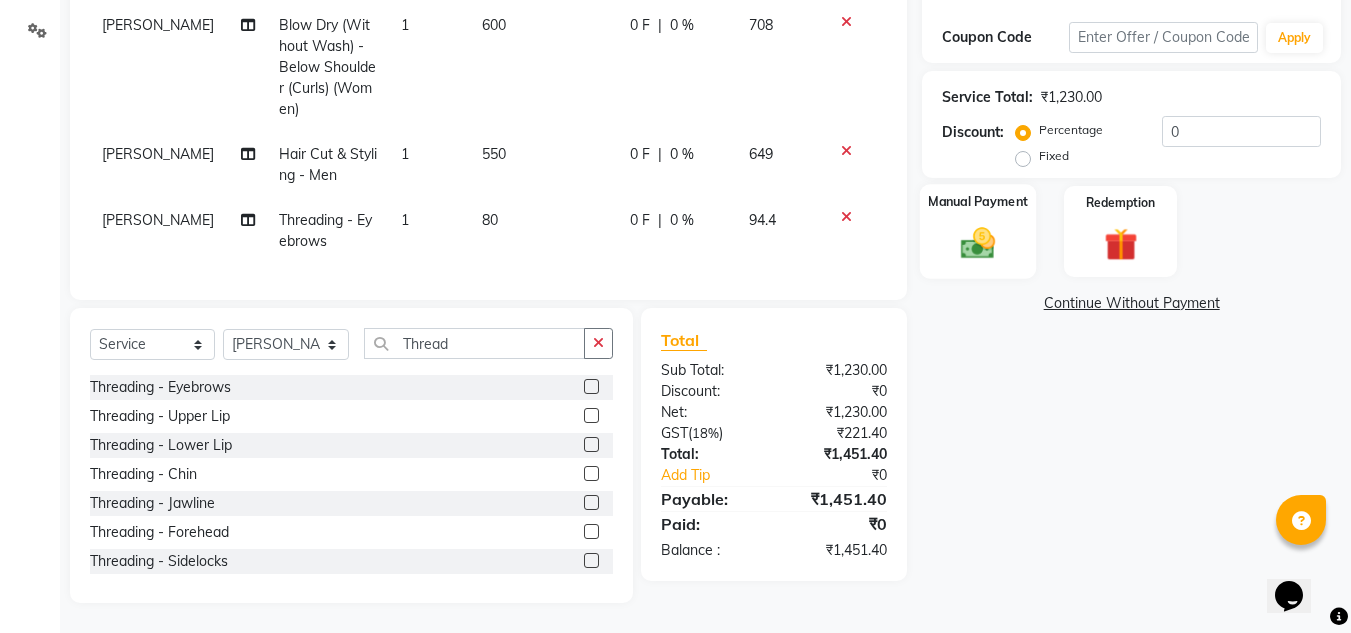click 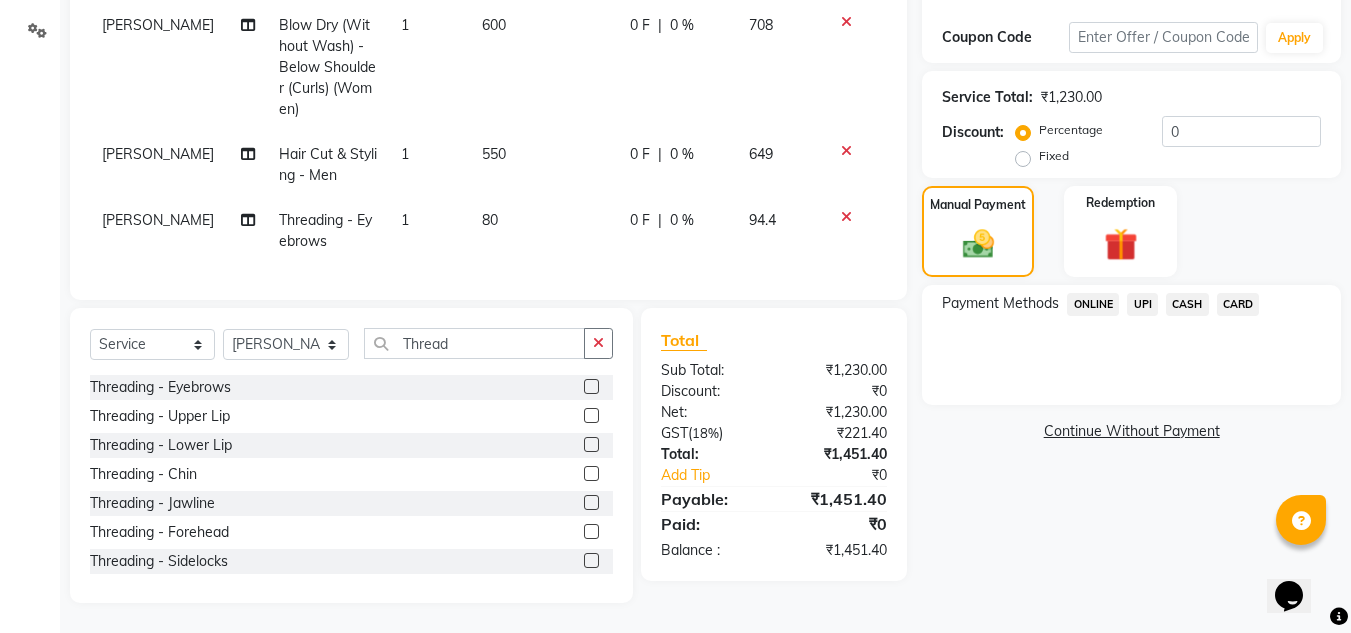click on "CASH" 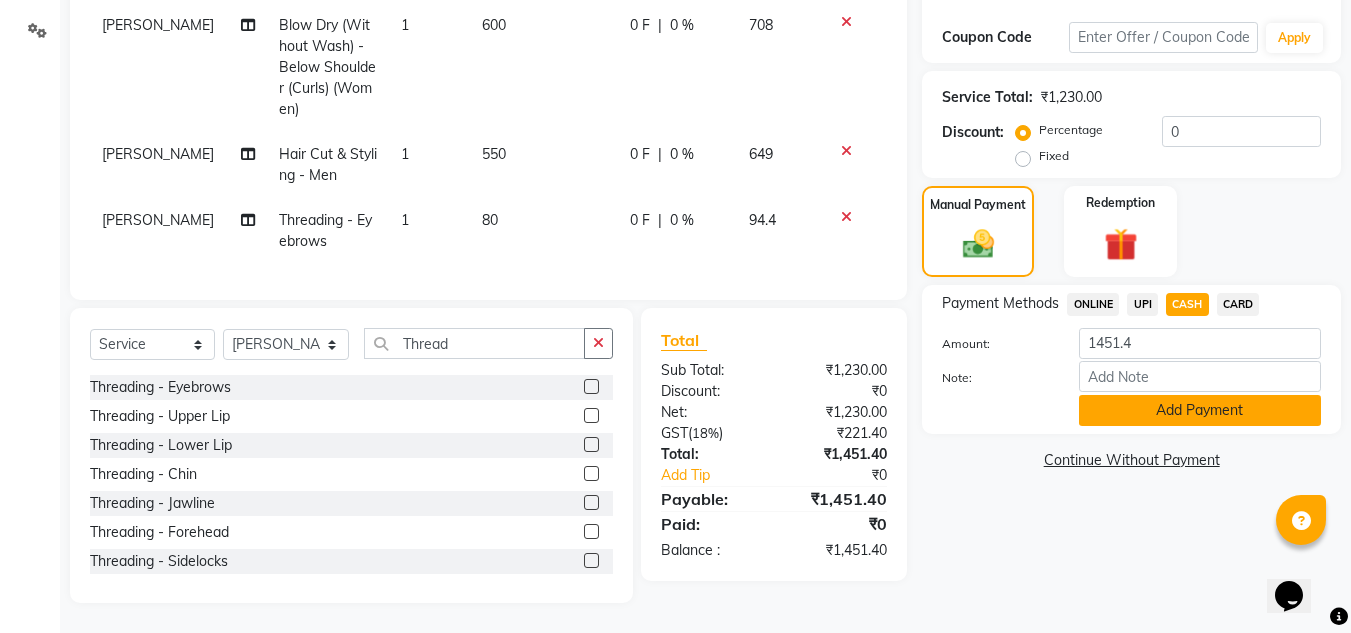 click on "Add Payment" 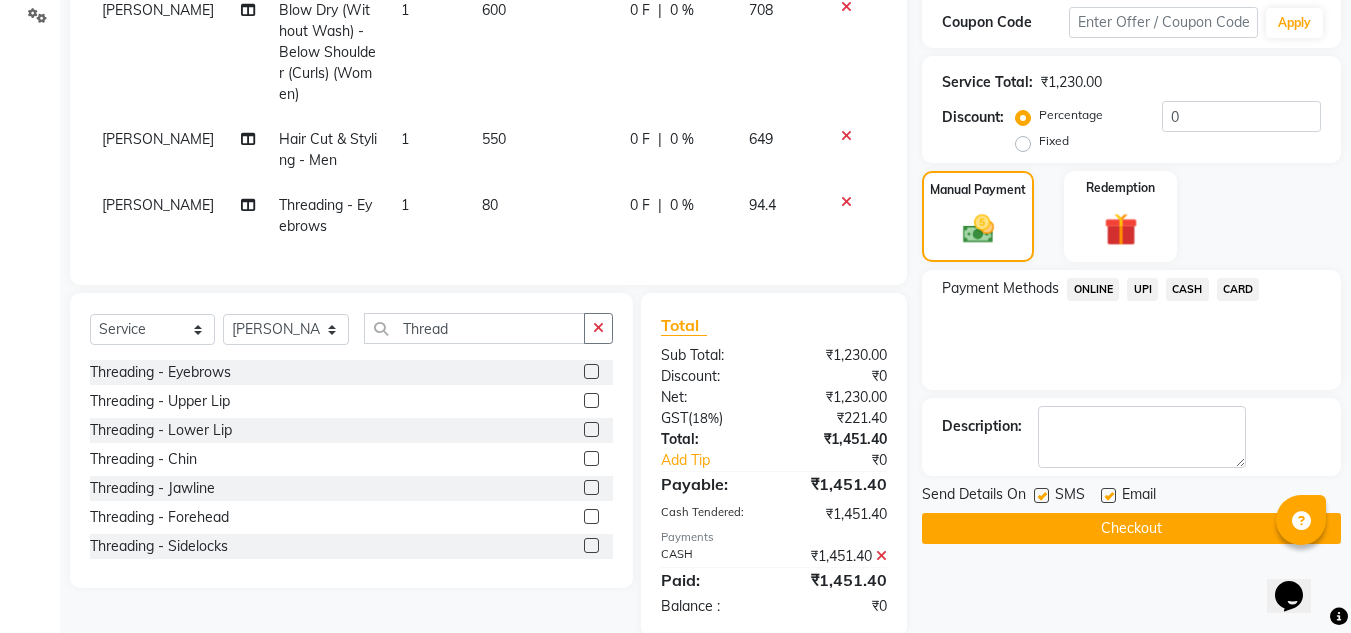 scroll, scrollTop: 391, scrollLeft: 0, axis: vertical 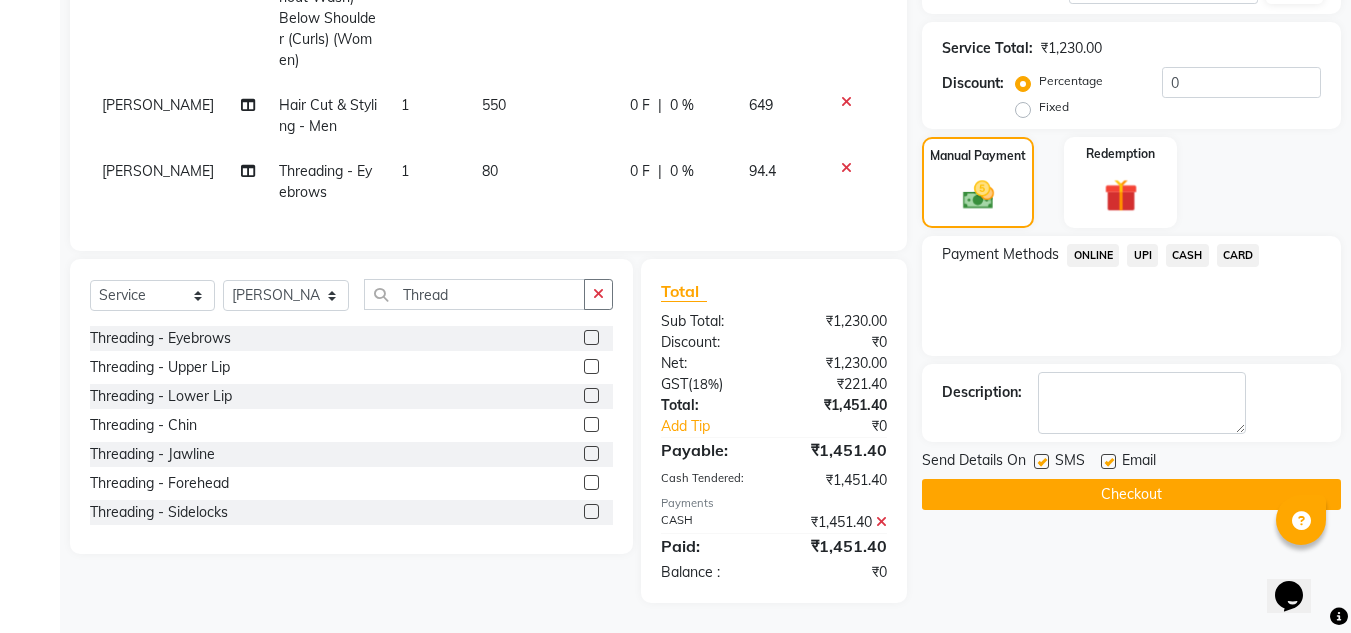 click 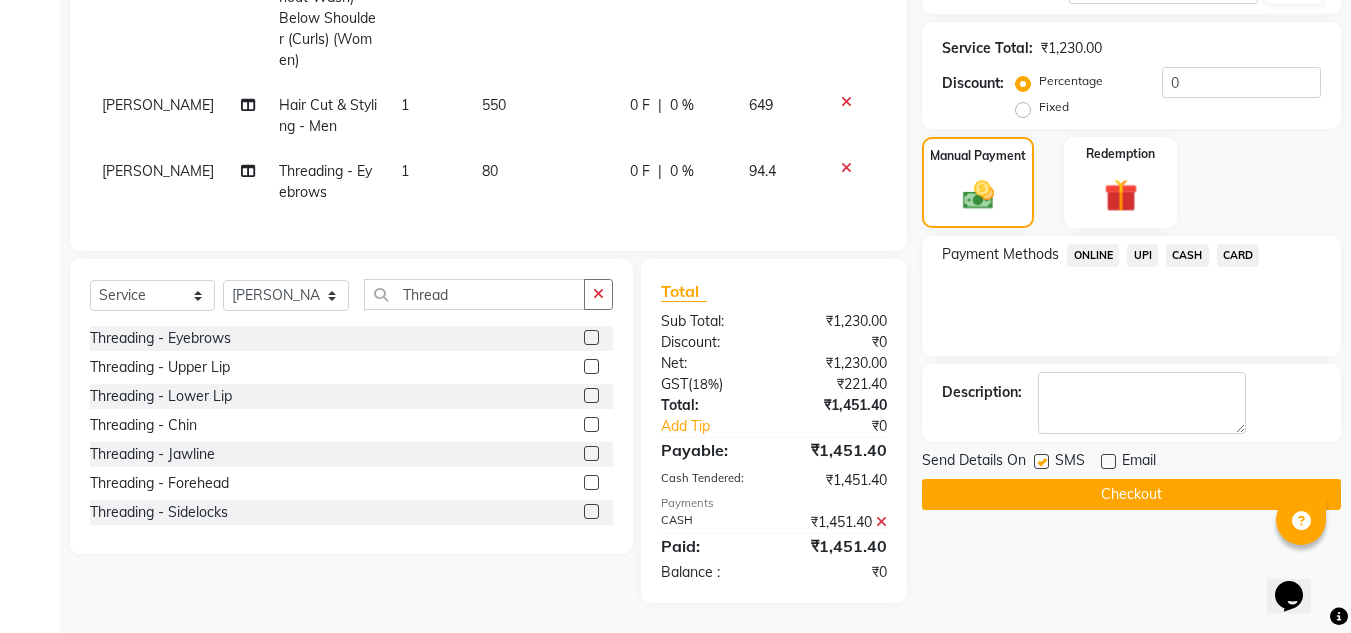 click on "Checkout" 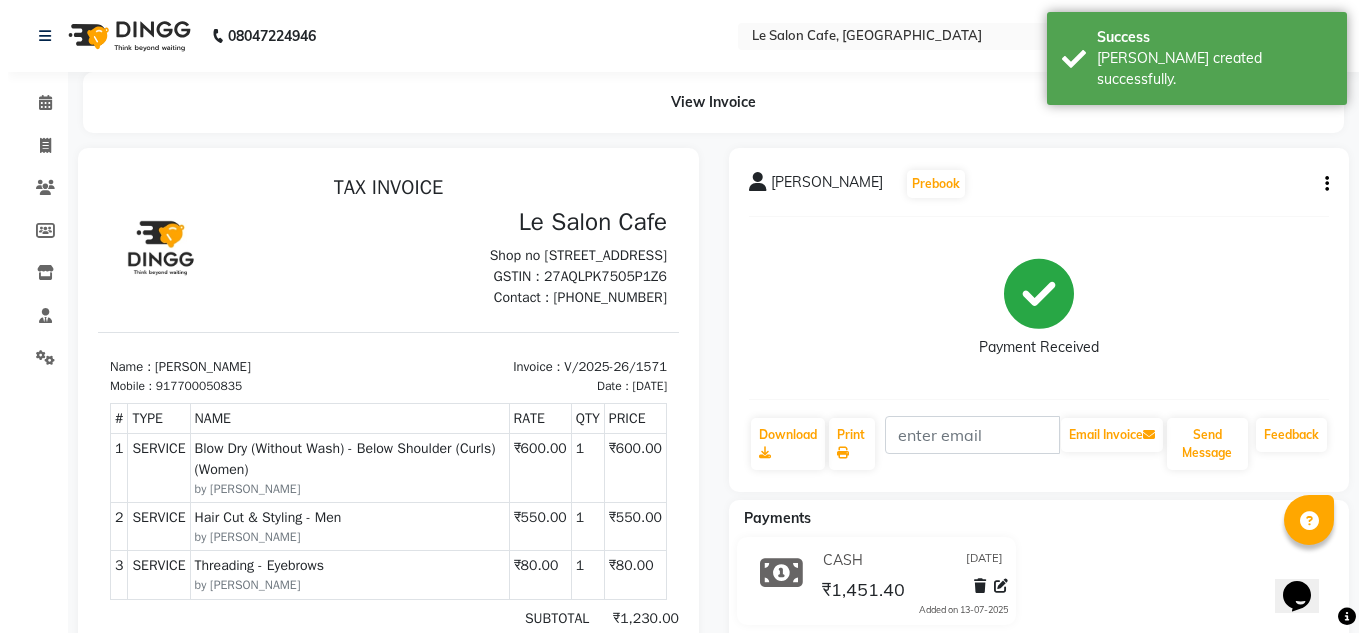 scroll, scrollTop: 0, scrollLeft: 0, axis: both 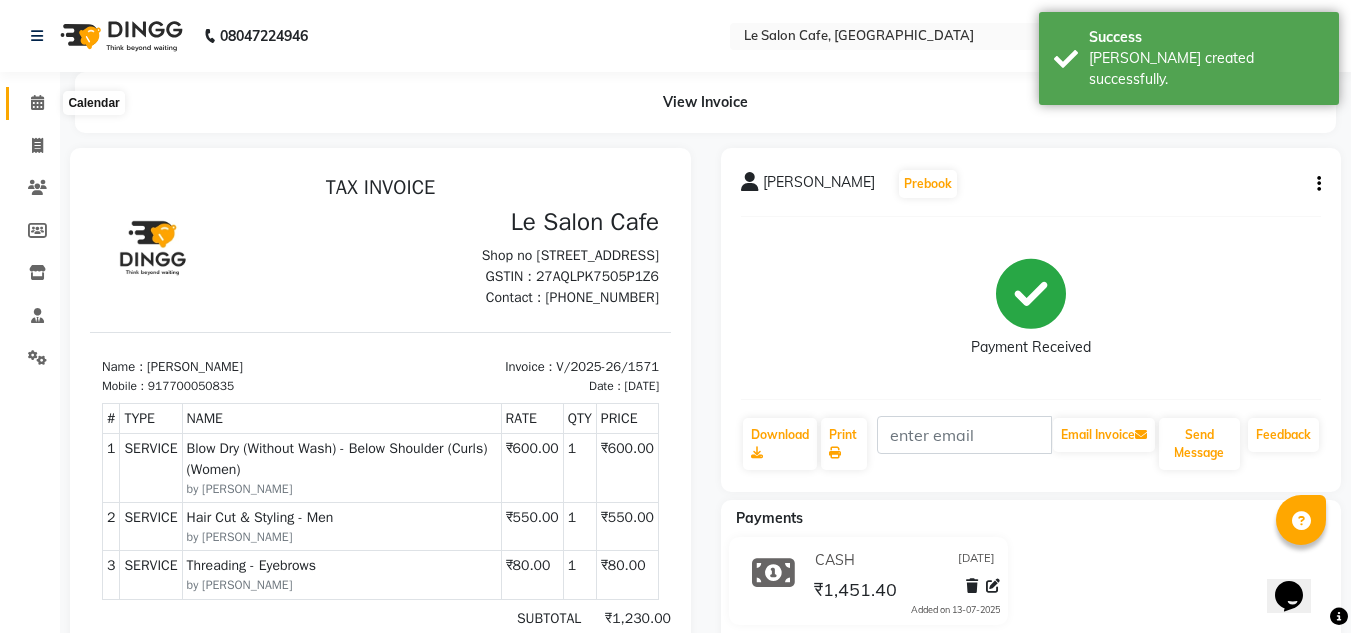 click 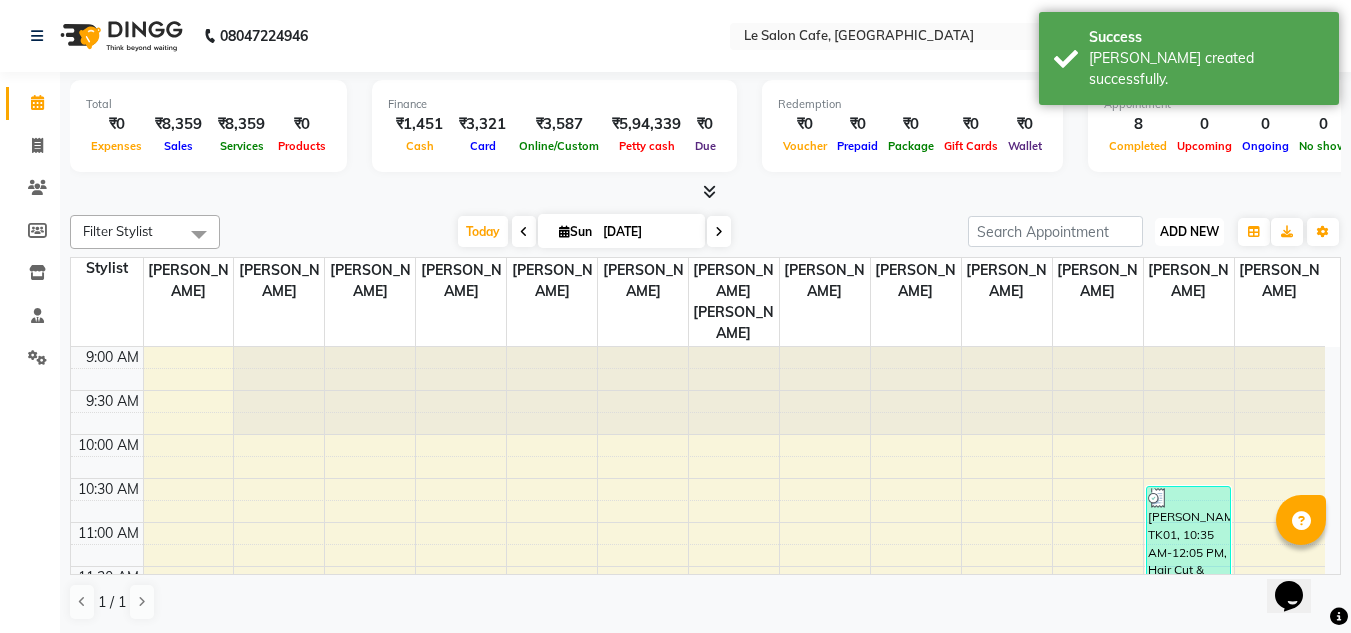 drag, startPoint x: 1186, startPoint y: 238, endPoint x: 1182, endPoint y: 251, distance: 13.601471 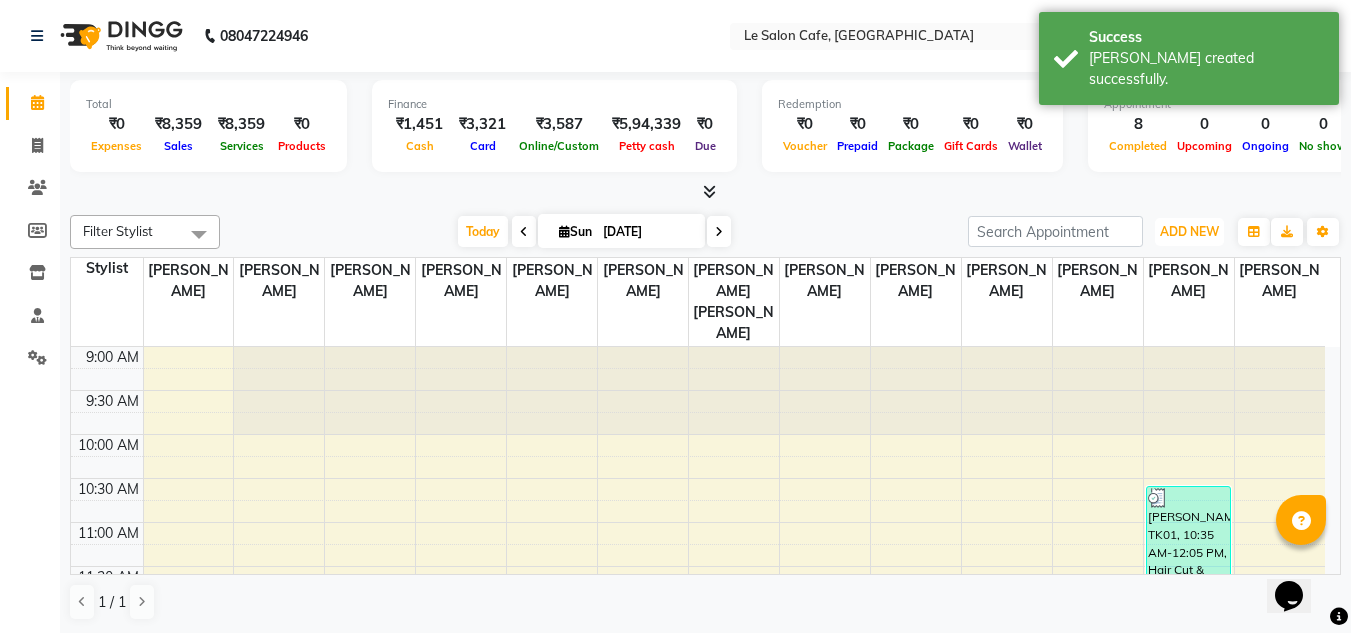 click on "ADD NEW" at bounding box center (1189, 231) 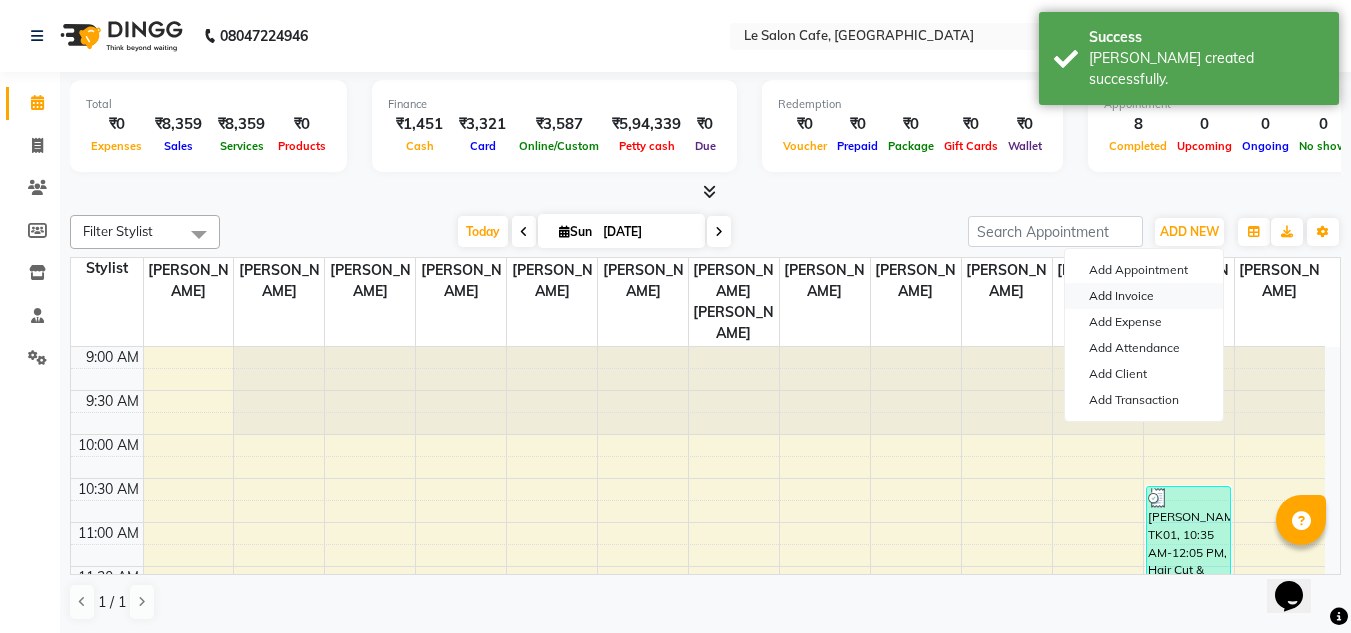 click on "Add Invoice" at bounding box center (1144, 296) 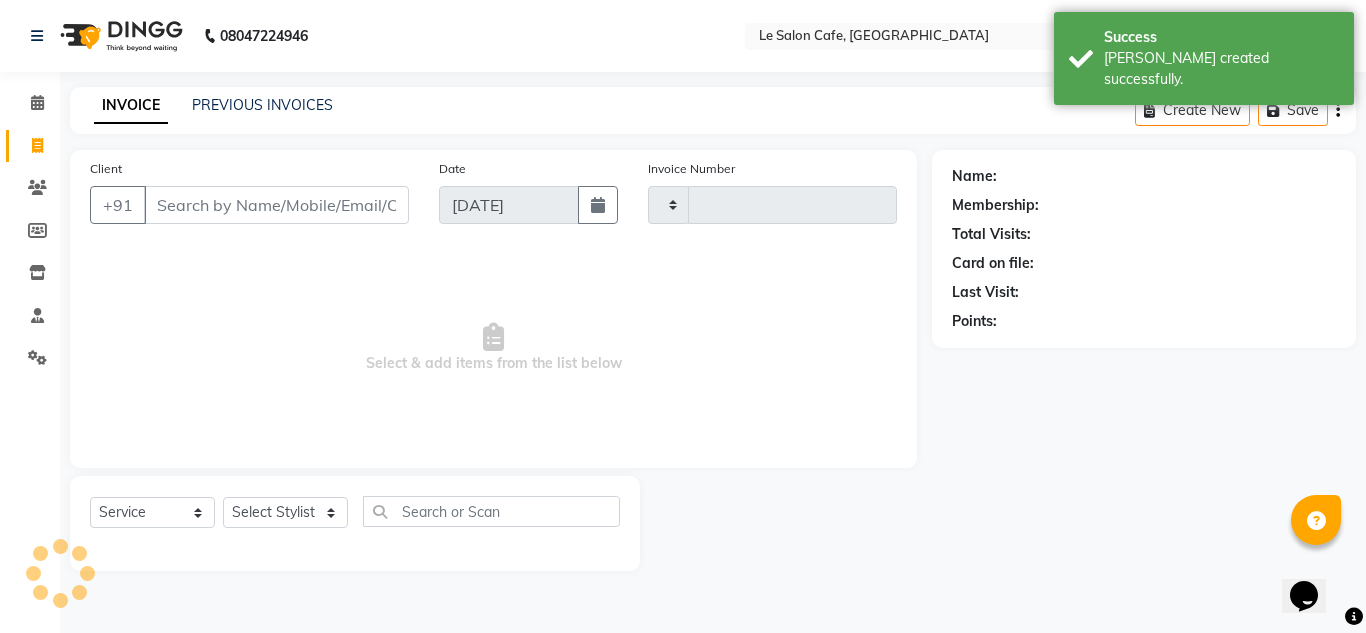 type on "1572" 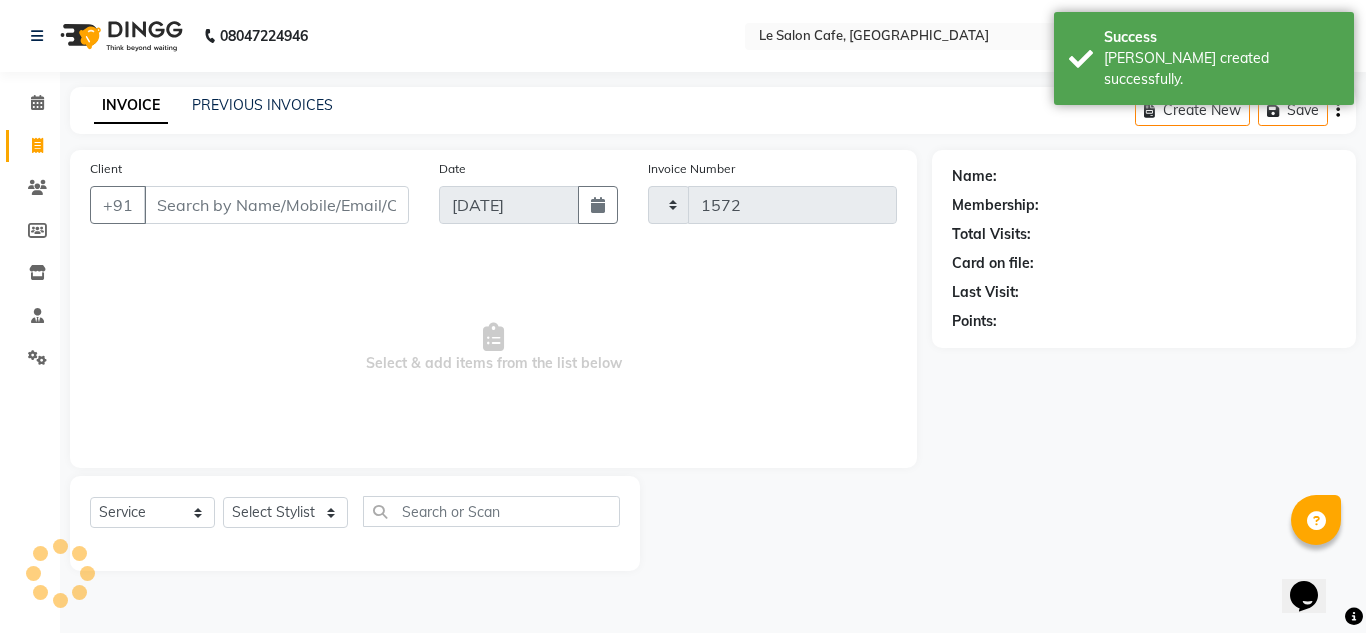 select on "594" 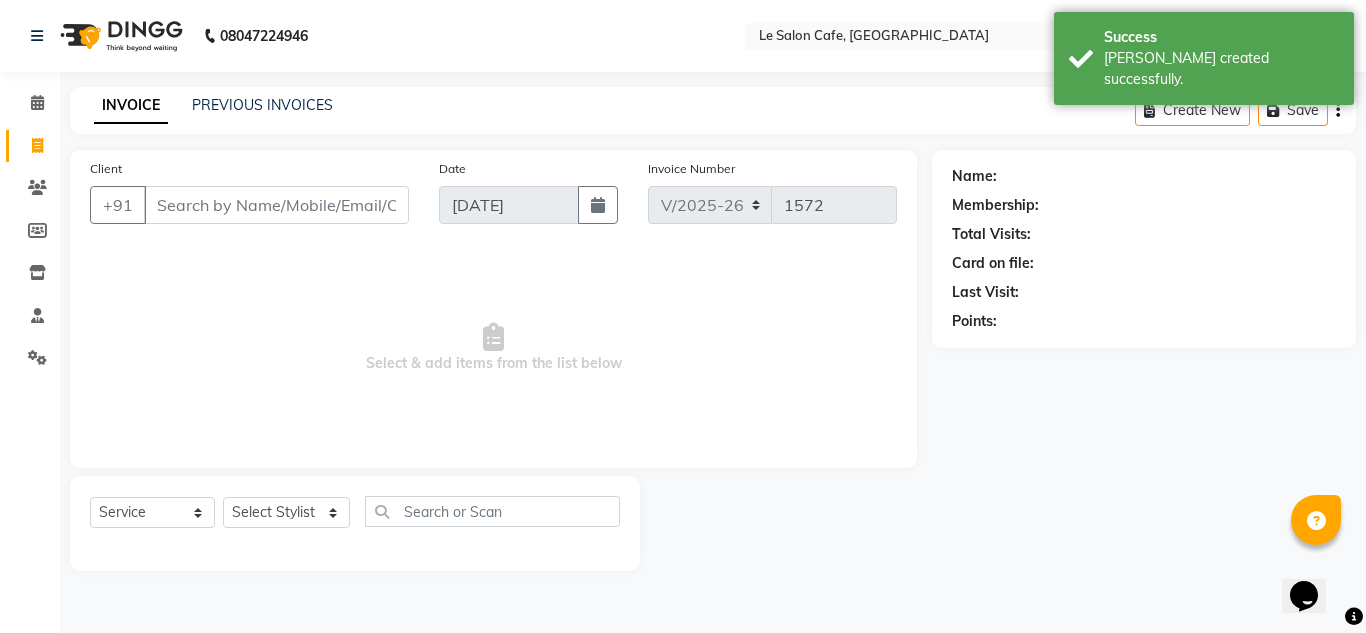 click on "Client" at bounding box center [276, 205] 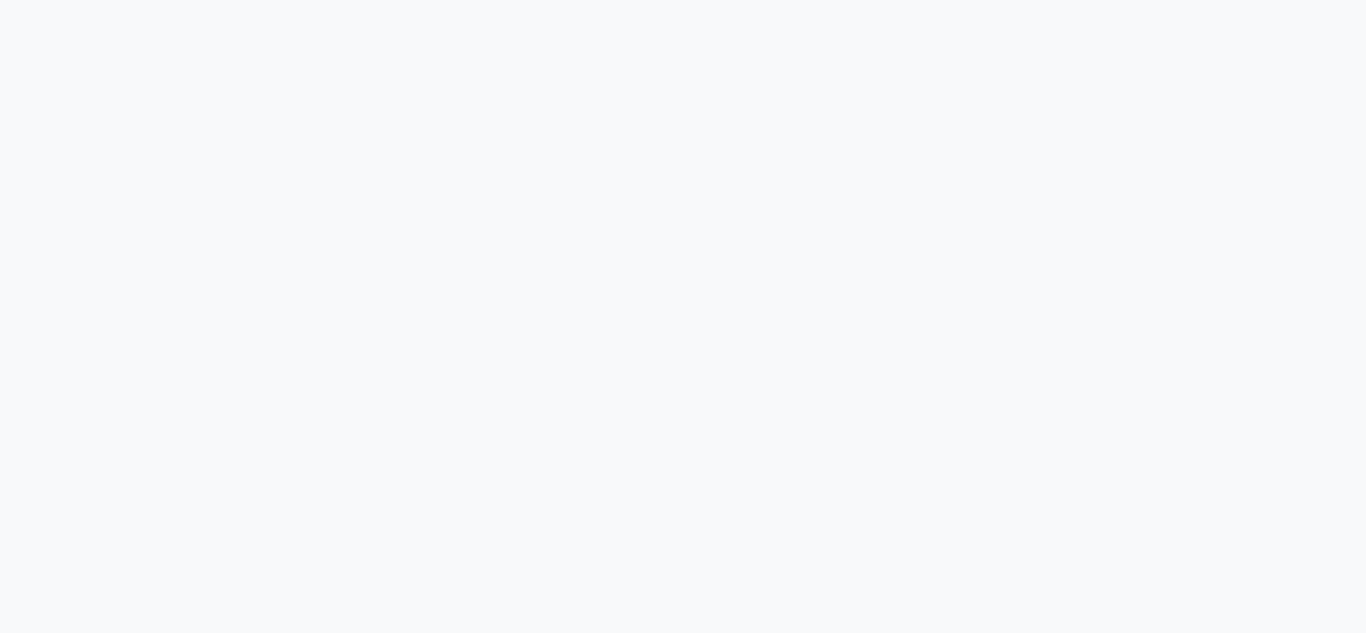 scroll, scrollTop: 0, scrollLeft: 0, axis: both 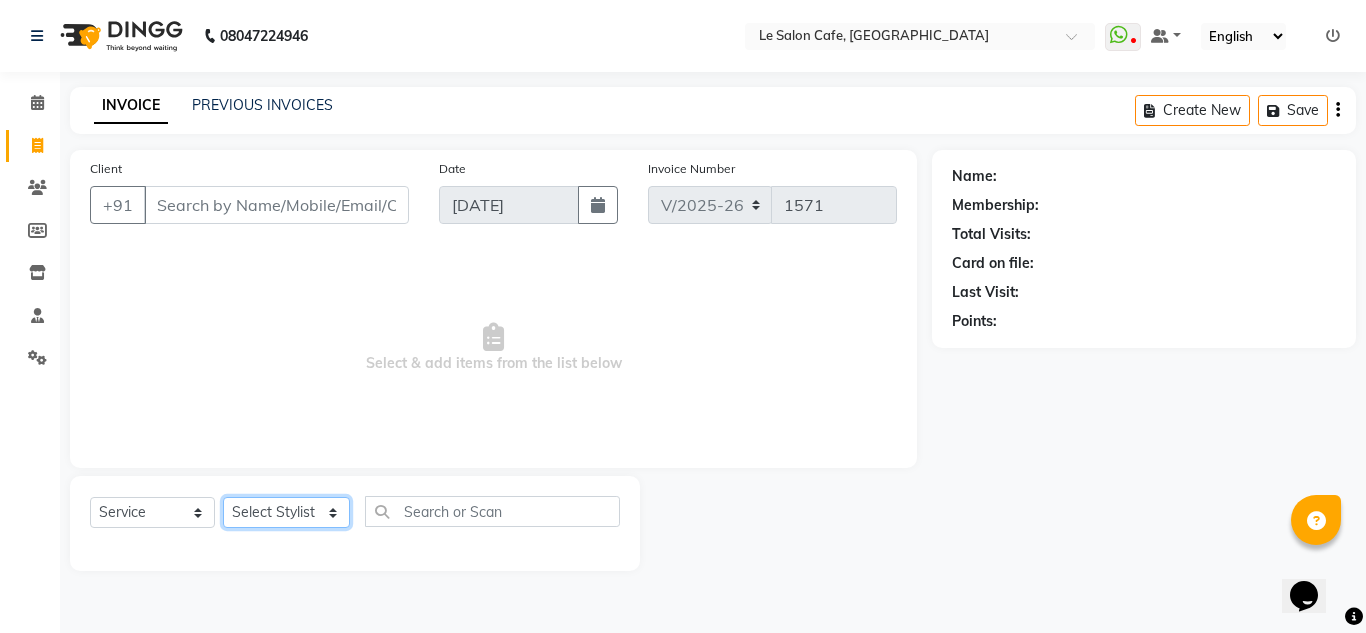 click on "Select Stylist Abid Salmani  Aniket Kadam  Faim Alvi  Front Desk  Muskan Khan  Pooja Kolge Reena Shaukat Ali  Salman Ansari  Sangeeta Kadri Shailendra Chauhan  Shekhar Sangle Soniyaa Varma Suchita Mistry Swapnil Kamble" 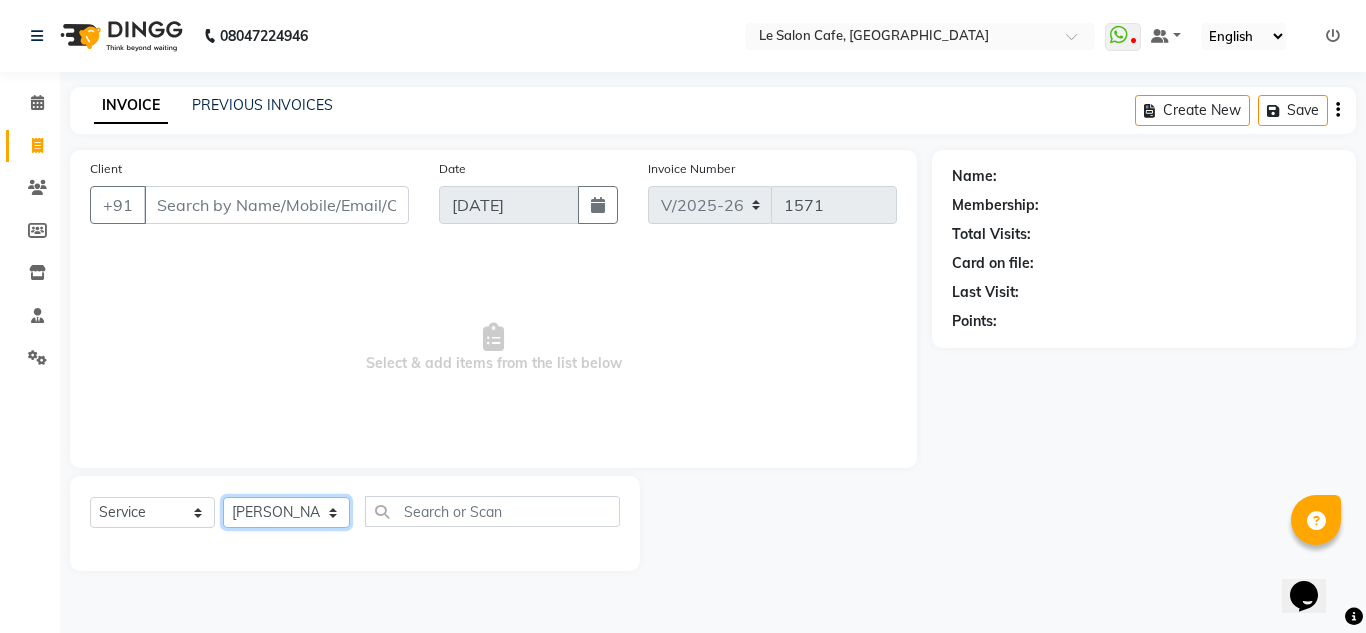 click on "Select Stylist Abid Salmani  Aniket Kadam  Faim Alvi  Front Desk  Muskan Khan  Pooja Kolge Reena Shaukat Ali  Salman Ansari  Sangeeta Kadri Shailendra Chauhan  Shekhar Sangle Soniyaa Varma Suchita Mistry Swapnil Kamble" 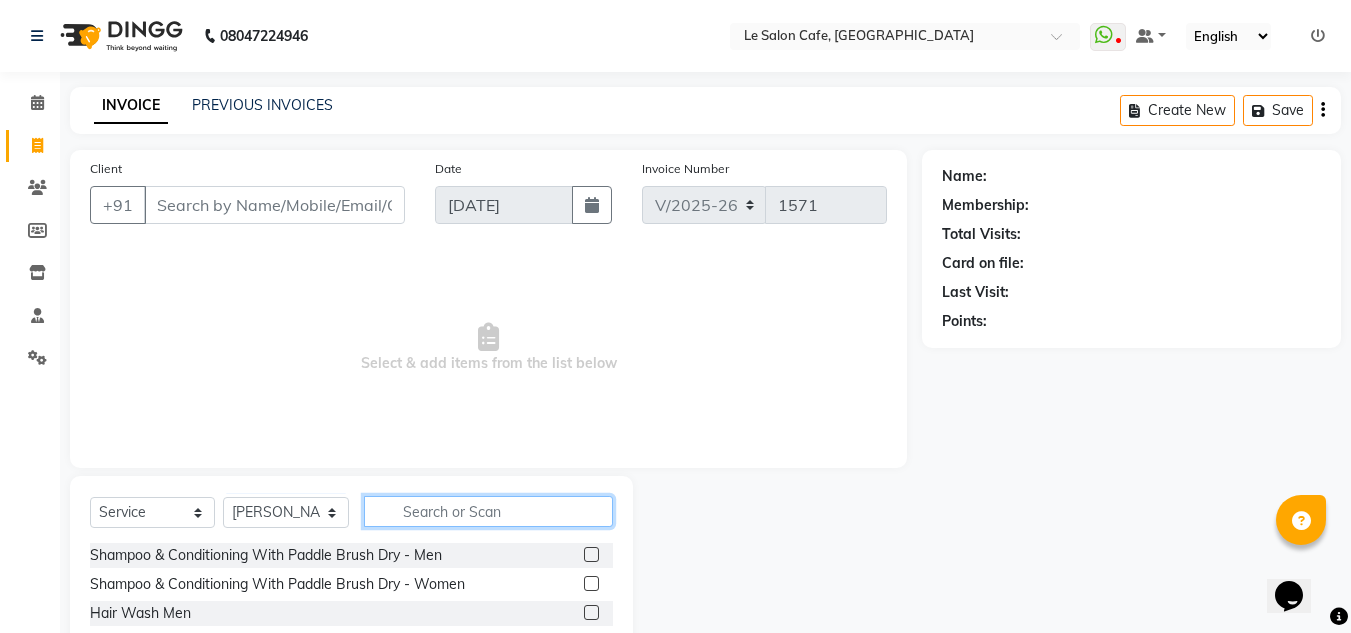 click 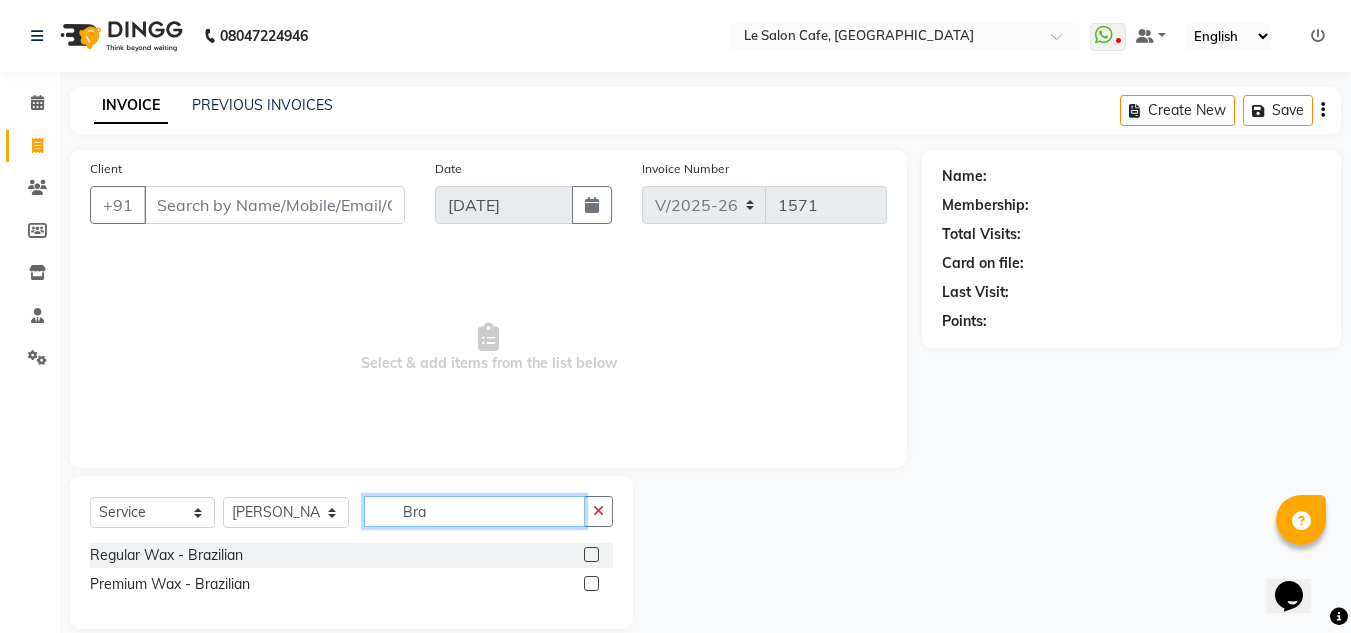 type on "Bra" 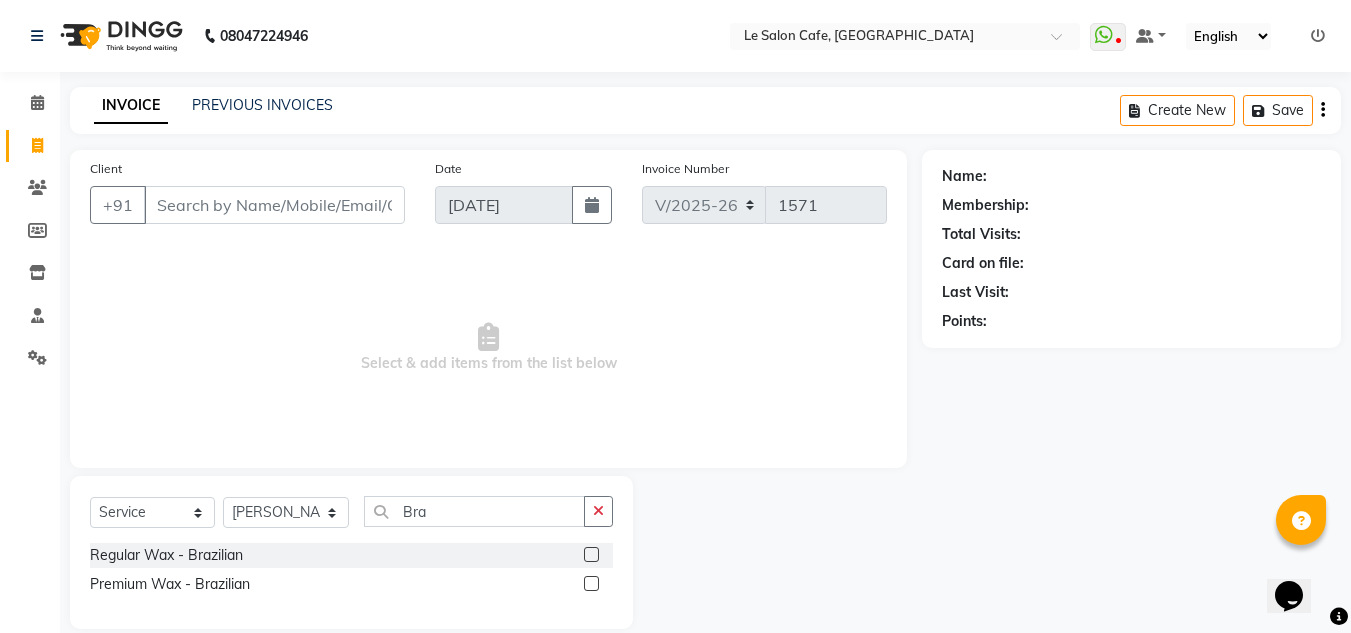 click 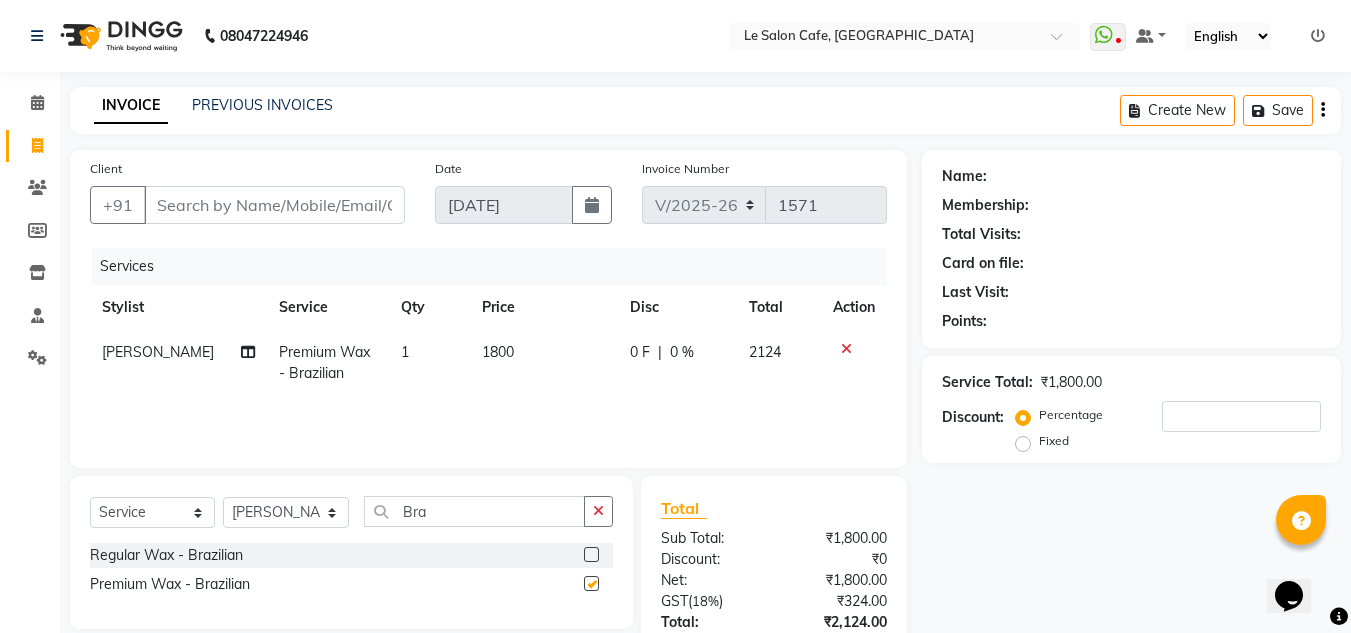 checkbox on "false" 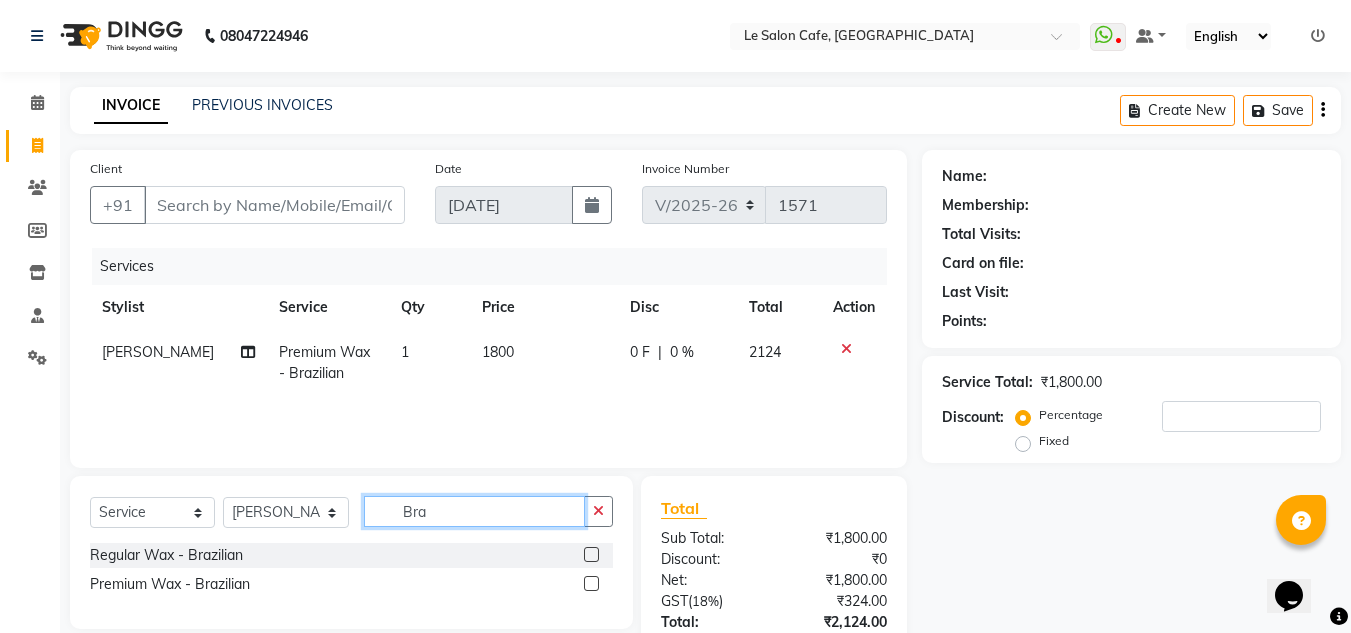 click on "Bra" 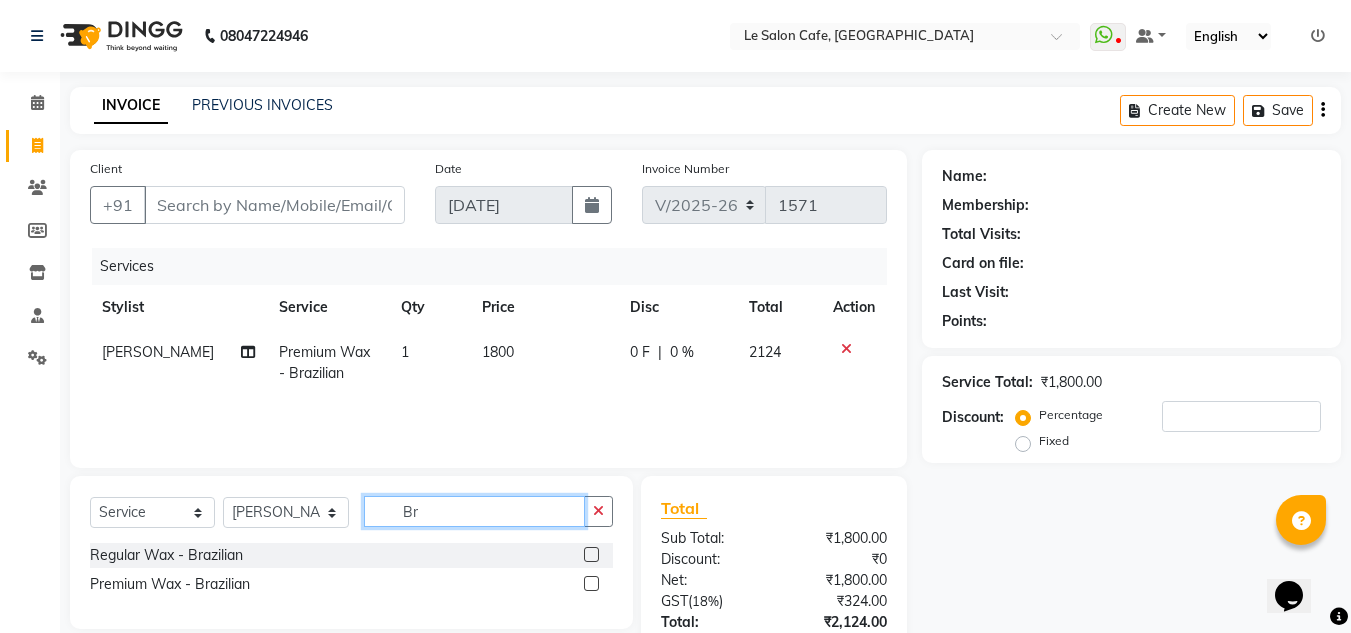 type on "B" 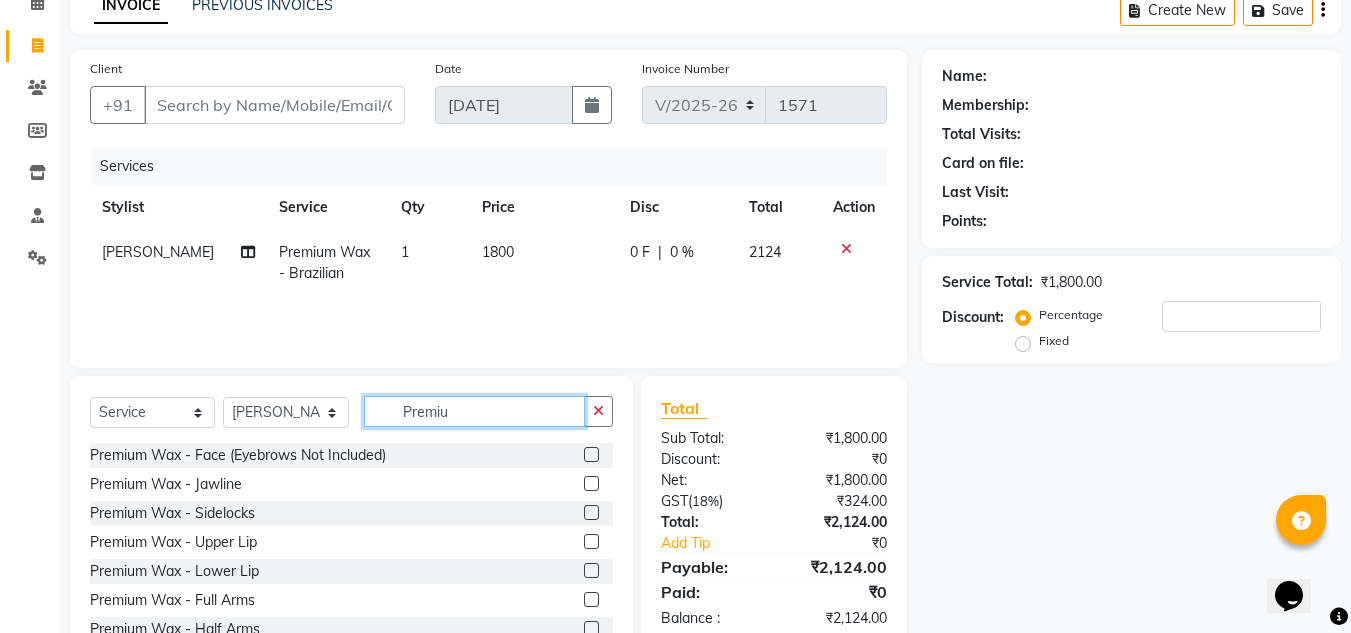 scroll, scrollTop: 168, scrollLeft: 0, axis: vertical 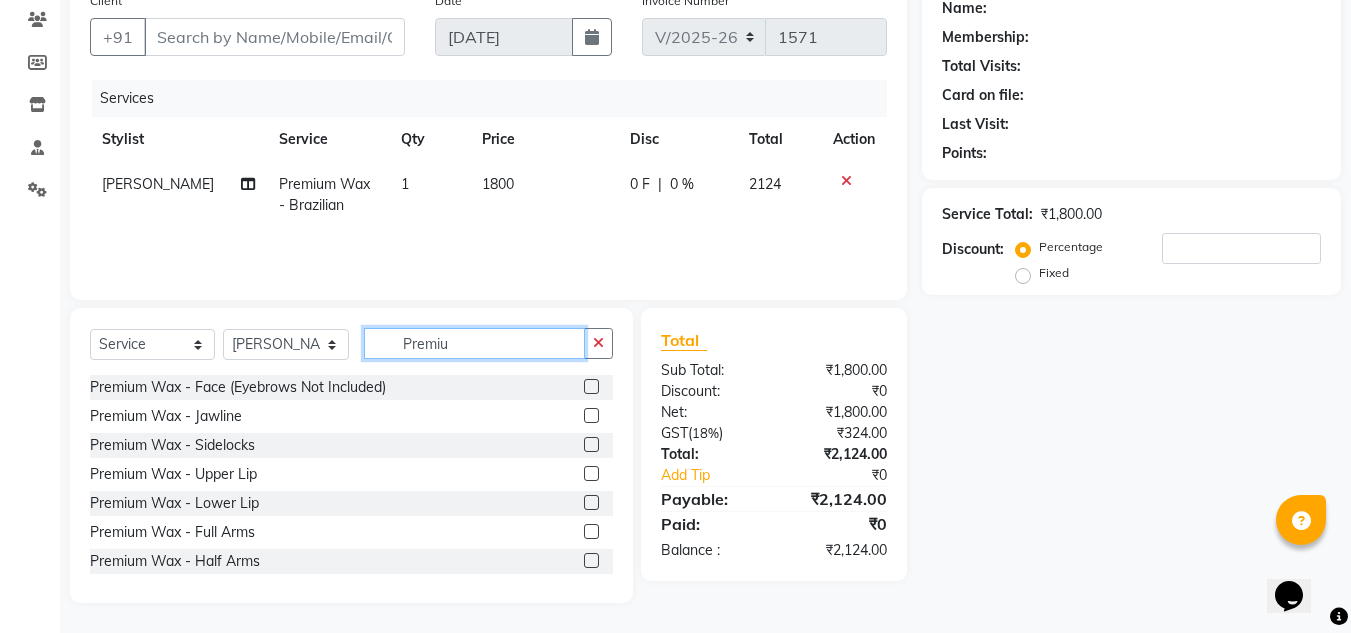 type on "Premiu" 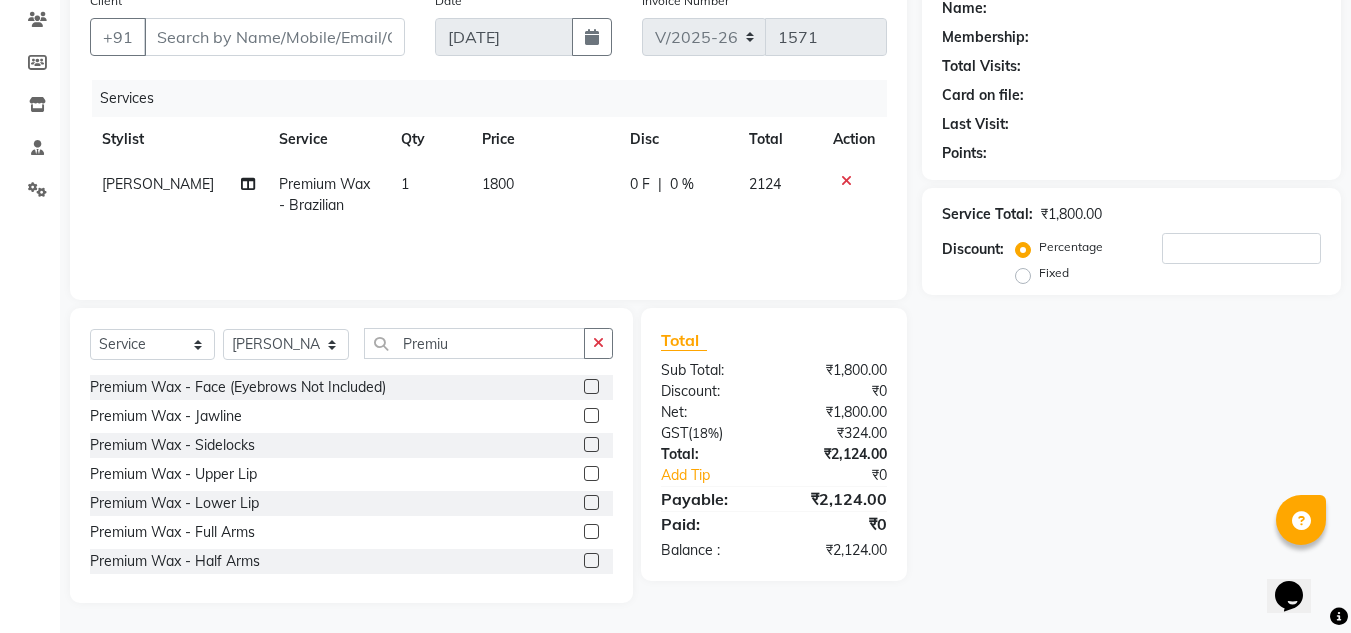 click 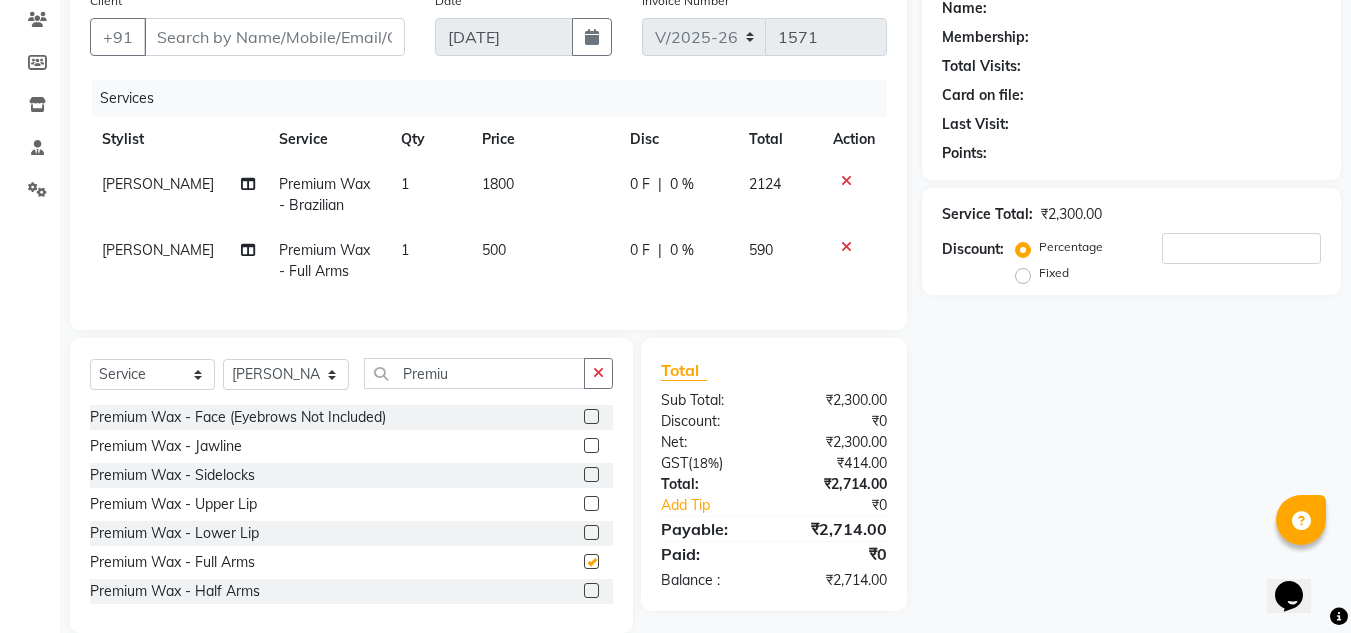checkbox on "false" 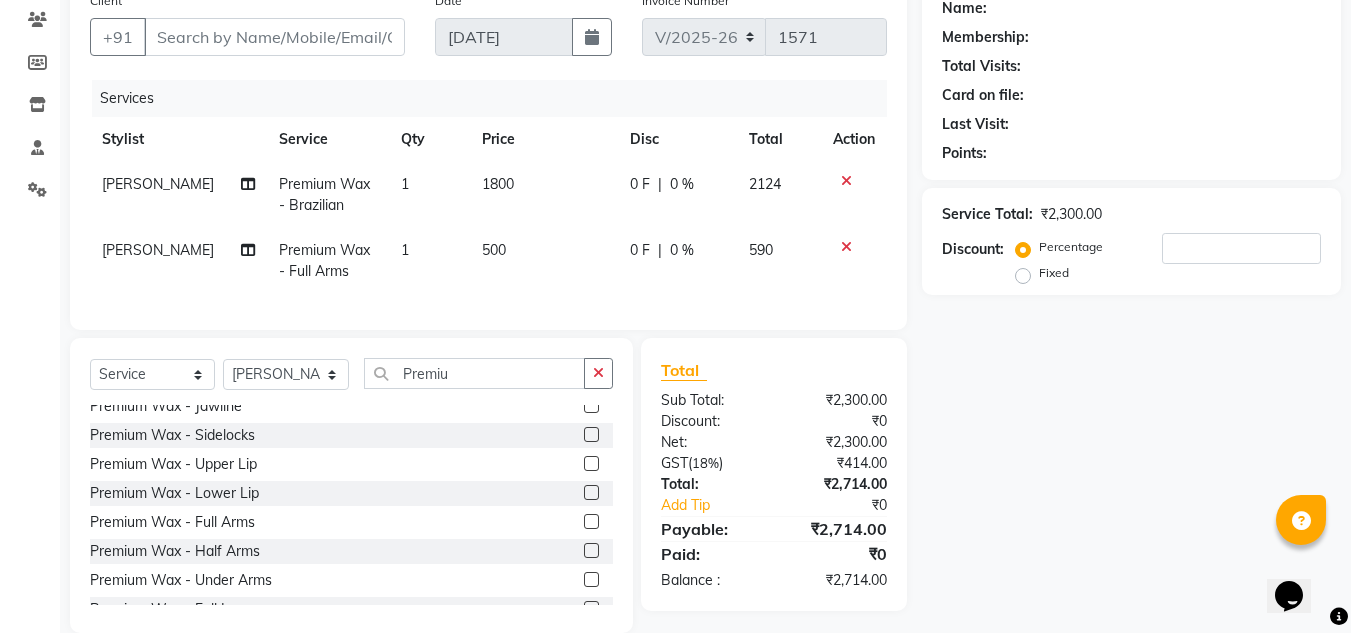 scroll, scrollTop: 80, scrollLeft: 0, axis: vertical 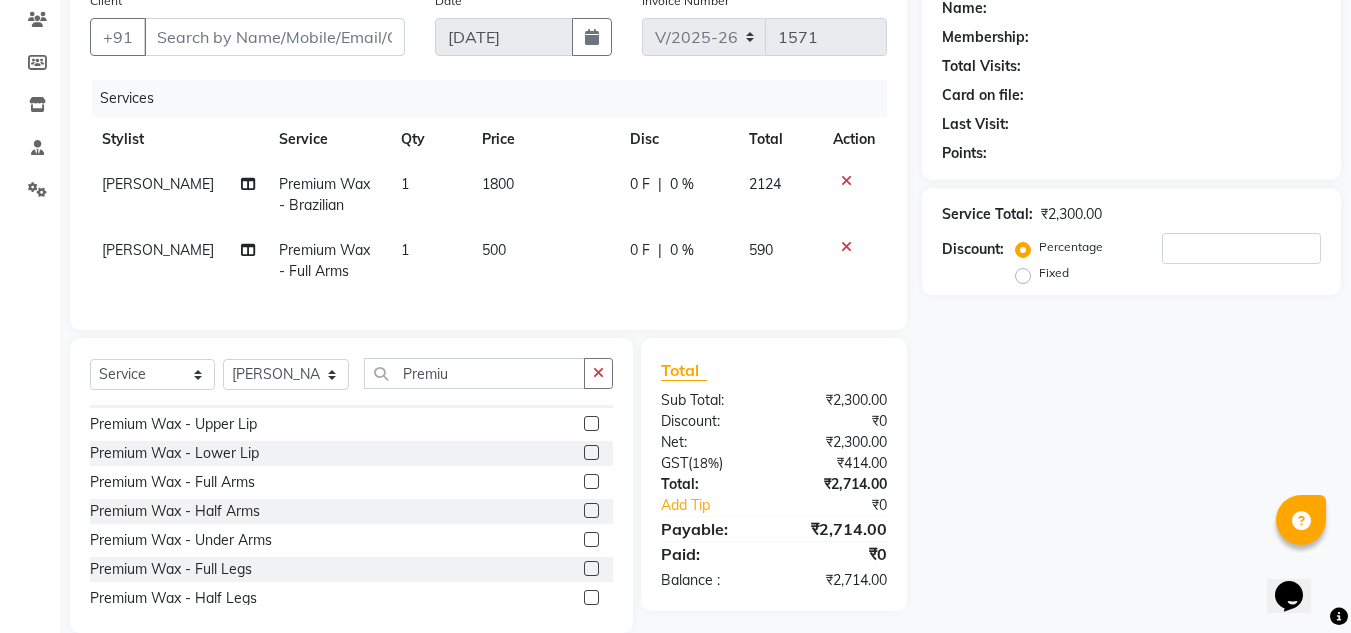 click 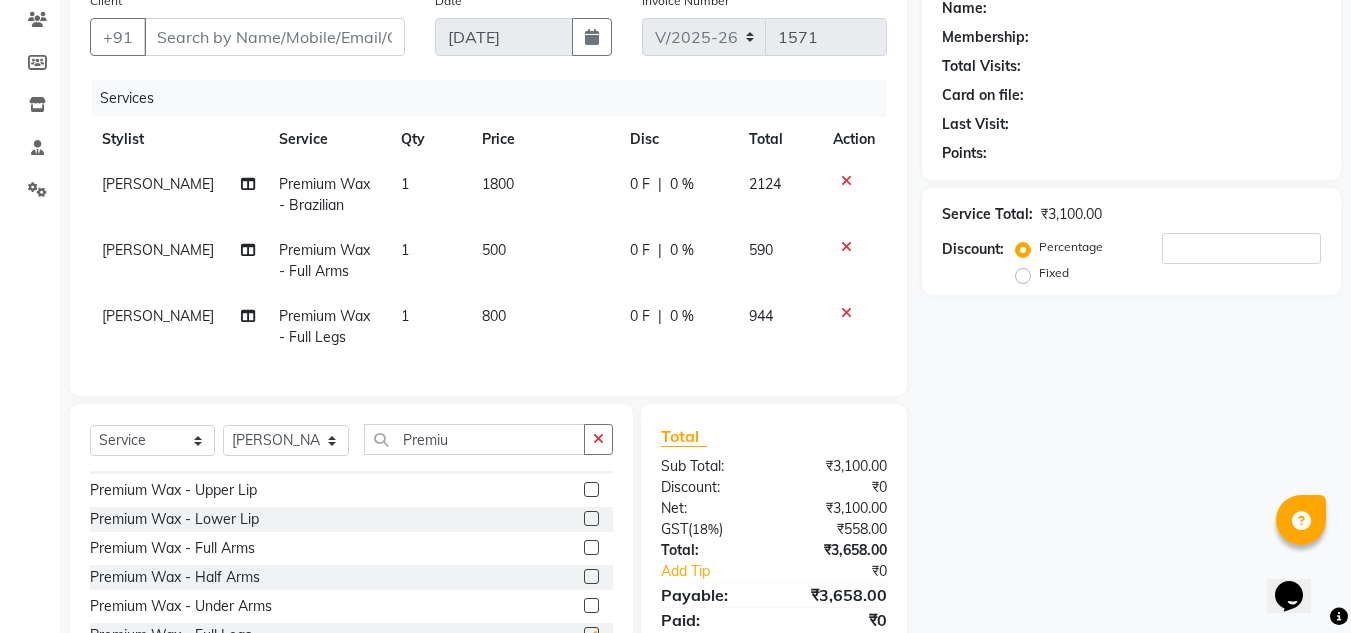 checkbox on "false" 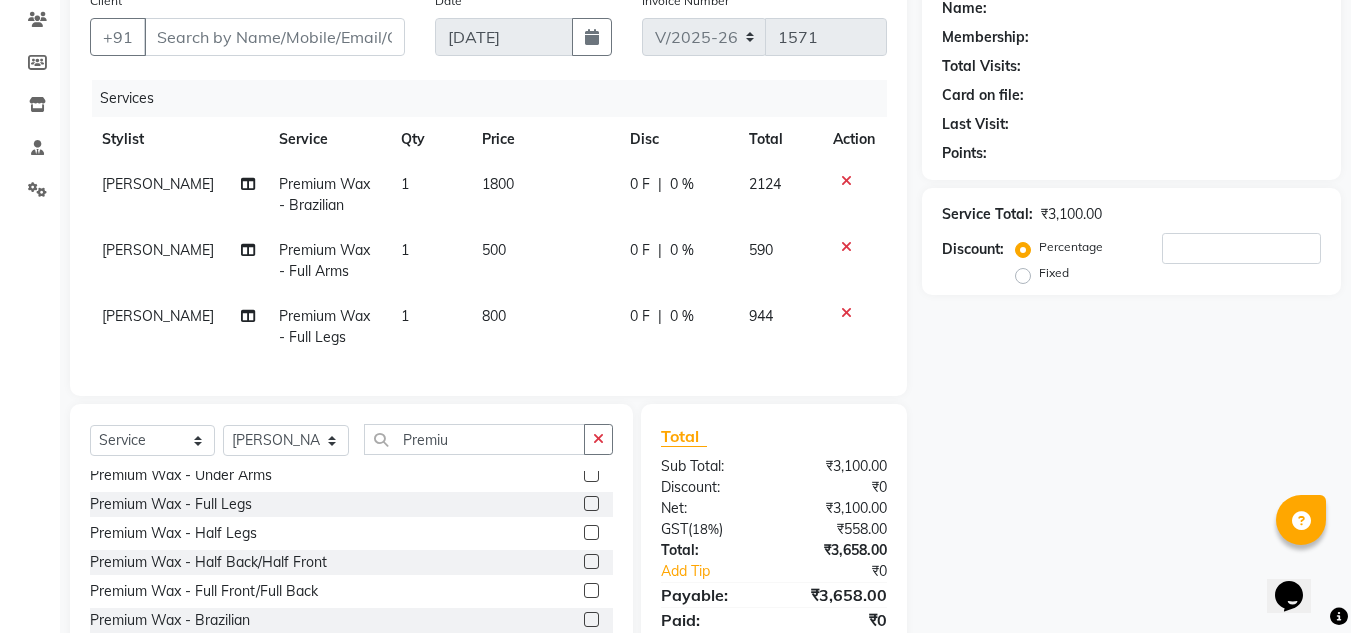 scroll, scrollTop: 467, scrollLeft: 0, axis: vertical 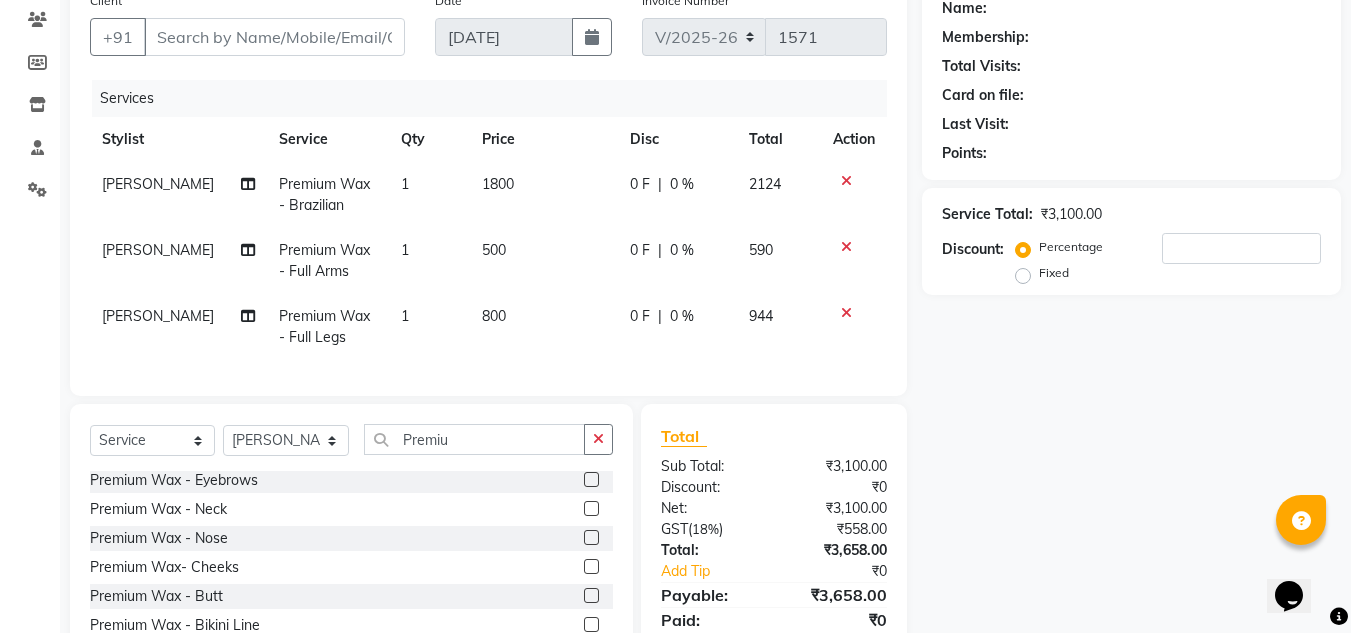 click on "Name: Membership: Total Visits: Card on file: Last Visit:  Points:  Service Total:  ₹3,100.00  Discount:  Percentage   Fixed" 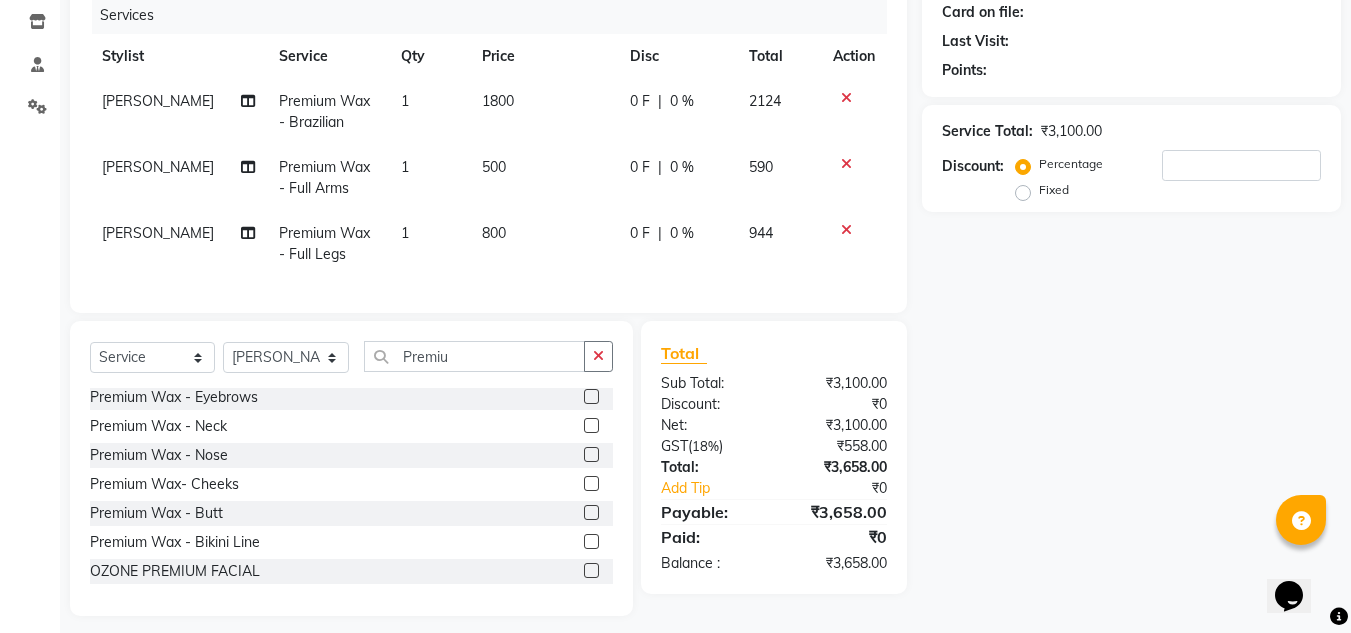 scroll, scrollTop: 279, scrollLeft: 0, axis: vertical 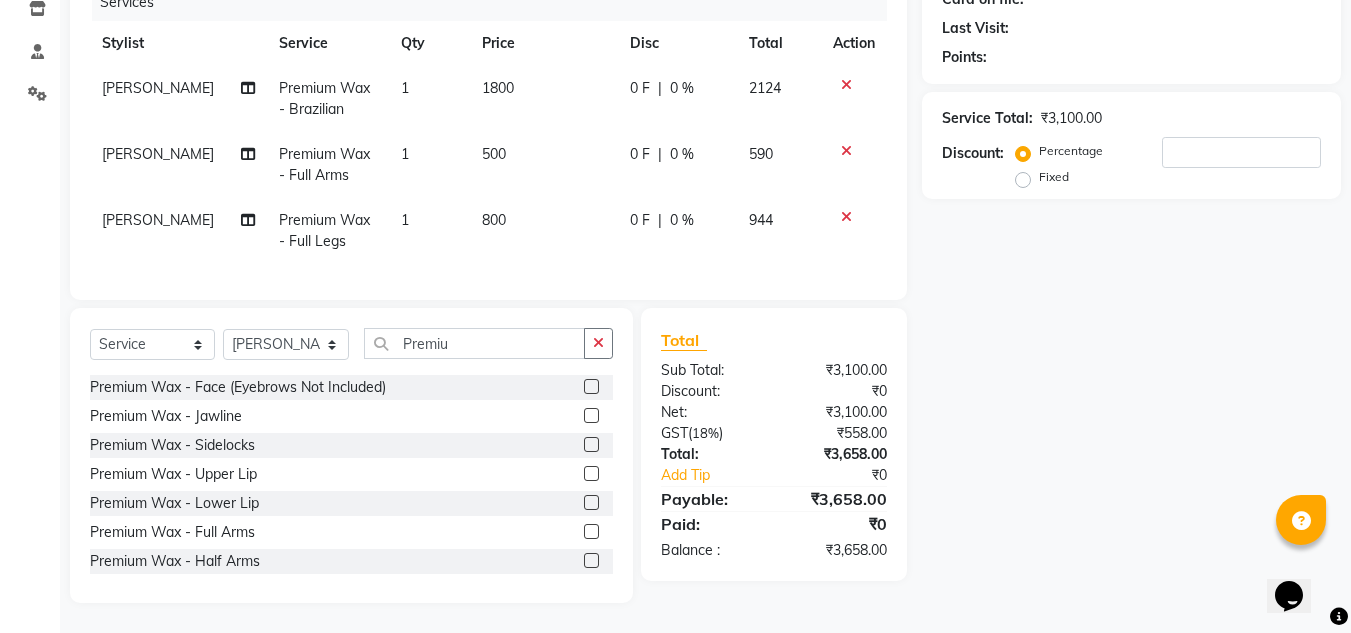 click on "Name: Membership: Total Visits: Card on file: Last Visit:  Points:  Service Total:  ₹3,100.00  Discount:  Percentage   Fixed" 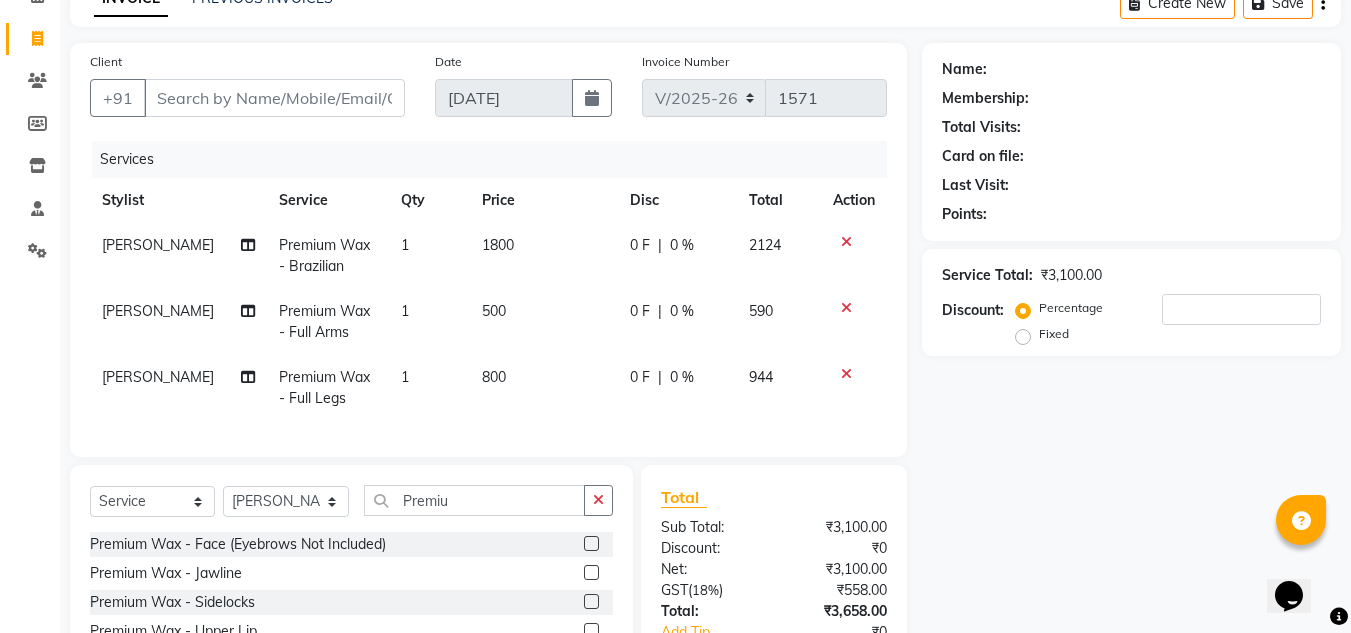 scroll, scrollTop: 0, scrollLeft: 0, axis: both 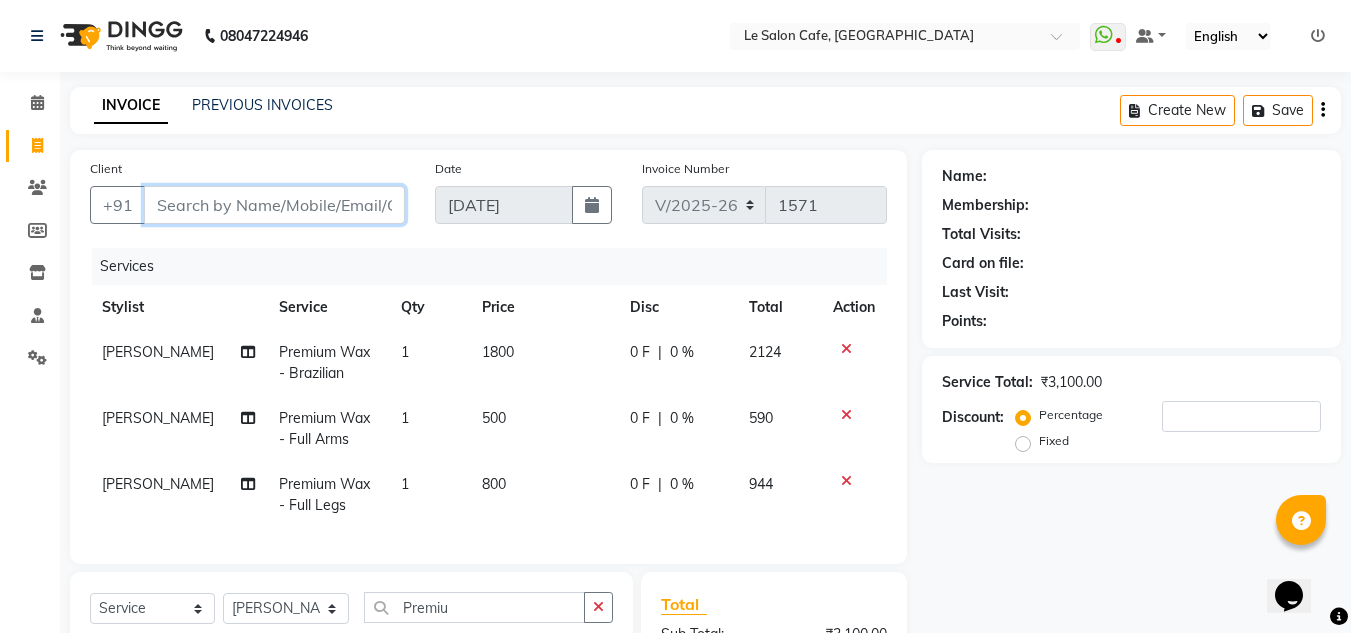 click on "Client" at bounding box center [274, 205] 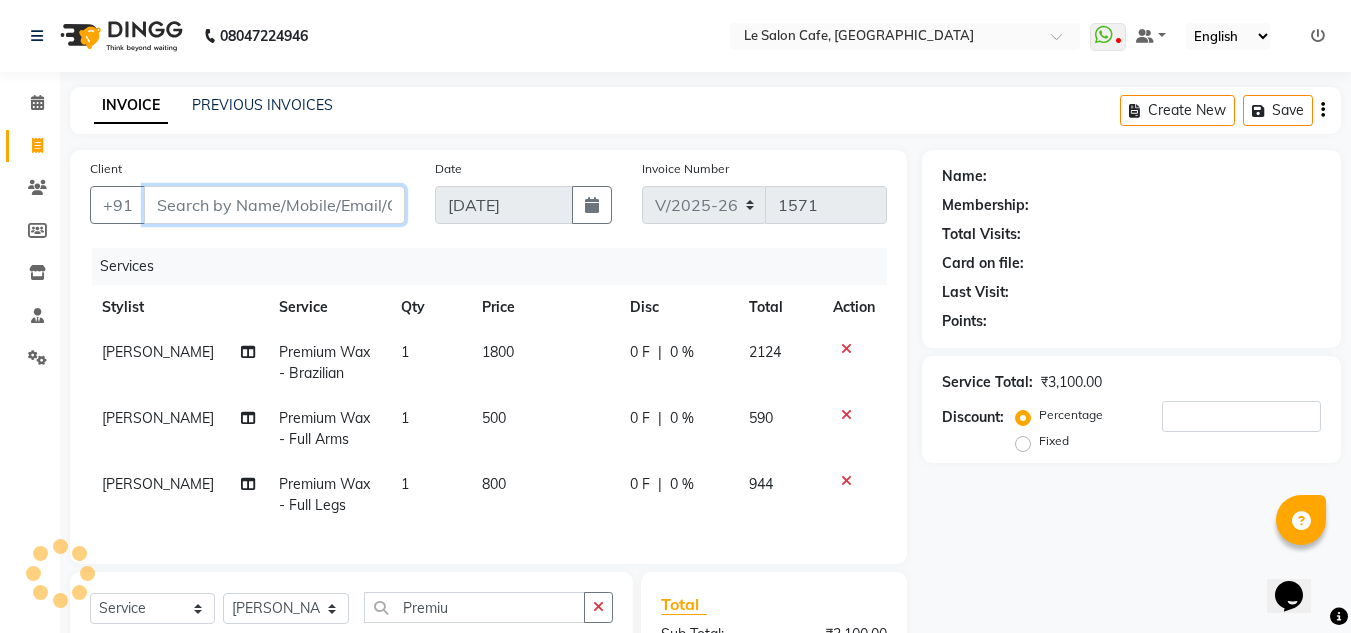 paste on "Seema Karve" 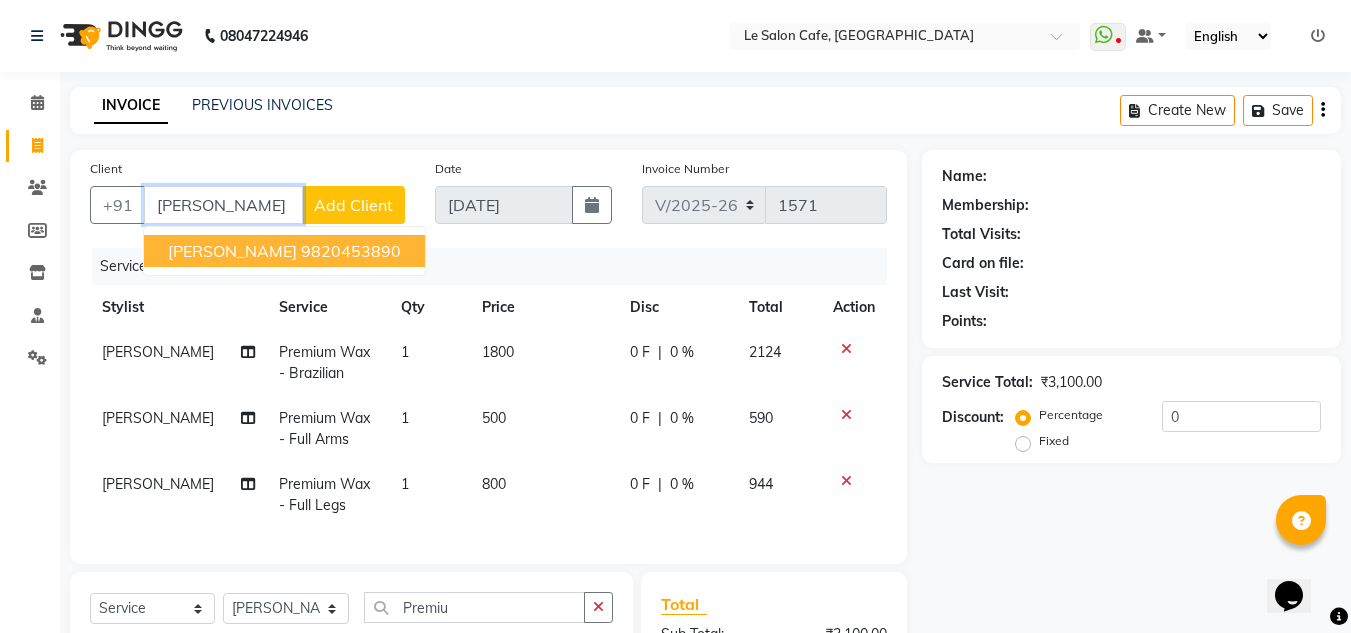 click on "Seema Karve" at bounding box center [232, 251] 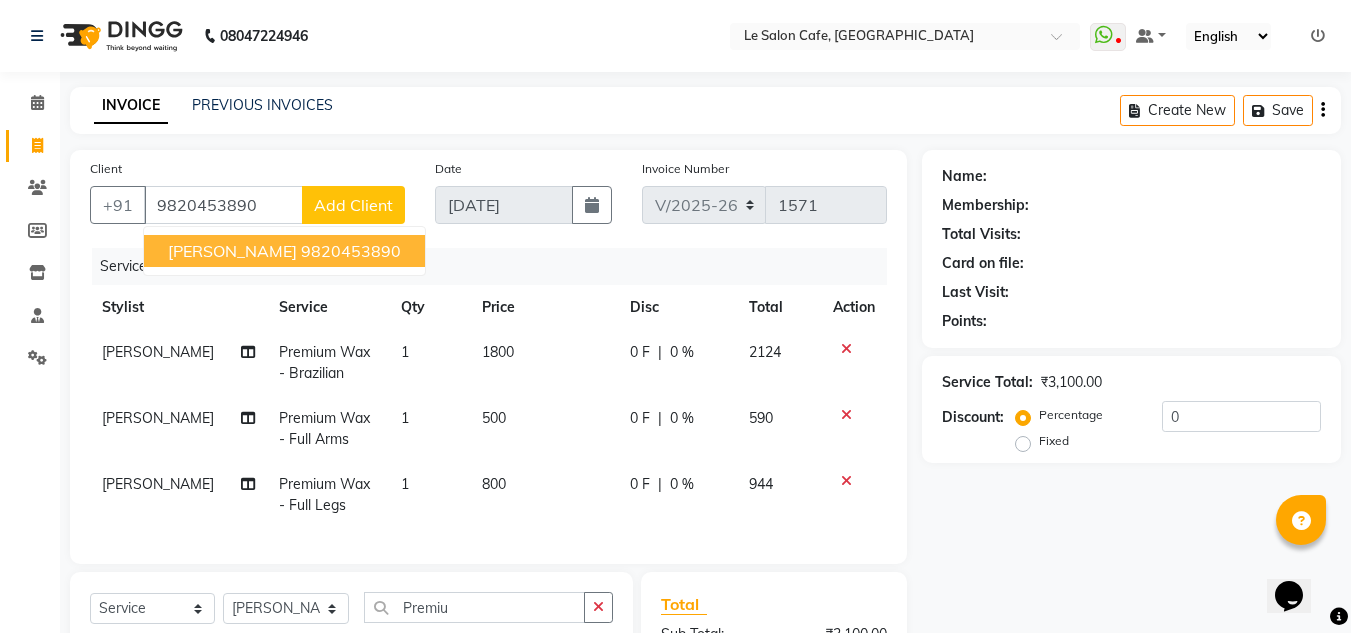select on "1: Object" 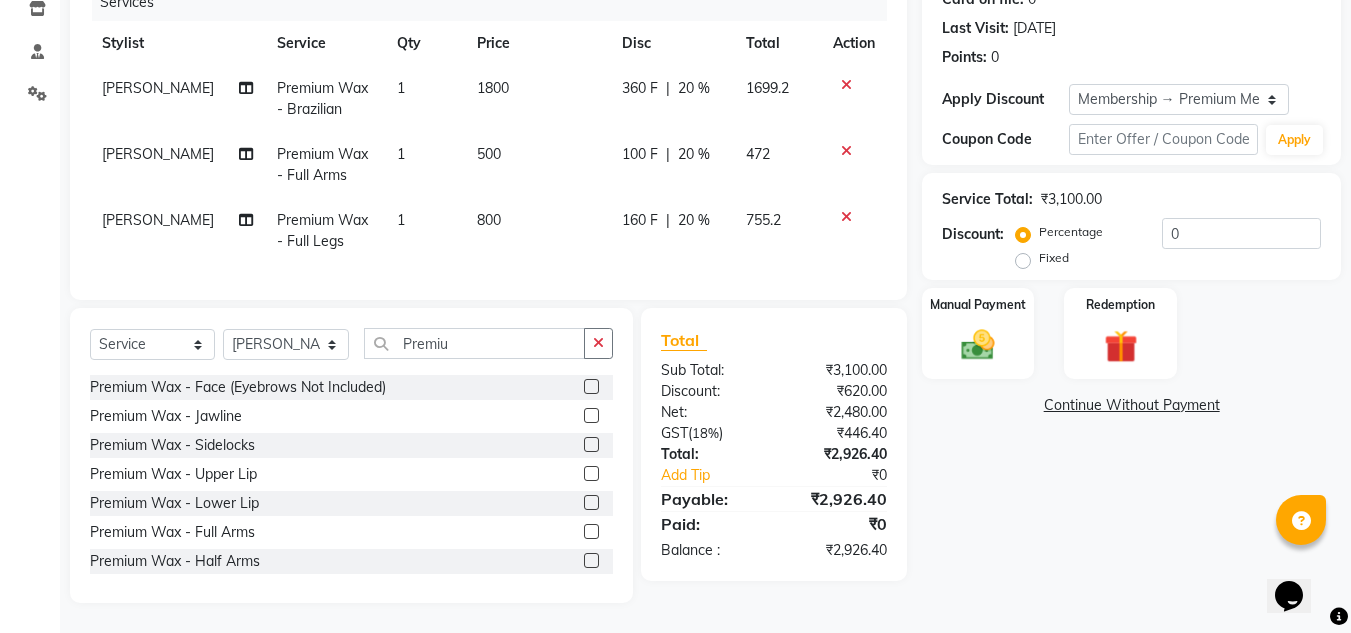 scroll, scrollTop: 279, scrollLeft: 0, axis: vertical 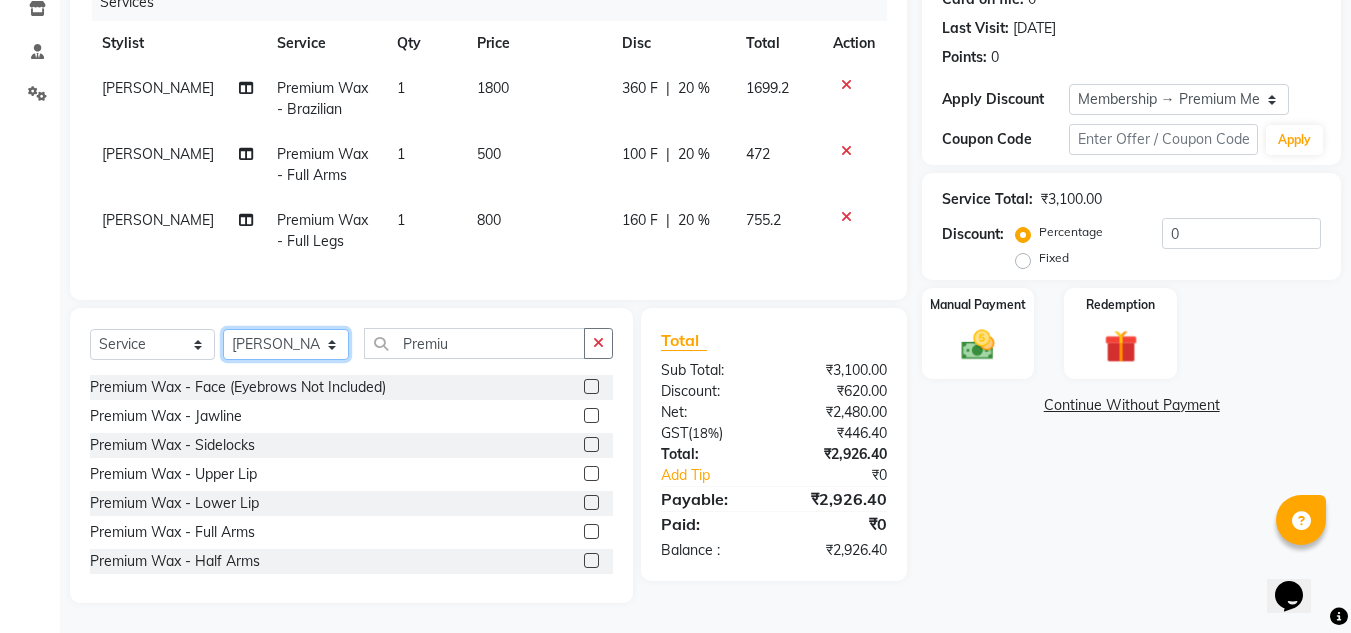 click on "Select Stylist Abid Salmani  Aniket Kadam  Faim Alvi  Front Desk  Muskan Khan  Pooja Kolge Reena Shaukat Ali  Salman Ansari  Sangeeta Kadri Shailendra Chauhan  Shekhar Sangle Soniyaa Varma Suchita Mistry Swapnil Kamble" 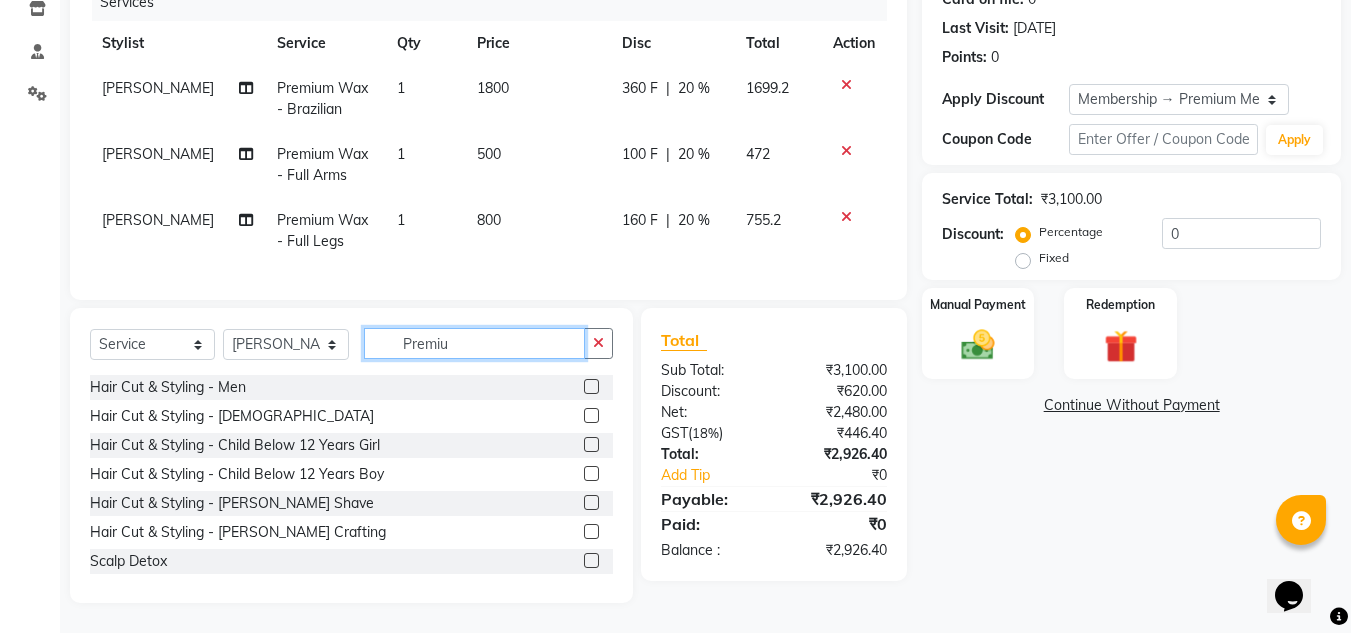 click on "Premiu" 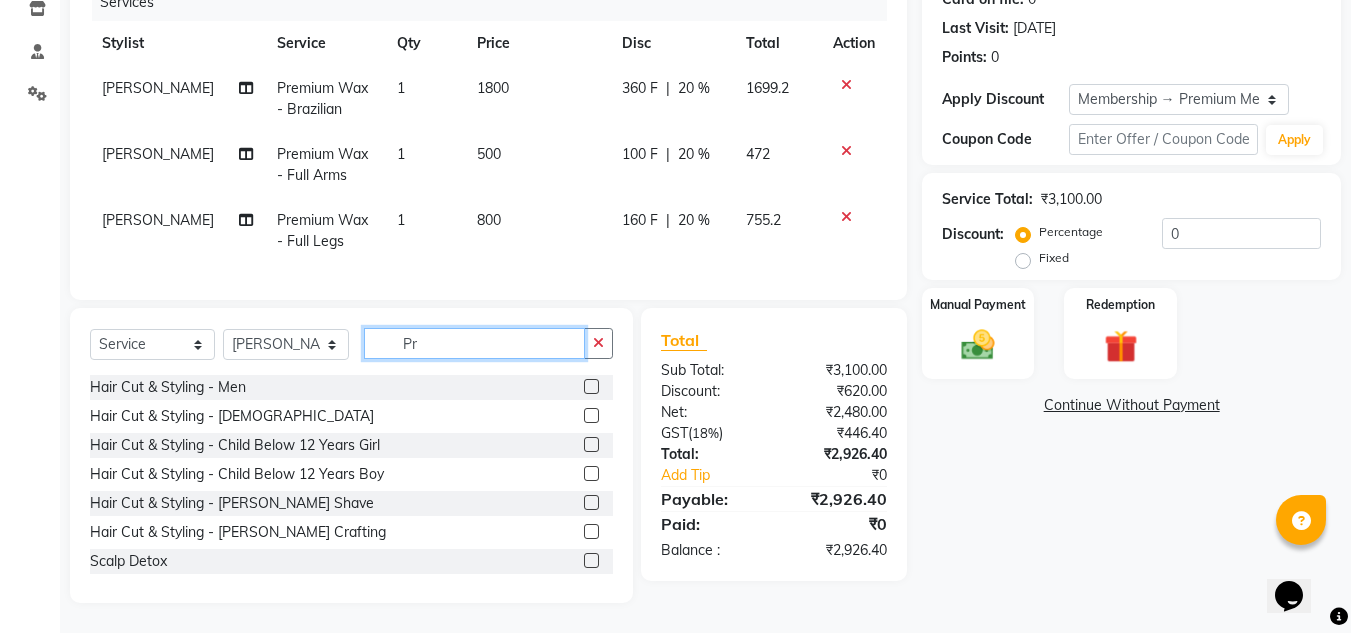 type on "P" 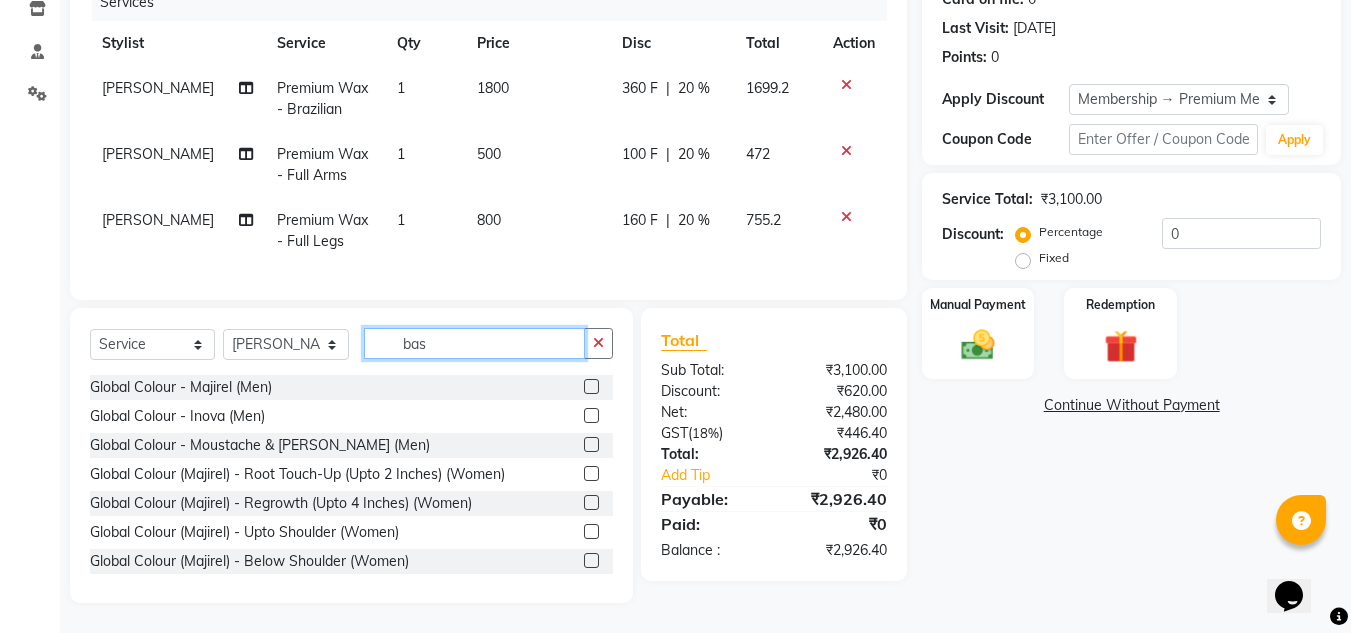 scroll, scrollTop: 257, scrollLeft: 0, axis: vertical 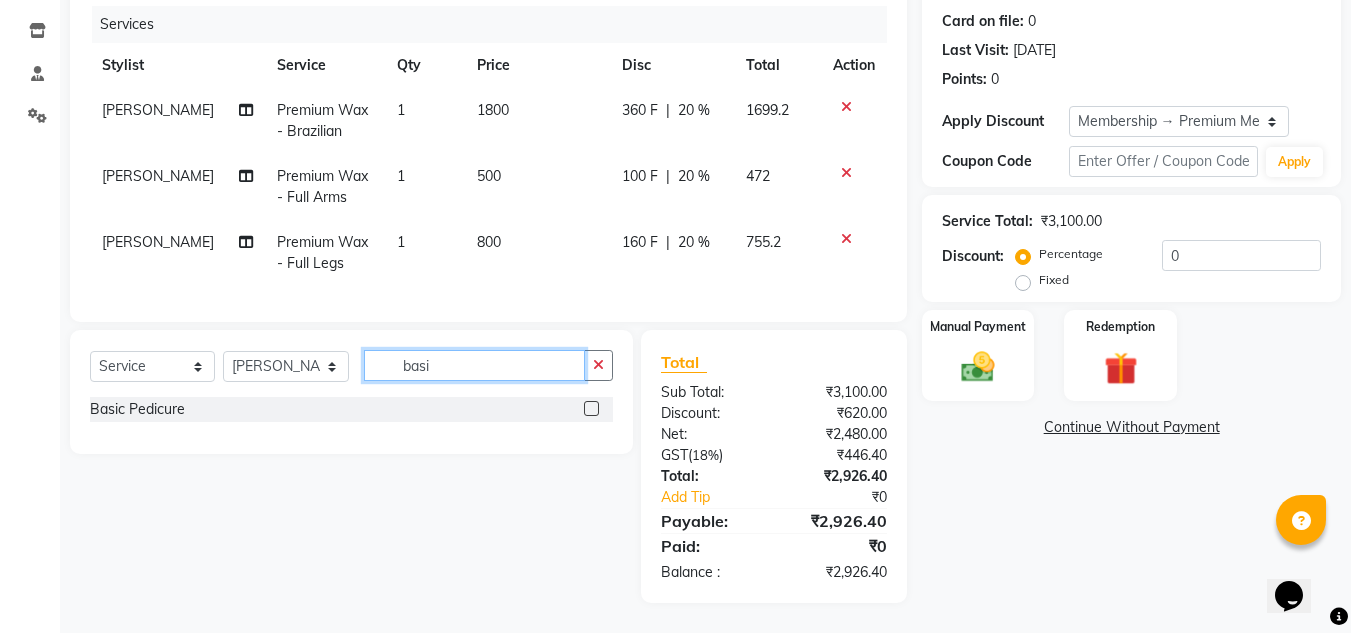 type on "basi" 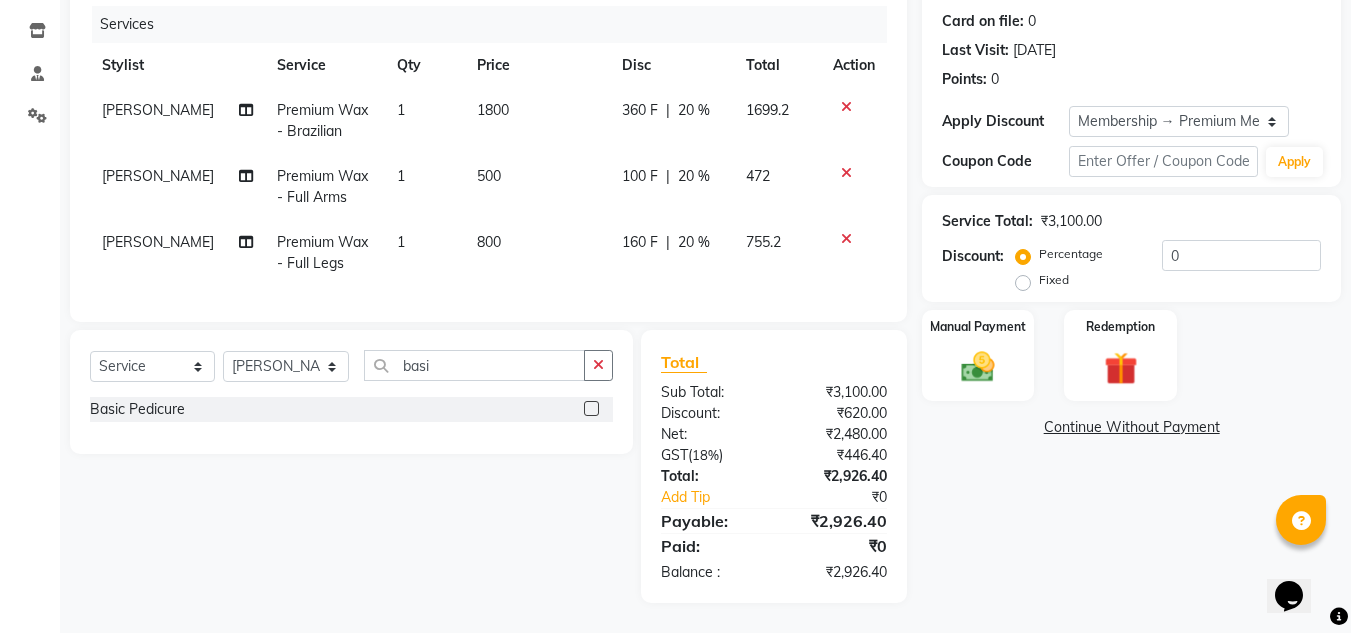 click 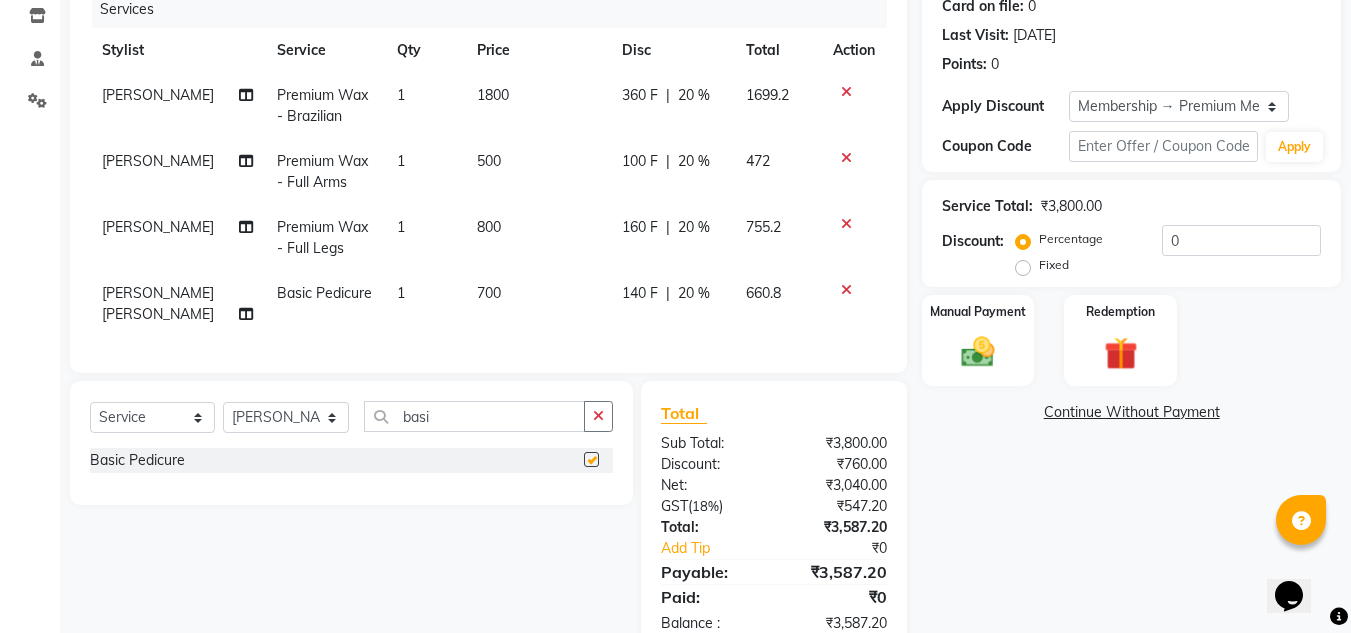 checkbox on "false" 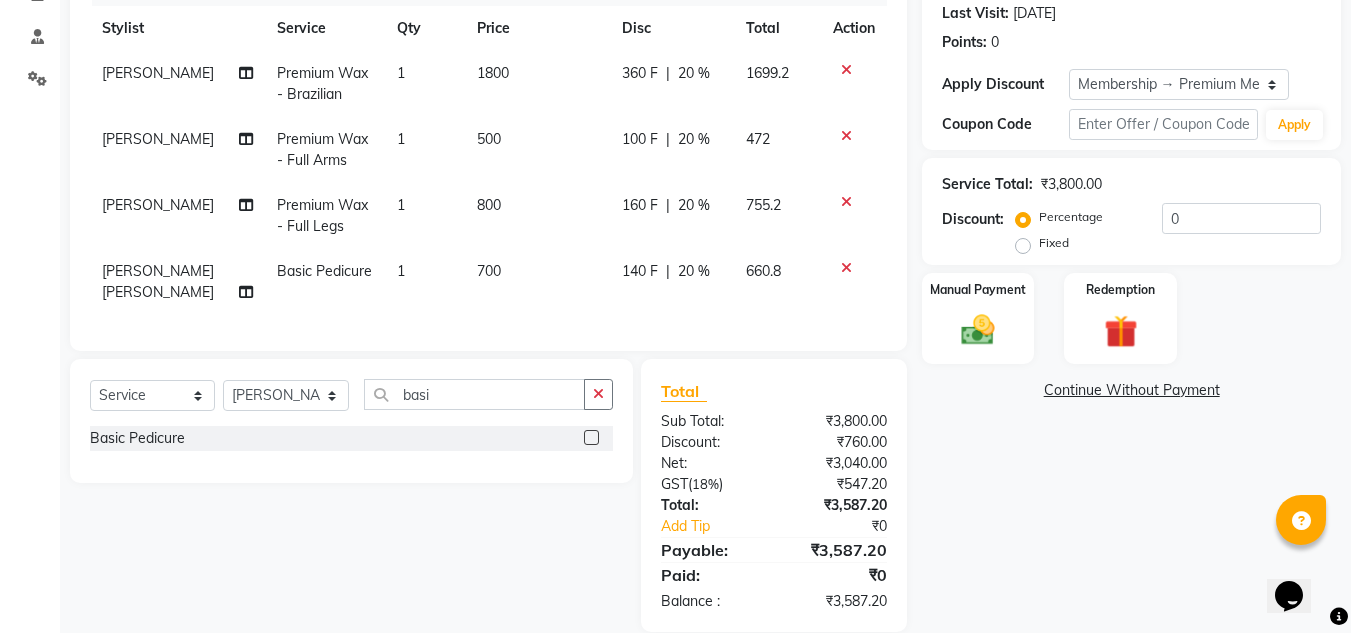 scroll, scrollTop: 302, scrollLeft: 0, axis: vertical 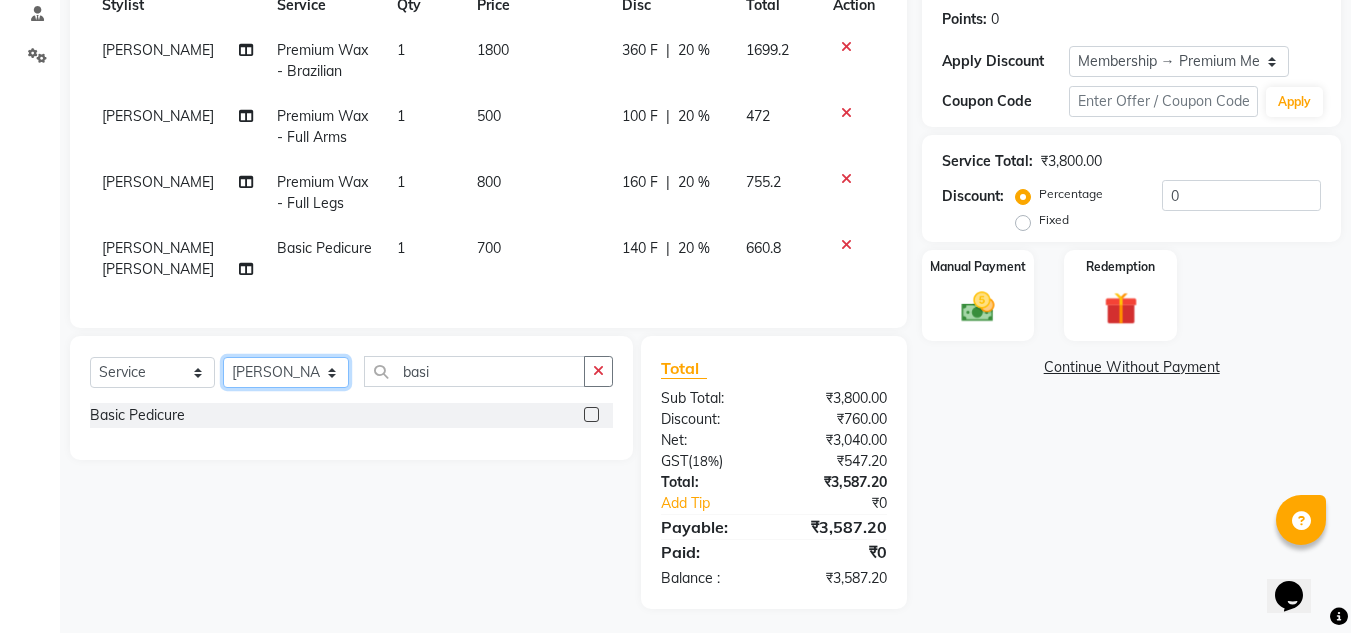 click on "Select Stylist Abid Salmani  Aniket Kadam  Faim Alvi  Front Desk  Muskan Khan  Pooja Kolge Reena Shaukat Ali  Salman Ansari  Sangeeta Kadri Shailendra Chauhan  Shekhar Sangle Soniyaa Varma Suchita Mistry Swapnil Kamble" 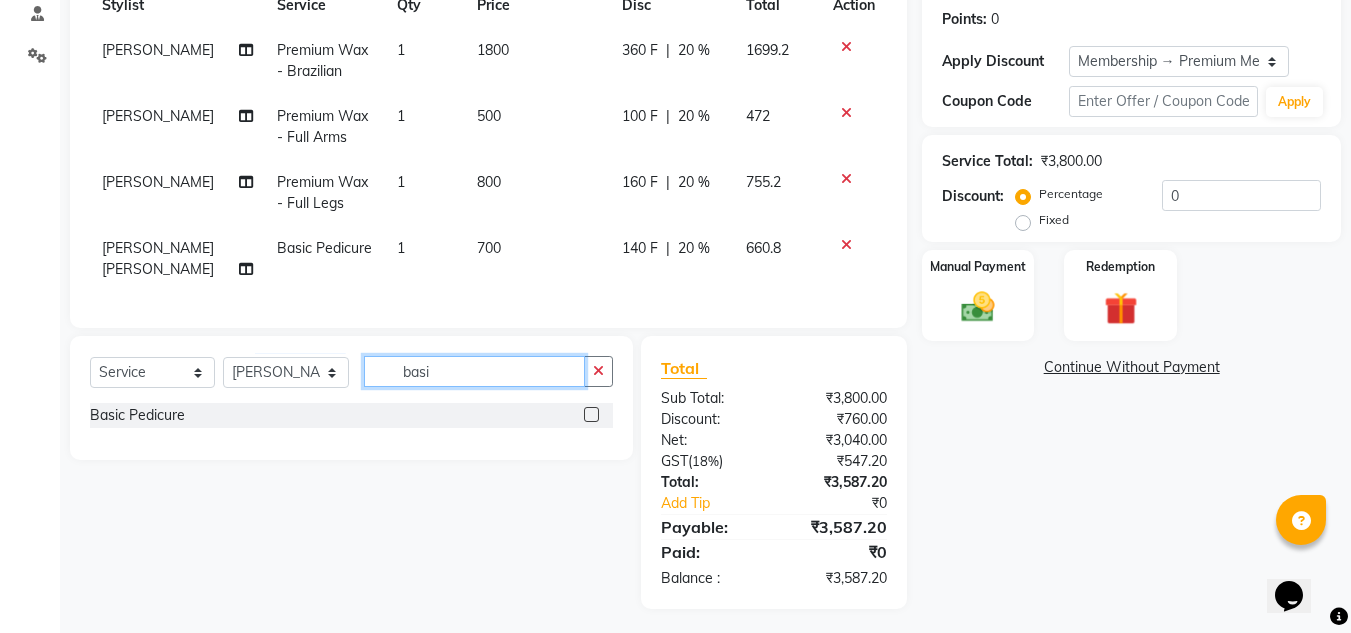drag, startPoint x: 461, startPoint y: 370, endPoint x: 483, endPoint y: 366, distance: 22.36068 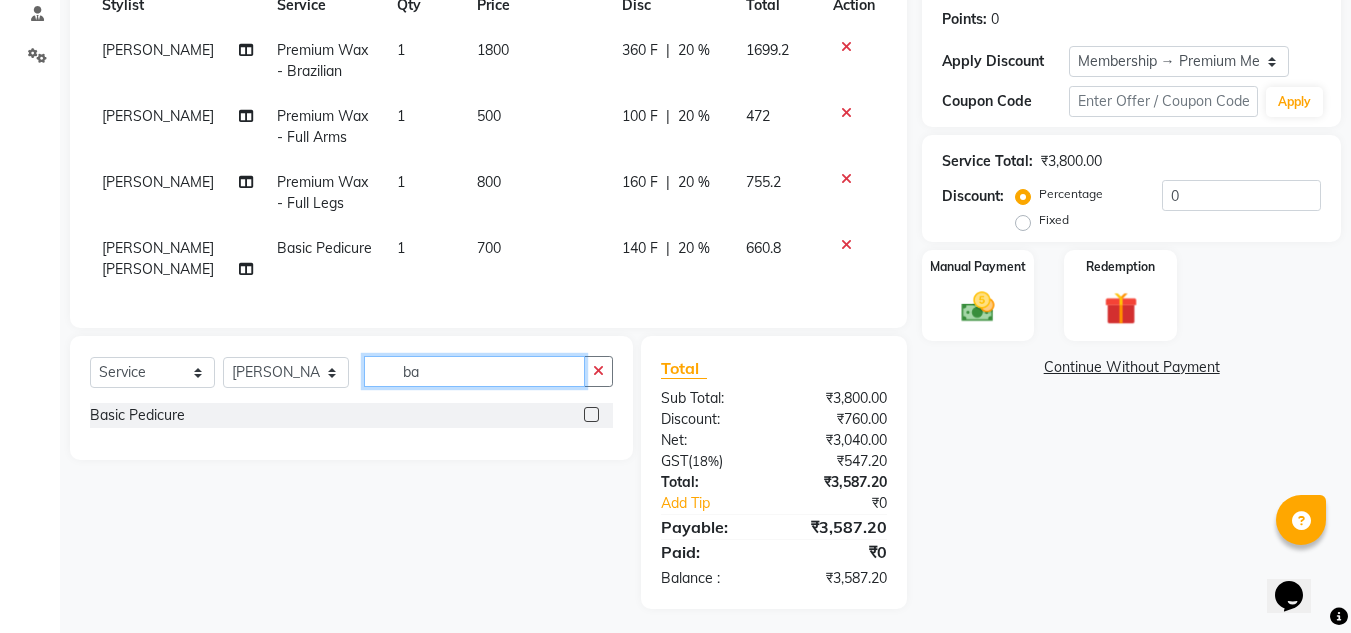 type on "b" 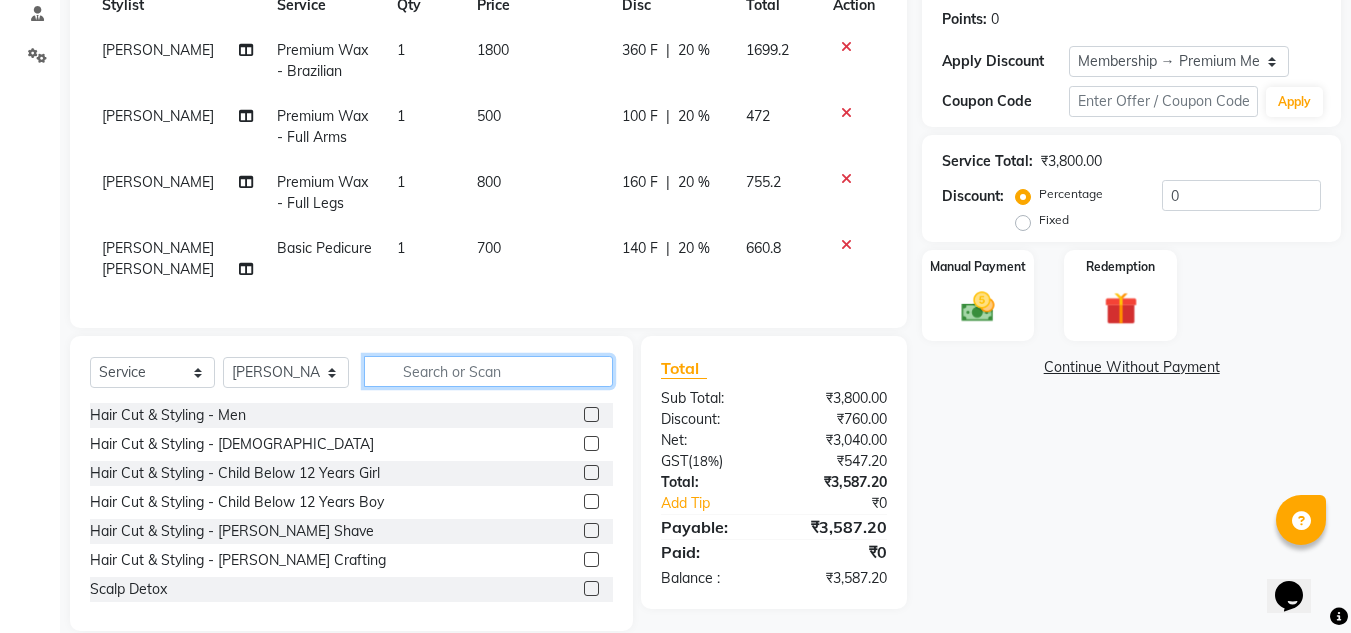type on "9" 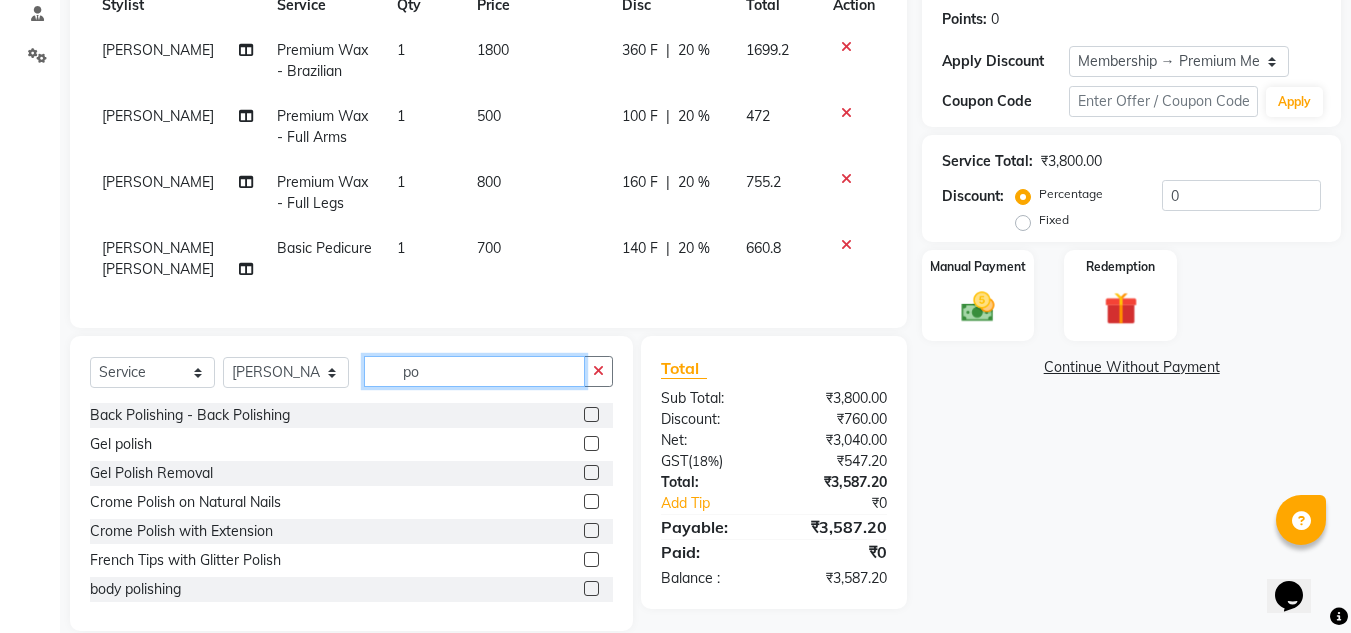 type on "p" 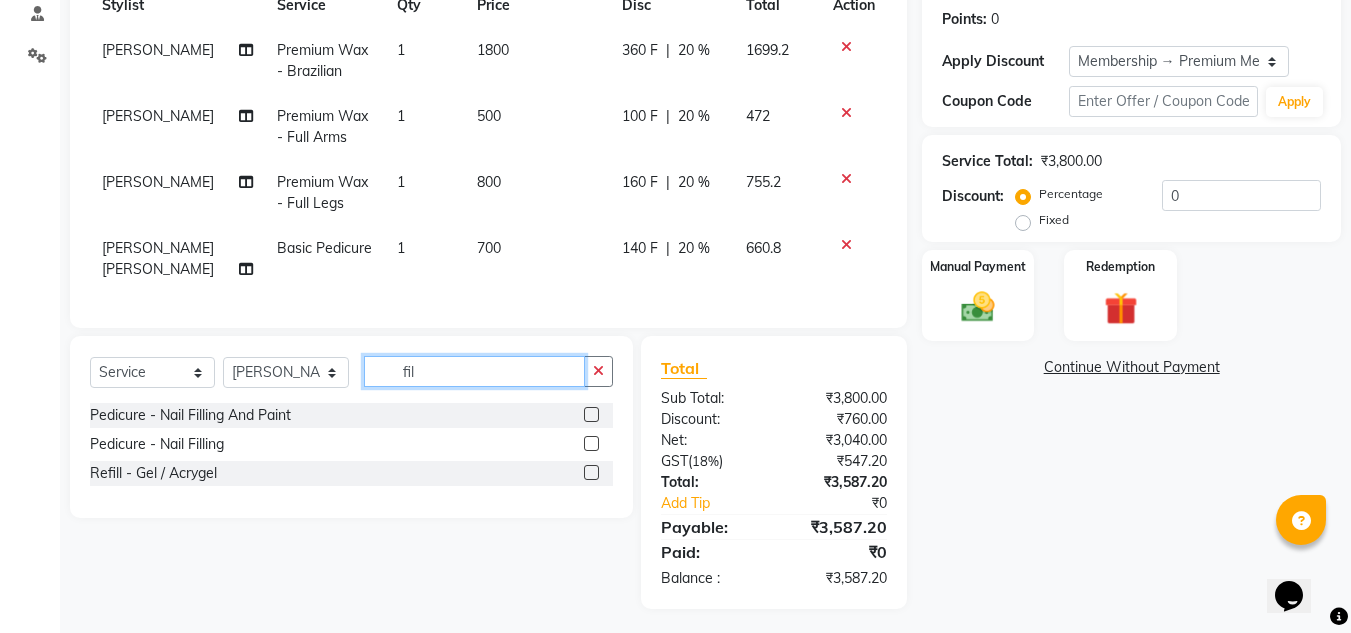 type on "fil" 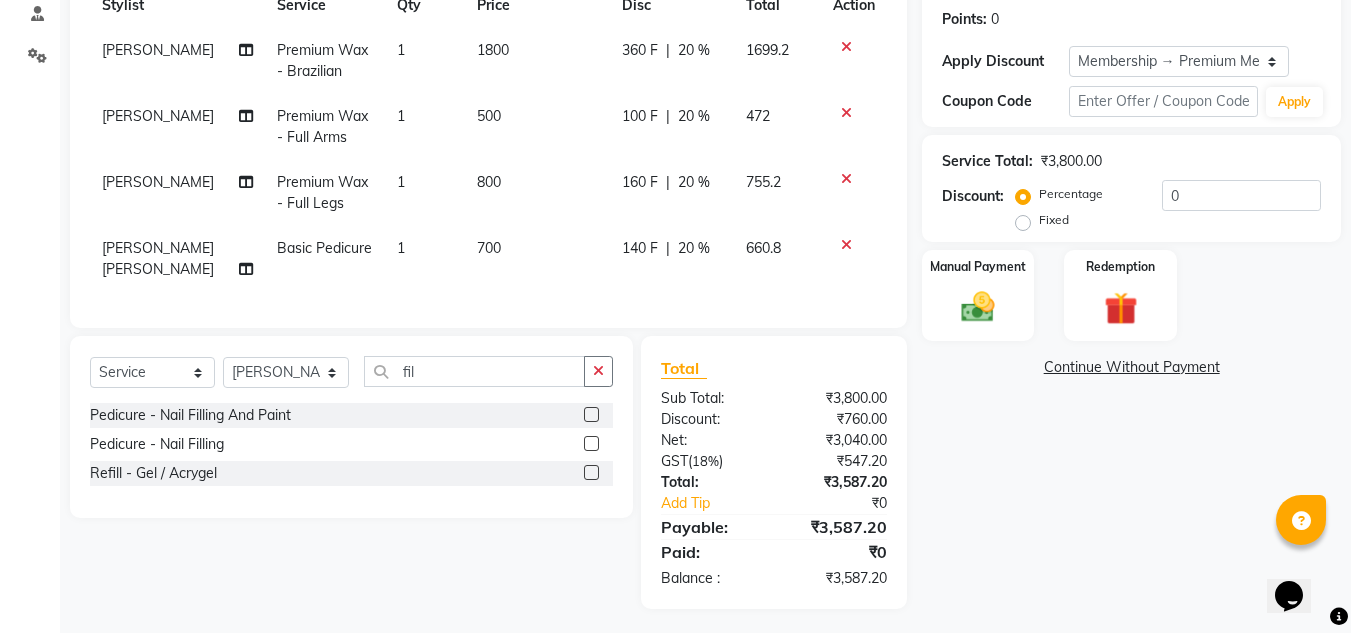 click 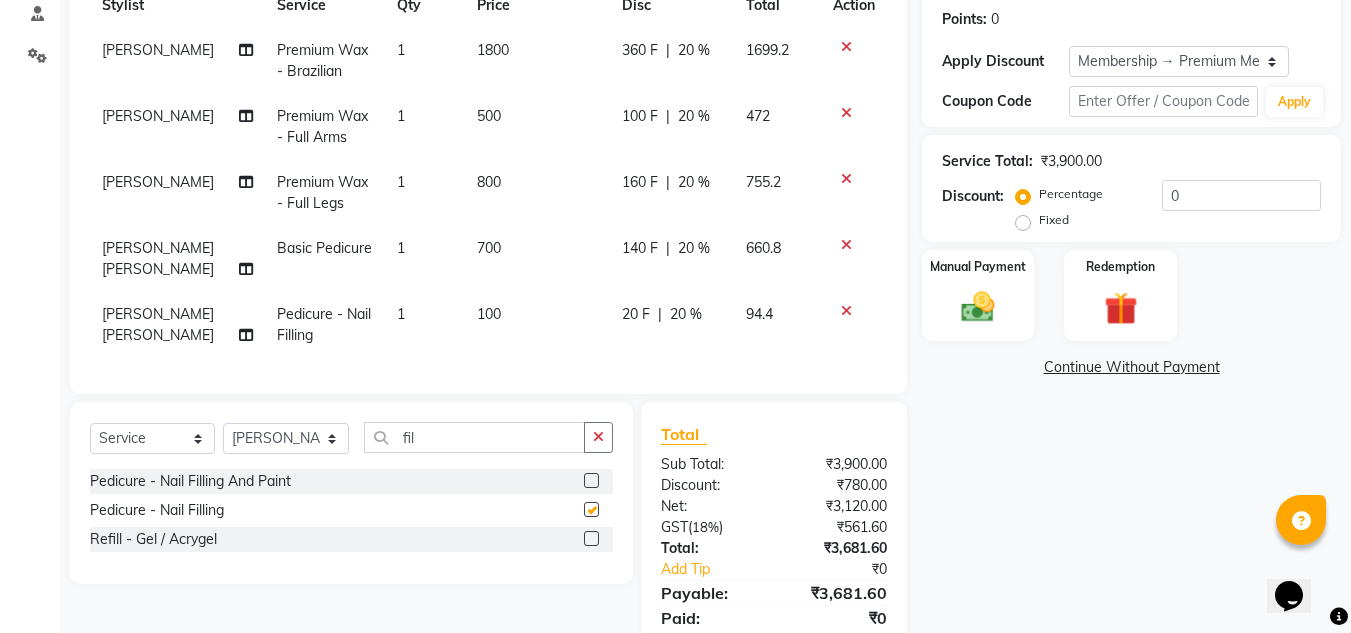 checkbox on "false" 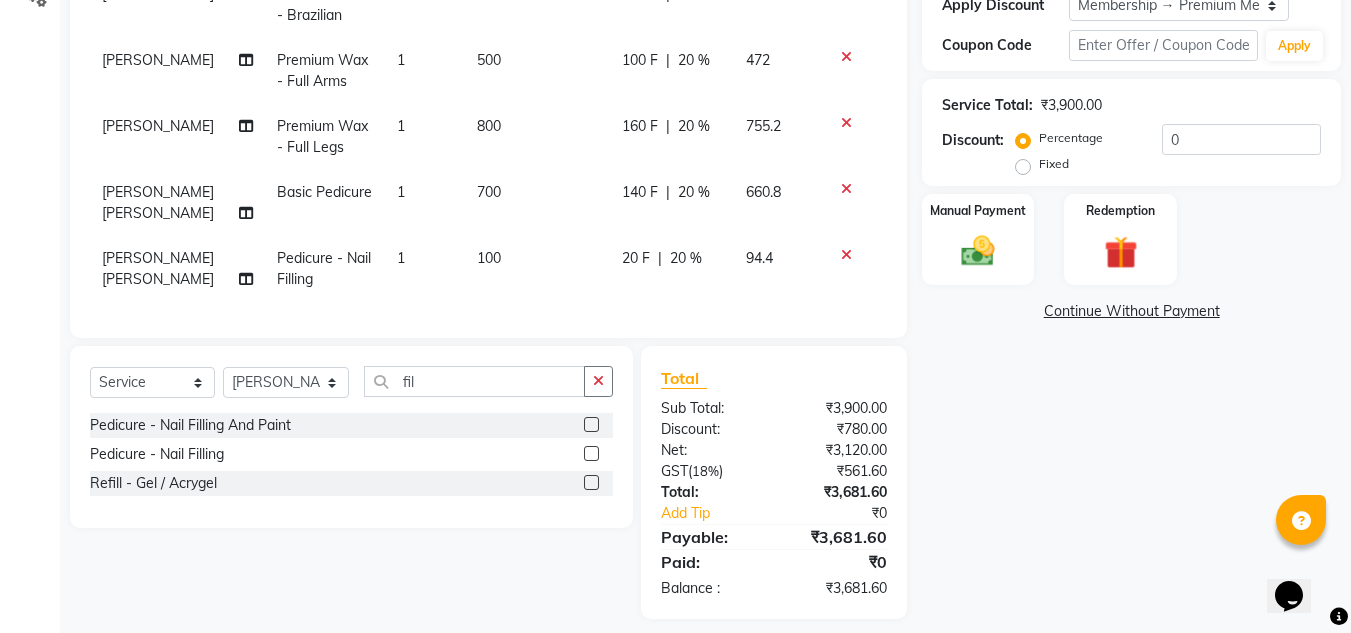 scroll, scrollTop: 368, scrollLeft: 0, axis: vertical 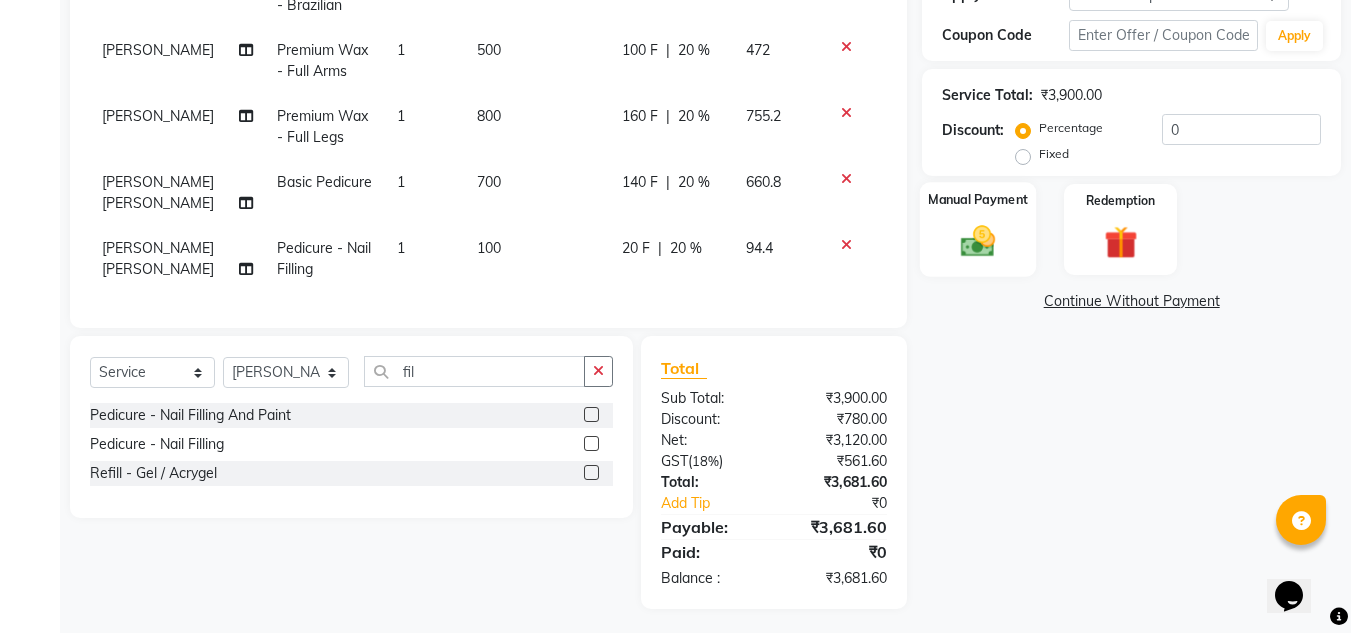 click 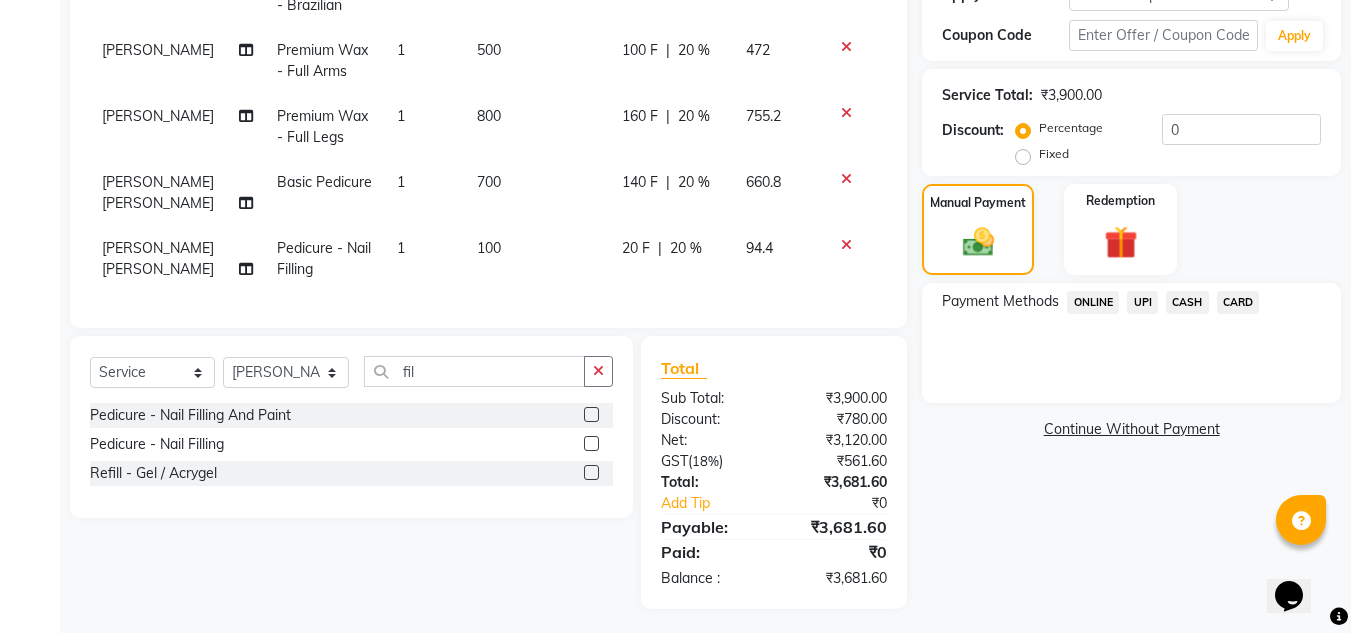 click on "CARD" 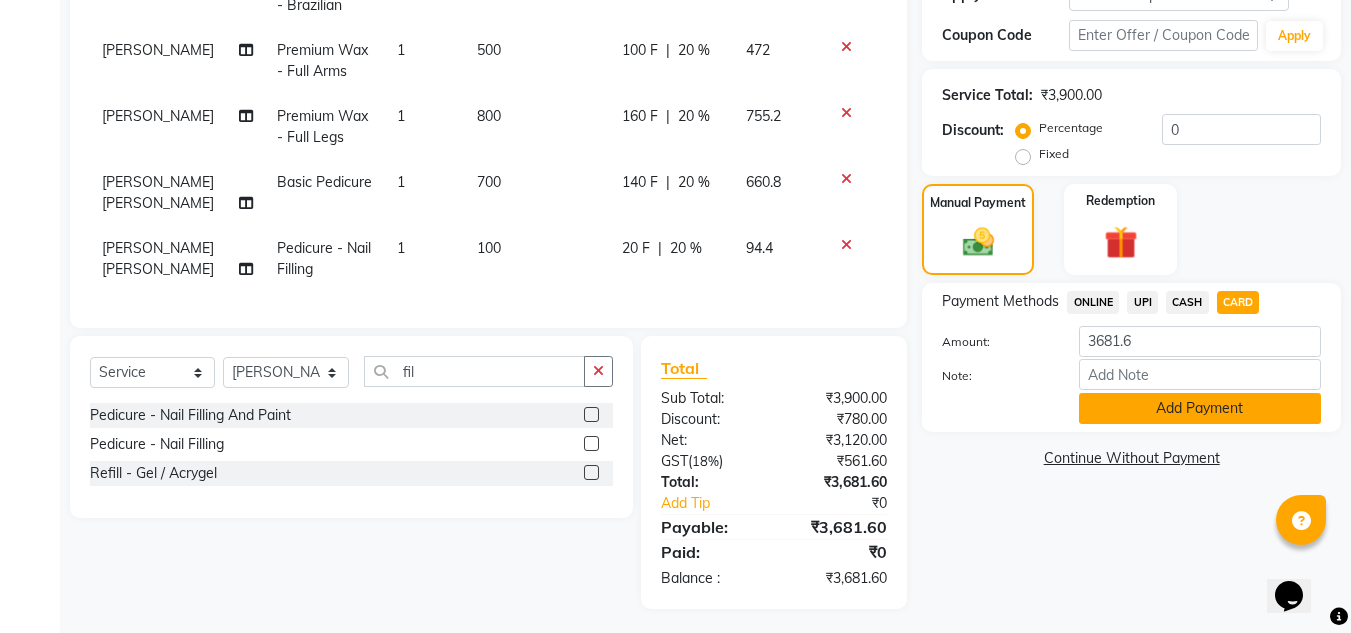 click on "Add Payment" 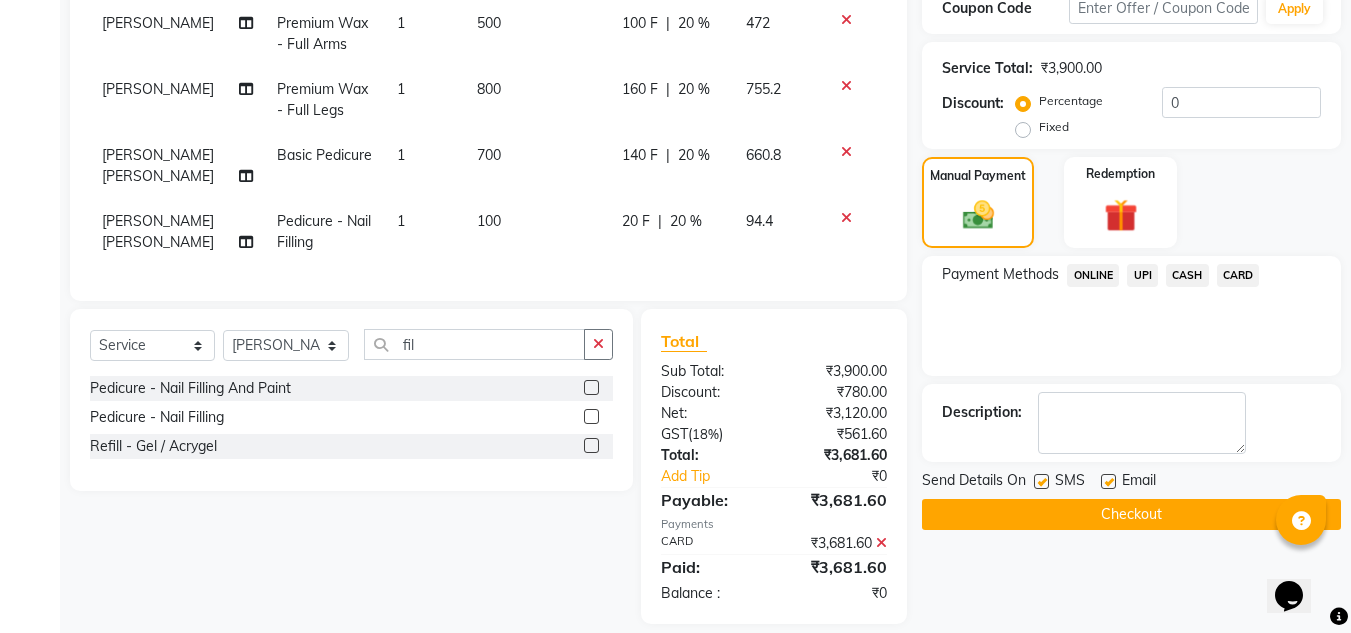 scroll, scrollTop: 410, scrollLeft: 0, axis: vertical 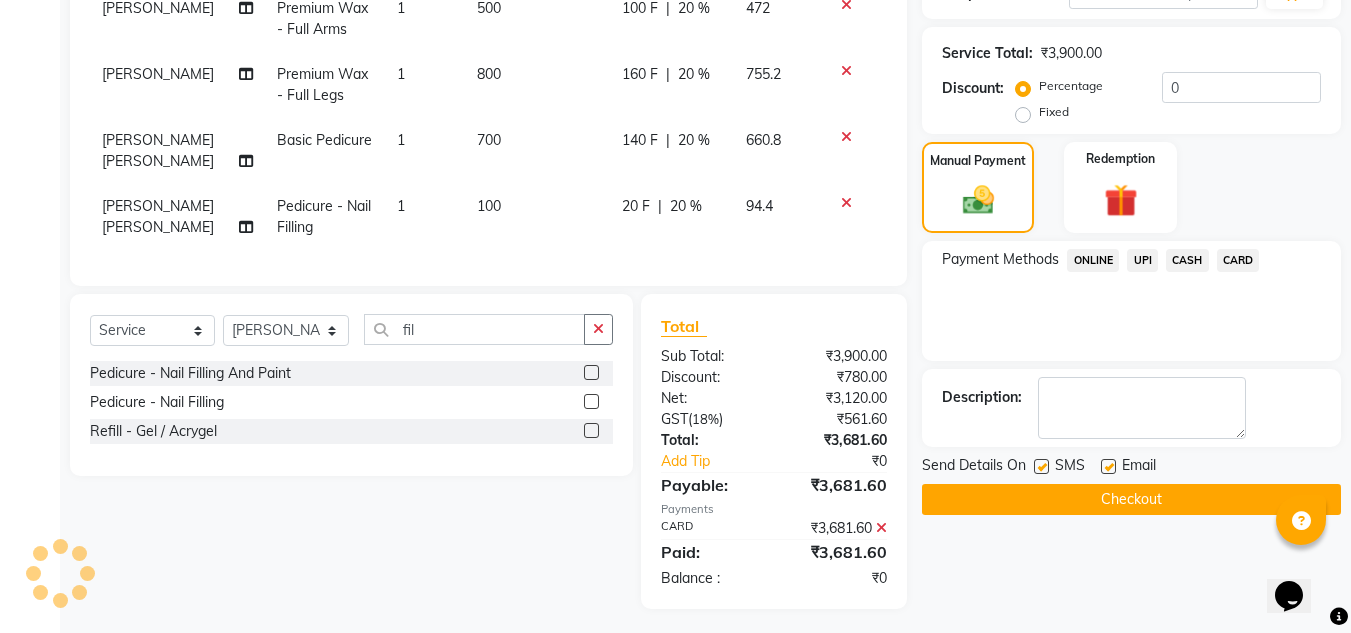 click 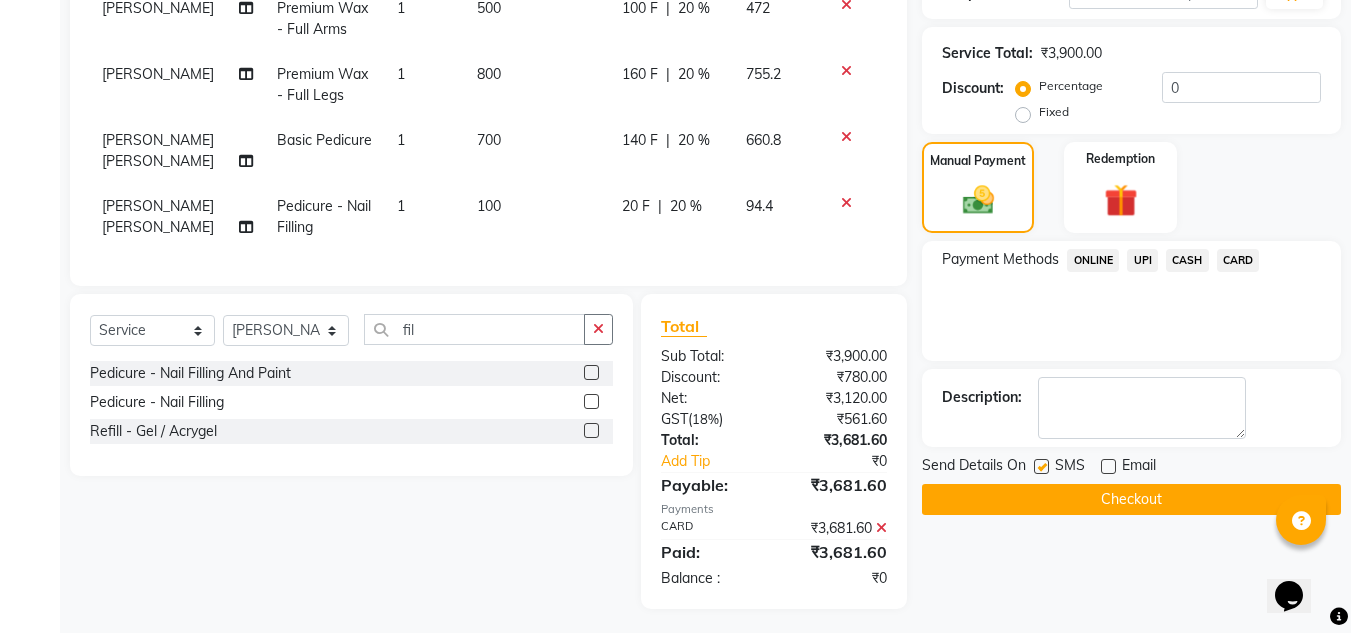 click on "Checkout" 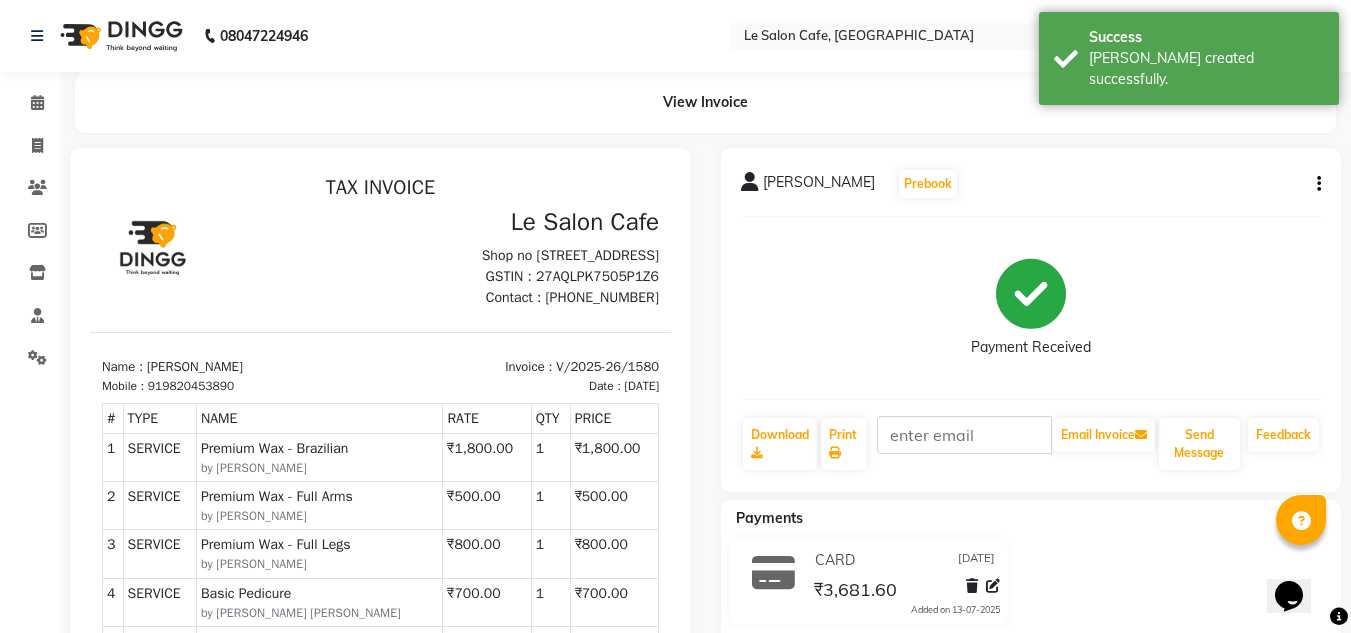 scroll, scrollTop: 0, scrollLeft: 0, axis: both 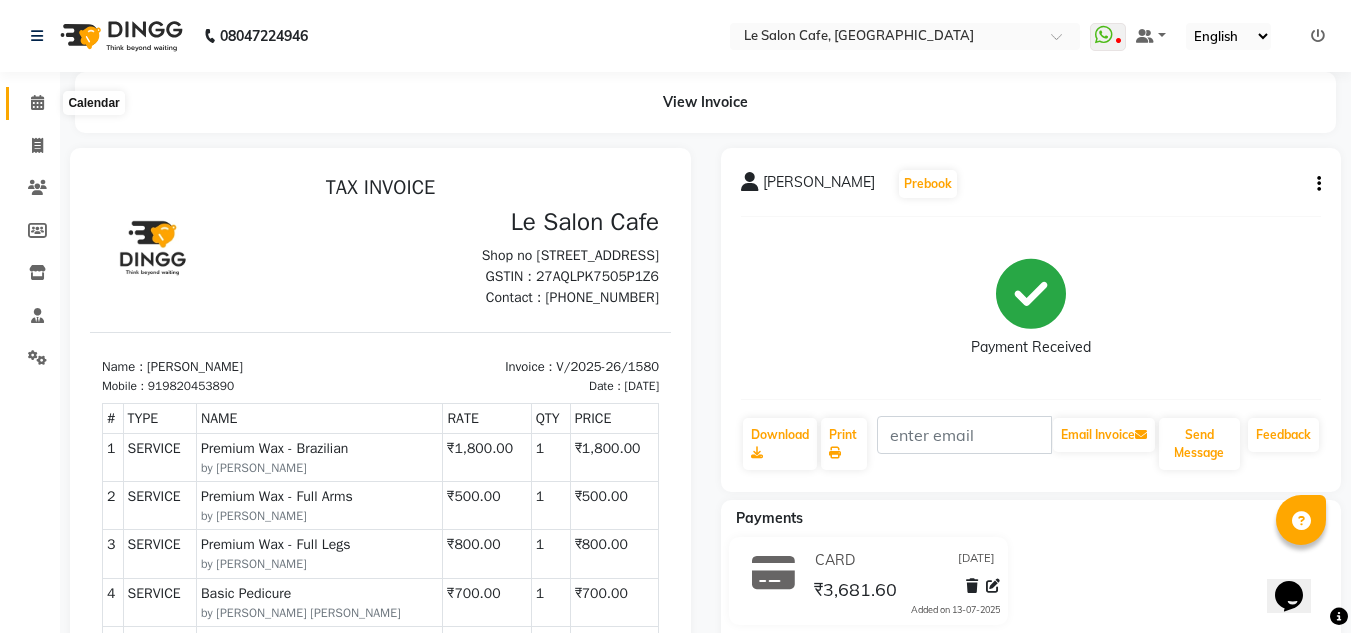 click 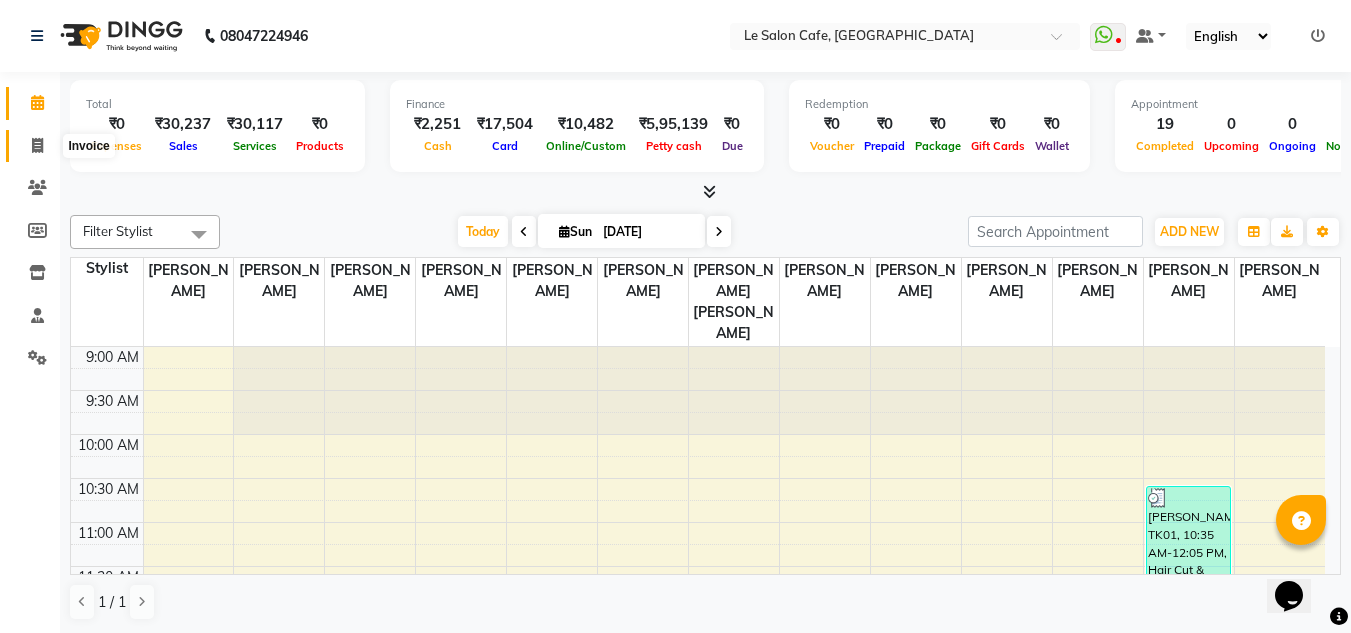click 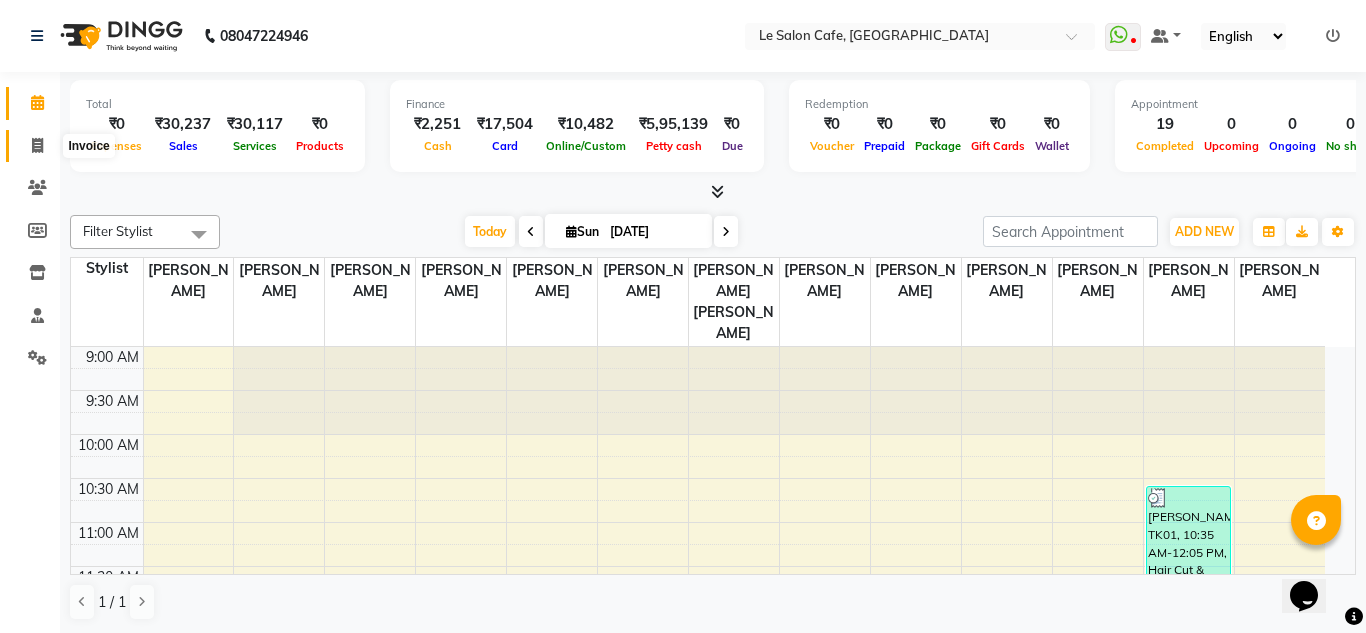 select on "service" 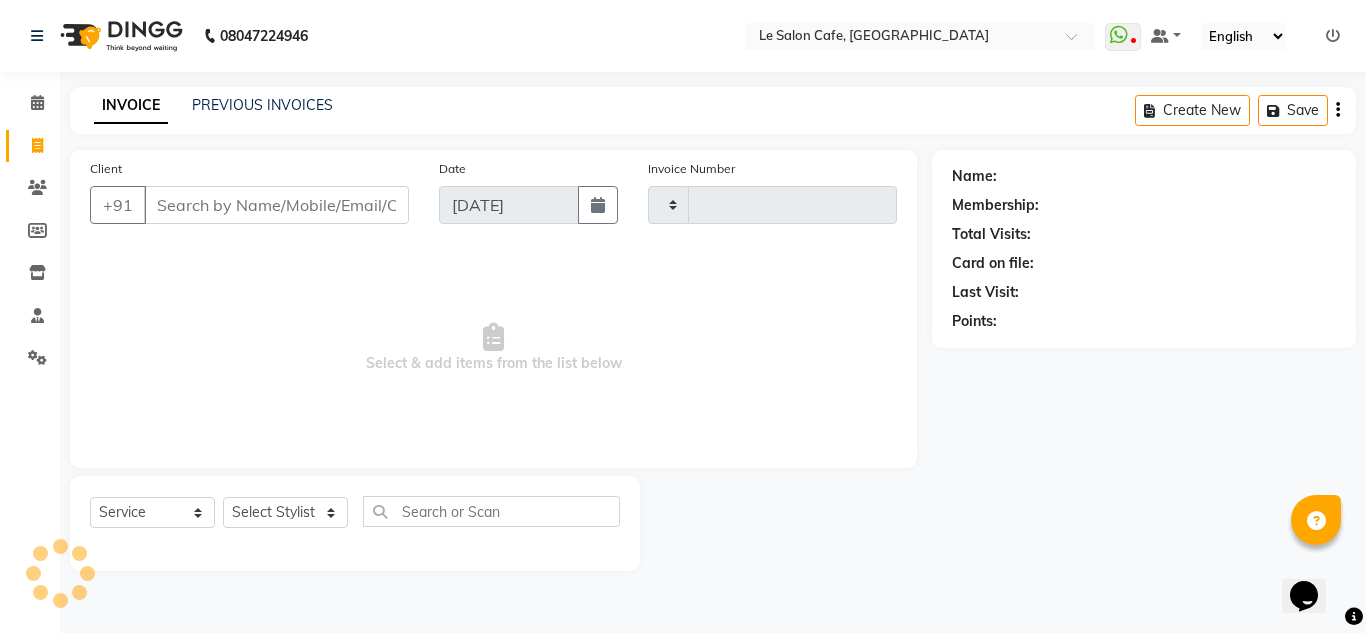 type on "1581" 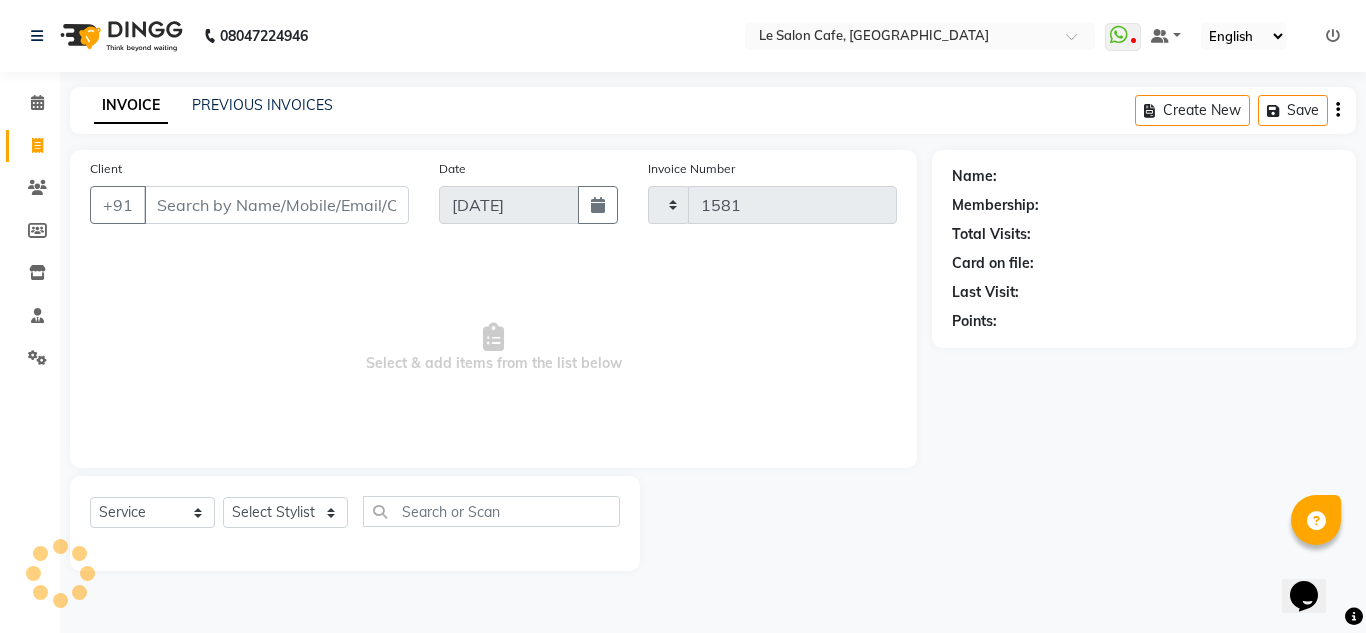 select on "594" 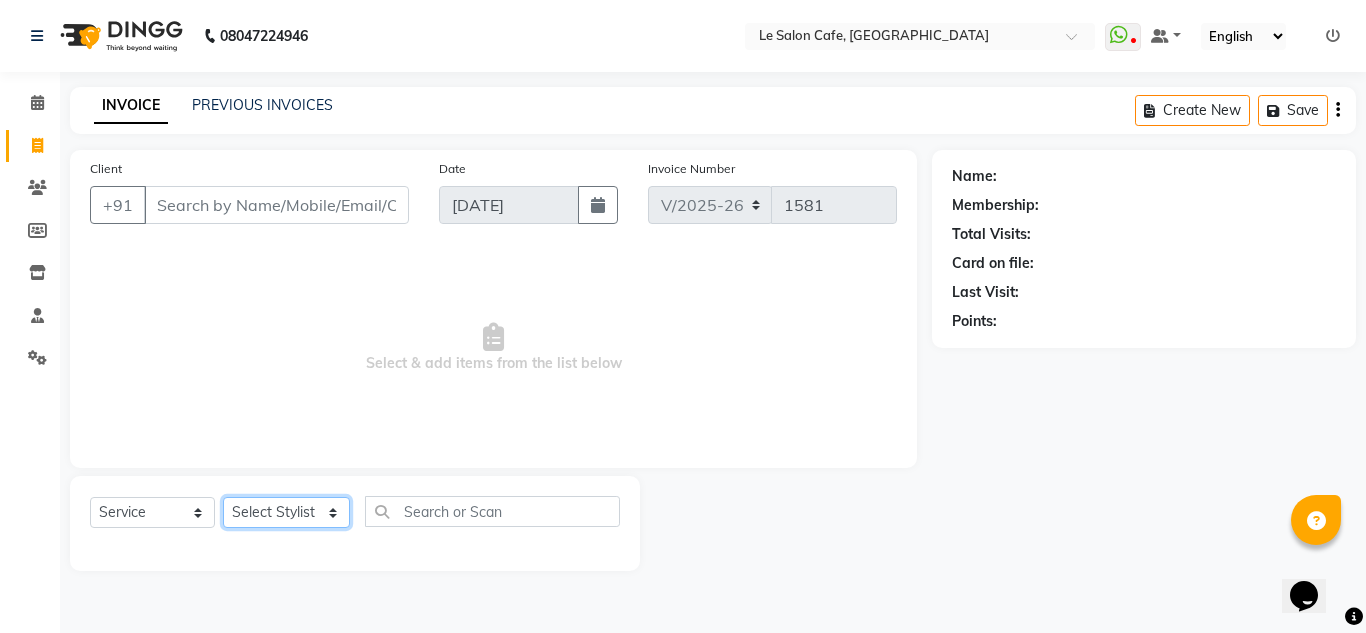 click on "Select Stylist Abid Salmani  Aniket Kadam  Faim Alvi  Front Desk  Muskan Khan  Pooja Kolge Reena Shaukat Ali  Salman Ansari  Sangeeta Kadri Shailendra Chauhan  Shekhar Sangle Soniyaa Varma Suchita Mistry Swapnil Kamble" 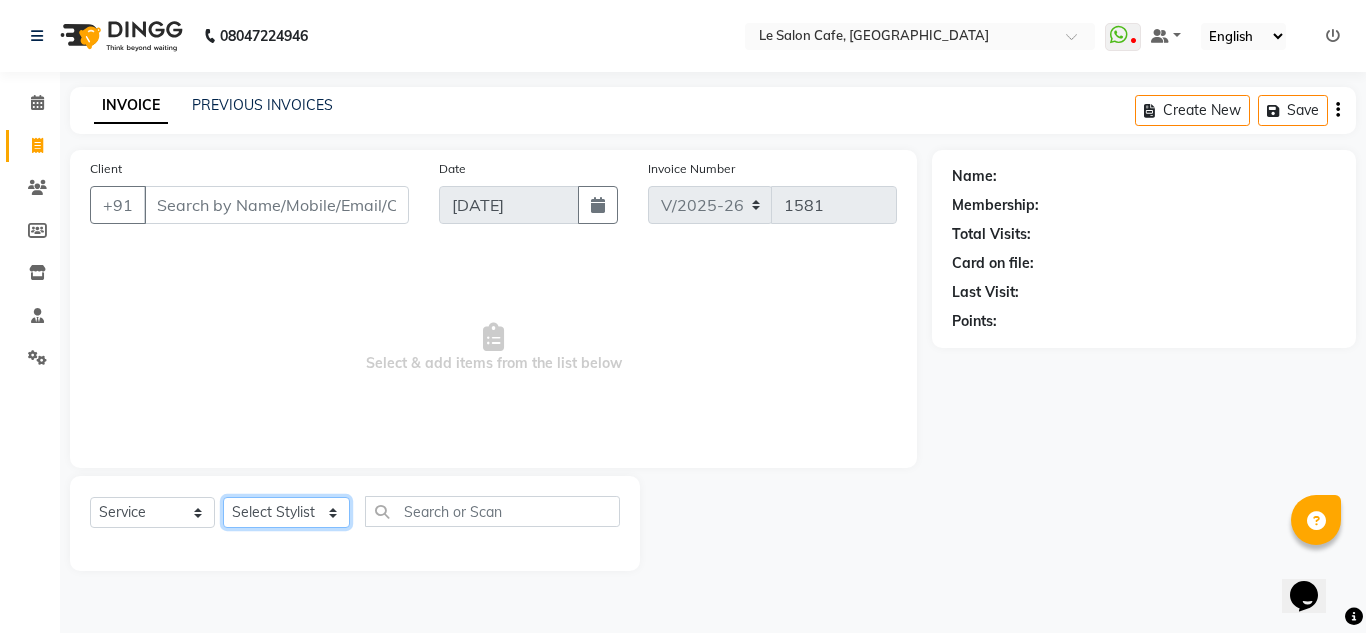 select on "74710" 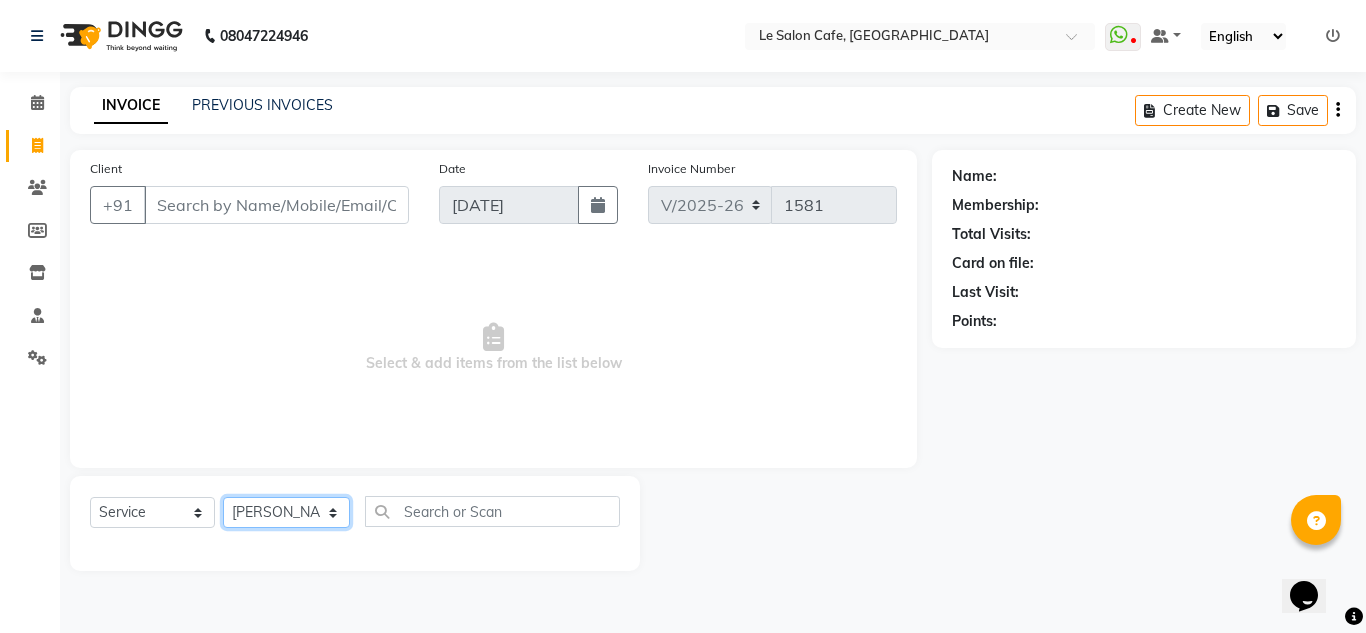click on "Select Stylist Abid Salmani  Aniket Kadam  Faim Alvi  Front Desk  Muskan Khan  Pooja Kolge Reena Shaukat Ali  Salman Ansari  Sangeeta Kadri Shailendra Chauhan  Shekhar Sangle Soniyaa Varma Suchita Mistry Swapnil Kamble" 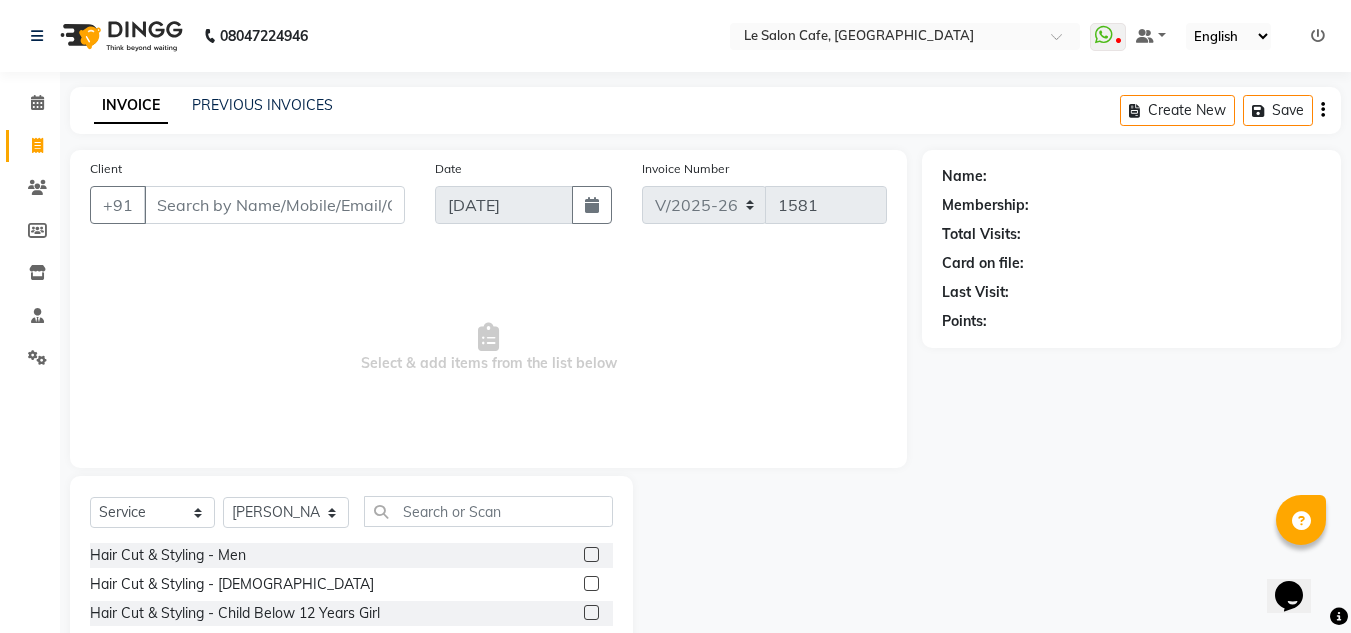 click 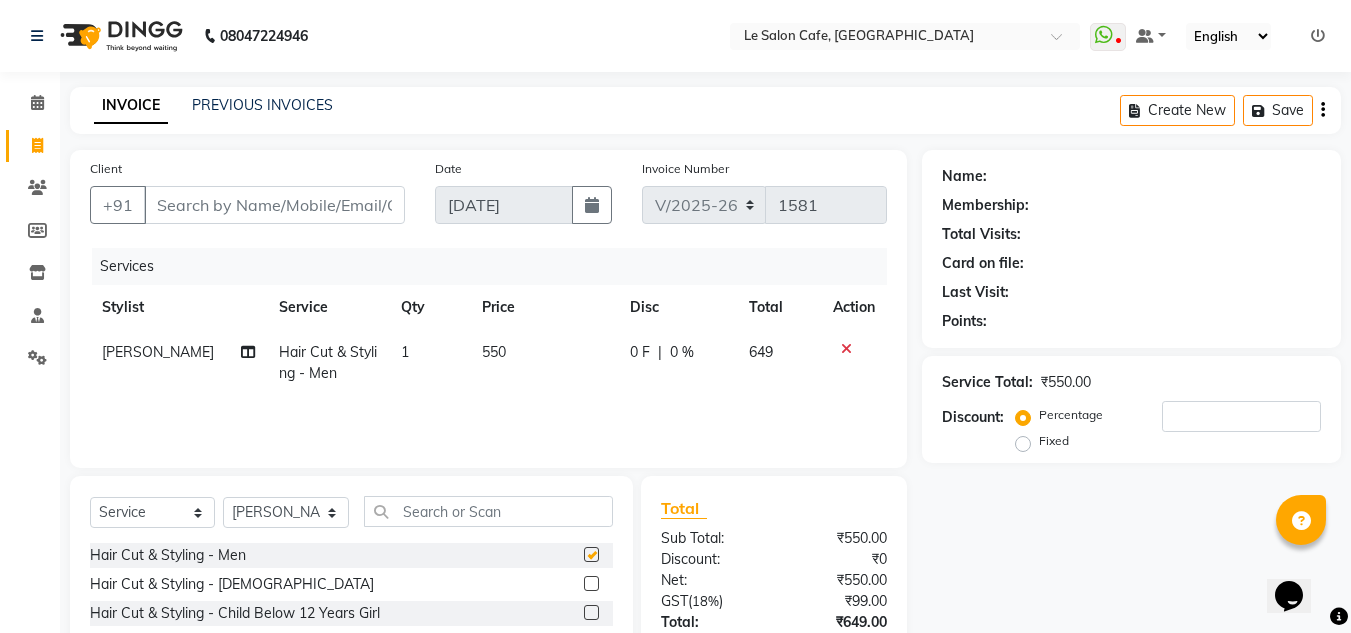 checkbox on "false" 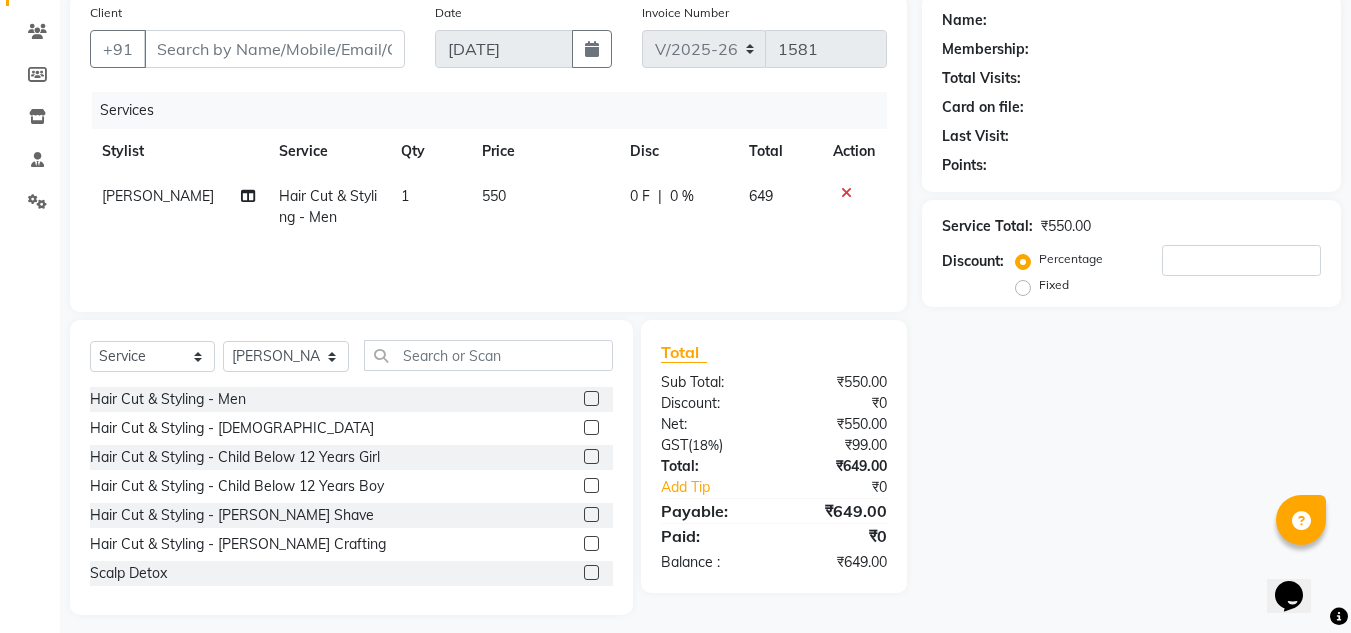 scroll, scrollTop: 168, scrollLeft: 0, axis: vertical 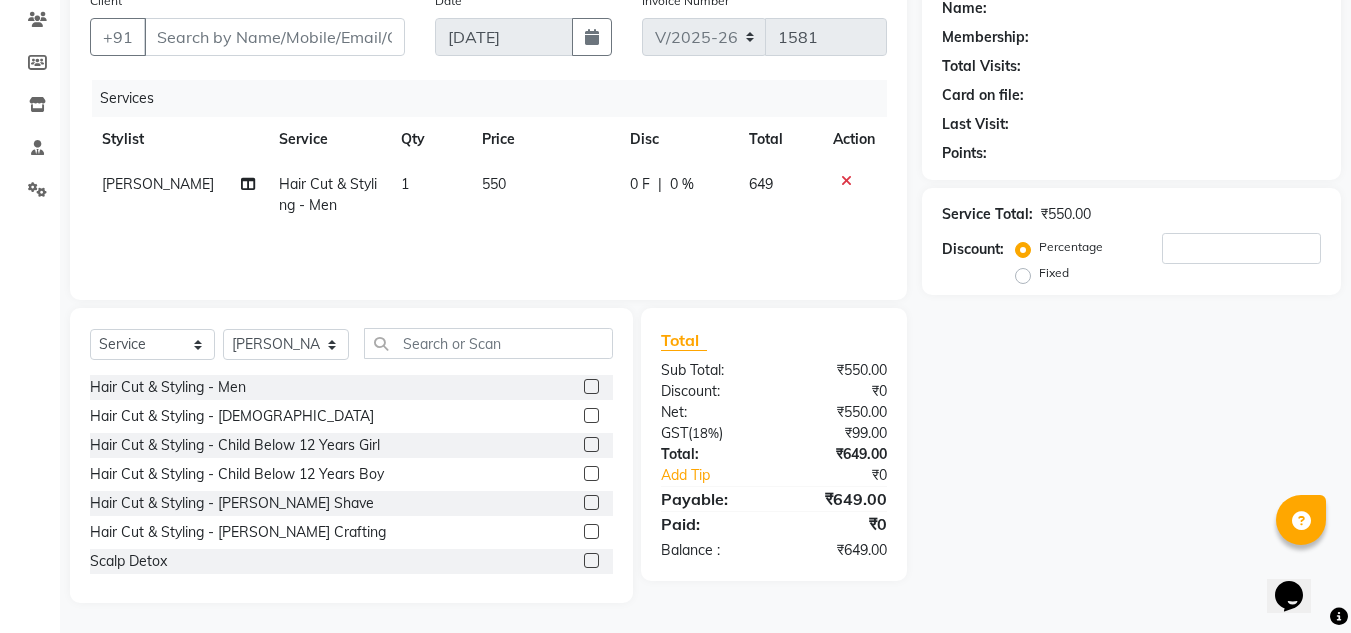 click 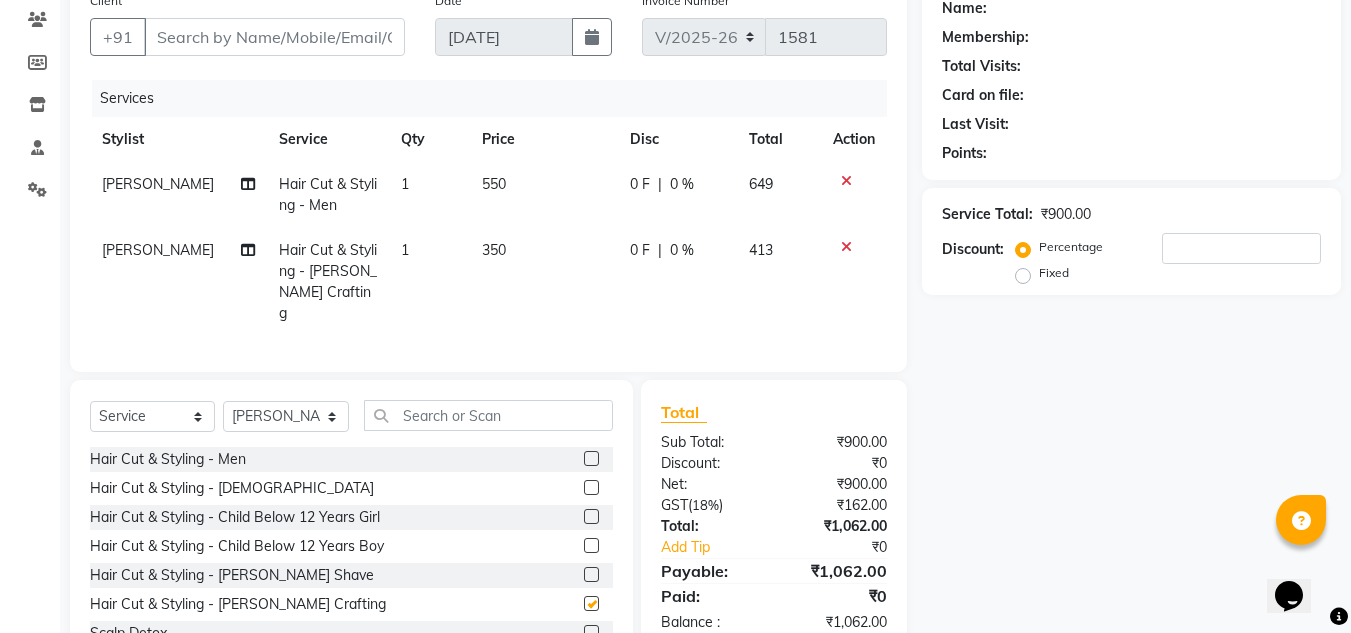 checkbox on "false" 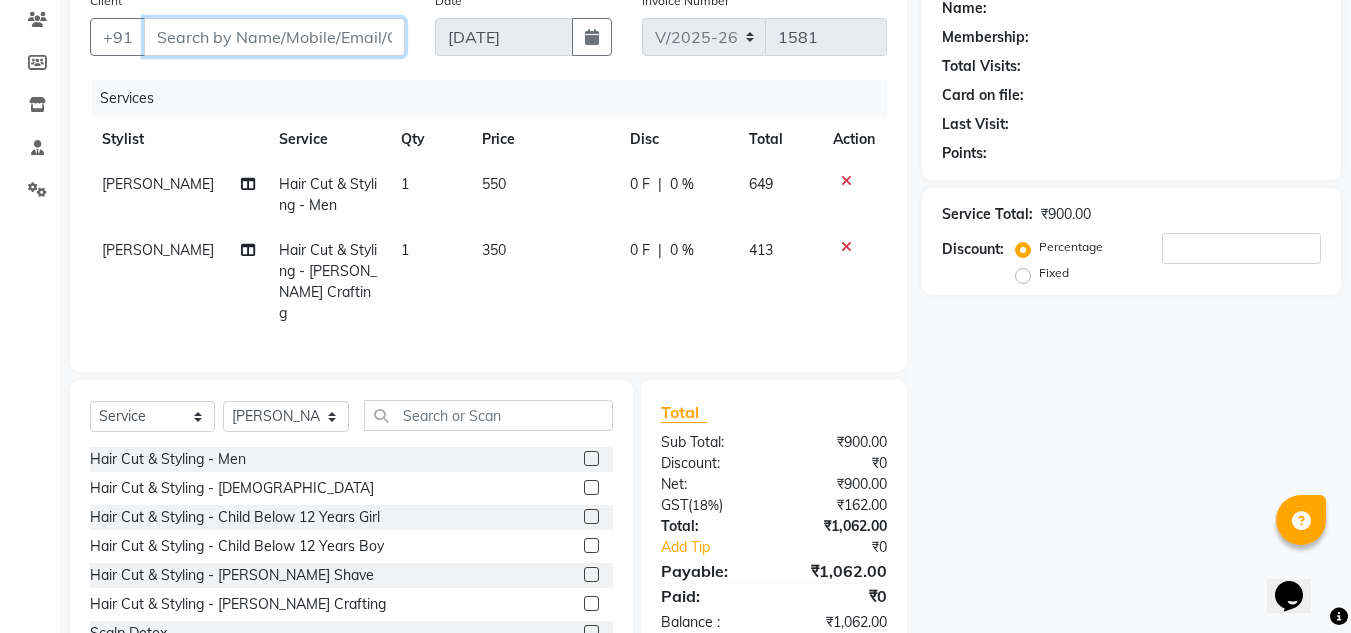click on "Client" at bounding box center (274, 37) 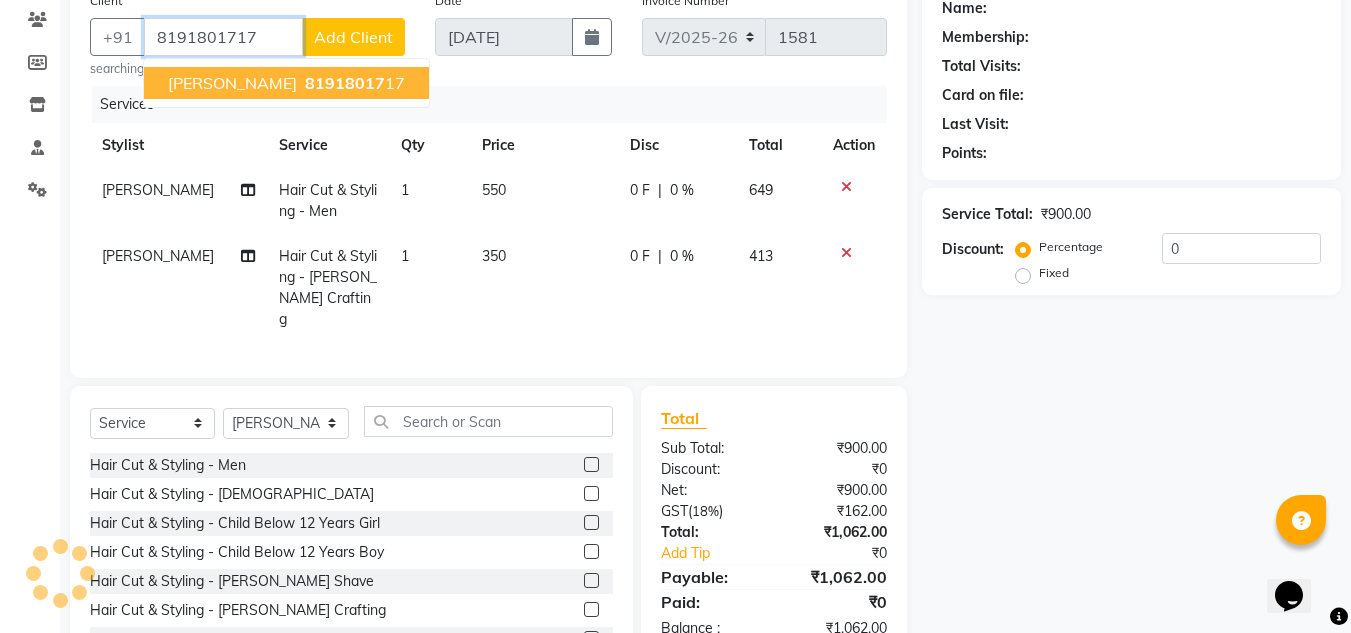 type on "8191801717" 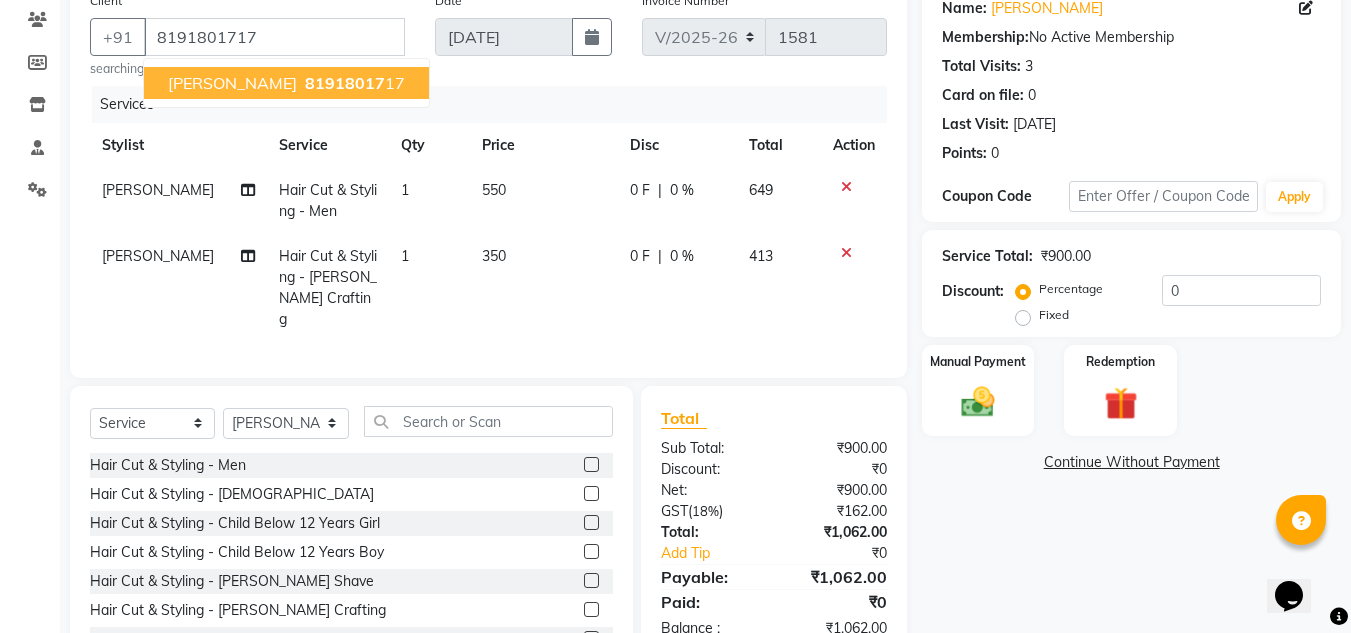 click on "Ananay Agarwal" at bounding box center [232, 83] 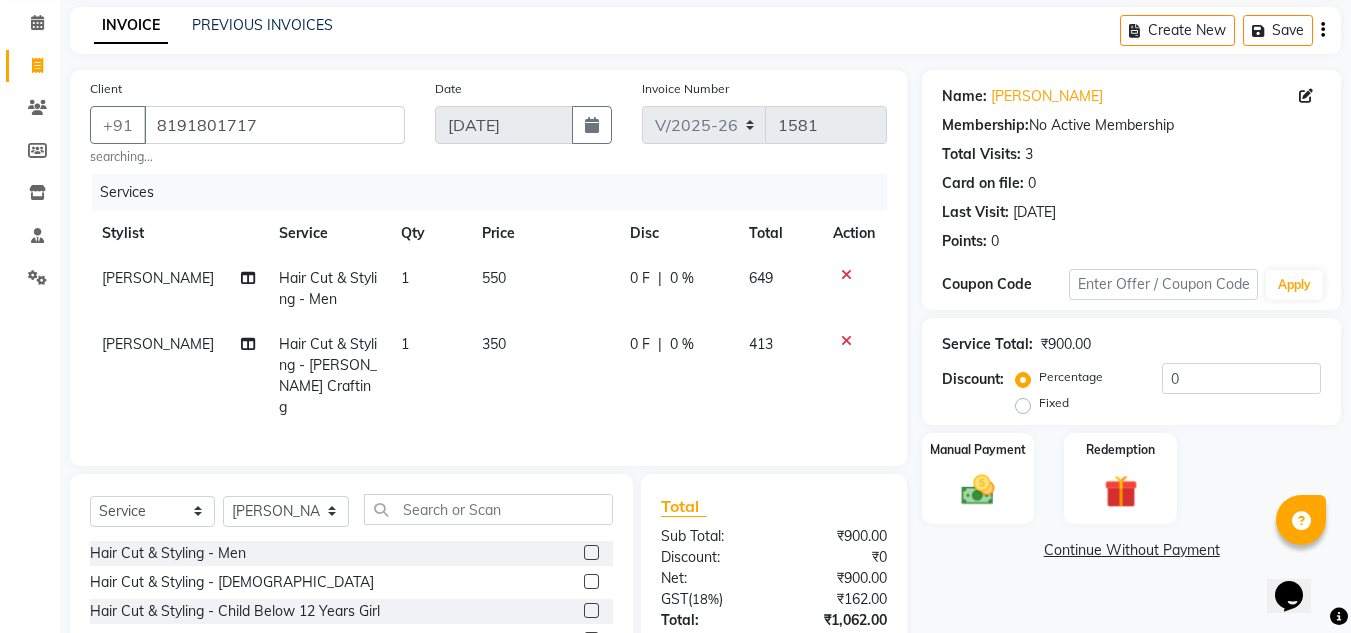 scroll, scrollTop: 0, scrollLeft: 0, axis: both 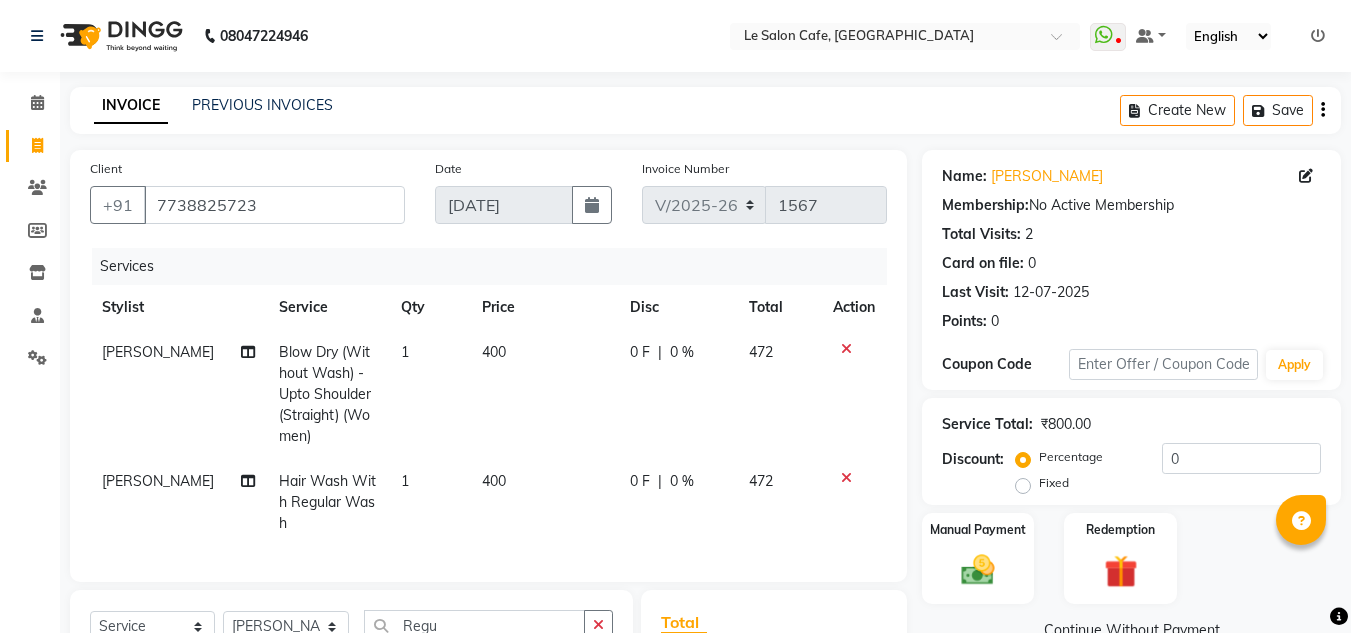 select on "594" 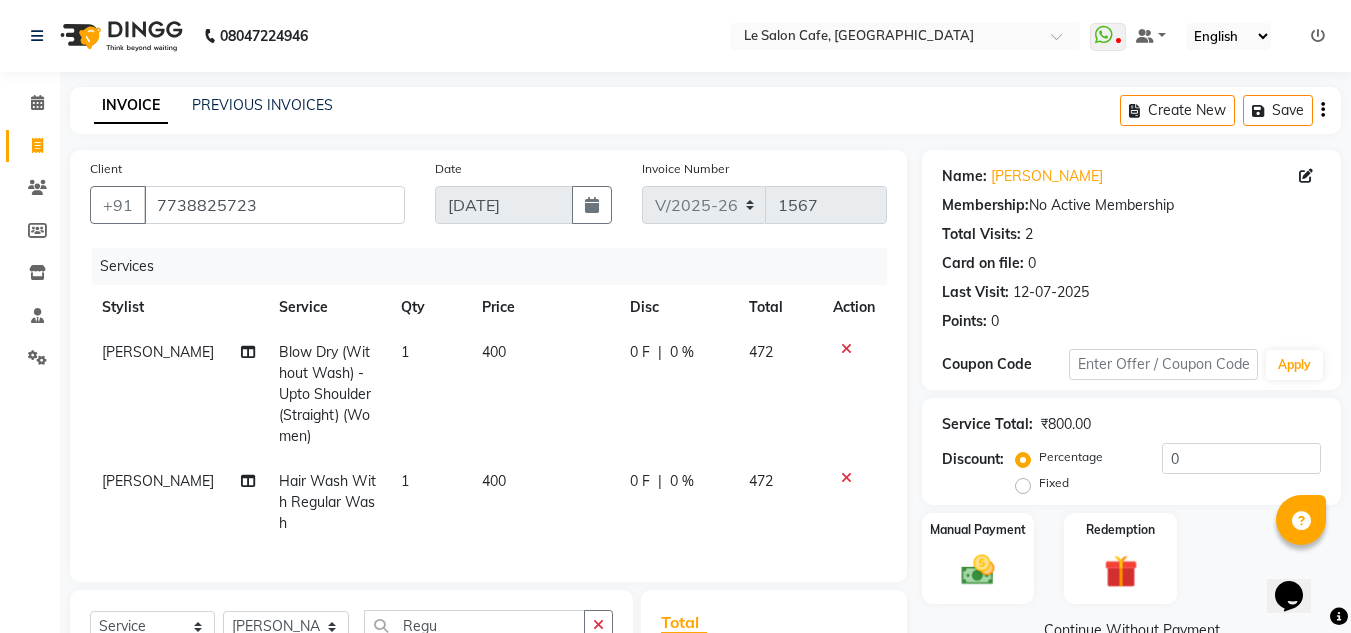 scroll, scrollTop: 0, scrollLeft: 0, axis: both 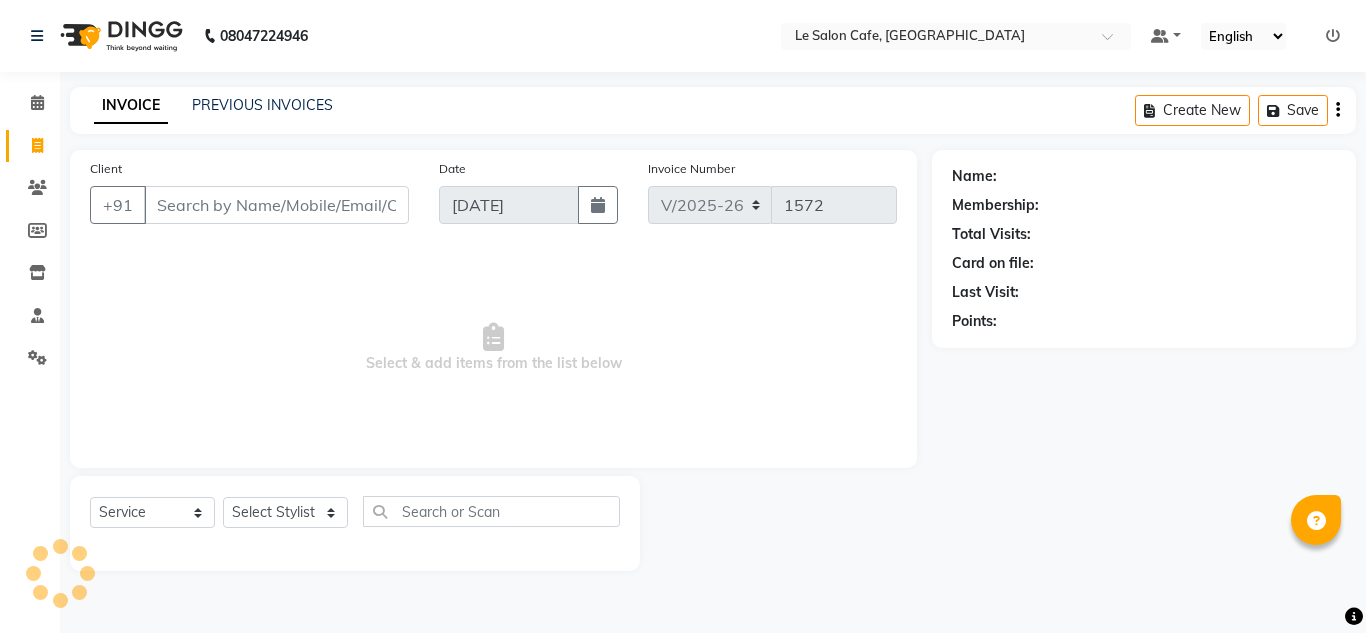 select on "594" 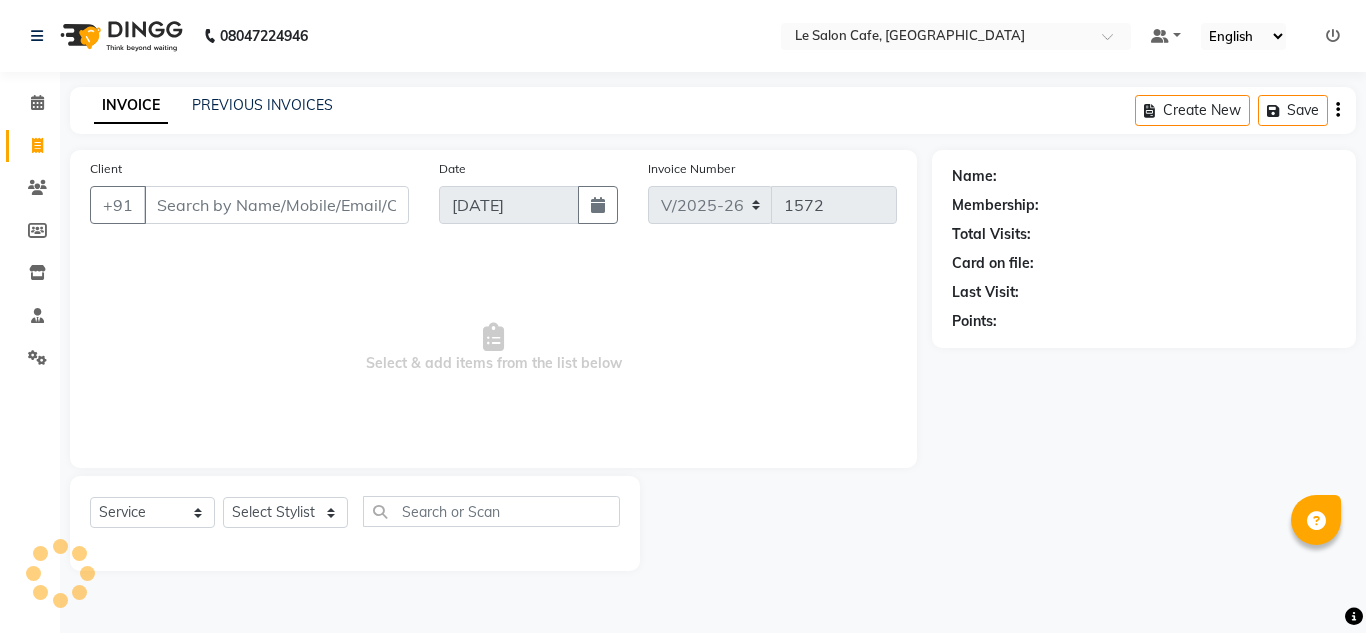 scroll, scrollTop: 0, scrollLeft: 0, axis: both 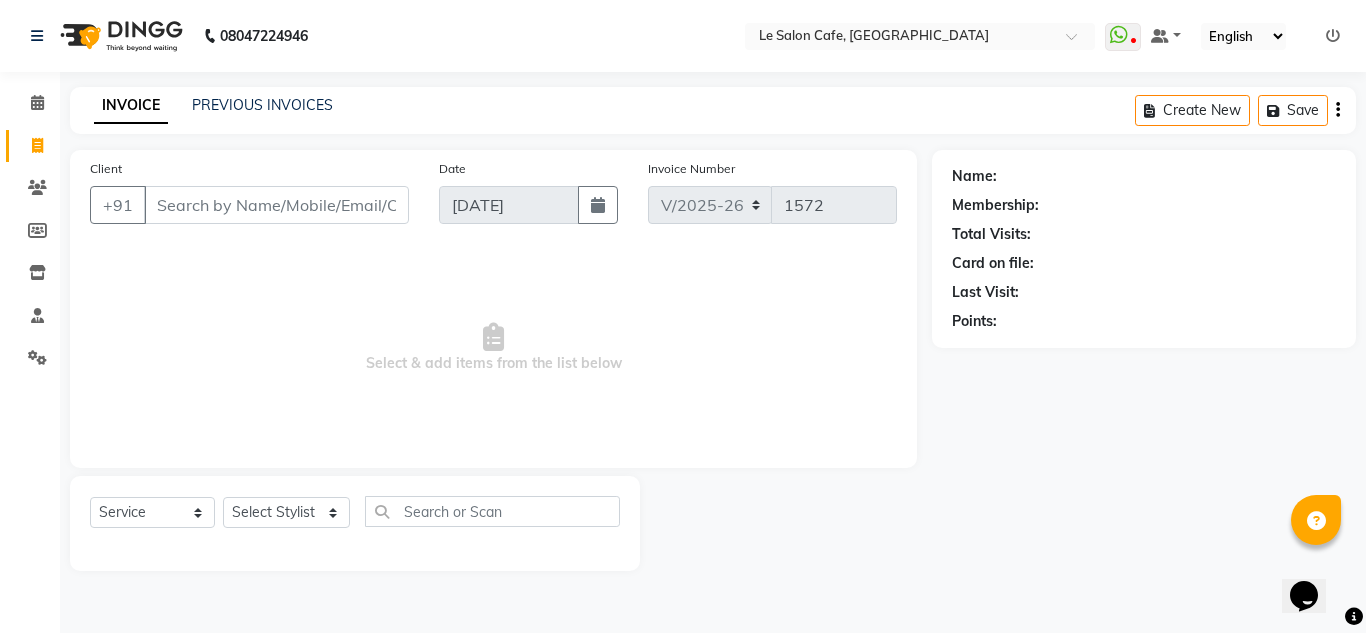 click on "Client" at bounding box center (276, 205) 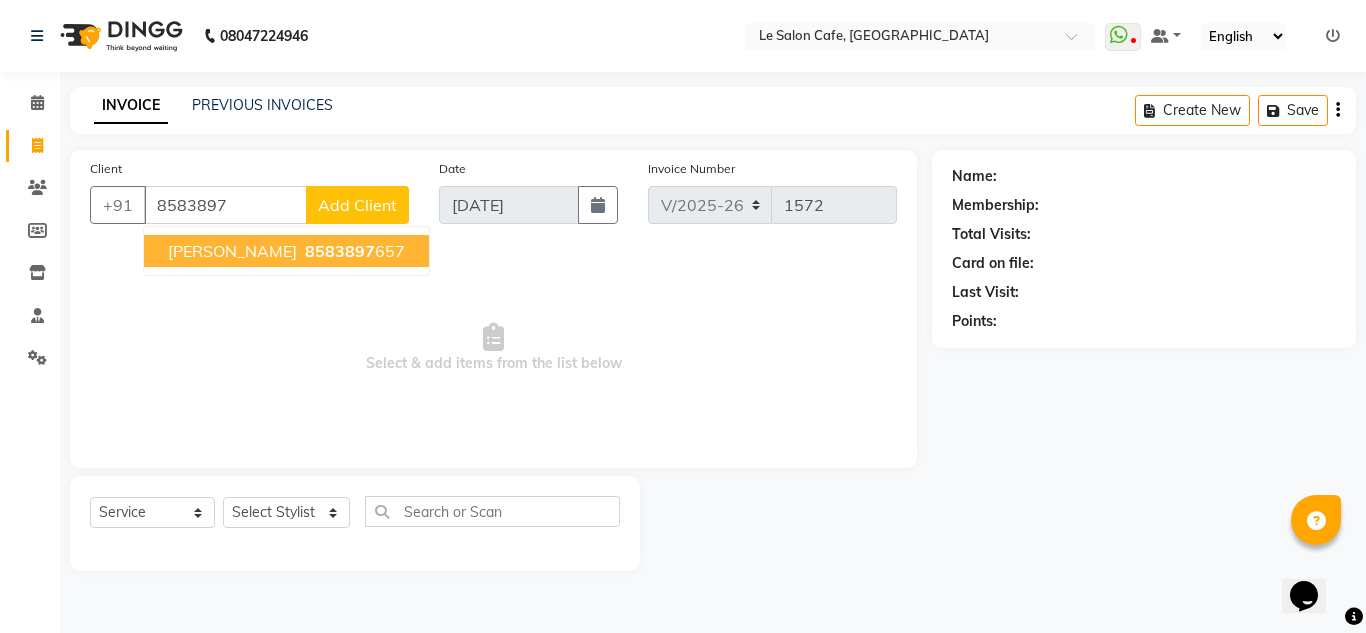 click on "8583897" at bounding box center (340, 251) 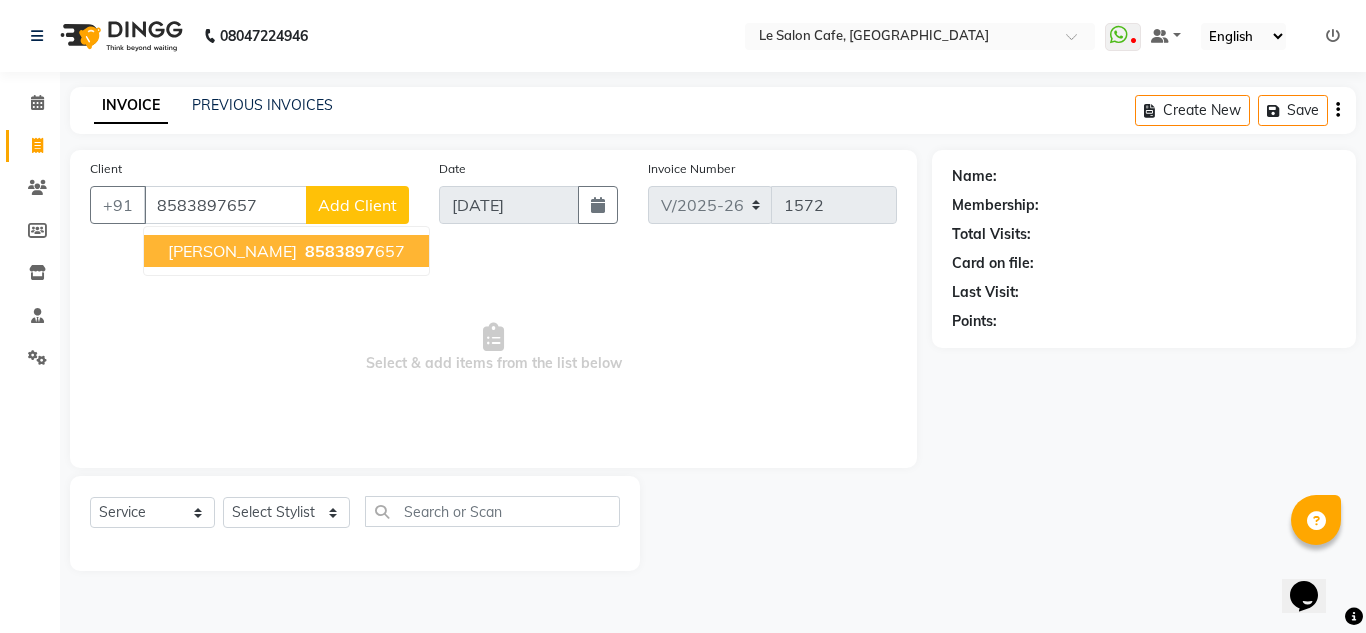 type on "8583897657" 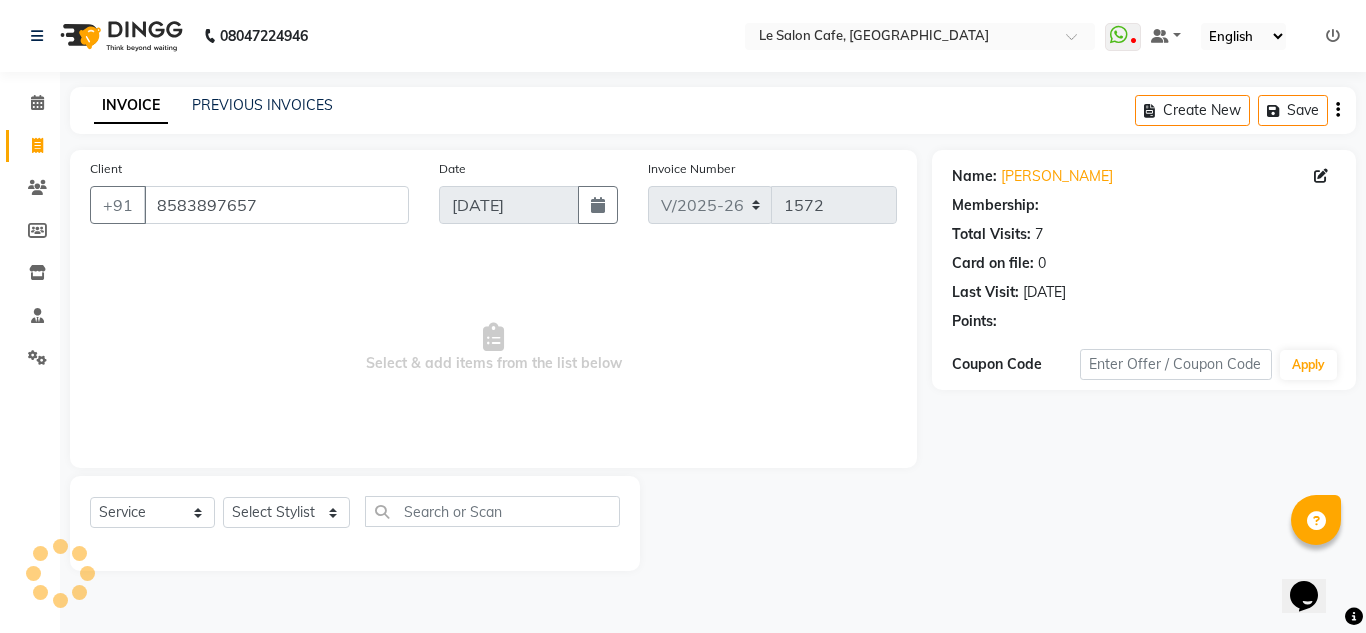 select on "1: Object" 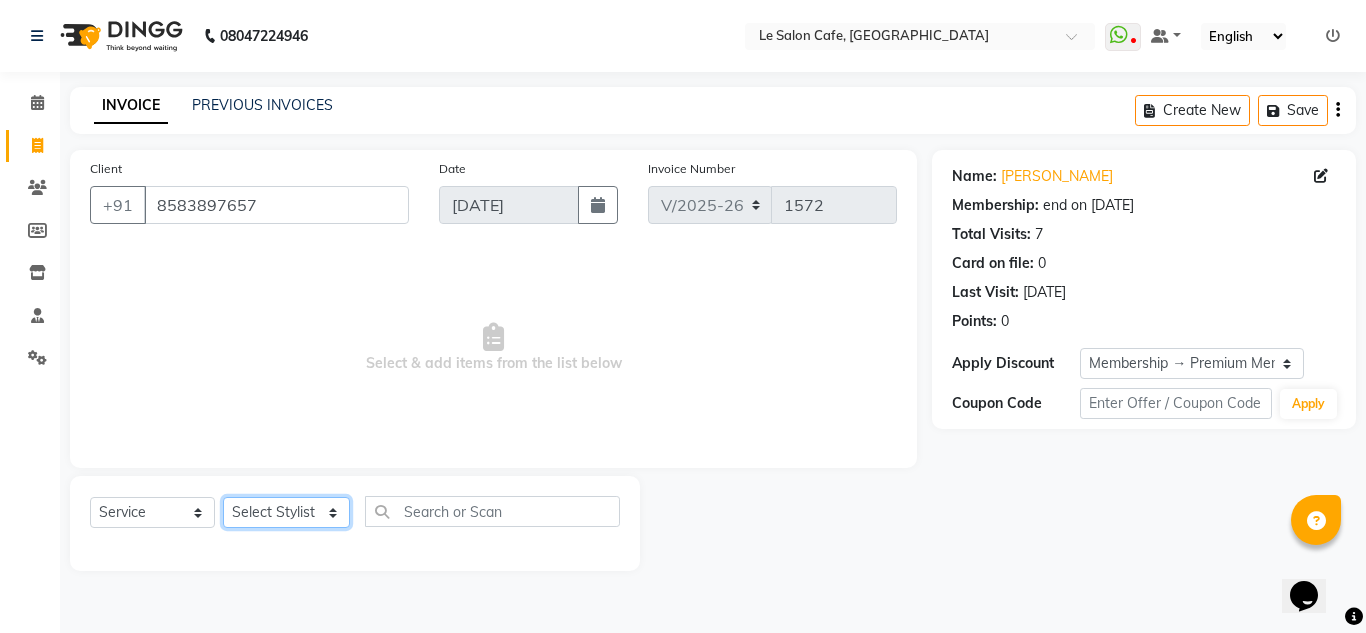 click on "Select Stylist [PERSON_NAME]  [PERSON_NAME]  [PERSON_NAME]  Front Desk  [PERSON_NAME]  [PERSON_NAME] [PERSON_NAME]  [PERSON_NAME]  [PERSON_NAME] [PERSON_NAME]  [PERSON_NAME] [PERSON_NAME] [PERSON_NAME] [PERSON_NAME]" 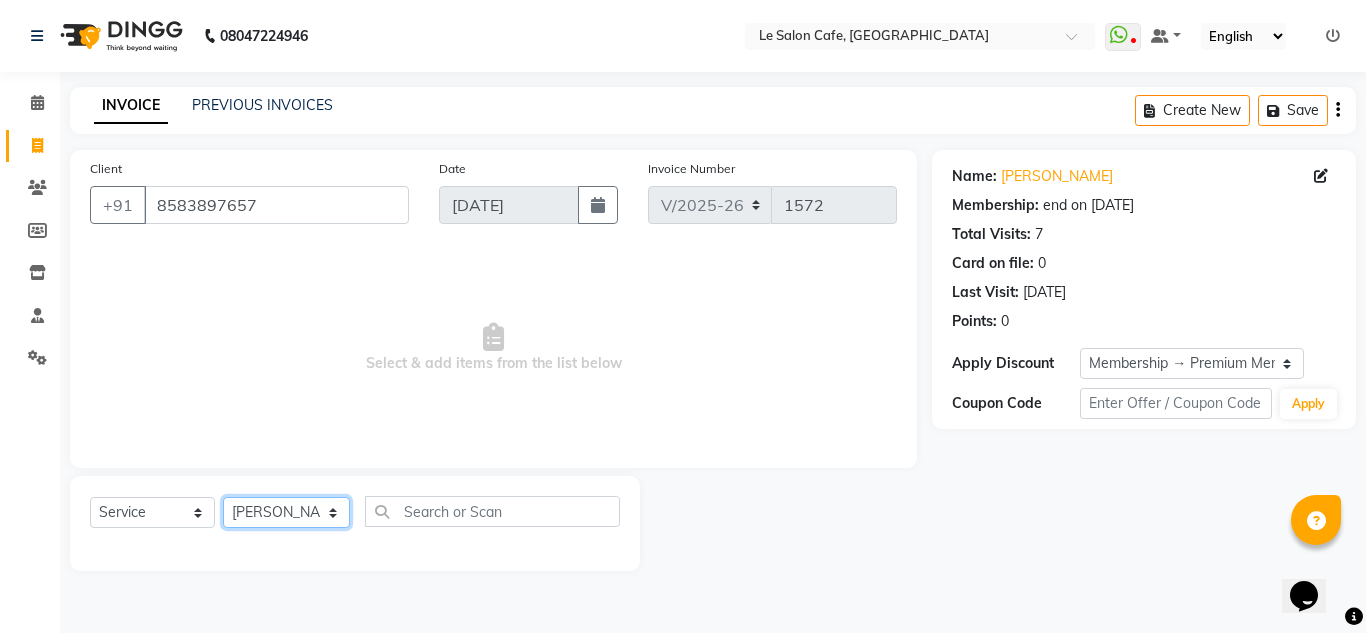 click on "Select Stylist [PERSON_NAME]  [PERSON_NAME]  [PERSON_NAME]  Front Desk  [PERSON_NAME]  [PERSON_NAME] [PERSON_NAME]  [PERSON_NAME]  [PERSON_NAME] [PERSON_NAME]  [PERSON_NAME] [PERSON_NAME] [PERSON_NAME] [PERSON_NAME]" 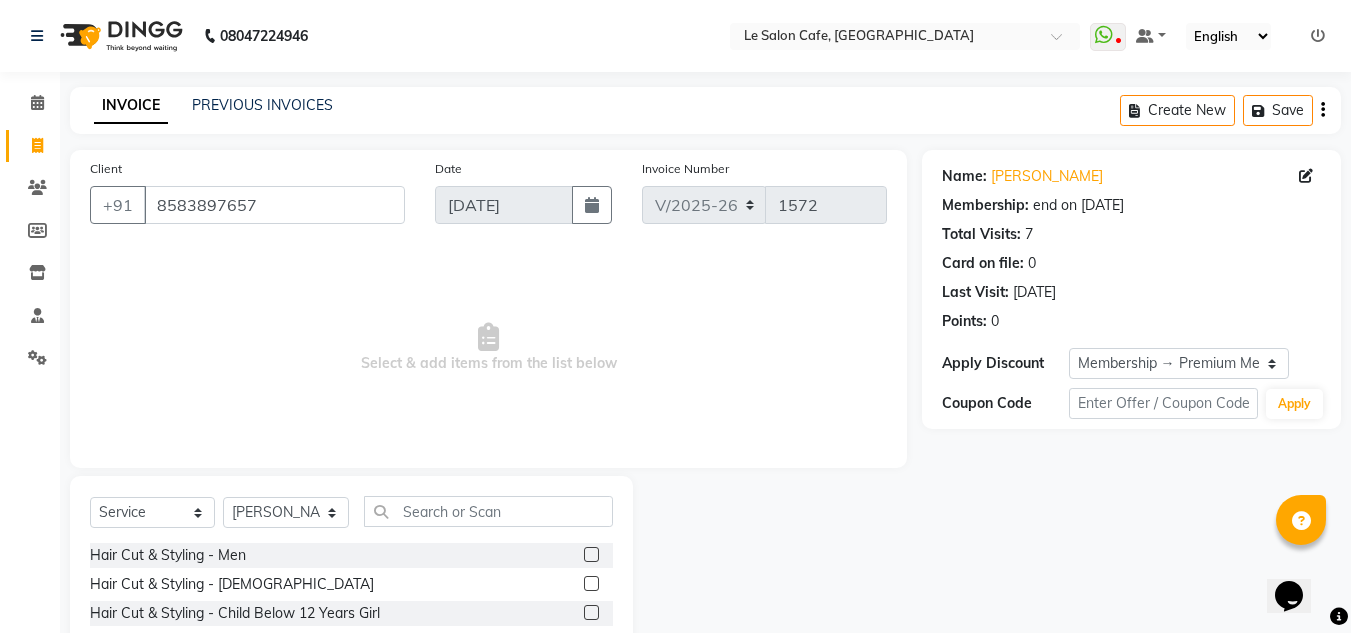 click 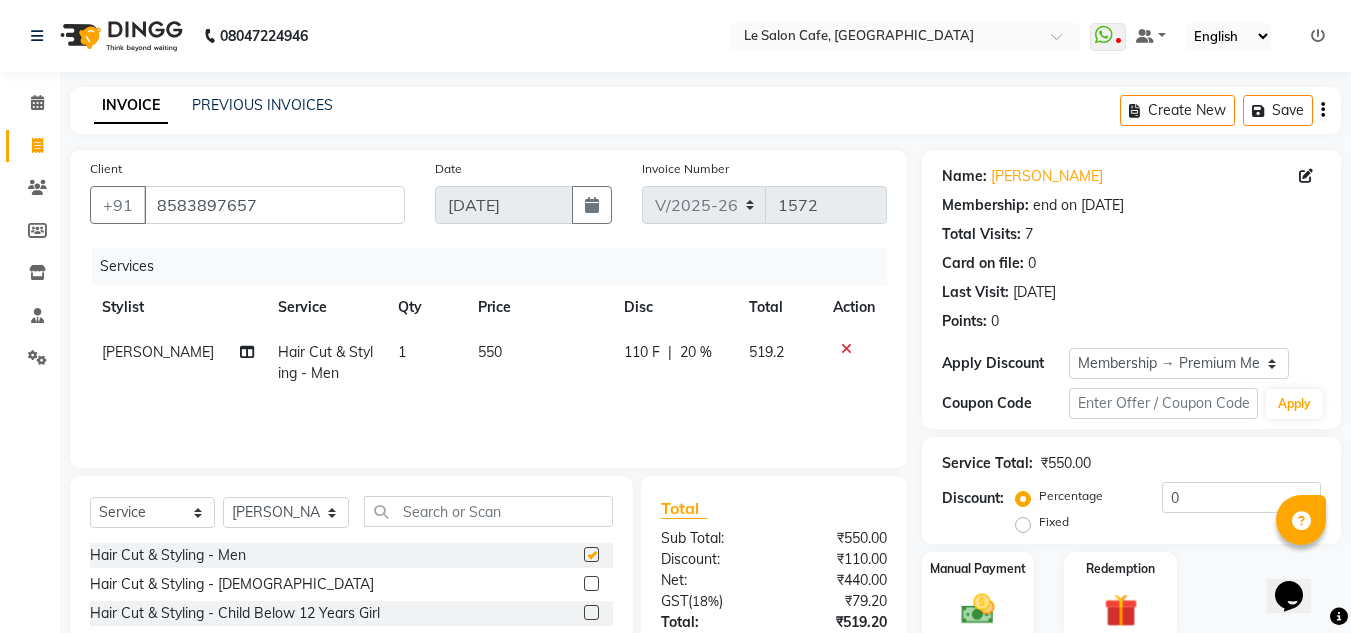 checkbox on "false" 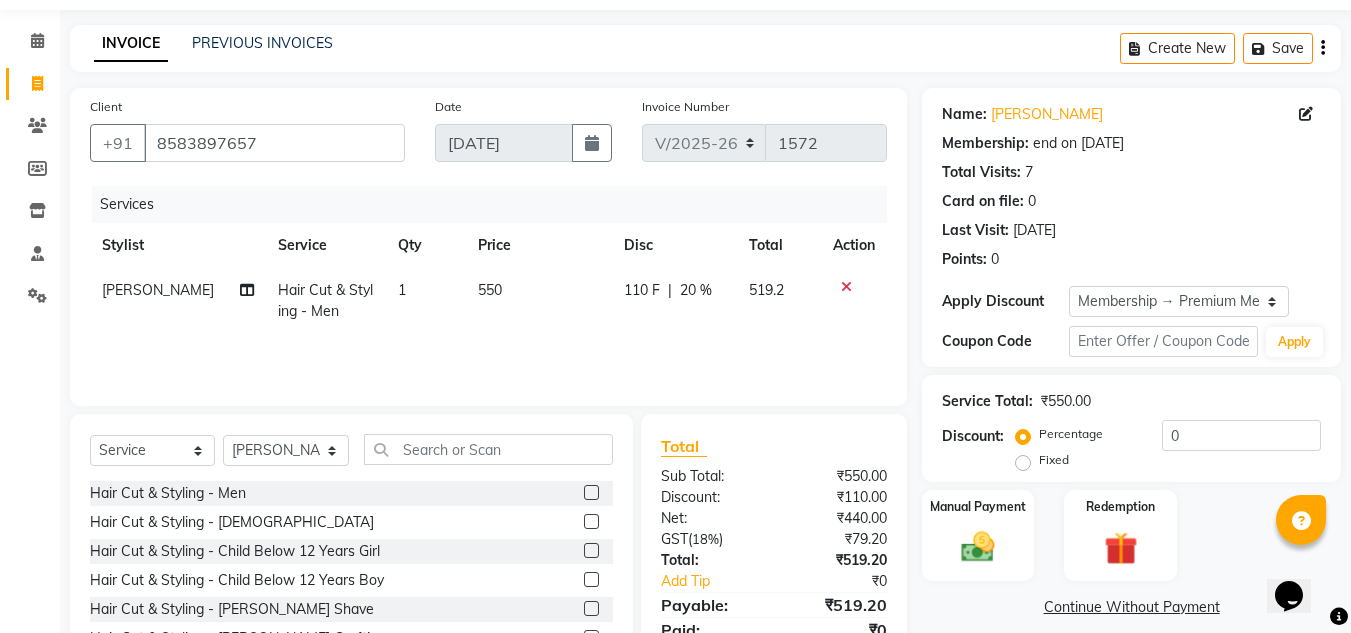 scroll, scrollTop: 168, scrollLeft: 0, axis: vertical 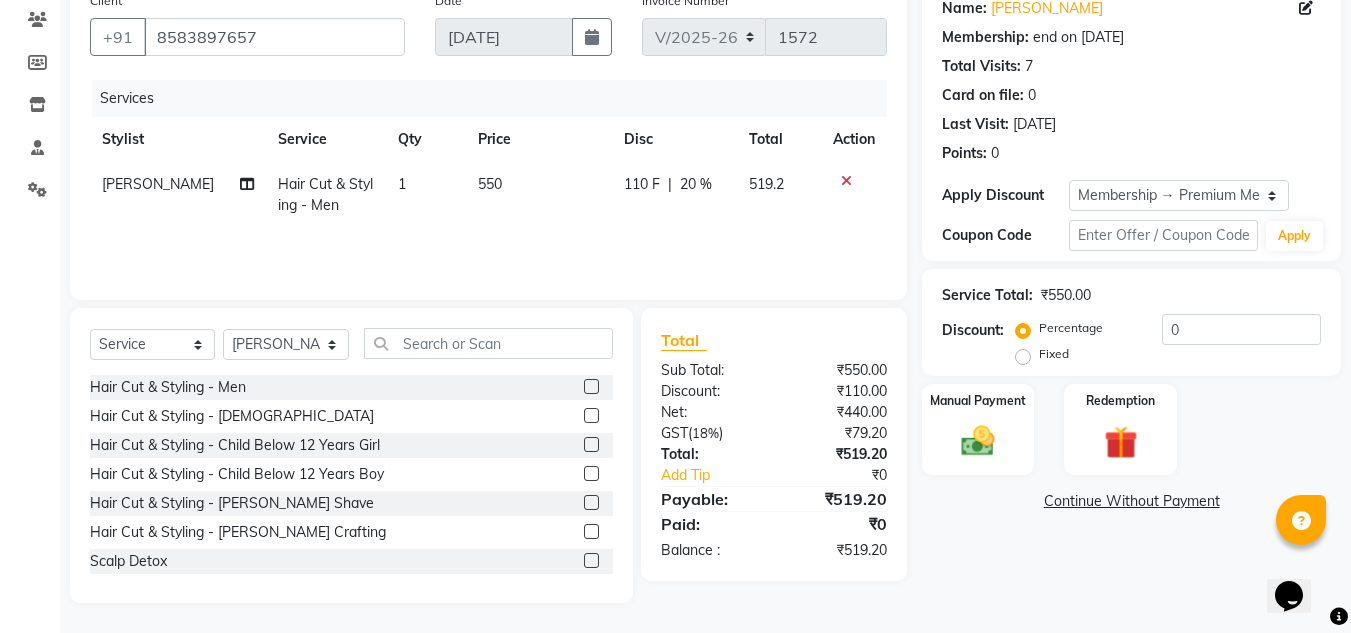 click 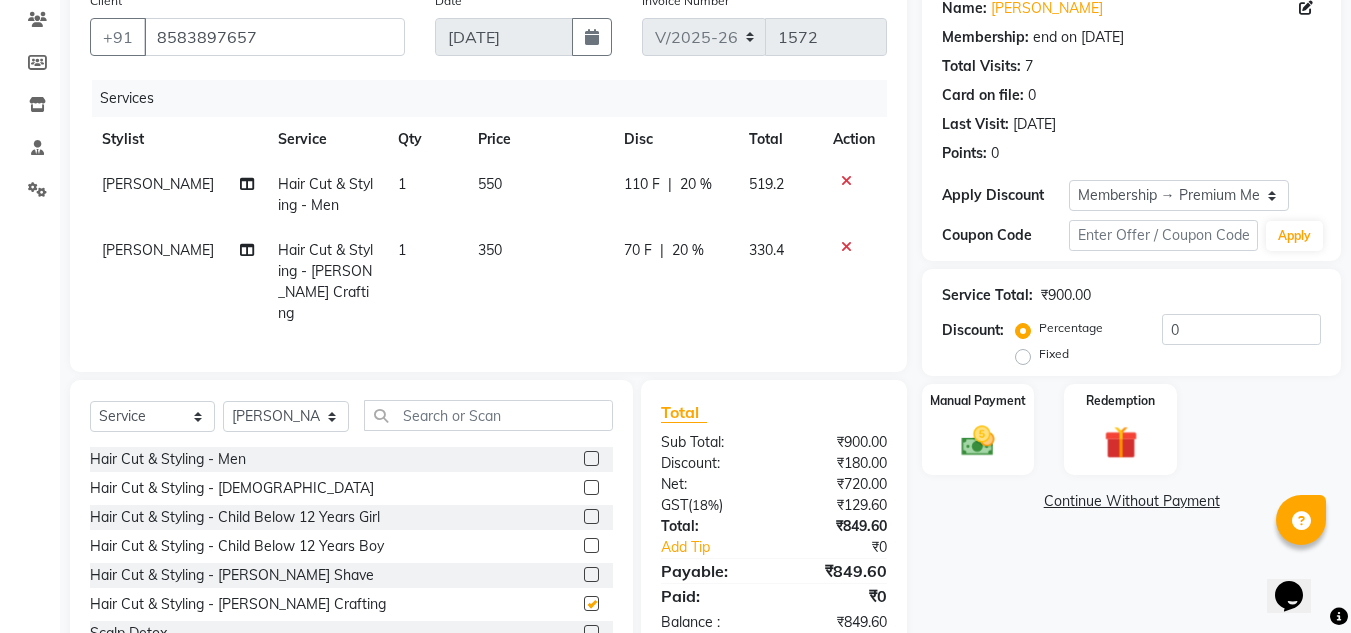 checkbox on "false" 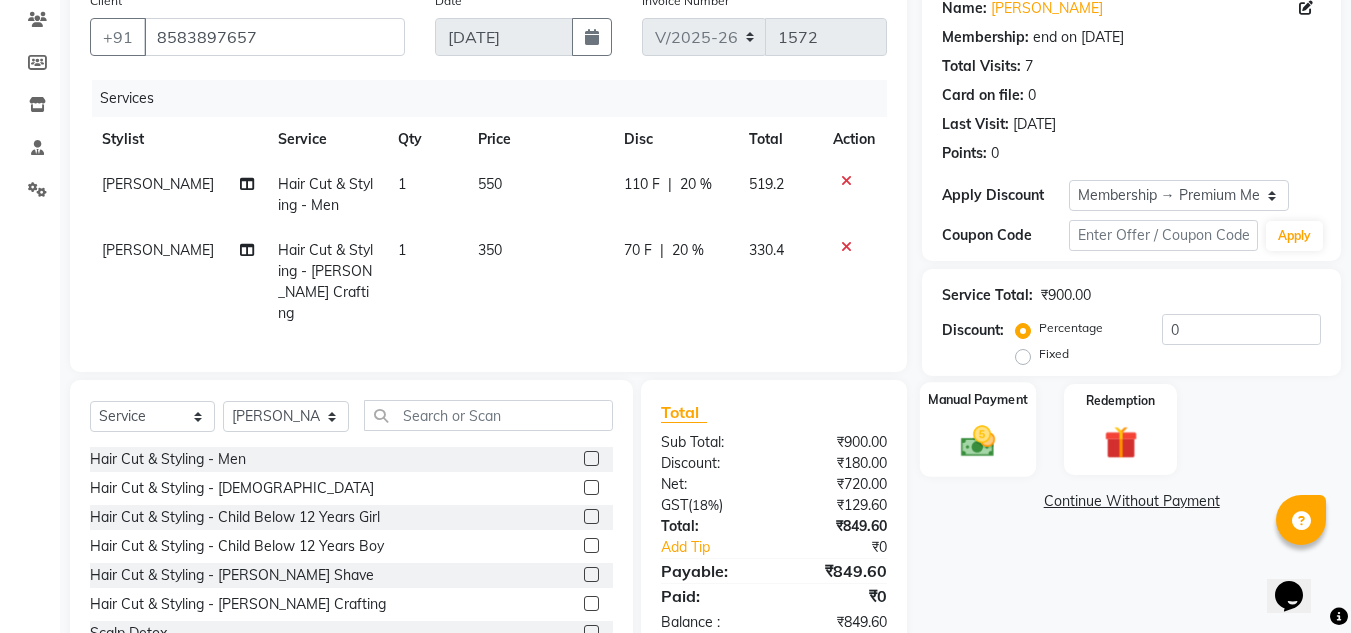 click 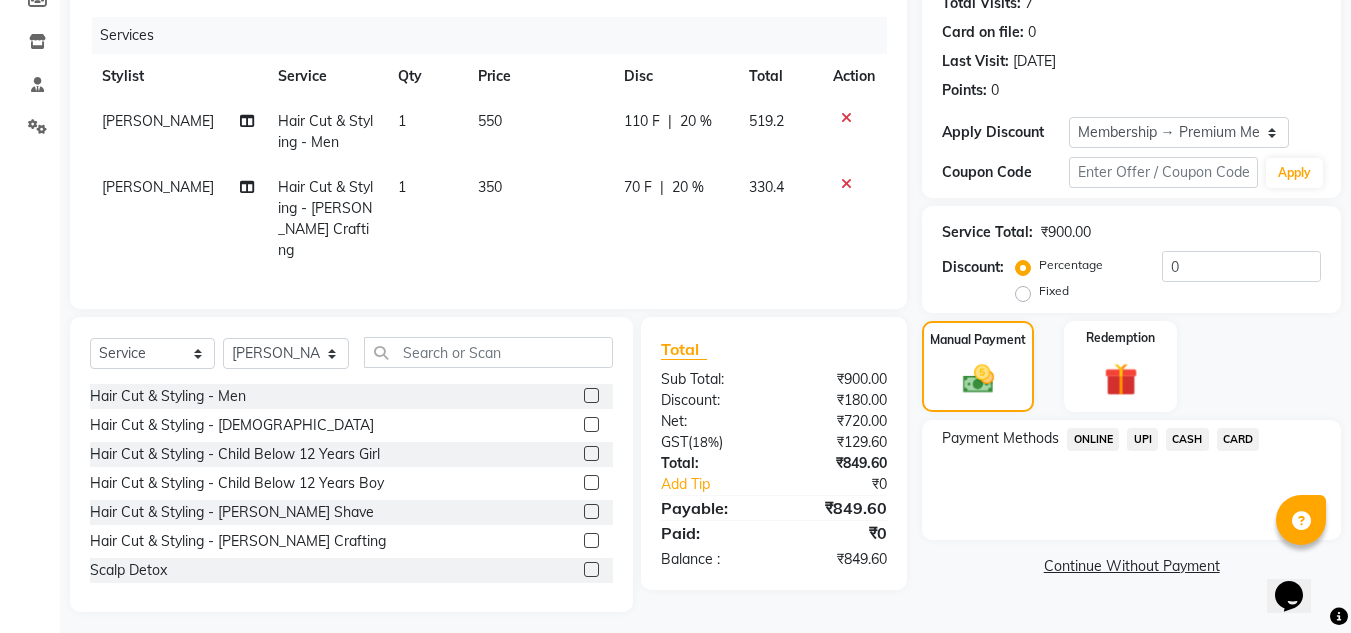 scroll, scrollTop: 234, scrollLeft: 0, axis: vertical 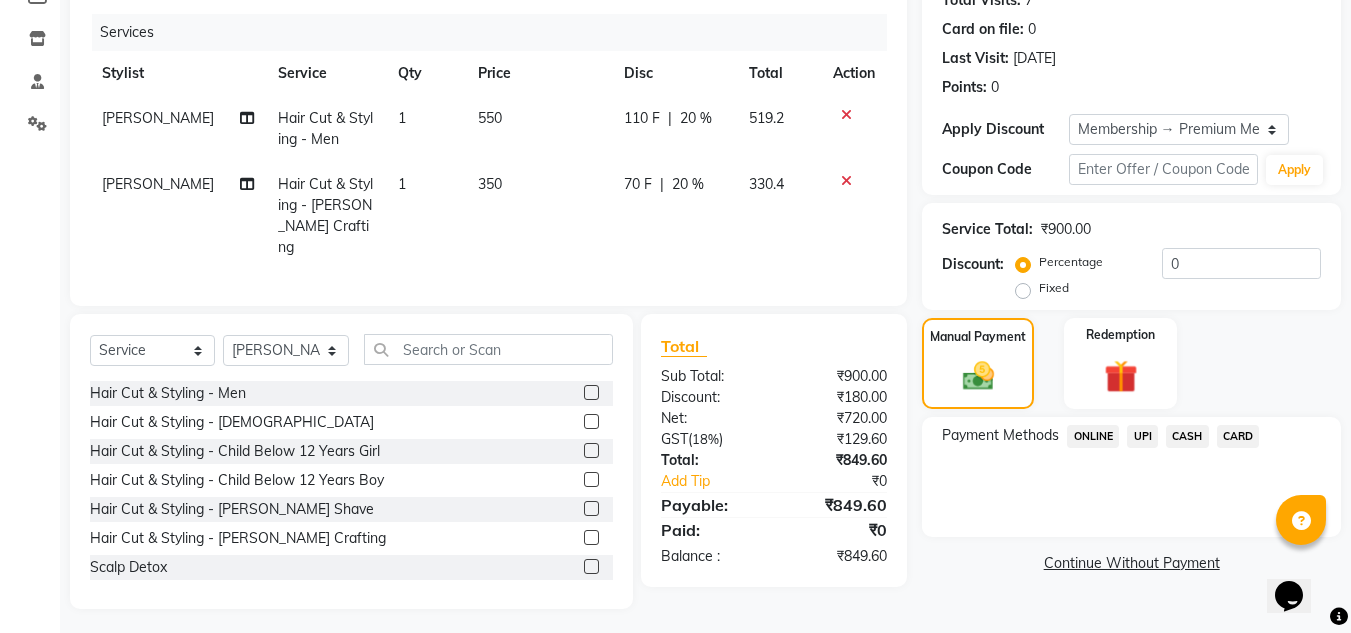 click on "CASH" 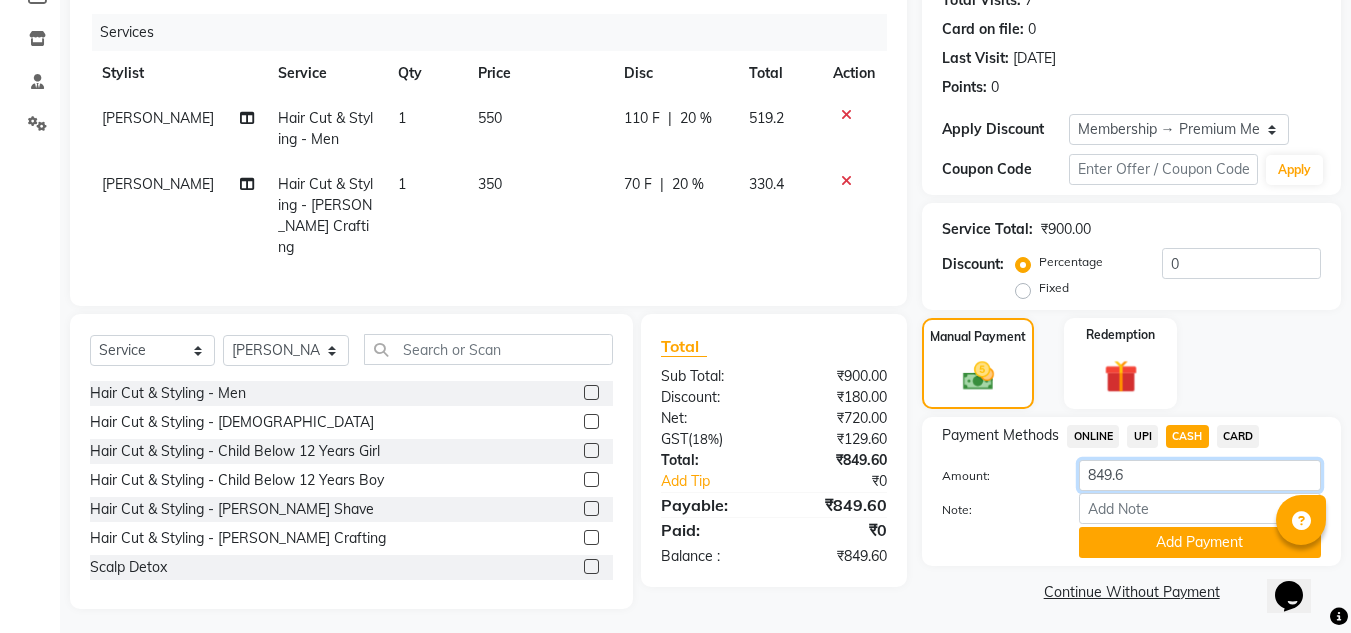 click on "849.6" 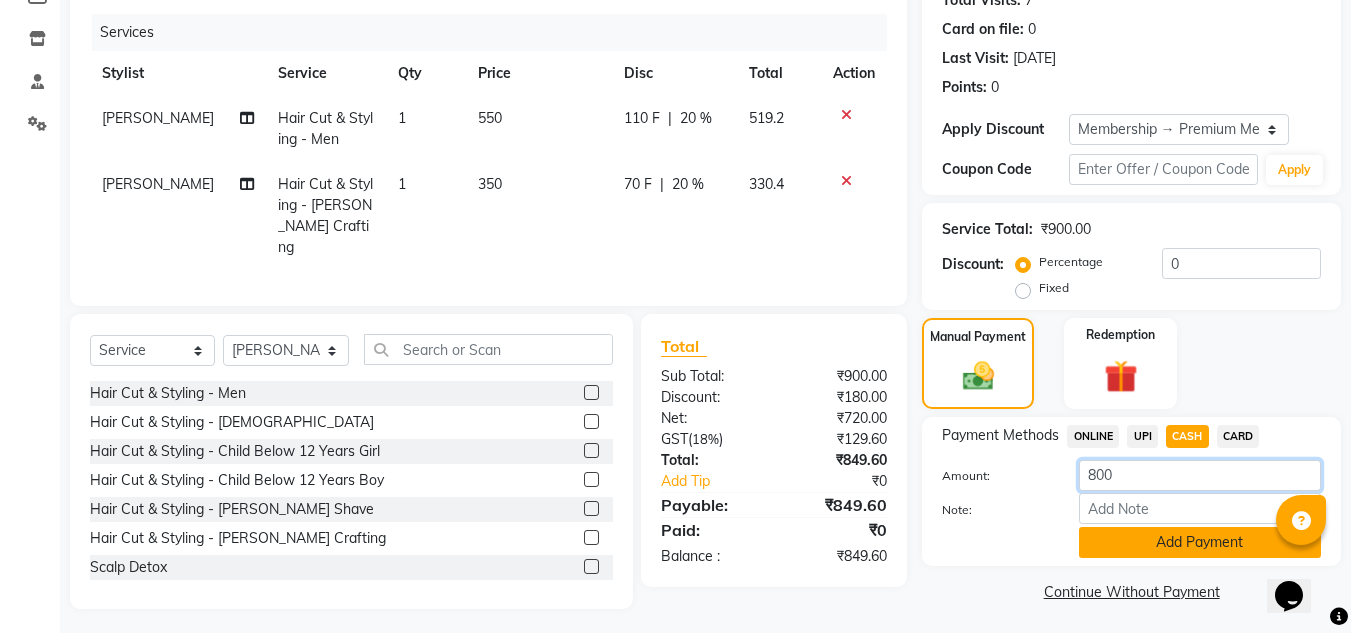 type on "800" 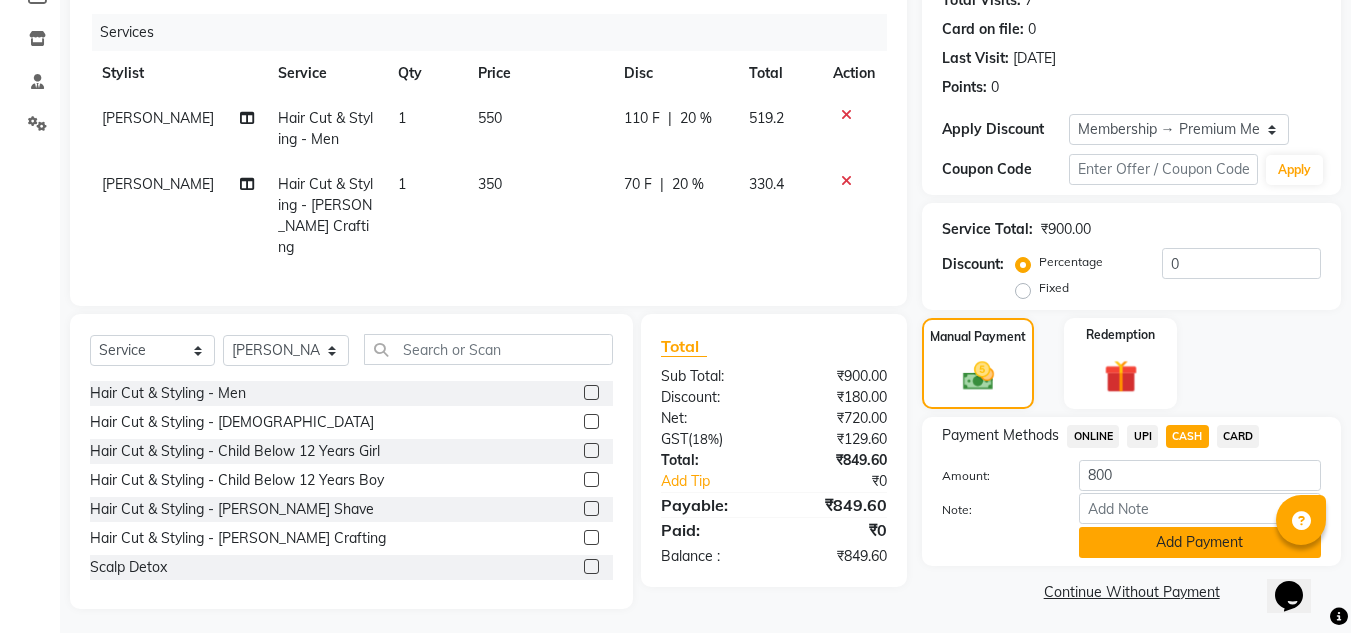 click on "Add Payment" 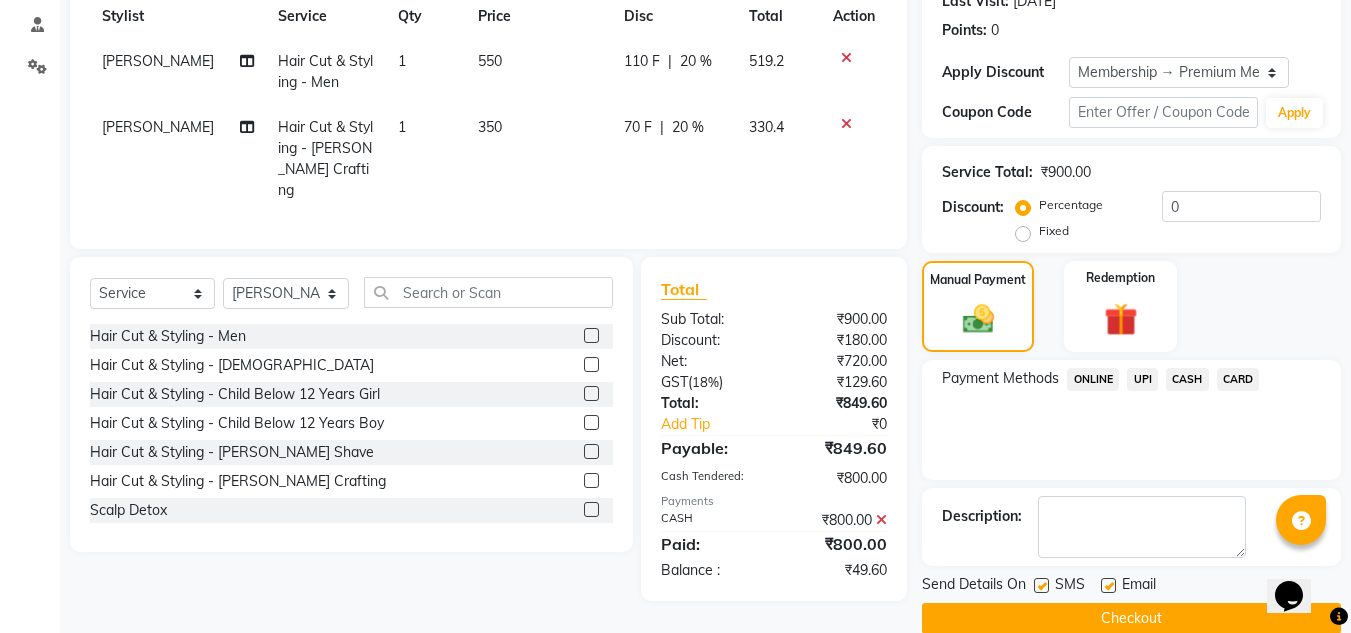 scroll, scrollTop: 322, scrollLeft: 0, axis: vertical 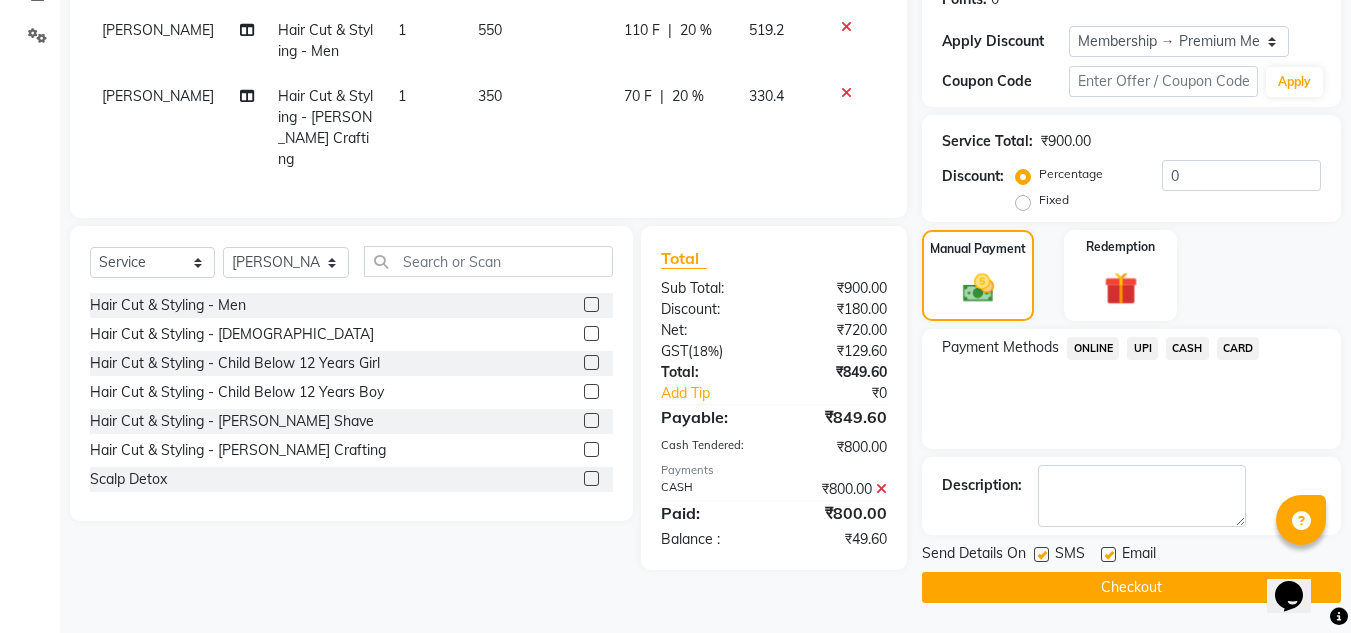 click on "UPI" 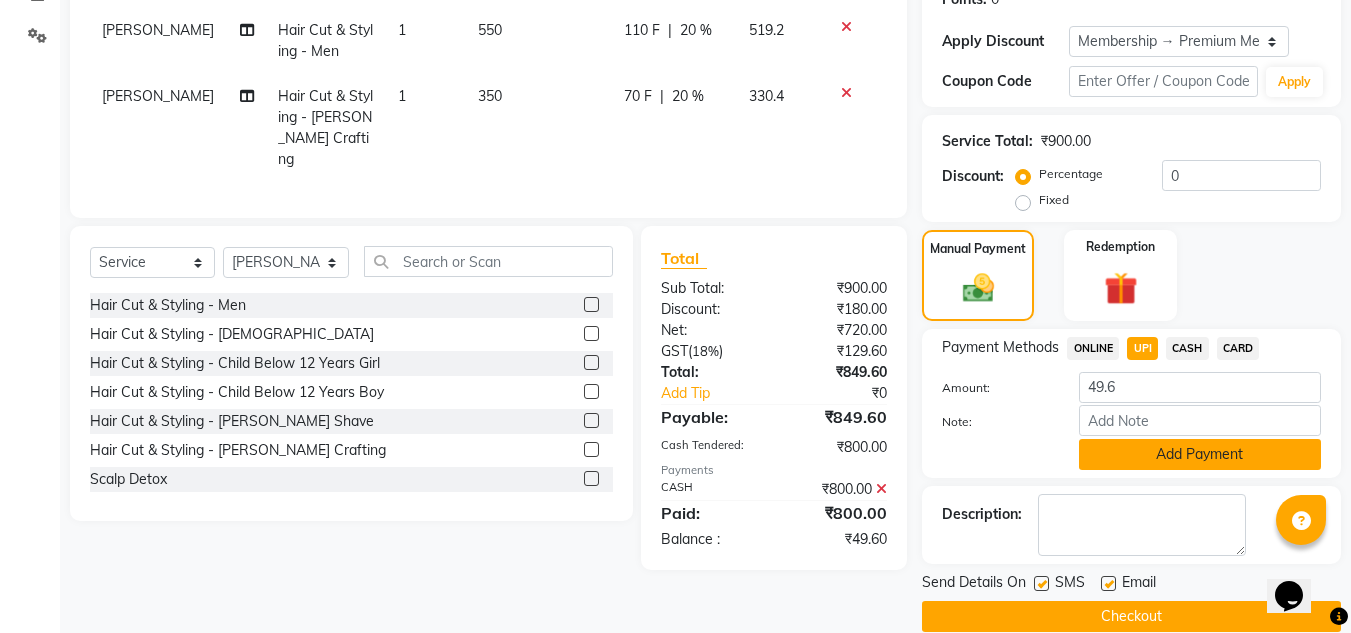 click on "Add Payment" 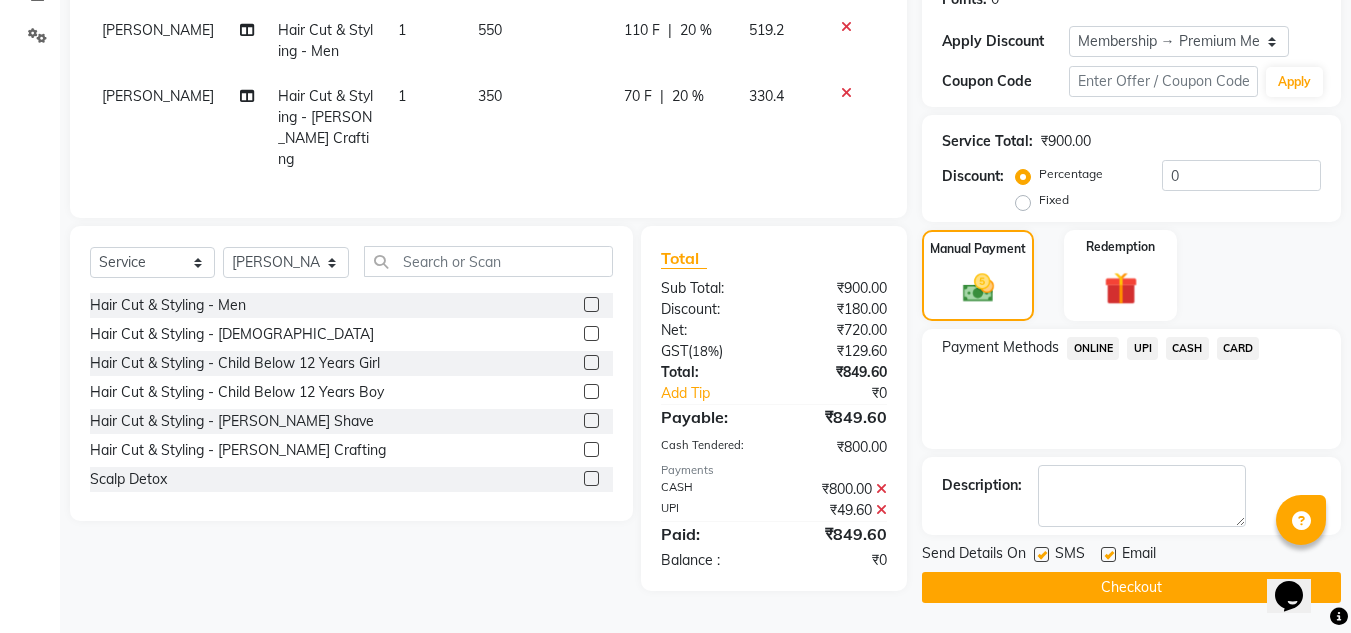 click 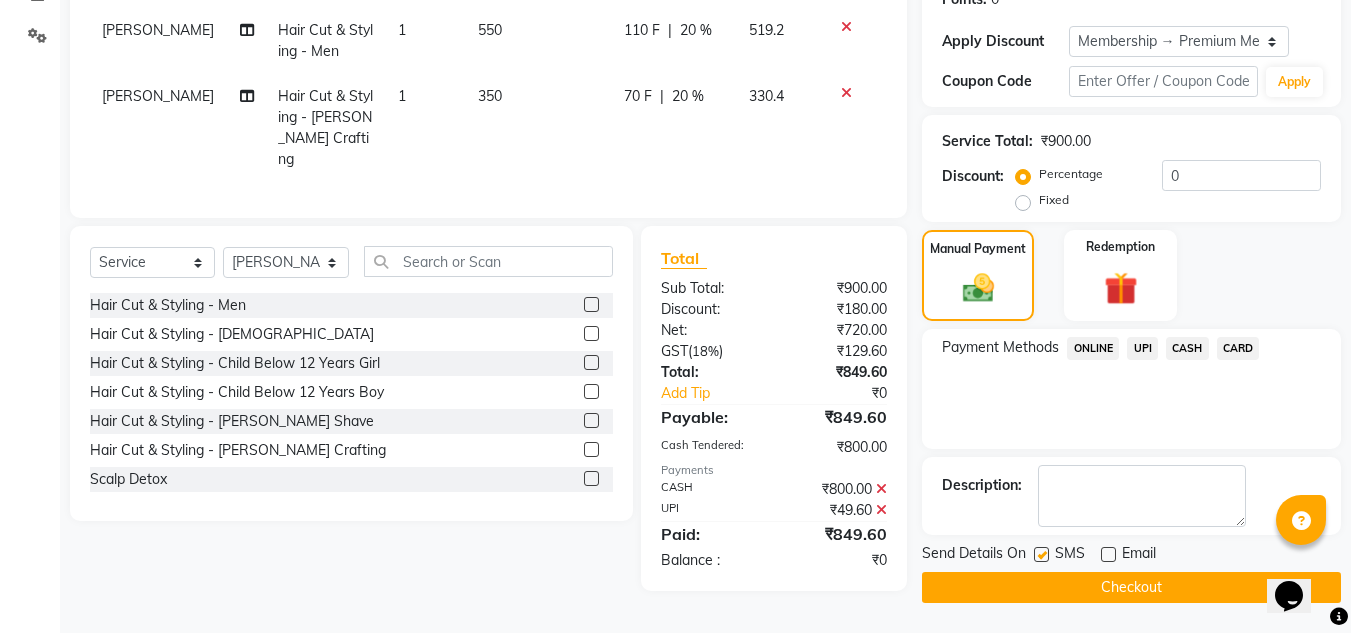 click on "Checkout" 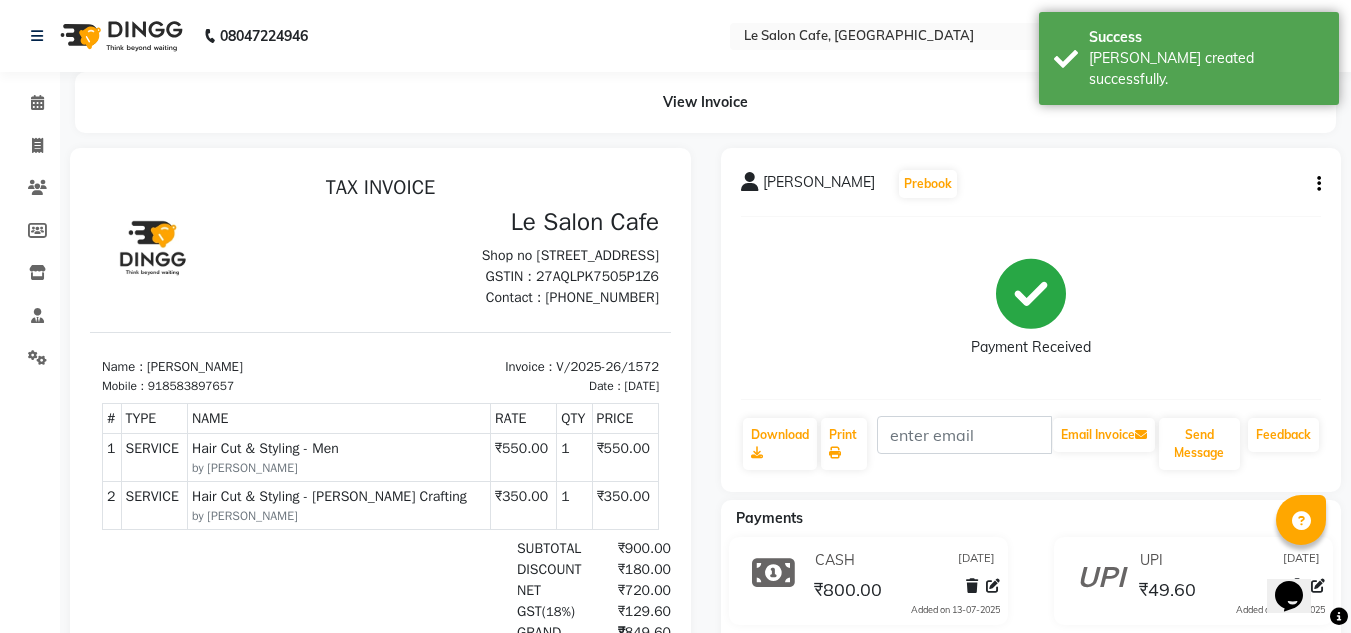 scroll, scrollTop: 0, scrollLeft: 0, axis: both 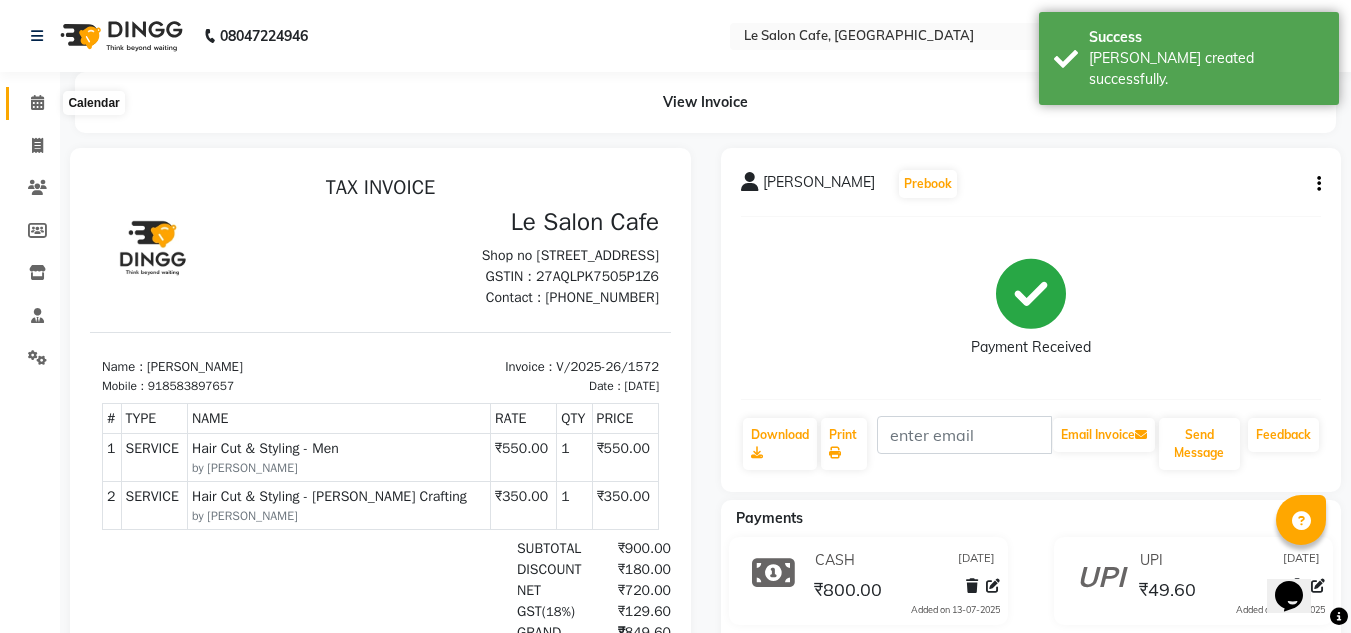 click 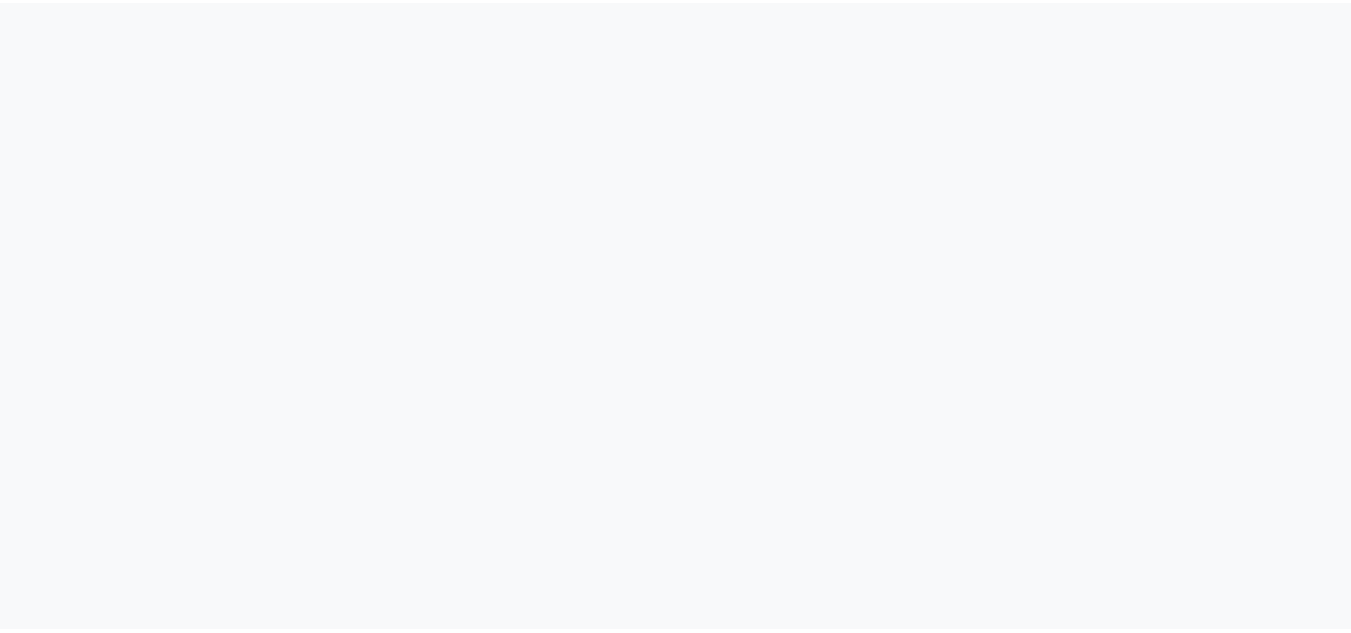 scroll, scrollTop: 0, scrollLeft: 0, axis: both 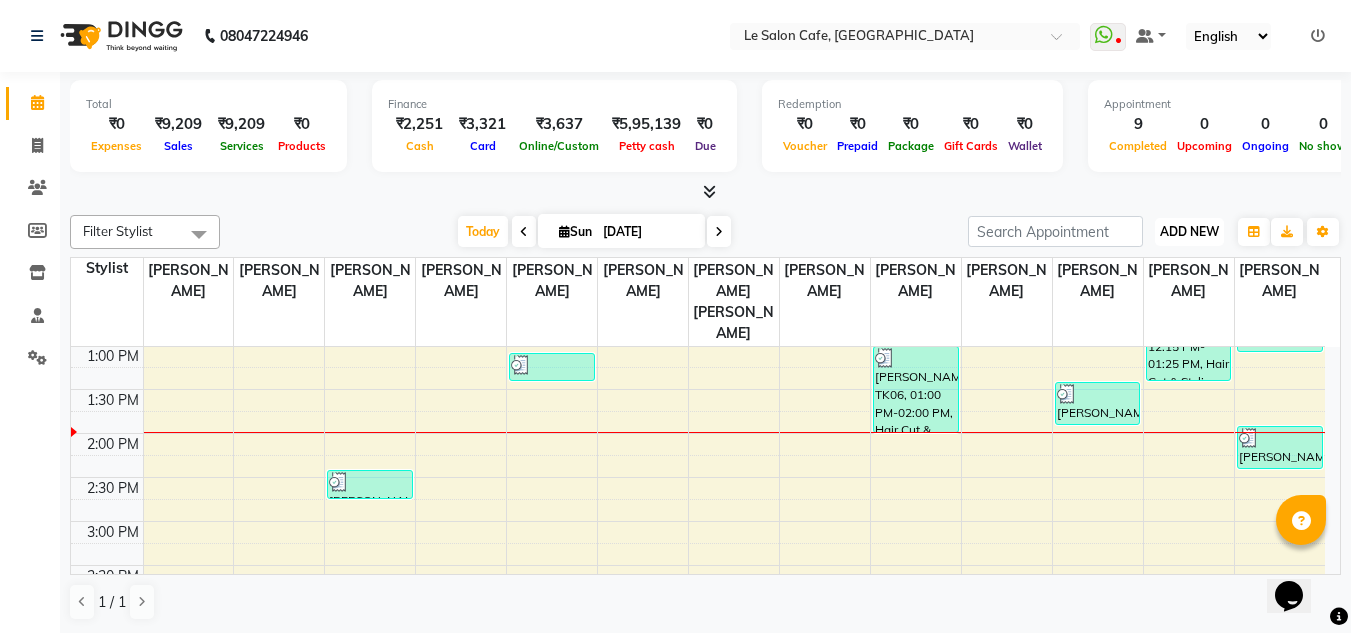 click on "ADD NEW" at bounding box center [1189, 231] 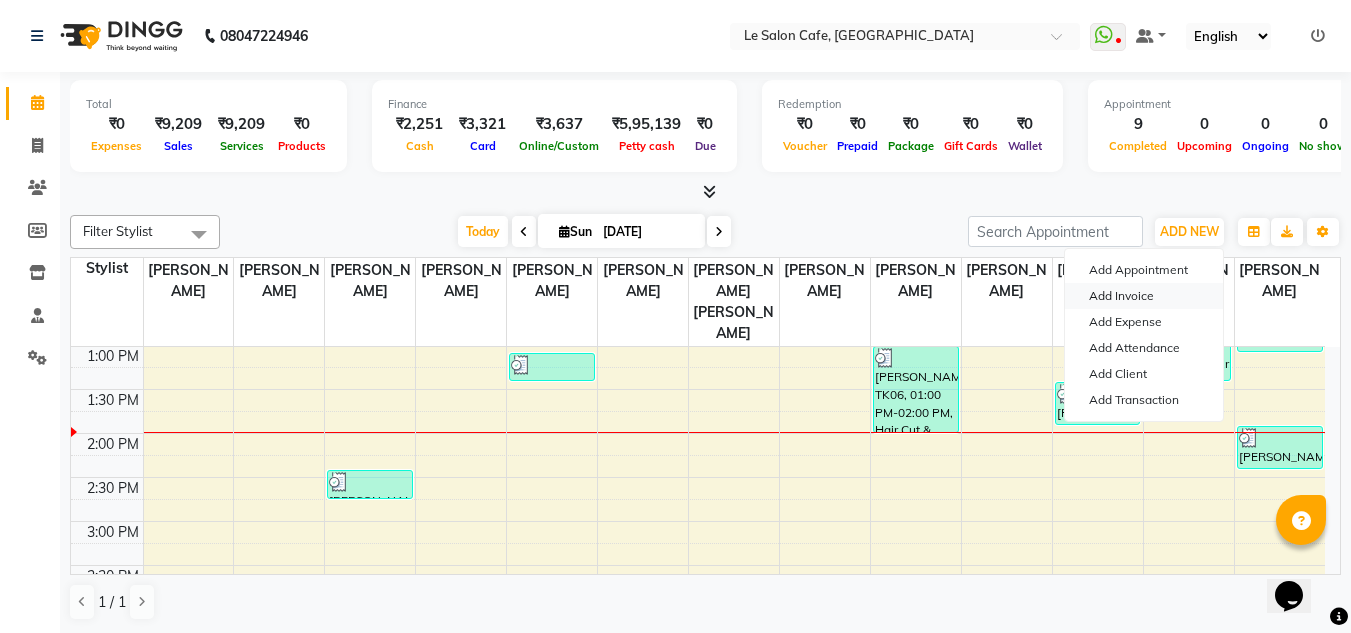 click on "Add Invoice" at bounding box center [1144, 296] 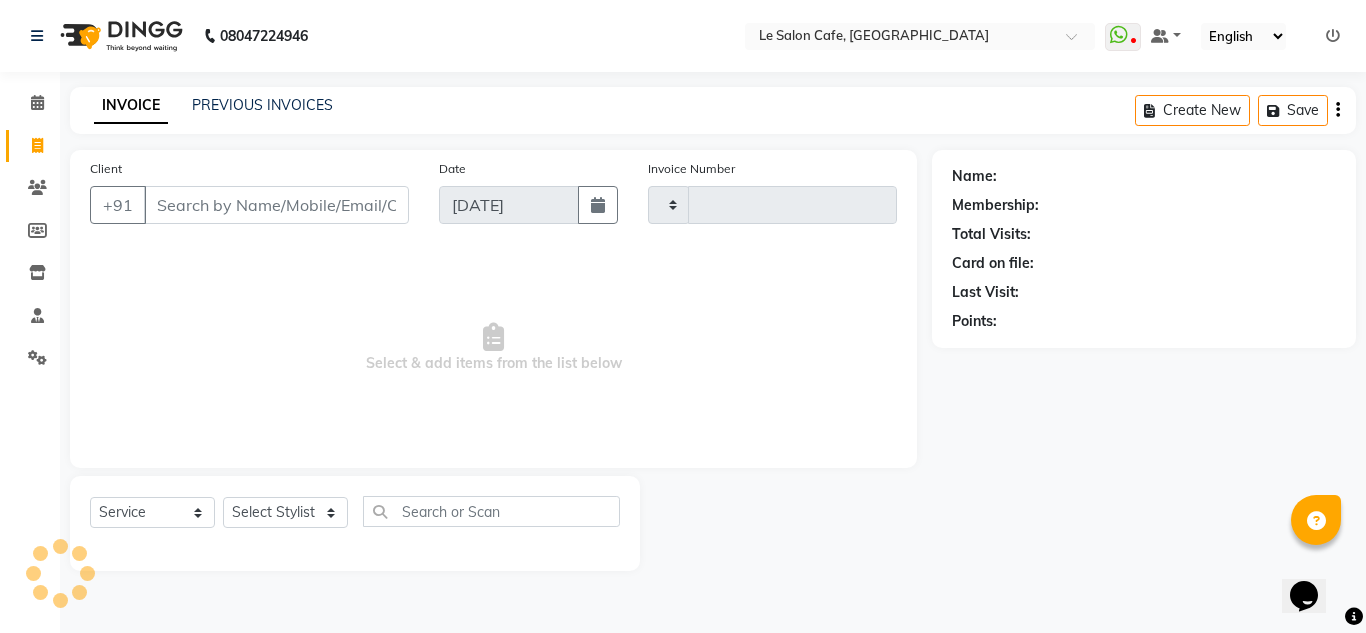 type on "1573" 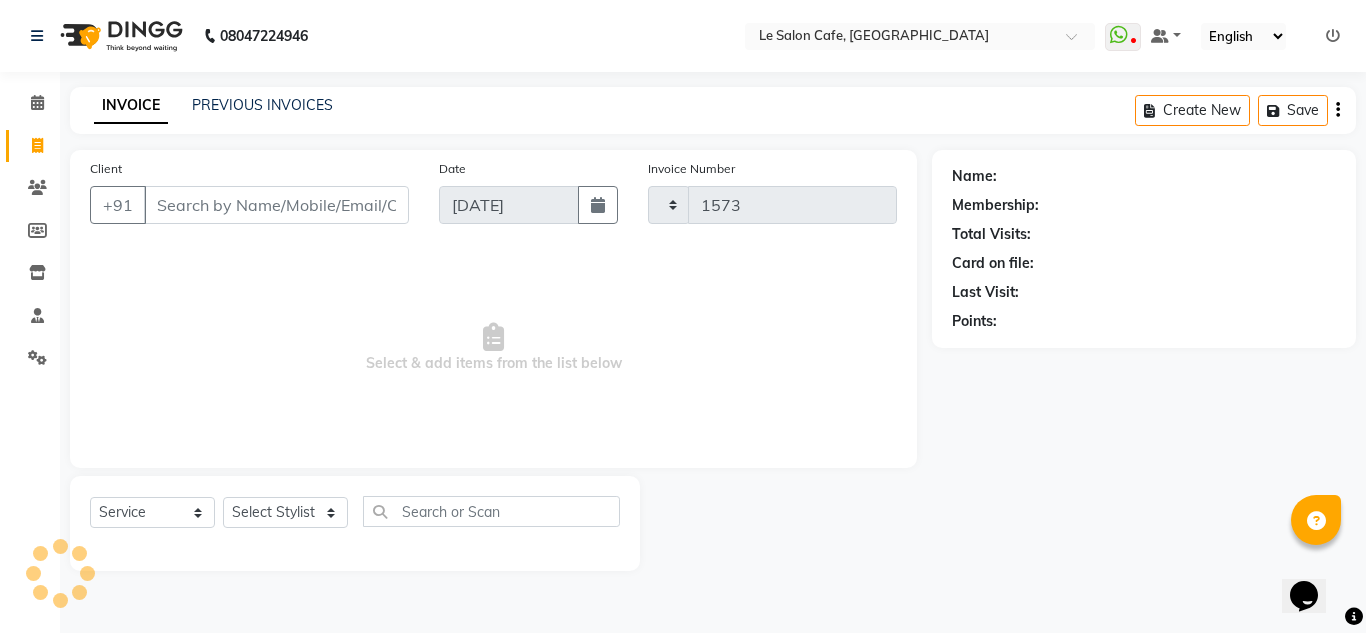 select on "594" 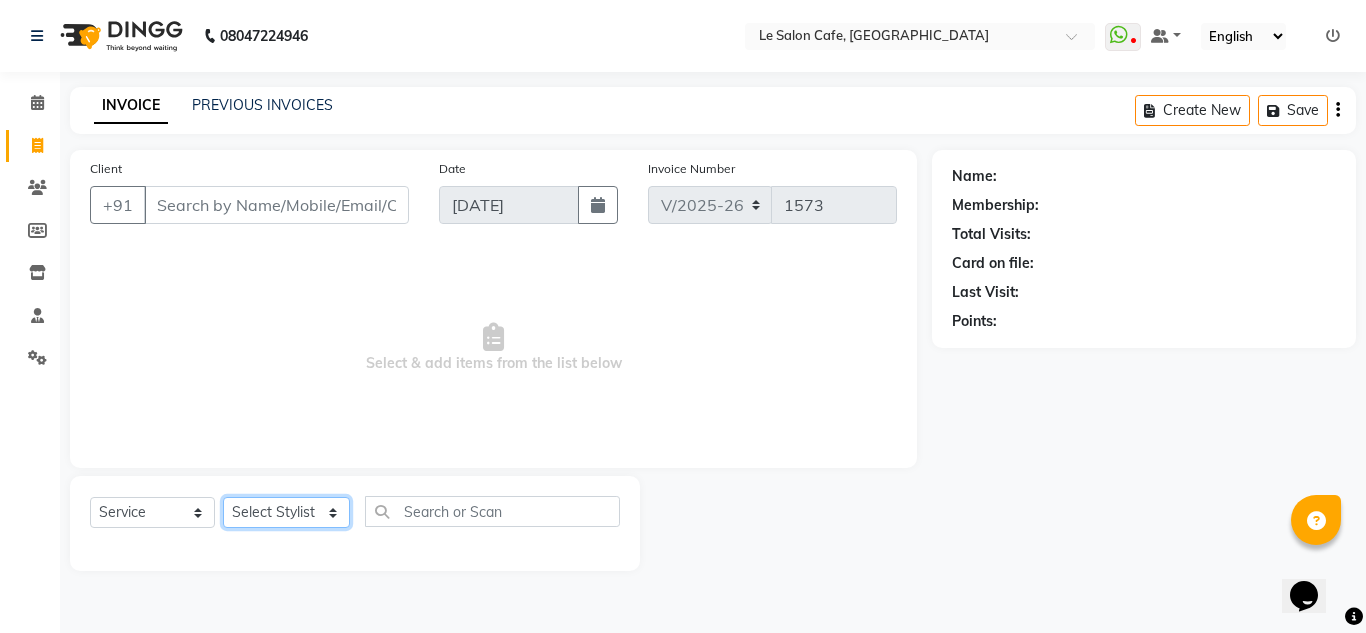 click on "Select Stylist [PERSON_NAME]  [PERSON_NAME]  [PERSON_NAME]  Front Desk  [PERSON_NAME]  [PERSON_NAME] [PERSON_NAME]  [PERSON_NAME]  [PERSON_NAME] [PERSON_NAME]  [PERSON_NAME] [PERSON_NAME] [PERSON_NAME] [PERSON_NAME]" 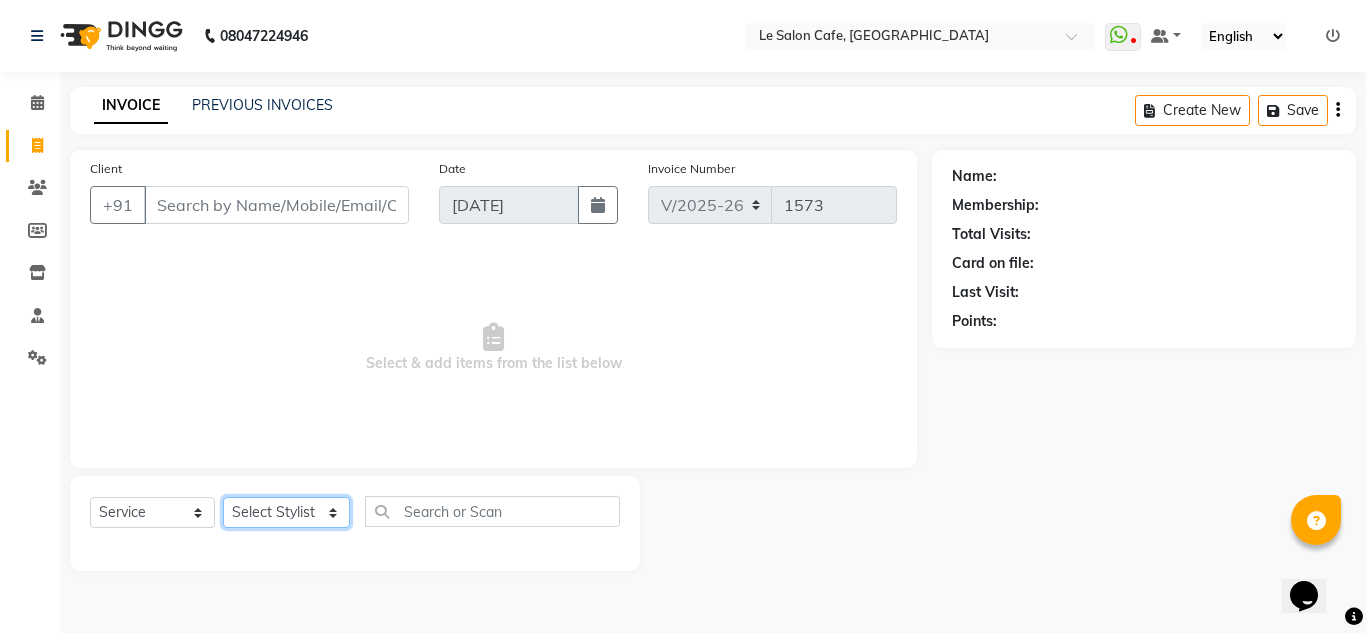 select on "68181" 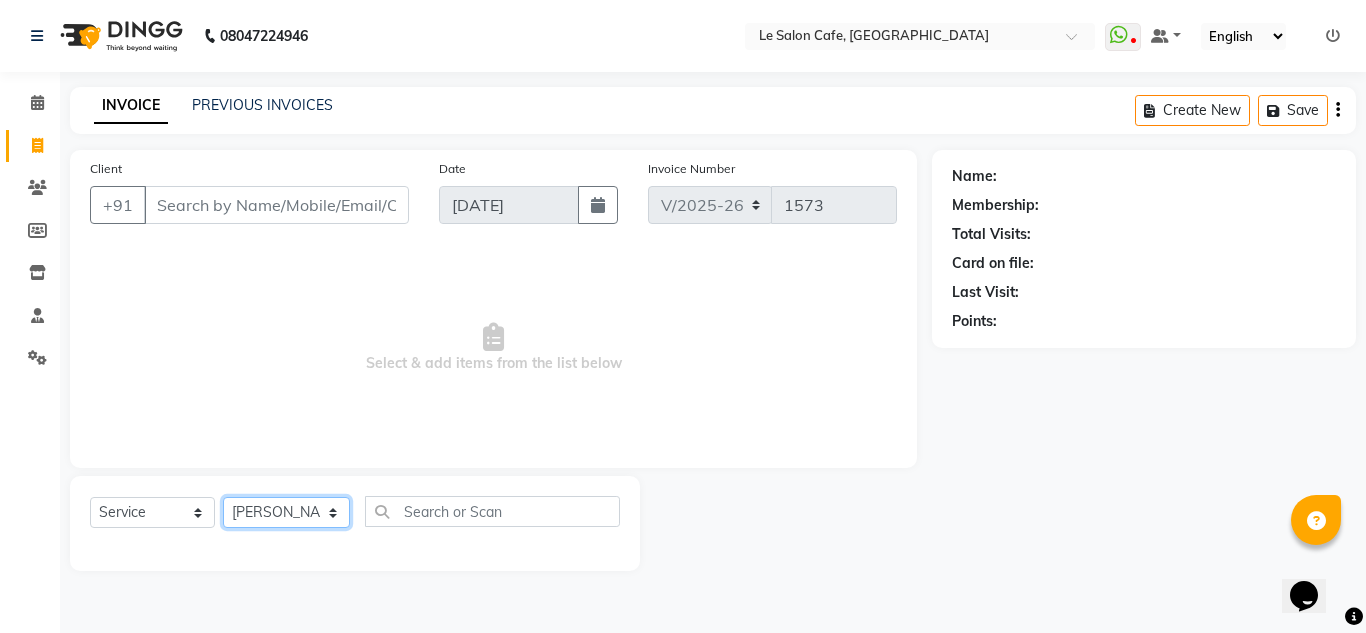 click on "Select Stylist [PERSON_NAME]  [PERSON_NAME]  [PERSON_NAME]  Front Desk  [PERSON_NAME]  [PERSON_NAME] [PERSON_NAME]  [PERSON_NAME]  [PERSON_NAME] [PERSON_NAME]  [PERSON_NAME] [PERSON_NAME] [PERSON_NAME] [PERSON_NAME]" 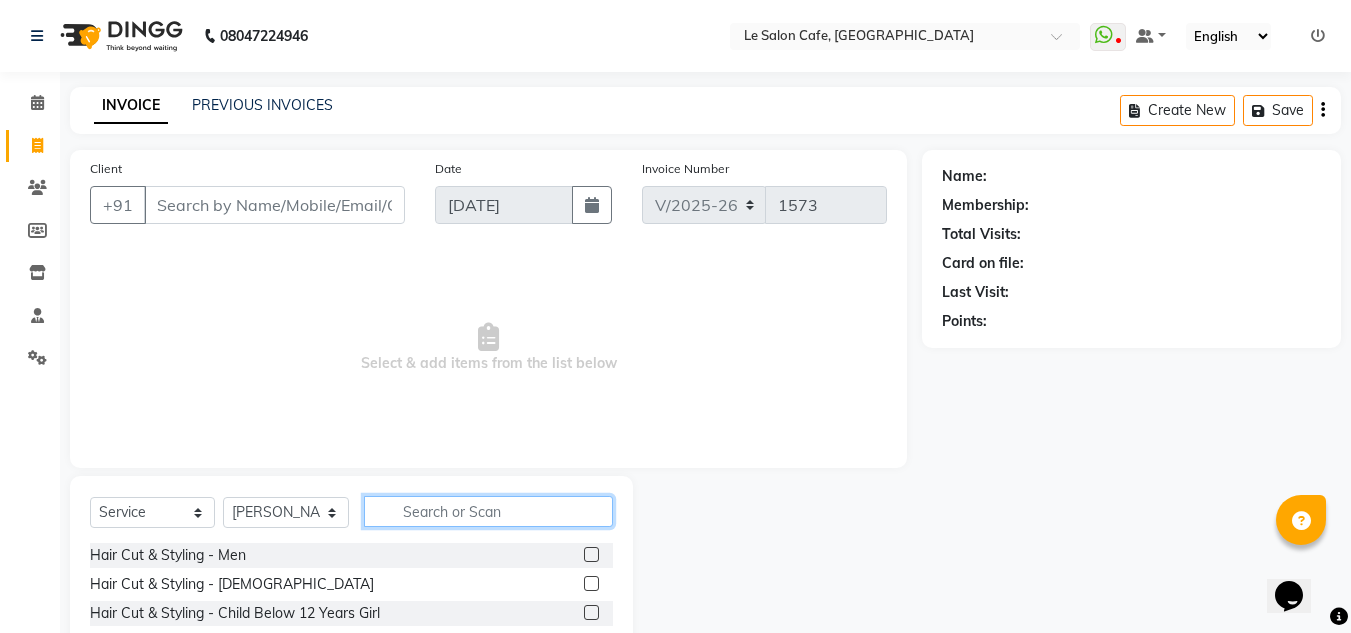 click 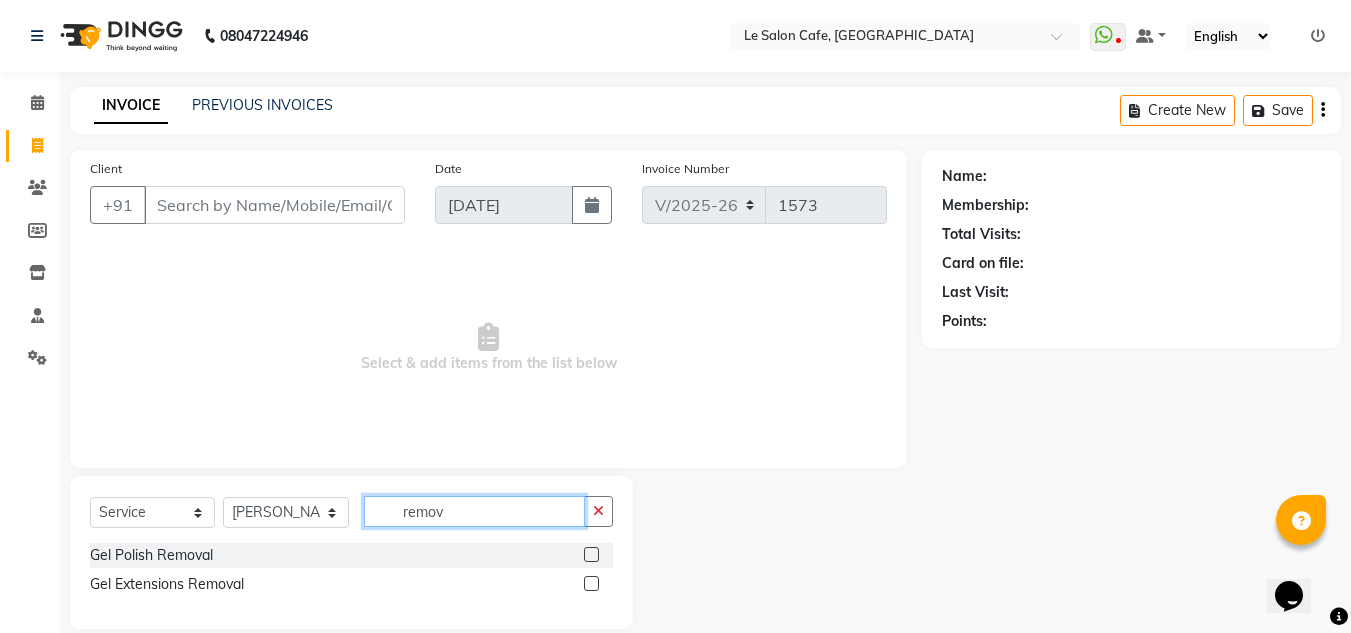 type on "remov" 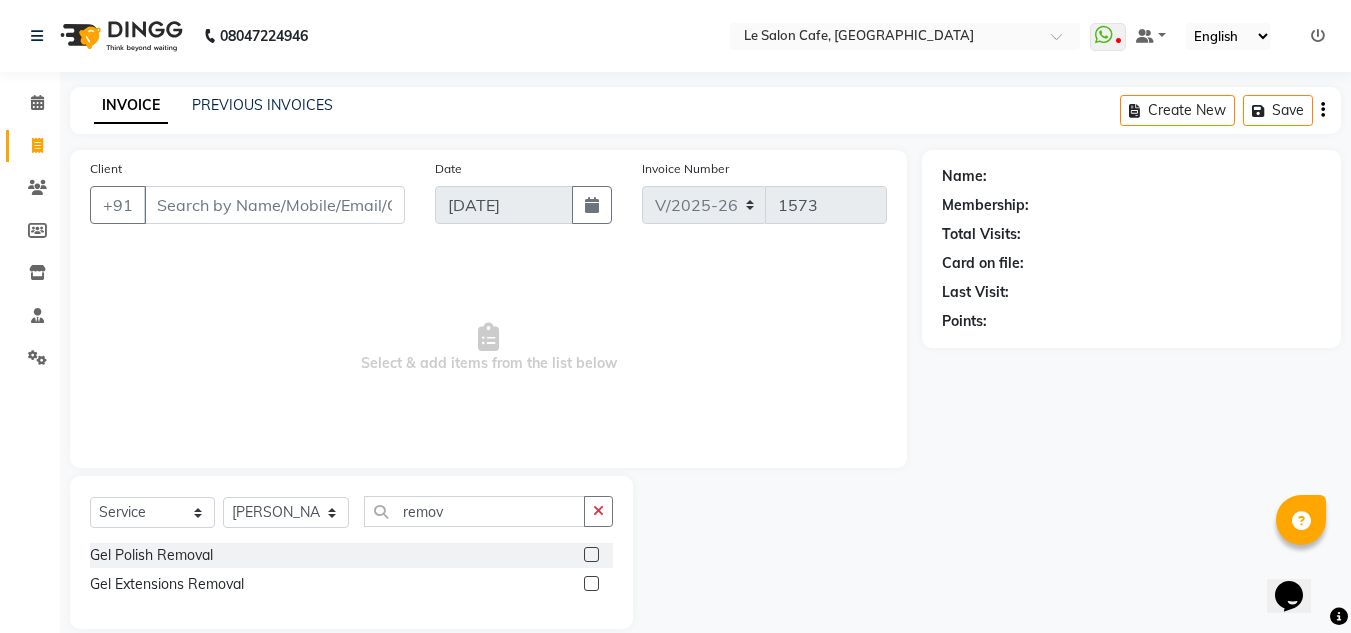 click 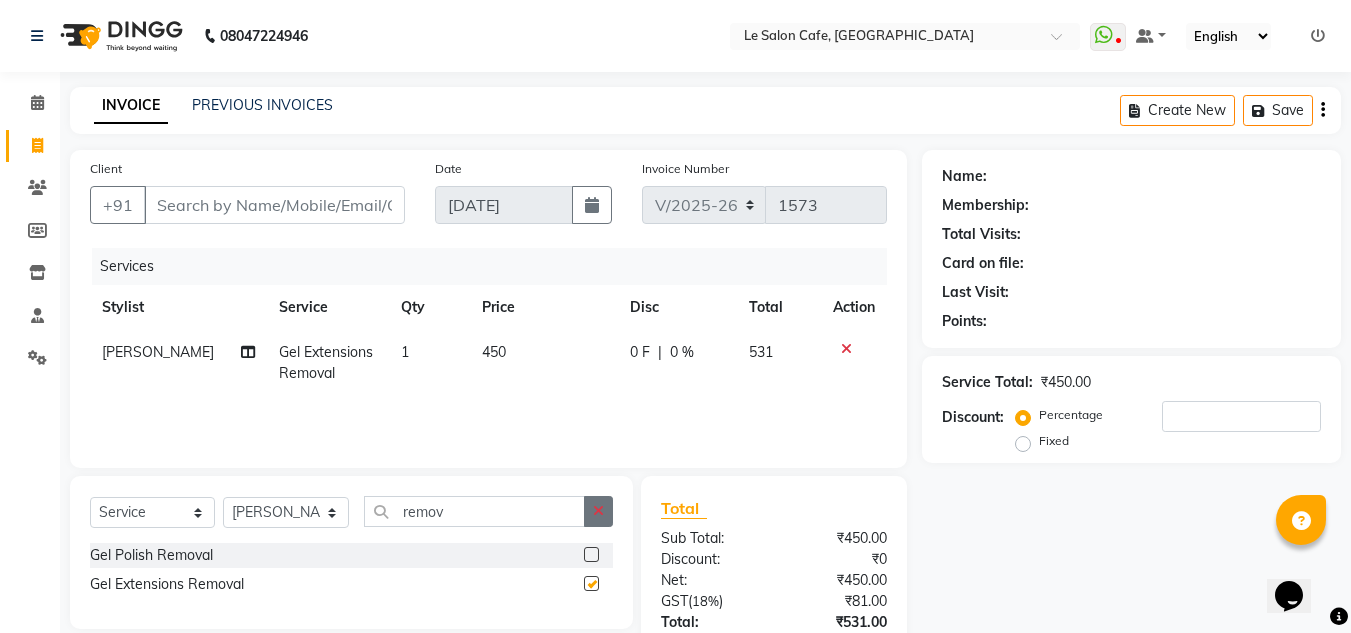 checkbox on "false" 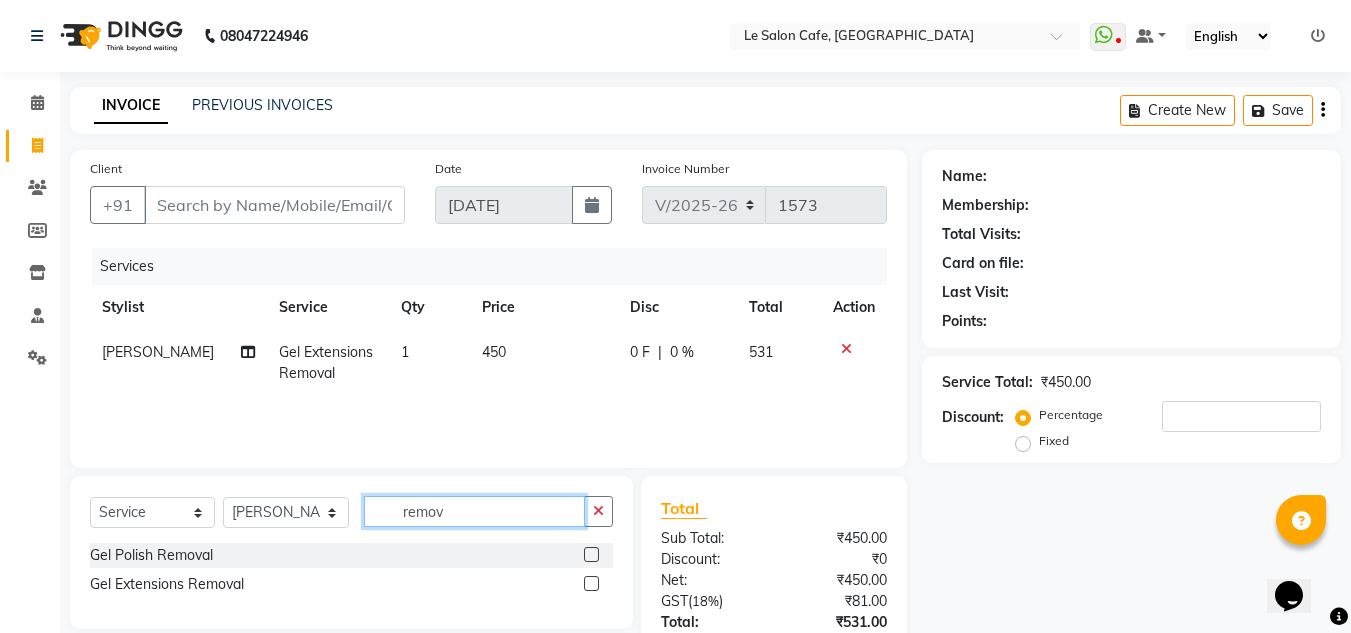 click on "remov" 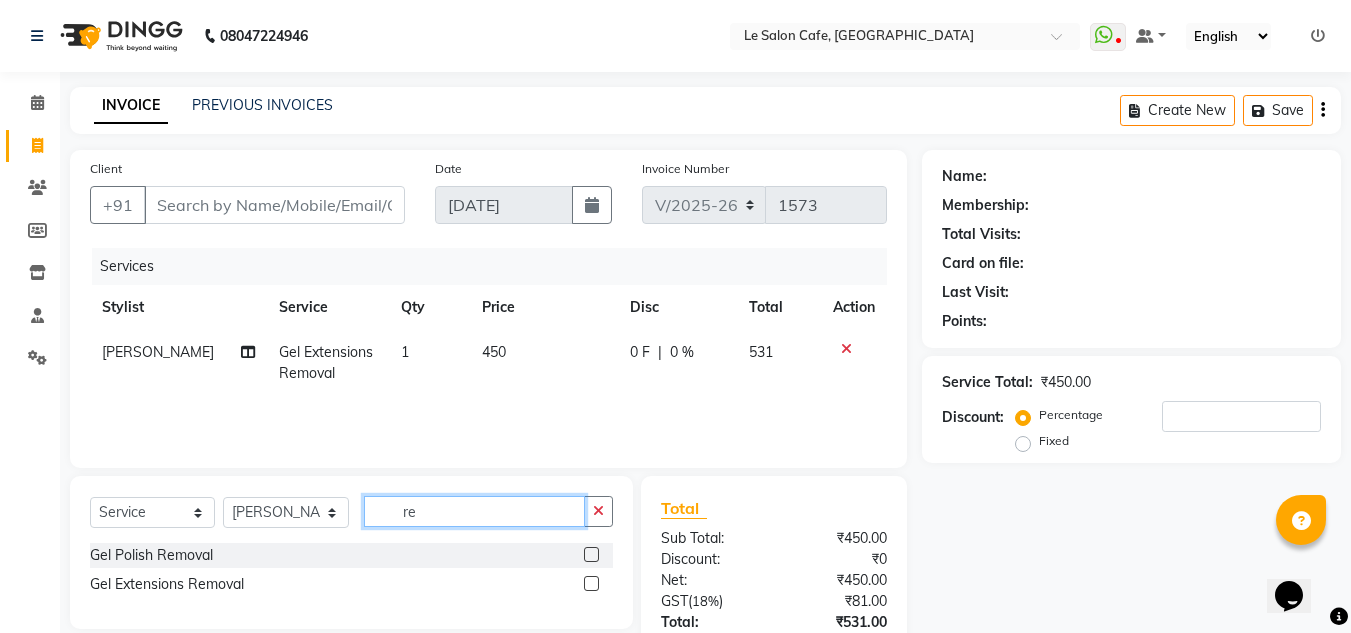 type on "r" 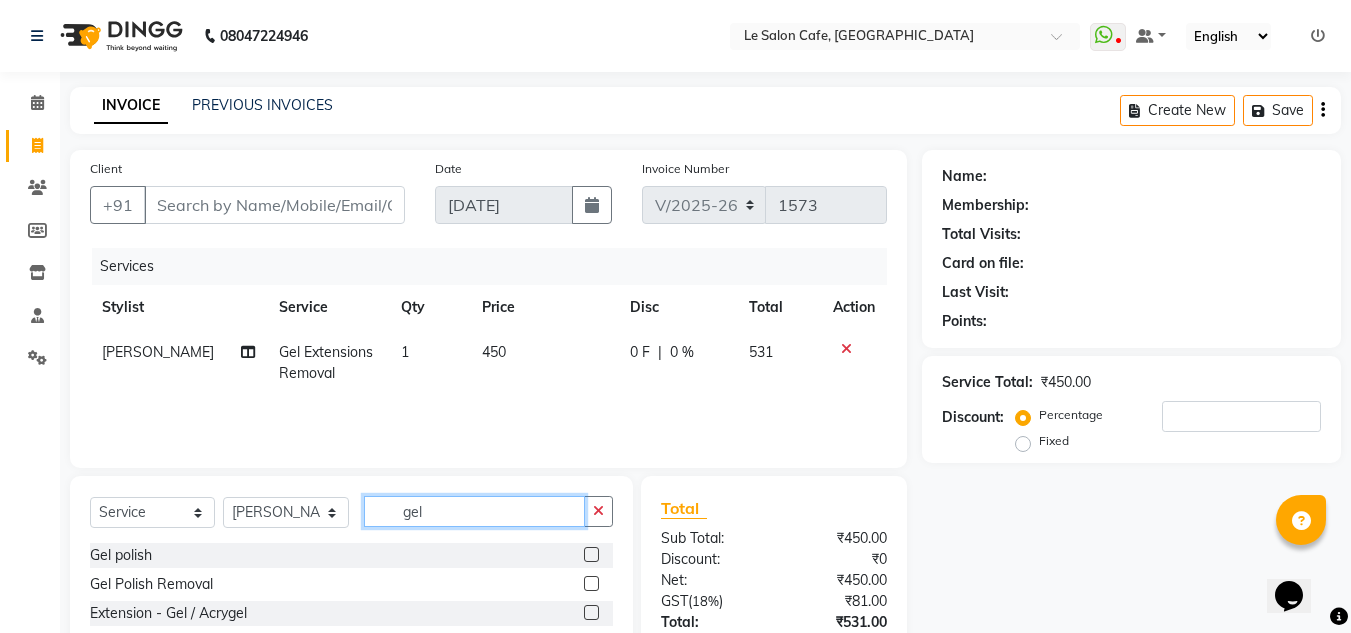type on "gel" 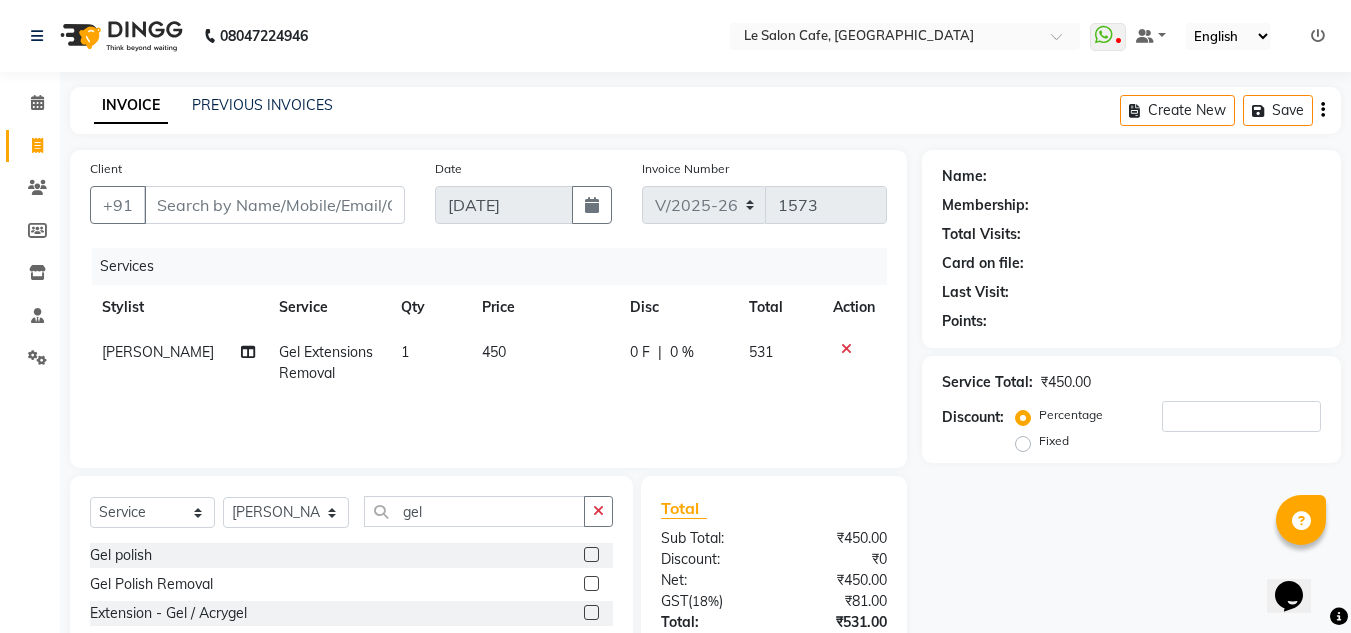 click 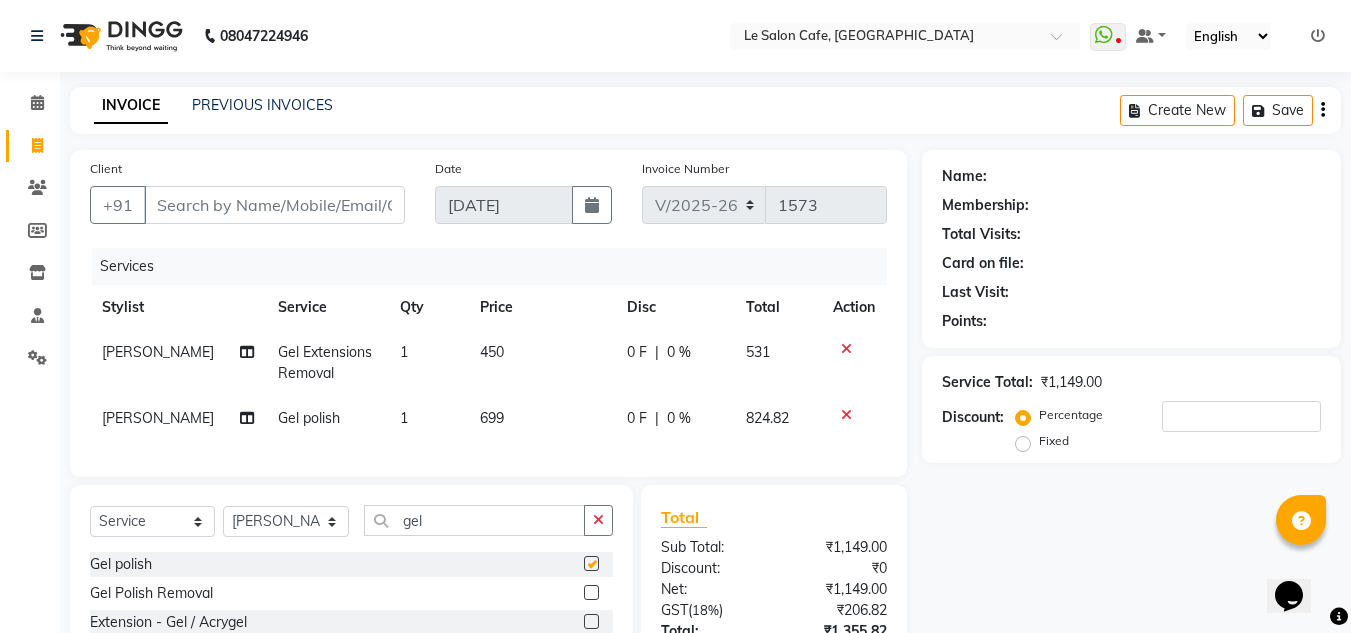 checkbox on "false" 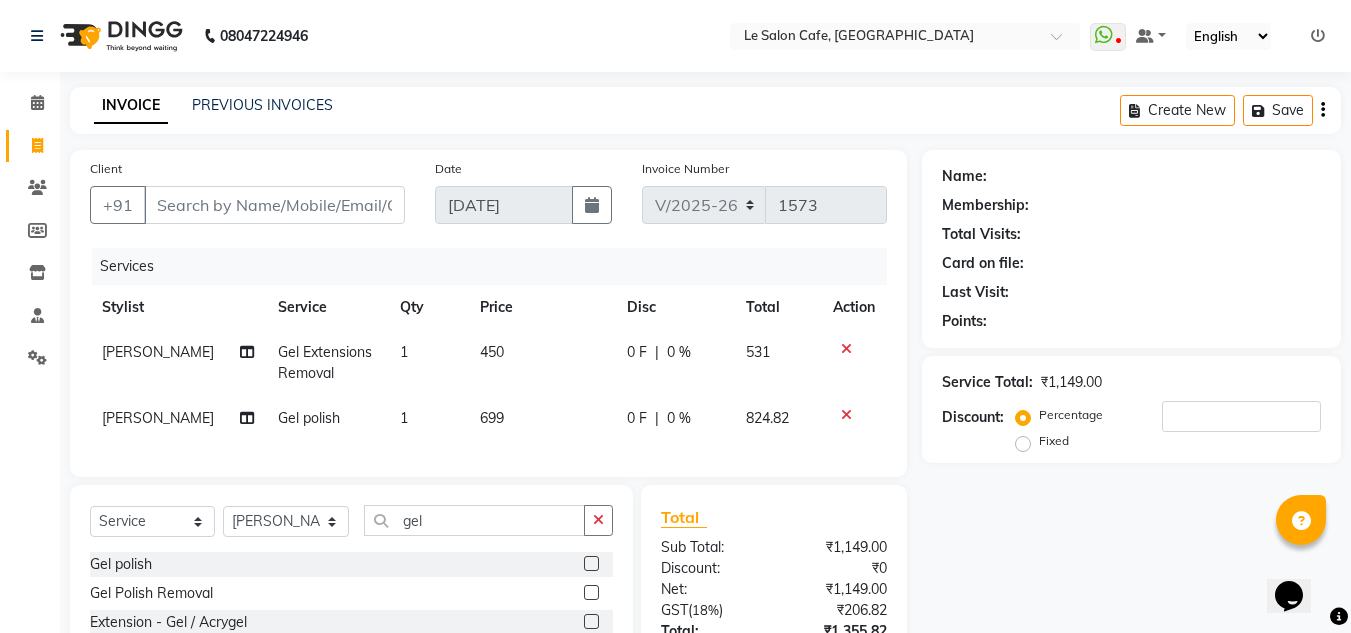 click on "699" 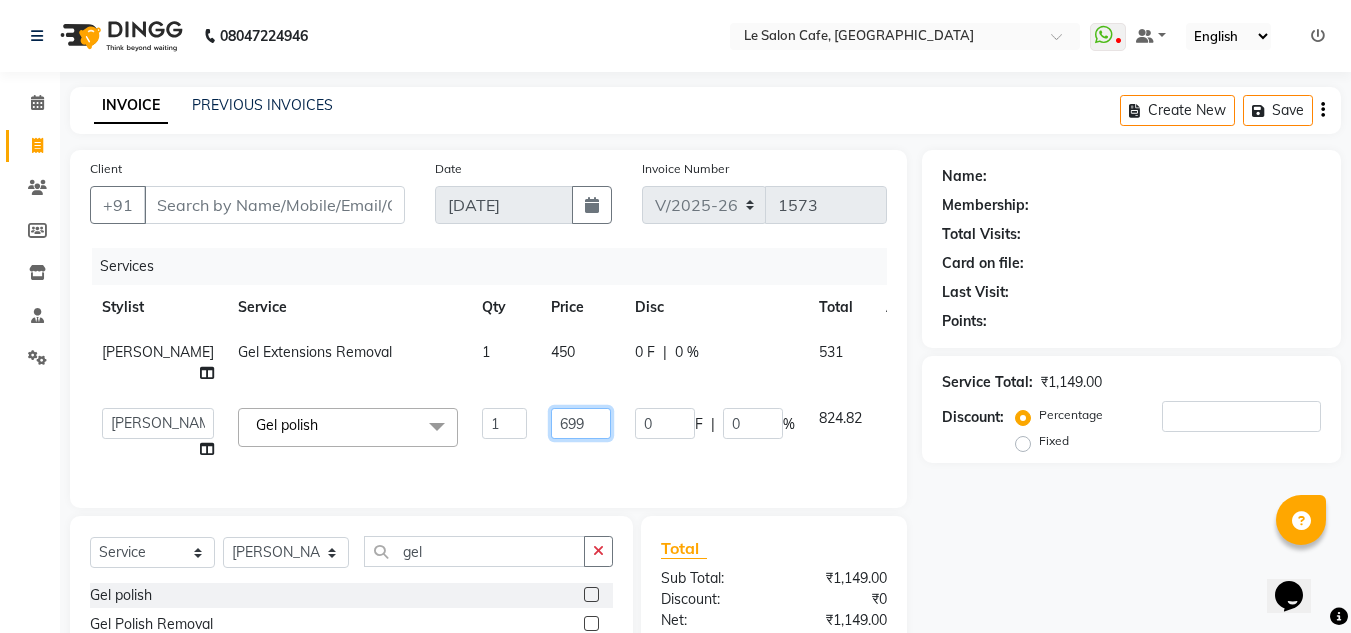 click on "699" 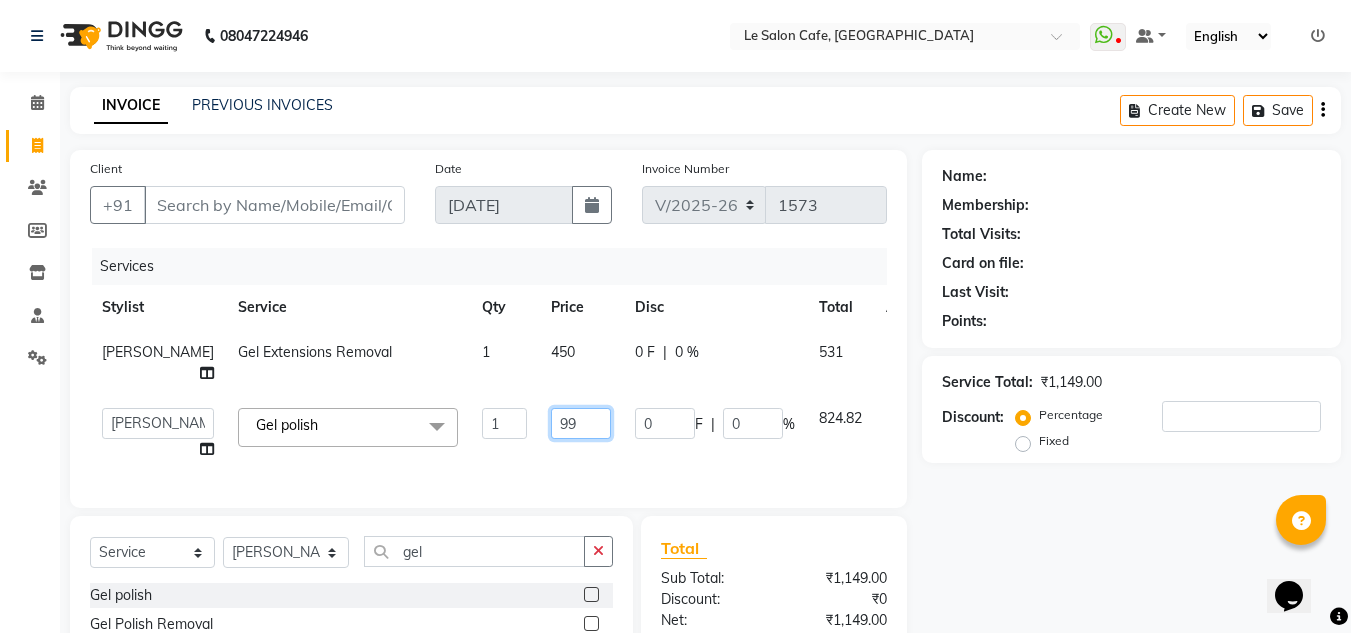 type on "599" 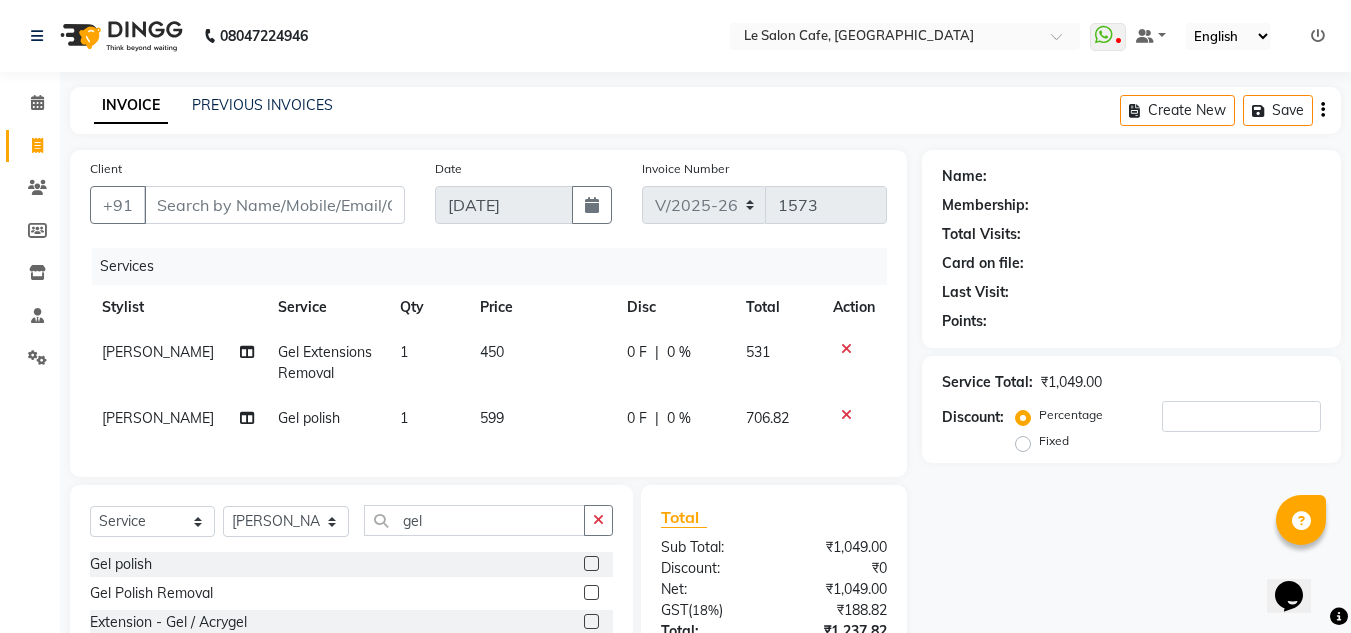 click on "Name: Membership: Total Visits: Card on file: Last Visit:  Points:  Service Total:  ₹1,049.00  Discount:  Percentage   Fixed" 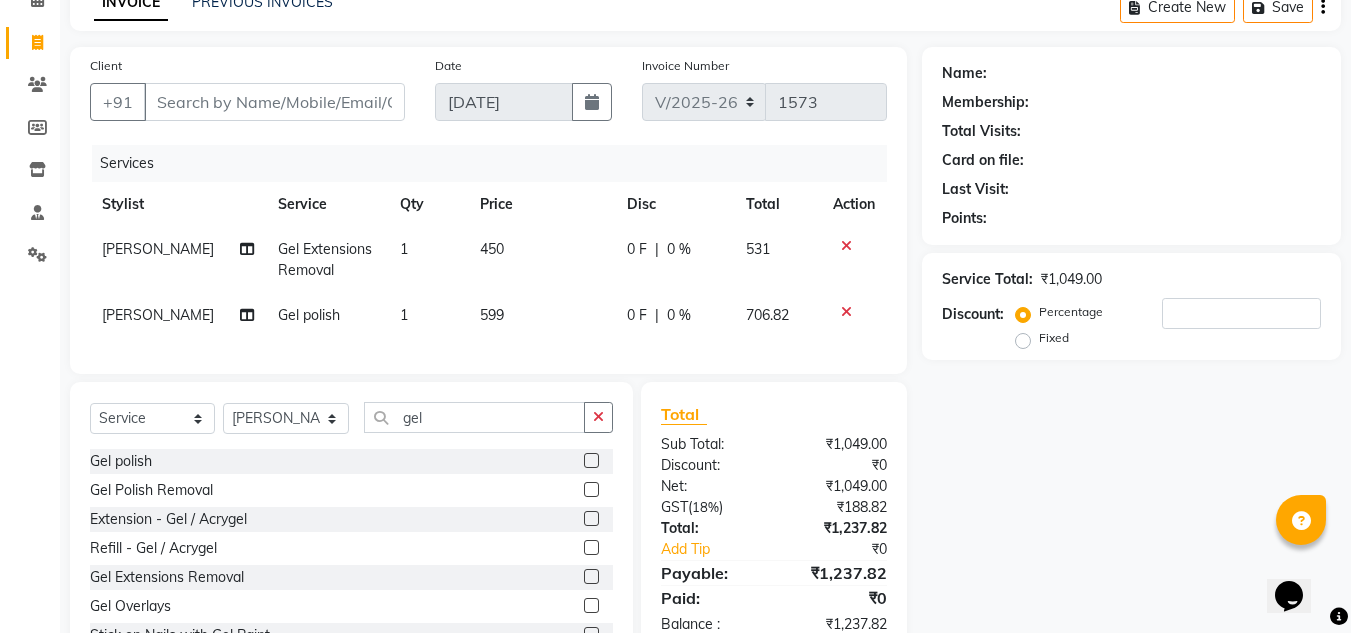 scroll, scrollTop: 0, scrollLeft: 0, axis: both 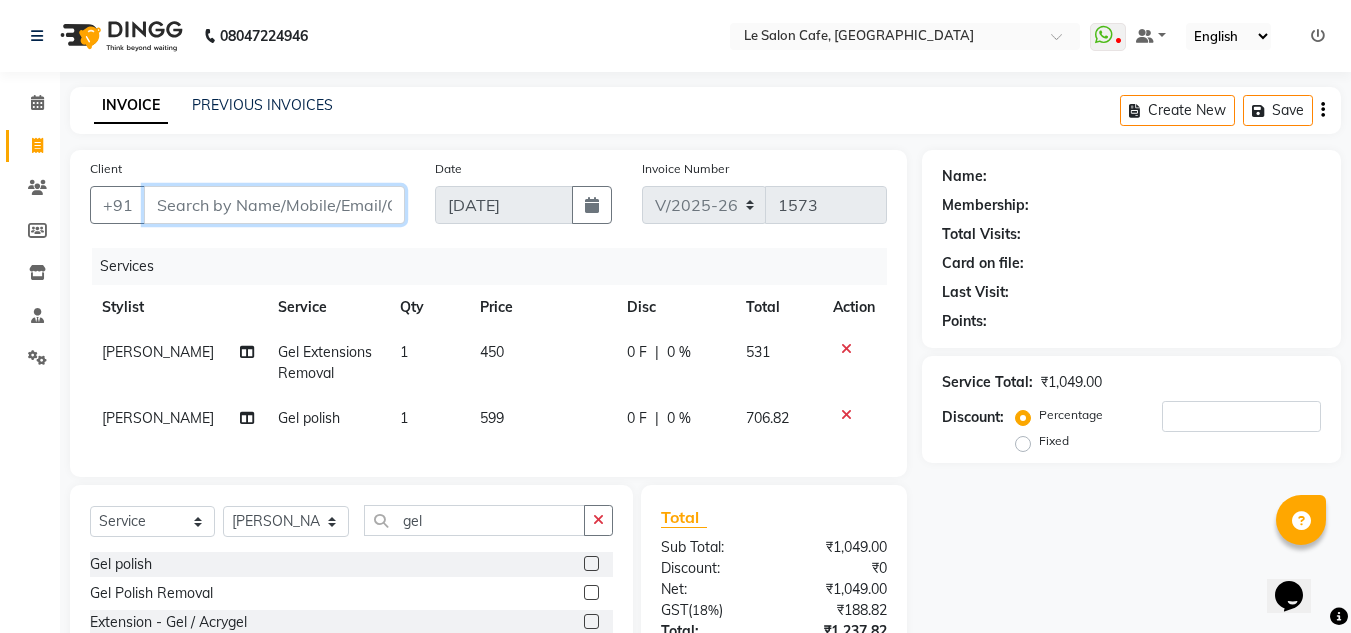 click on "Client" at bounding box center [274, 205] 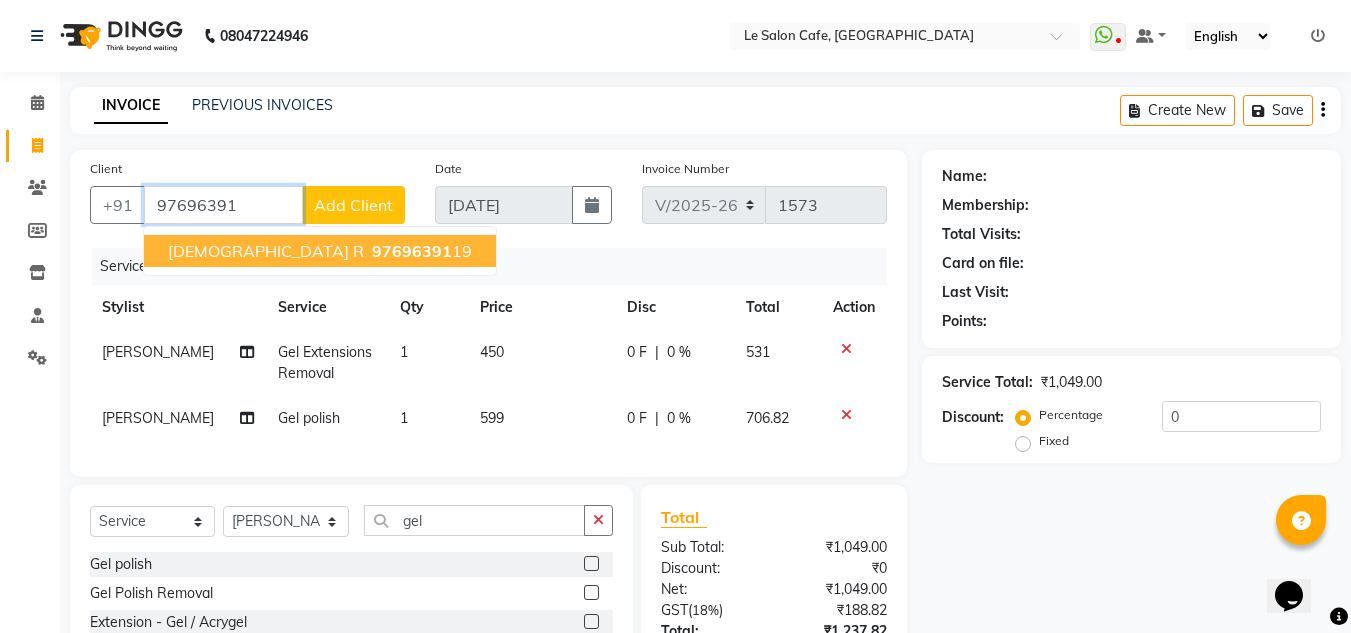 click on "Advaitha R   97696391 19" at bounding box center [320, 251] 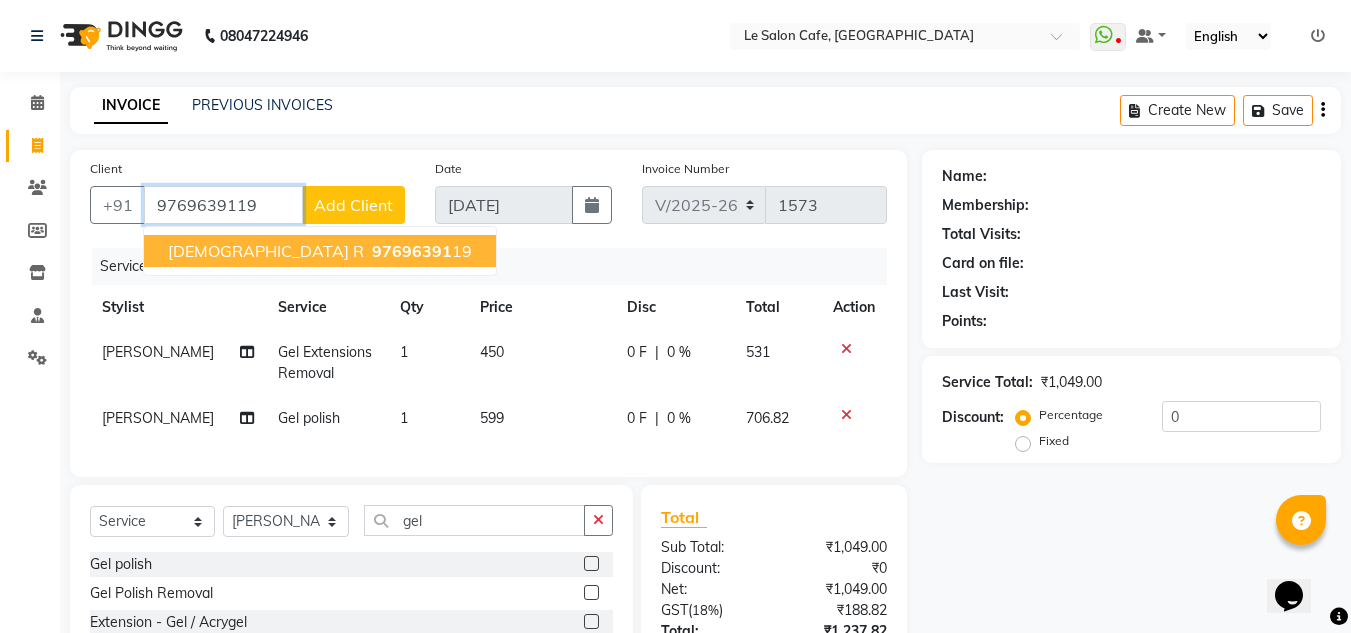 type on "9769639119" 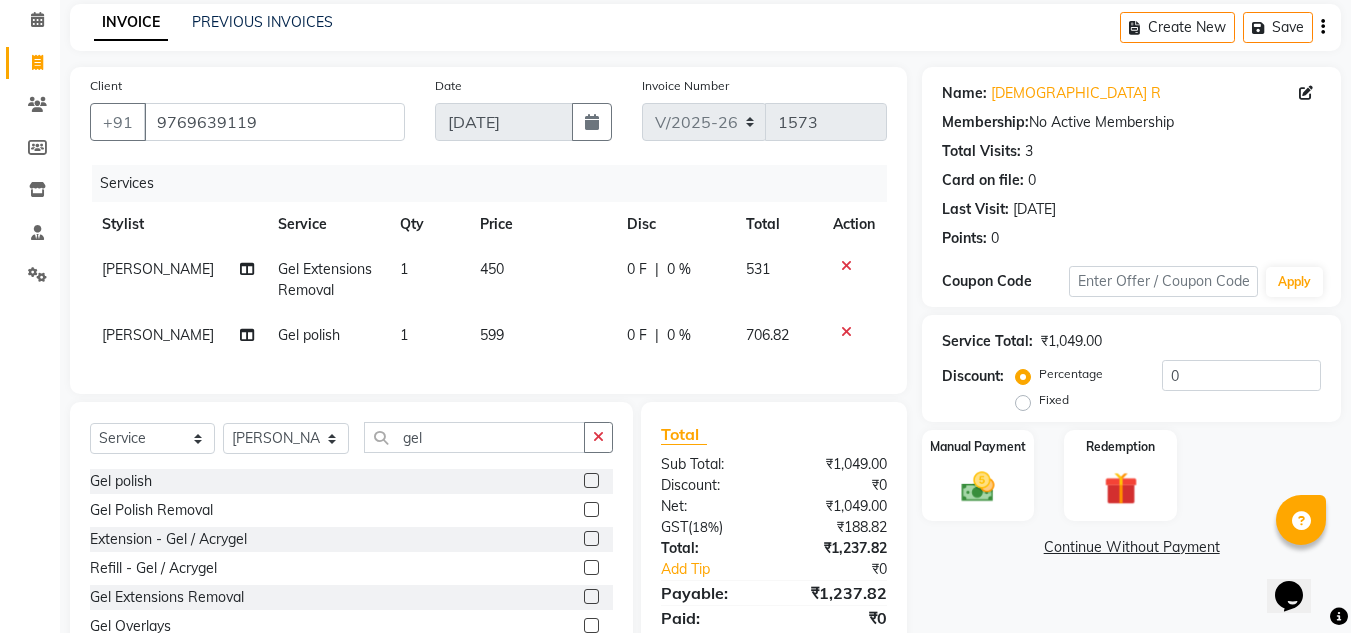 scroll, scrollTop: 192, scrollLeft: 0, axis: vertical 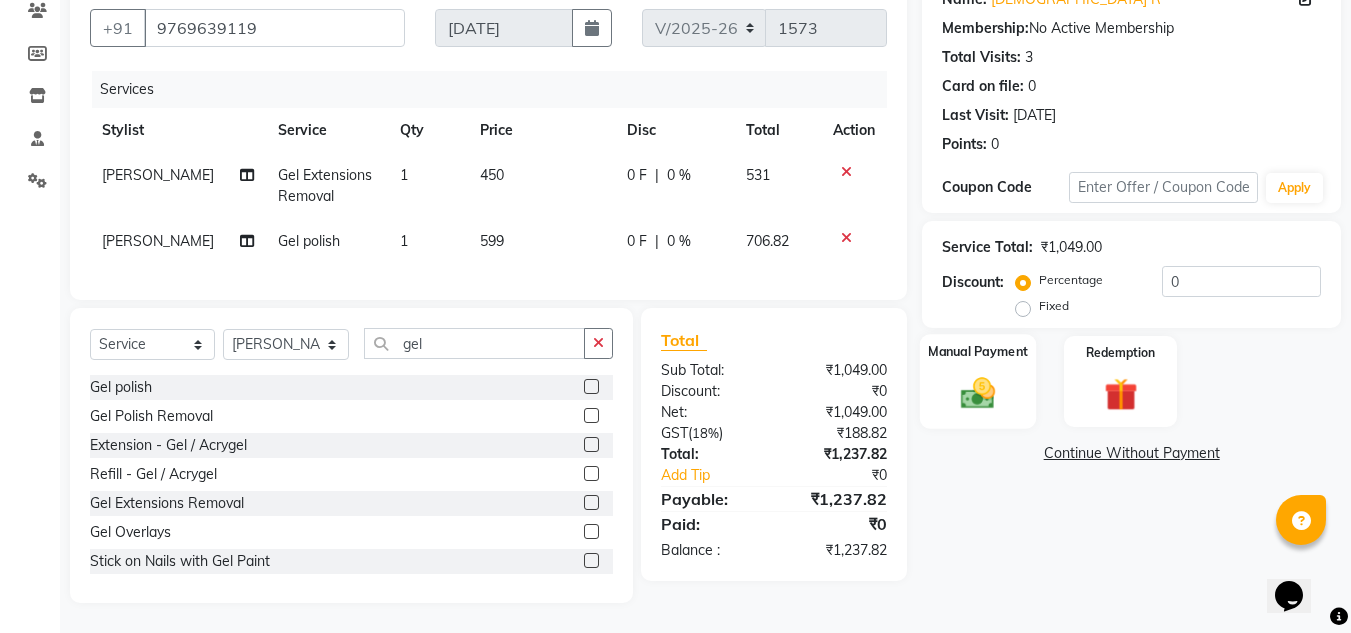 click 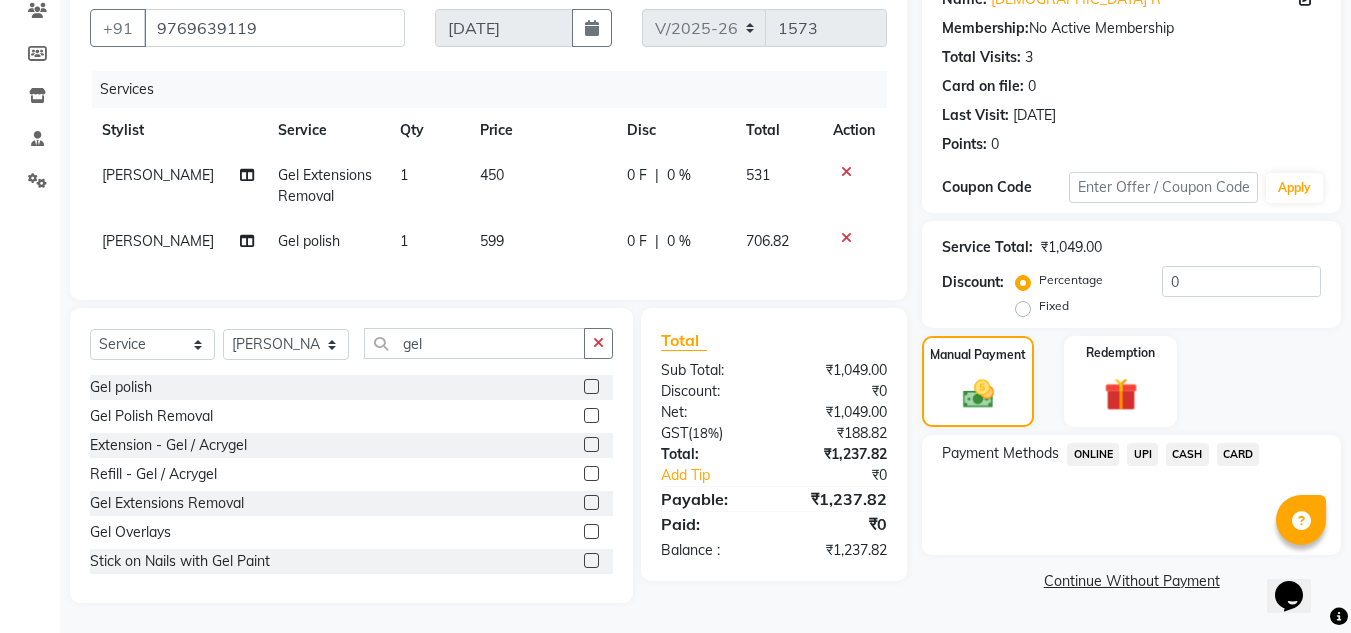 click on "UPI" 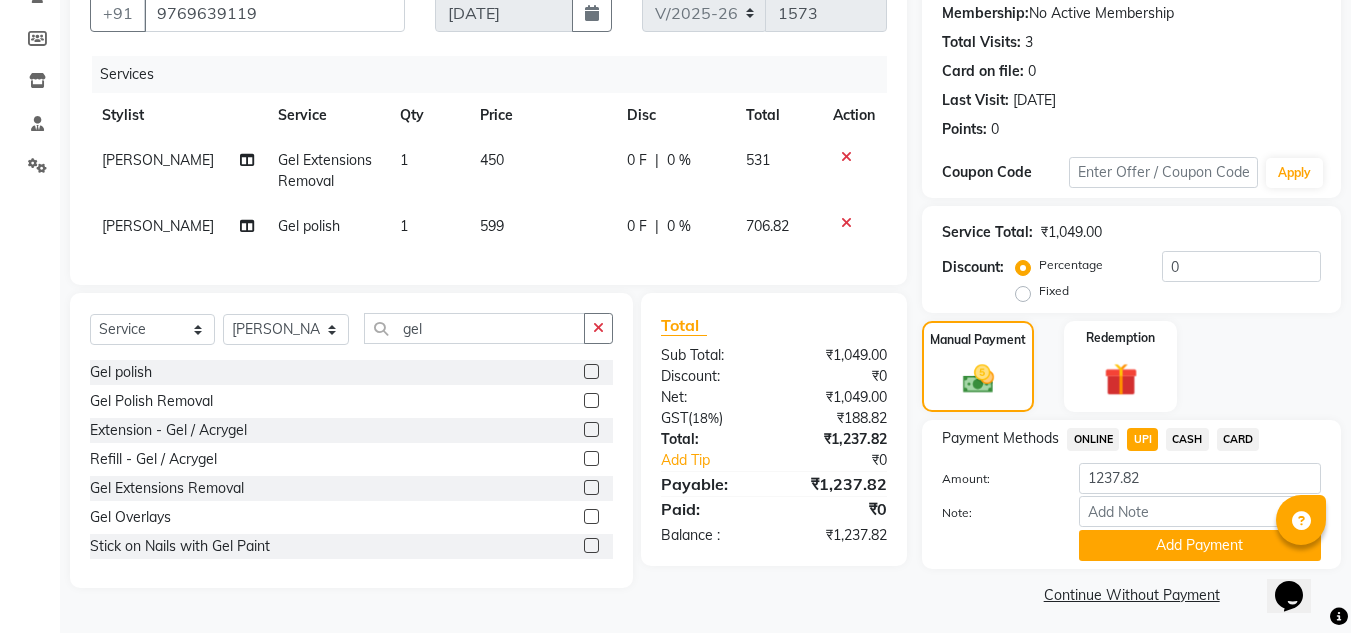 scroll, scrollTop: 0, scrollLeft: 0, axis: both 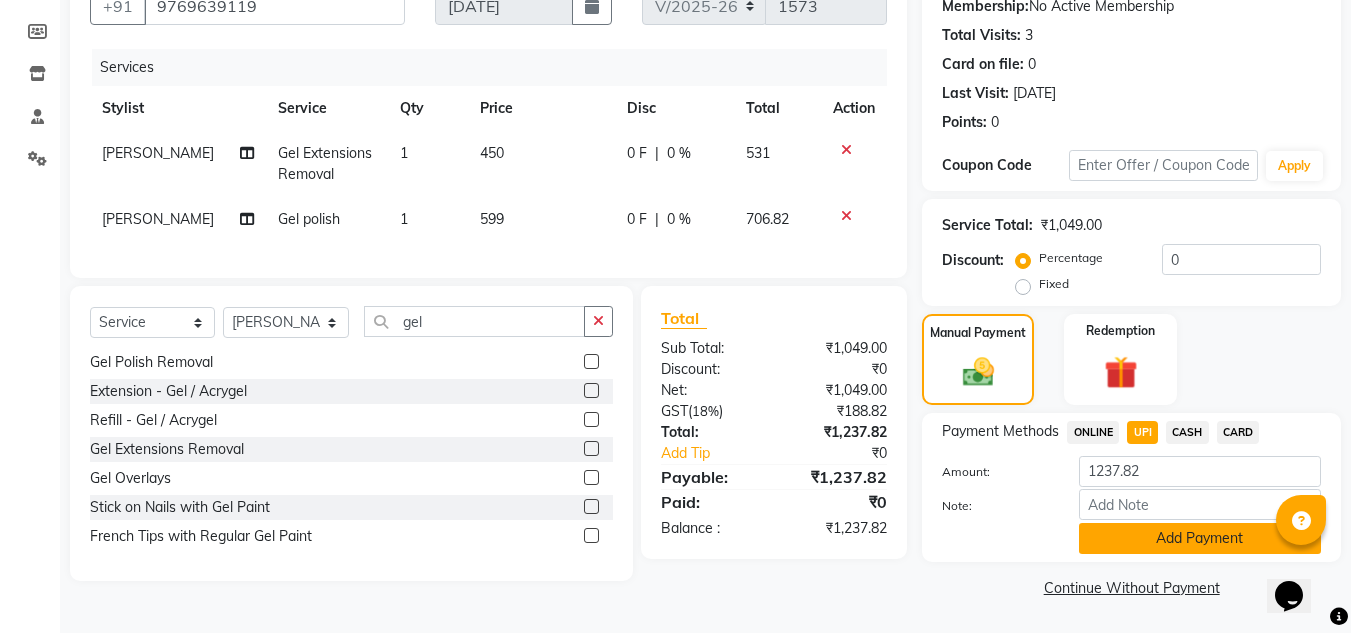 click on "Add Payment" 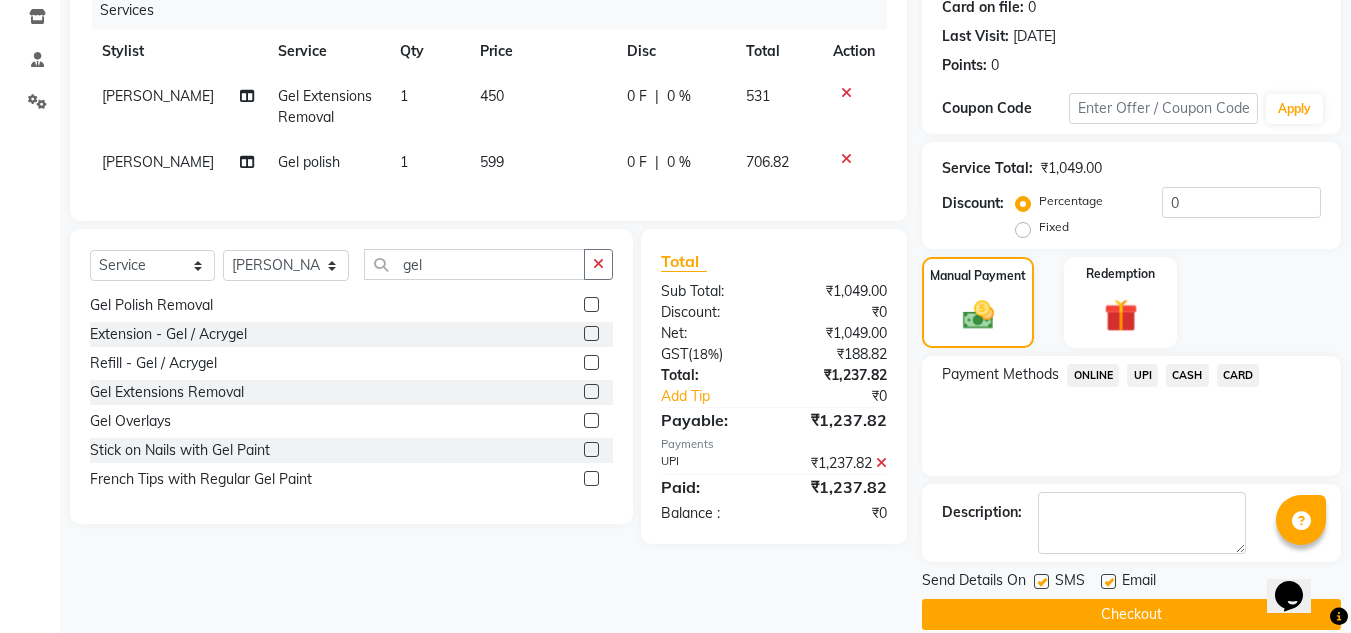 scroll, scrollTop: 283, scrollLeft: 0, axis: vertical 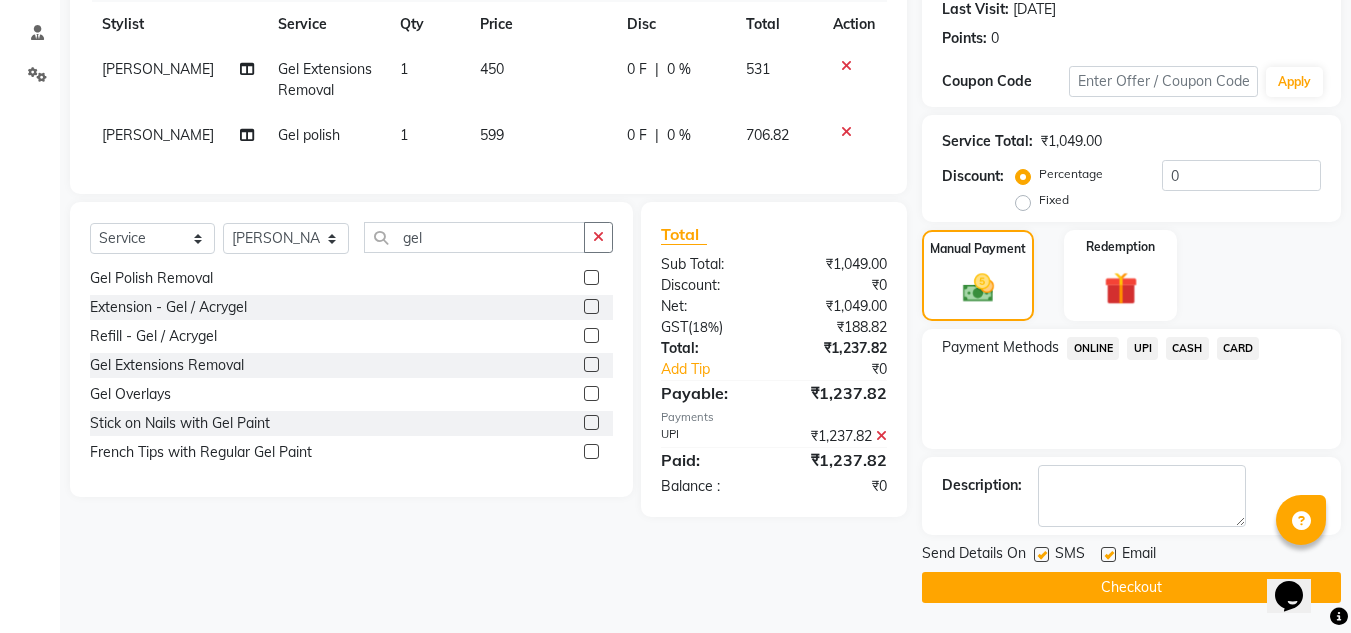 click 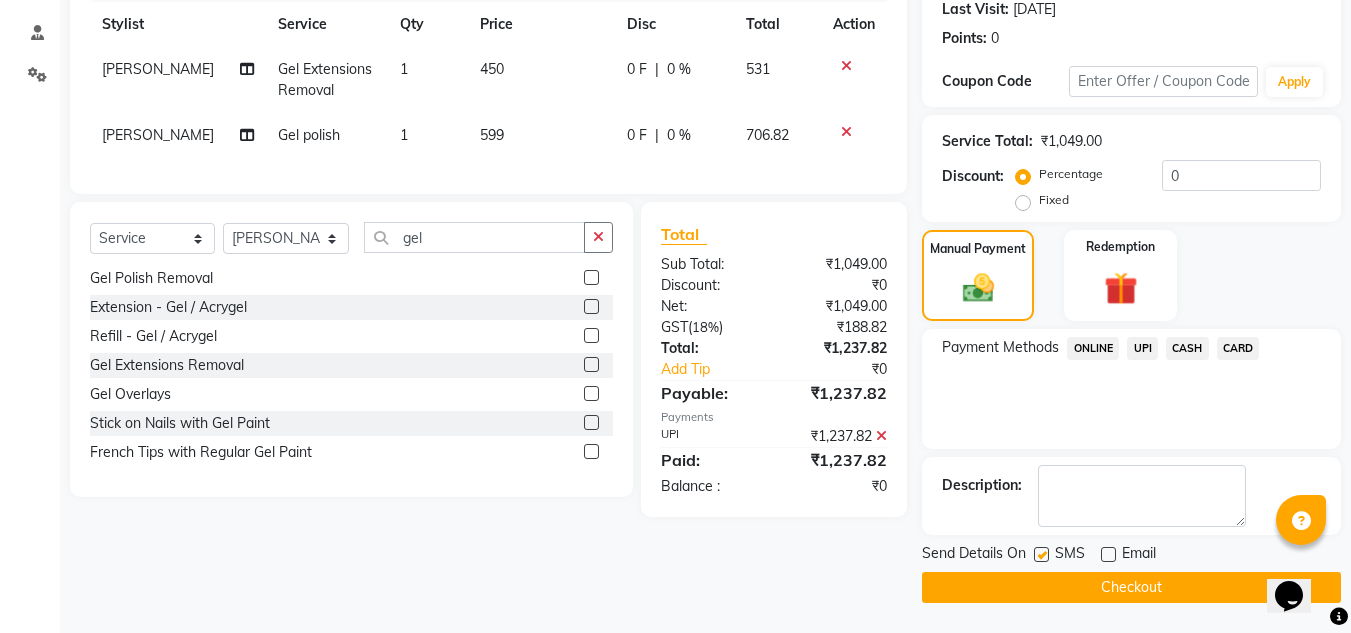 click on "Checkout" 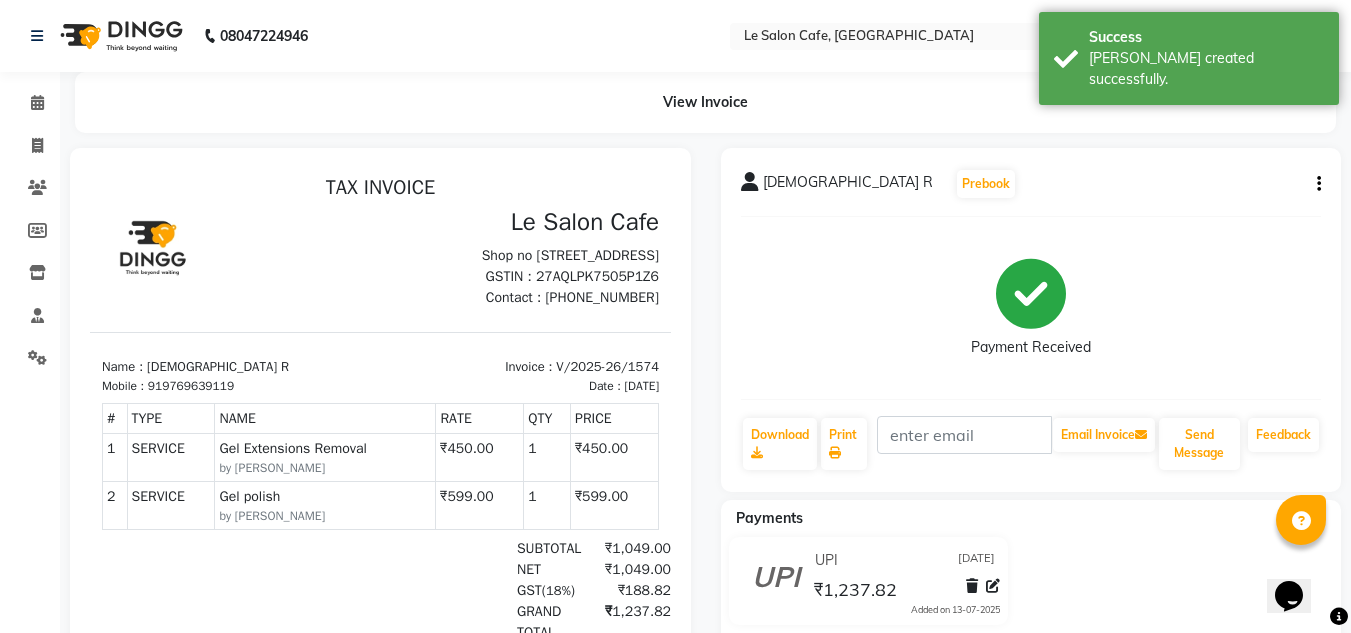 scroll, scrollTop: 0, scrollLeft: 0, axis: both 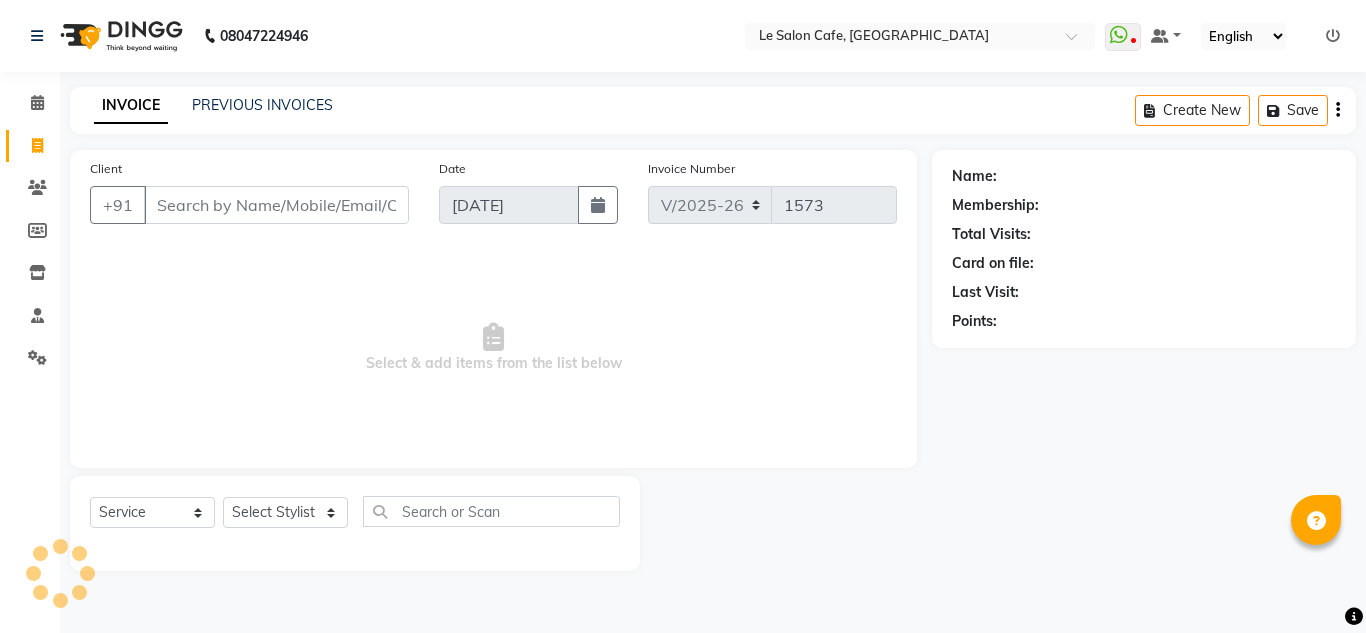 select on "594" 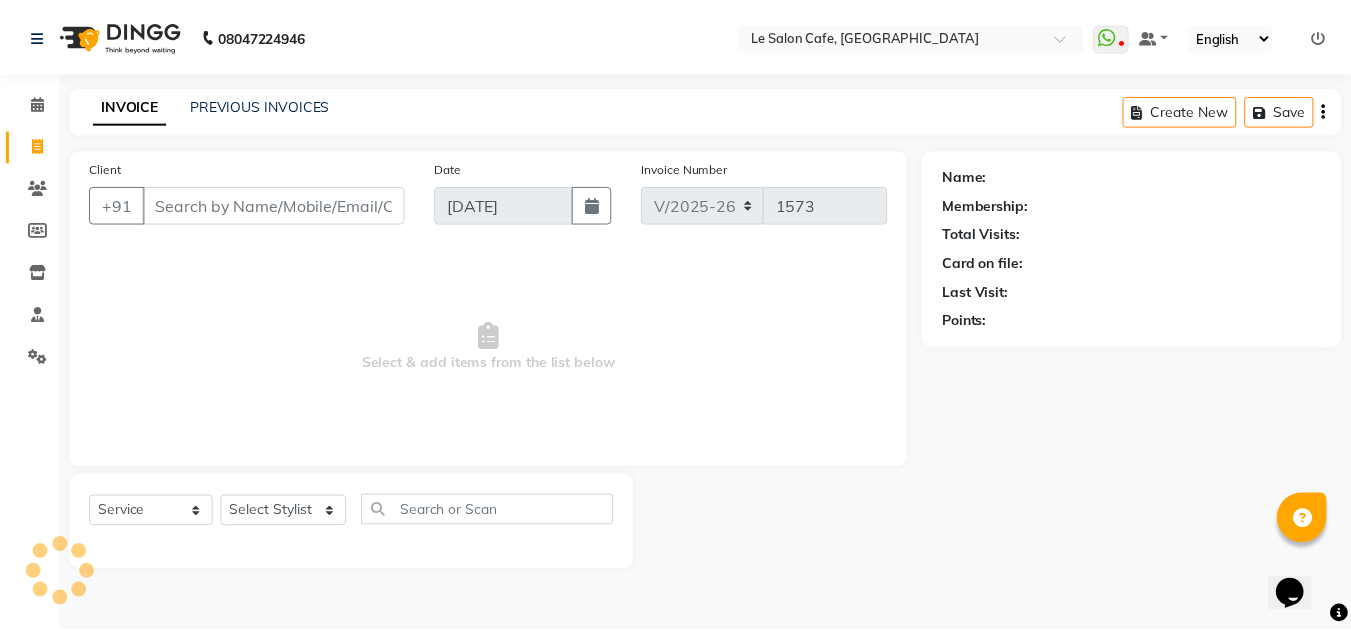 scroll, scrollTop: 0, scrollLeft: 0, axis: both 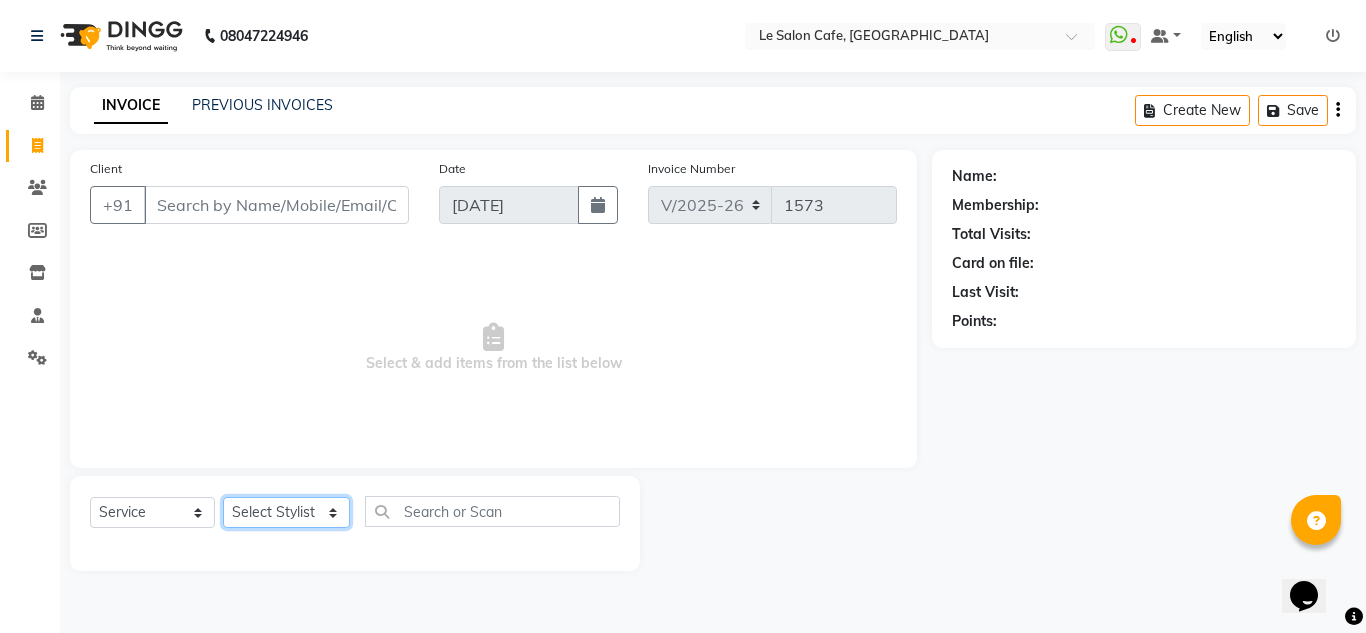 click on "Select Stylist [PERSON_NAME]  [PERSON_NAME]  [PERSON_NAME]  Front Desk  [PERSON_NAME]  [PERSON_NAME] [PERSON_NAME]  [PERSON_NAME]  [PERSON_NAME] [PERSON_NAME]  [PERSON_NAME] [PERSON_NAME] [PERSON_NAME] [PERSON_NAME]" 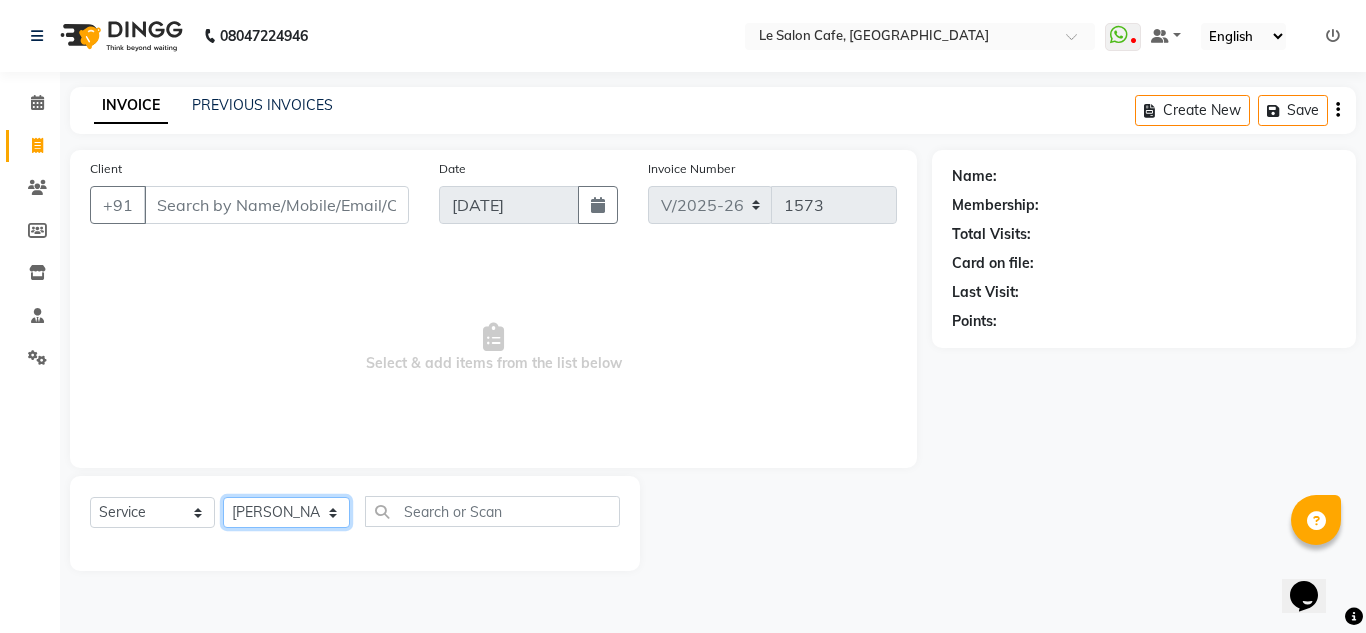 click on "Select Stylist [PERSON_NAME]  [PERSON_NAME]  [PERSON_NAME]  Front Desk  [PERSON_NAME]  [PERSON_NAME] [PERSON_NAME]  [PERSON_NAME]  [PERSON_NAME] [PERSON_NAME]  [PERSON_NAME] [PERSON_NAME] [PERSON_NAME] [PERSON_NAME]" 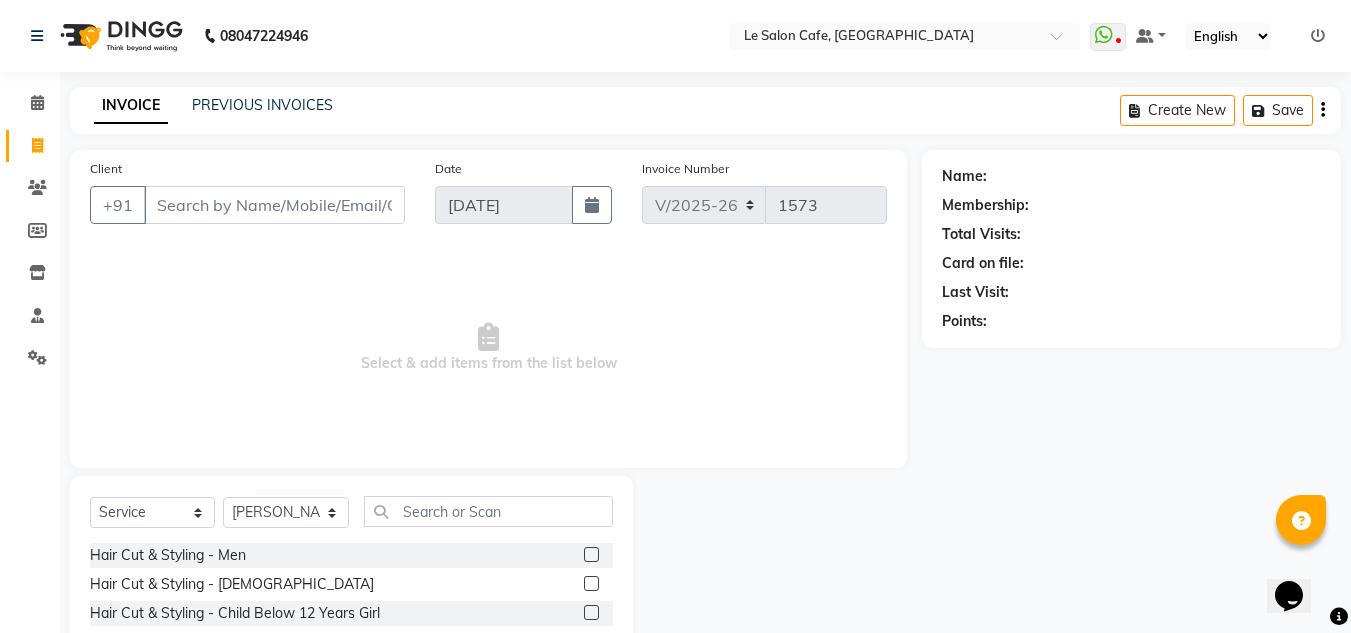 click 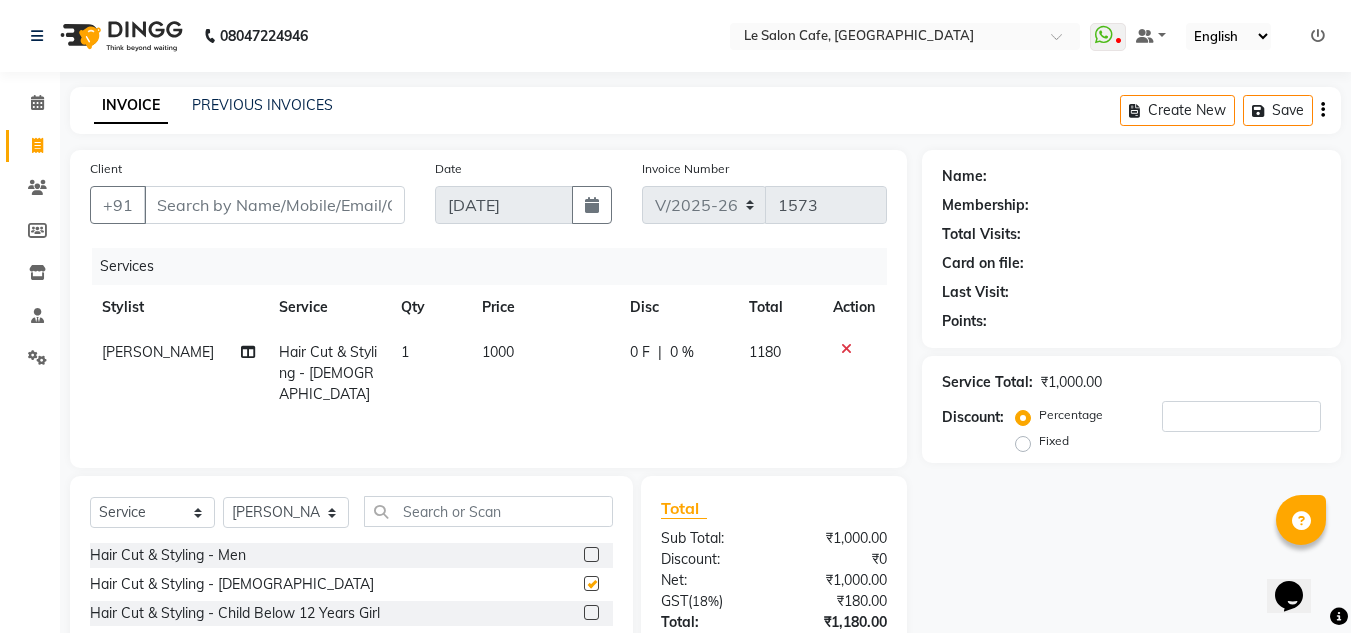 checkbox on "false" 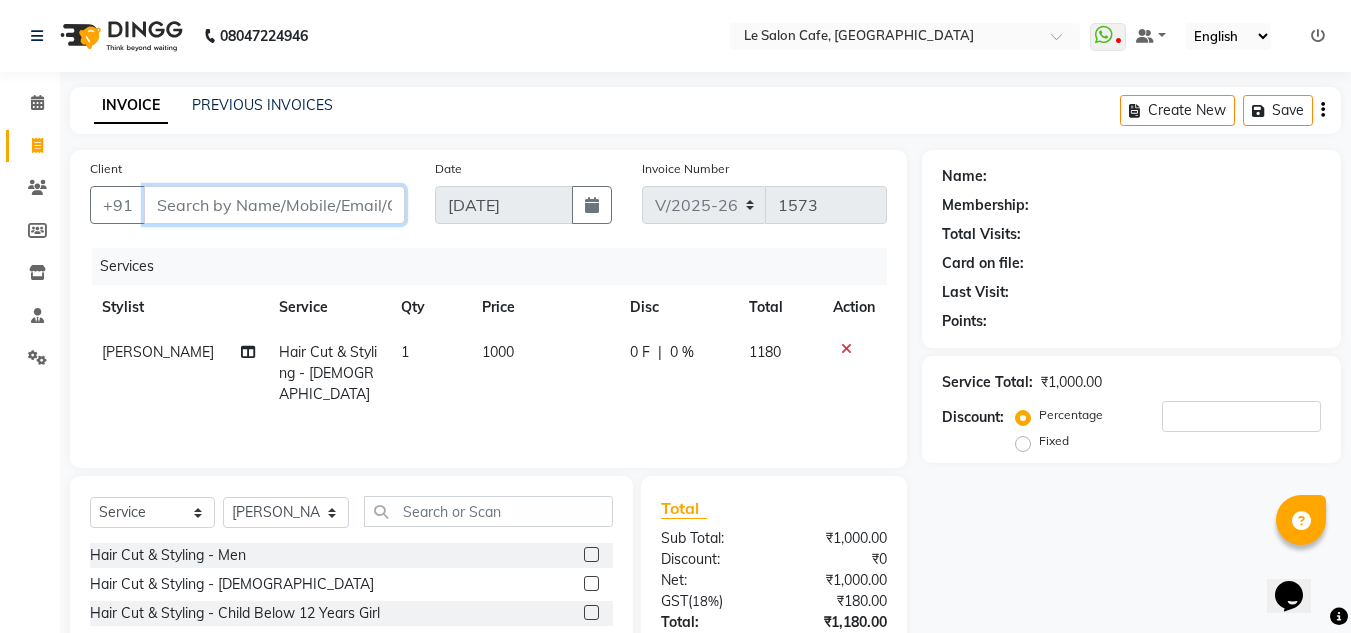 click on "Client" at bounding box center [274, 205] 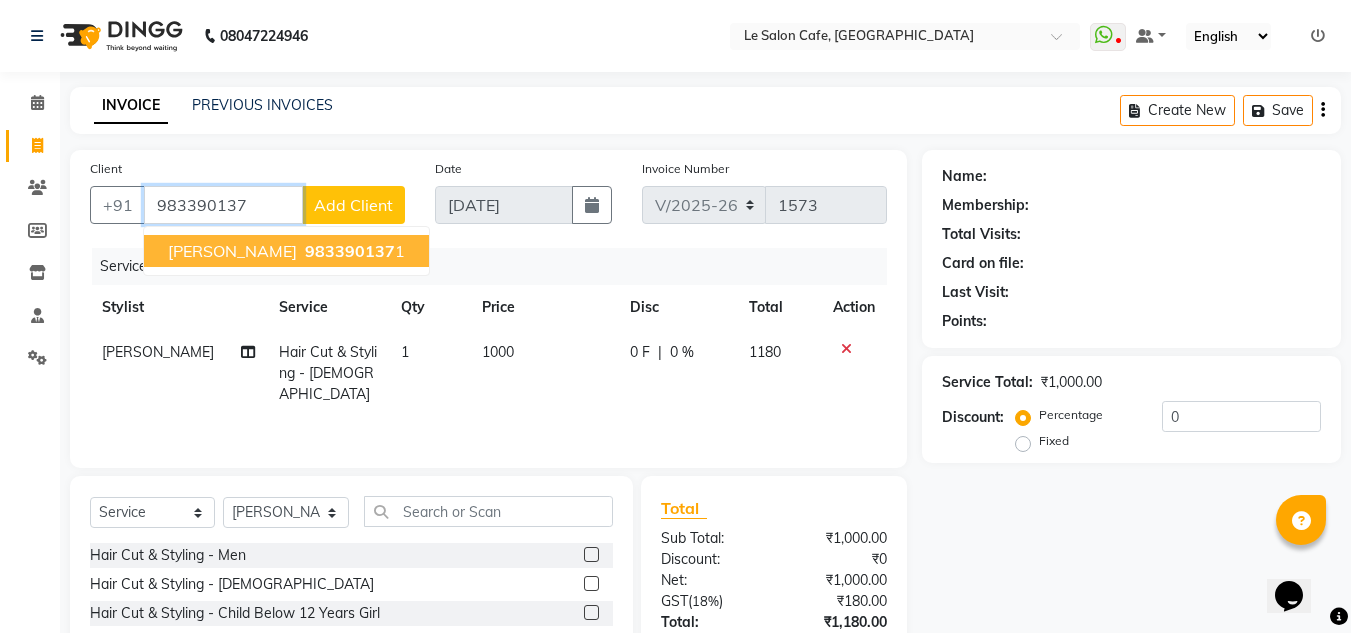 click on "[PERSON_NAME]" at bounding box center [232, 251] 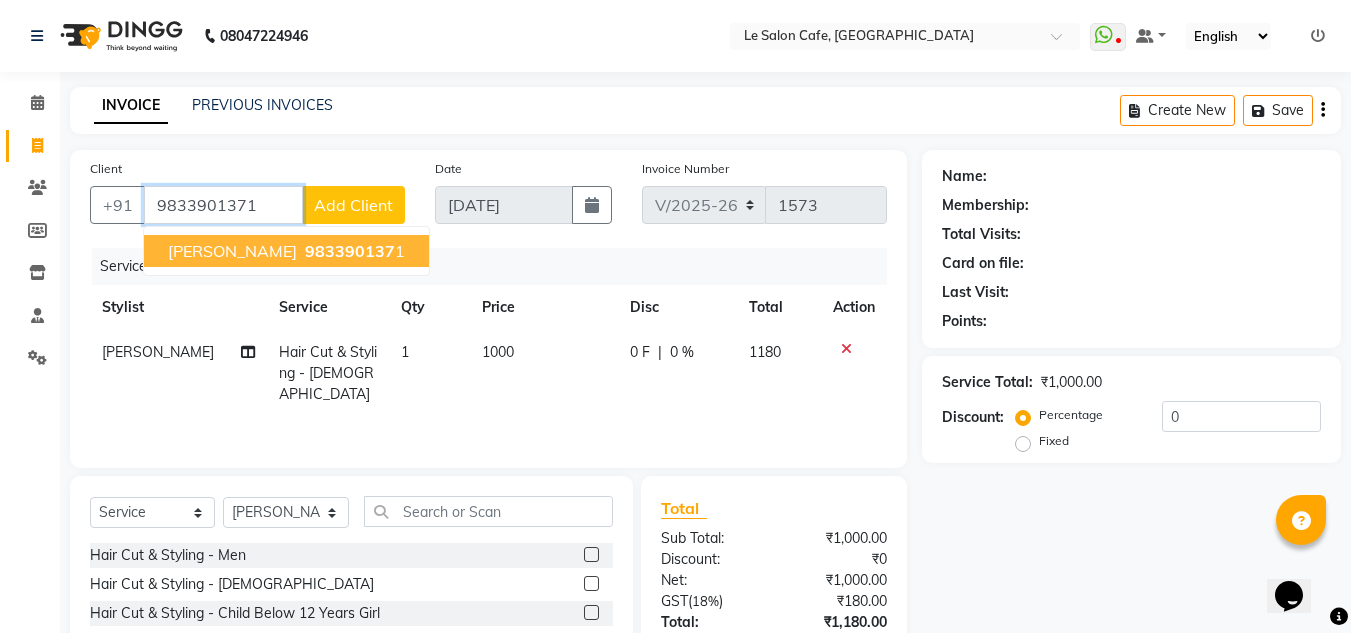 type on "9833901371" 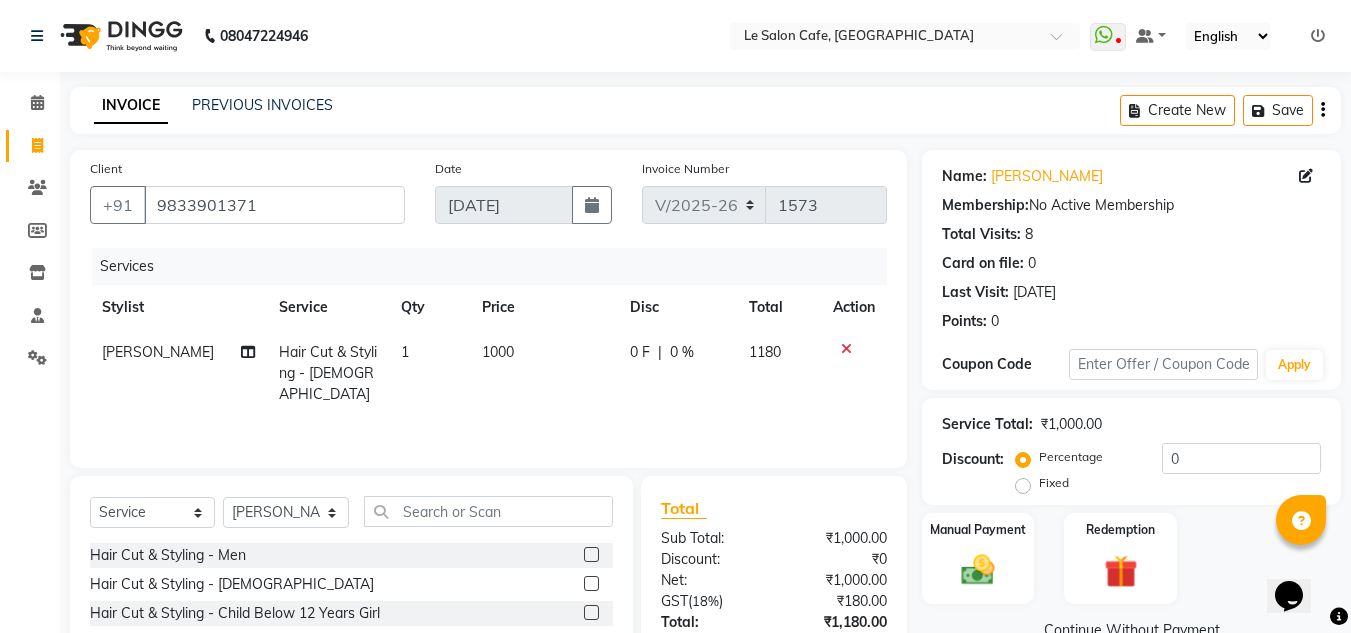 scroll, scrollTop: 168, scrollLeft: 0, axis: vertical 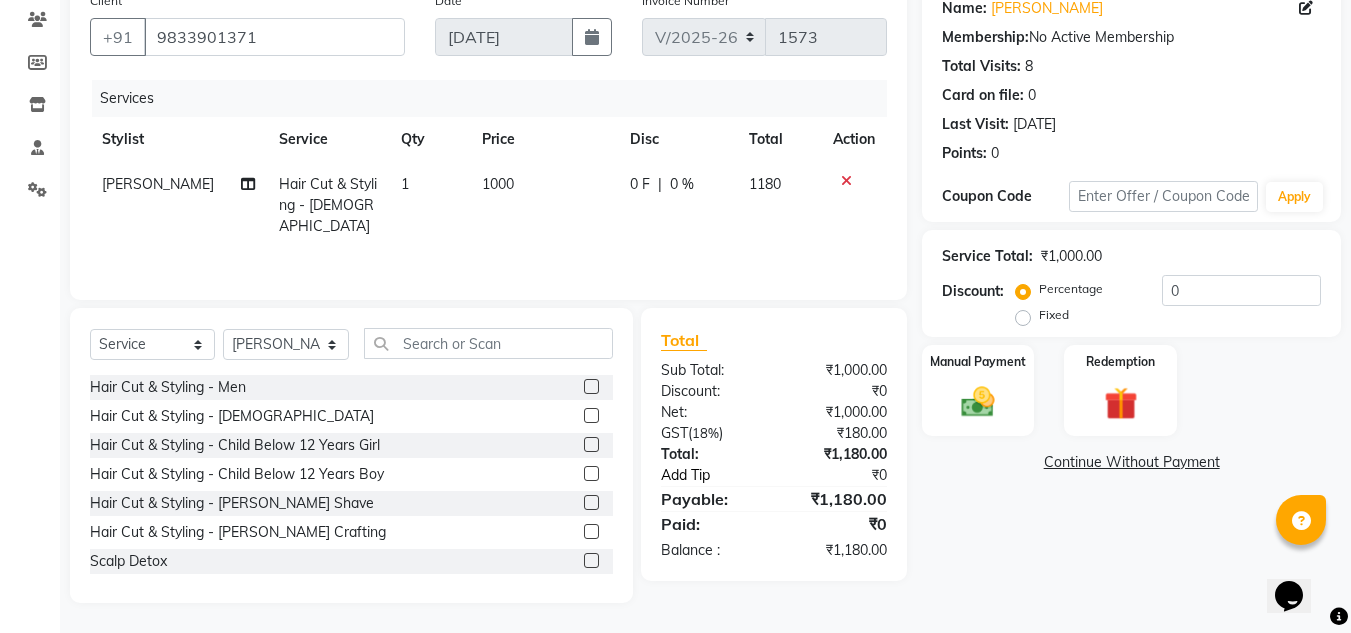 click on "Add Tip" 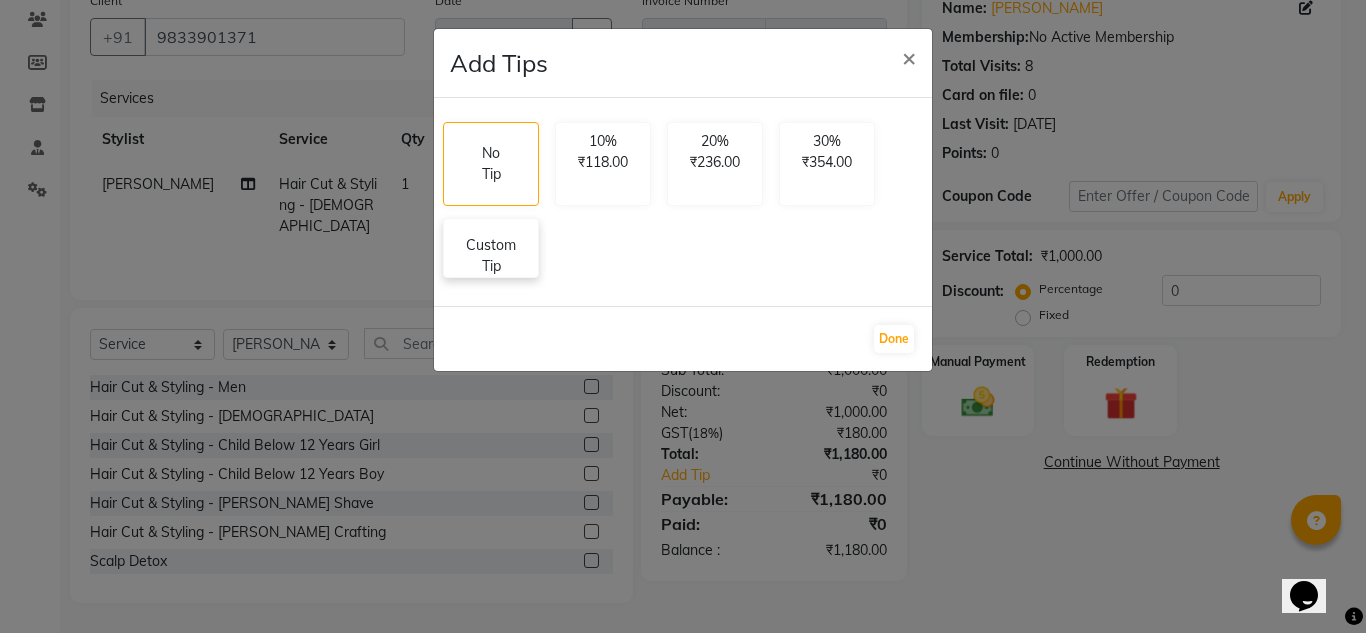 click on "Custom Tip" 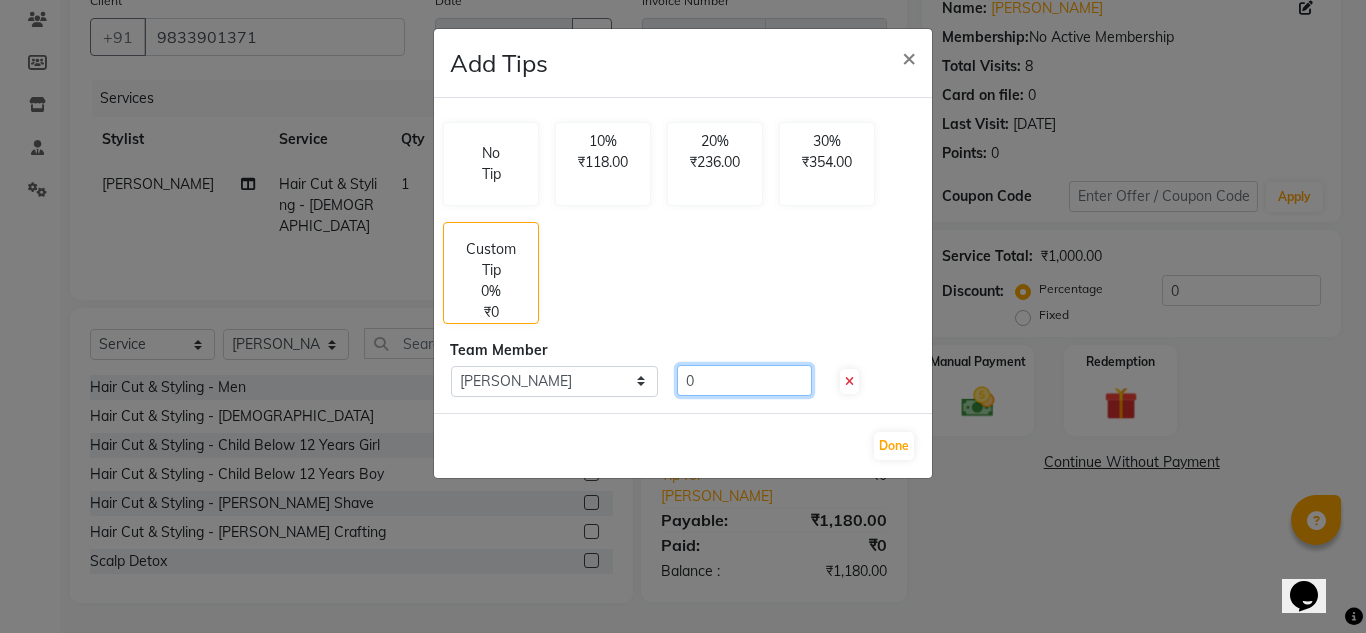 click on "0" 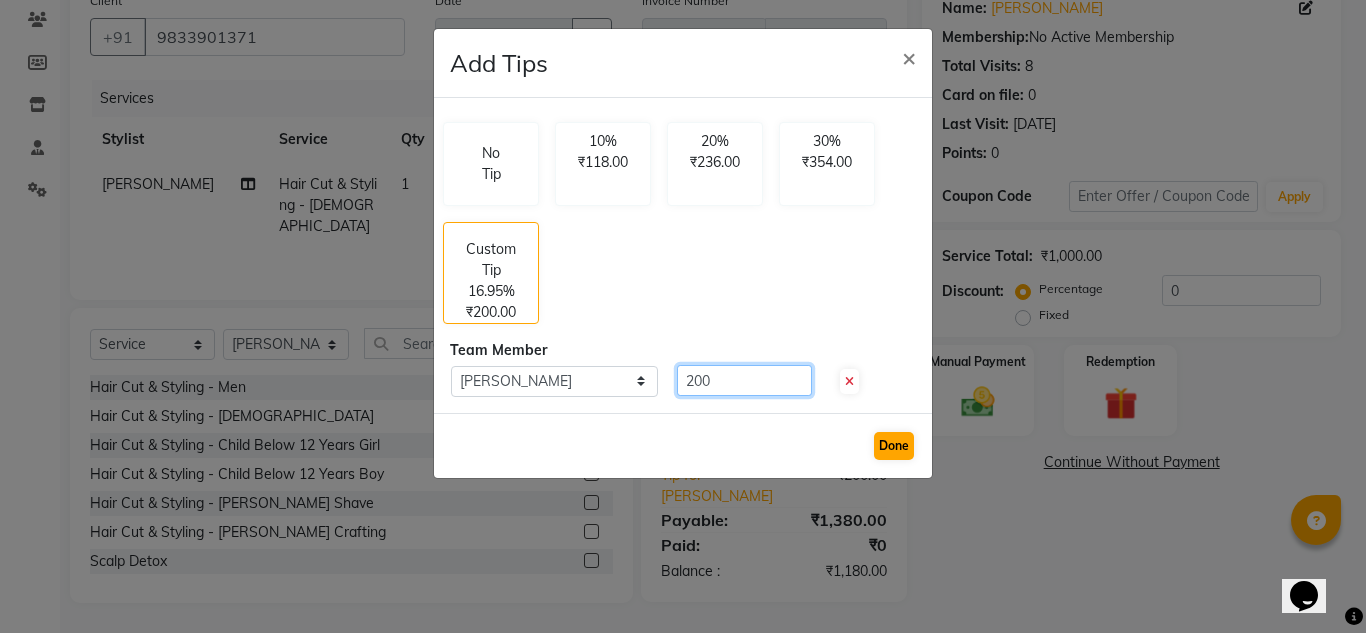 type on "200" 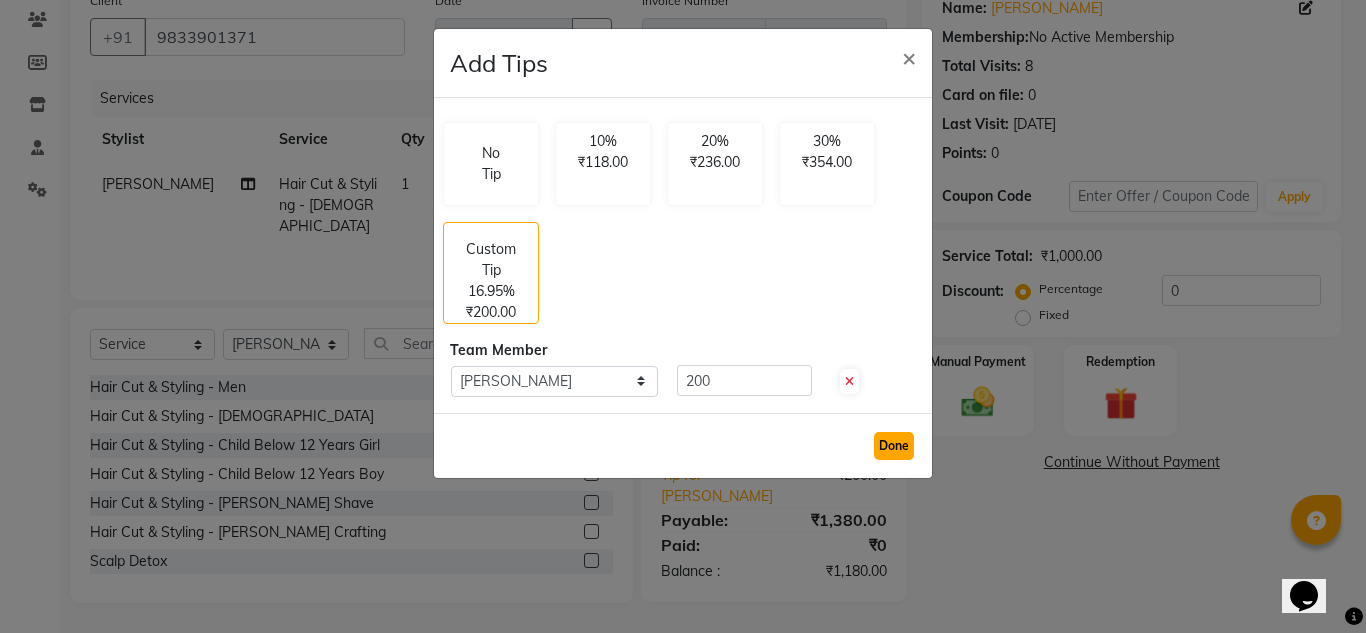 click on "Done" 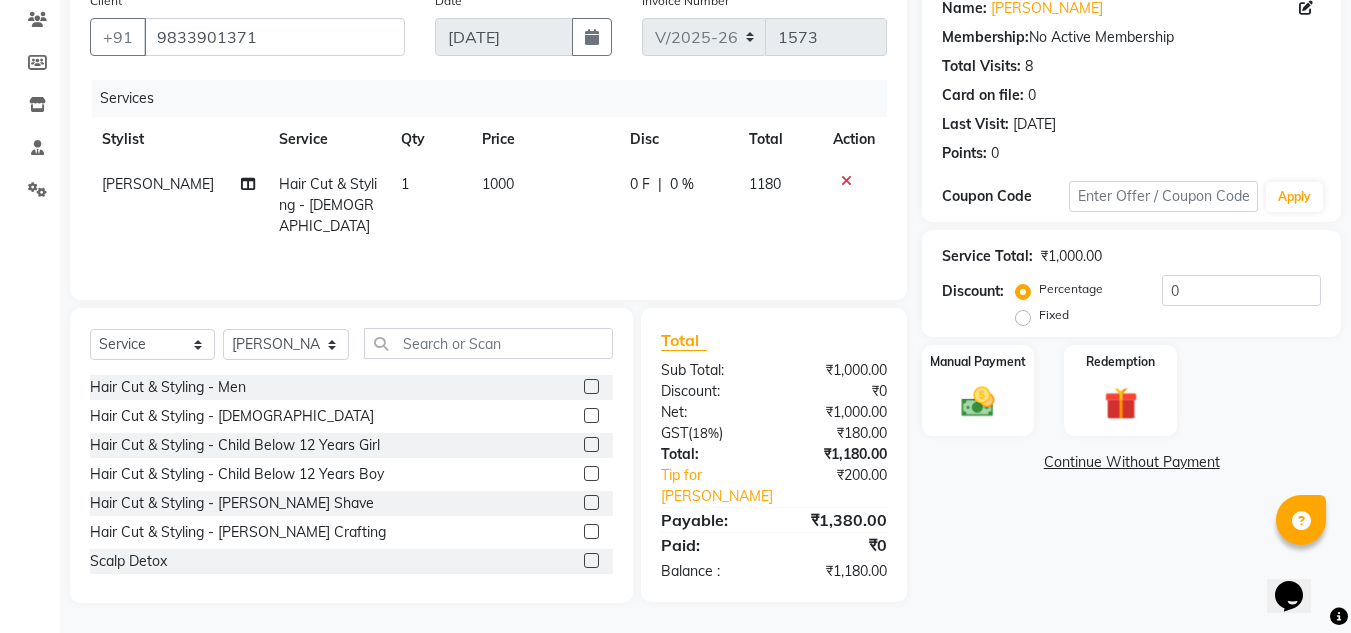 click on "Name: Pallavi Bhandari Membership:  No Active Membership  Total Visits:  8 Card on file:  0 Last Visit:   19-01-2025 Points:   0  Coupon Code Apply Service Total:  ₹1,000.00  Discount:  Percentage   Fixed  0 Manual Payment Redemption  Continue Without Payment" 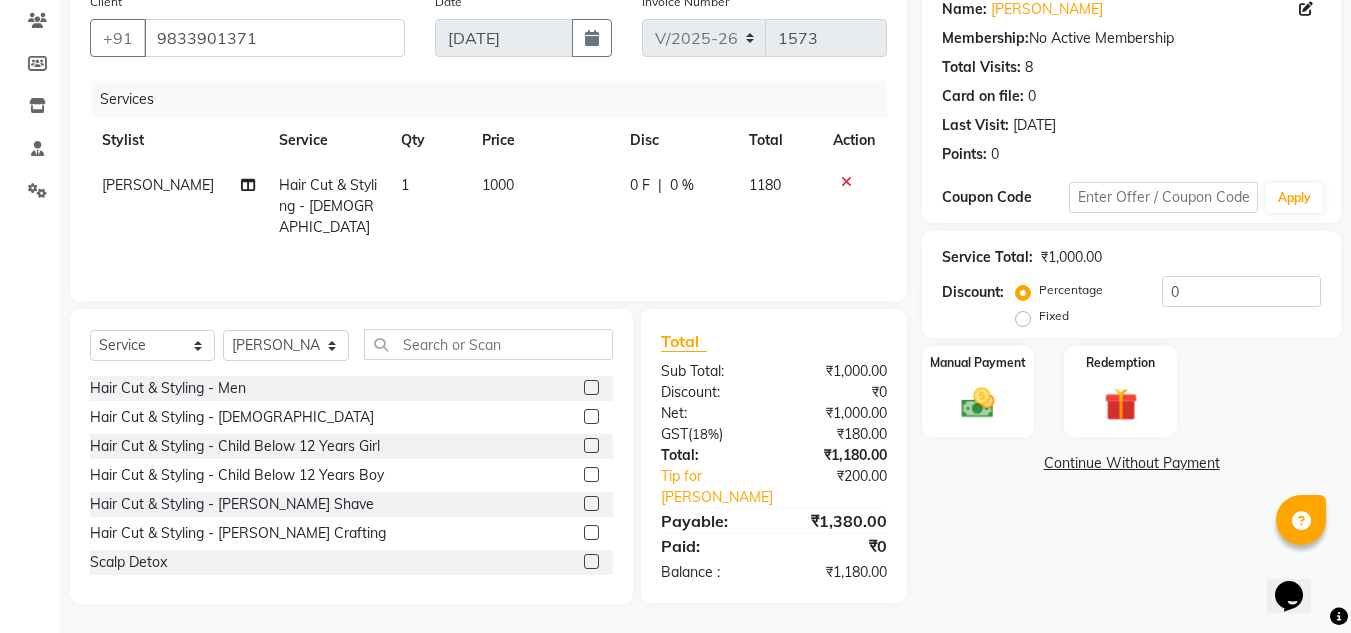 scroll, scrollTop: 168, scrollLeft: 0, axis: vertical 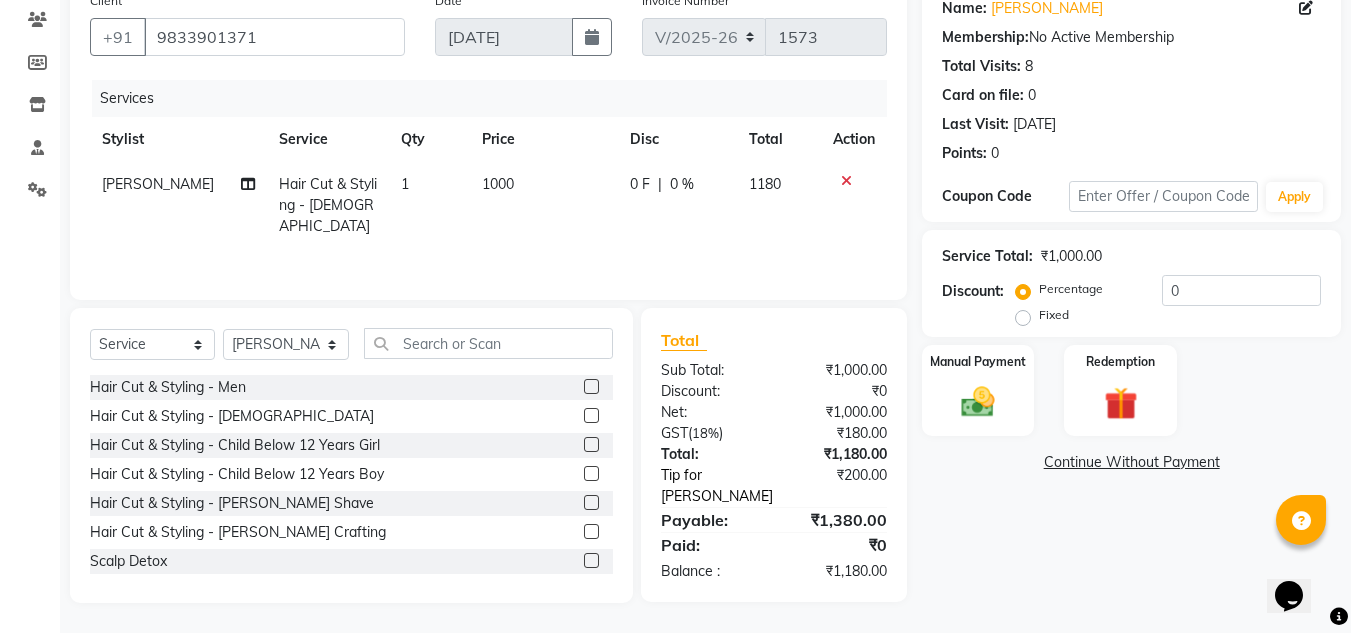 click on "Tip for Faim Alvi" 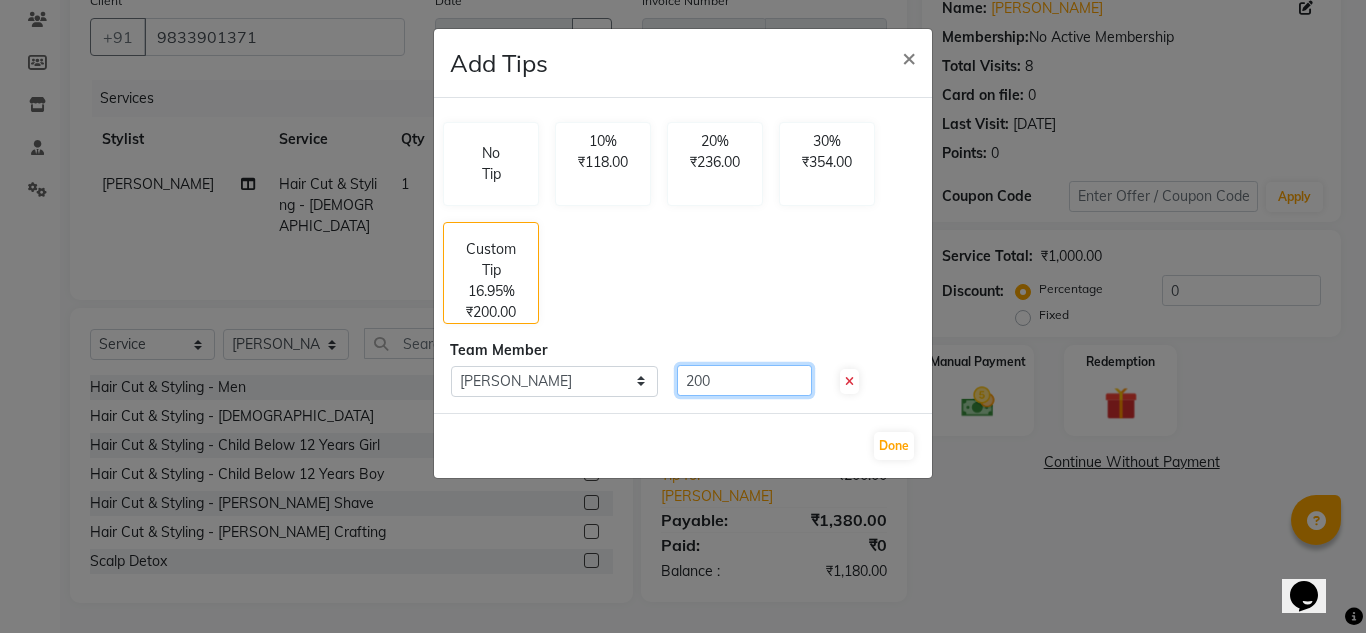 click on "200" 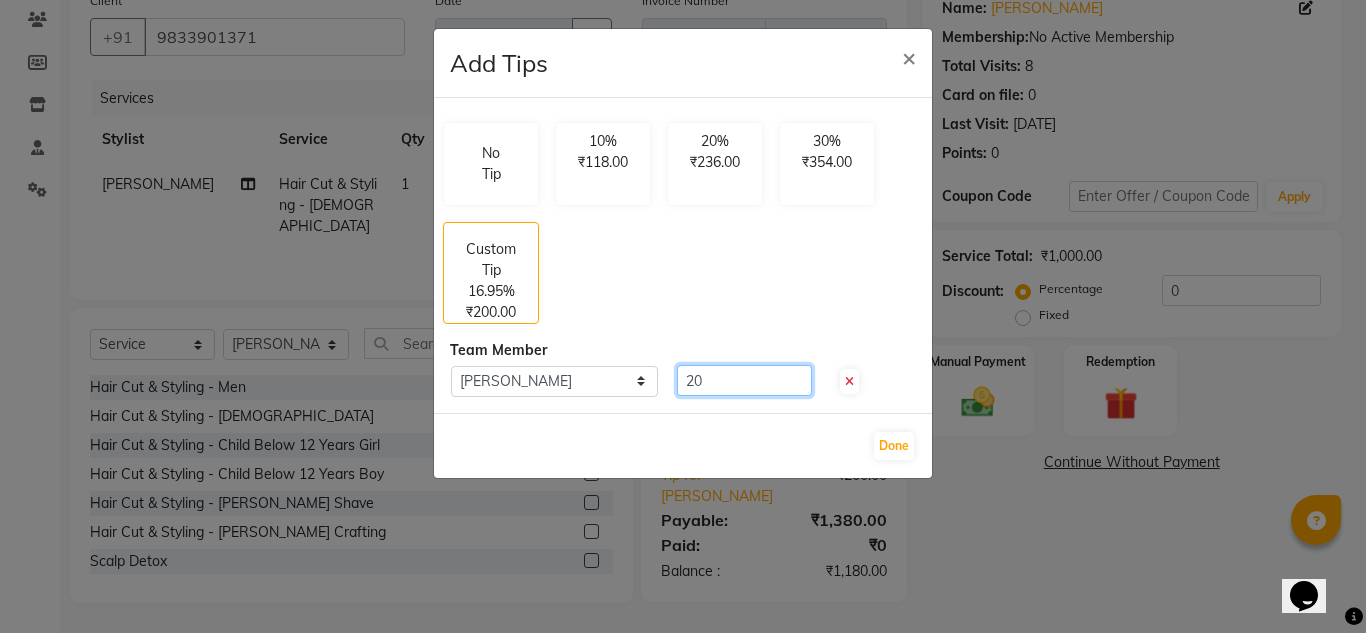 type on "2" 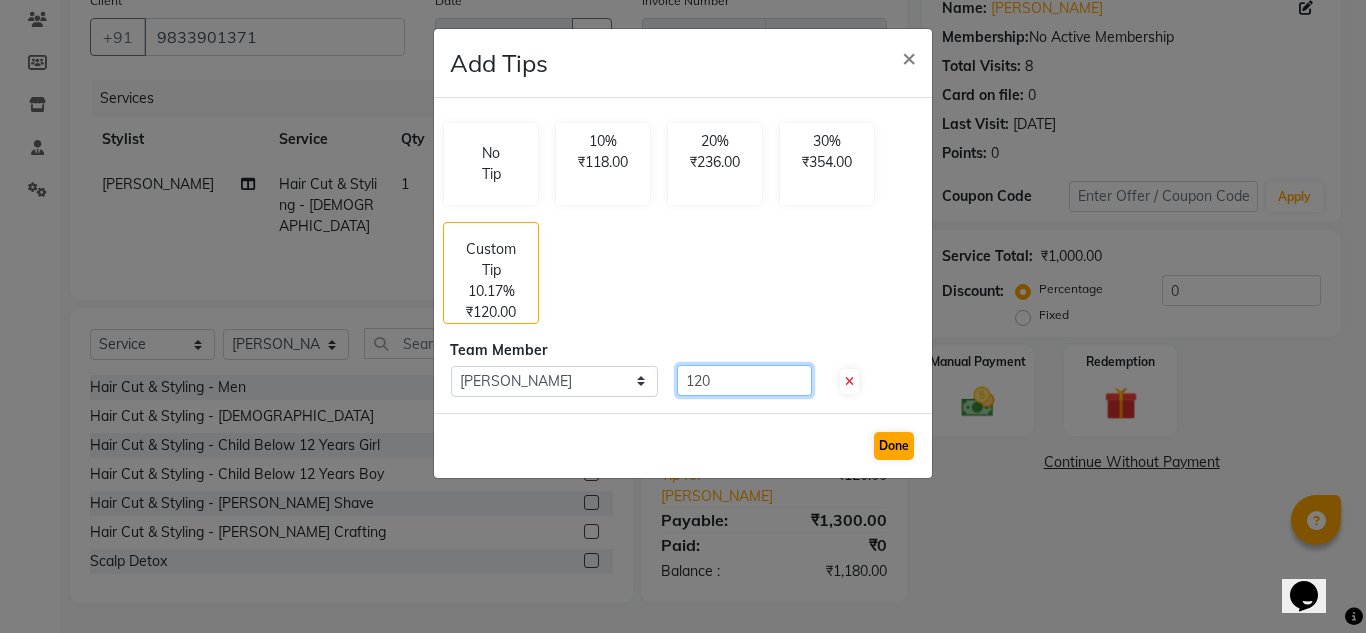 type on "120" 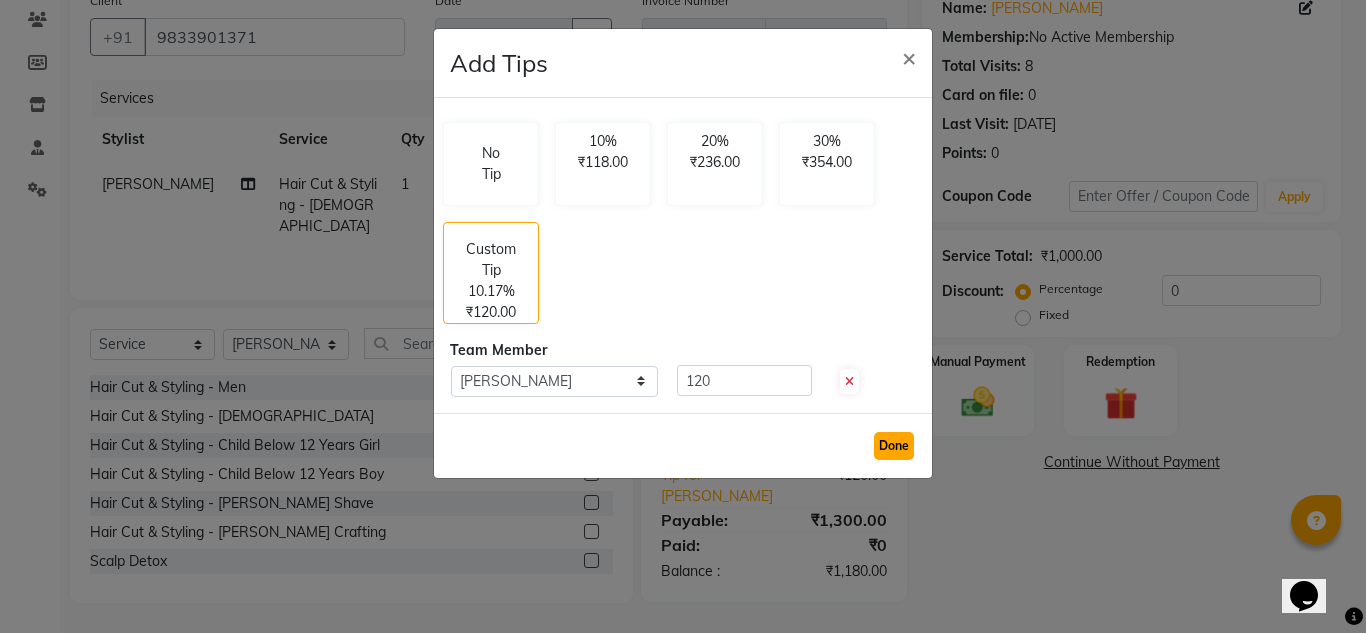 click on "Done" 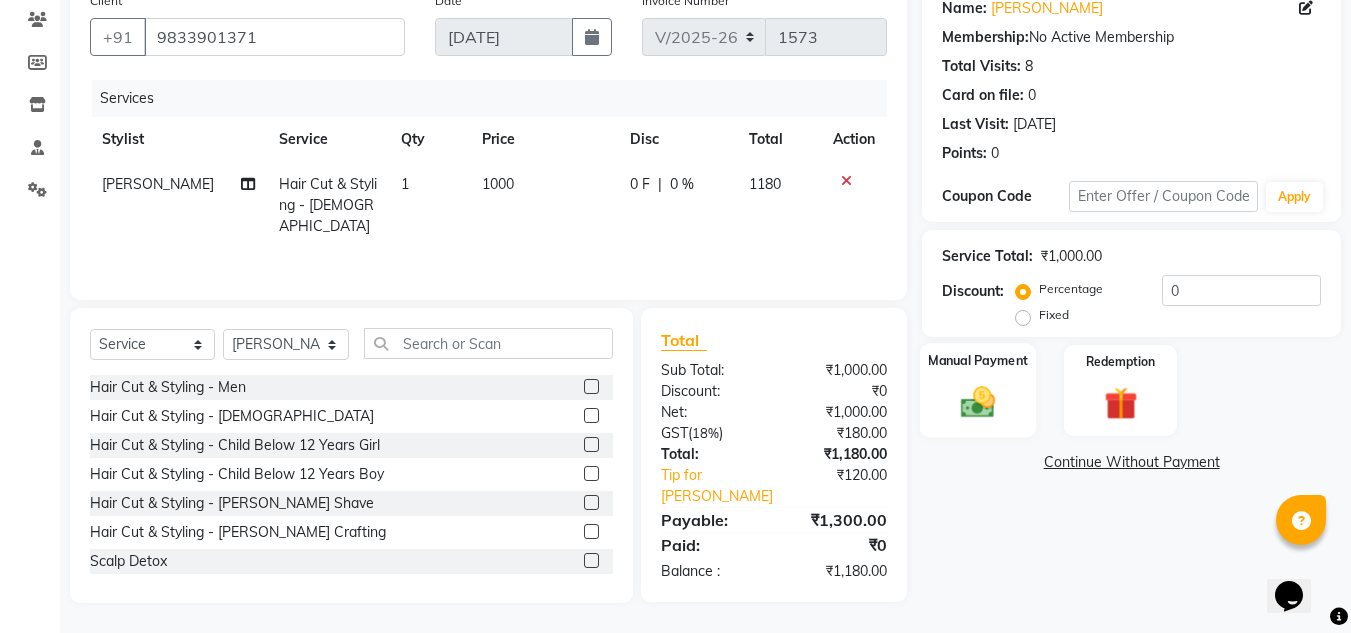 click 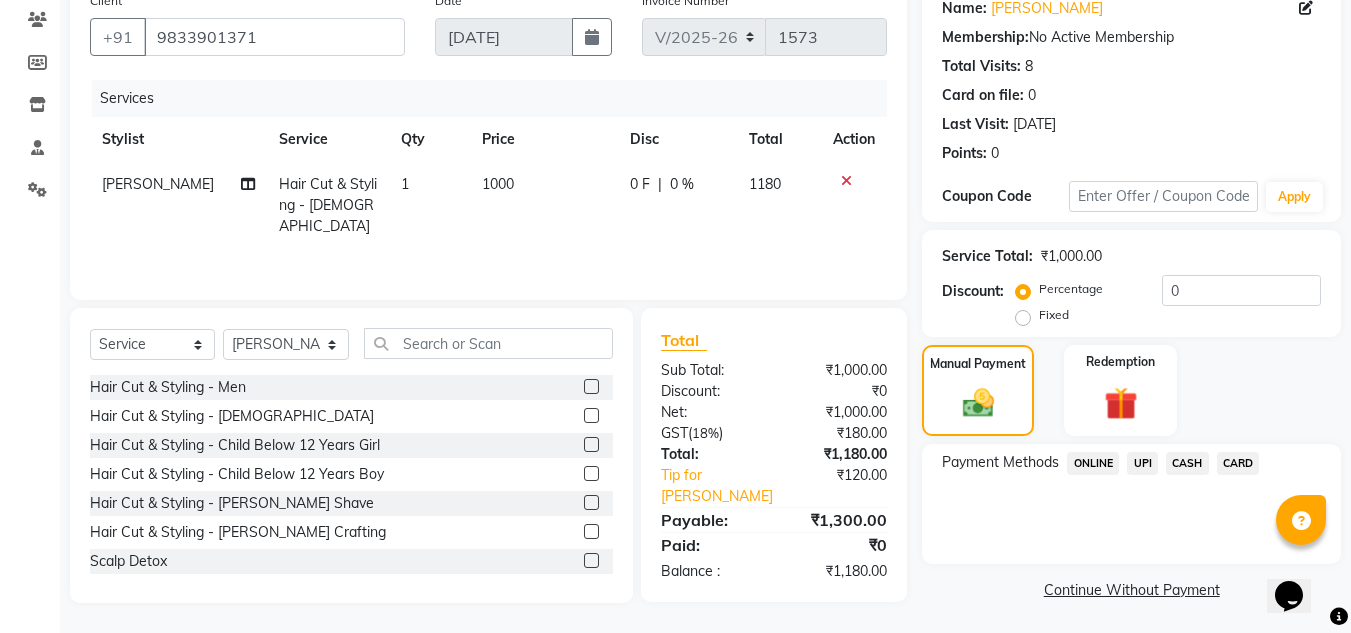 click on "UPI" 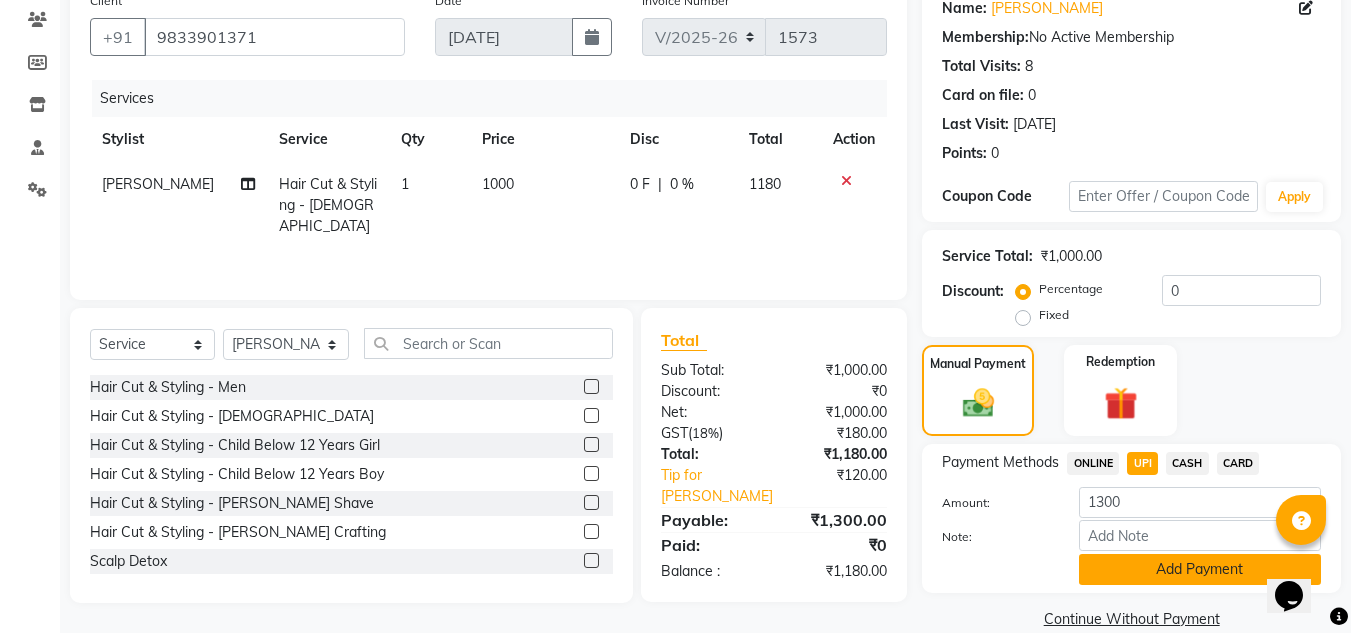 click on "Add Payment" 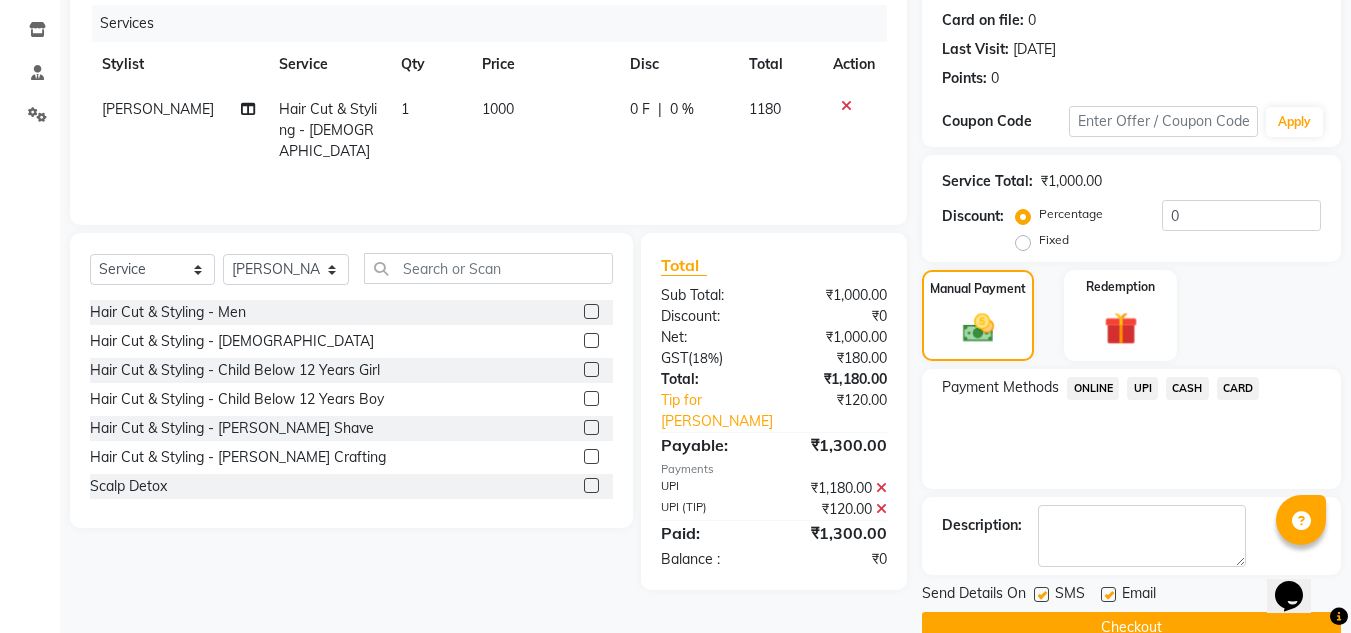scroll, scrollTop: 283, scrollLeft: 0, axis: vertical 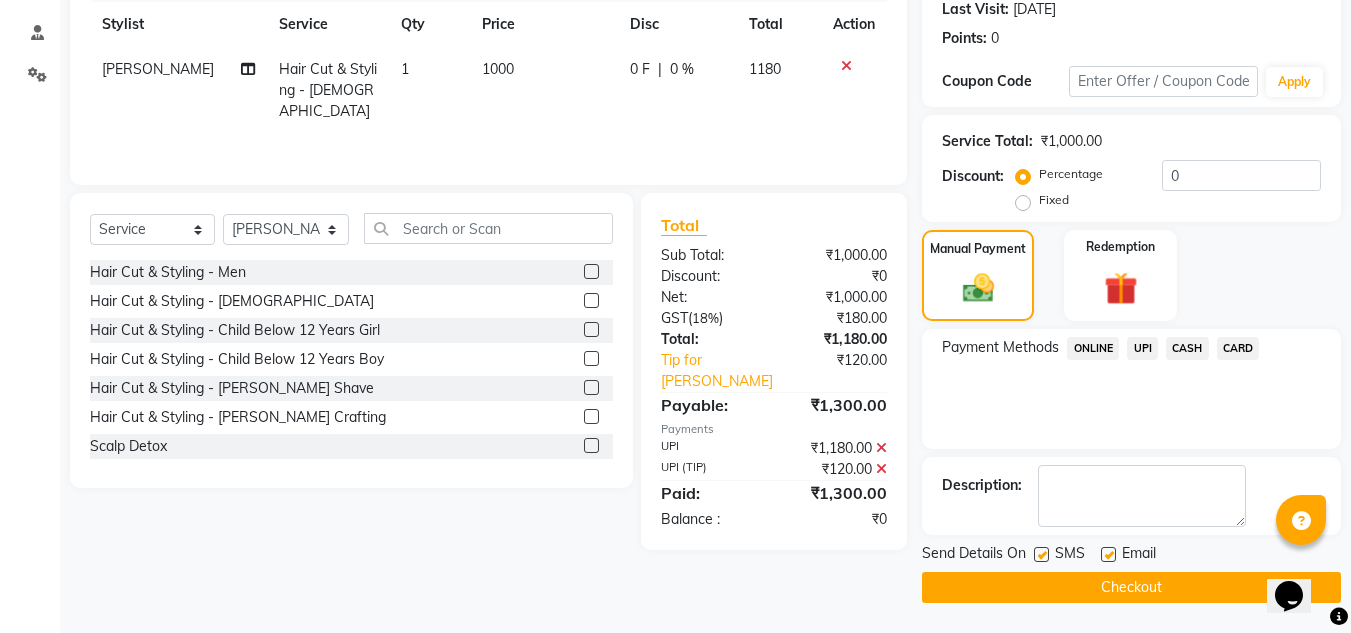 click 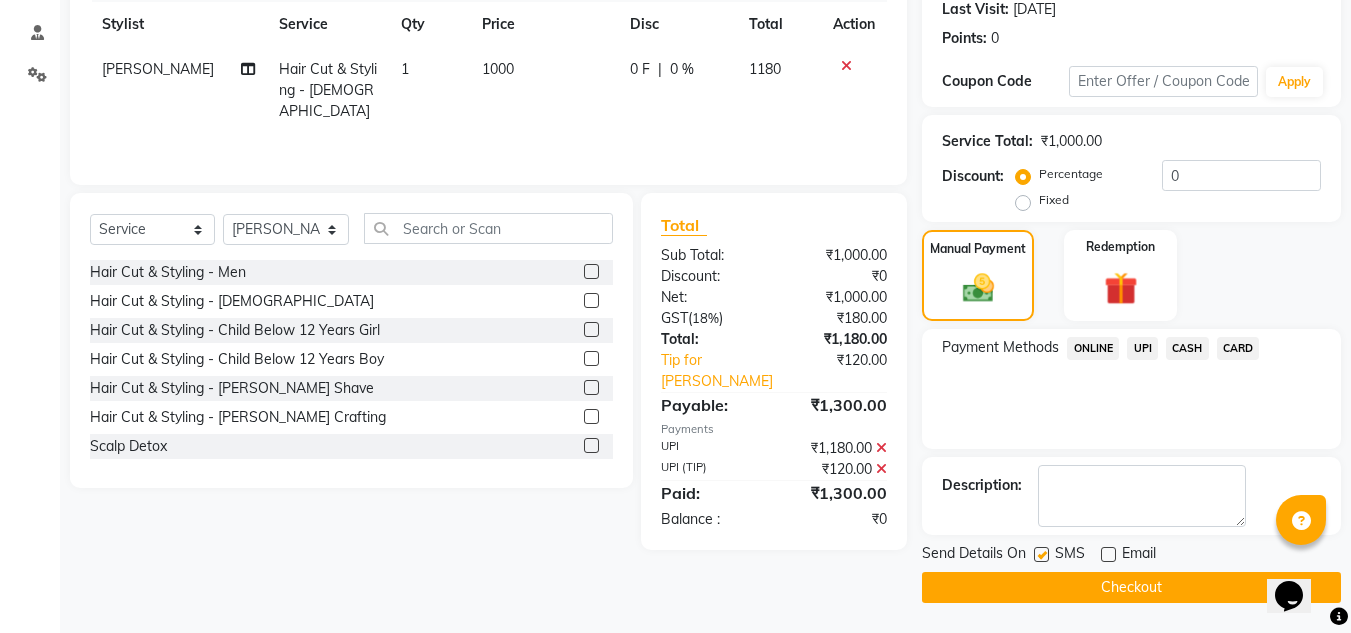 click on "Checkout" 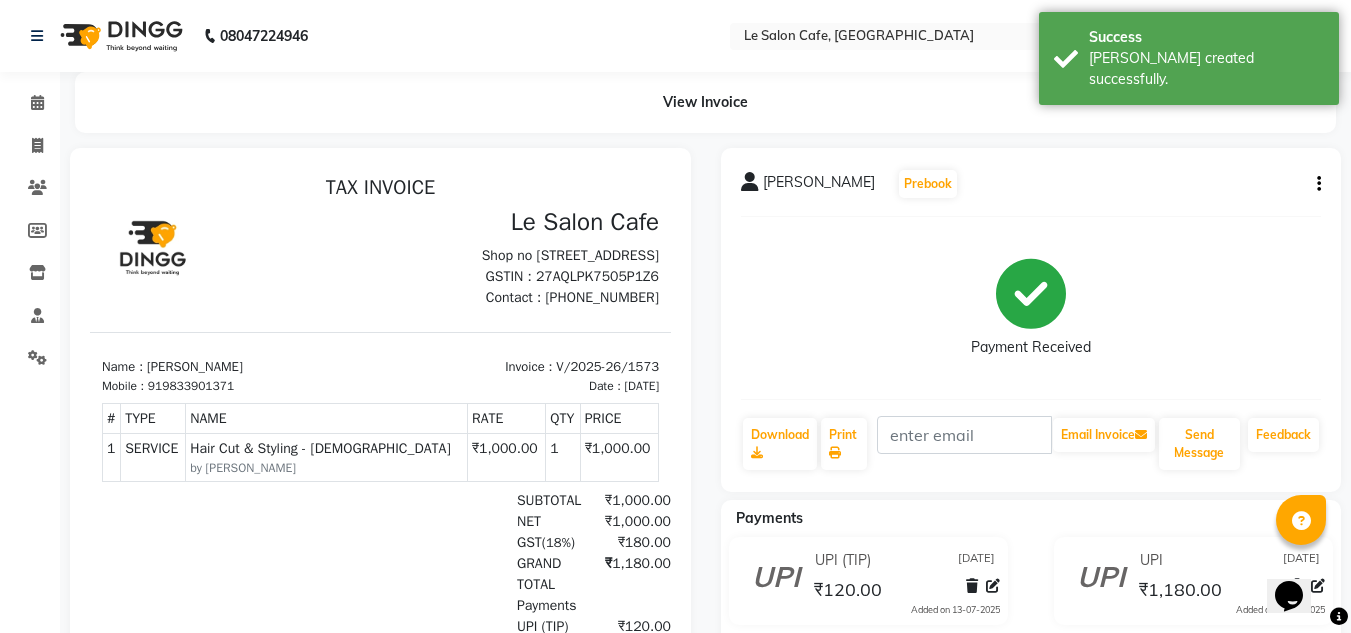 scroll, scrollTop: 0, scrollLeft: 0, axis: both 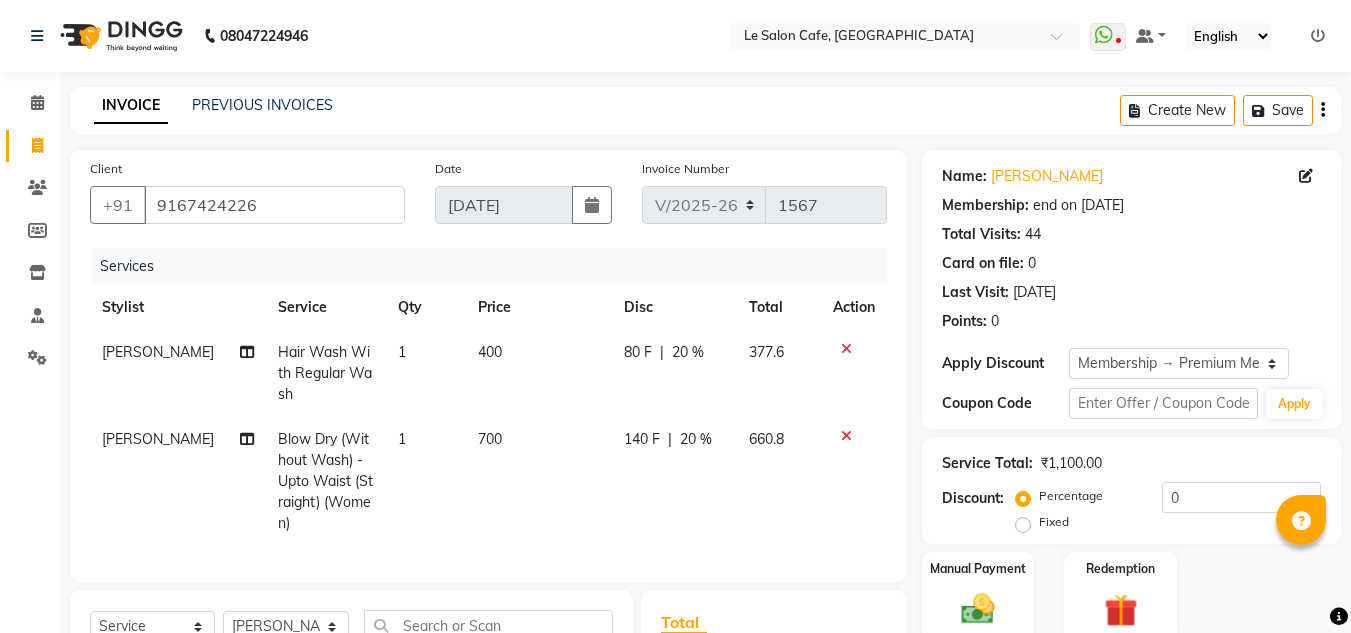 select on "594" 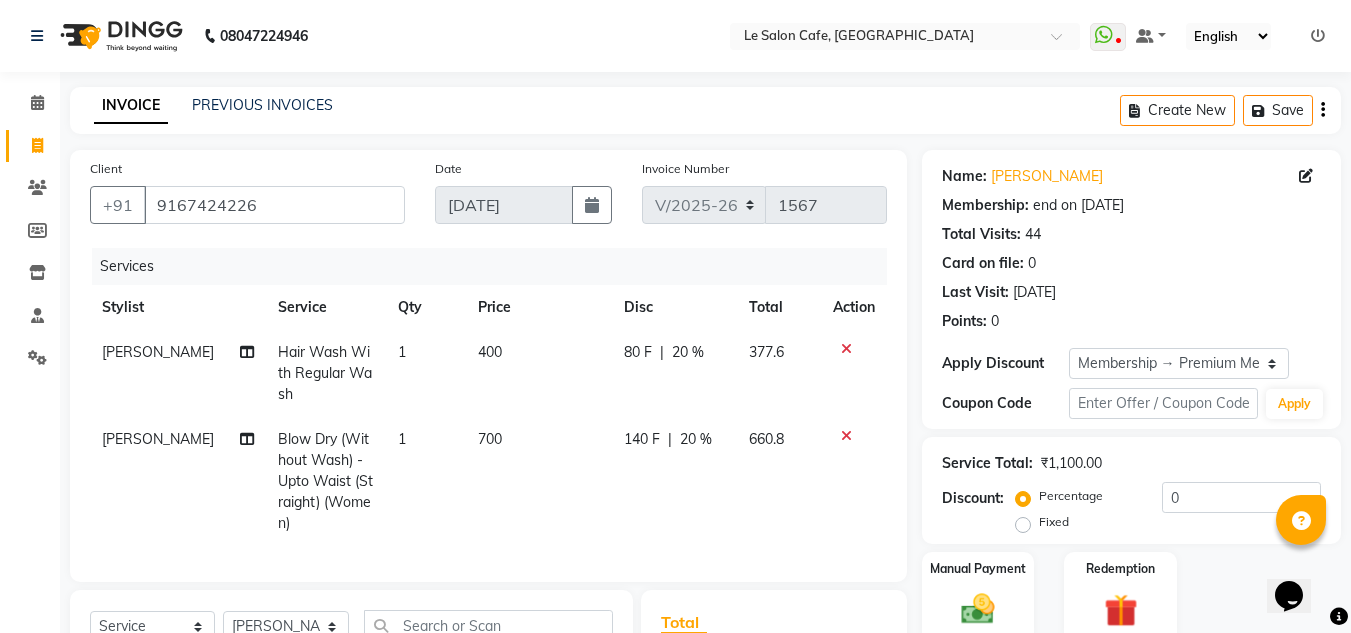 scroll, scrollTop: 0, scrollLeft: 0, axis: both 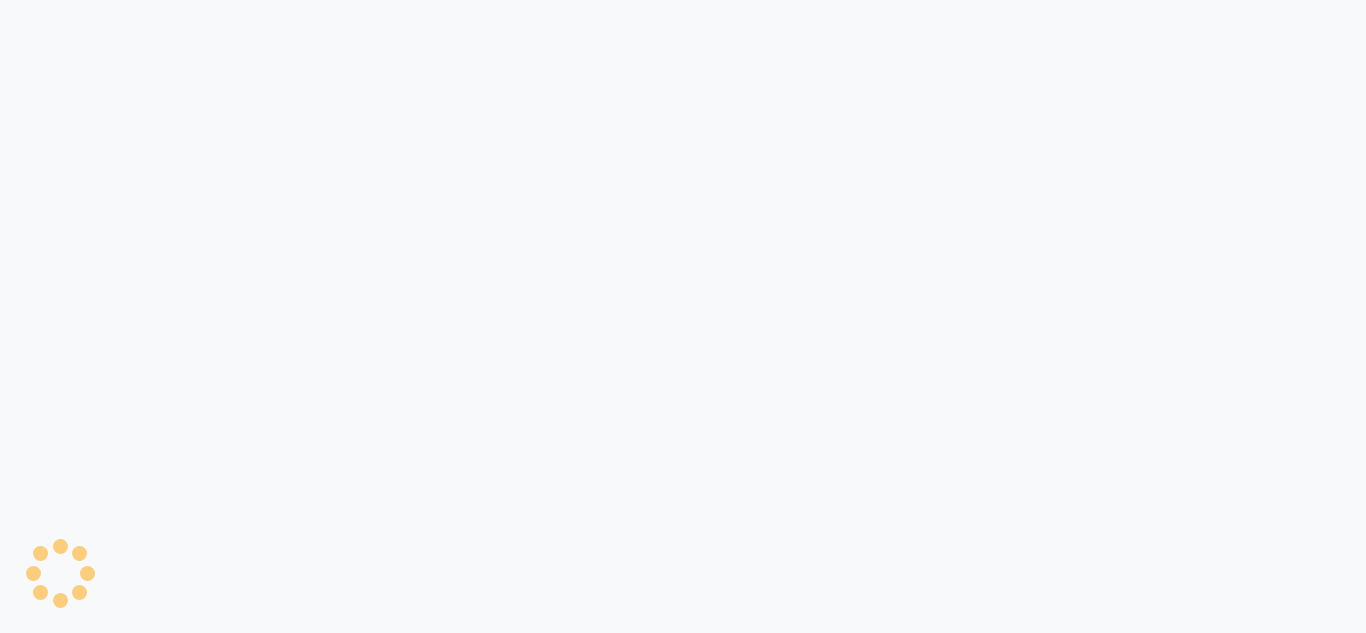 select on "service" 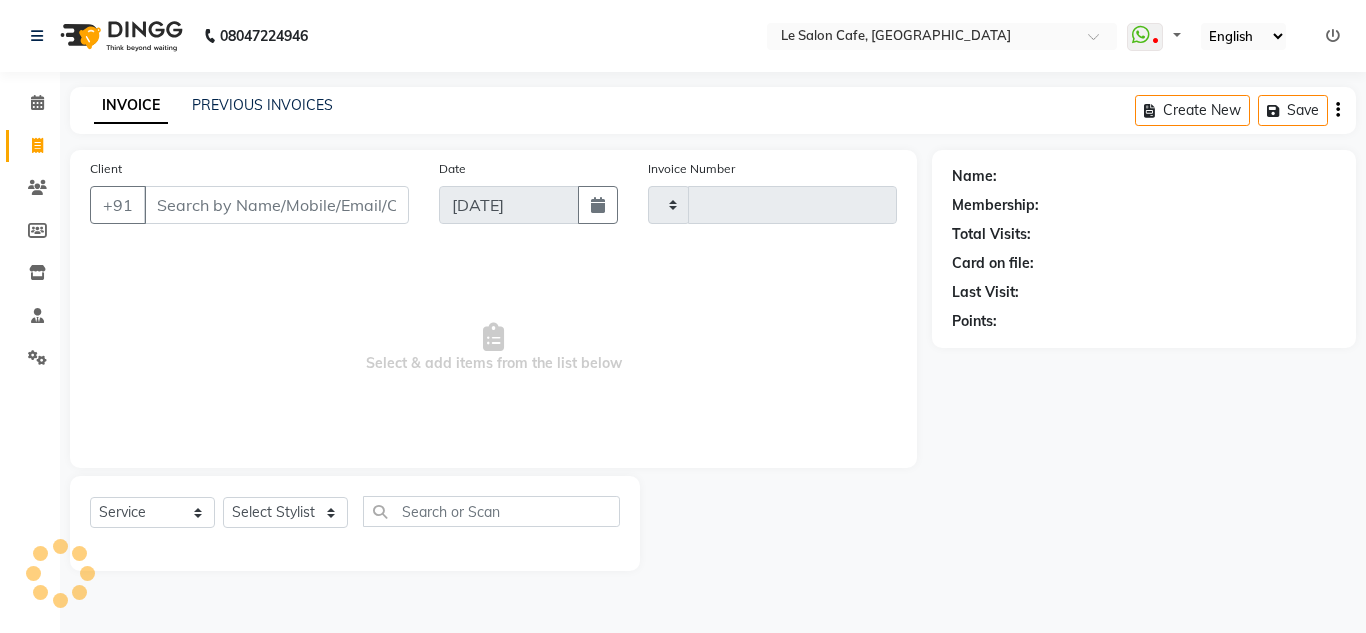 type on "1575" 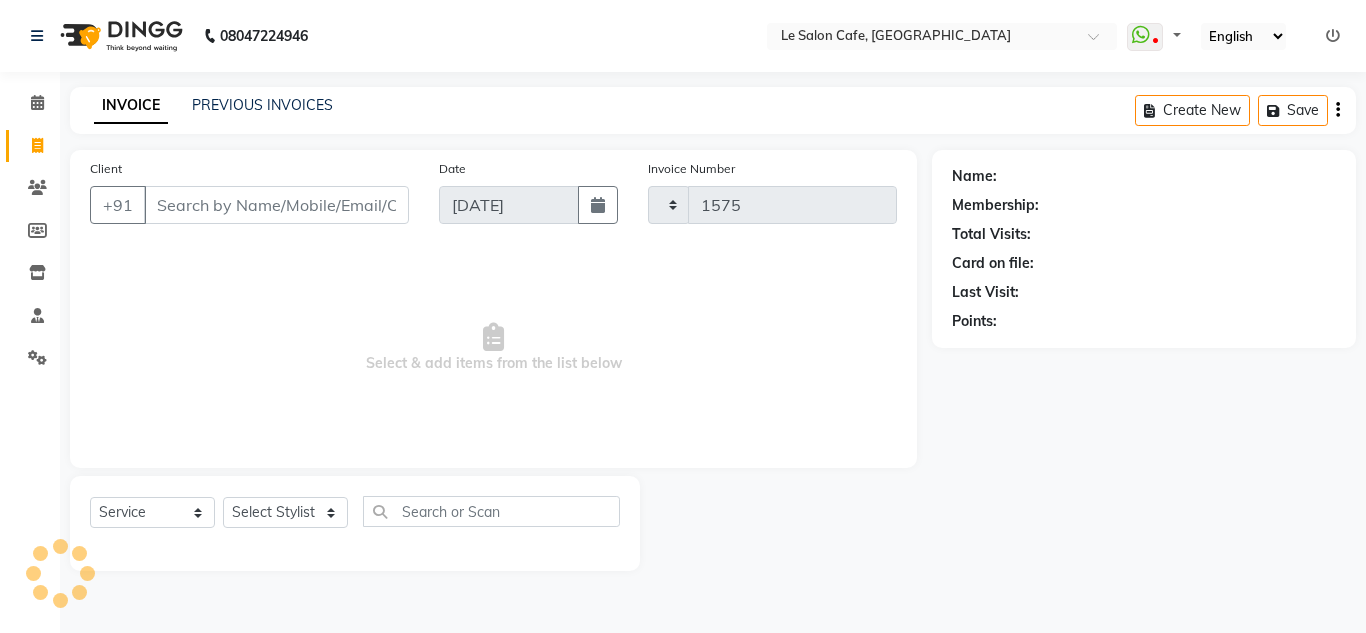select on "594" 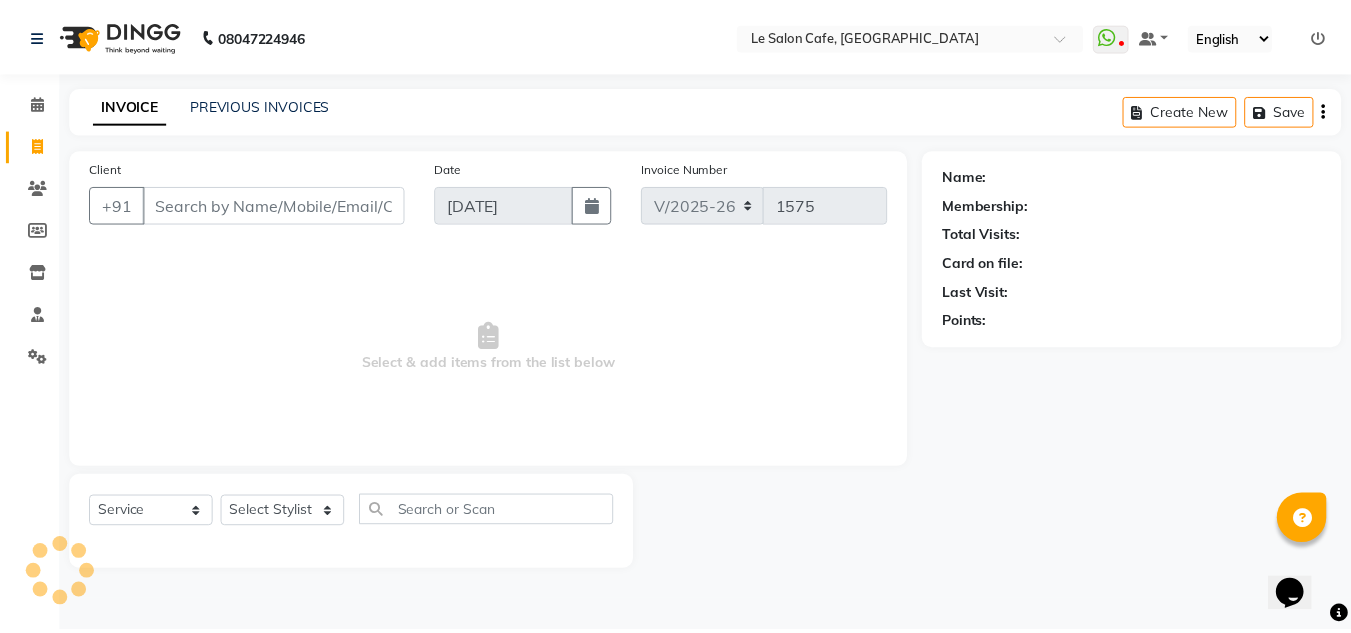scroll, scrollTop: 0, scrollLeft: 0, axis: both 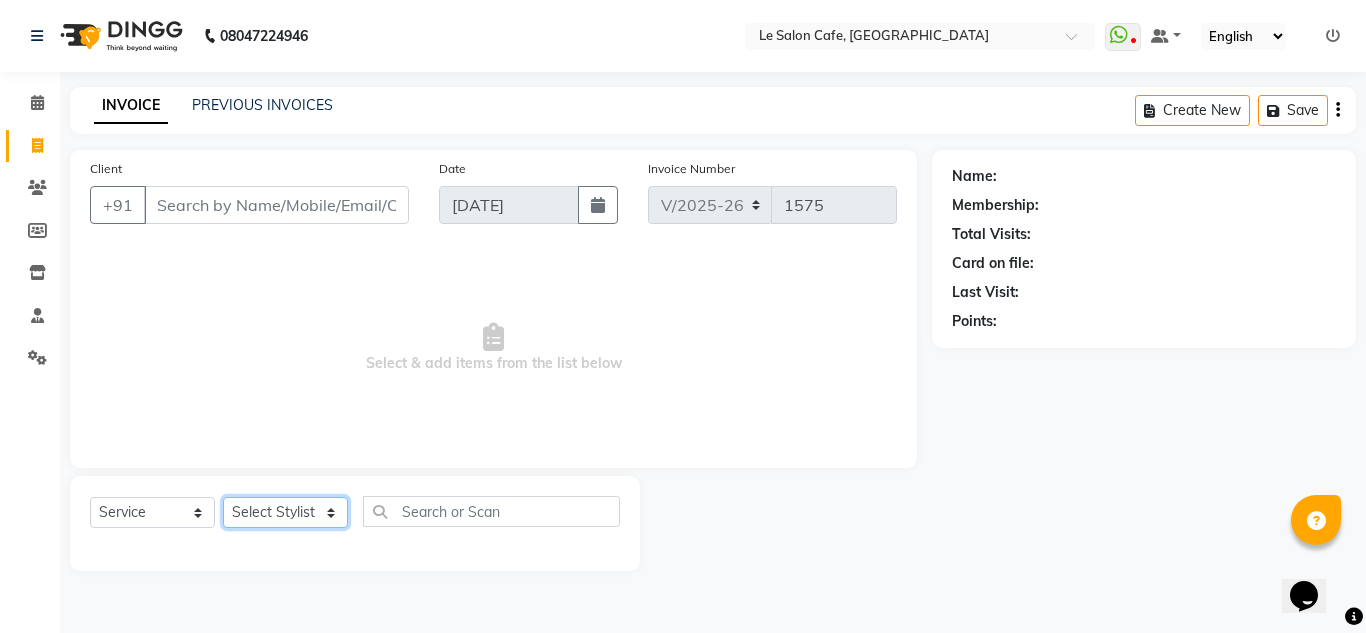 click on "Select Stylist" 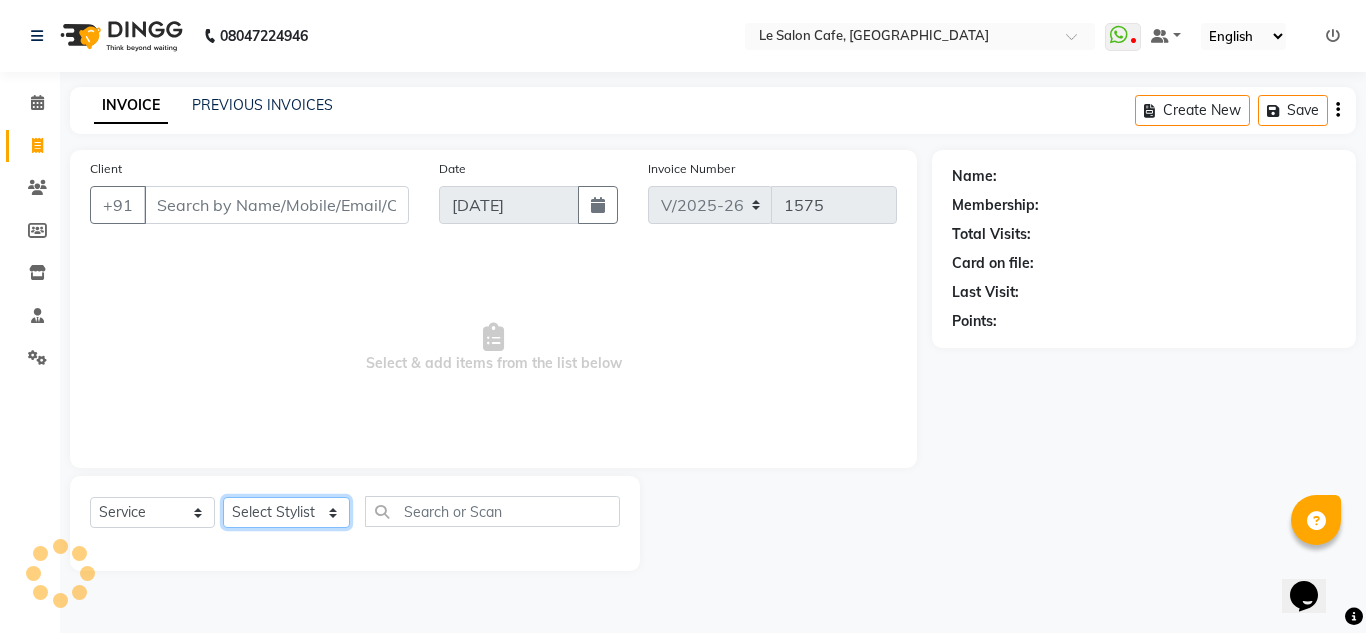 click on "Select Stylist [PERSON_NAME]  [PERSON_NAME]  [PERSON_NAME]  Front Desk  [PERSON_NAME]  [PERSON_NAME] [PERSON_NAME]  [PERSON_NAME]  [PERSON_NAME] [PERSON_NAME]  [PERSON_NAME] [PERSON_NAME] [PERSON_NAME] [PERSON_NAME]" 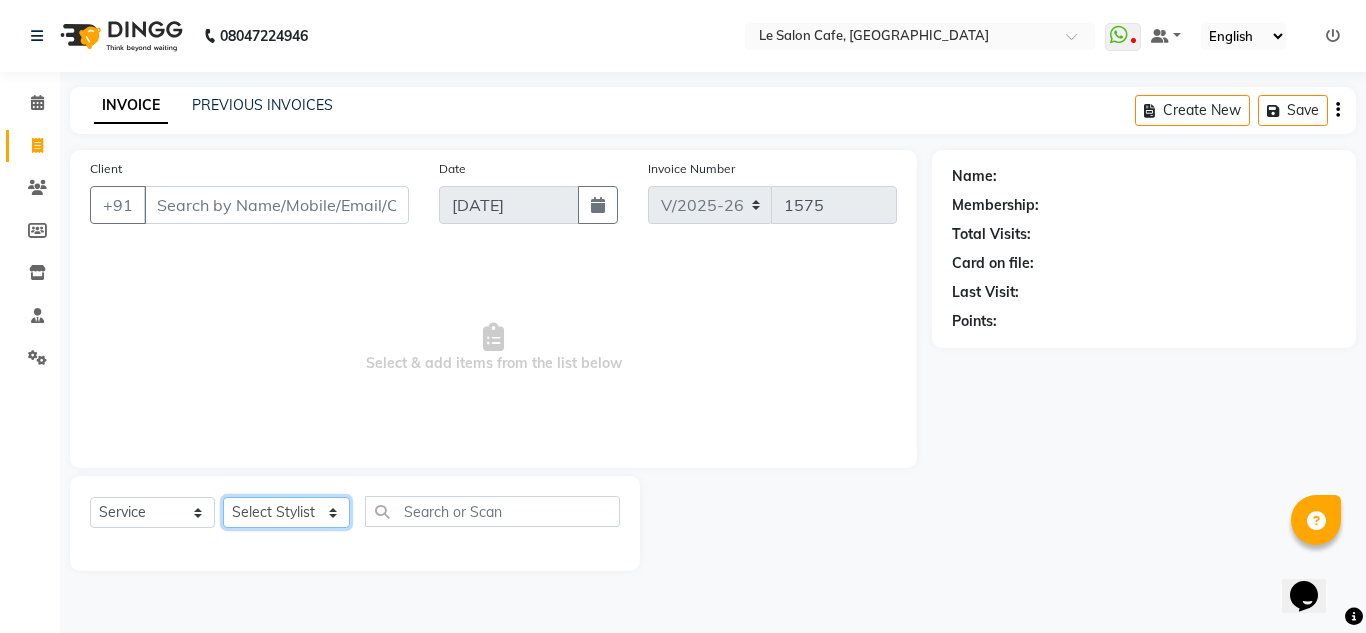 click on "Select Stylist [PERSON_NAME]  [PERSON_NAME]  [PERSON_NAME]  Front Desk  [PERSON_NAME]  [PERSON_NAME] [PERSON_NAME]  [PERSON_NAME]  [PERSON_NAME] [PERSON_NAME]  [PERSON_NAME] [PERSON_NAME] [PERSON_NAME] [PERSON_NAME]" 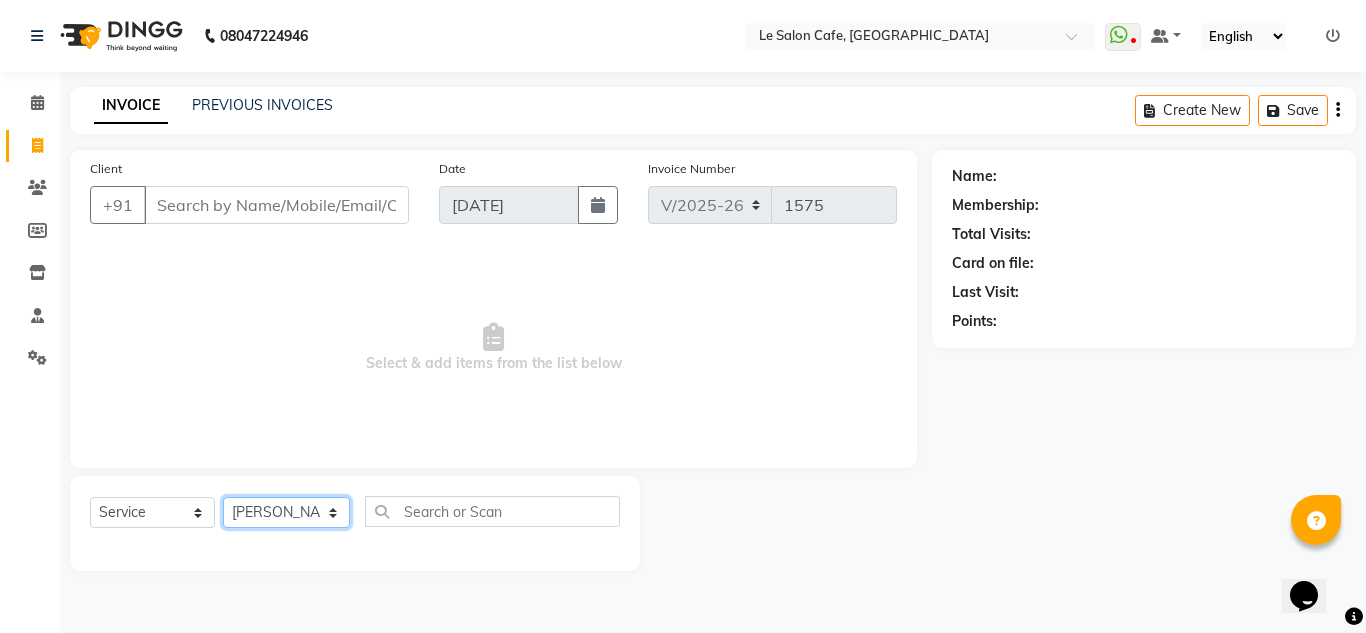 click on "Select Stylist [PERSON_NAME]  [PERSON_NAME]  [PERSON_NAME]  Front Desk  [PERSON_NAME]  [PERSON_NAME] [PERSON_NAME]  [PERSON_NAME]  [PERSON_NAME] [PERSON_NAME]  [PERSON_NAME] [PERSON_NAME] [PERSON_NAME] [PERSON_NAME]" 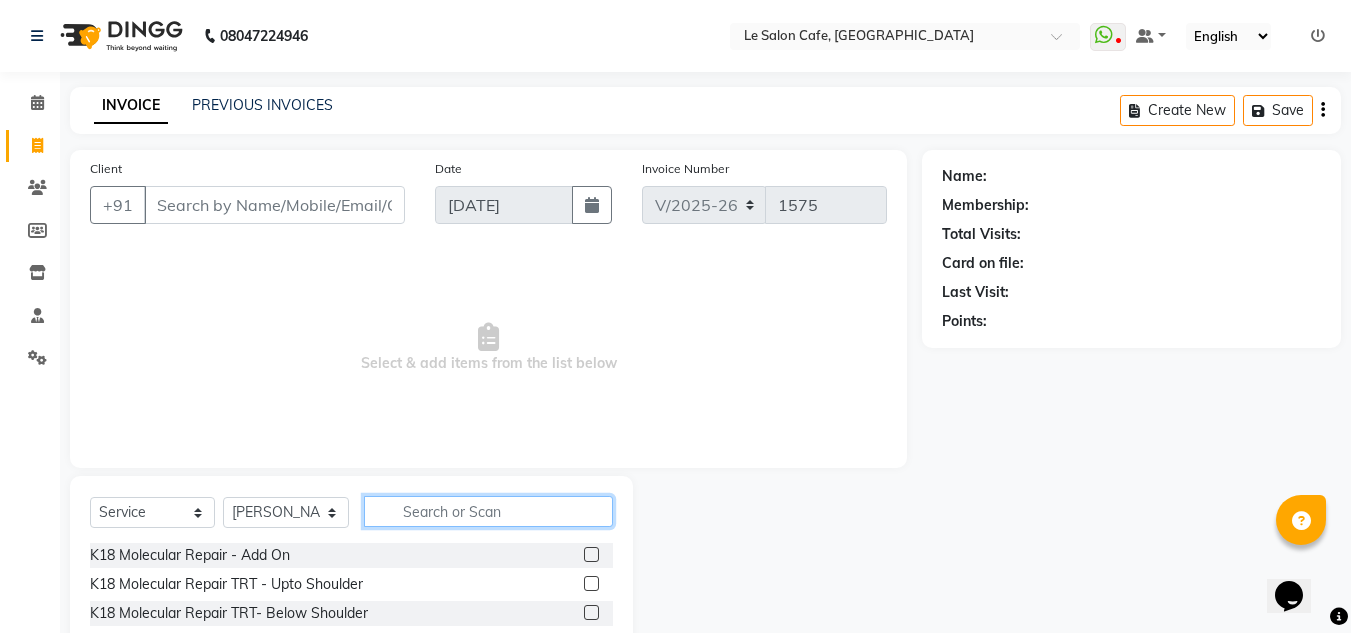 click 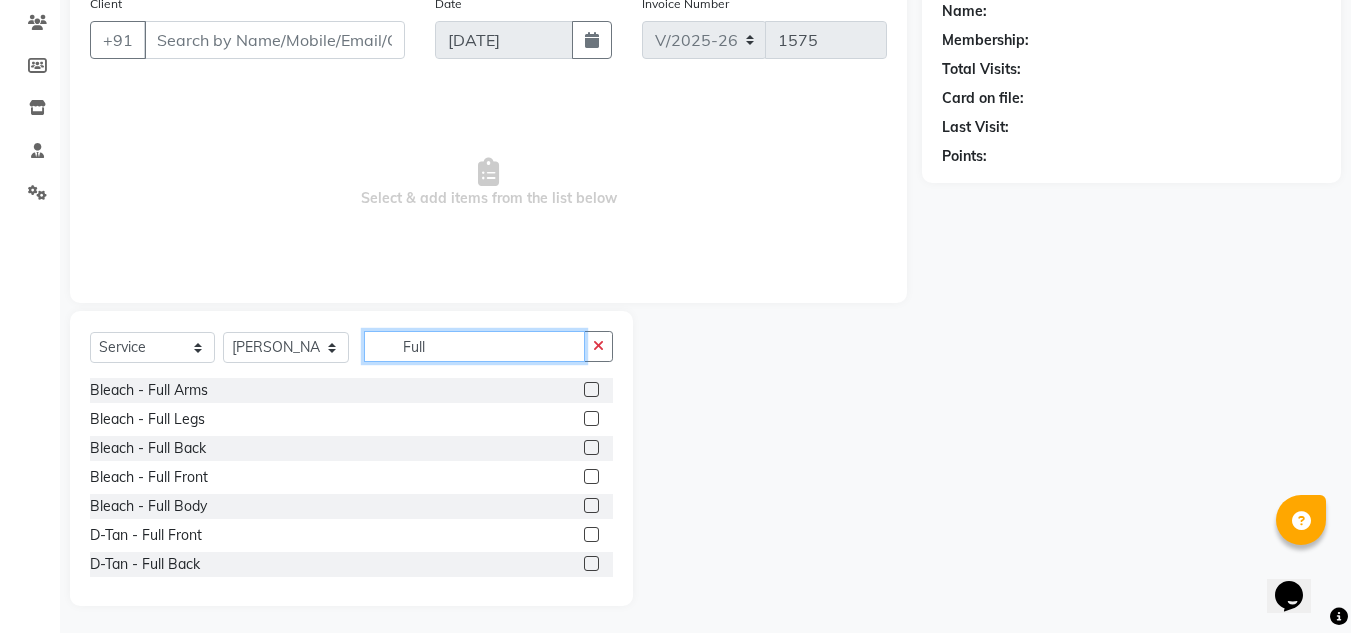 scroll, scrollTop: 168, scrollLeft: 0, axis: vertical 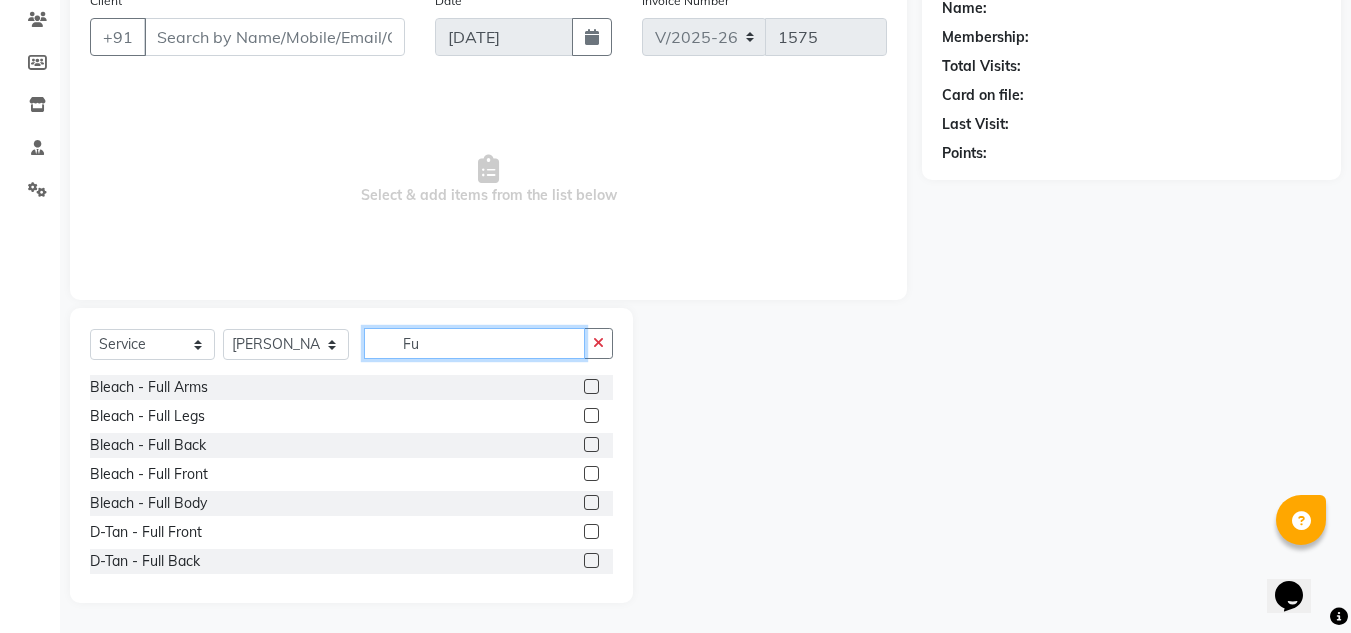type on "F" 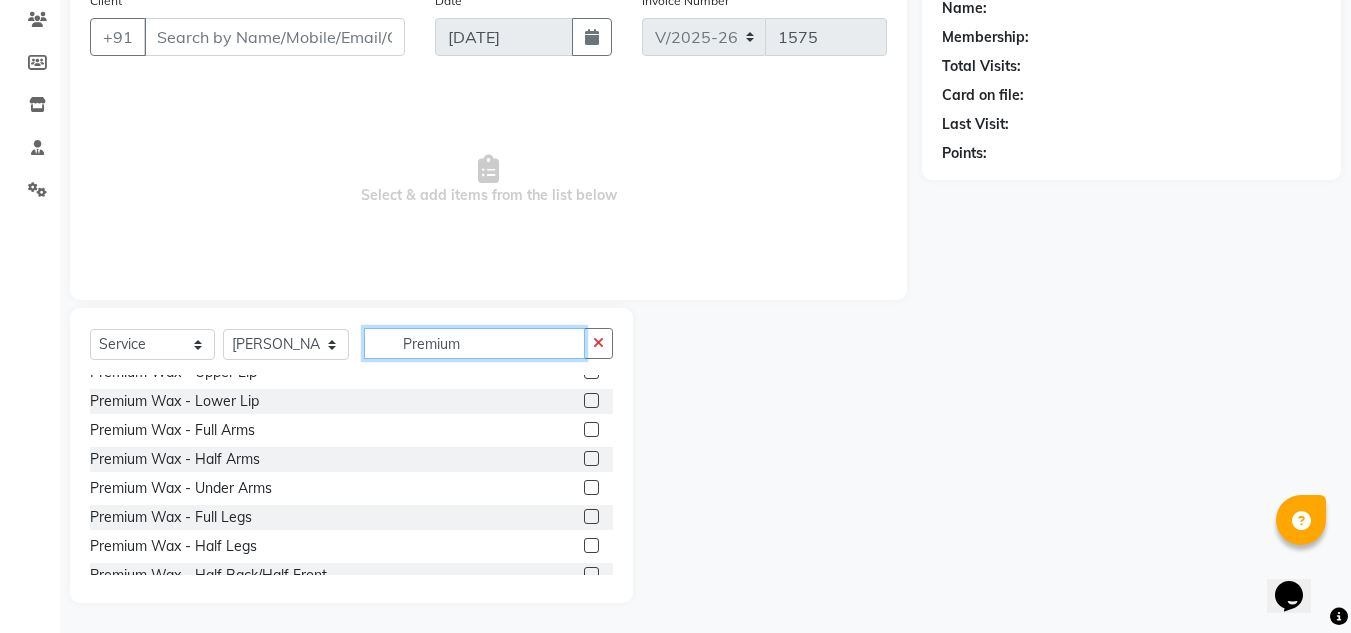 scroll, scrollTop: 120, scrollLeft: 0, axis: vertical 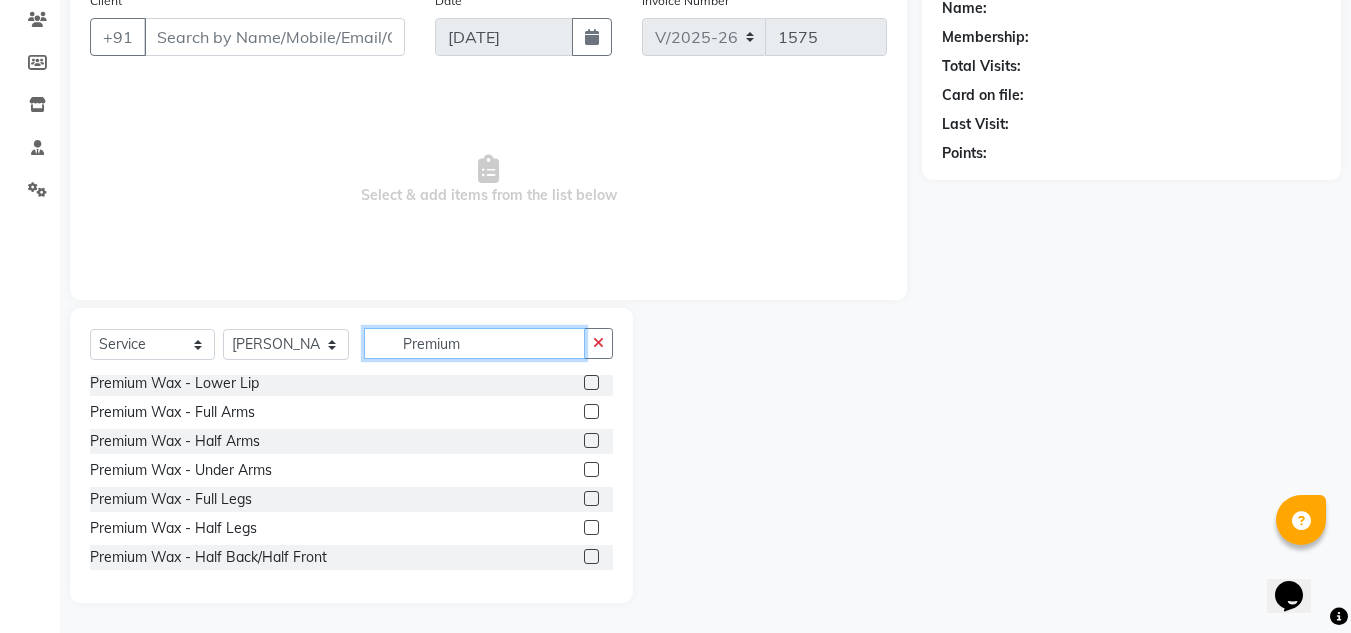 type on "Premium" 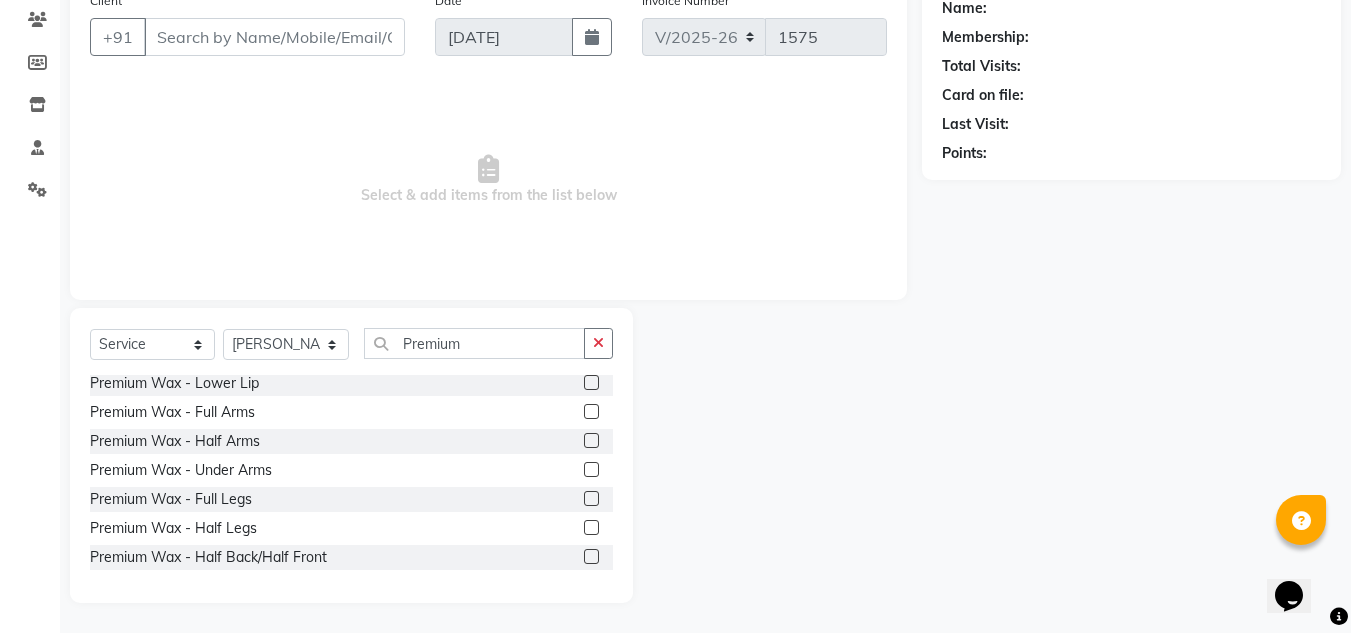 click 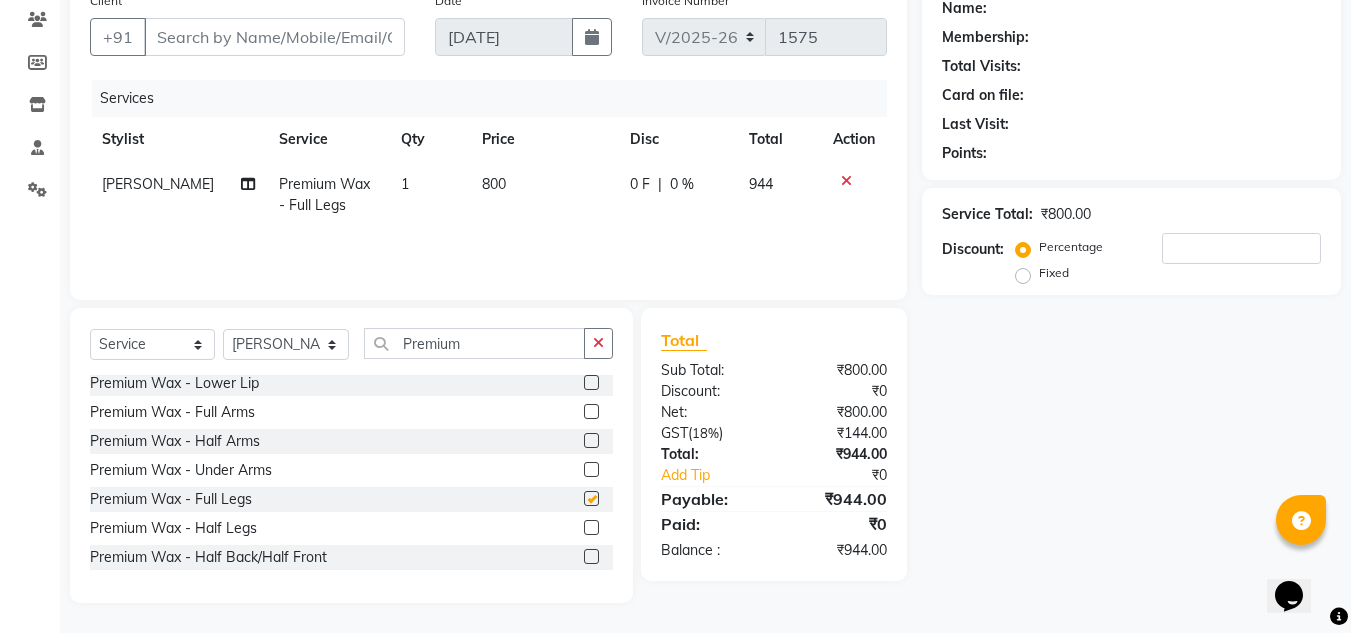 checkbox on "false" 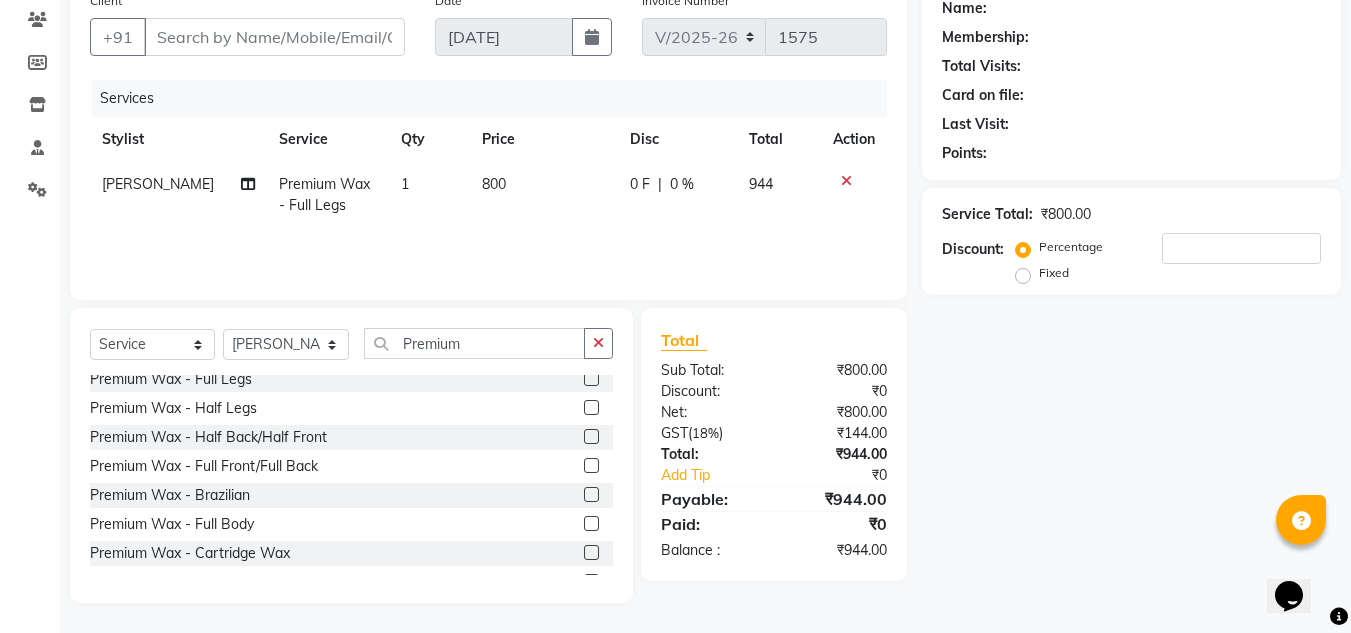 scroll, scrollTop: 347, scrollLeft: 0, axis: vertical 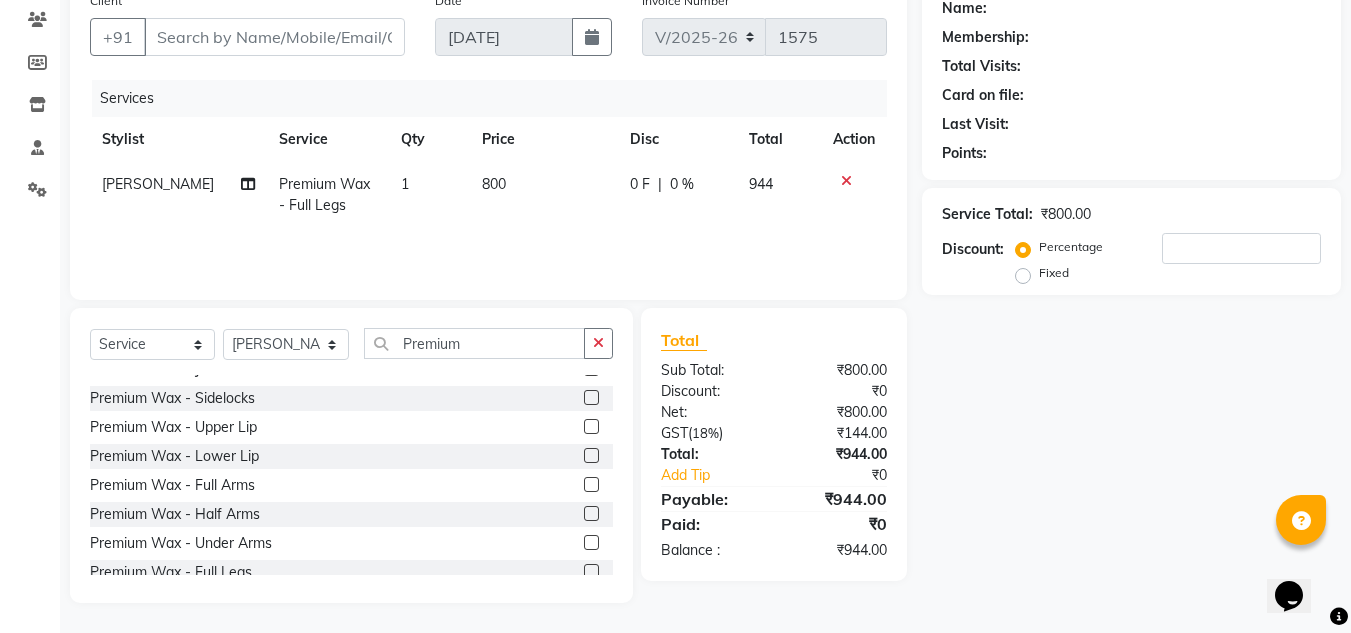 click 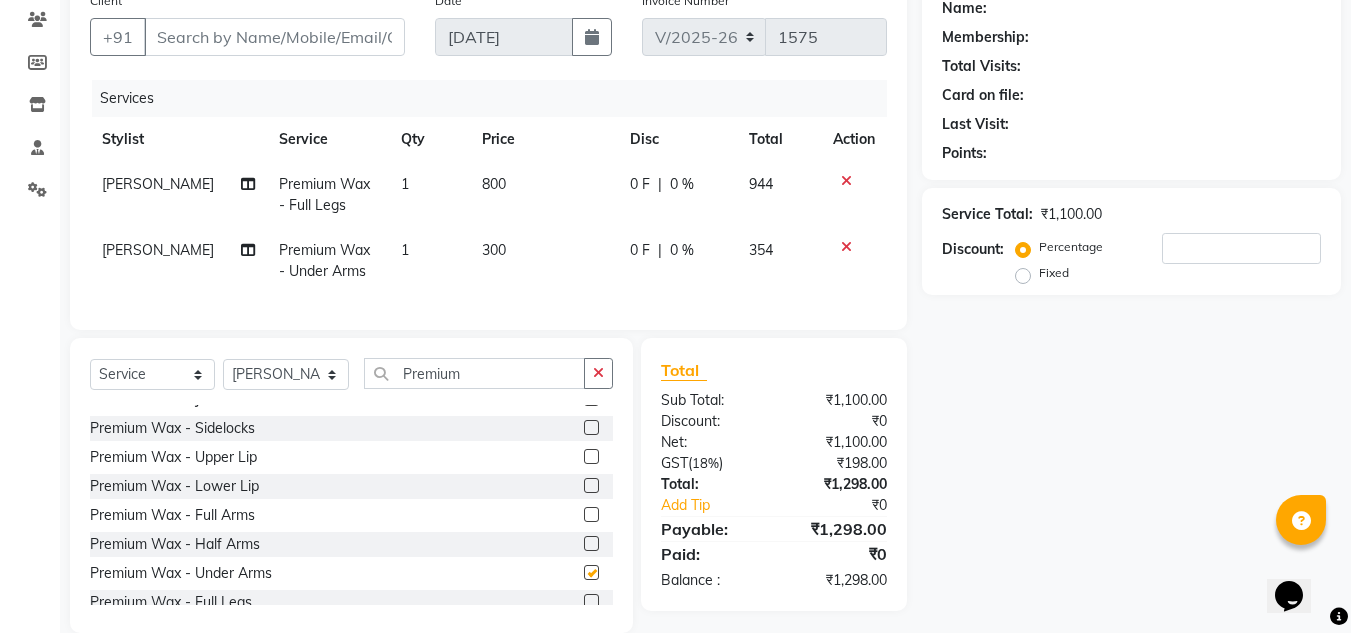 checkbox on "false" 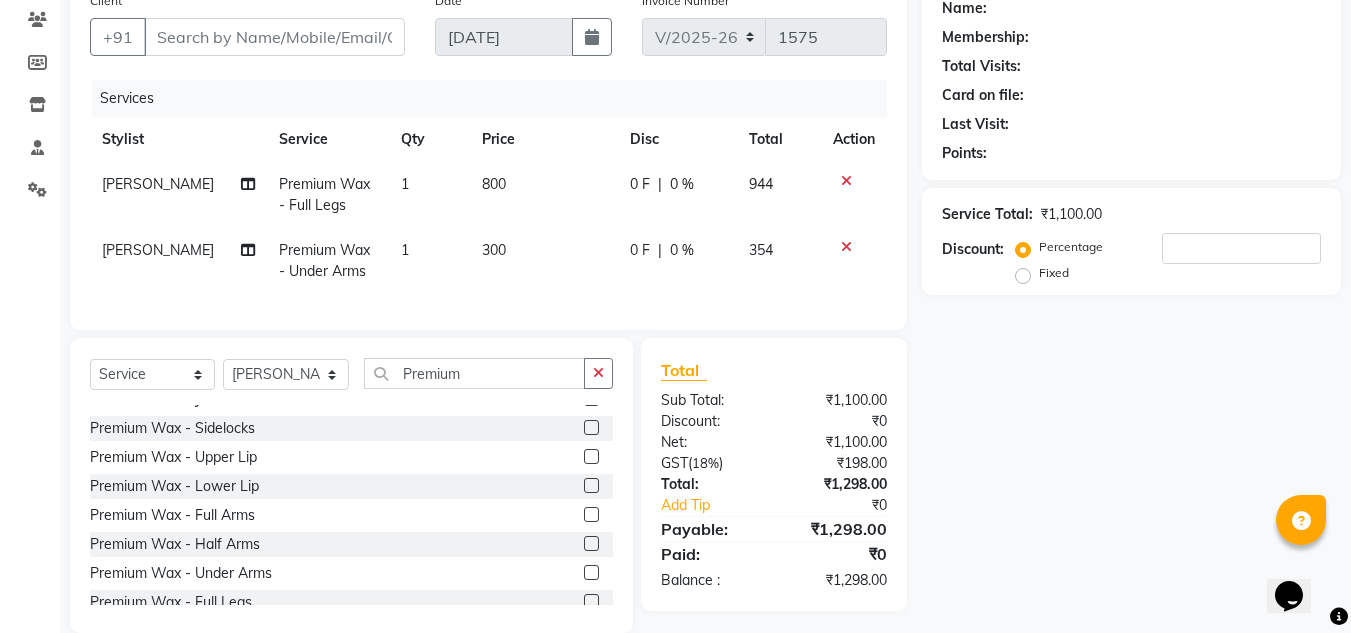 drag, startPoint x: 1104, startPoint y: 467, endPoint x: 1063, endPoint y: 457, distance: 42.201897 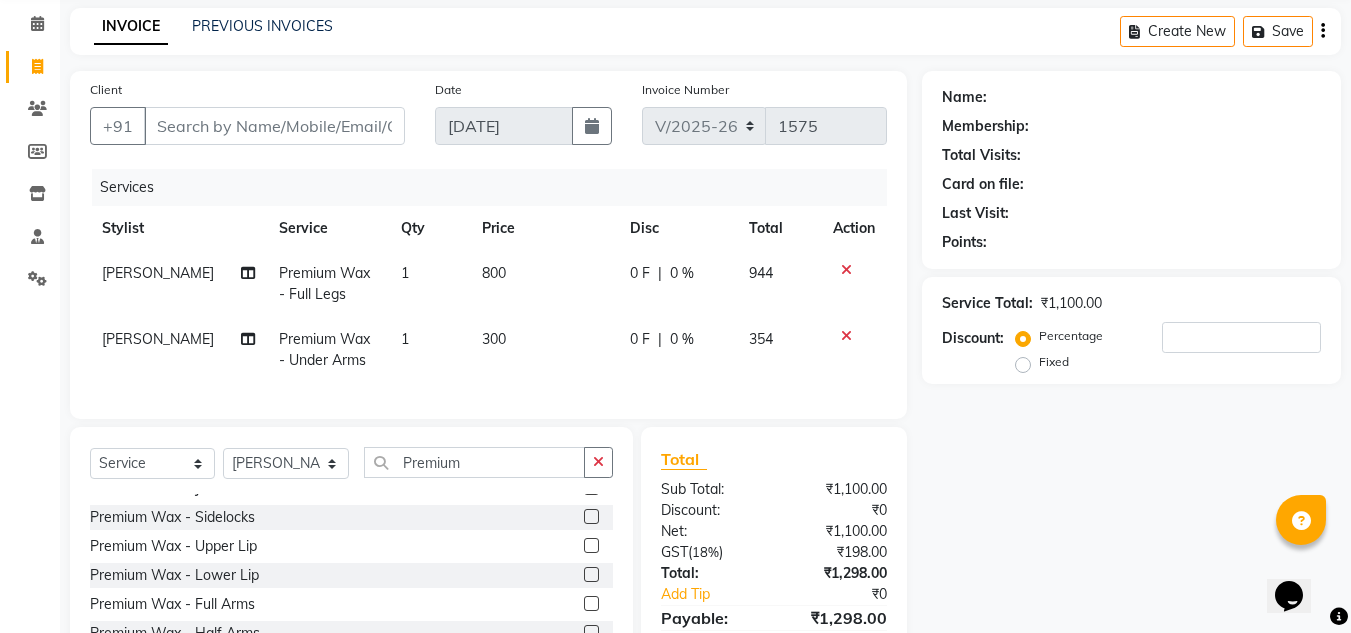 scroll, scrollTop: 0, scrollLeft: 0, axis: both 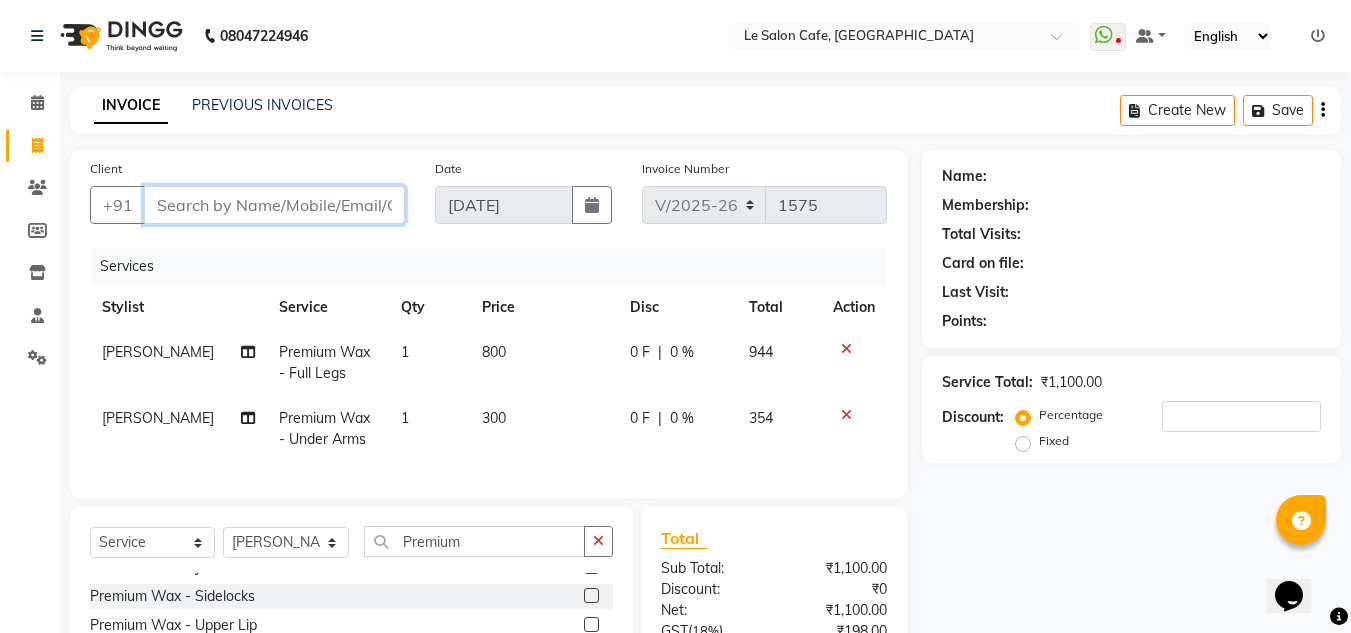 click on "Client" at bounding box center [274, 205] 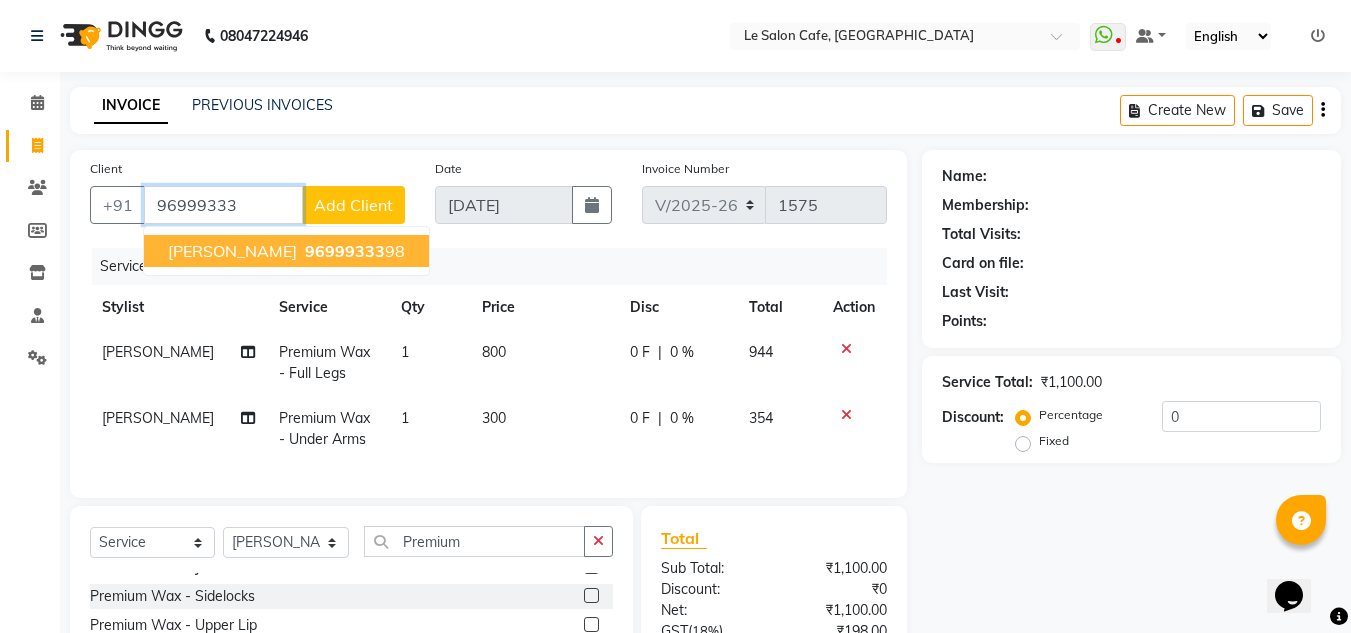 click on "Sushma Nayak   96999333 98" at bounding box center [286, 251] 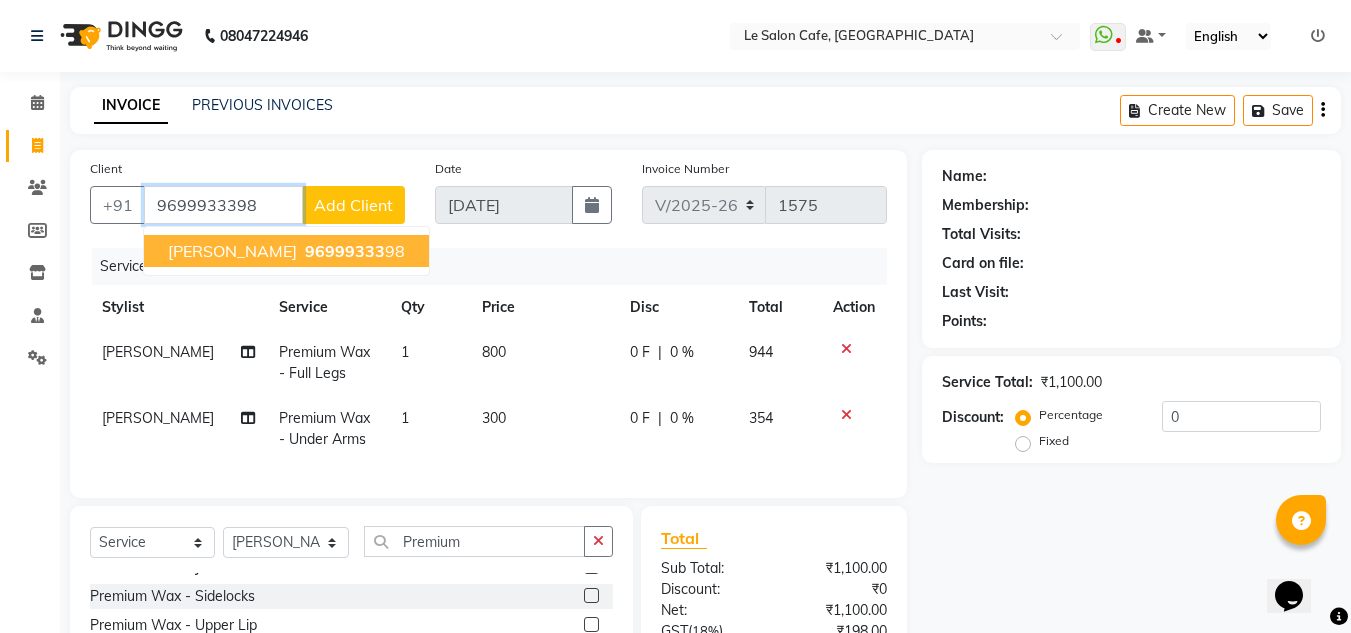 type on "9699933398" 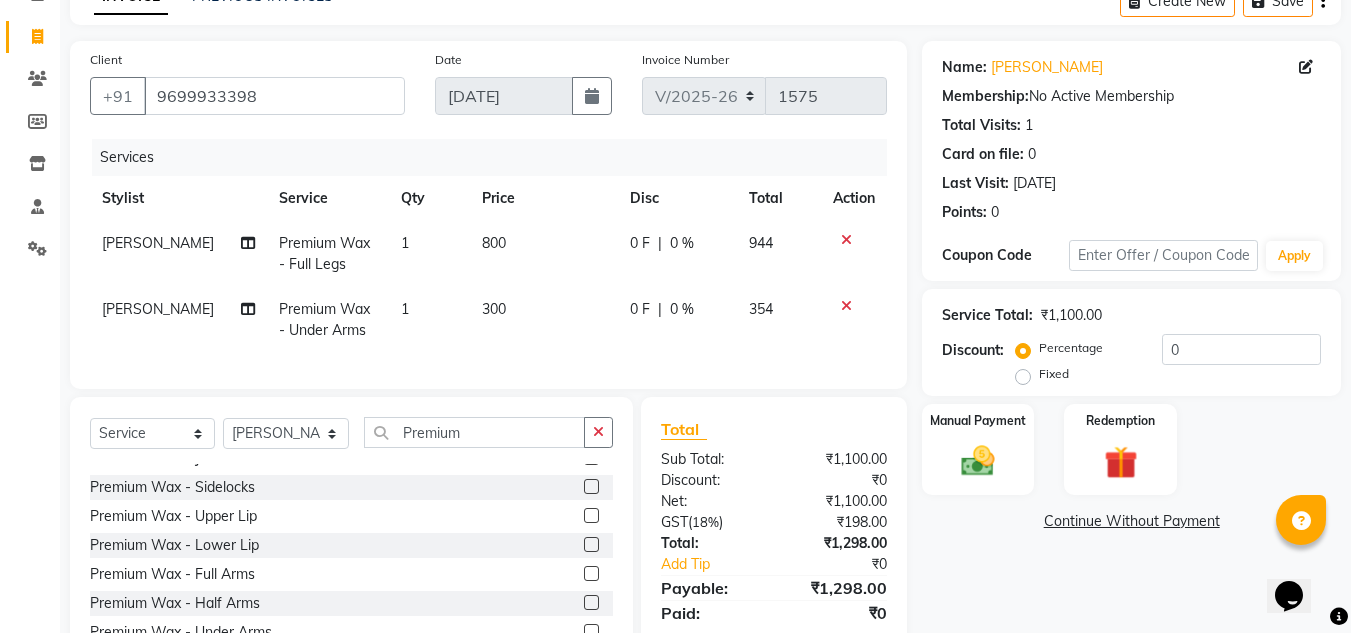 scroll, scrollTop: 213, scrollLeft: 0, axis: vertical 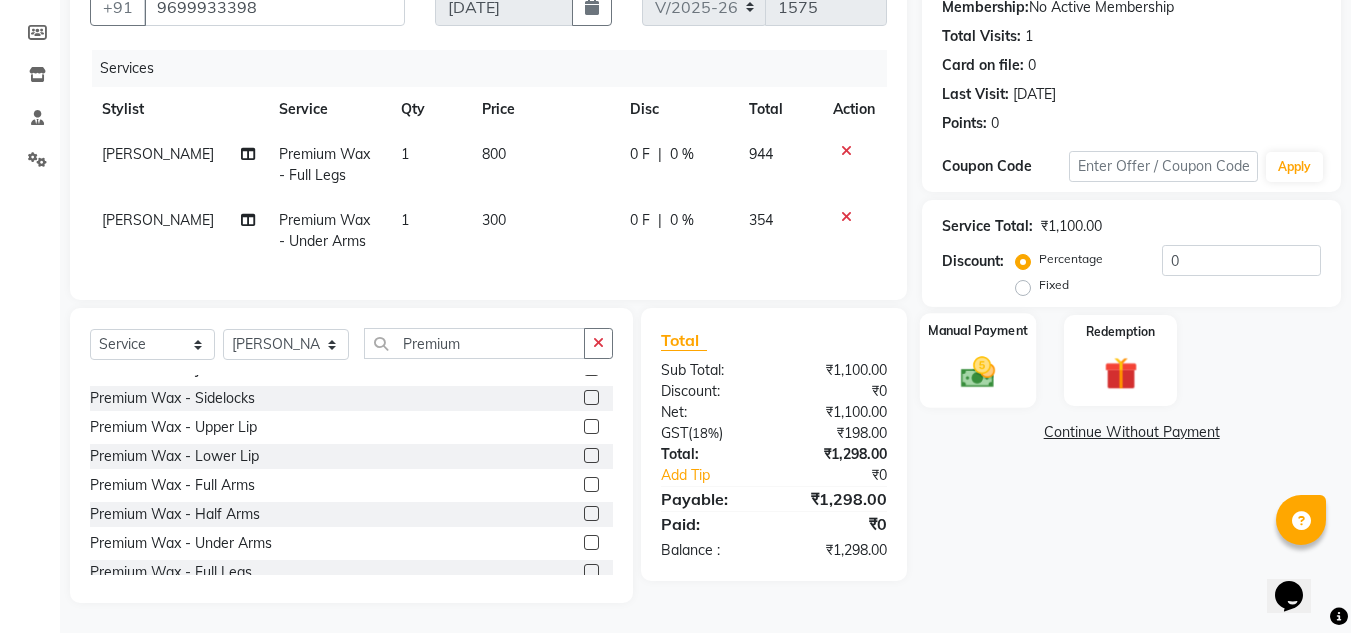 click on "Manual Payment" 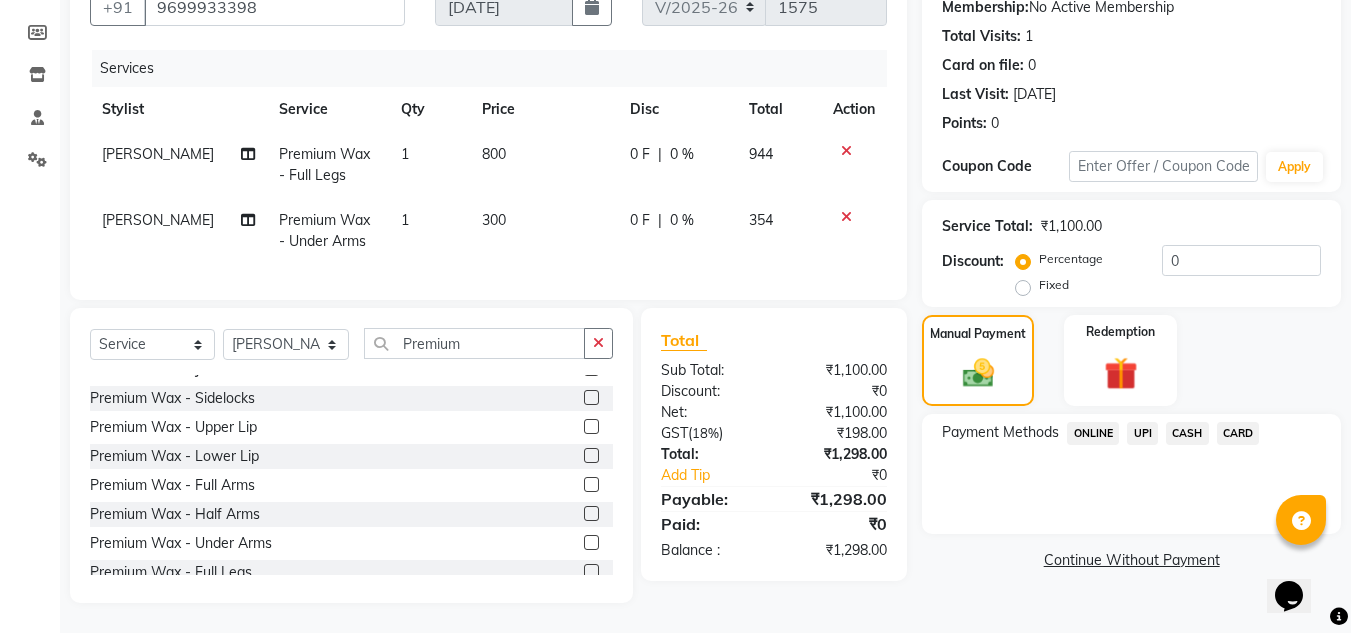 click on "UPI" 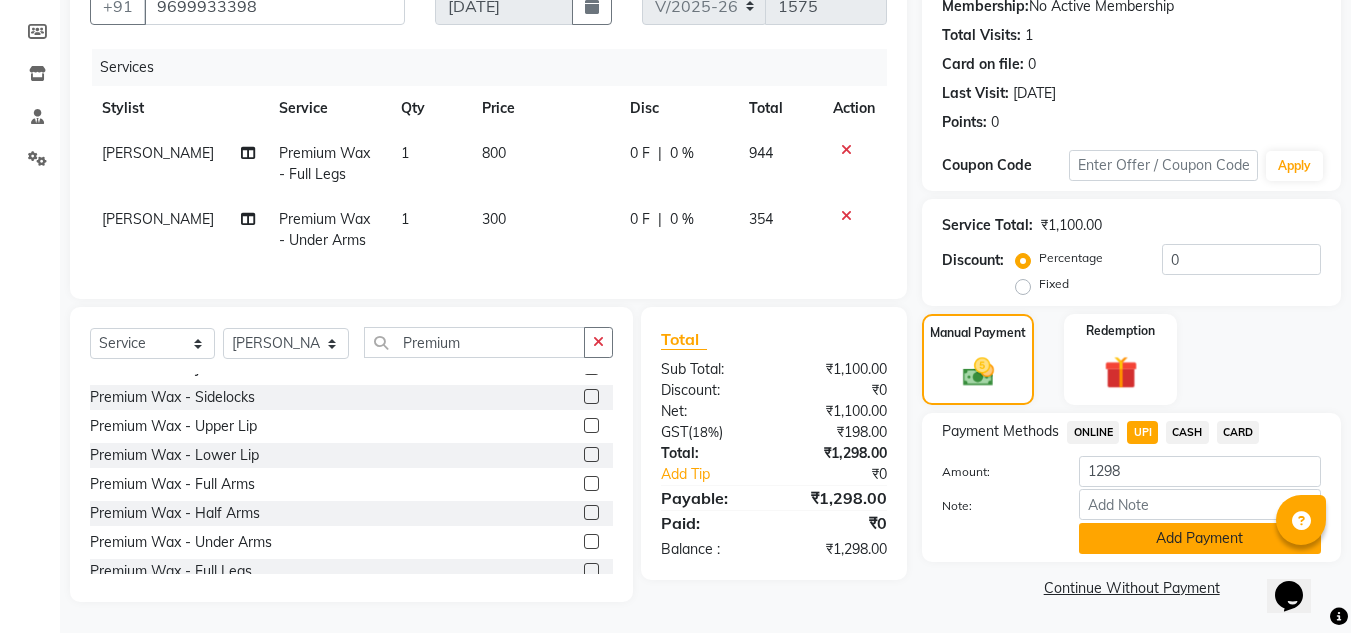 click on "Add Payment" 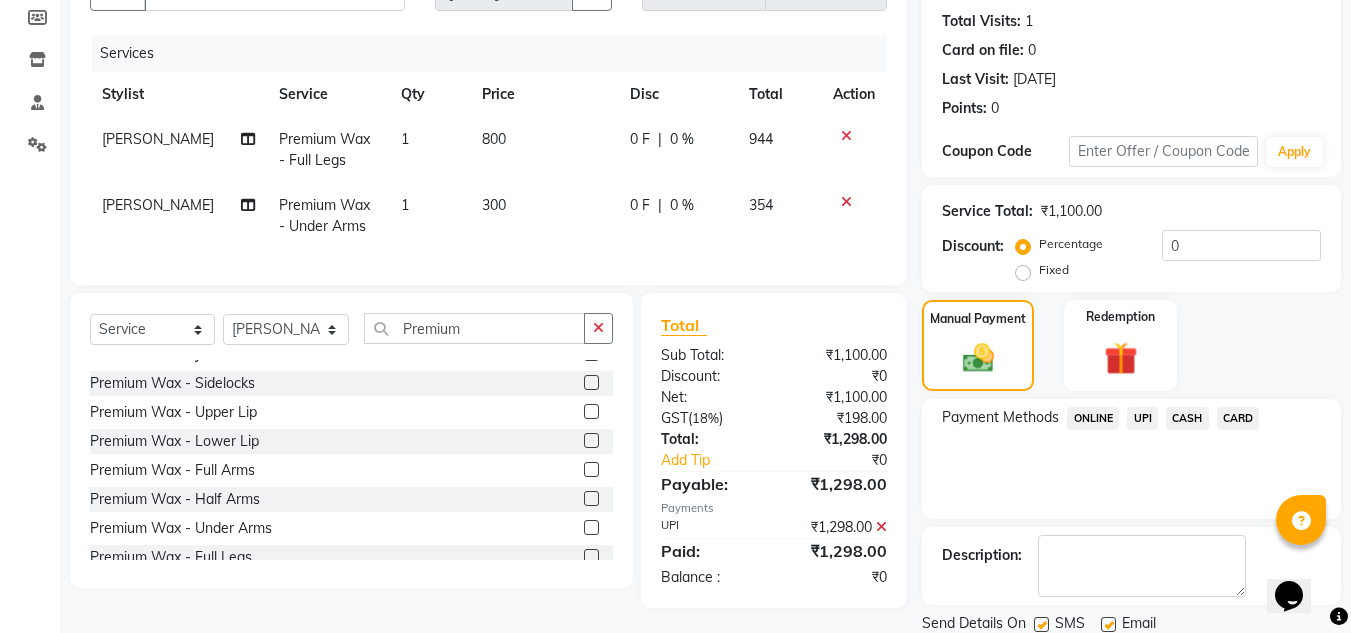 scroll, scrollTop: 283, scrollLeft: 0, axis: vertical 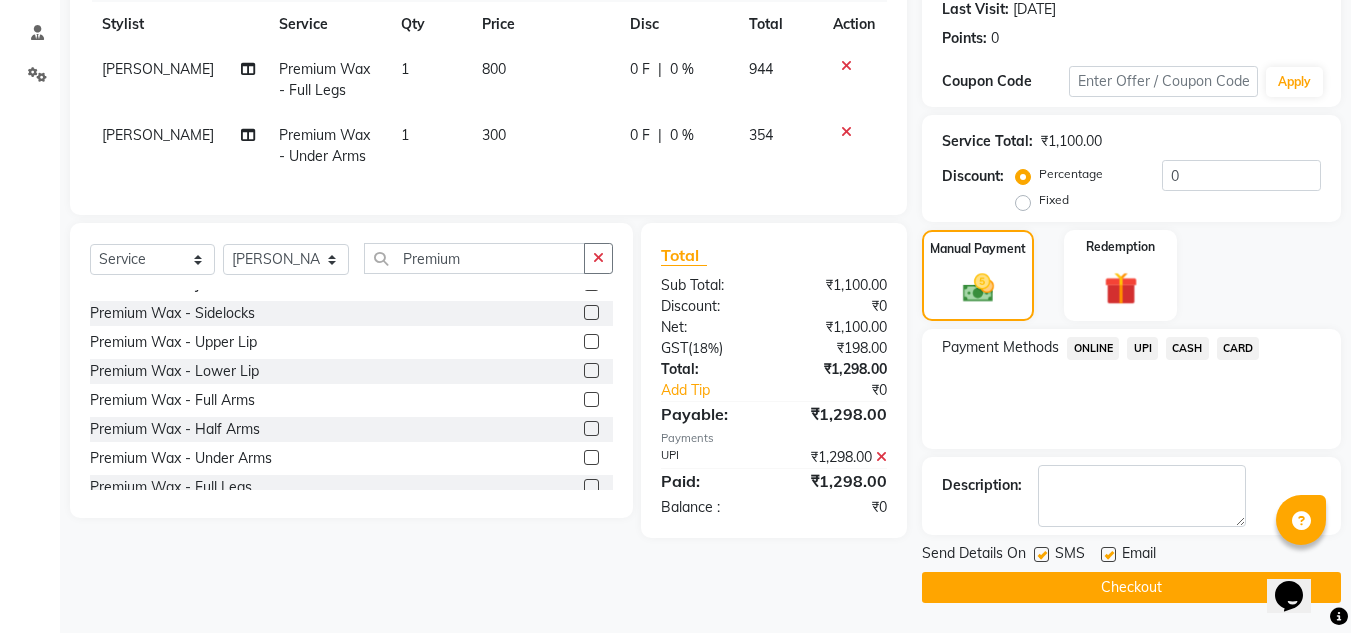 click 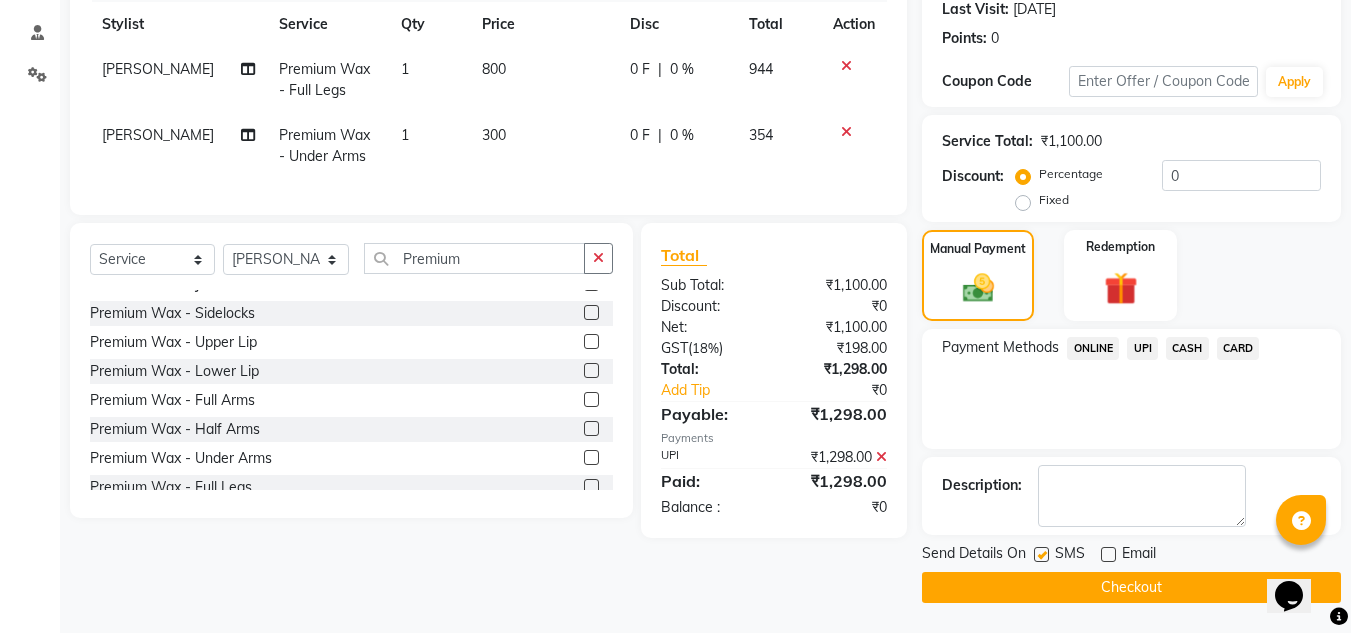 click on "Checkout" 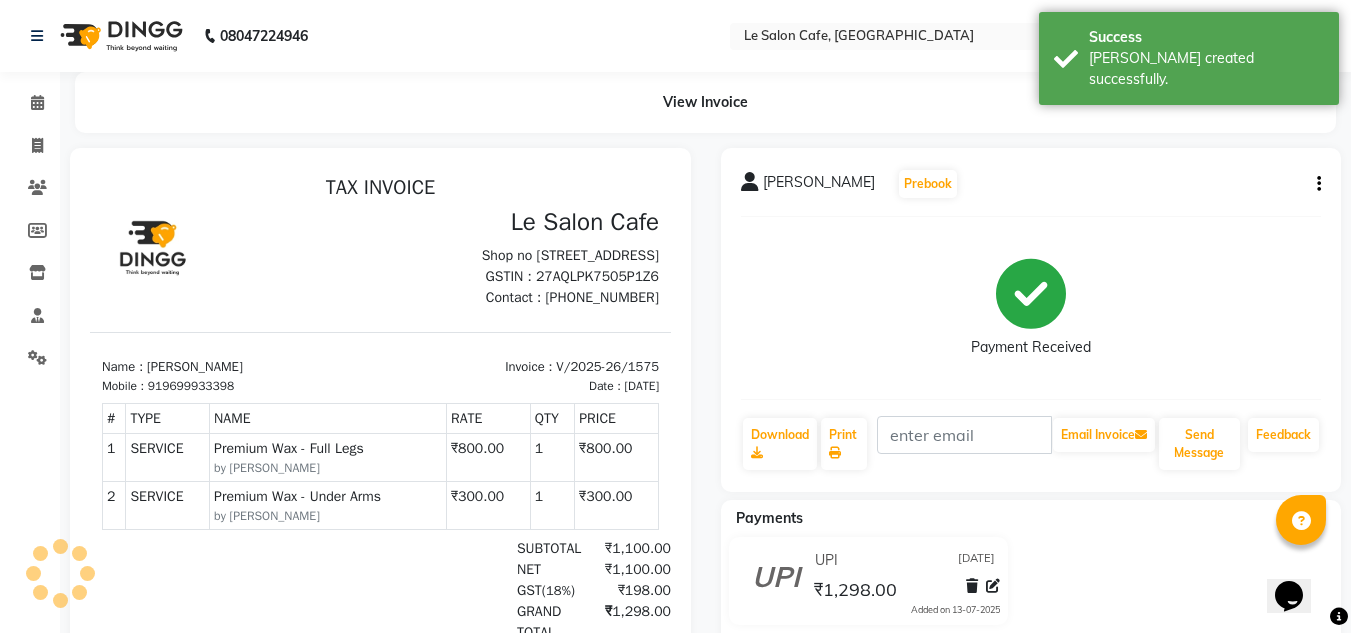 scroll, scrollTop: 0, scrollLeft: 0, axis: both 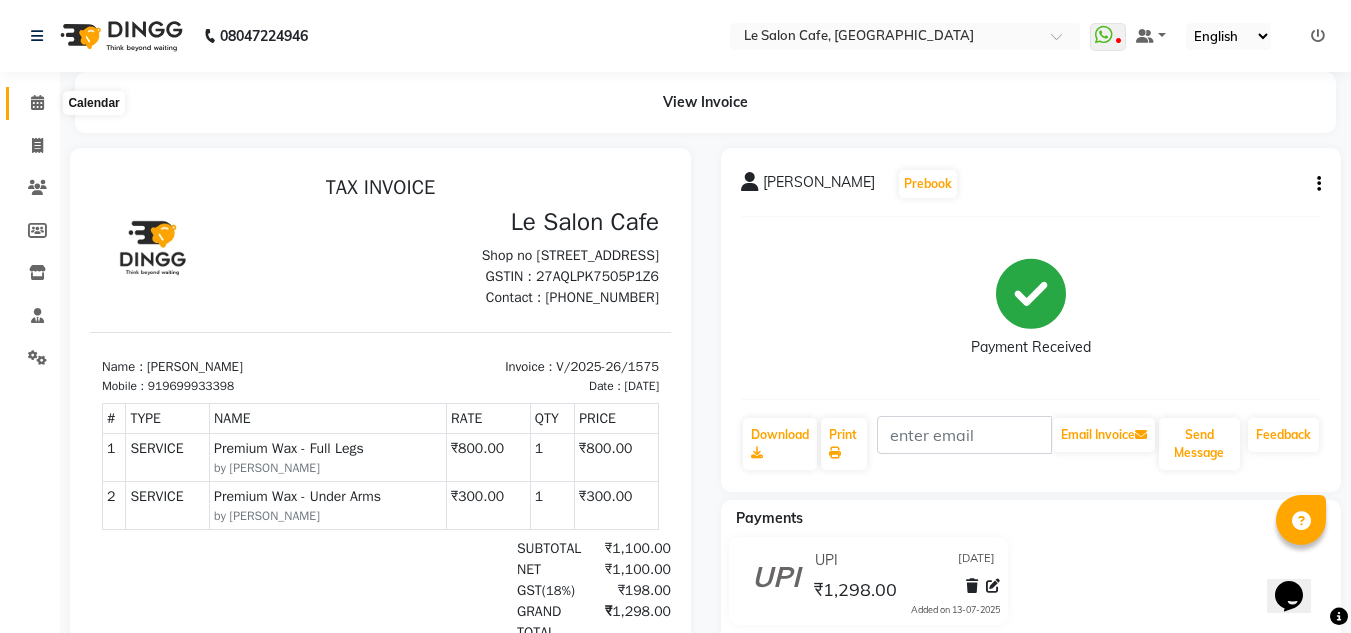 click 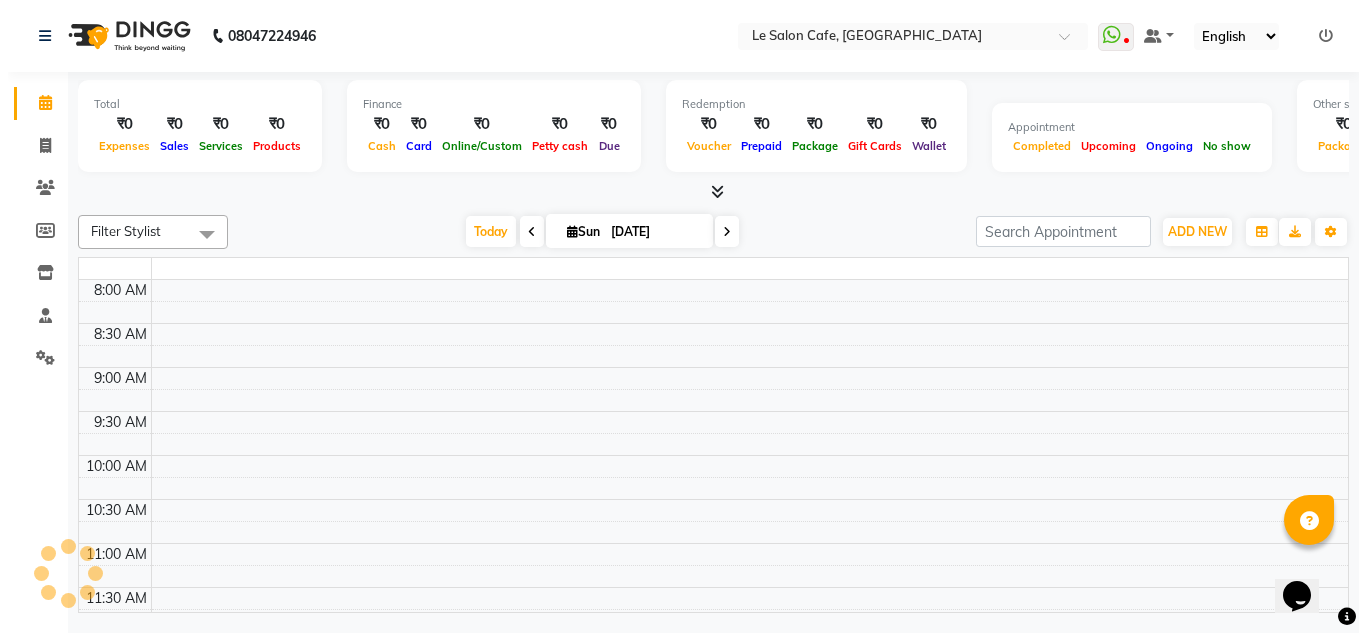 scroll, scrollTop: 0, scrollLeft: 0, axis: both 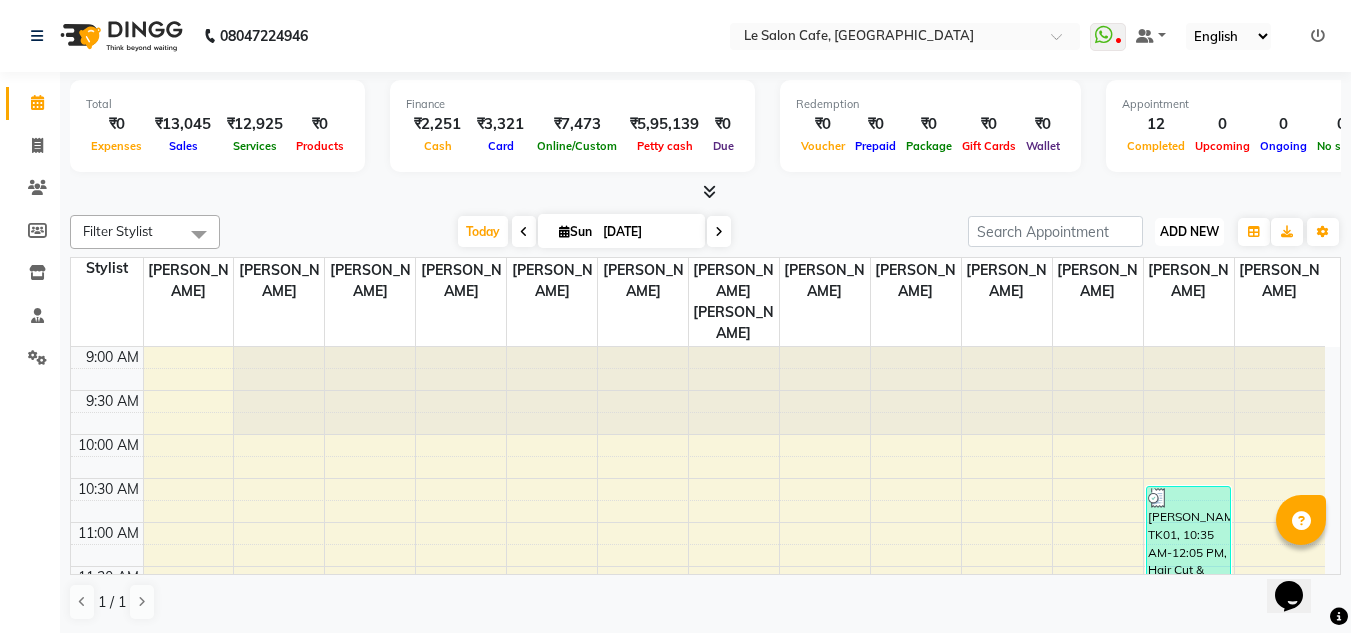 click on "ADD NEW" at bounding box center [1189, 231] 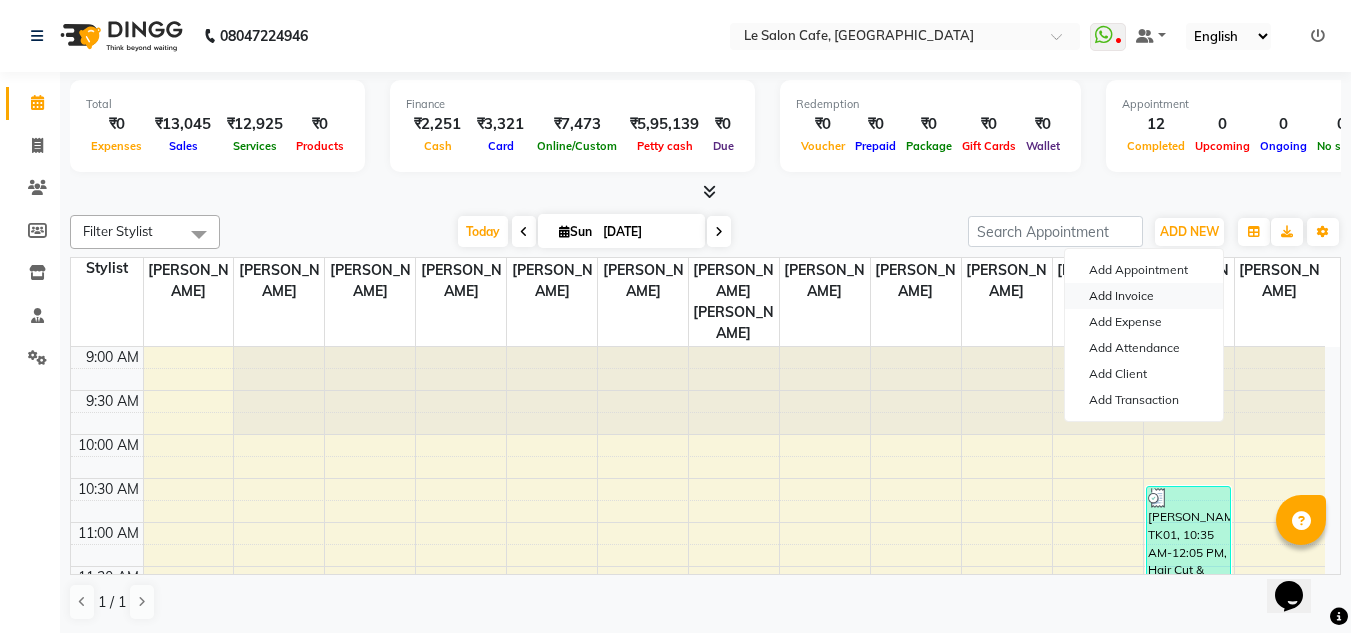 click on "Add Invoice" at bounding box center (1144, 296) 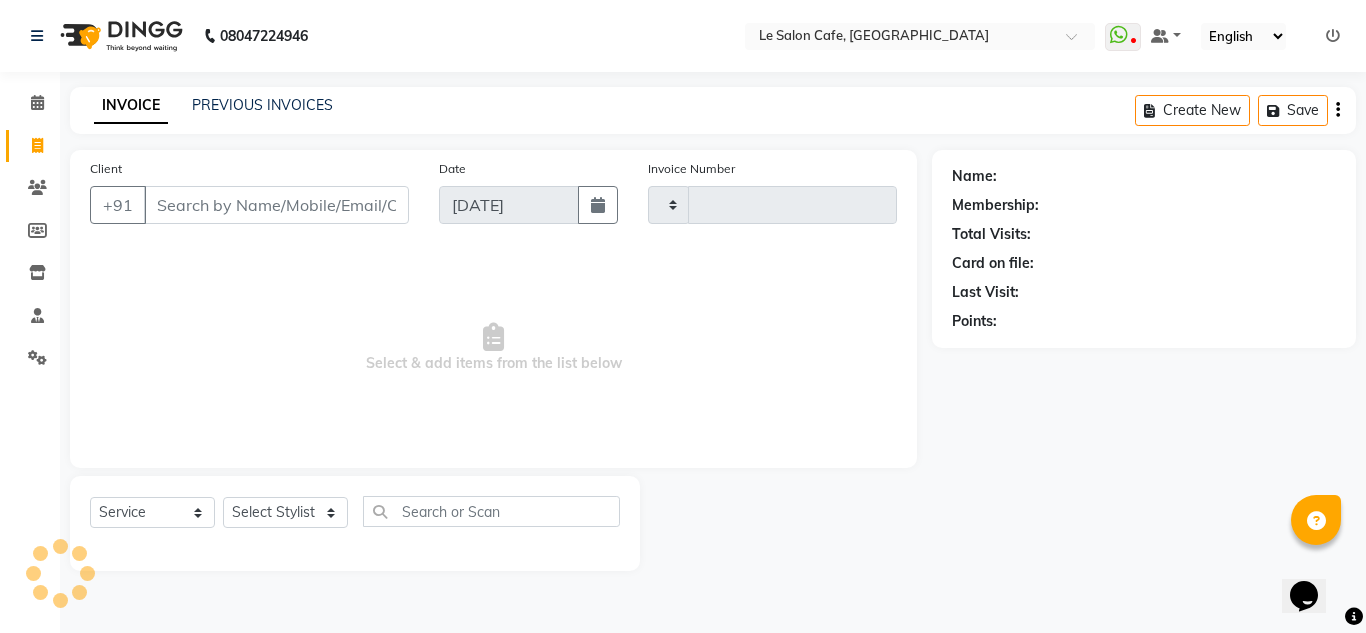 type on "1576" 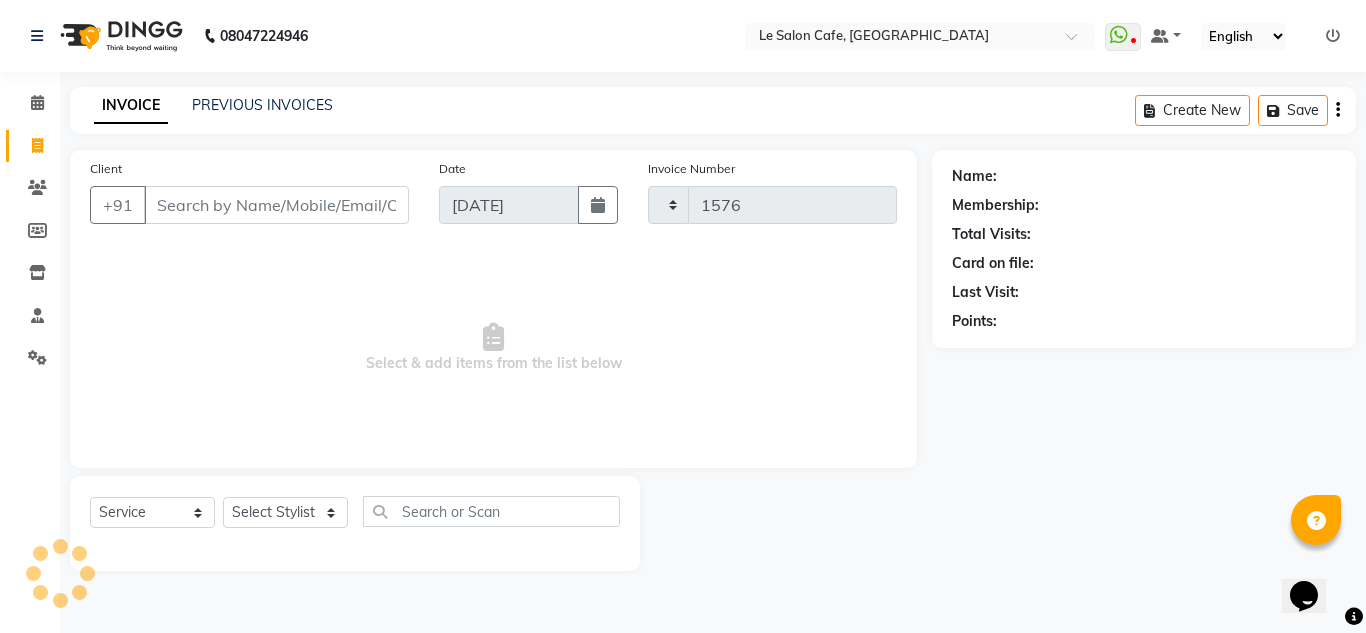 select on "594" 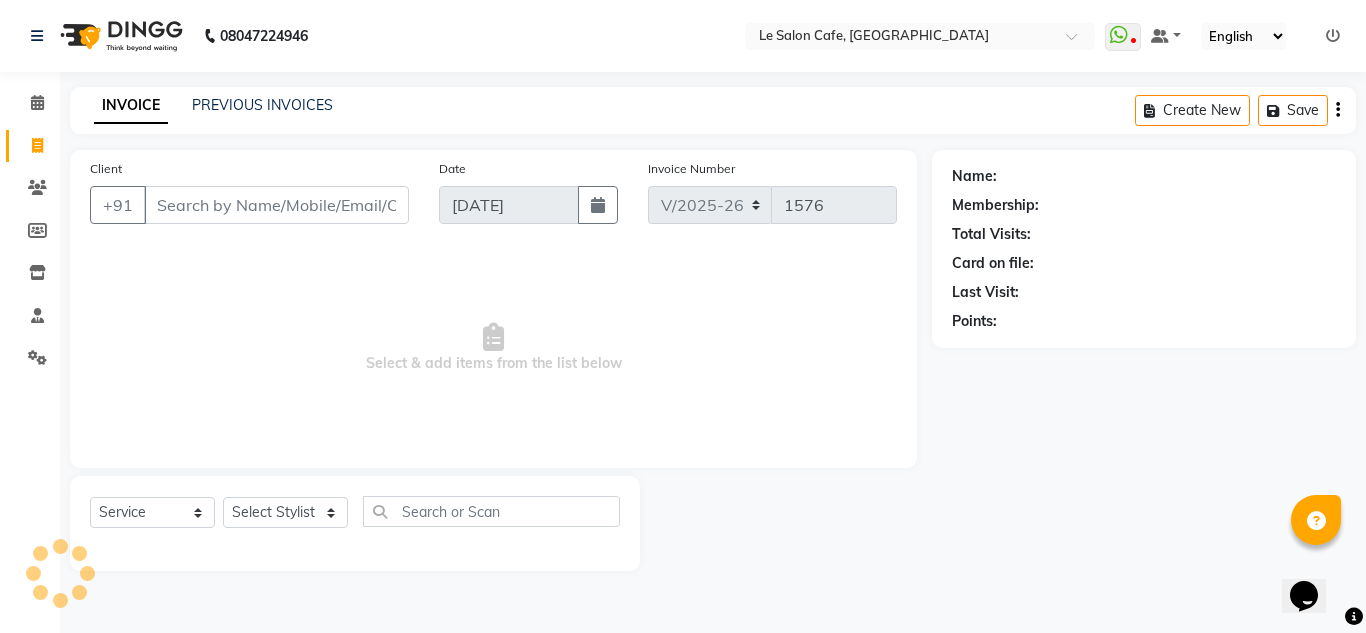 click on "Client" at bounding box center (276, 205) 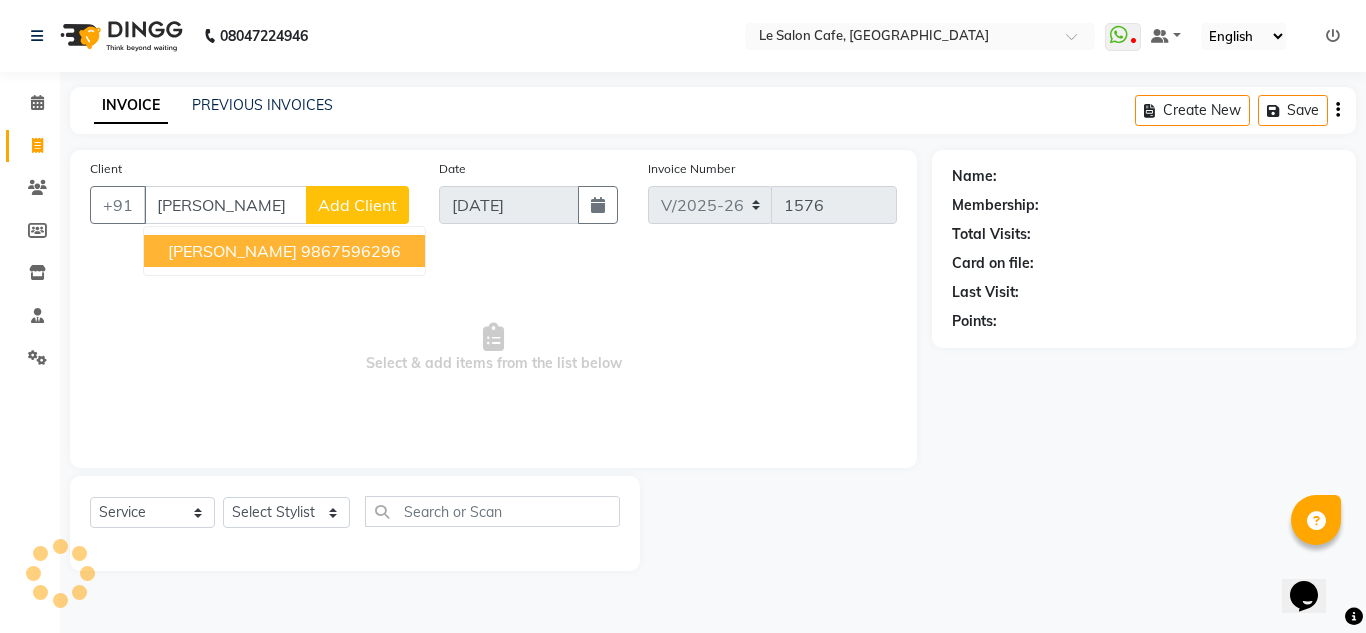 type on "Shobhit Mishra" 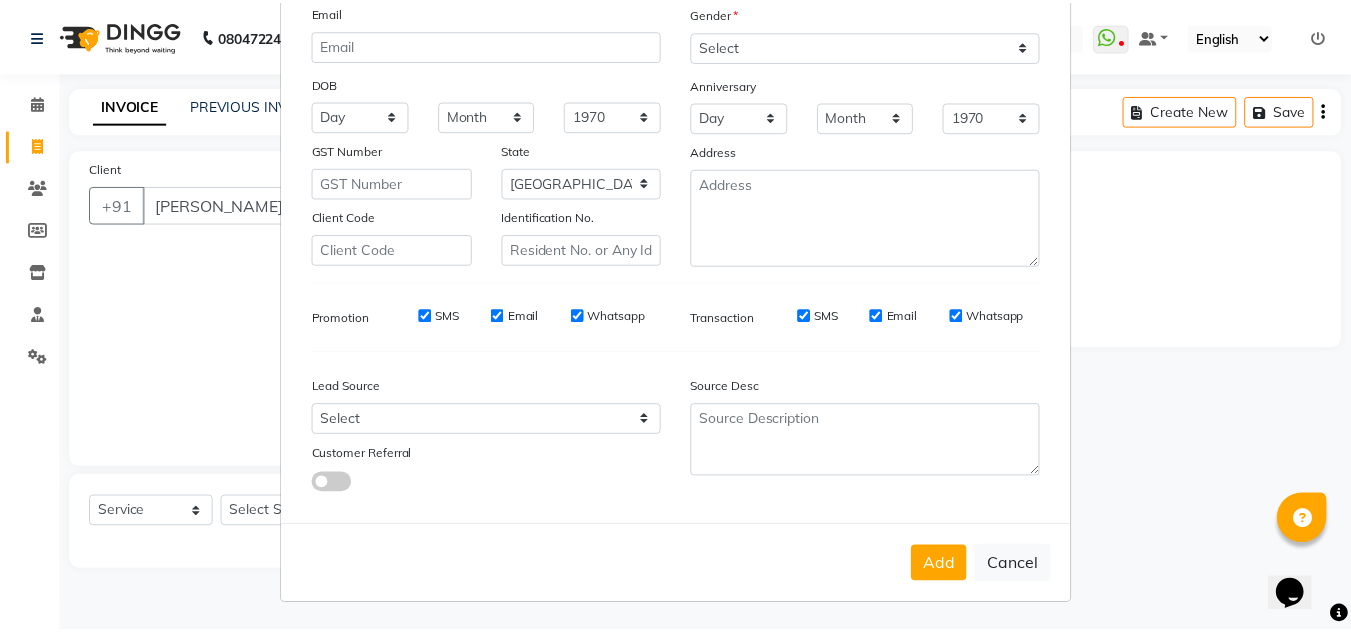 scroll, scrollTop: 216, scrollLeft: 0, axis: vertical 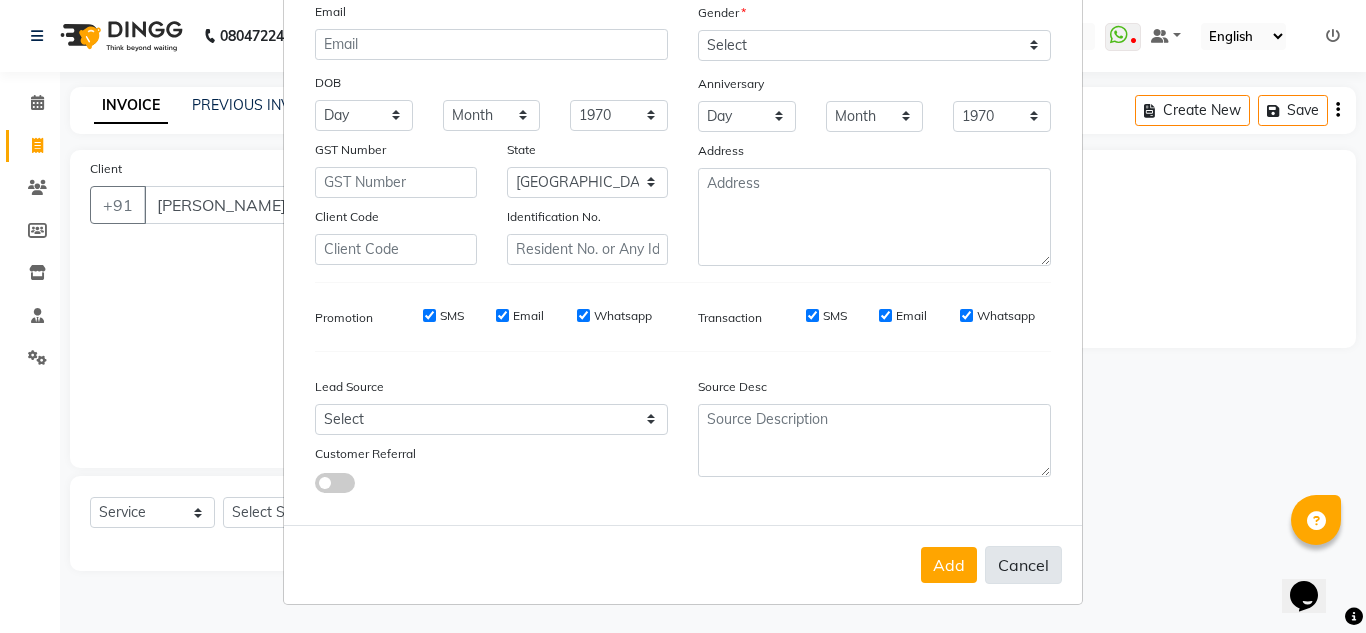 type on "Shobhit Mis" 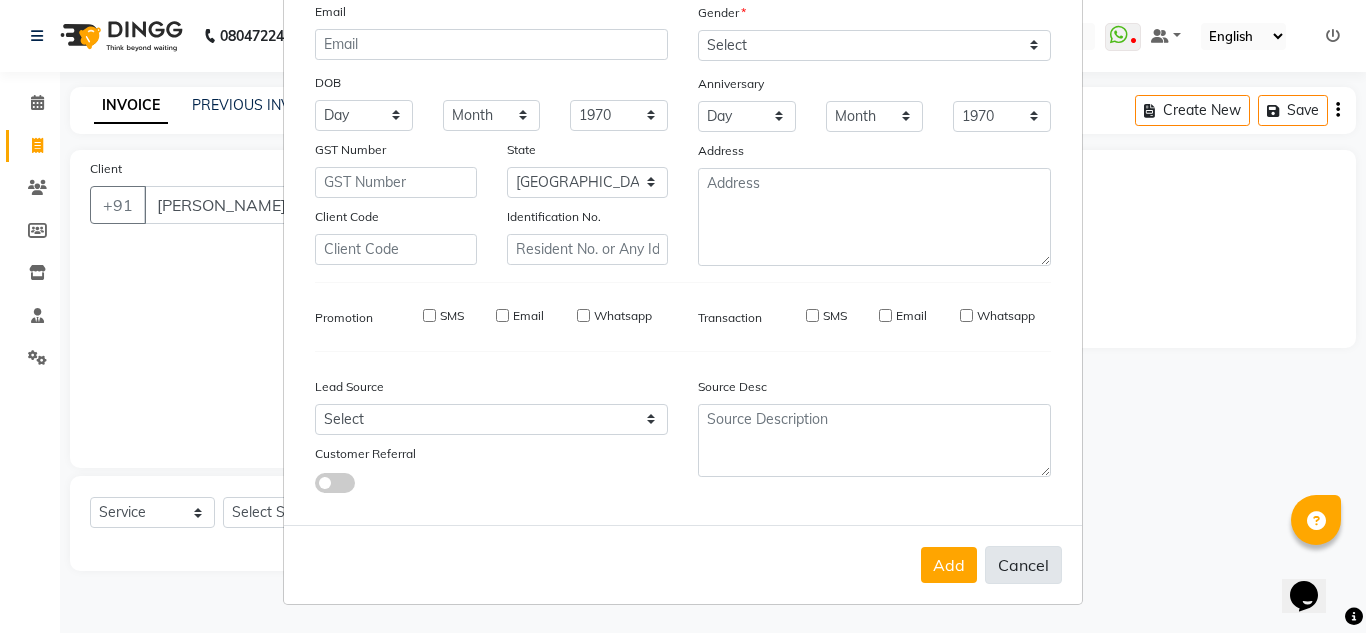 type 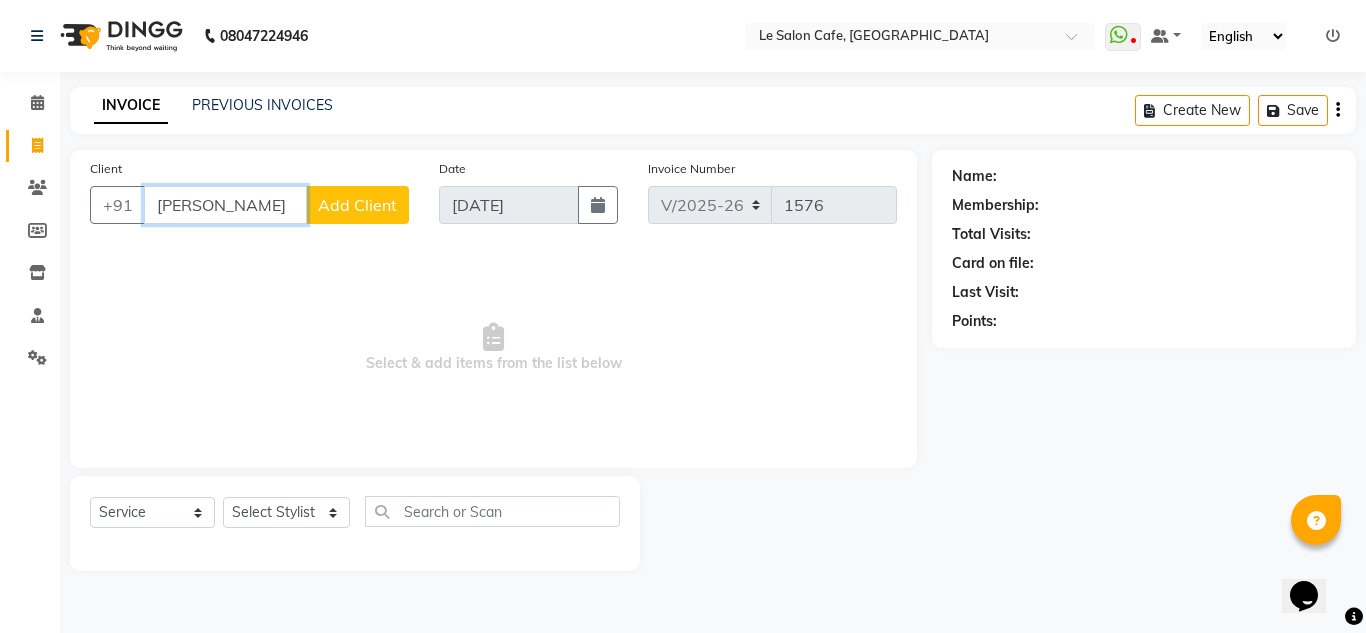 click on "Shobhit Mishra" at bounding box center (225, 205) 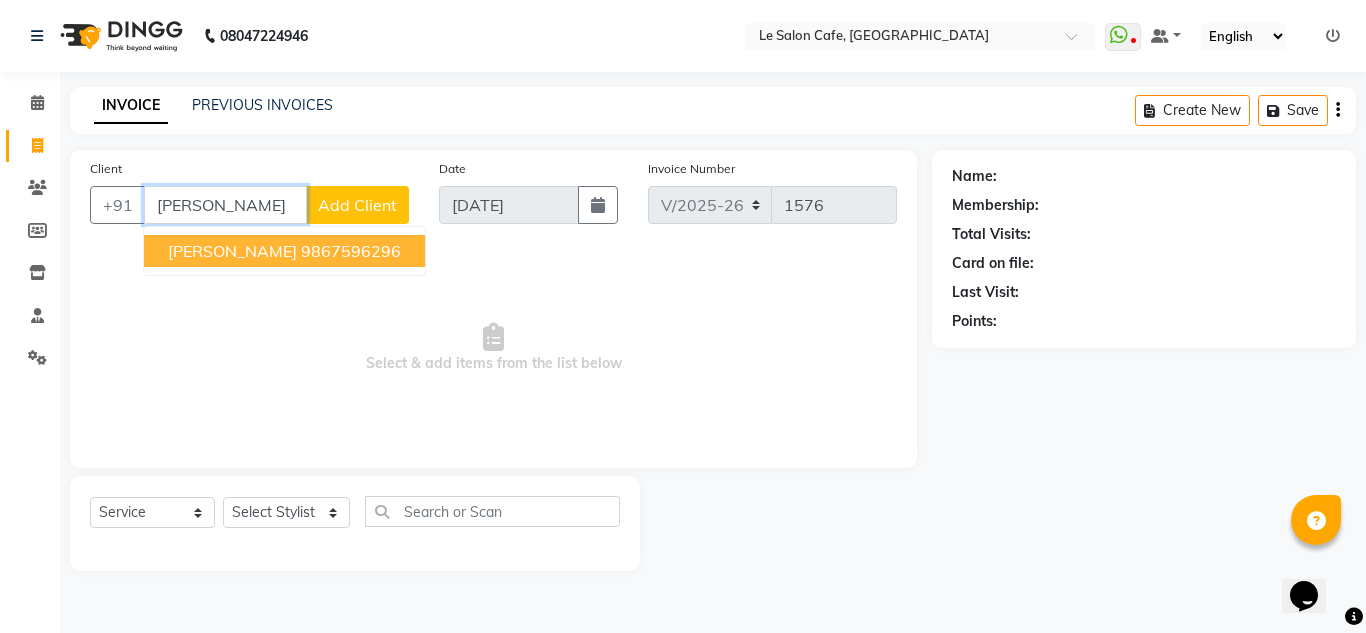 click on "Shobhit Mishra  9867596296" at bounding box center (284, 251) 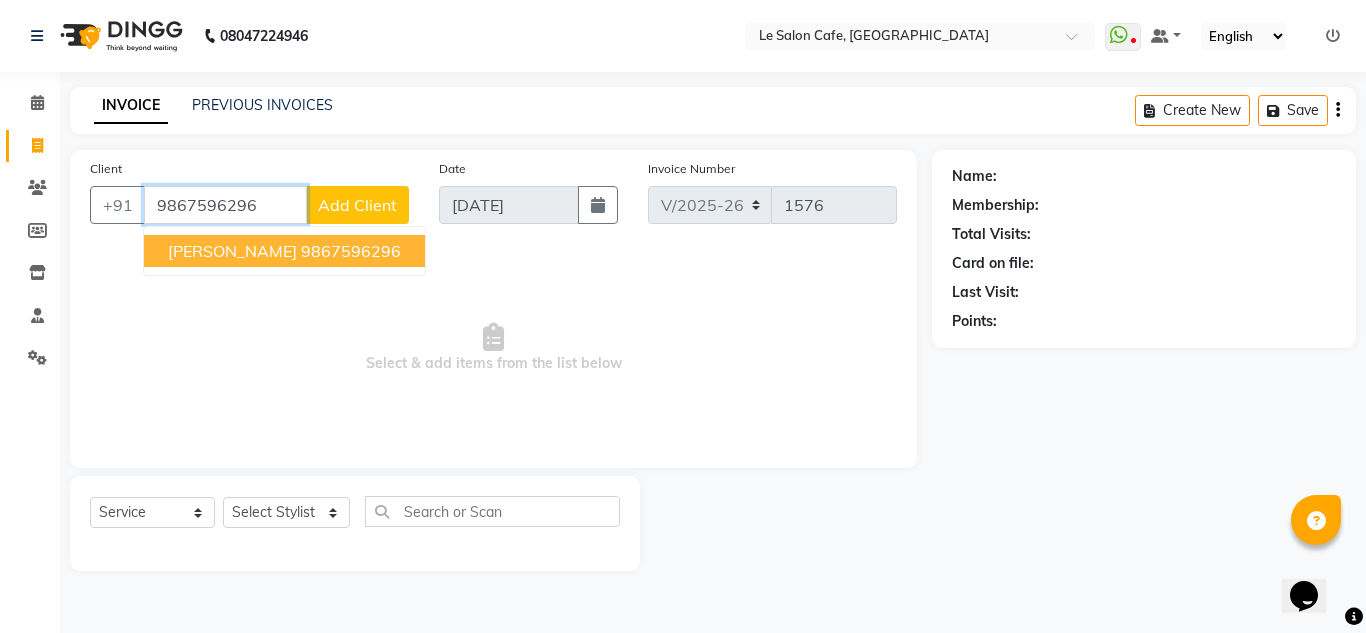 type on "9867596296" 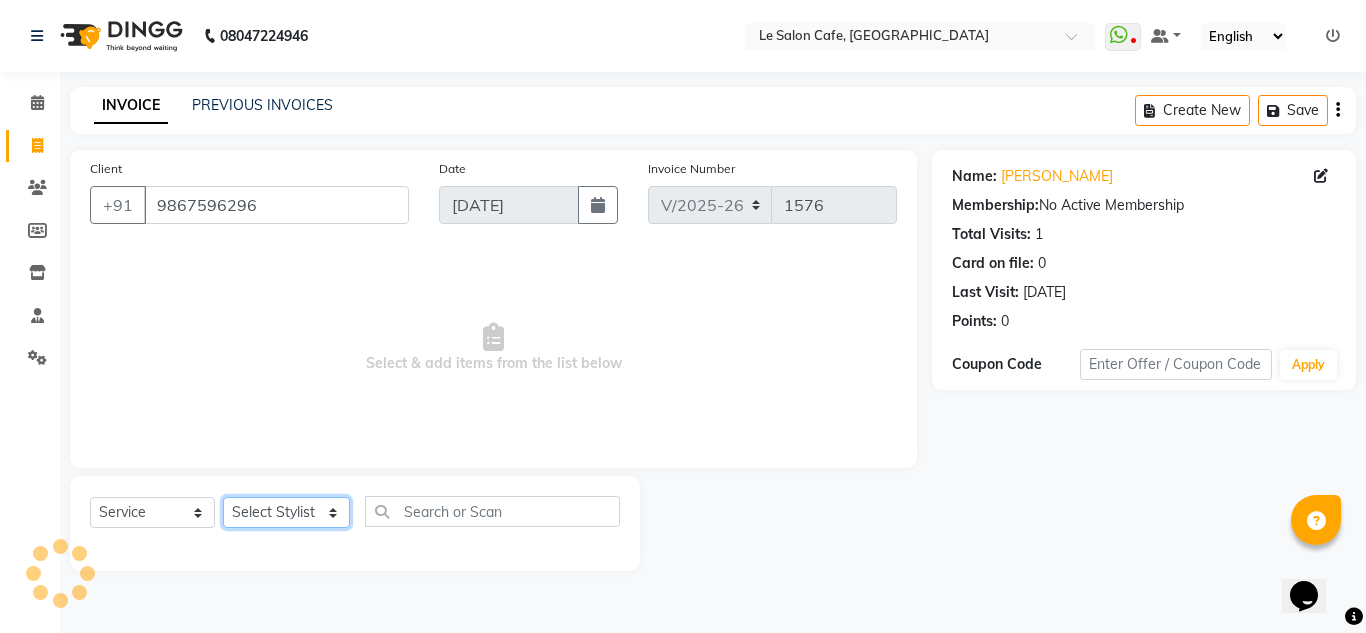 click on "Select Stylist [PERSON_NAME]  [PERSON_NAME]  [PERSON_NAME]  Front Desk  [PERSON_NAME]  [PERSON_NAME] [PERSON_NAME]  [PERSON_NAME]  [PERSON_NAME] [PERSON_NAME]  [PERSON_NAME] [PERSON_NAME] [PERSON_NAME] [PERSON_NAME]" 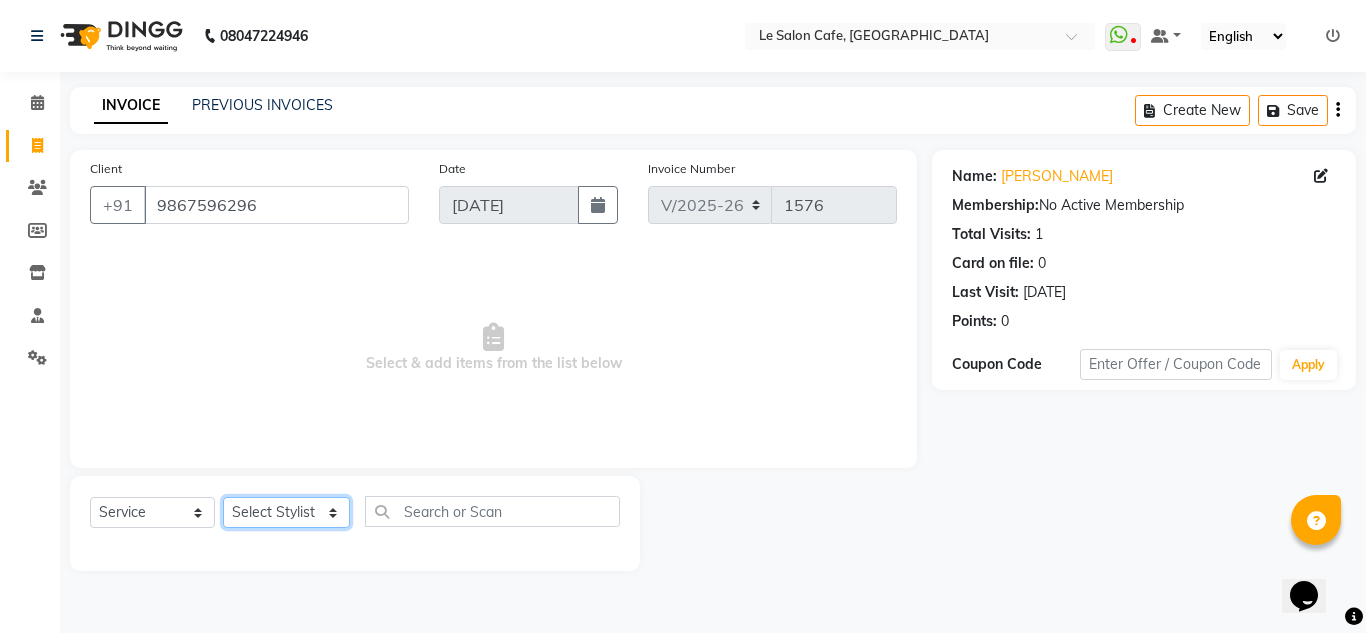 select on "74710" 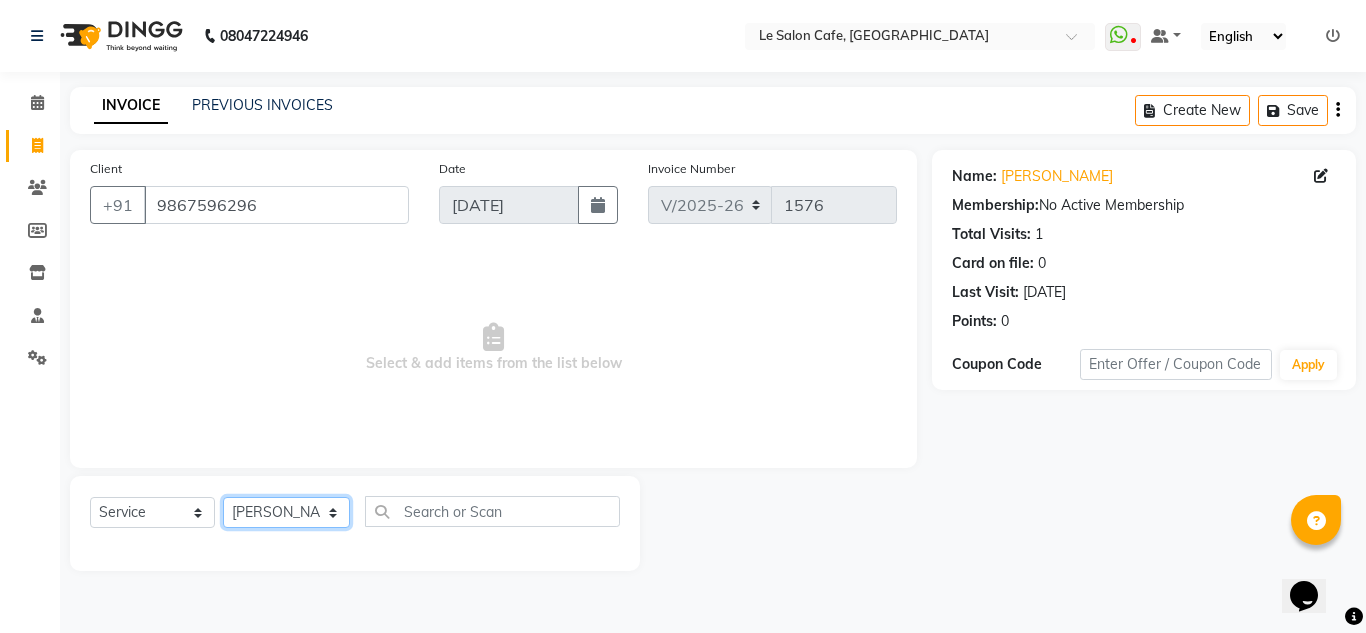 click on "Select Stylist [PERSON_NAME]  [PERSON_NAME]  [PERSON_NAME]  Front Desk  [PERSON_NAME]  [PERSON_NAME] [PERSON_NAME]  [PERSON_NAME]  [PERSON_NAME] [PERSON_NAME]  [PERSON_NAME] [PERSON_NAME] [PERSON_NAME] [PERSON_NAME]" 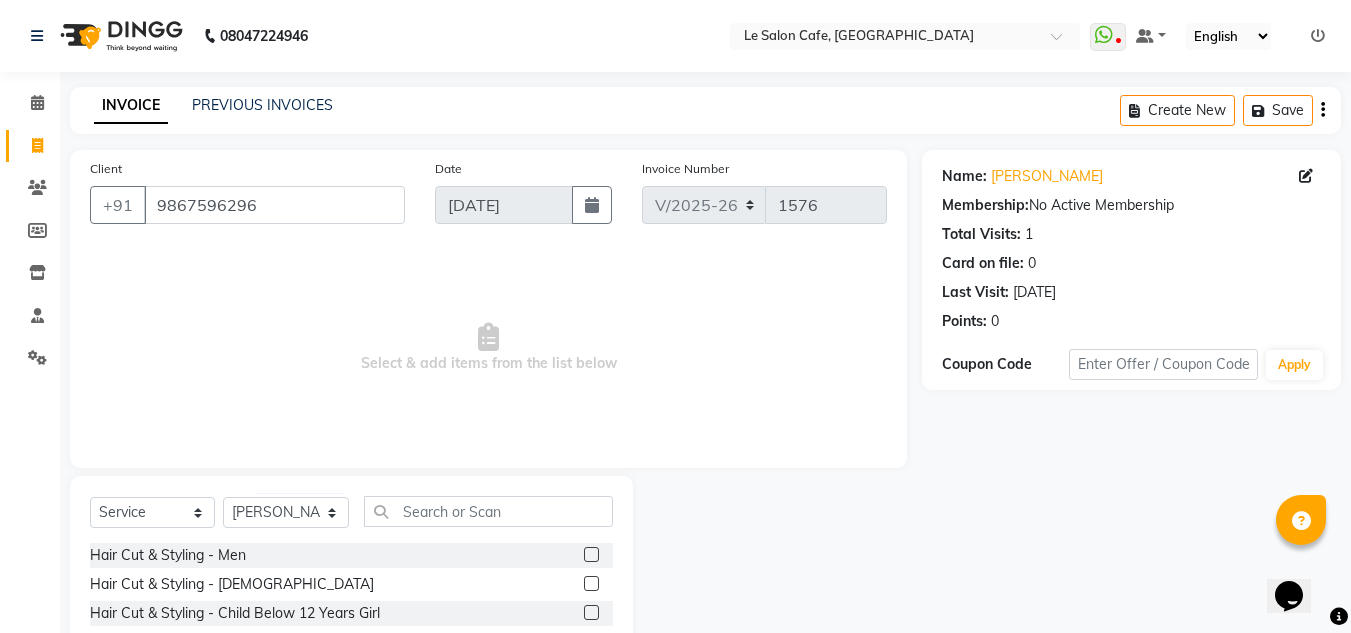 click 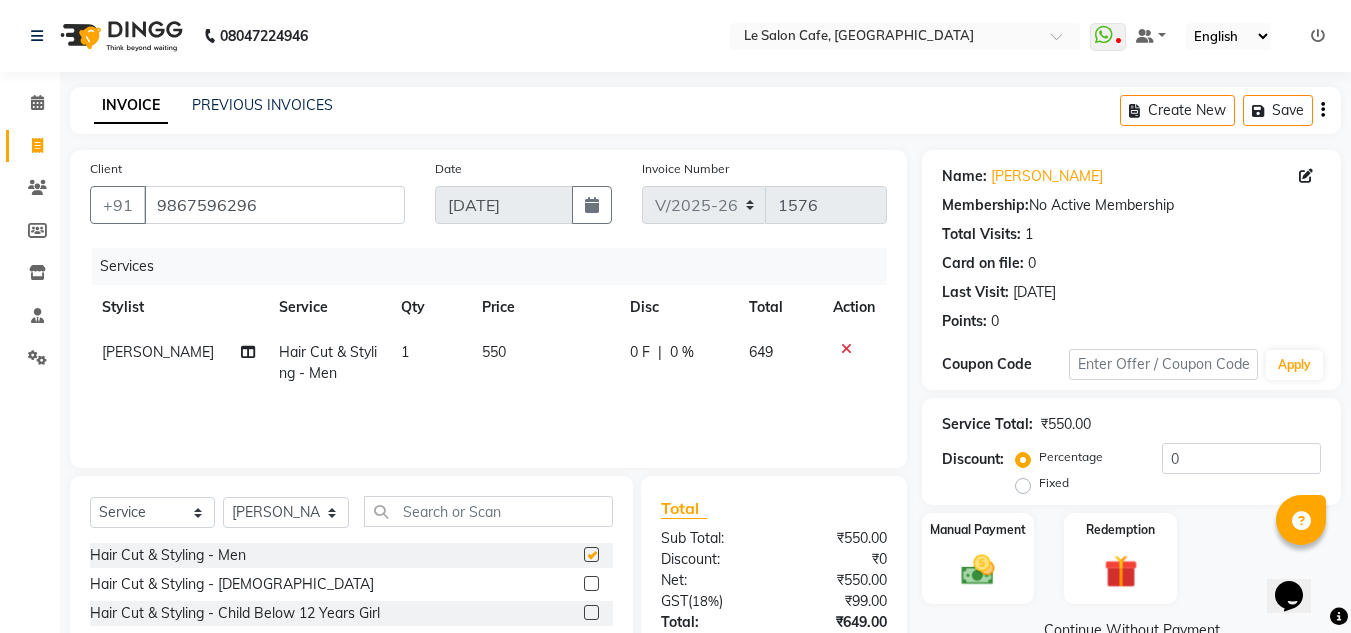checkbox on "false" 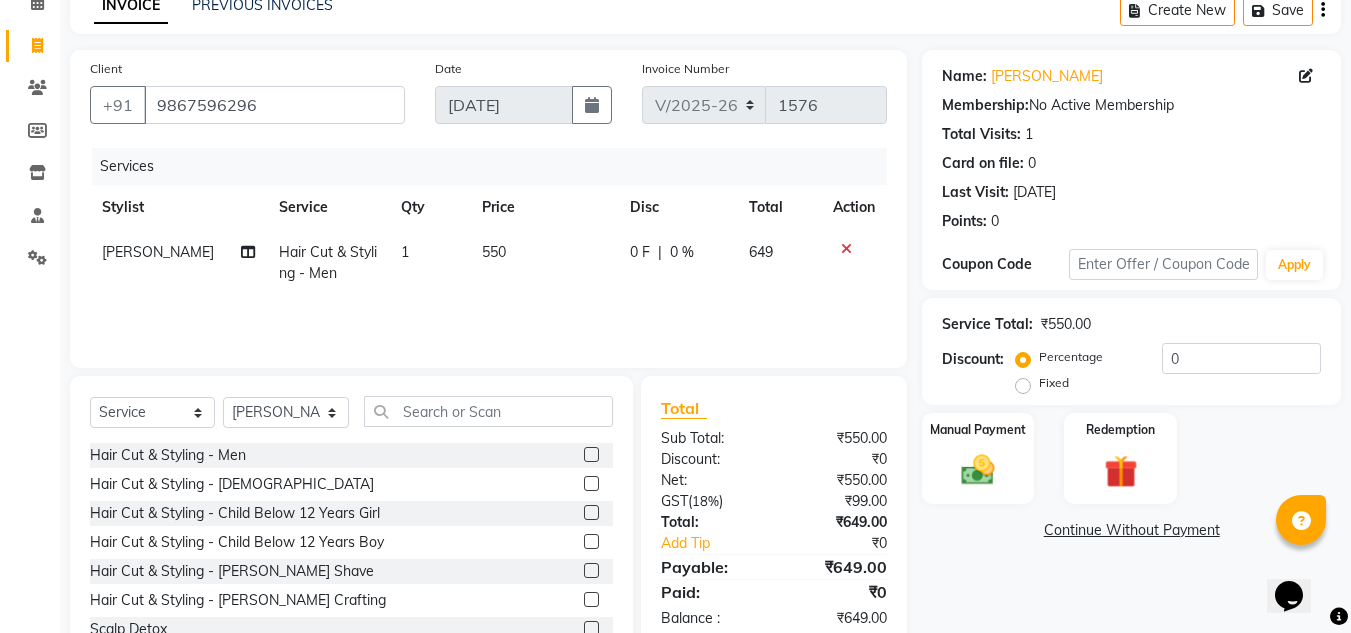 scroll, scrollTop: 168, scrollLeft: 0, axis: vertical 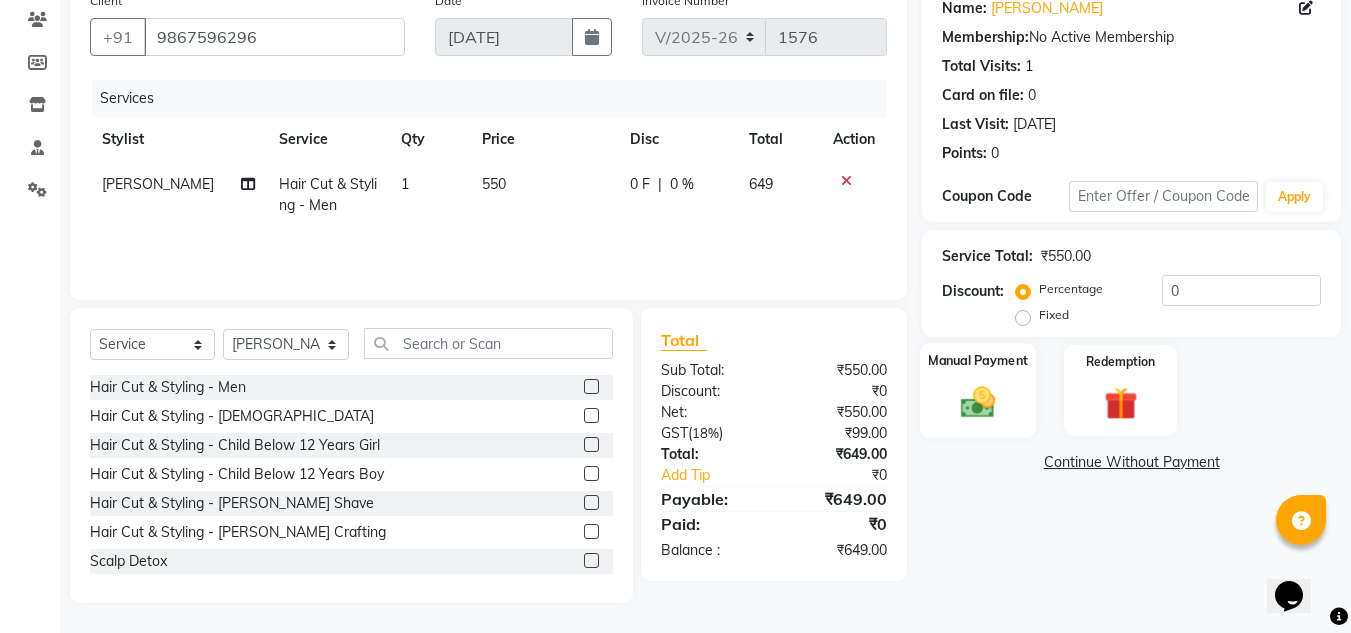 click 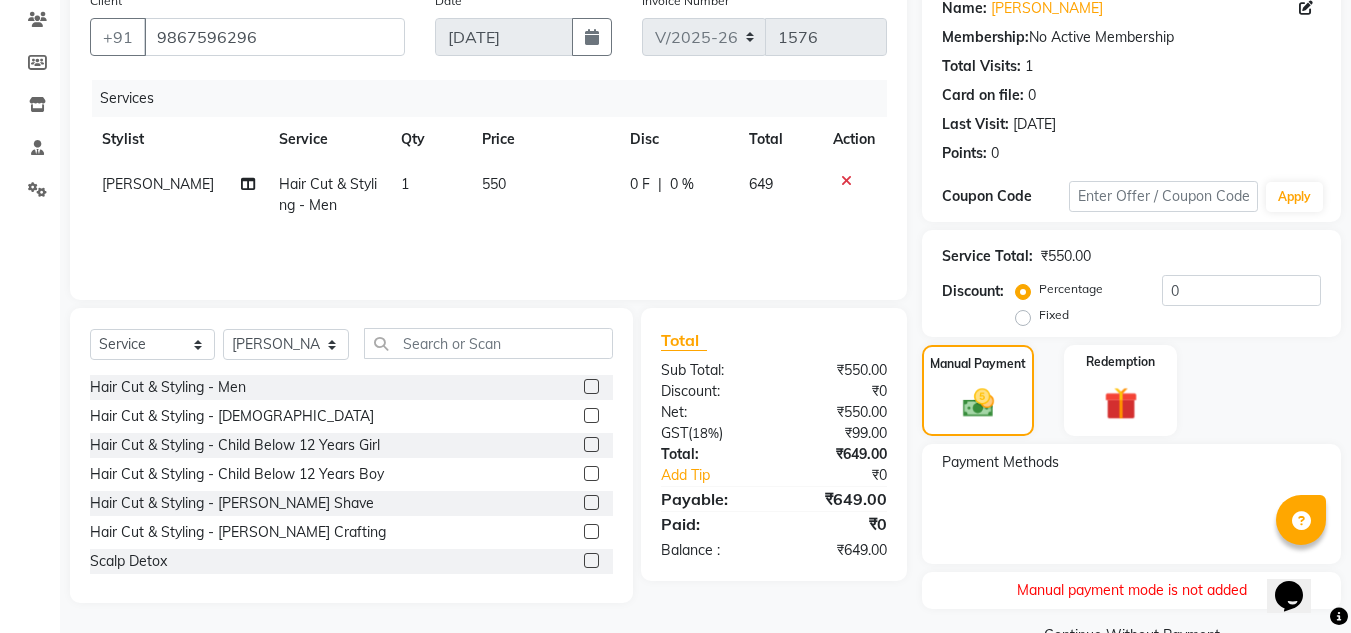 scroll, scrollTop: 215, scrollLeft: 0, axis: vertical 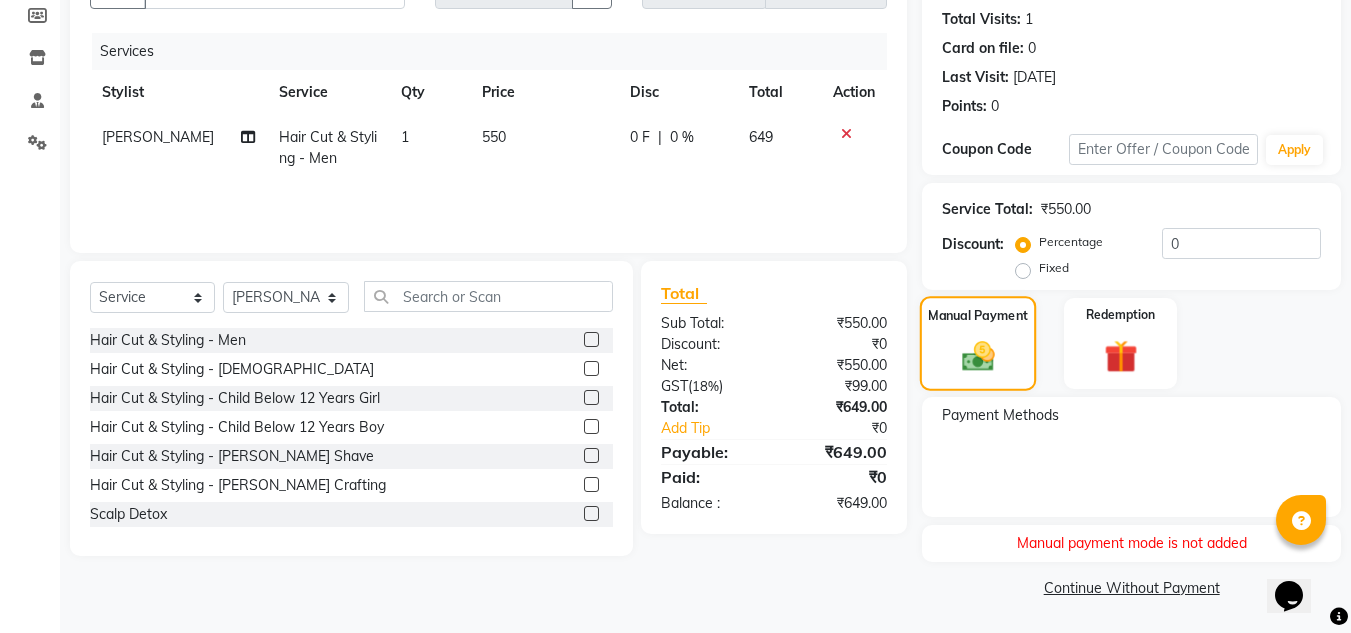 click 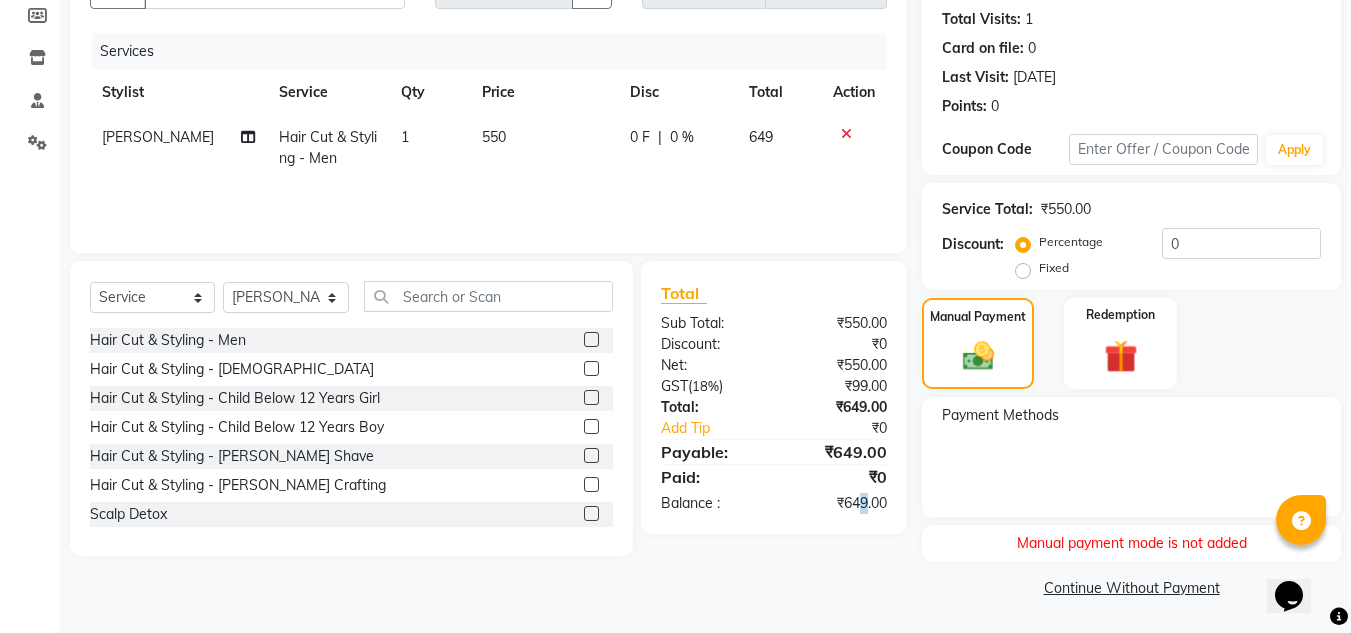drag, startPoint x: 863, startPoint y: 594, endPoint x: 845, endPoint y: 579, distance: 23.43075 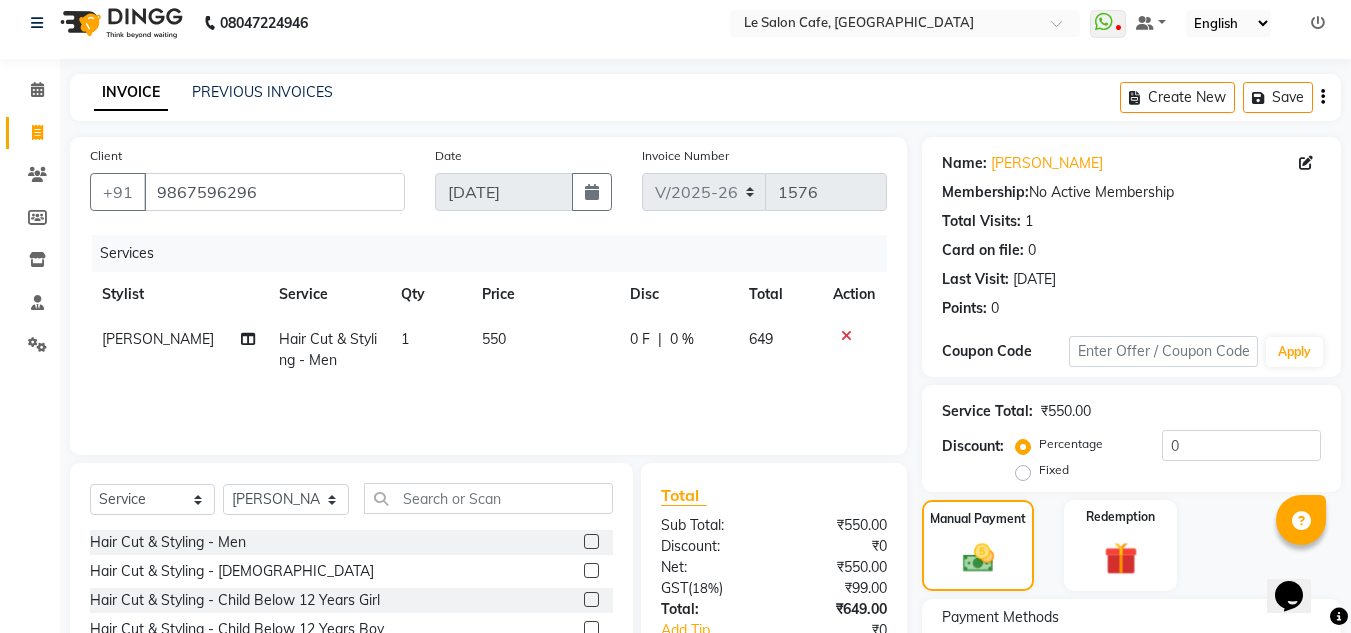 scroll, scrollTop: 0, scrollLeft: 0, axis: both 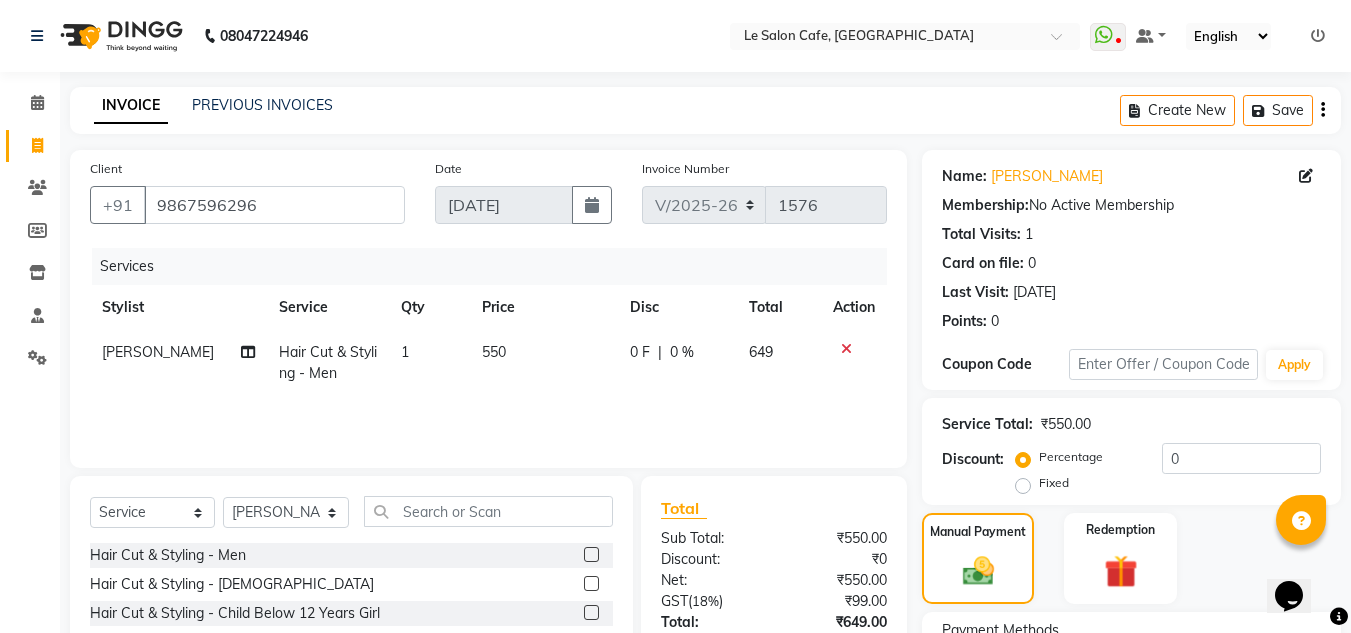 click on "Name: Shobhit Mishra Membership:  No Active Membership  Total Visits:  1 Card on file:  0 Last Visit:   15-06-2025 Points:   0" 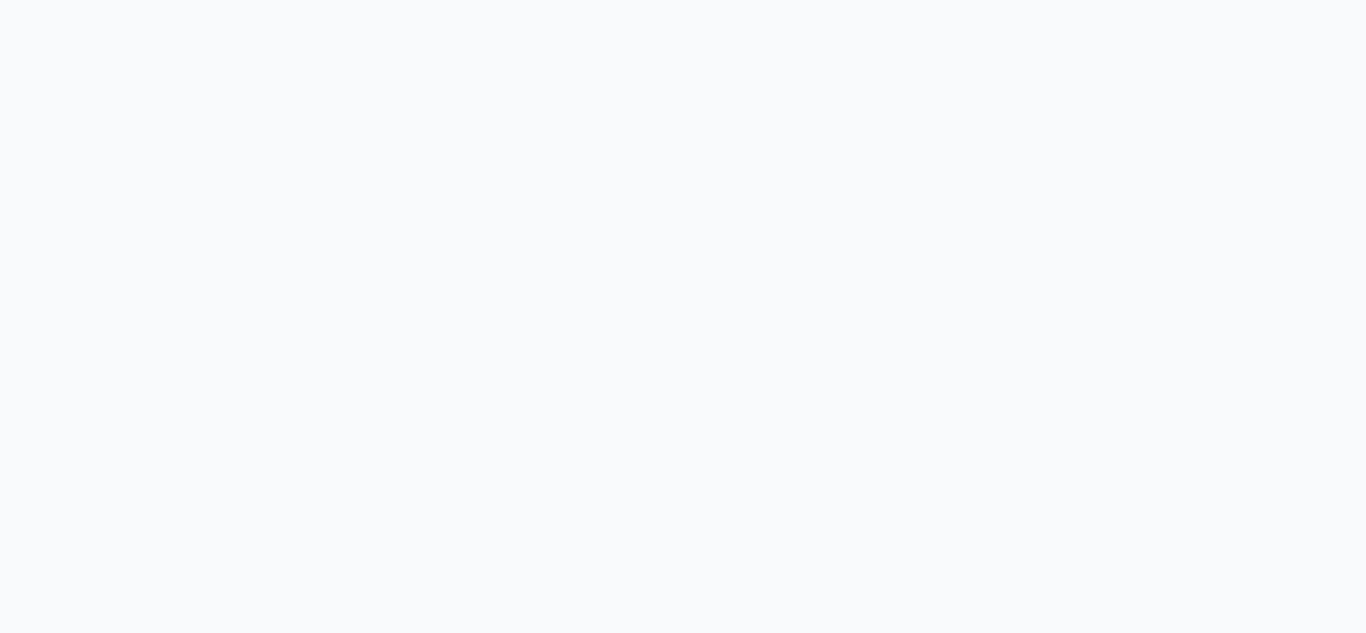 scroll, scrollTop: 0, scrollLeft: 0, axis: both 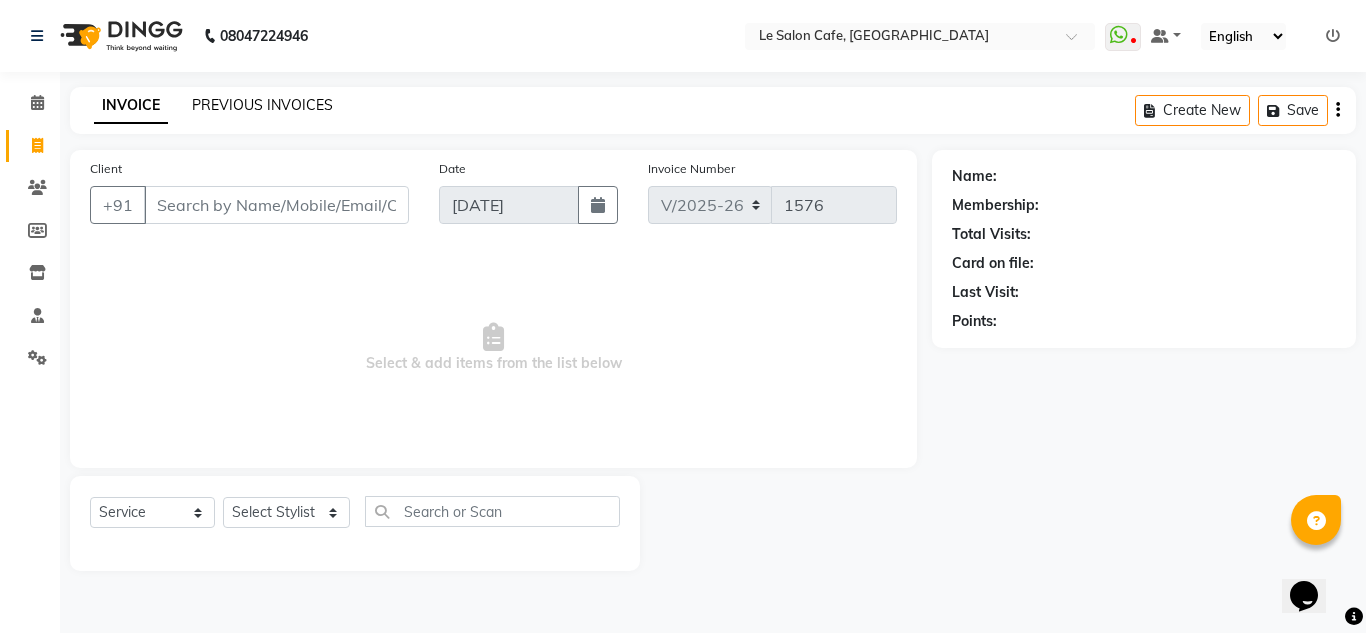 click on "PREVIOUS INVOICES" 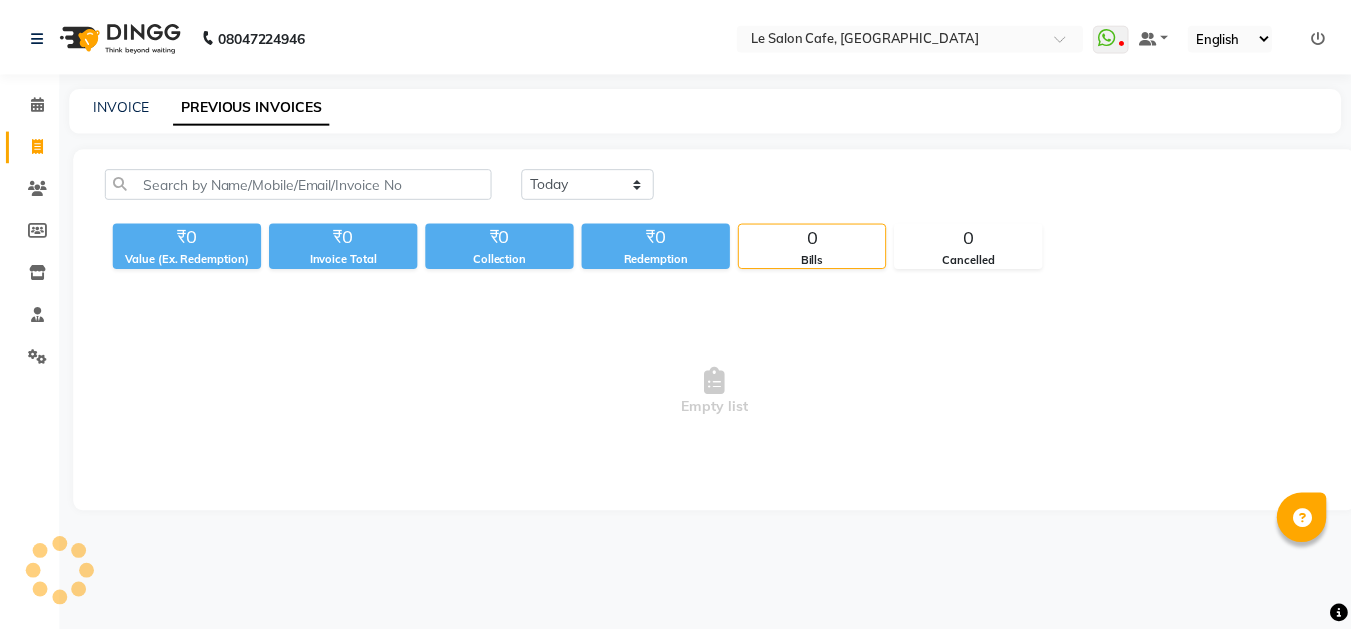 scroll, scrollTop: 0, scrollLeft: 0, axis: both 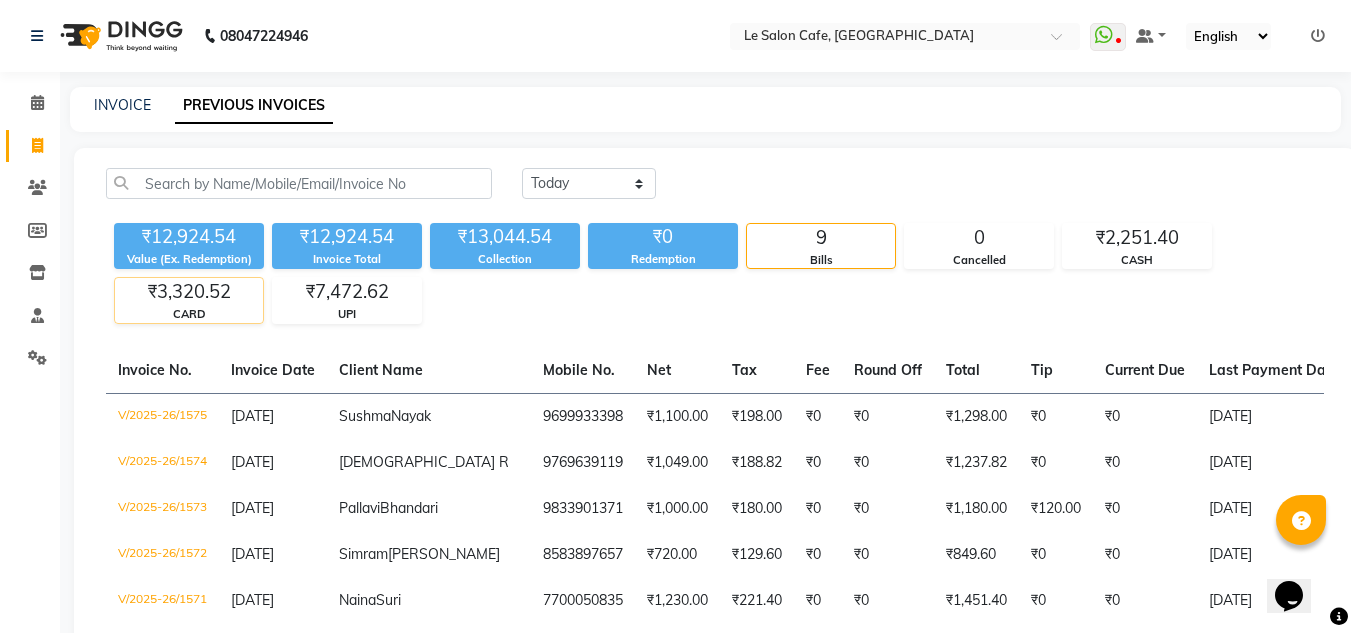 click on "₹3,320.52" 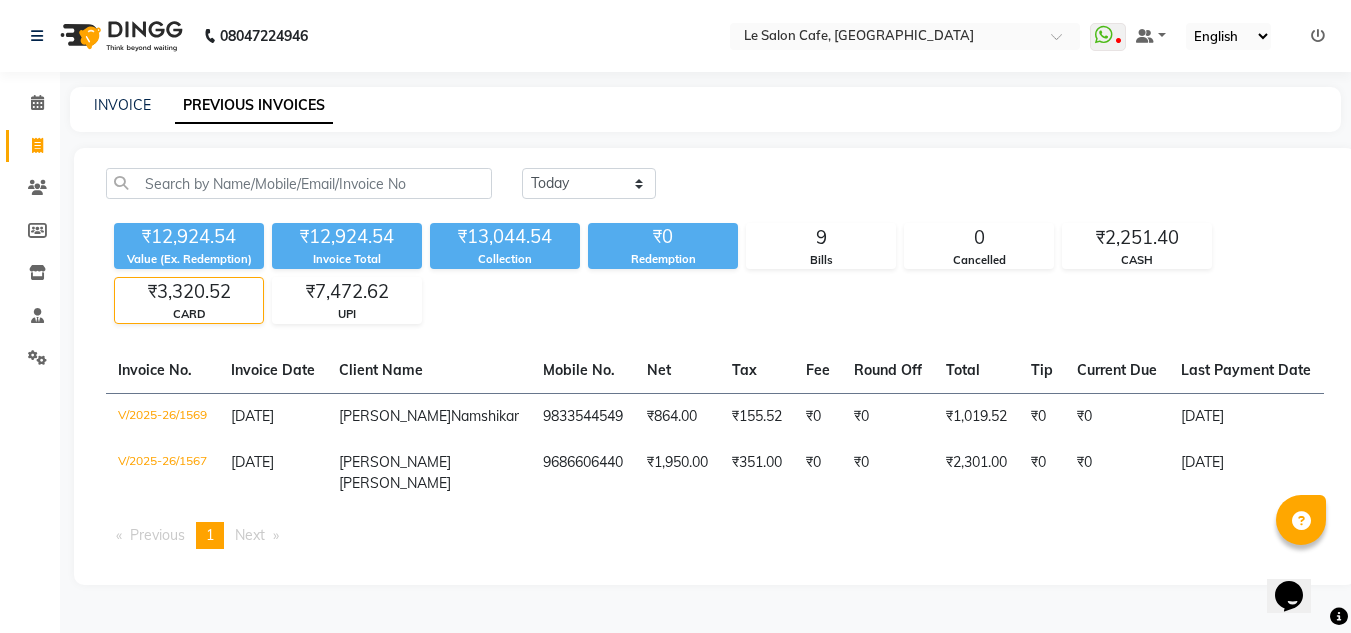click on "INVOICE PREVIOUS INVOICES" 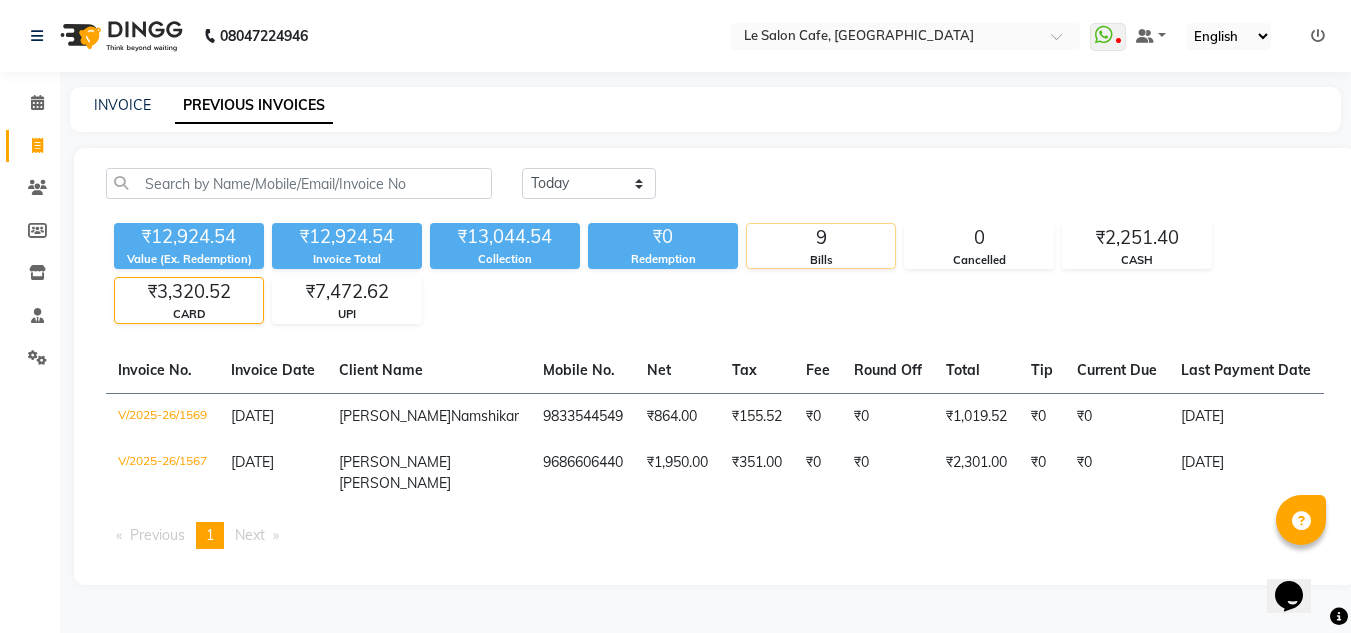 click on "9" 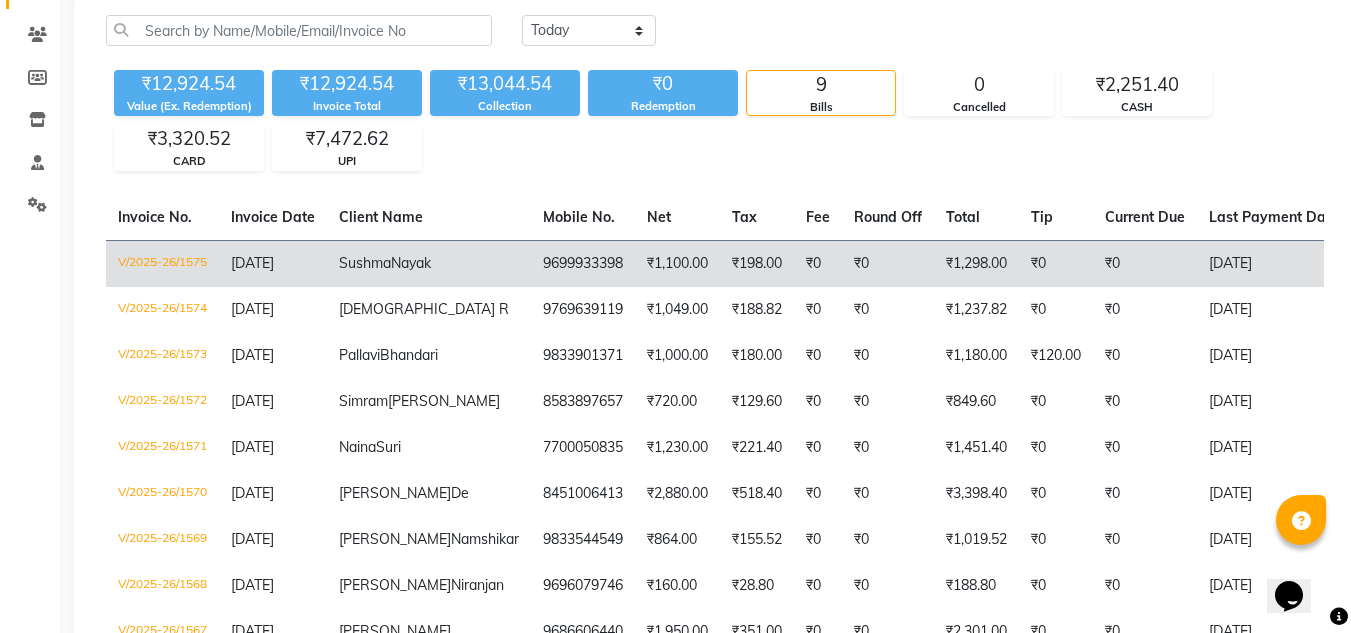 scroll, scrollTop: 0, scrollLeft: 0, axis: both 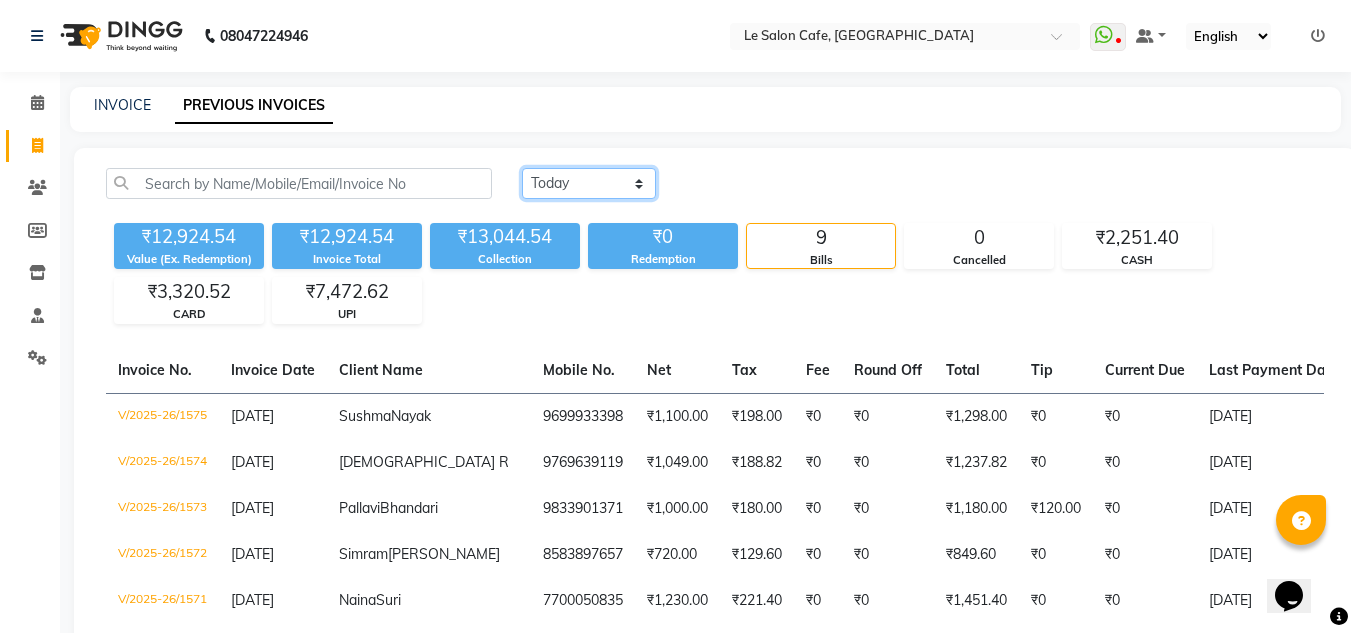 click on "[DATE] [DATE] Custom Range" 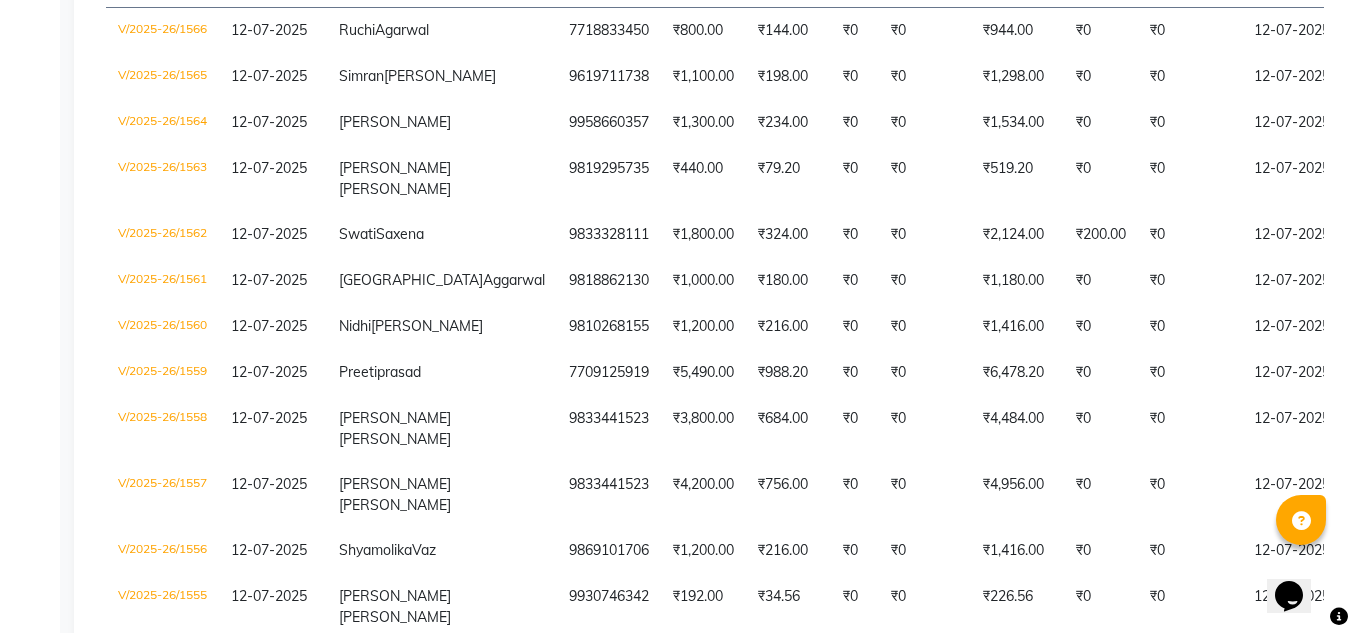 scroll, scrollTop: 400, scrollLeft: 0, axis: vertical 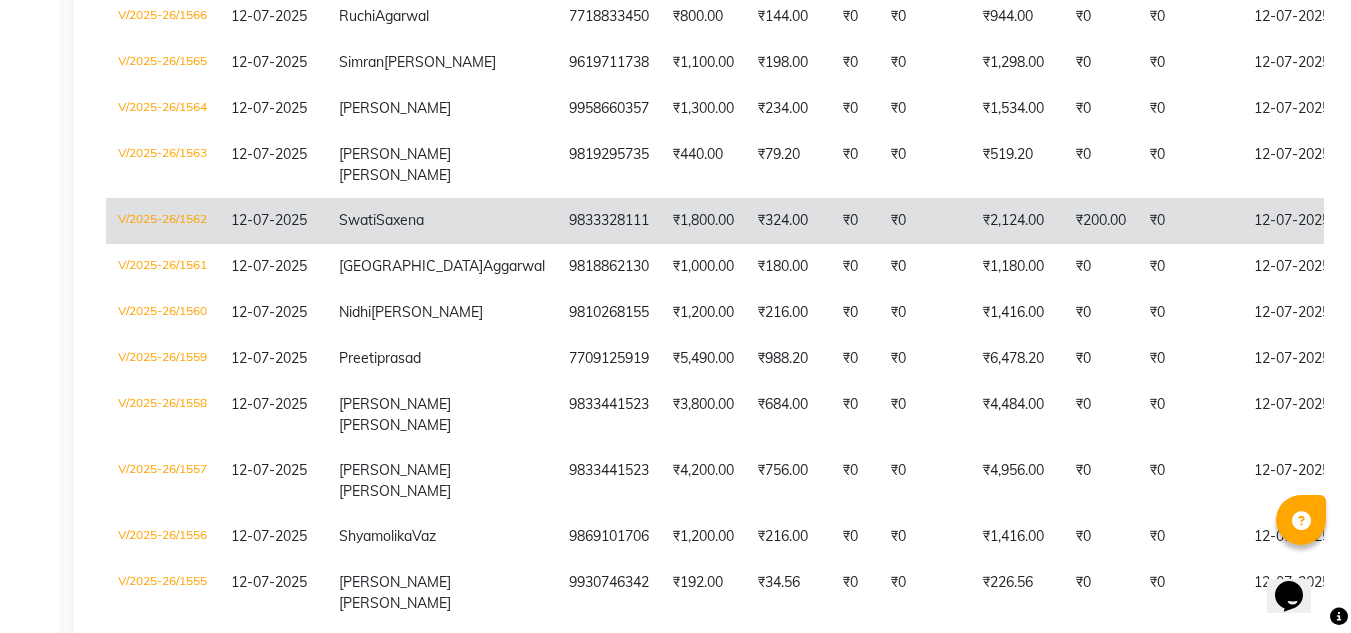 click on "₹0" 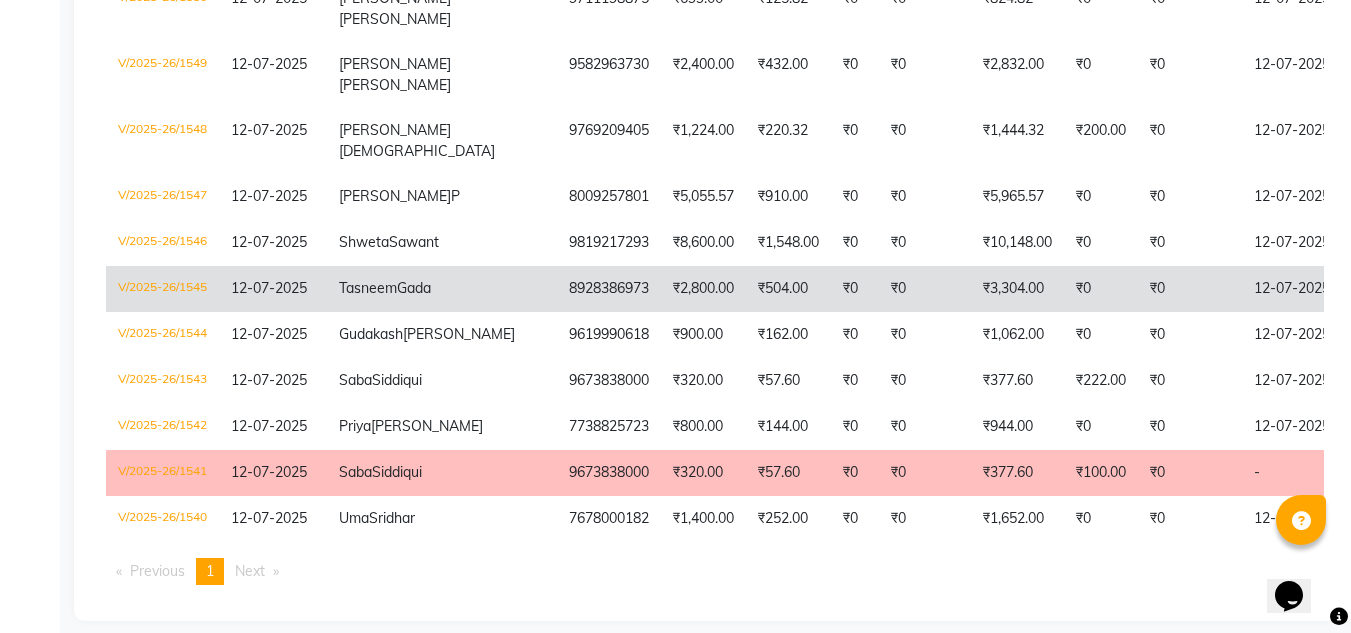 scroll, scrollTop: 1300, scrollLeft: 0, axis: vertical 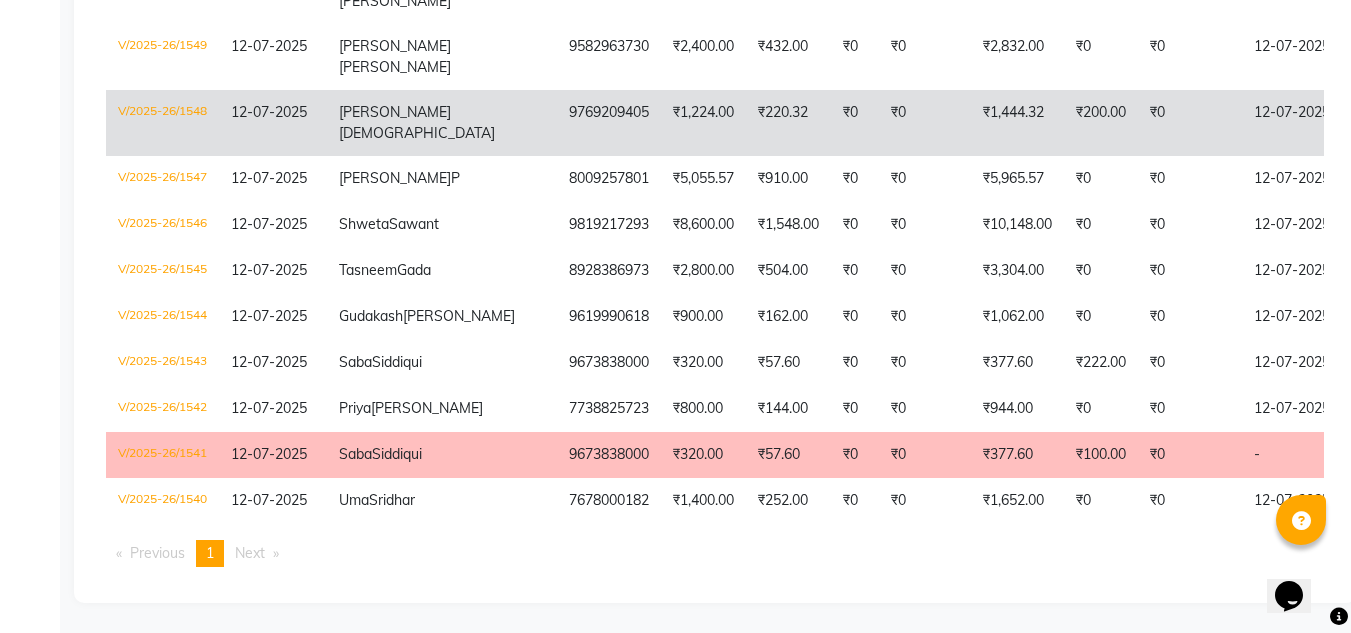 click on "₹1,444.32" 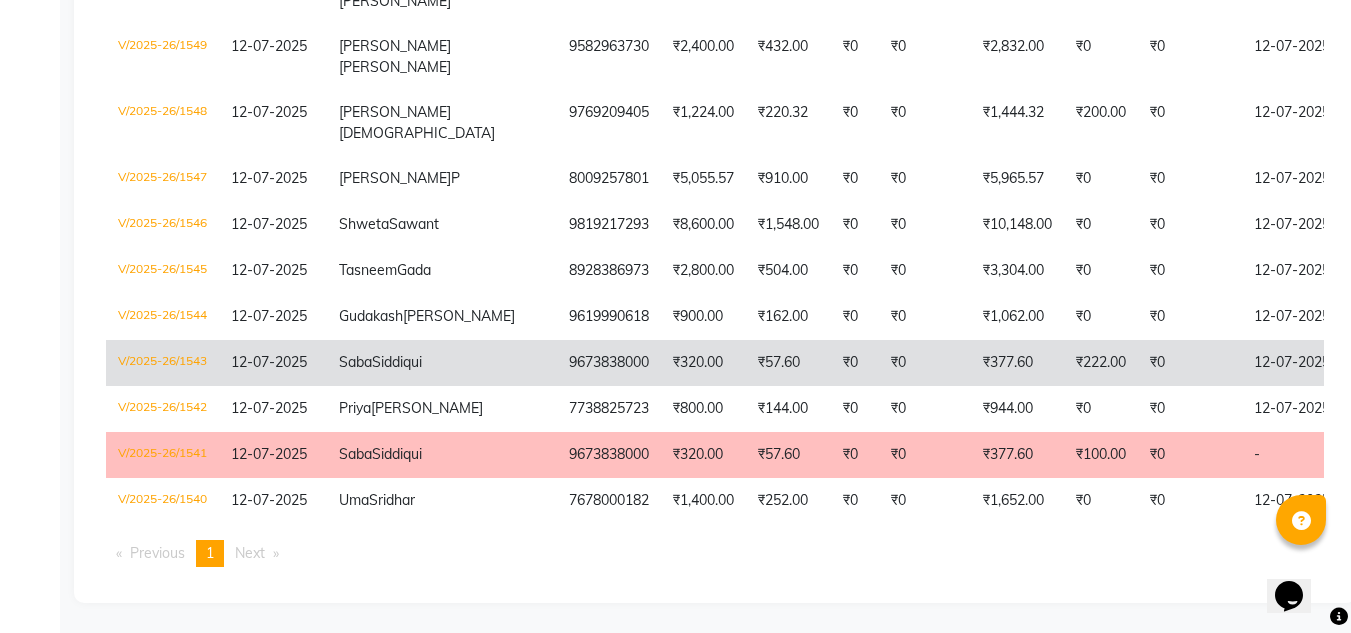 drag, startPoint x: 330, startPoint y: 510, endPoint x: 341, endPoint y: 509, distance: 11.045361 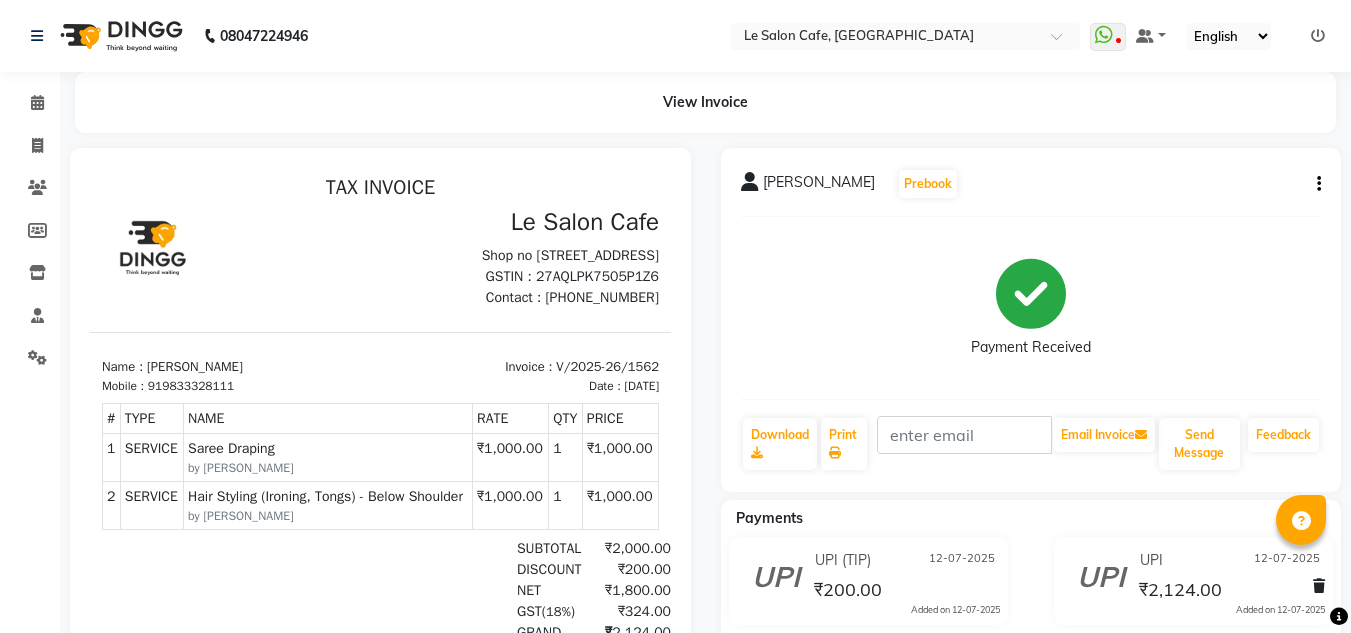 scroll, scrollTop: 0, scrollLeft: 0, axis: both 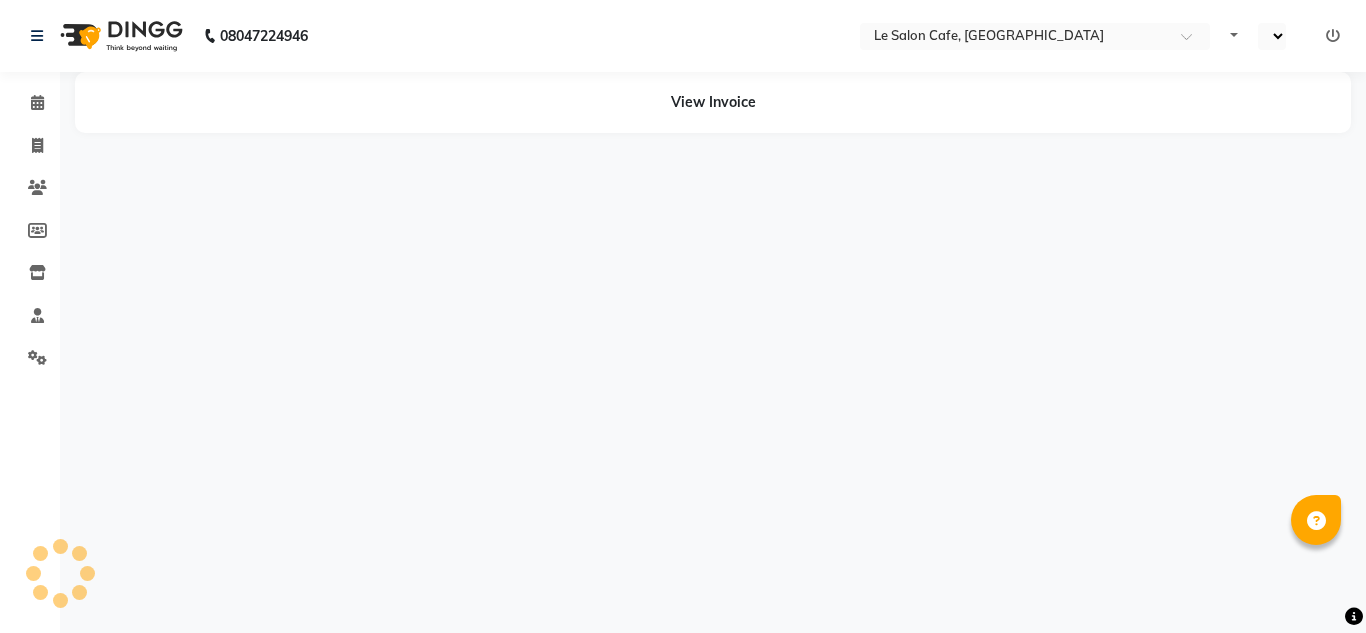 select on "en" 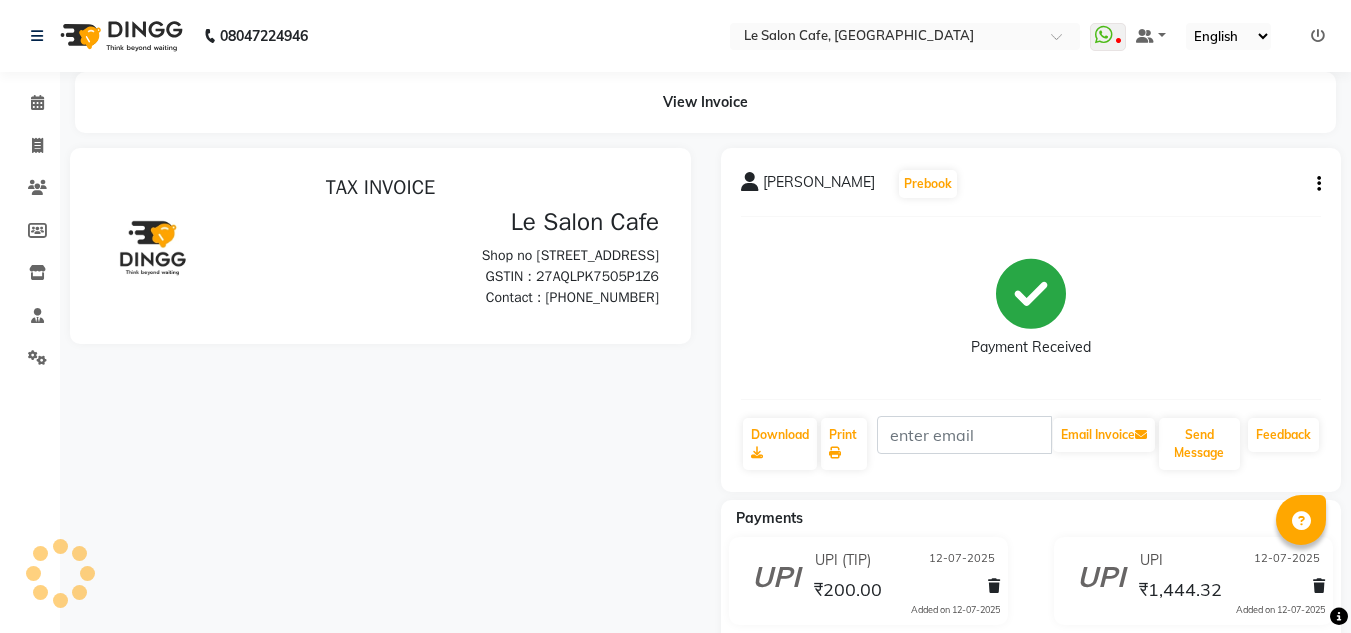 scroll, scrollTop: 0, scrollLeft: 0, axis: both 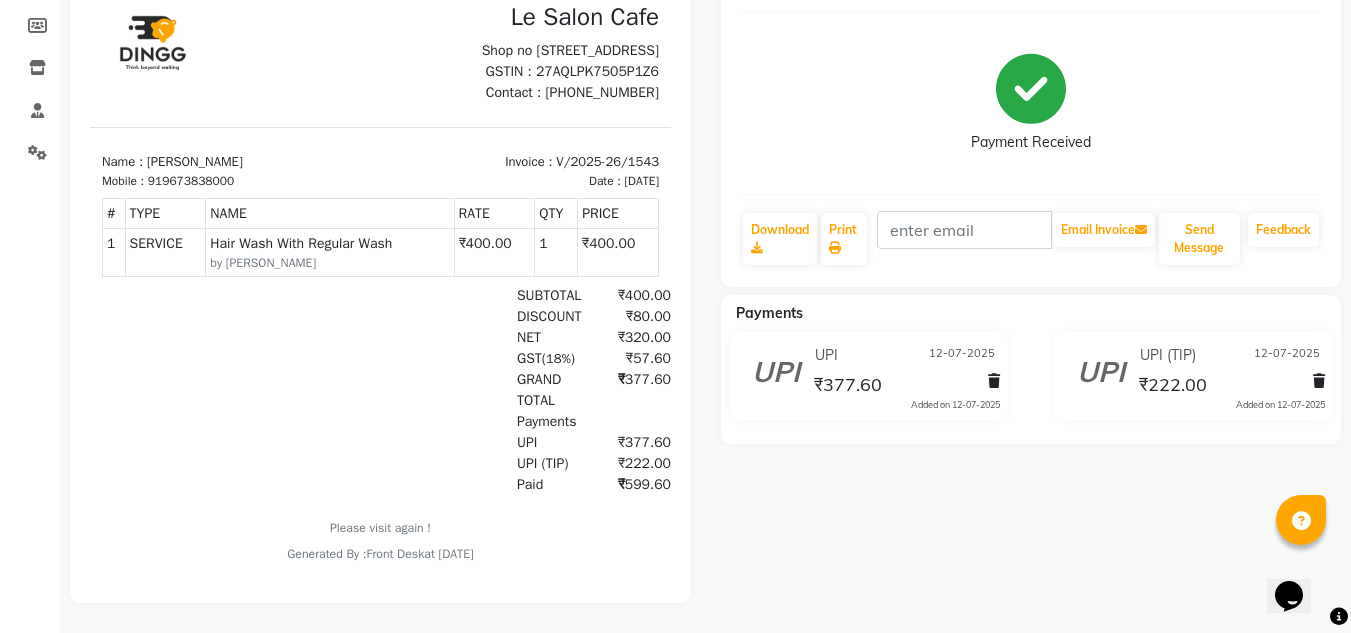 click on "[PERSON_NAME]  Prebook   Payment Received  Download  Print   Email Invoice   Send Message Feedback  Payments UPI [DATE] ₹377.60  Added on [DATE]  UPI (TIP) [DATE] ₹222.00  Added on [DATE]" 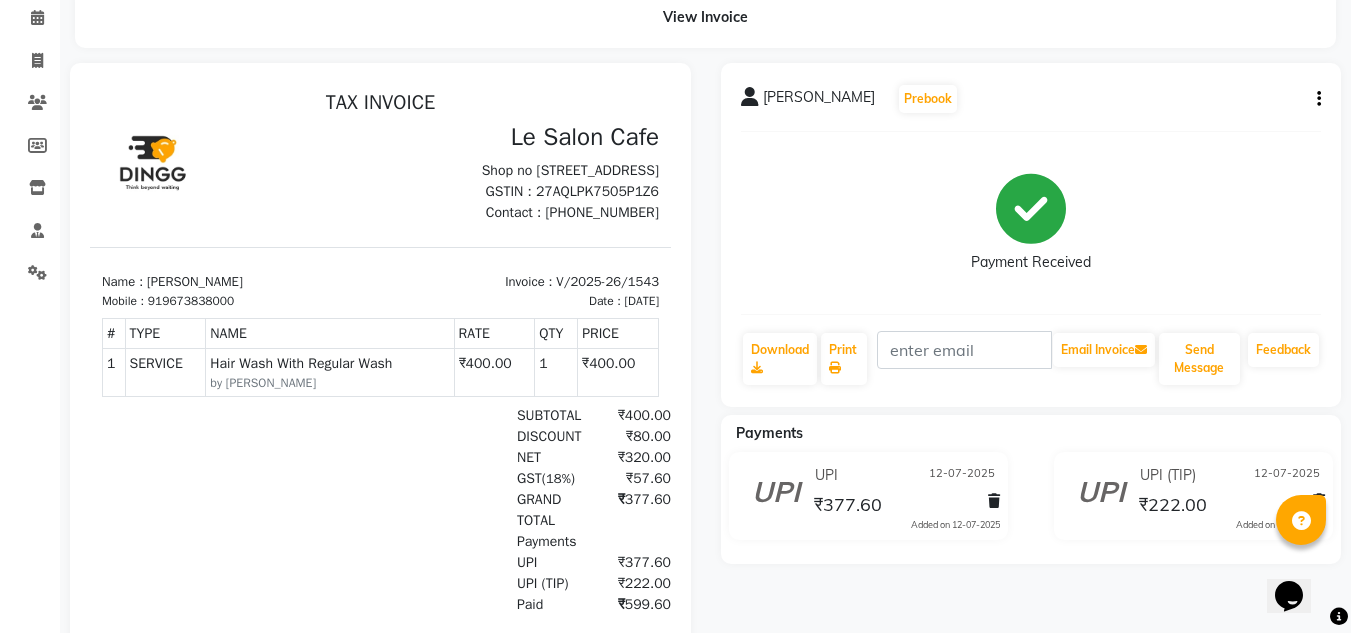 scroll, scrollTop: 0, scrollLeft: 0, axis: both 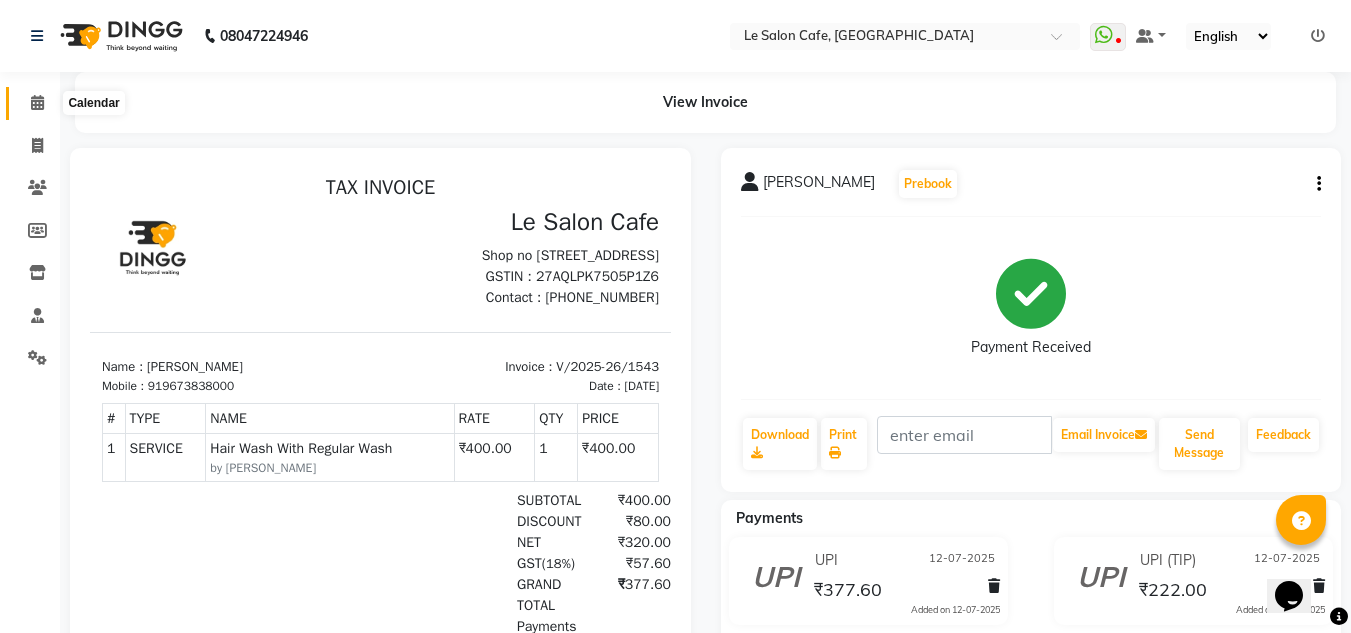click 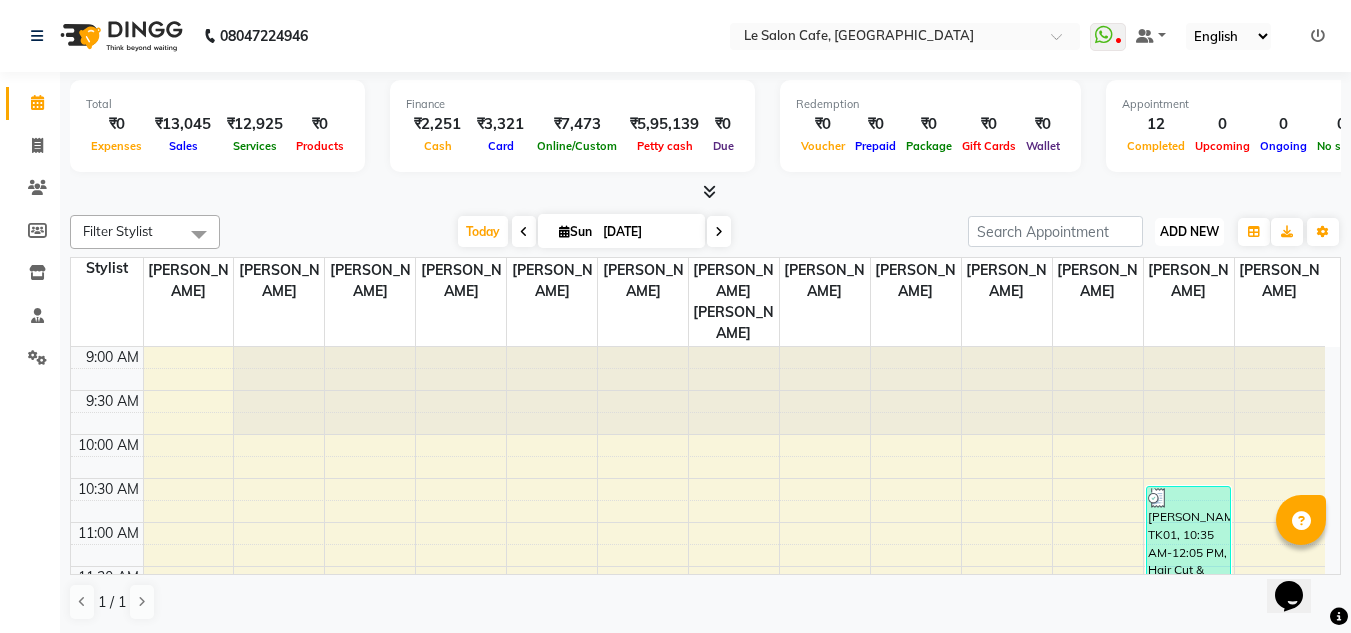 click on "ADD NEW" at bounding box center [1189, 231] 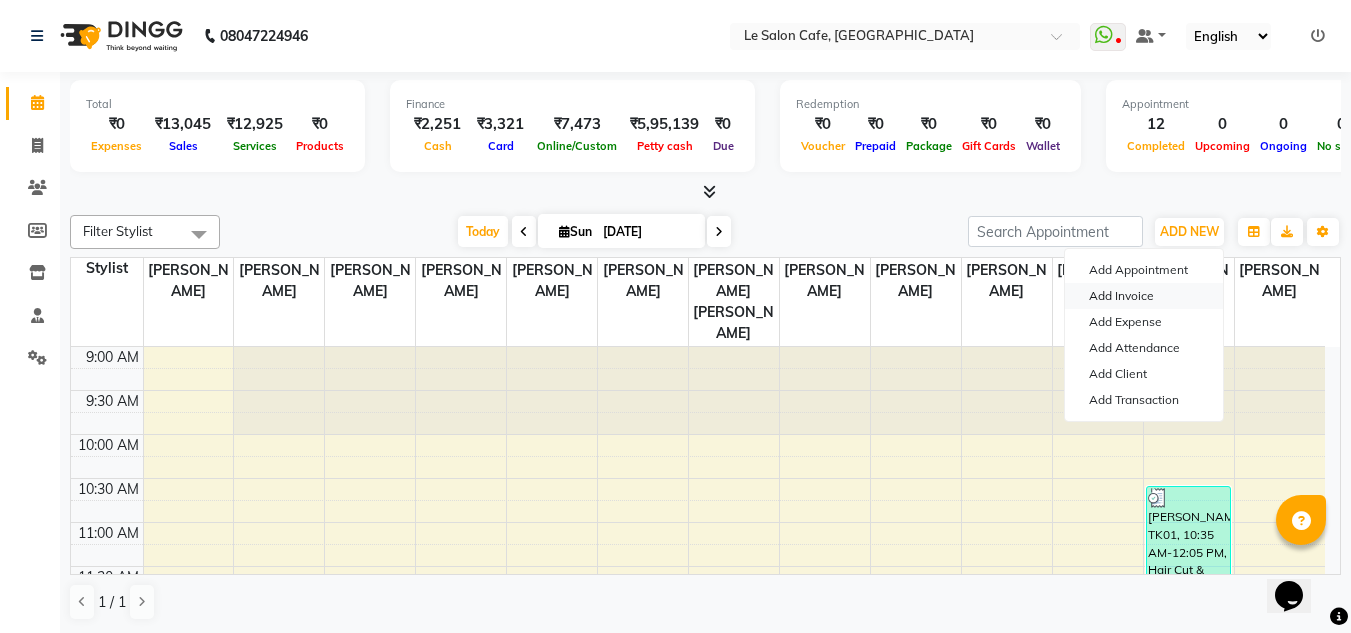 click on "Add Invoice" at bounding box center (1144, 296) 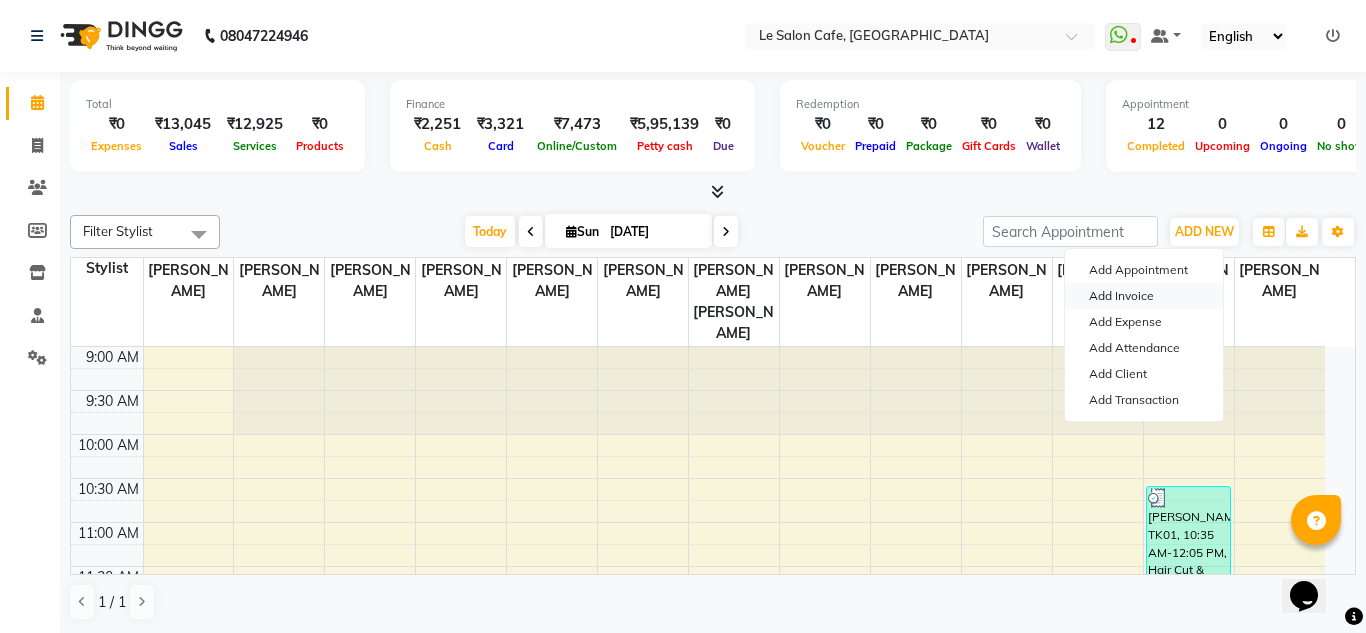 select on "594" 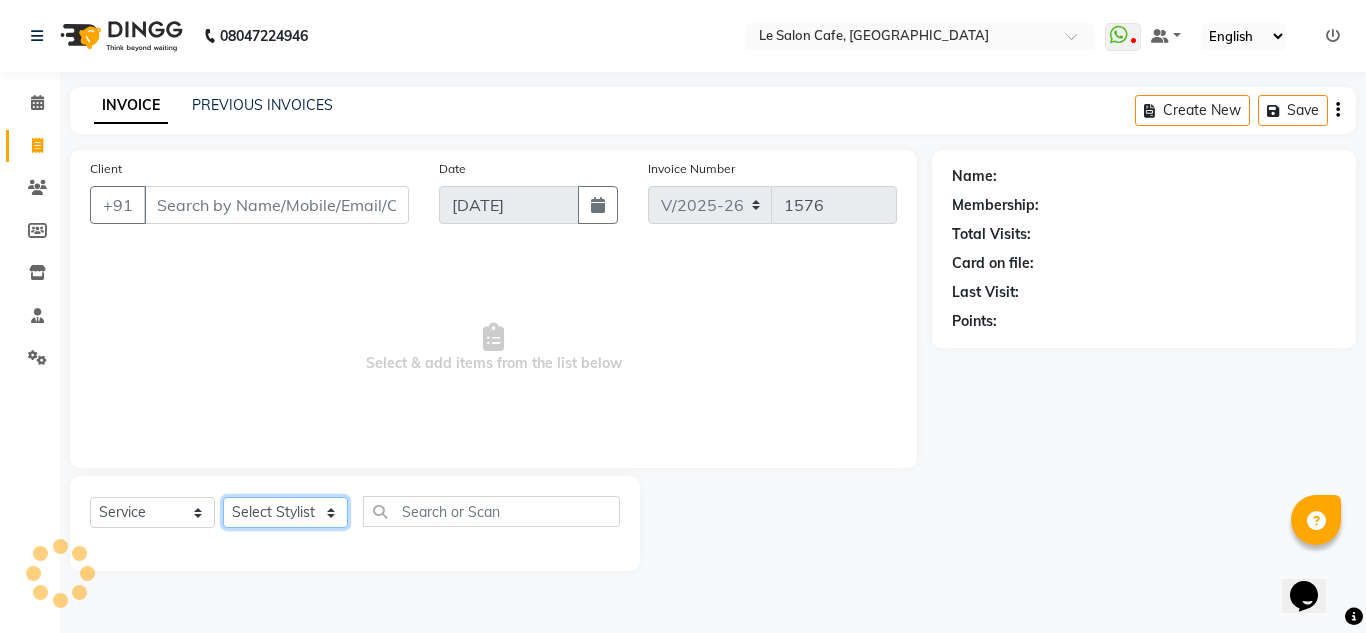 click on "Select Stylist" 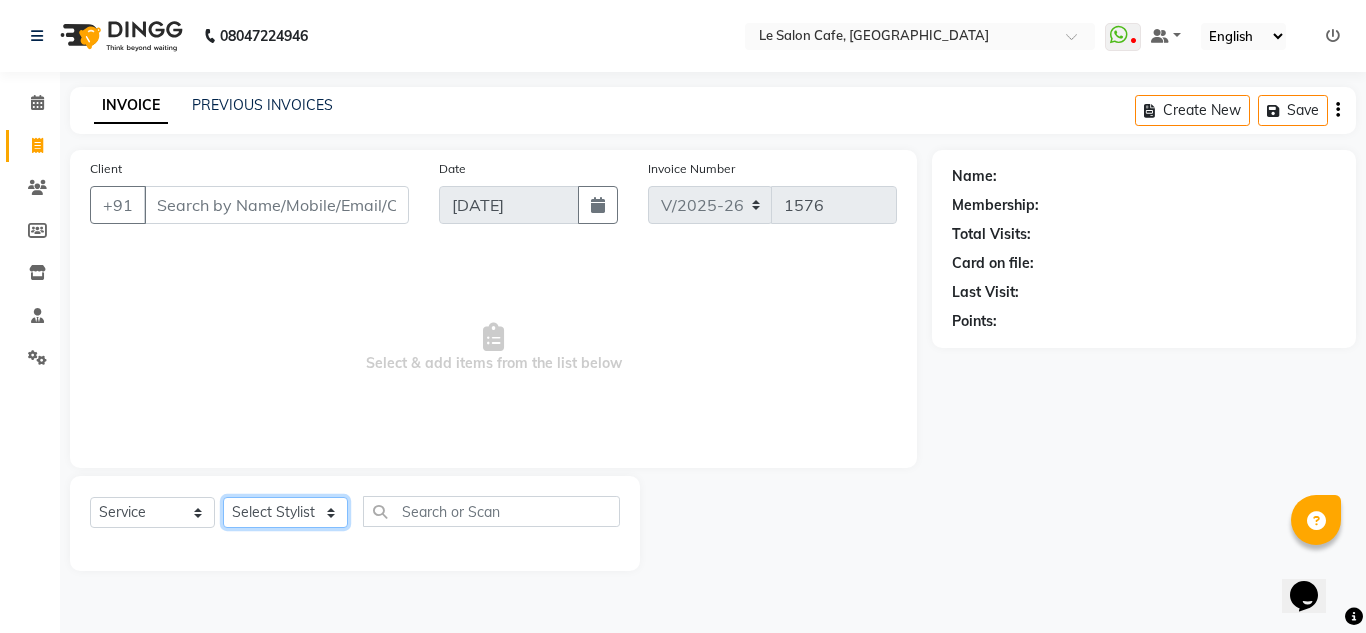 click on "Select Stylist" 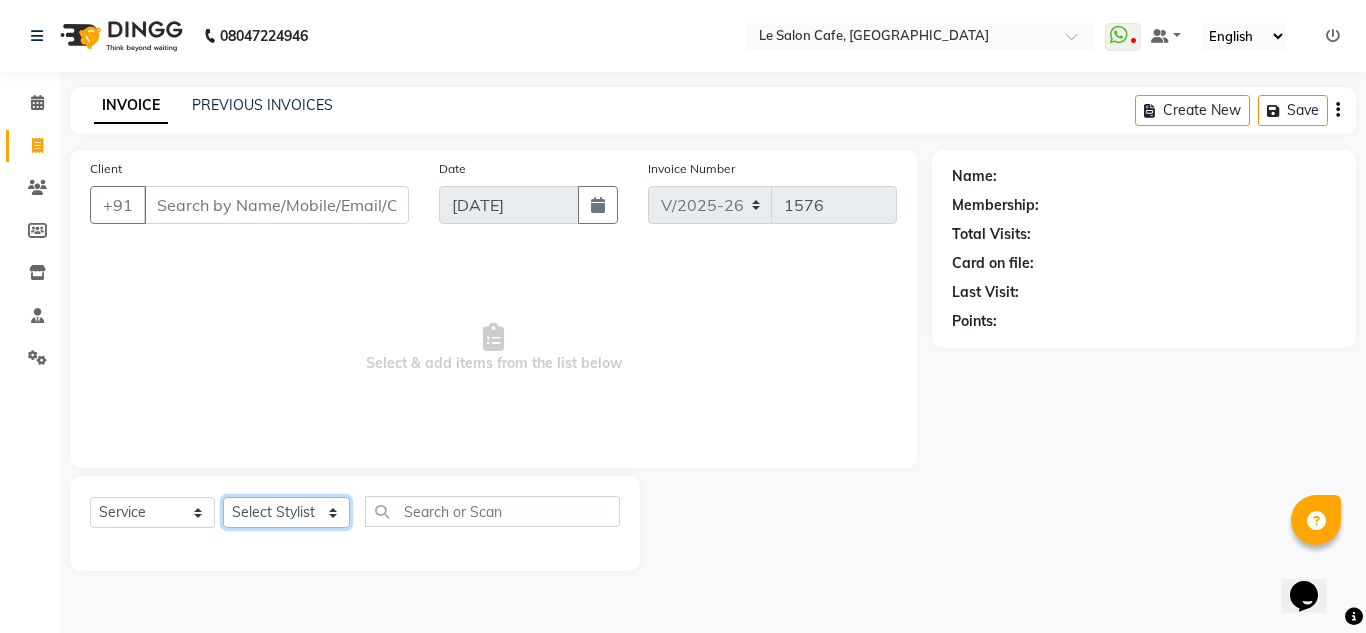 select on "85590" 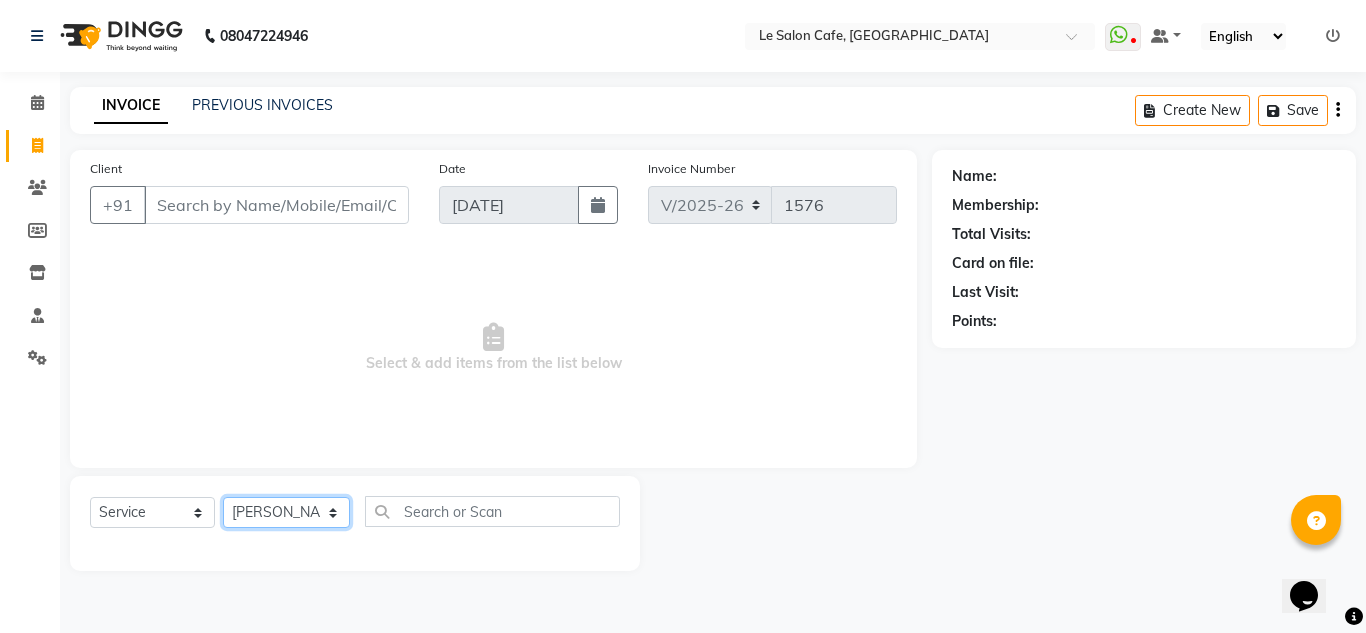 click on "Select Stylist [PERSON_NAME]  [PERSON_NAME]  [PERSON_NAME]  Front Desk  [PERSON_NAME]  [PERSON_NAME] [PERSON_NAME]  [PERSON_NAME]  [PERSON_NAME] [PERSON_NAME]  [PERSON_NAME] [PERSON_NAME] [PERSON_NAME] [PERSON_NAME]" 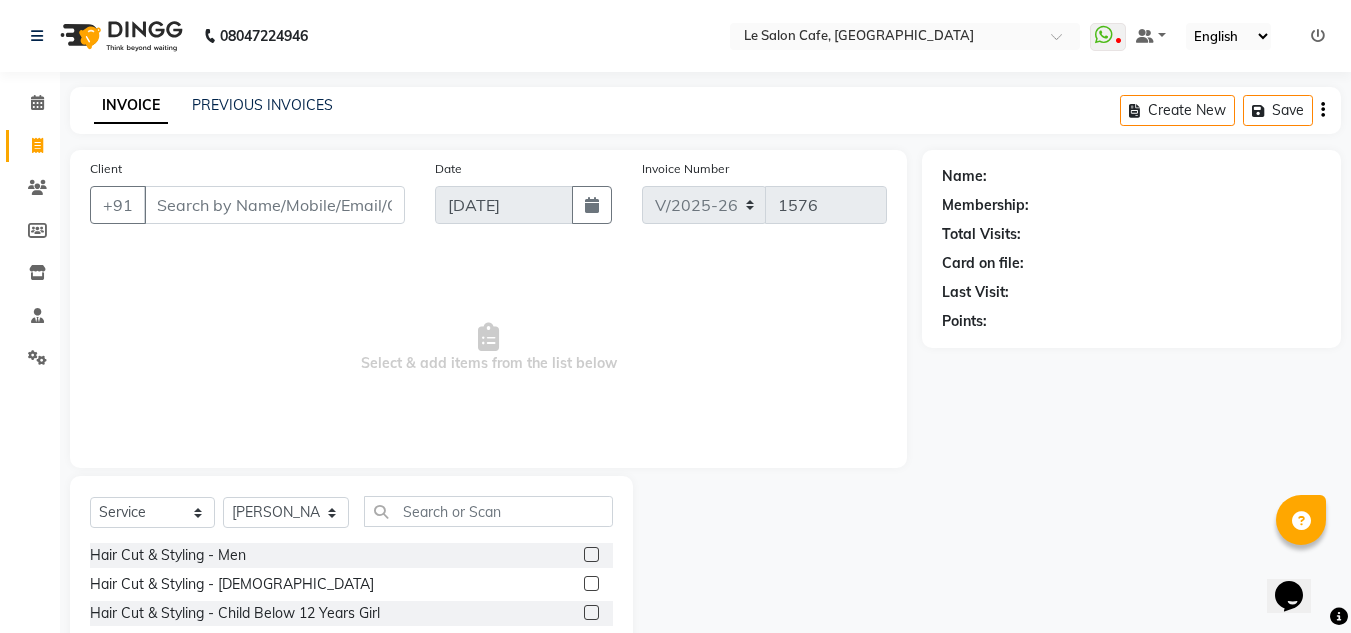 click 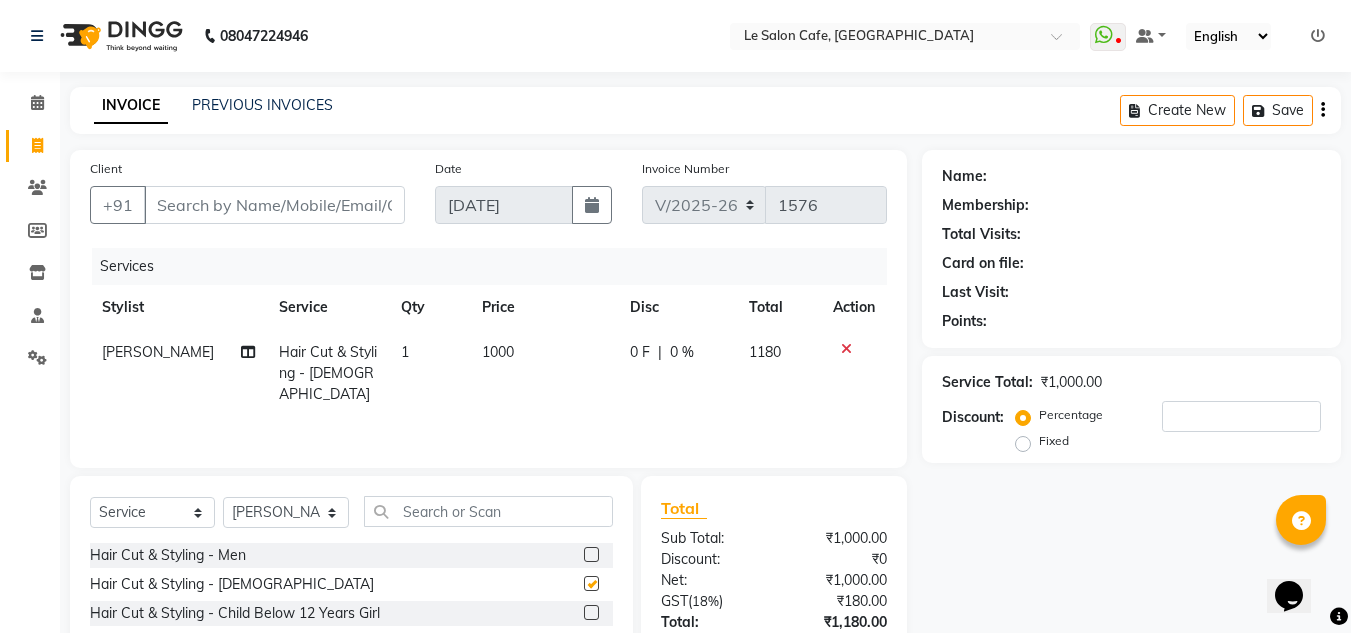 checkbox on "false" 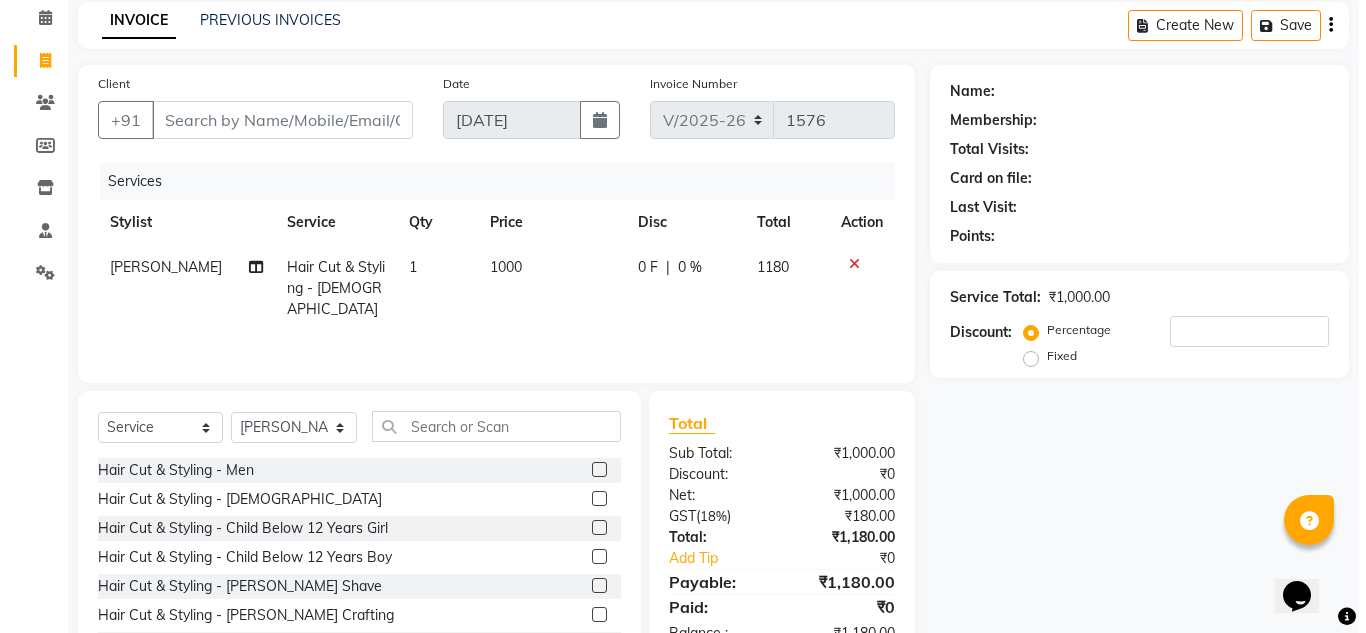 scroll, scrollTop: 168, scrollLeft: 0, axis: vertical 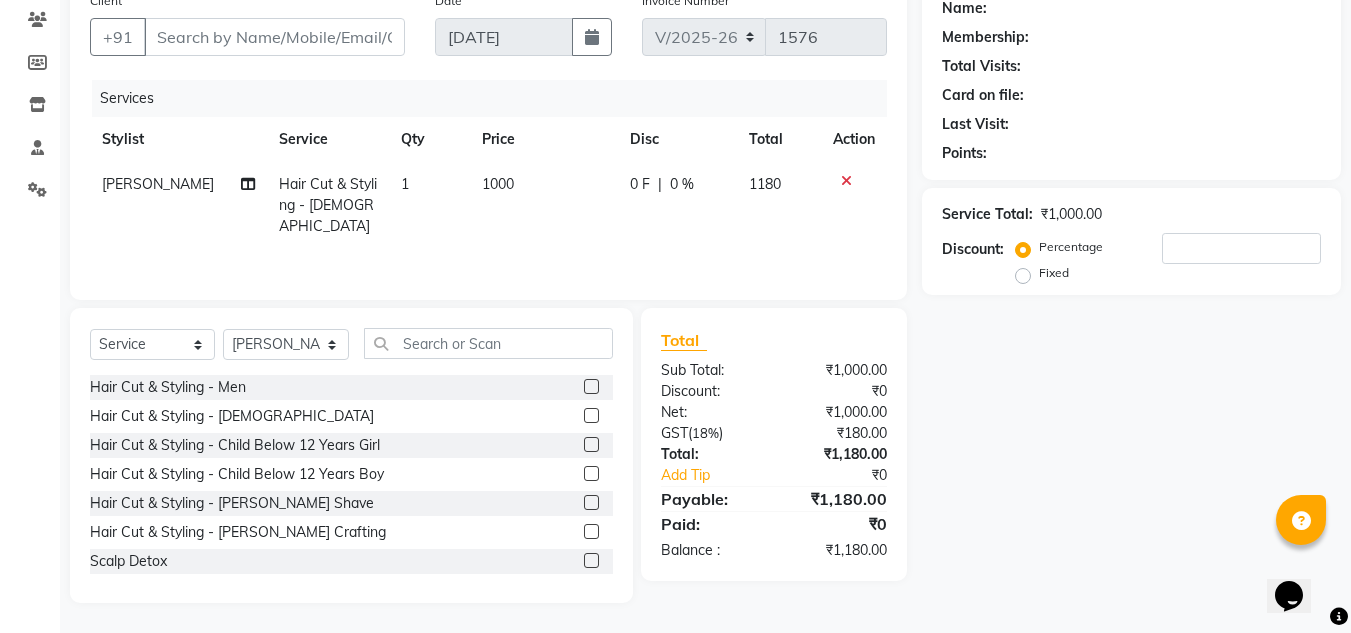 click on "Name: Membership: Total Visits: Card on file: Last Visit:  Points:  Service Total:  ₹1,000.00  Discount:  Percentage   Fixed" 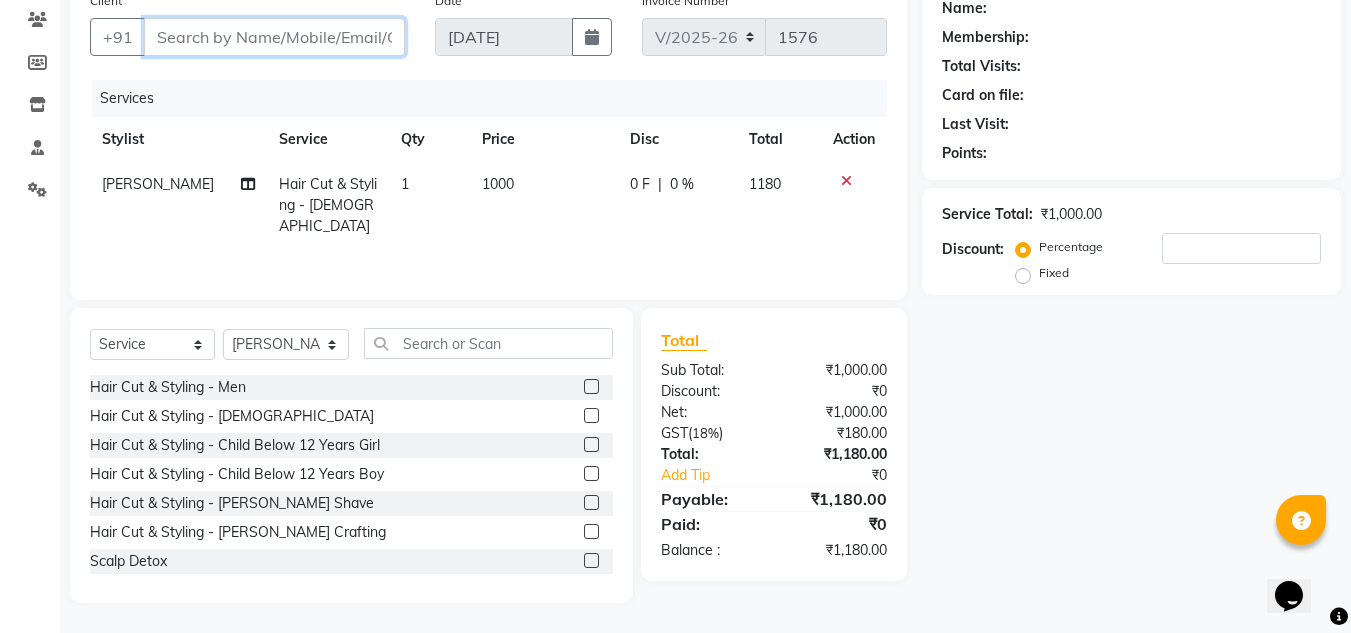 click on "Client" at bounding box center [274, 37] 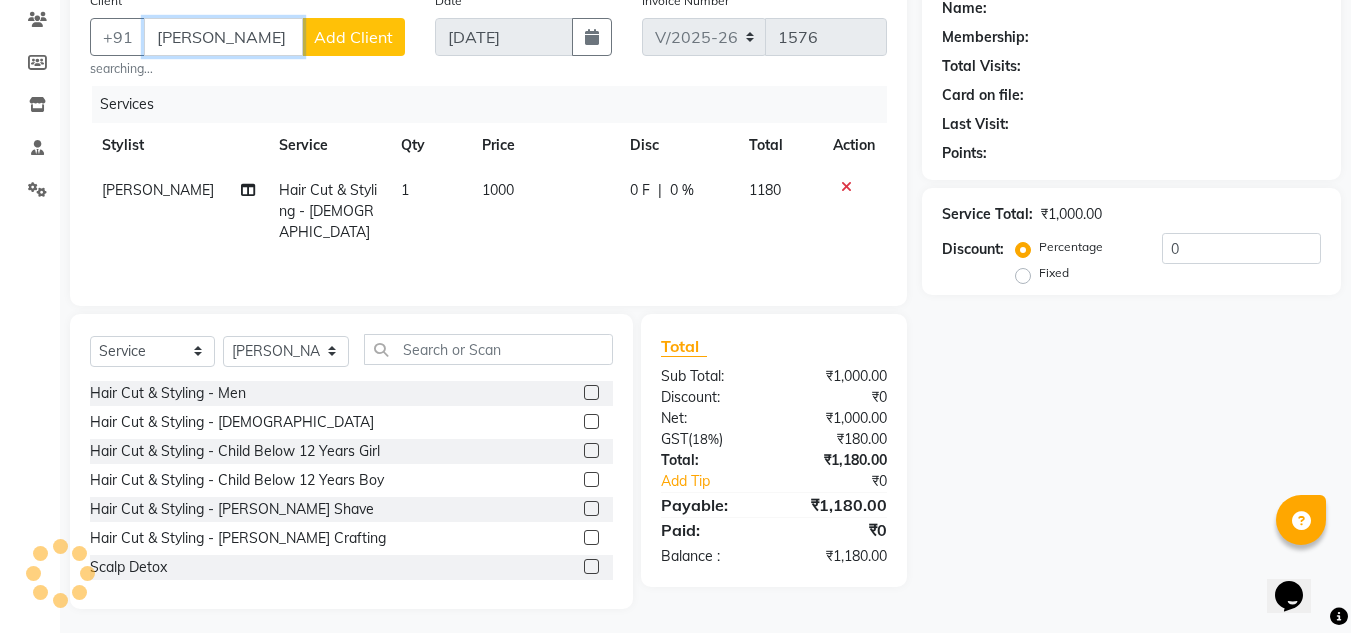 type on "Shrutee Naik" 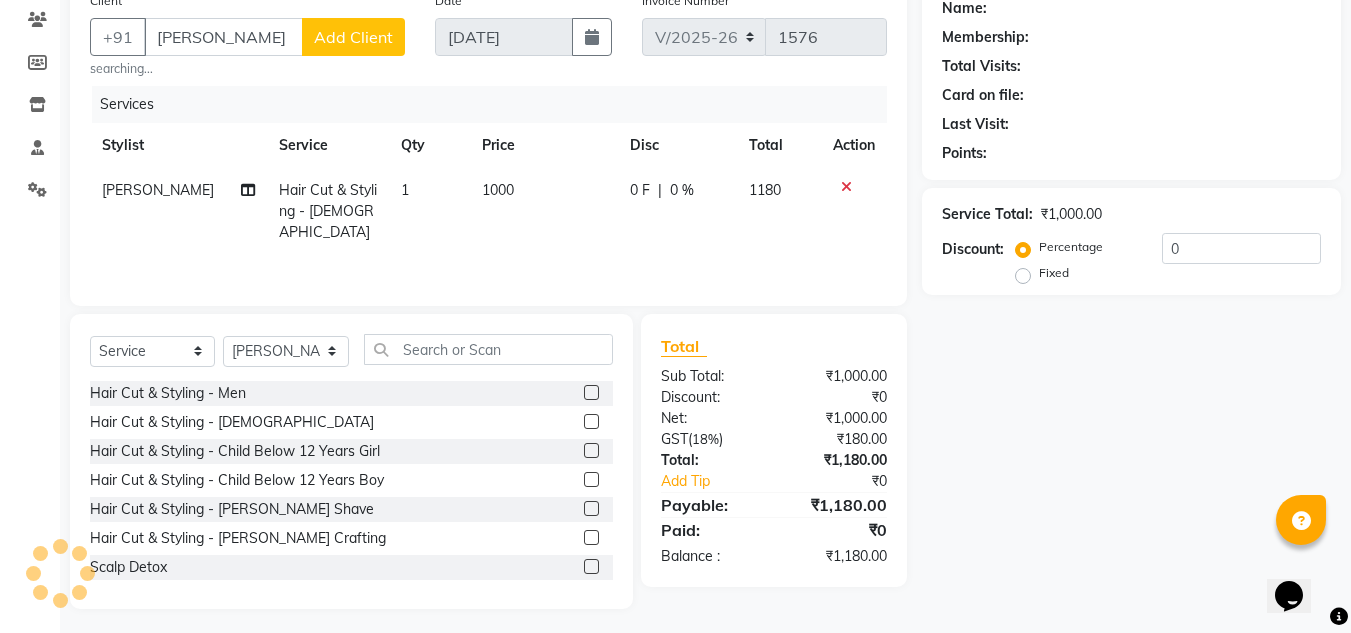 click on "Add Client" 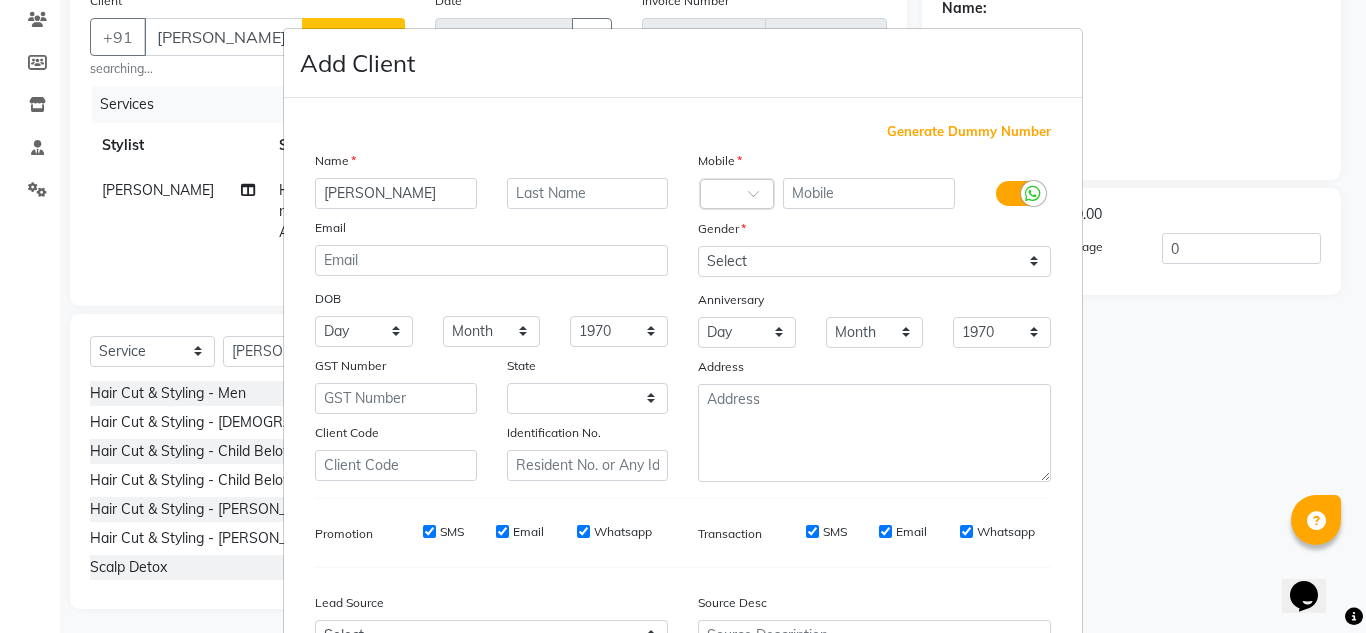 select on "22" 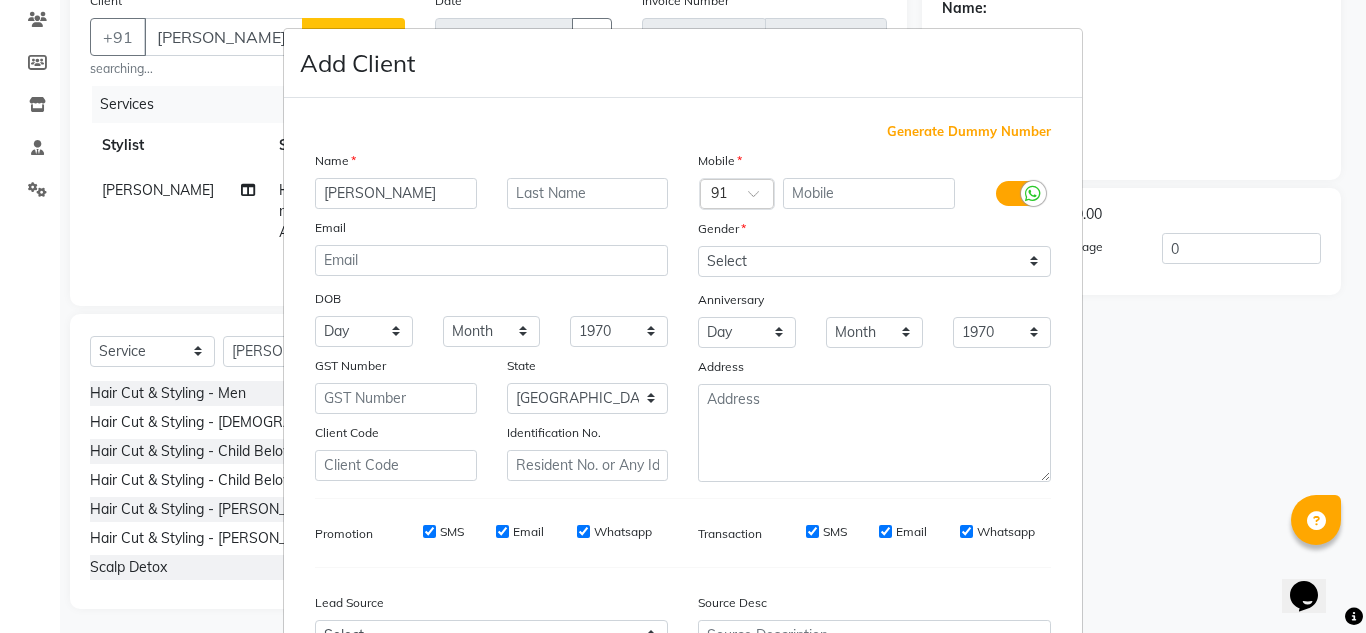 drag, startPoint x: 372, startPoint y: 194, endPoint x: 420, endPoint y: 195, distance: 48.010414 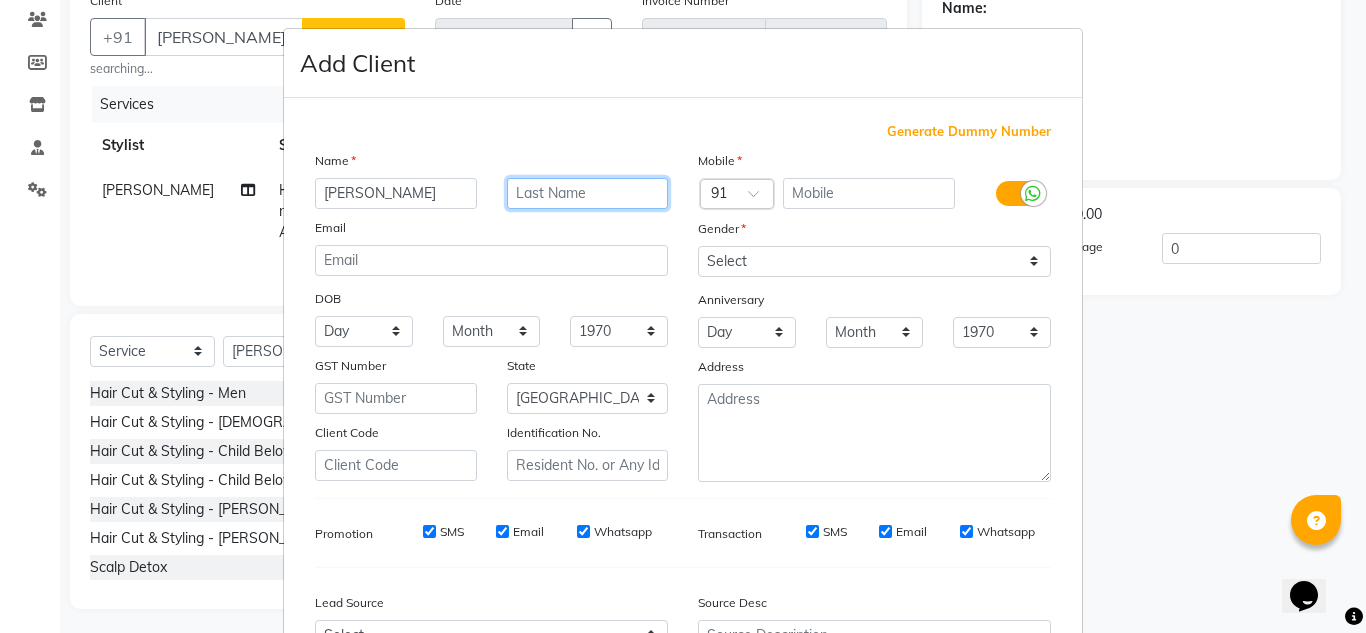 click at bounding box center [588, 193] 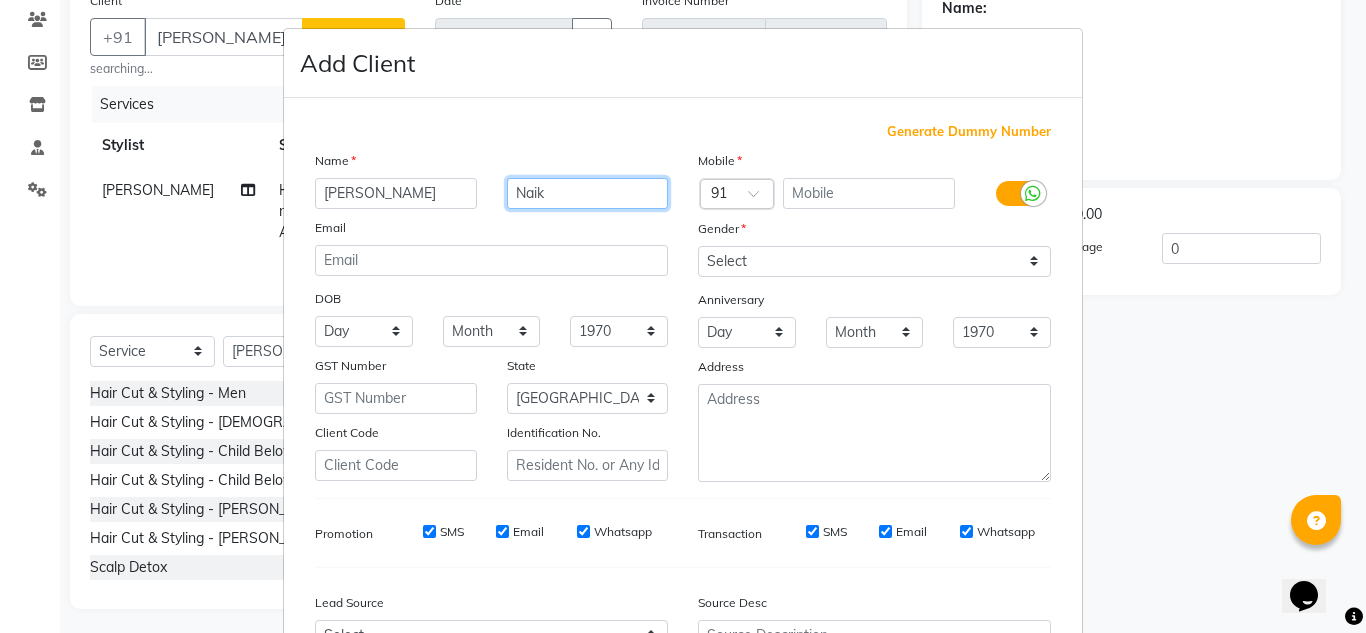 type on "Naik" 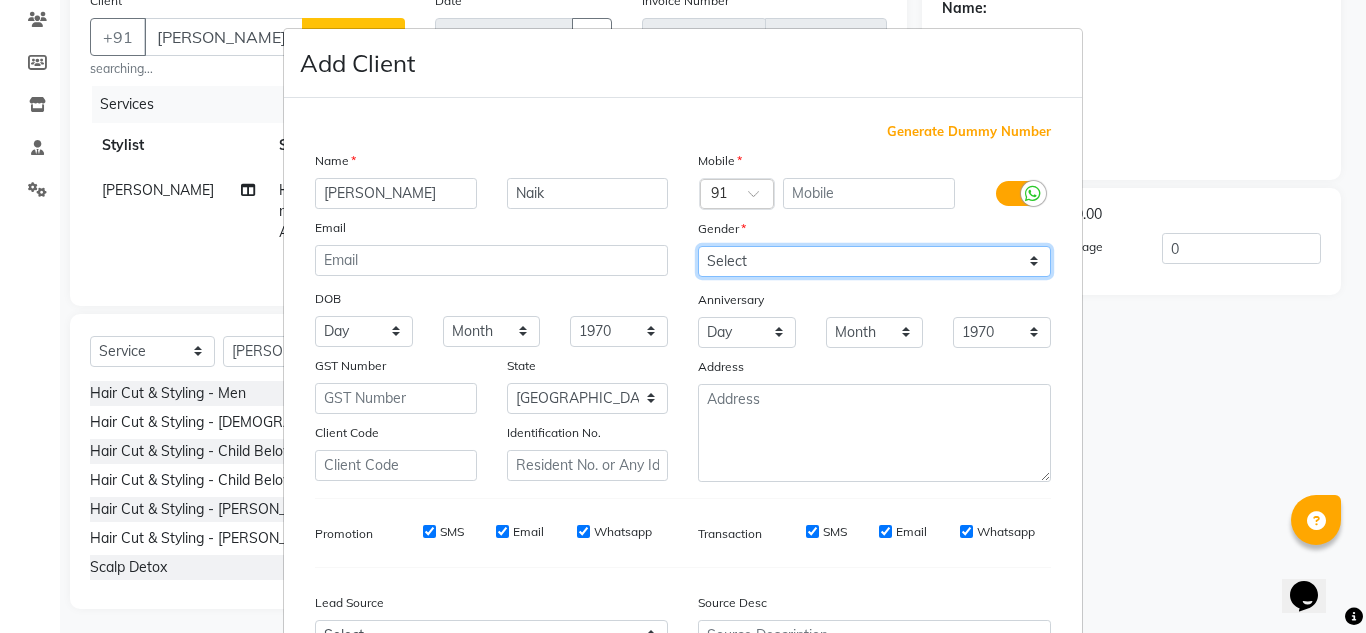 drag, startPoint x: 771, startPoint y: 262, endPoint x: 771, endPoint y: 274, distance: 12 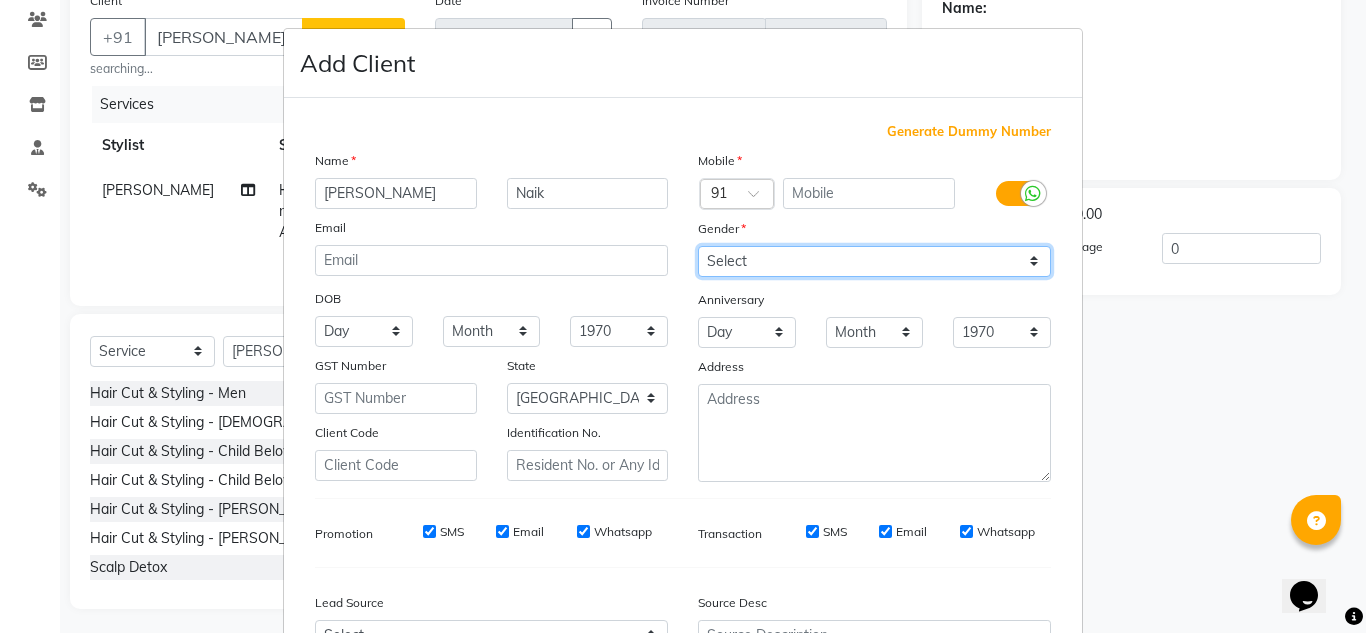 click on "Select Male Female Other Prefer Not To Say" at bounding box center [874, 261] 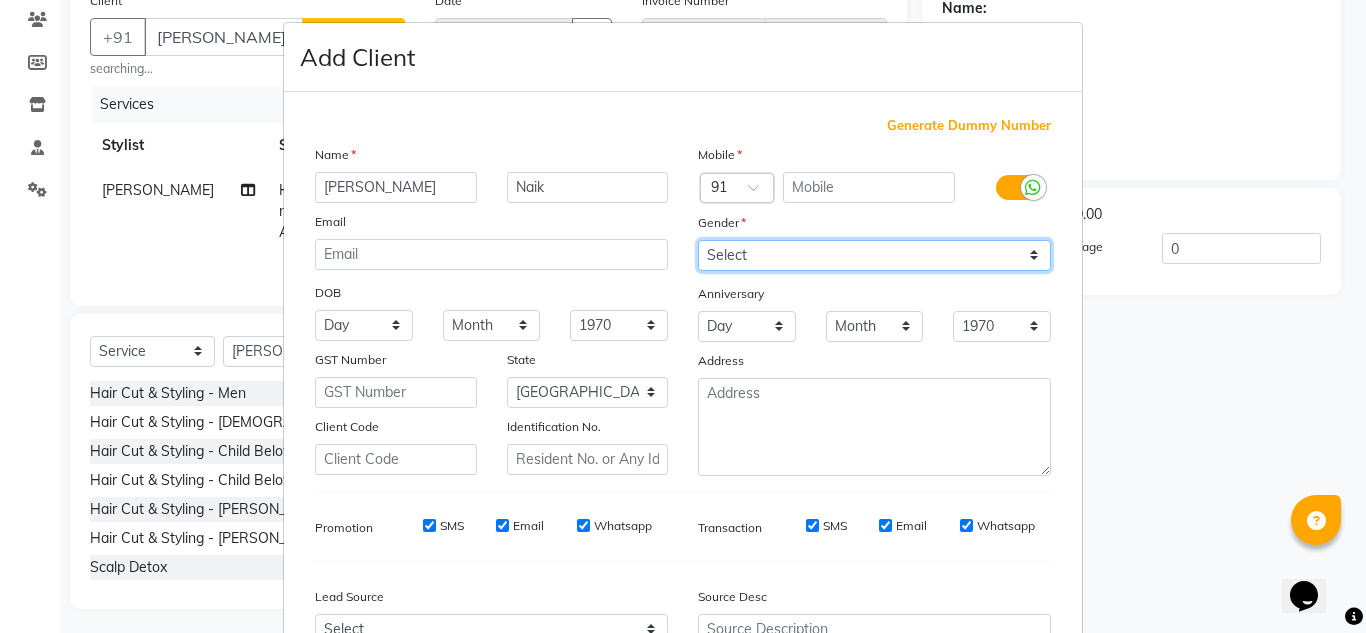 scroll, scrollTop: 0, scrollLeft: 0, axis: both 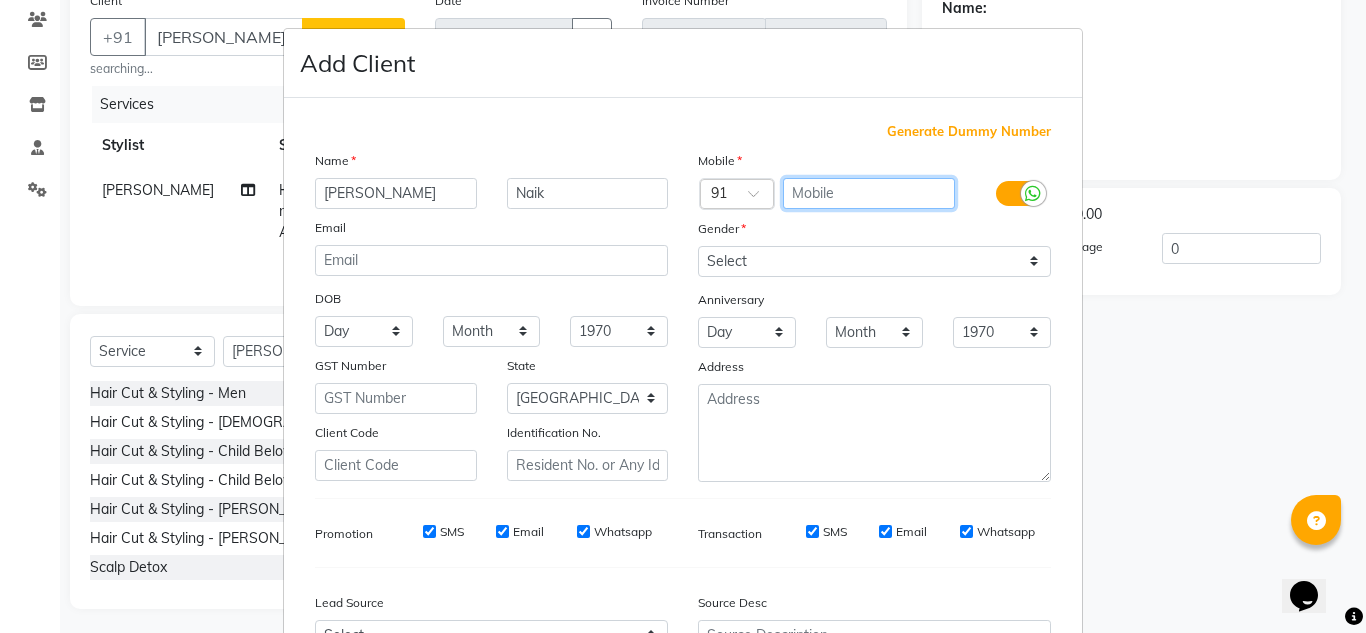 click at bounding box center (869, 193) 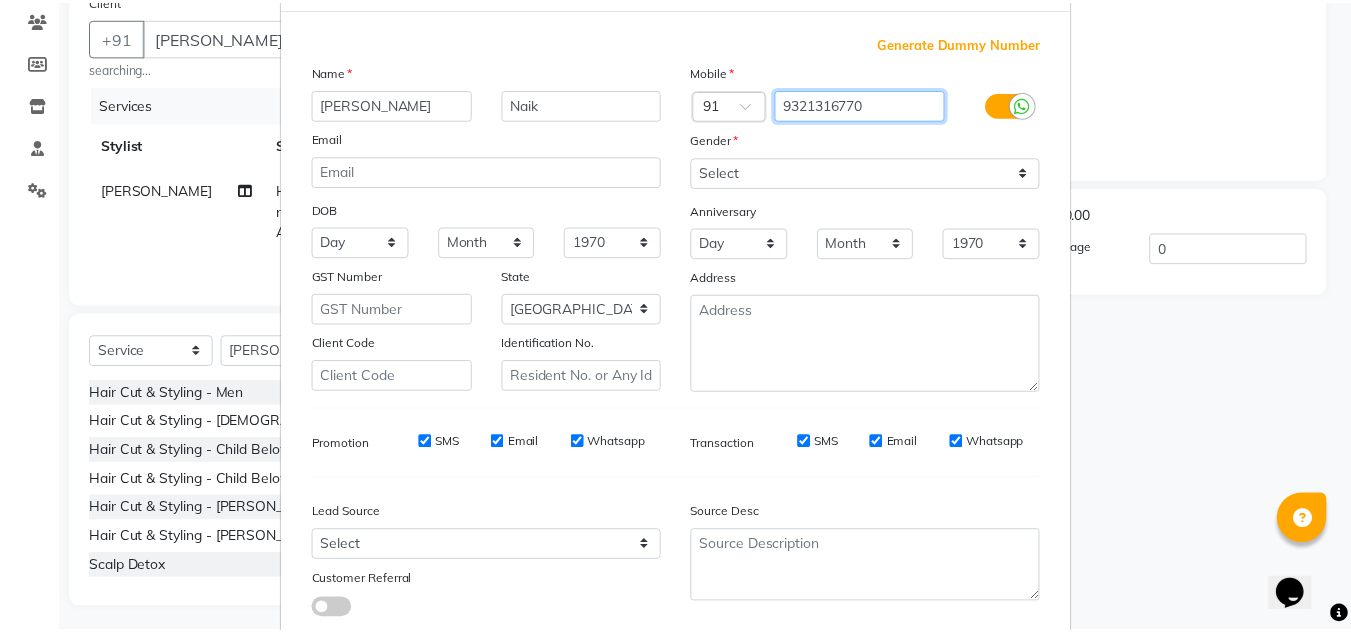 scroll, scrollTop: 216, scrollLeft: 0, axis: vertical 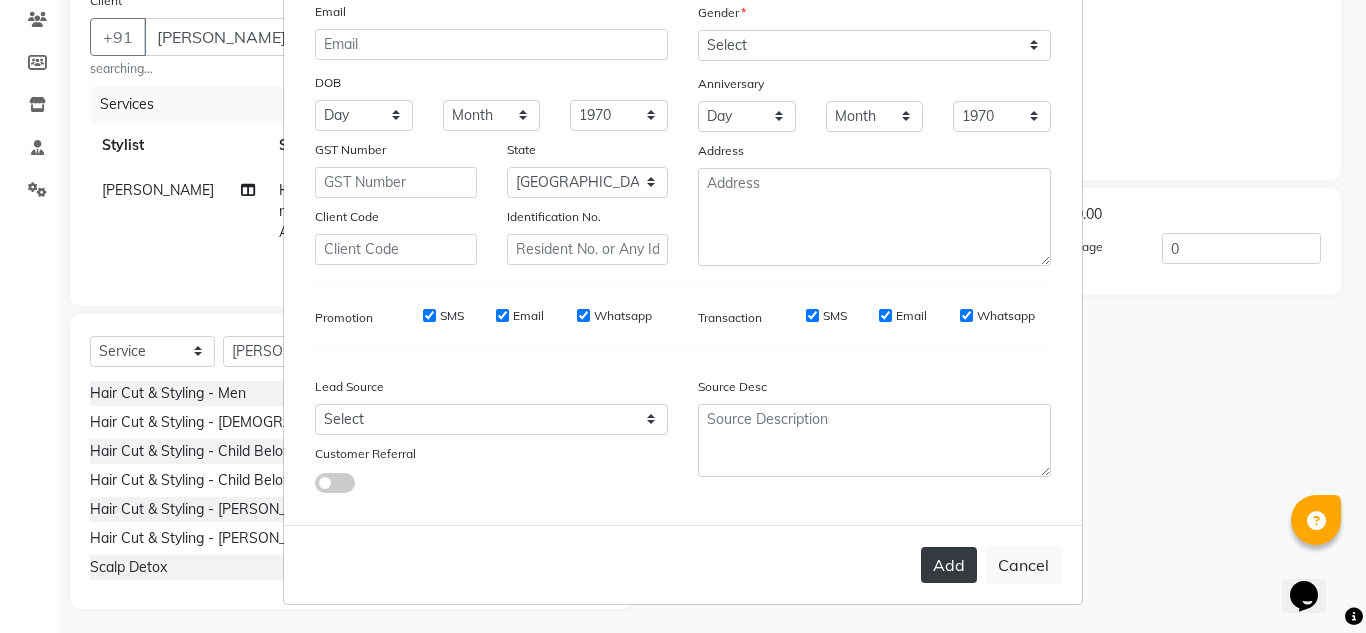 type on "9321316770" 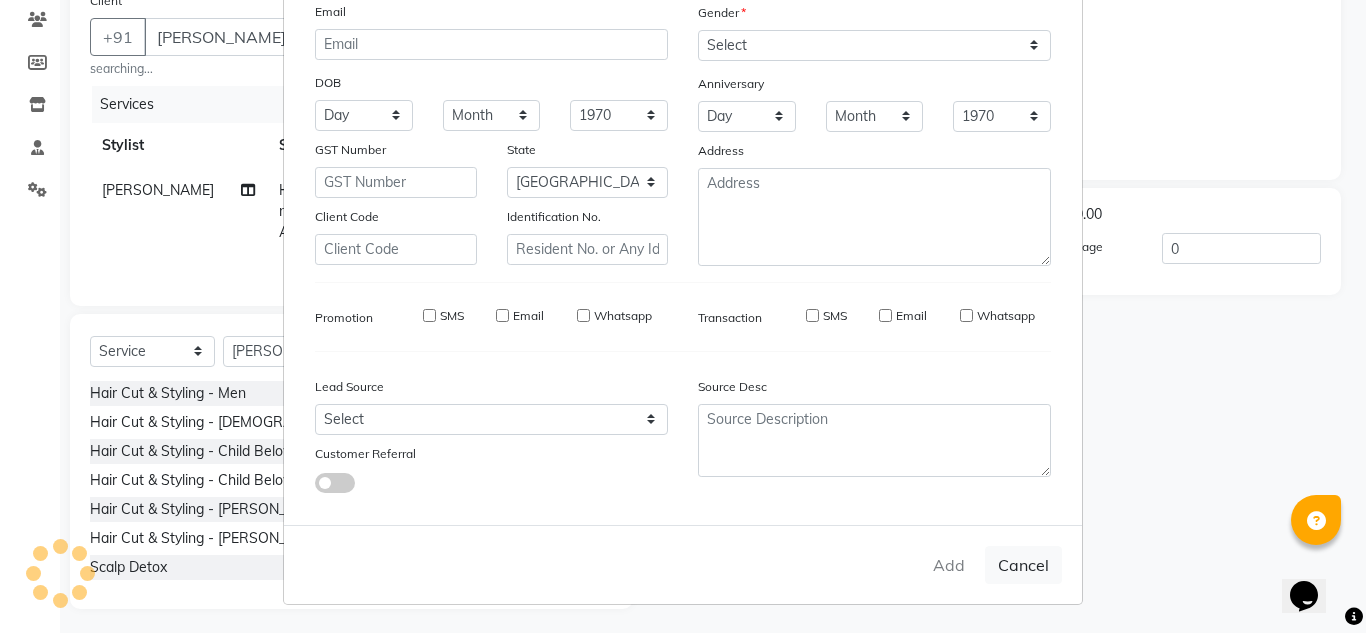 type on "9321316770" 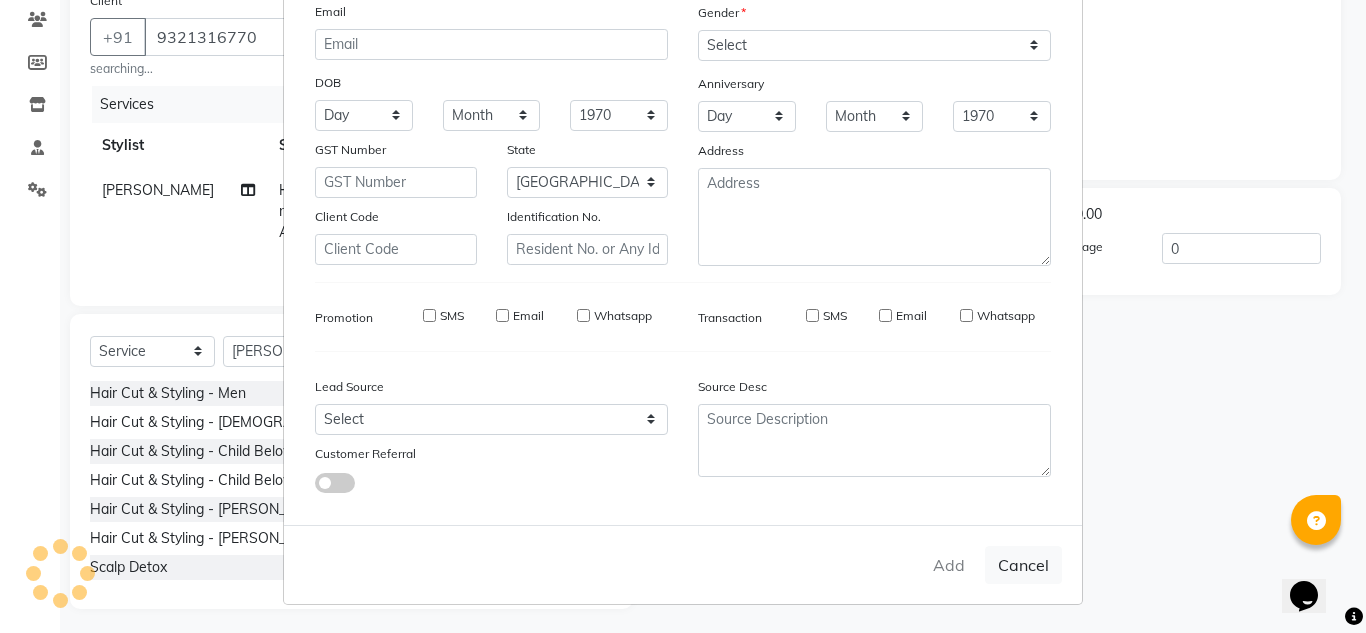 select 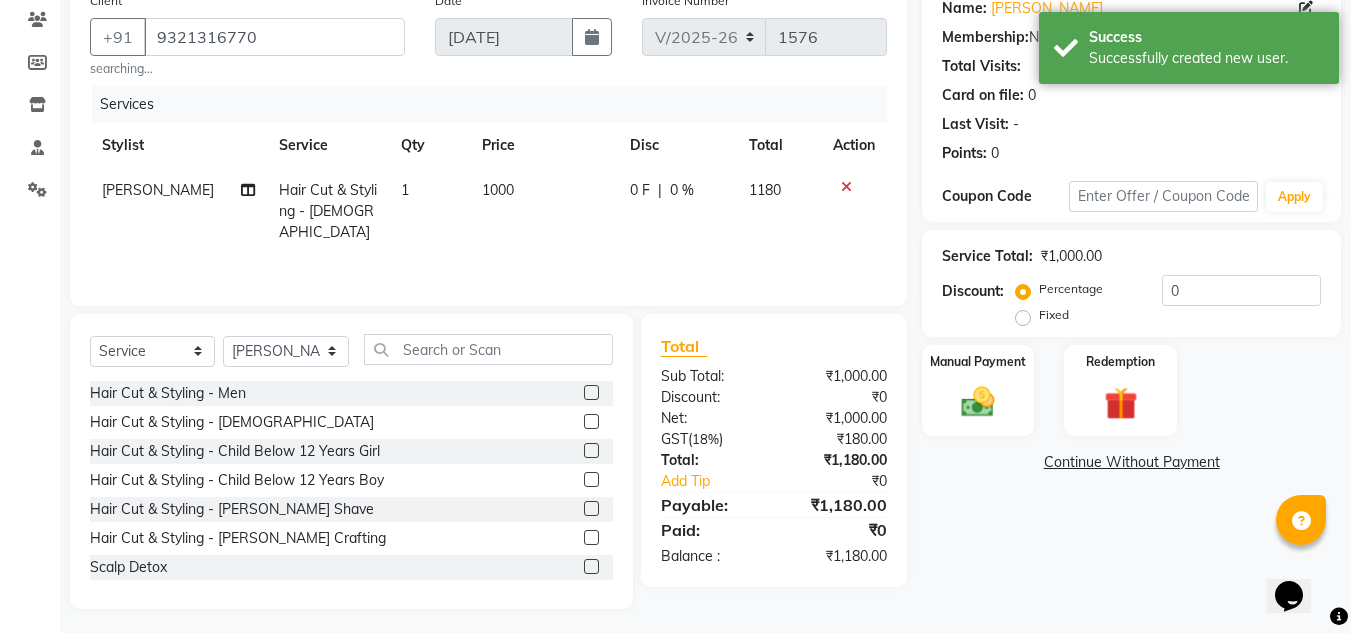 scroll, scrollTop: 0, scrollLeft: 0, axis: both 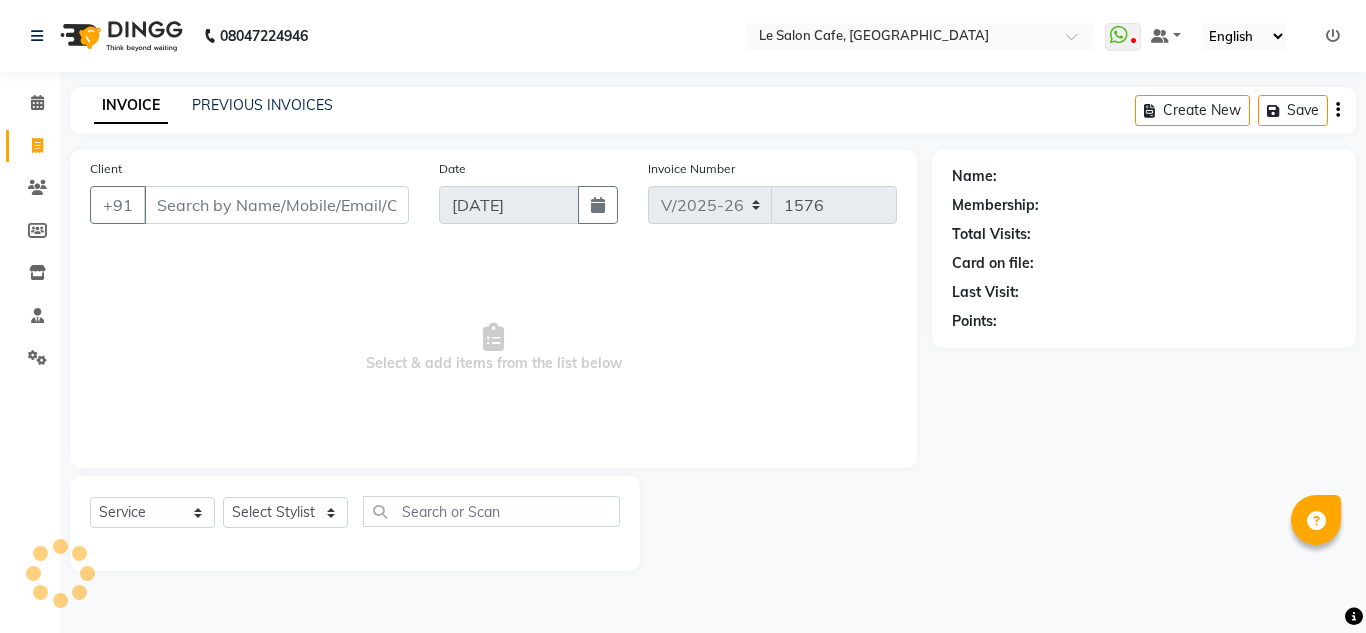 select on "594" 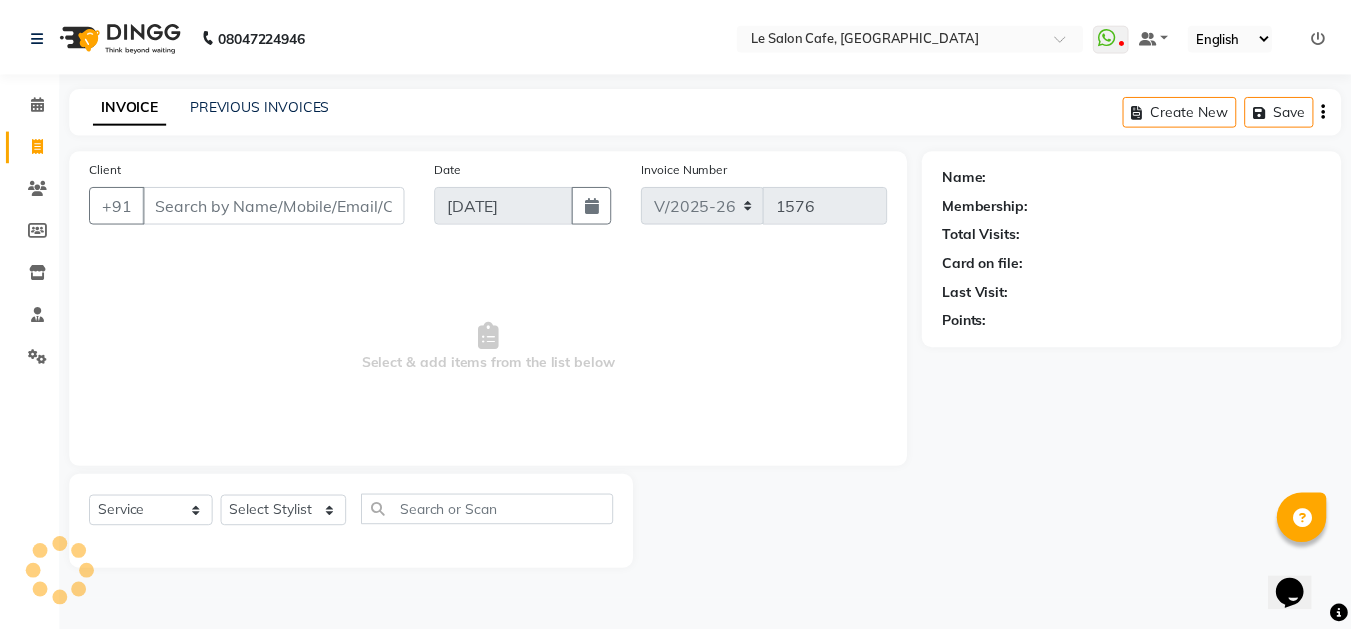 scroll, scrollTop: 0, scrollLeft: 0, axis: both 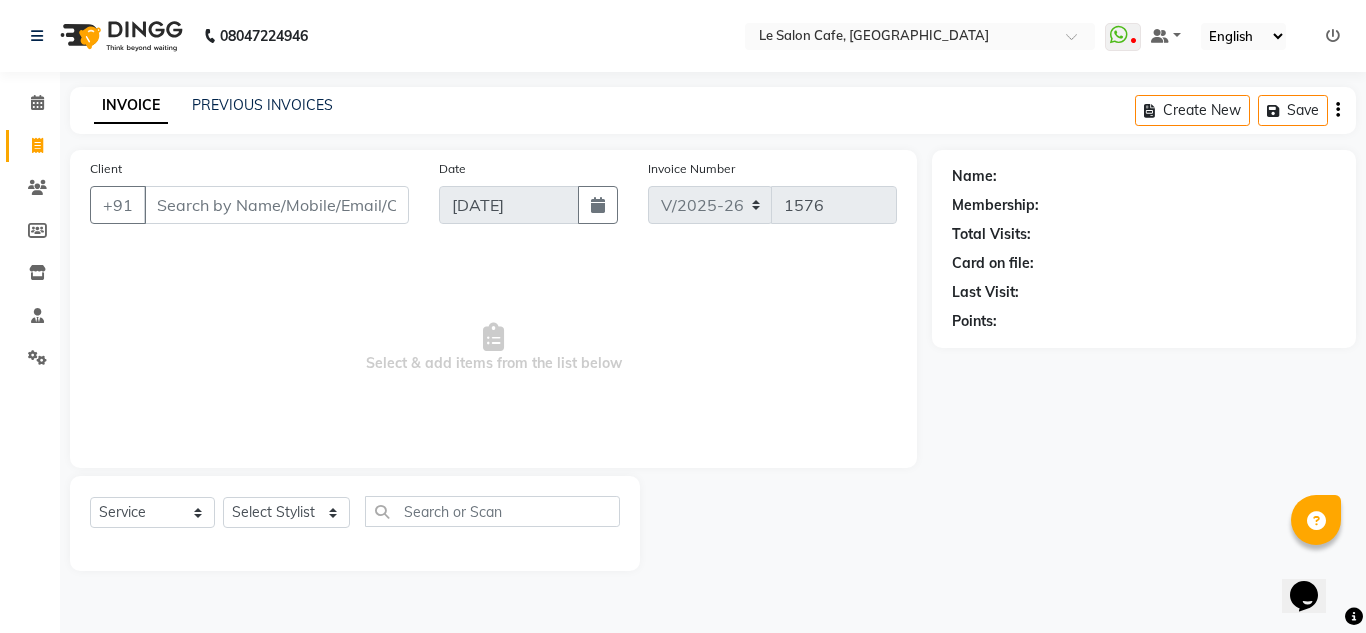 click on "Client" at bounding box center [276, 205] 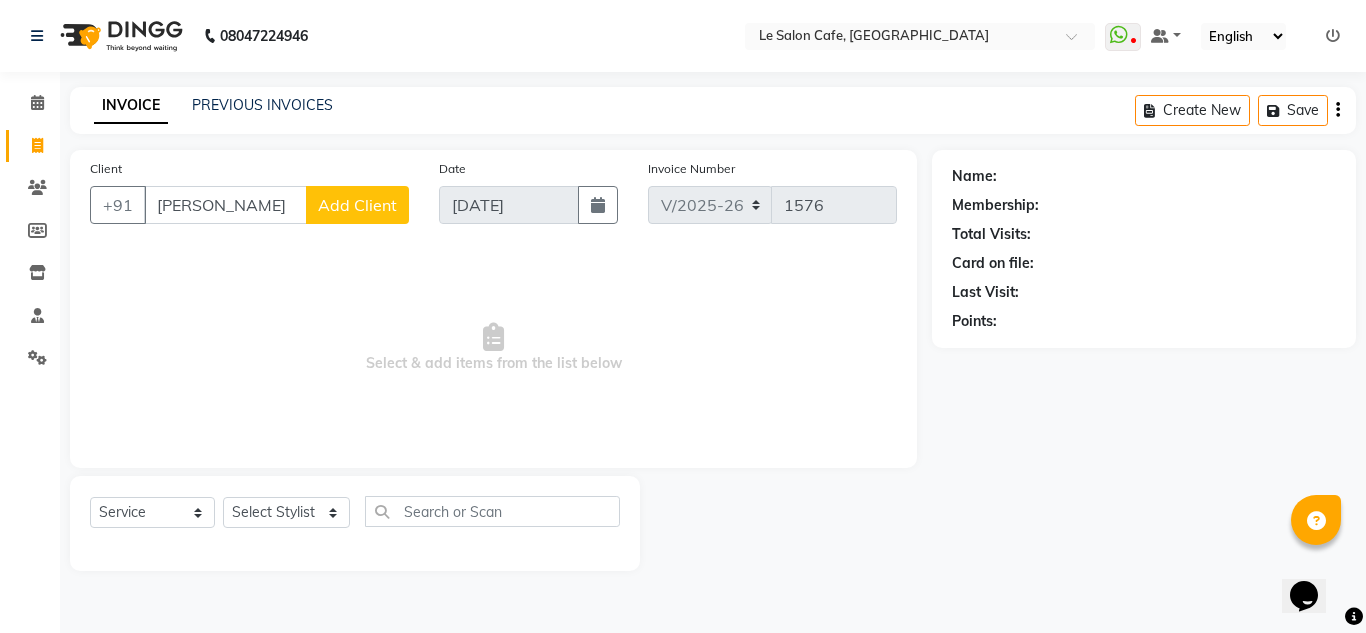 click on "[PERSON_NAME]" at bounding box center [225, 205] 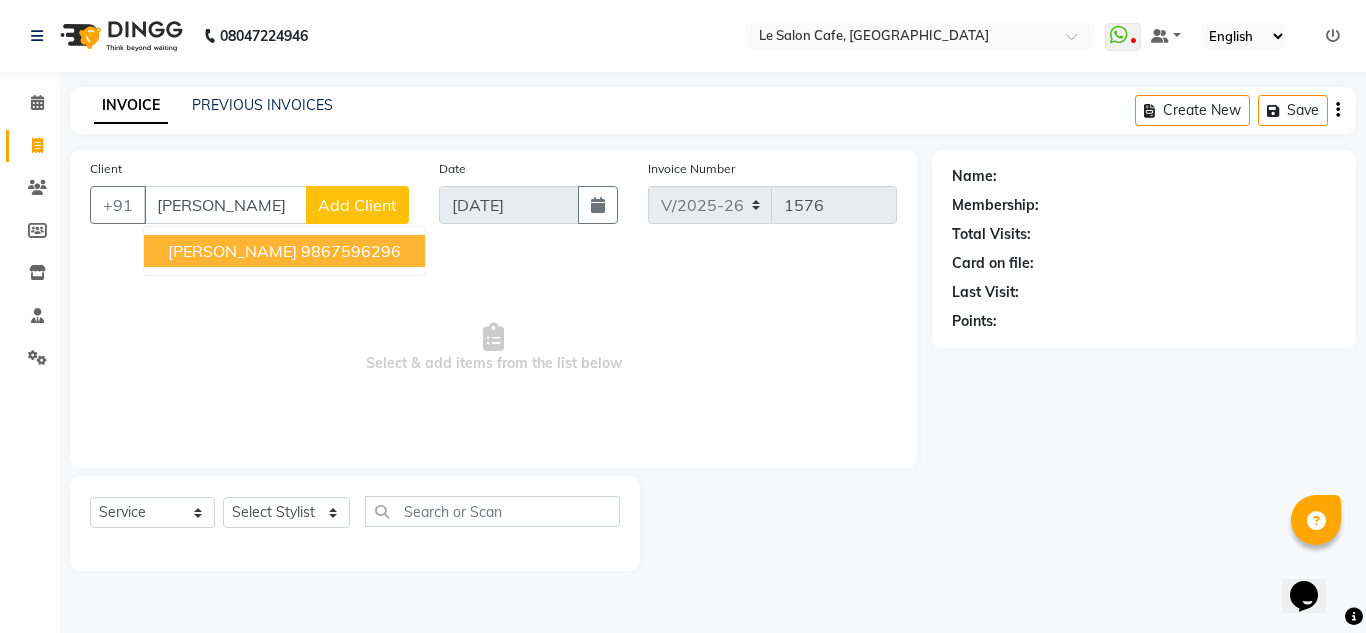 click on "[PERSON_NAME]  9867596296" at bounding box center [284, 251] 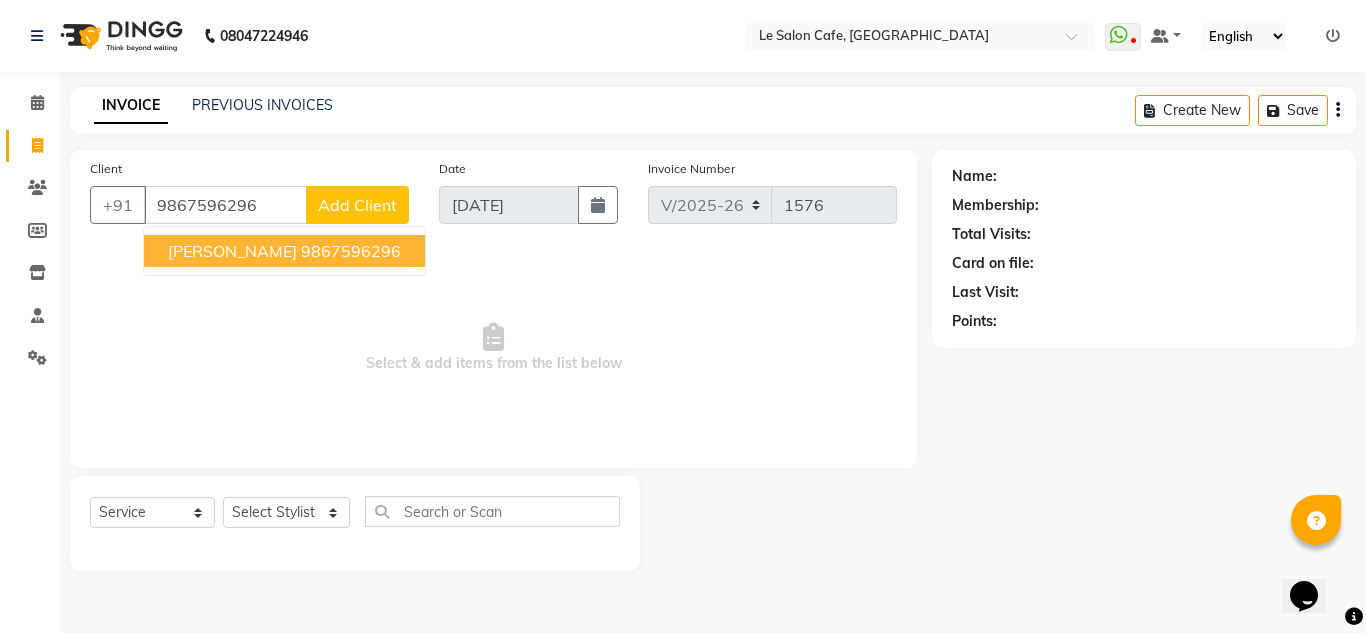 type on "9867596296" 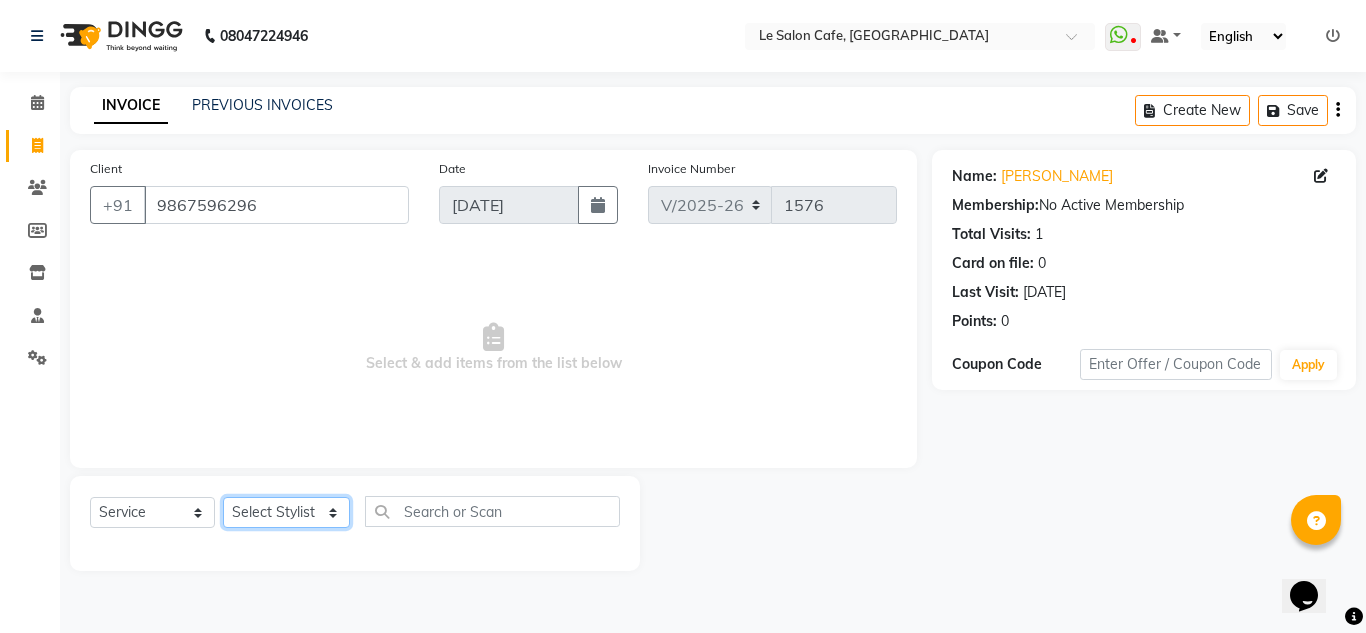click on "Select Stylist [PERSON_NAME]  [PERSON_NAME]  [PERSON_NAME]  Front Desk  [PERSON_NAME]  [PERSON_NAME] [PERSON_NAME]  [PERSON_NAME]  [PERSON_NAME] [PERSON_NAME]  [PERSON_NAME] [PERSON_NAME] [PERSON_NAME] [PERSON_NAME]" 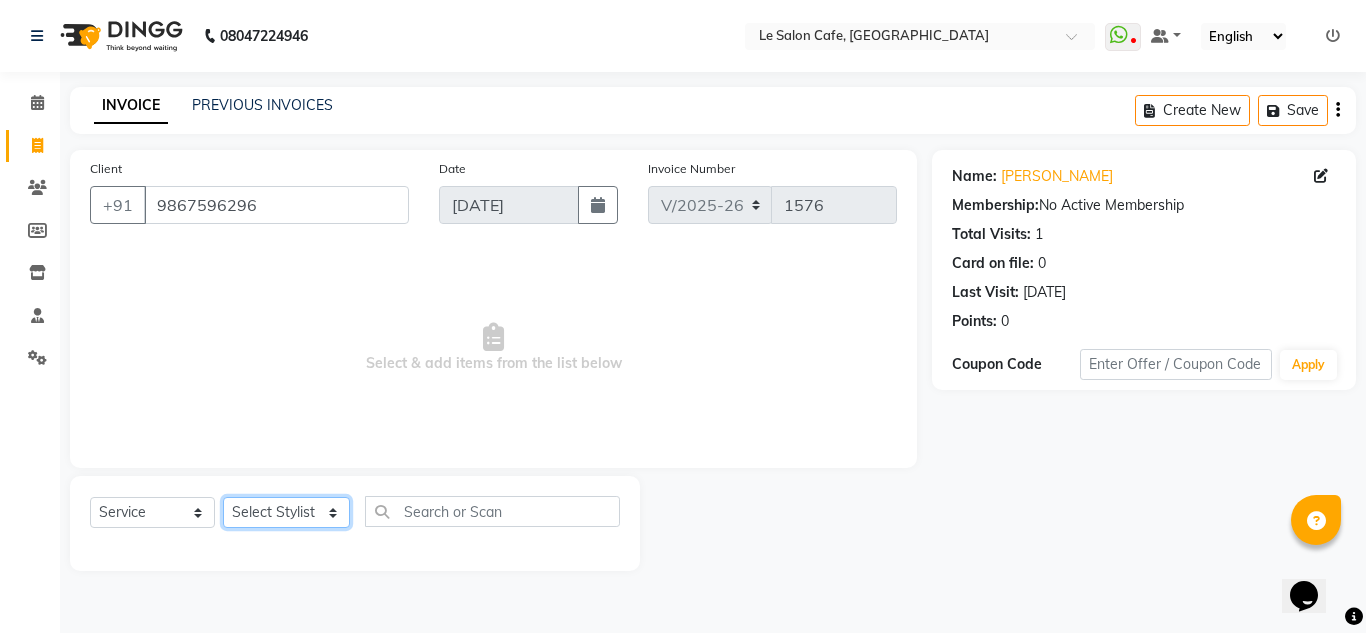 select on "74710" 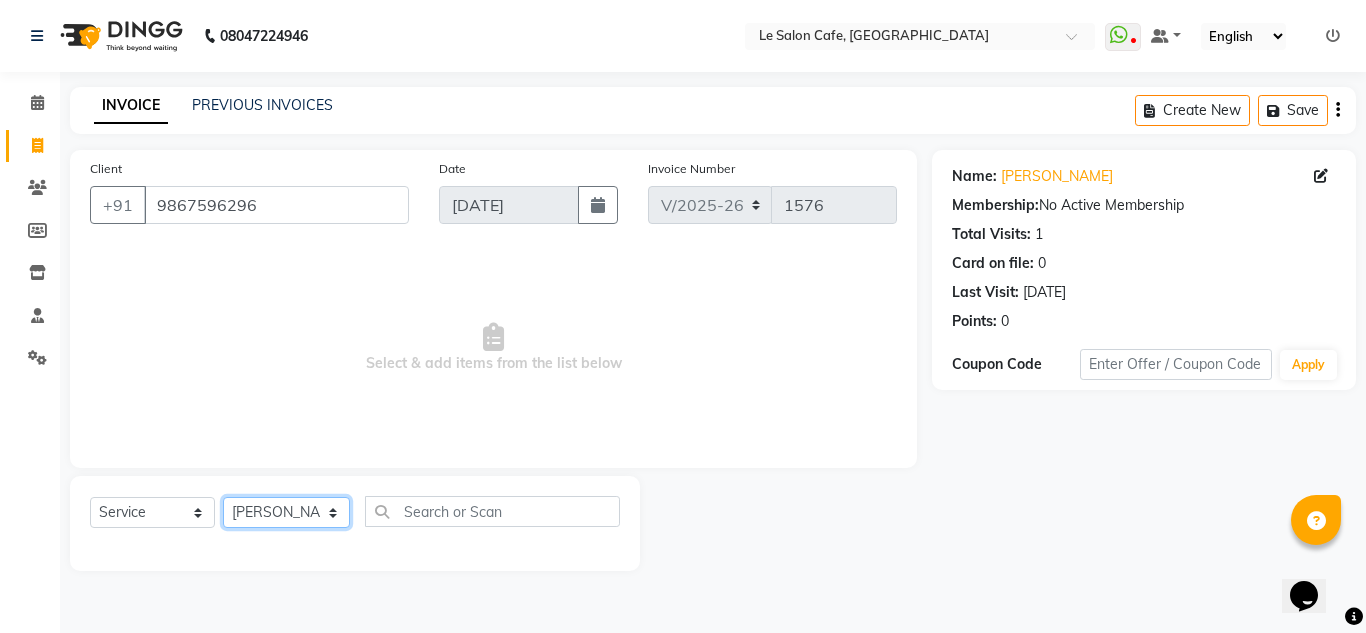 click on "Select Stylist [PERSON_NAME]  [PERSON_NAME]  [PERSON_NAME]  Front Desk  [PERSON_NAME]  [PERSON_NAME] [PERSON_NAME]  [PERSON_NAME]  [PERSON_NAME] [PERSON_NAME]  [PERSON_NAME] [PERSON_NAME] [PERSON_NAME] [PERSON_NAME]" 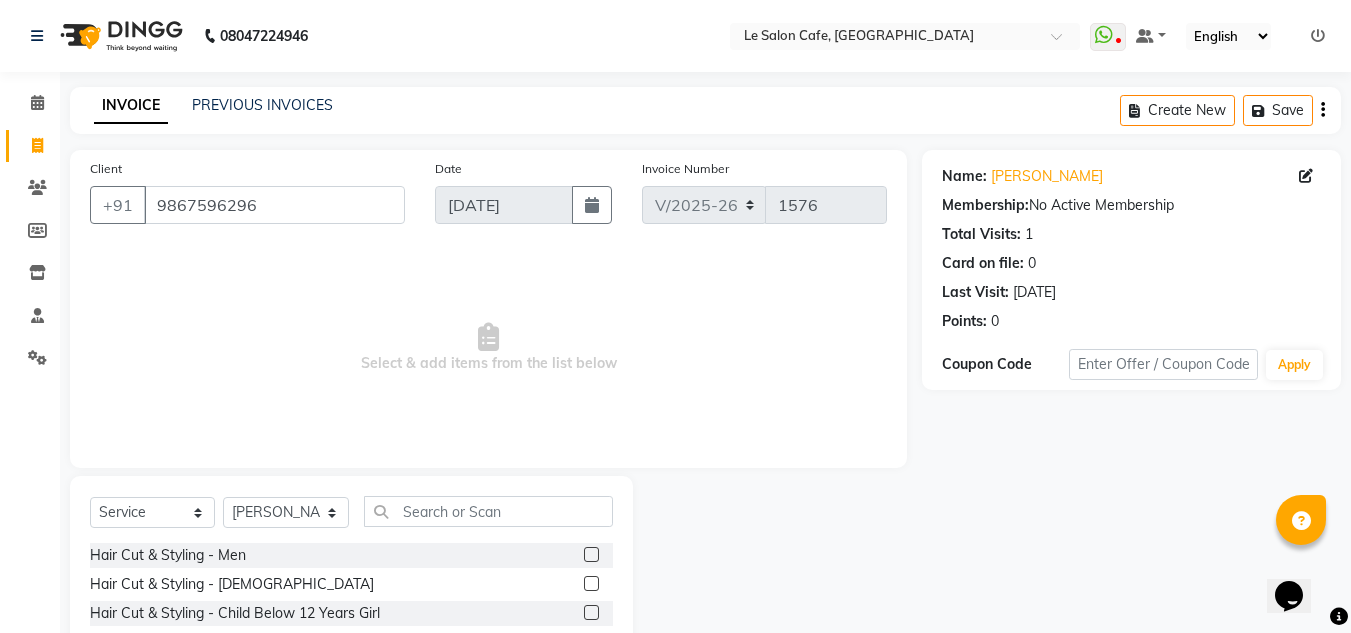 click 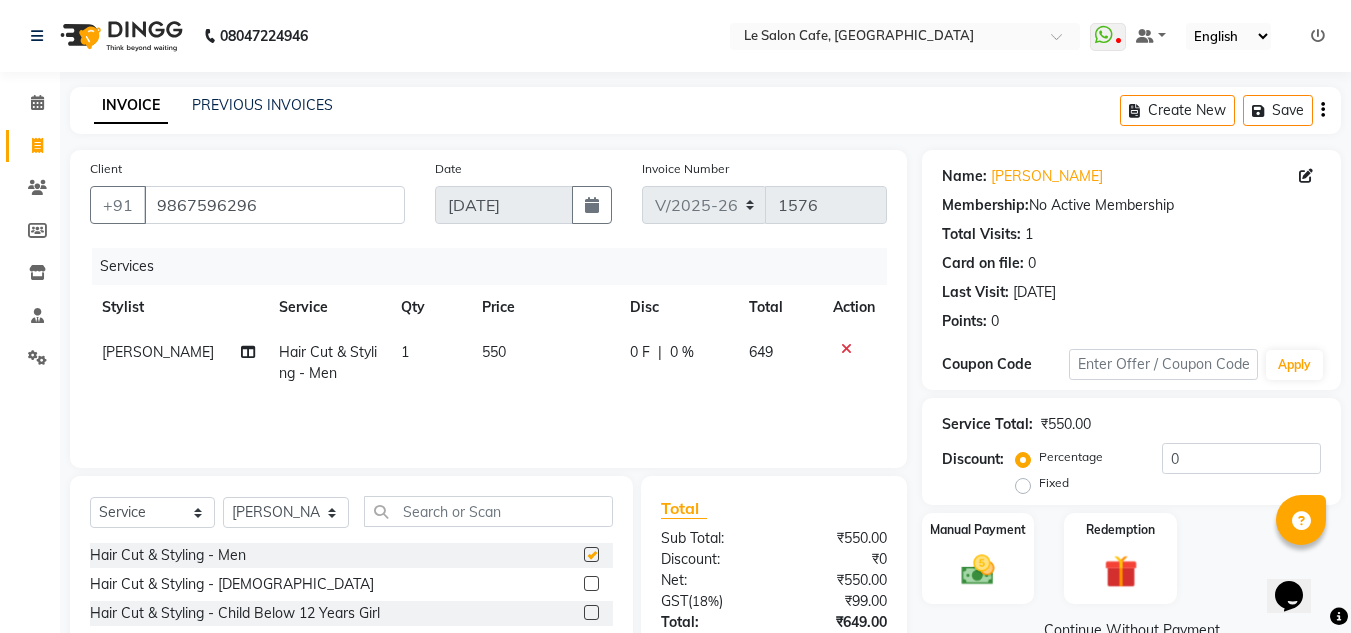 checkbox on "false" 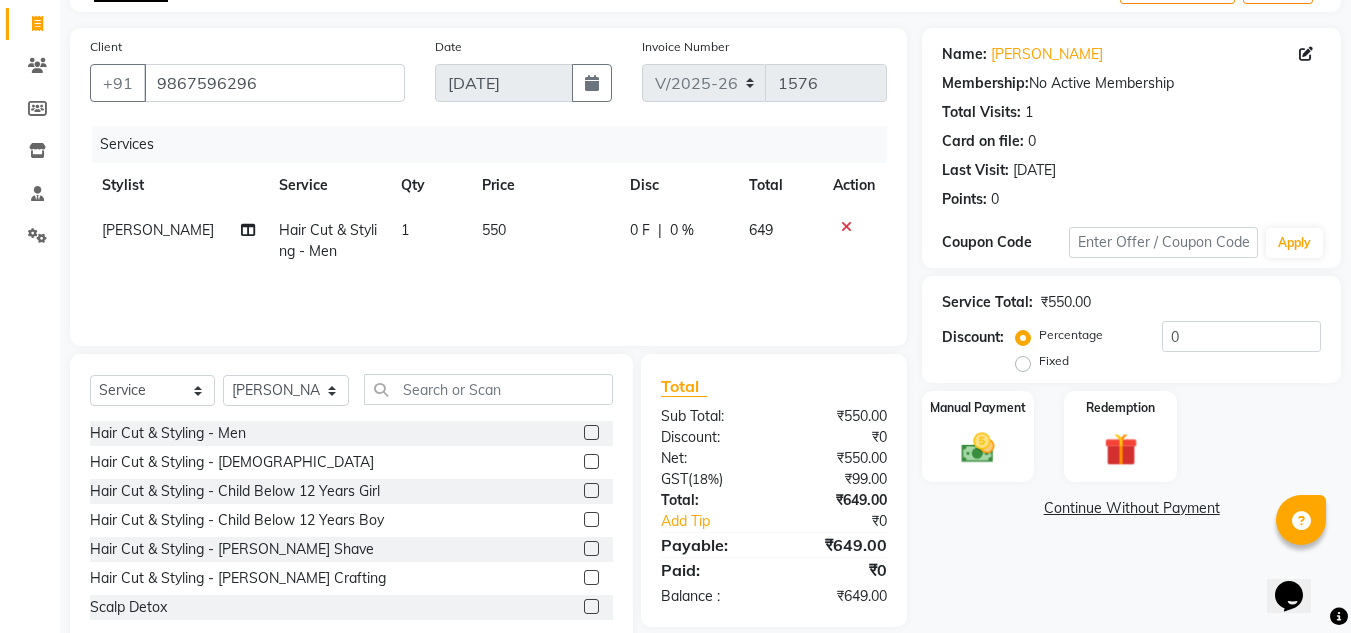 scroll, scrollTop: 168, scrollLeft: 0, axis: vertical 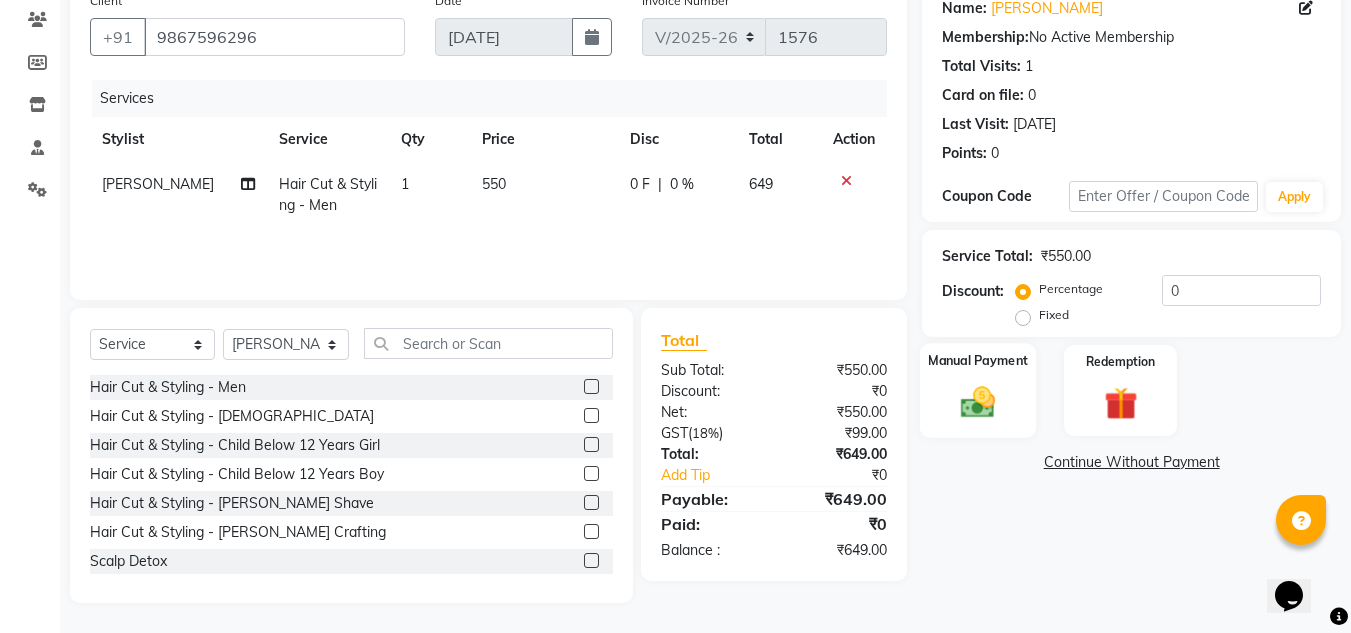click 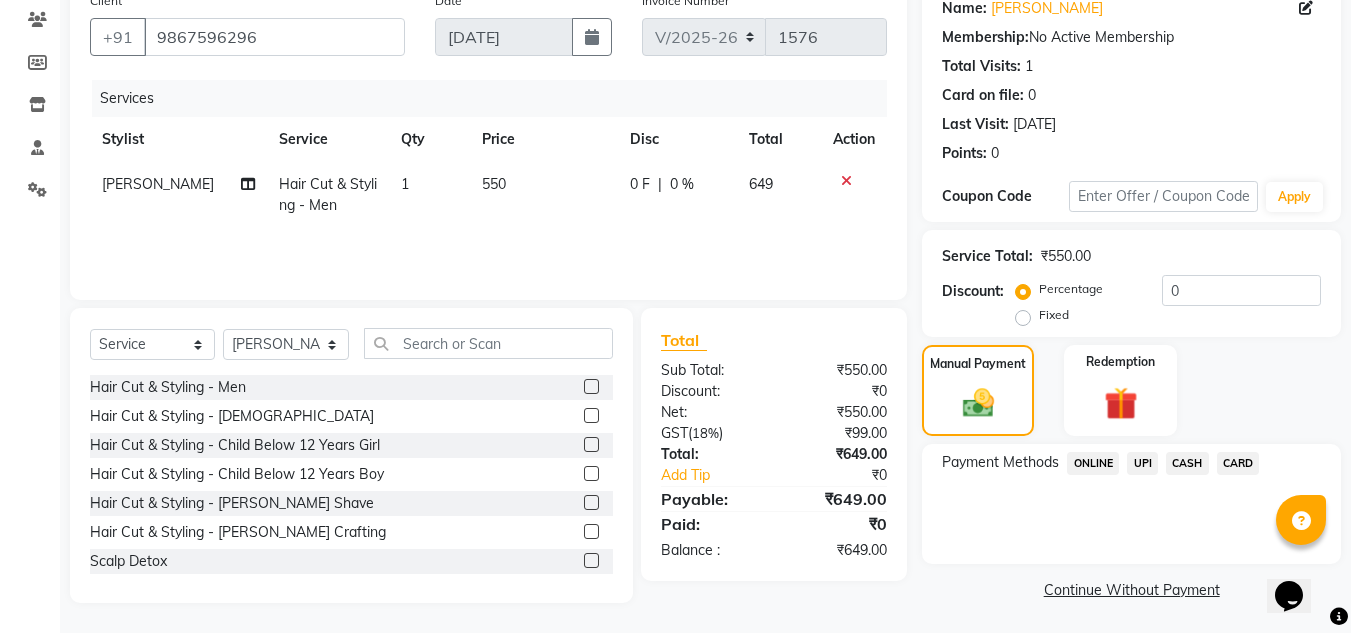 click on "UPI" 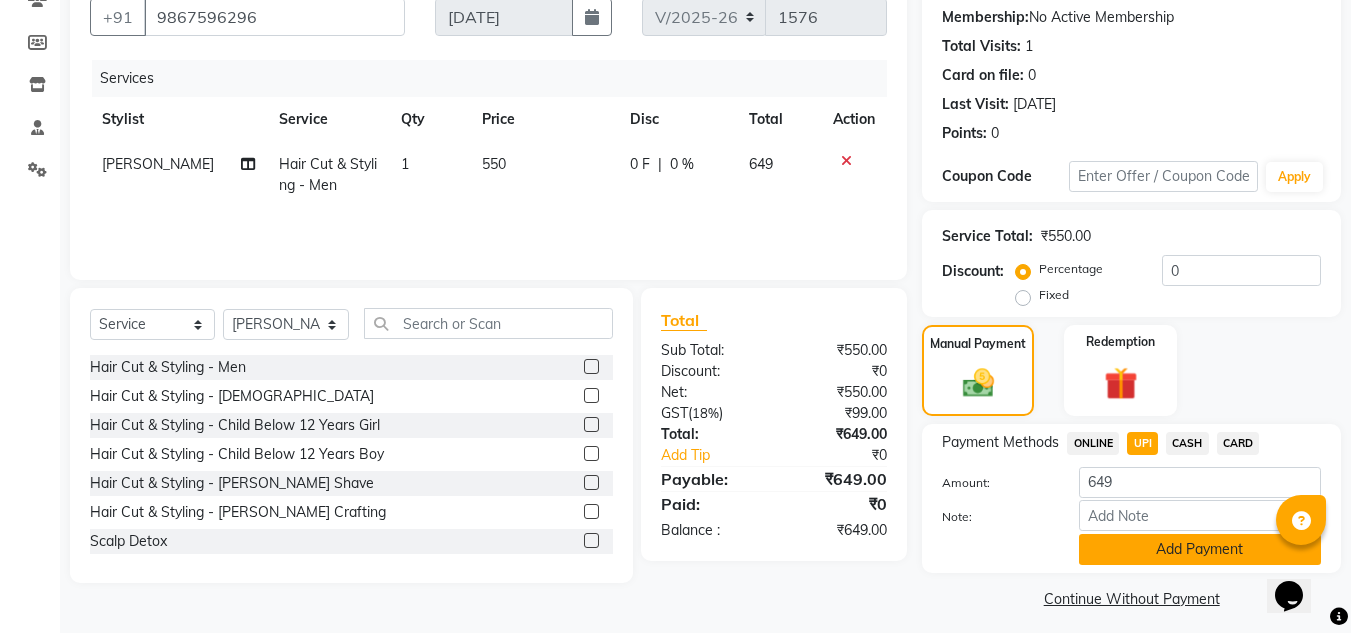 scroll, scrollTop: 199, scrollLeft: 0, axis: vertical 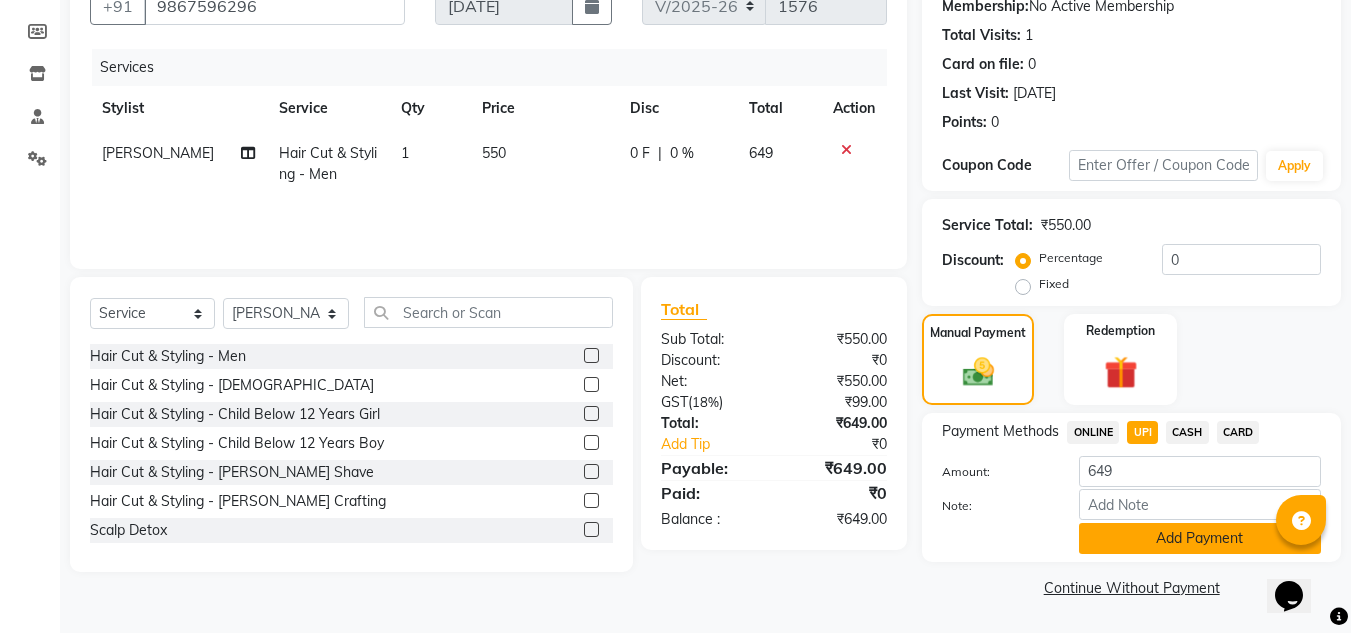 click on "Add Payment" 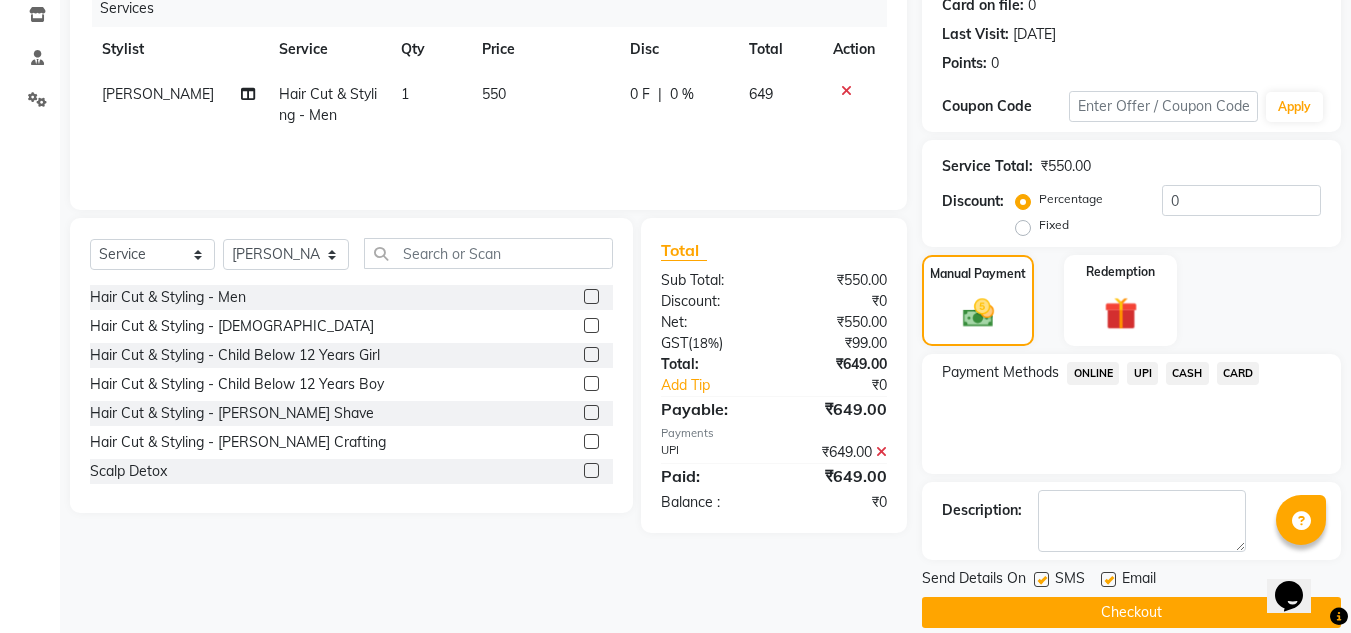 scroll, scrollTop: 283, scrollLeft: 0, axis: vertical 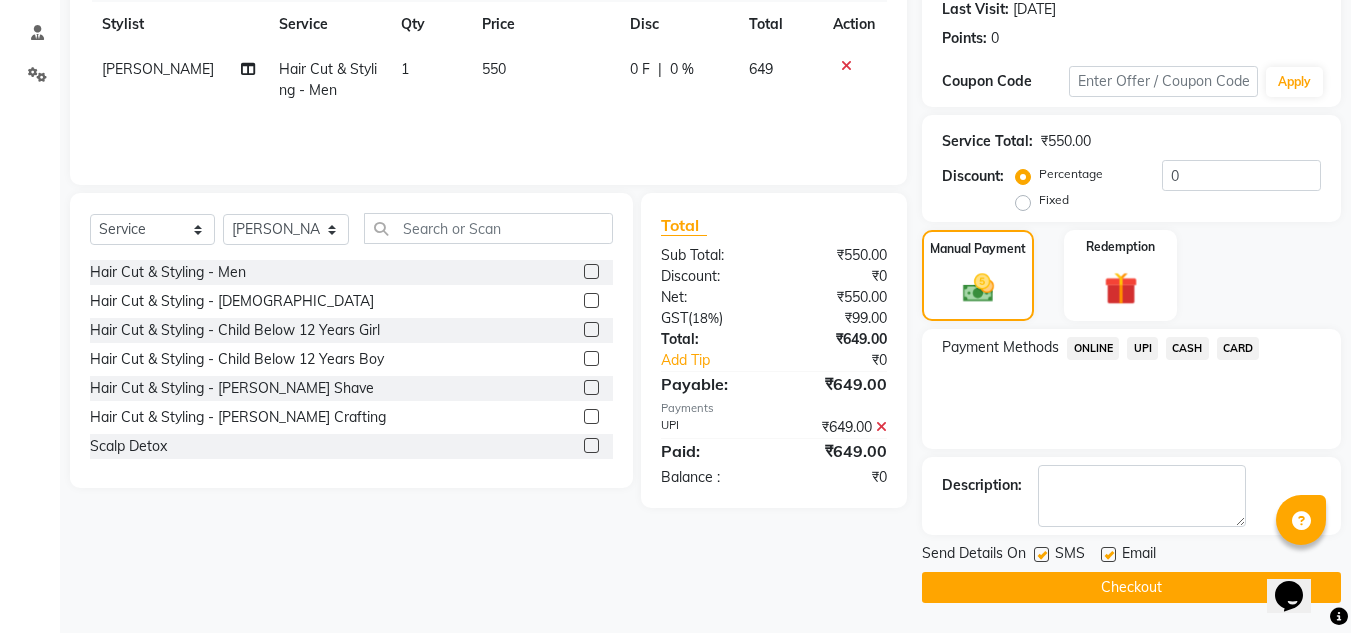 click 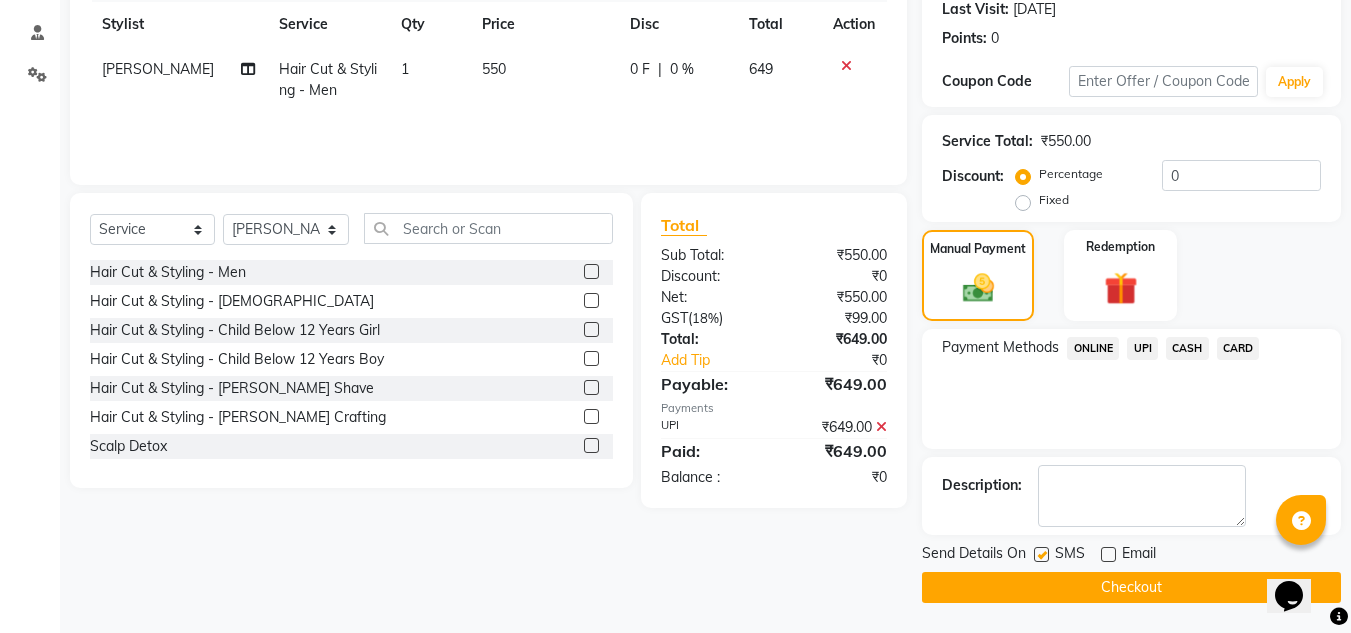 click on "Checkout" 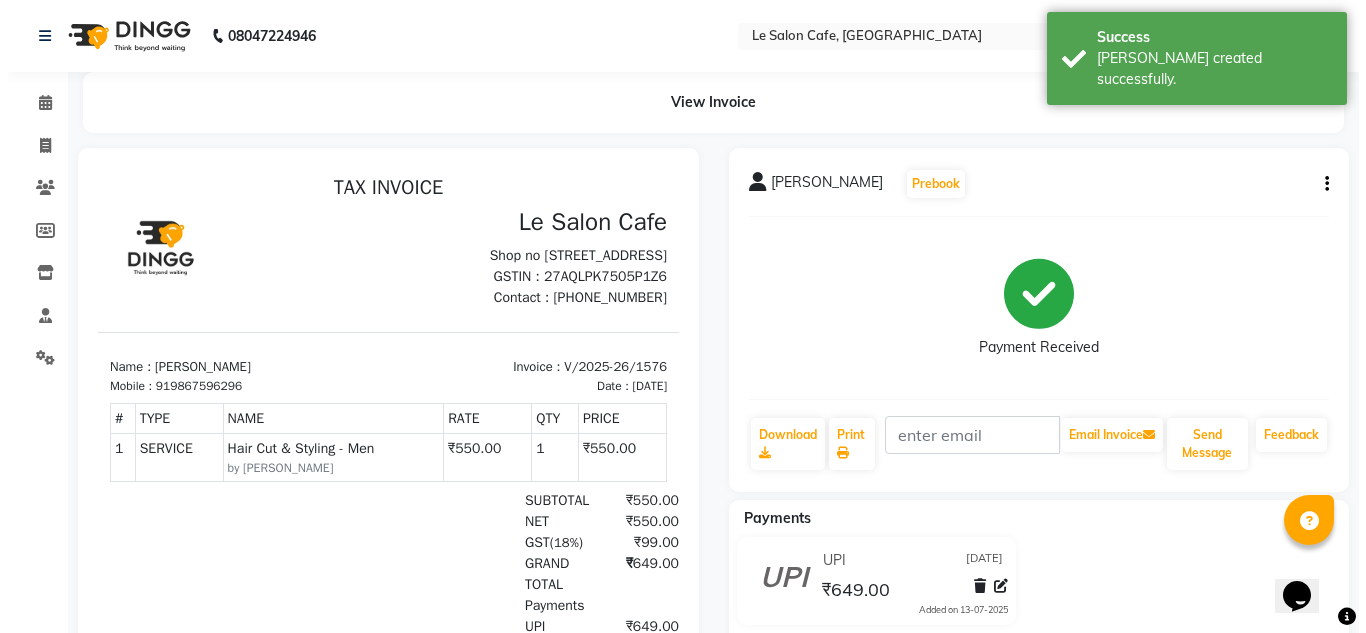 scroll, scrollTop: 0, scrollLeft: 0, axis: both 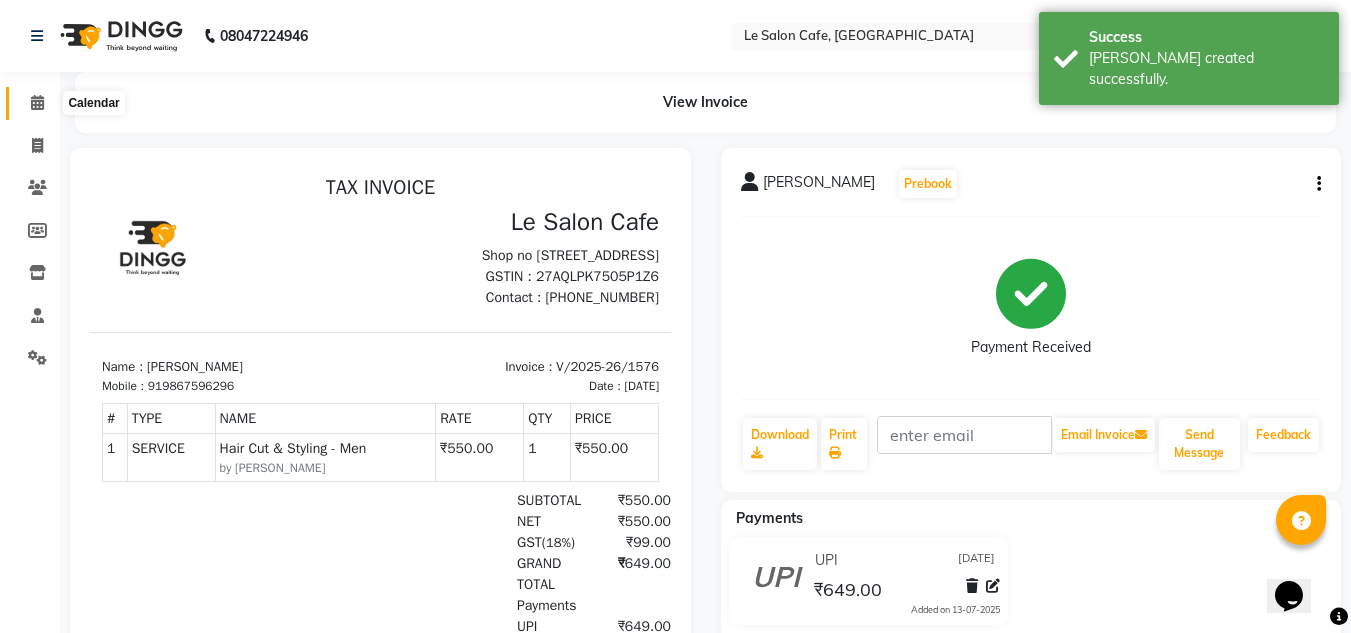 click 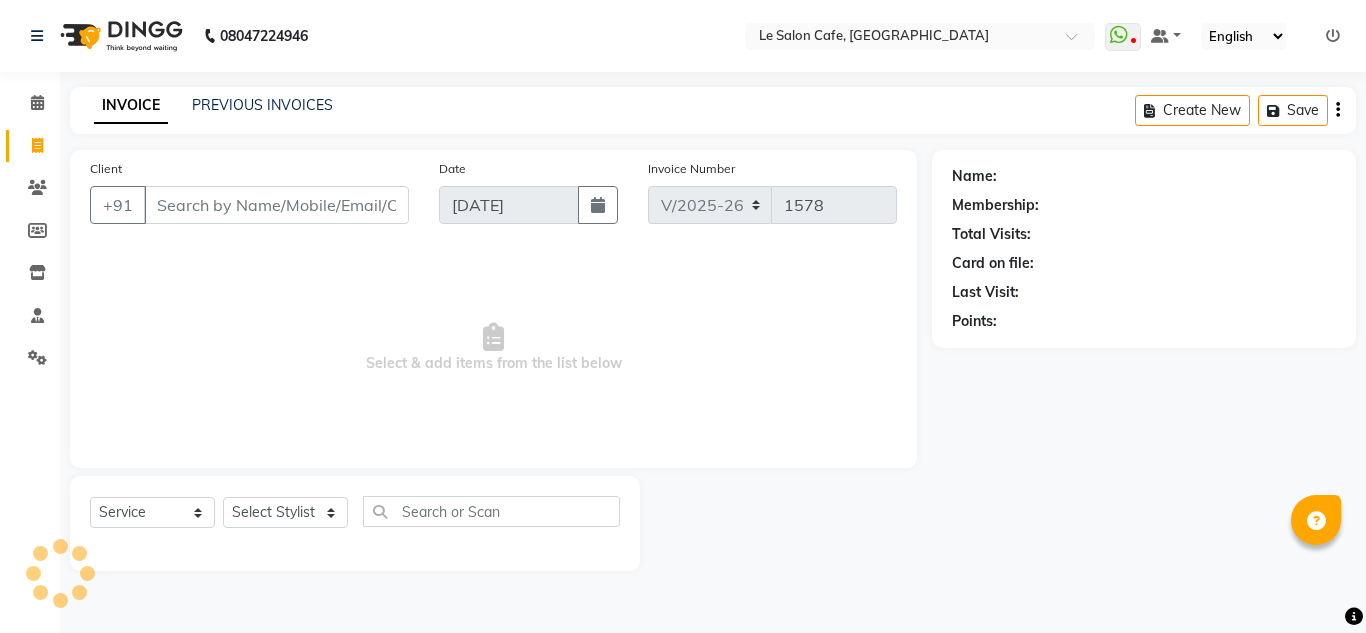 select on "594" 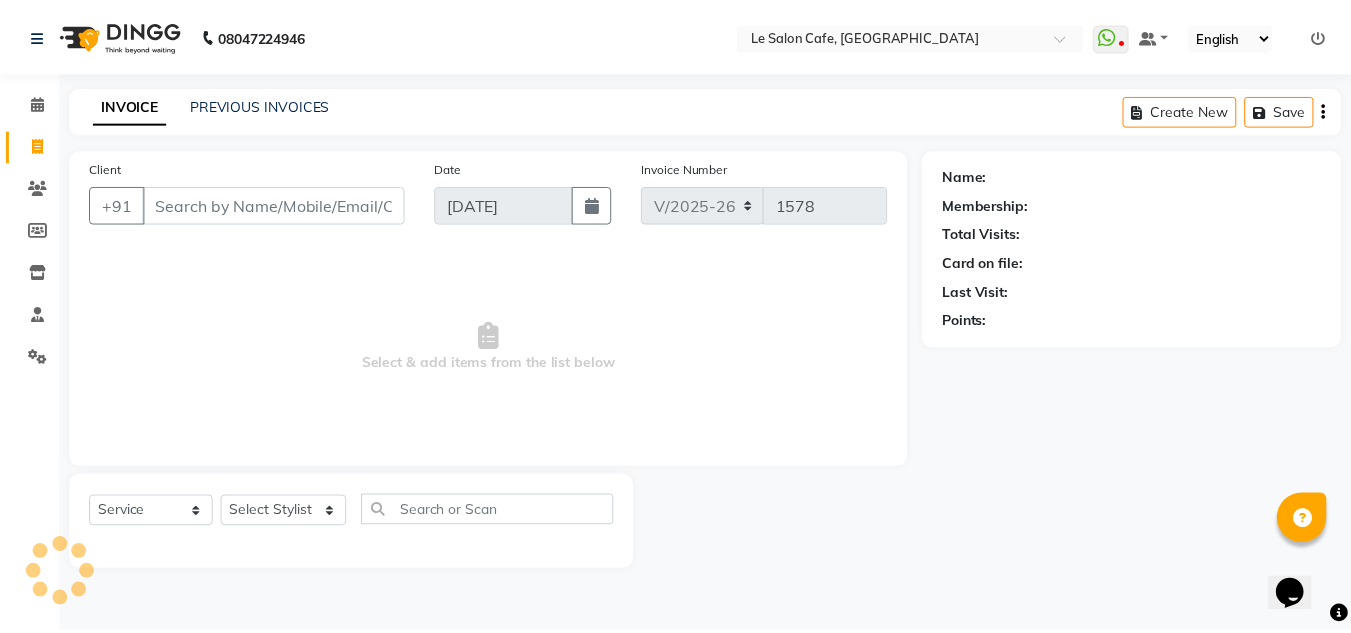 scroll, scrollTop: 0, scrollLeft: 0, axis: both 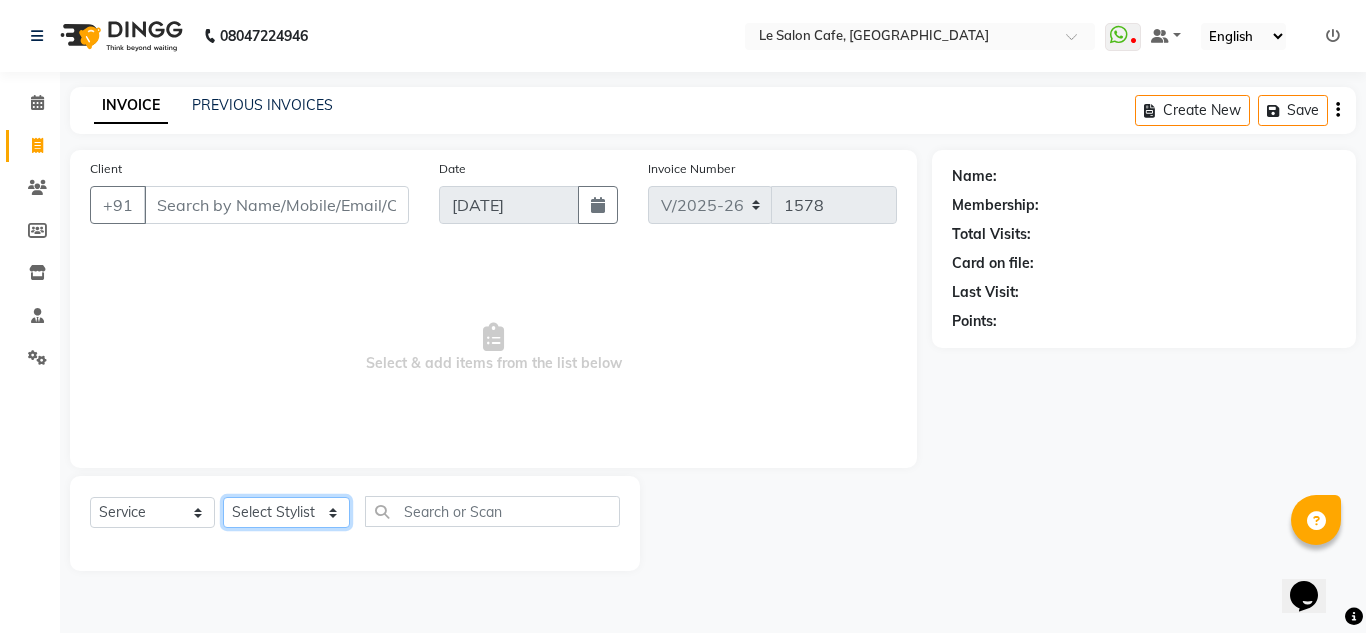 click on "Select Stylist [PERSON_NAME]  [PERSON_NAME]  [PERSON_NAME]  Front Desk  [PERSON_NAME]  [PERSON_NAME] [PERSON_NAME]  [PERSON_NAME]  [PERSON_NAME] [PERSON_NAME]  [PERSON_NAME] [PERSON_NAME] [PERSON_NAME] [PERSON_NAME]" 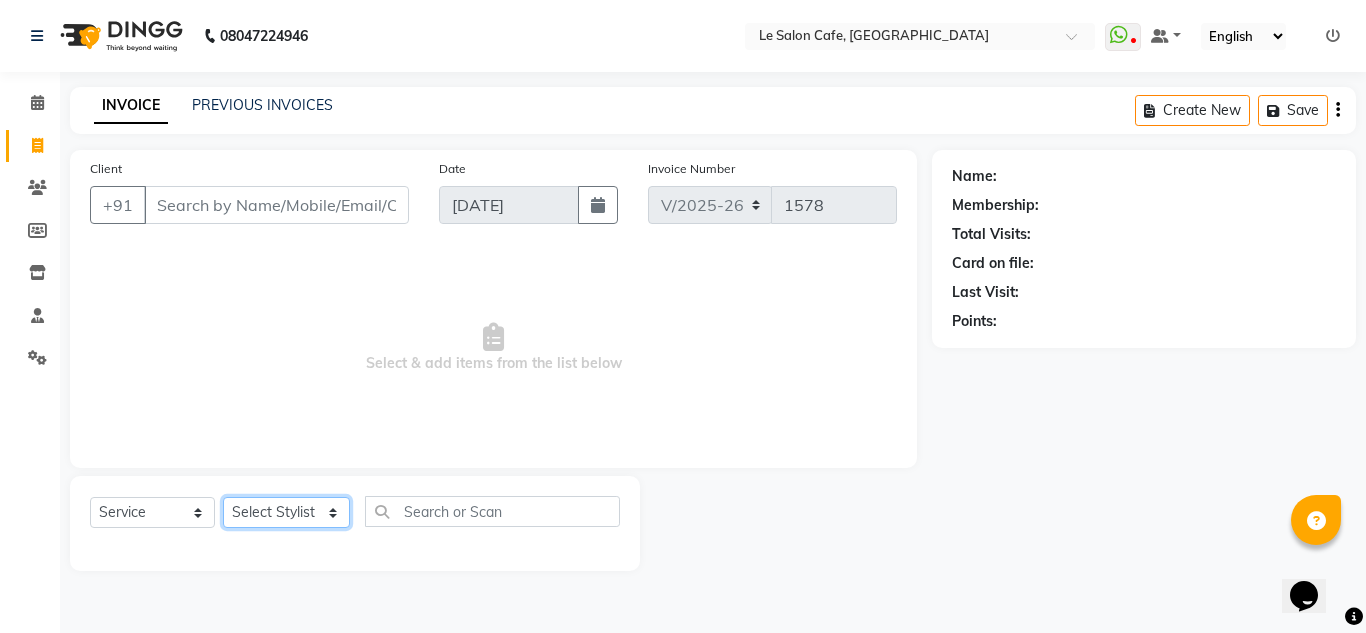 select on "86051" 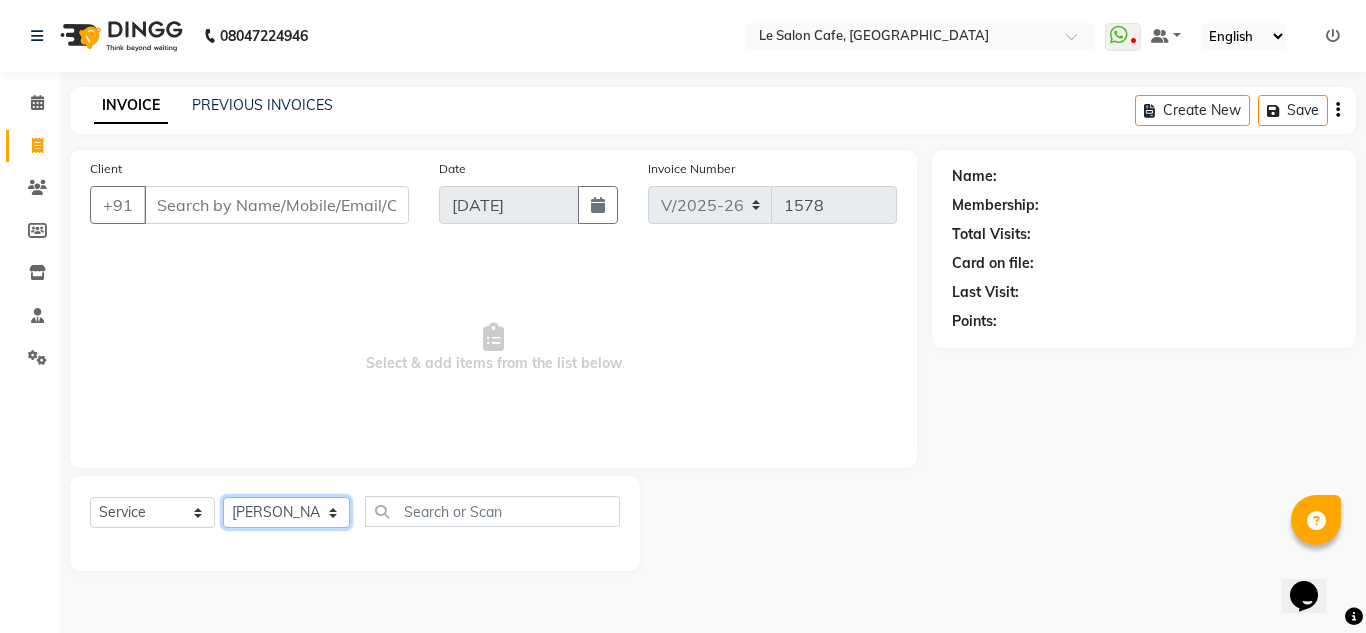 click on "Select Stylist [PERSON_NAME]  [PERSON_NAME]  [PERSON_NAME]  Front Desk  [PERSON_NAME]  [PERSON_NAME] [PERSON_NAME]  [PERSON_NAME]  [PERSON_NAME] [PERSON_NAME]  [PERSON_NAME] [PERSON_NAME] [PERSON_NAME] [PERSON_NAME]" 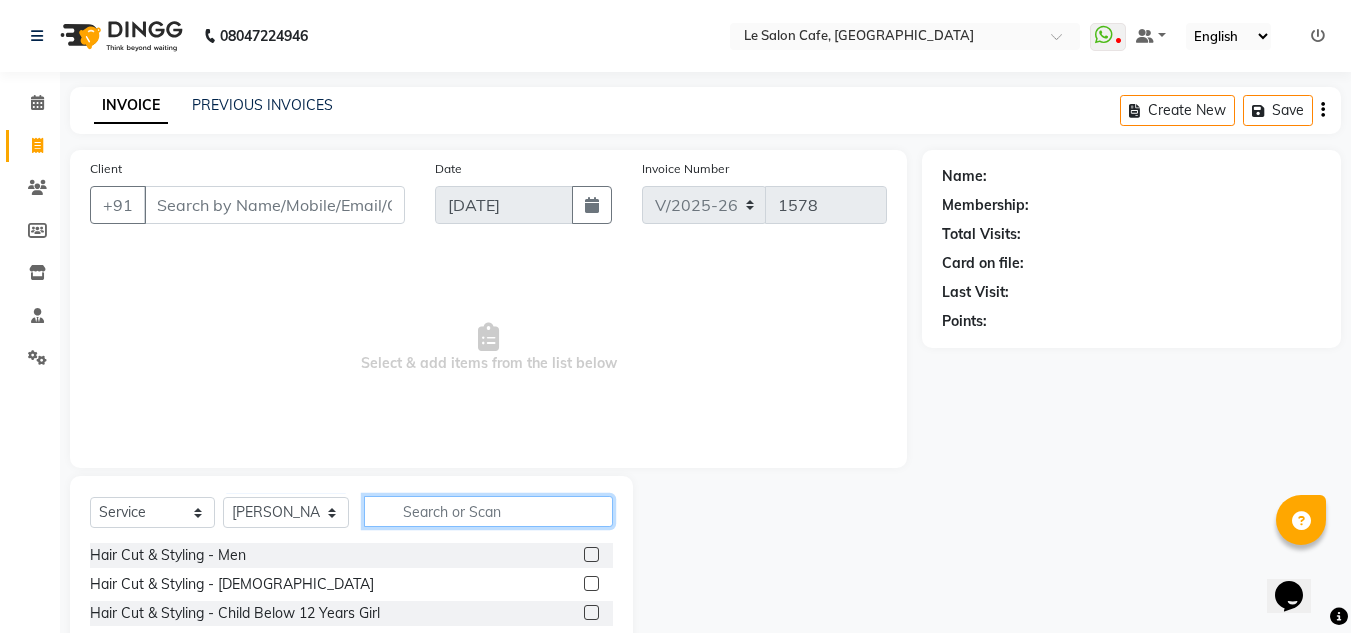 drag, startPoint x: 449, startPoint y: 514, endPoint x: 473, endPoint y: 499, distance: 28.301943 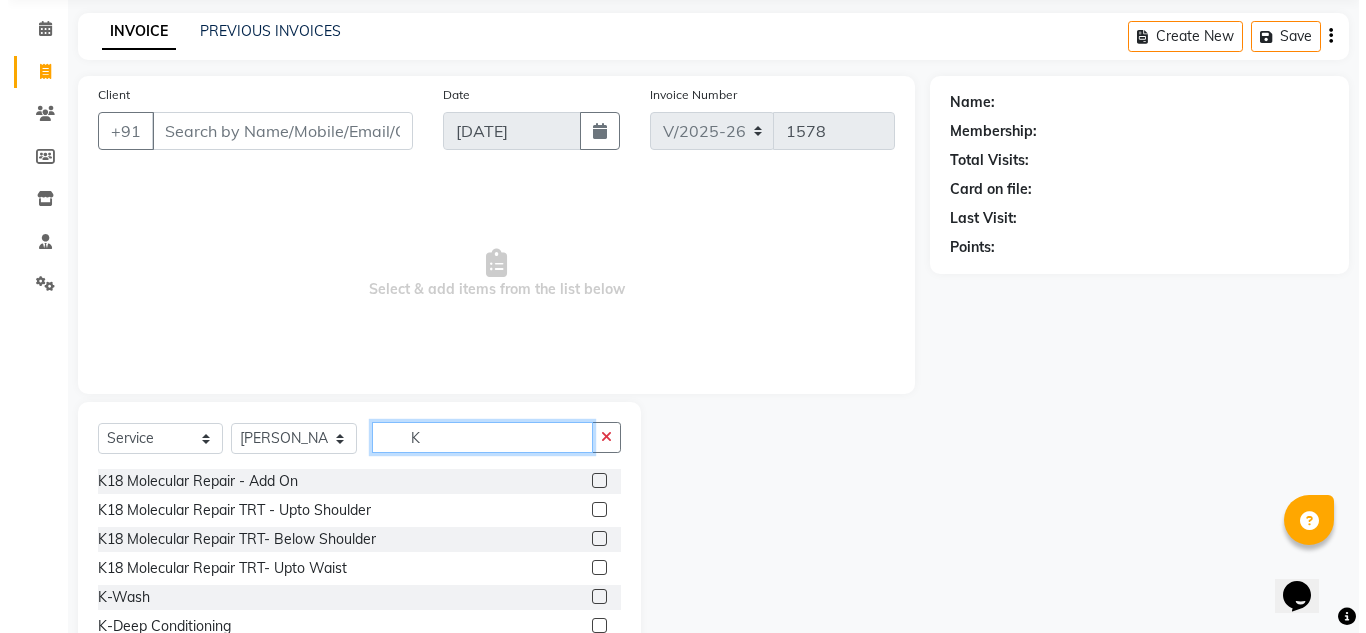 scroll, scrollTop: 168, scrollLeft: 0, axis: vertical 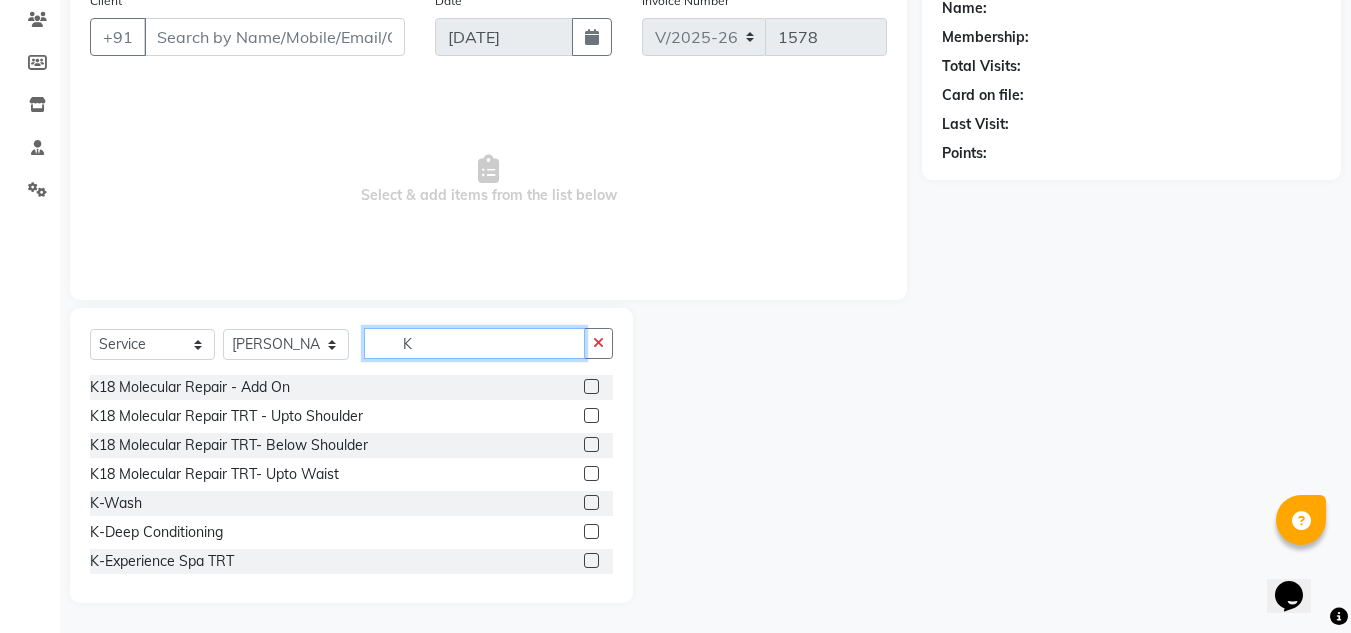 type on "K" 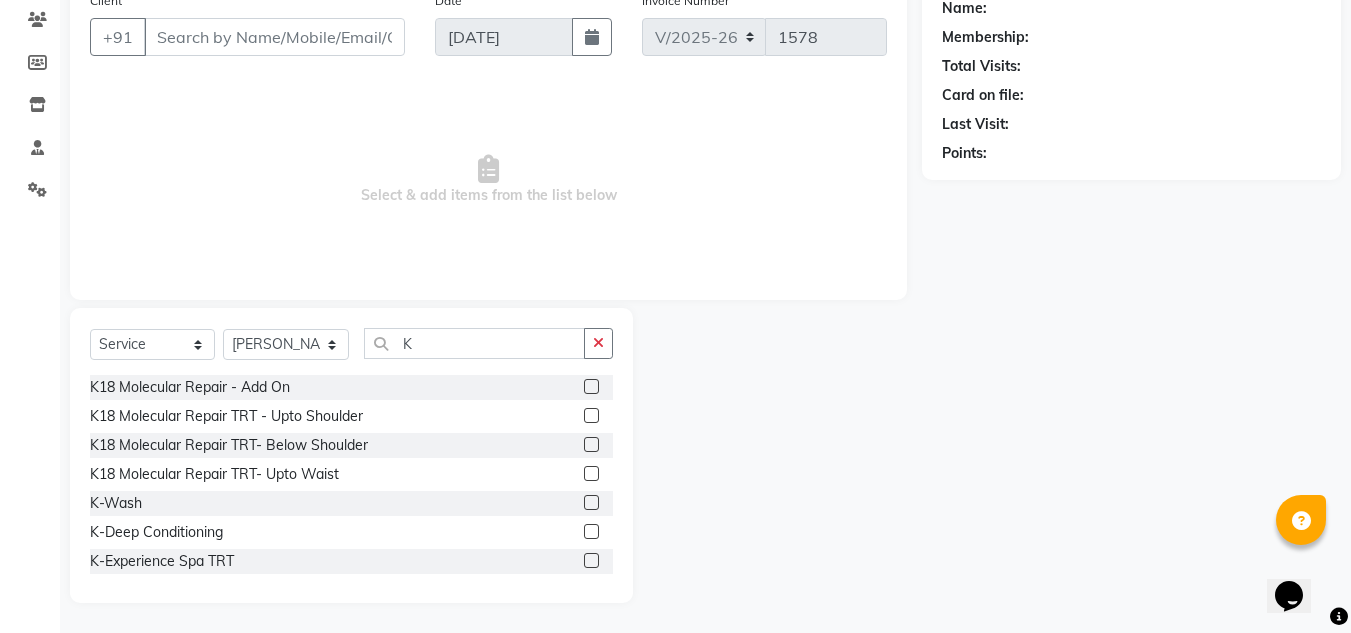 click 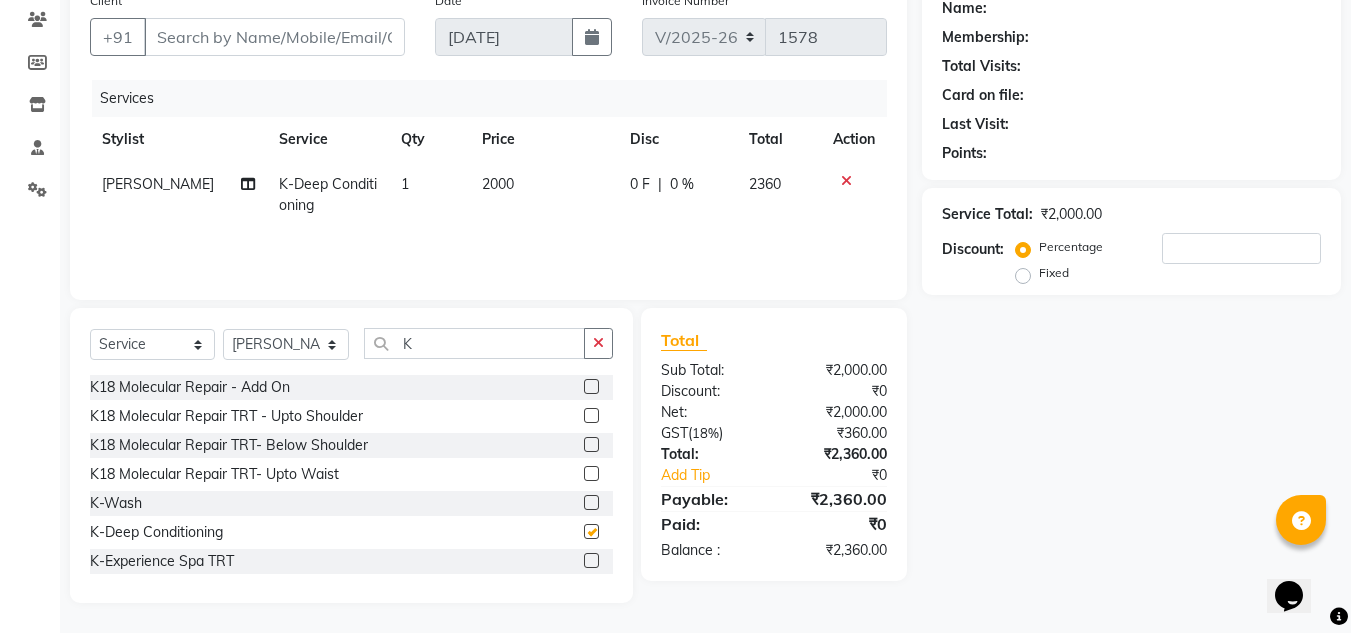 checkbox on "false" 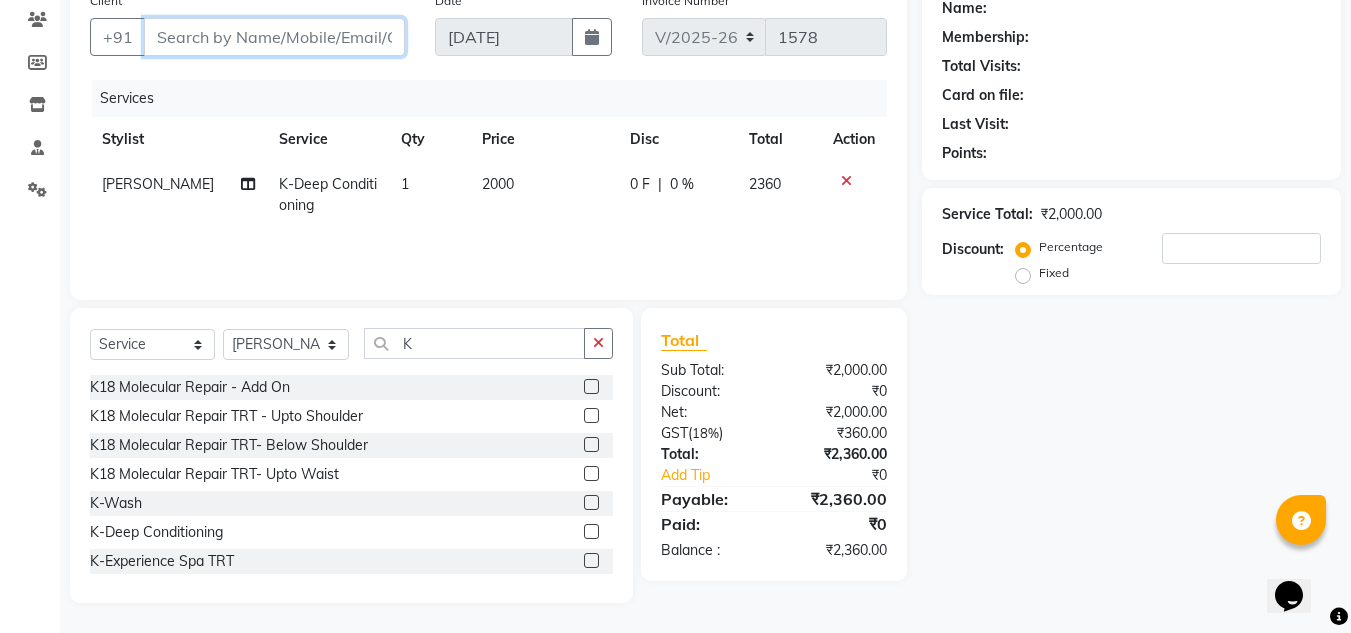 click on "Client" at bounding box center [274, 37] 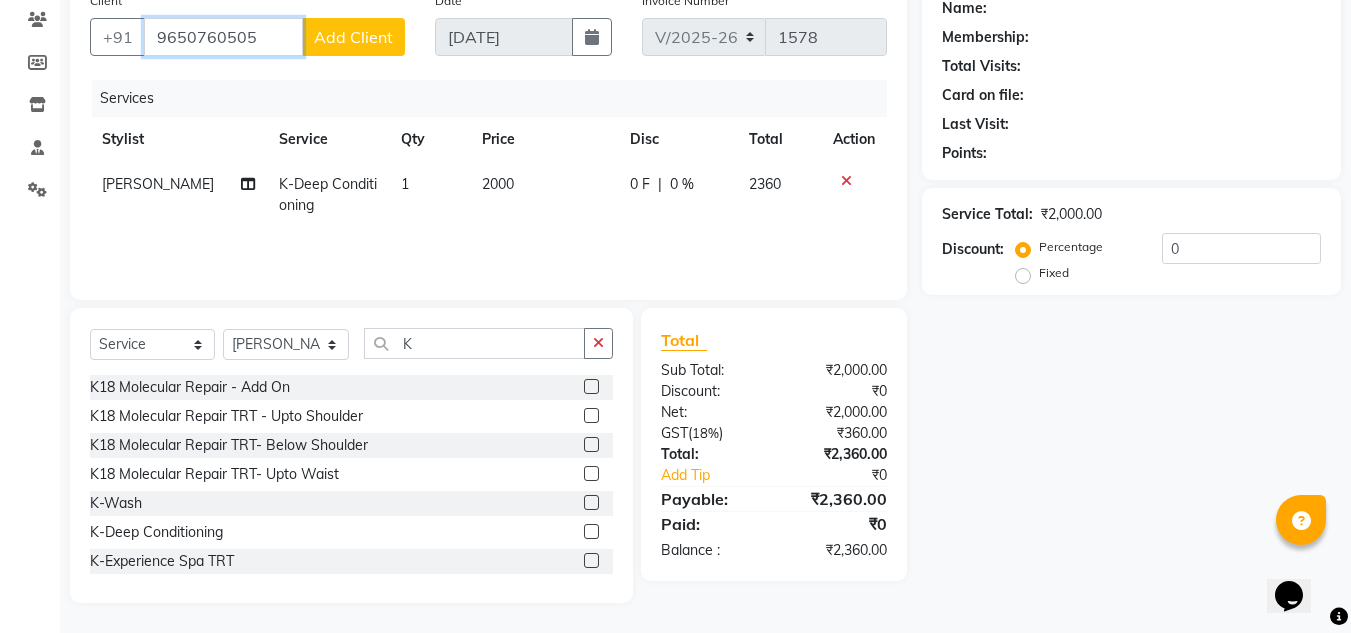 type on "9650760505" 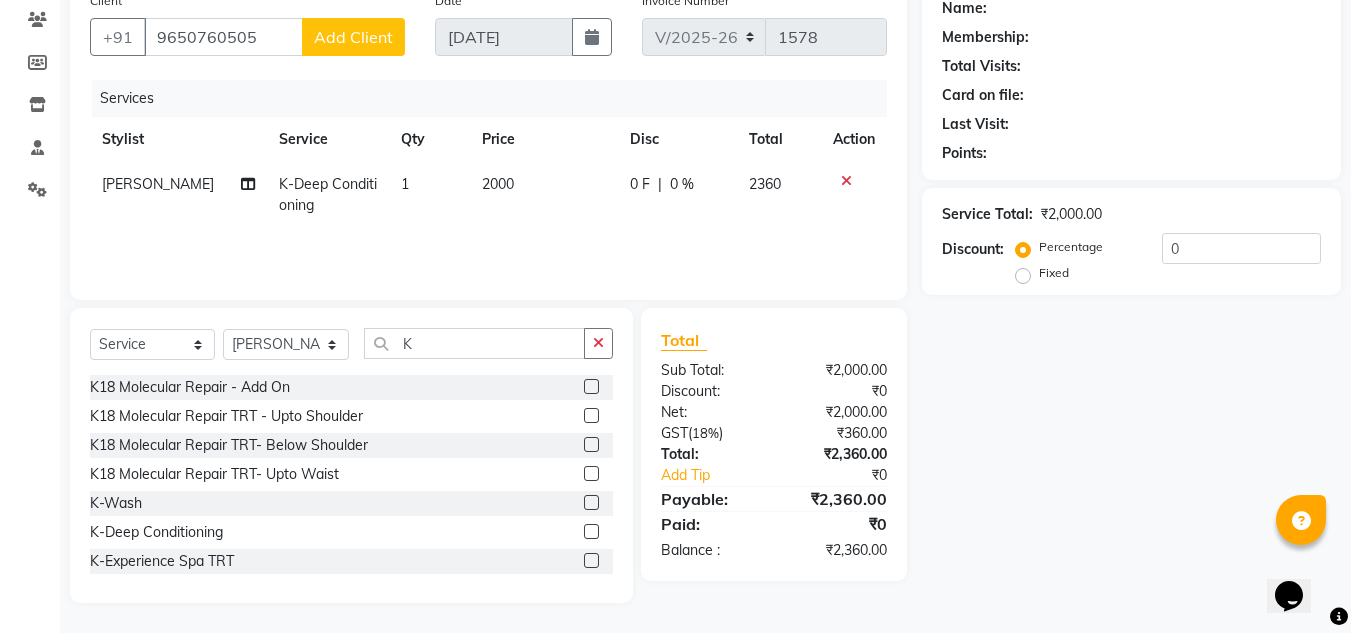 click on "Name: Membership: Total Visits: Card on file: Last Visit:  Points:  Service Total:  ₹2,000.00  Discount:  Percentage   Fixed  0" 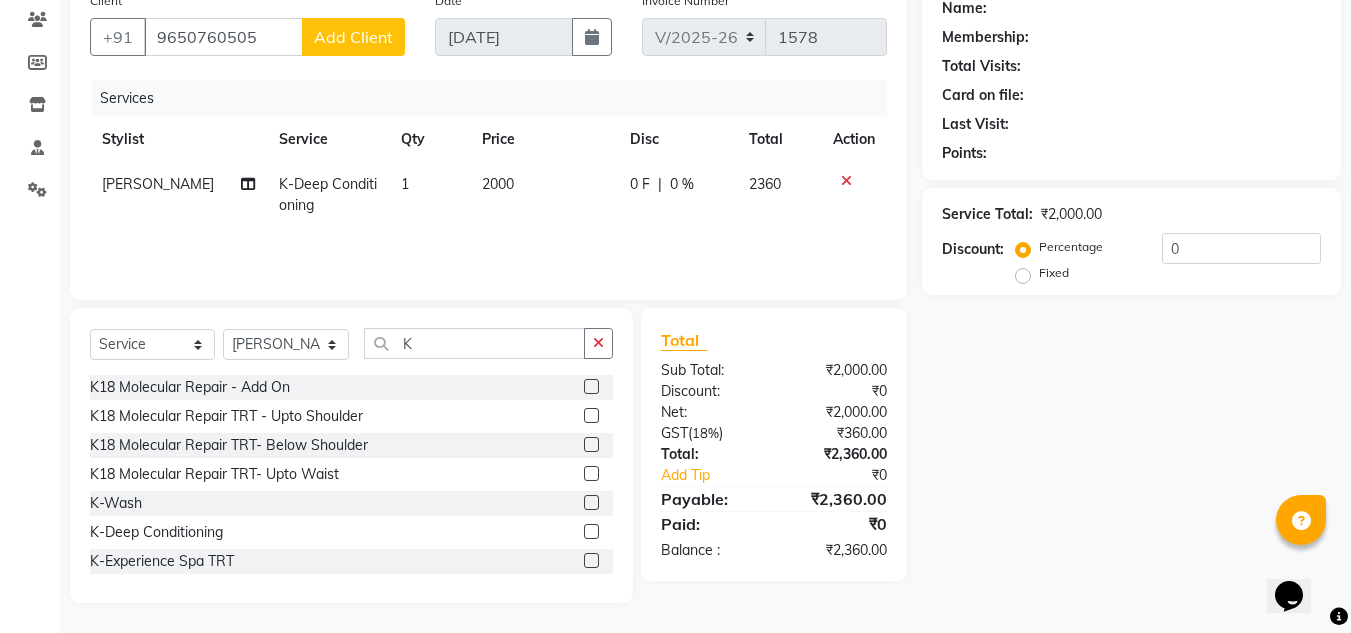 click on "Add Client" 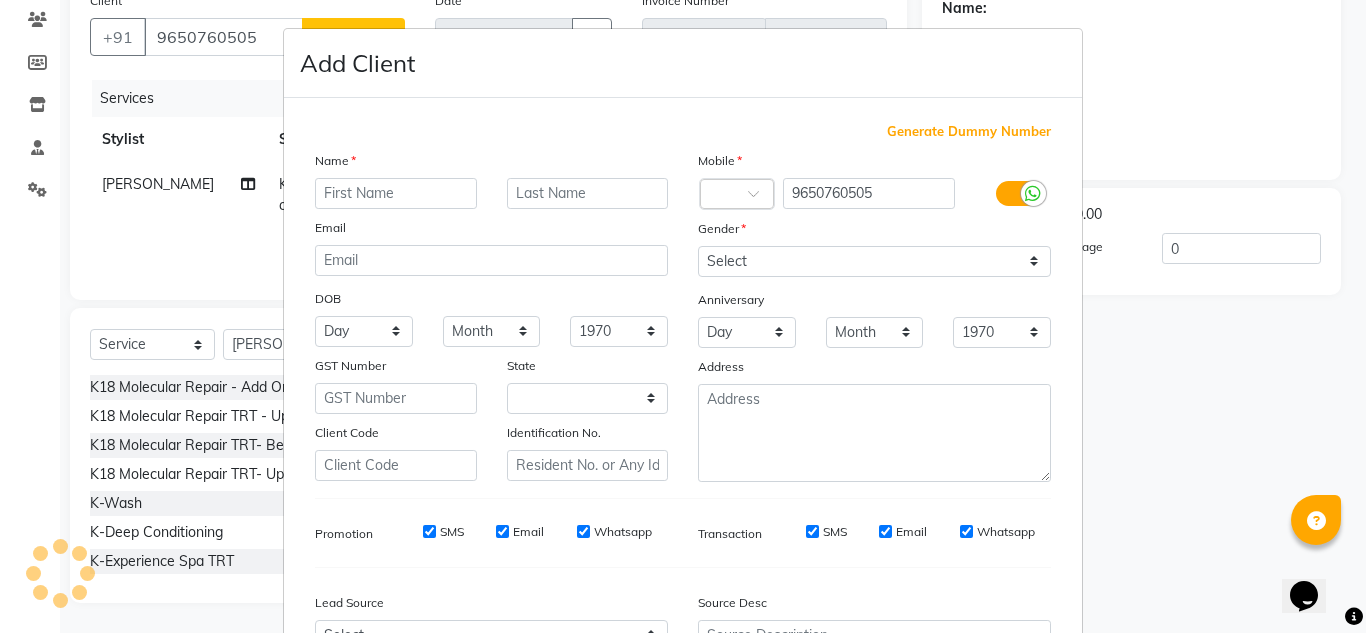 click at bounding box center [396, 193] 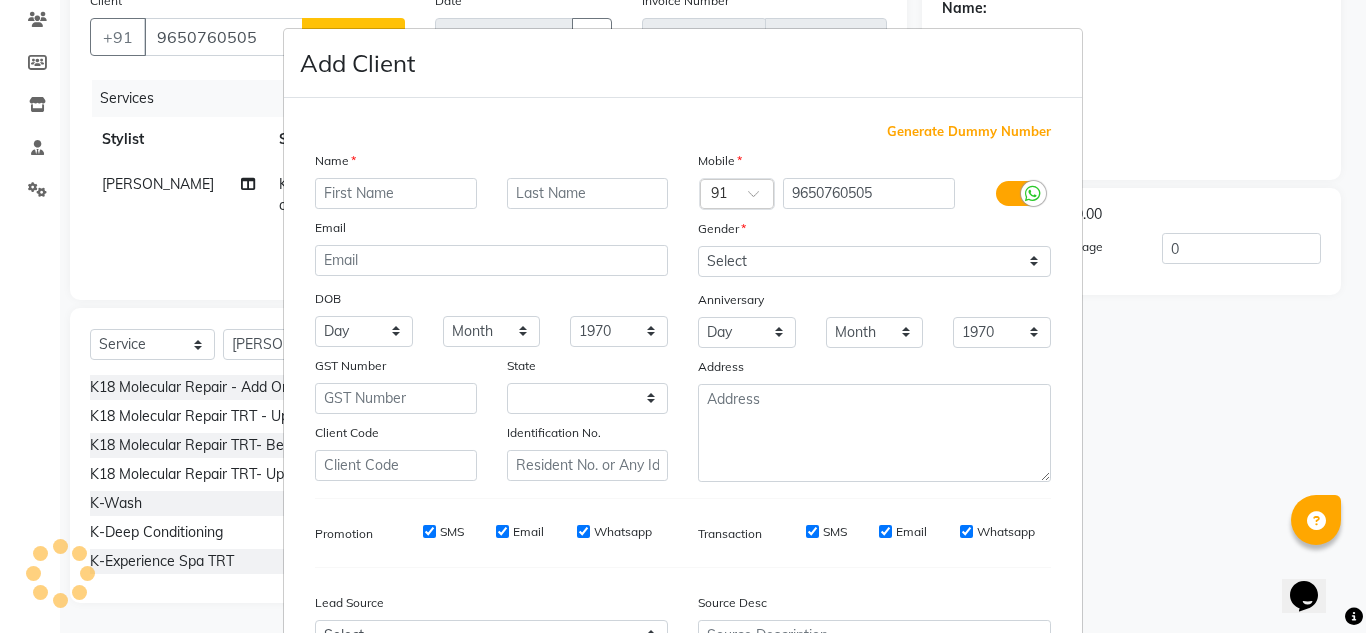 type on "[PERSON_NAME]" 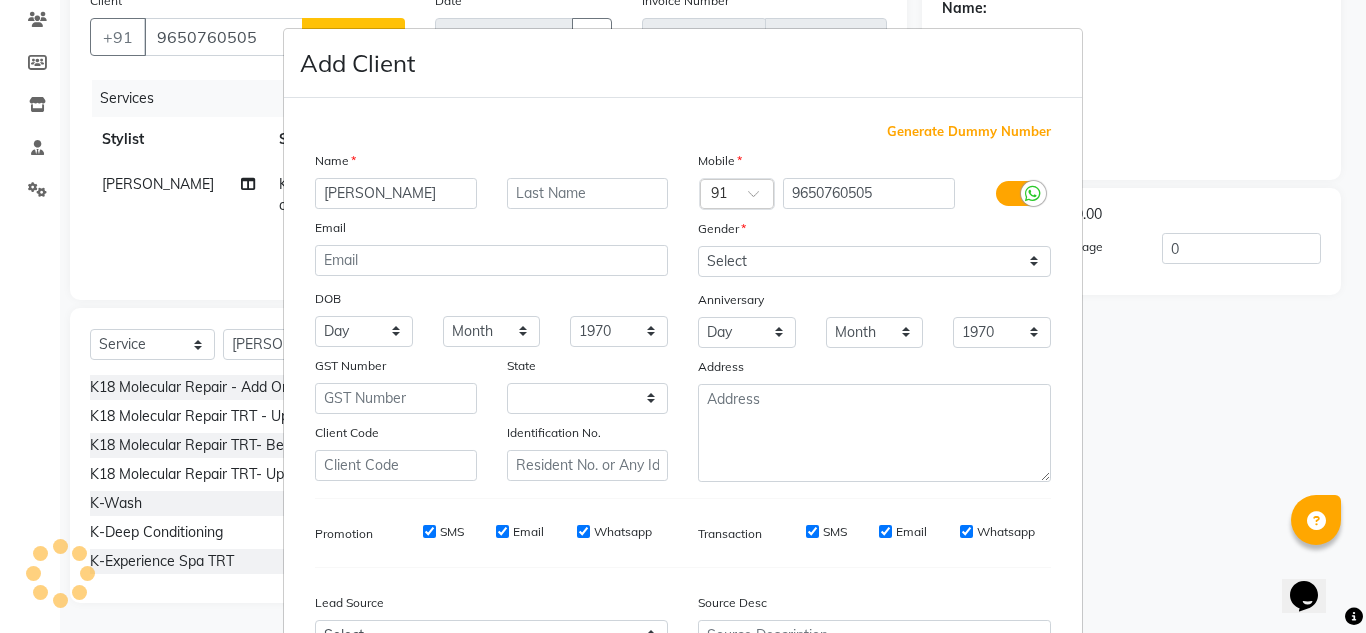 select on "22" 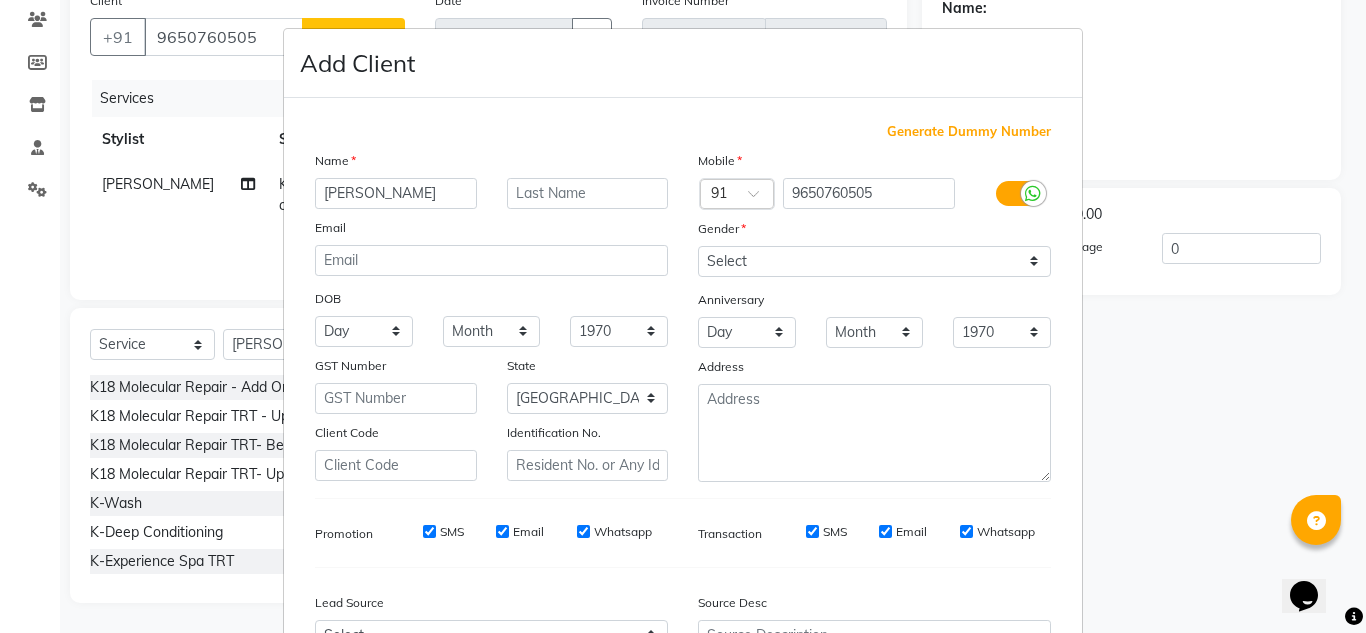 drag, startPoint x: 344, startPoint y: 198, endPoint x: 432, endPoint y: 197, distance: 88.005684 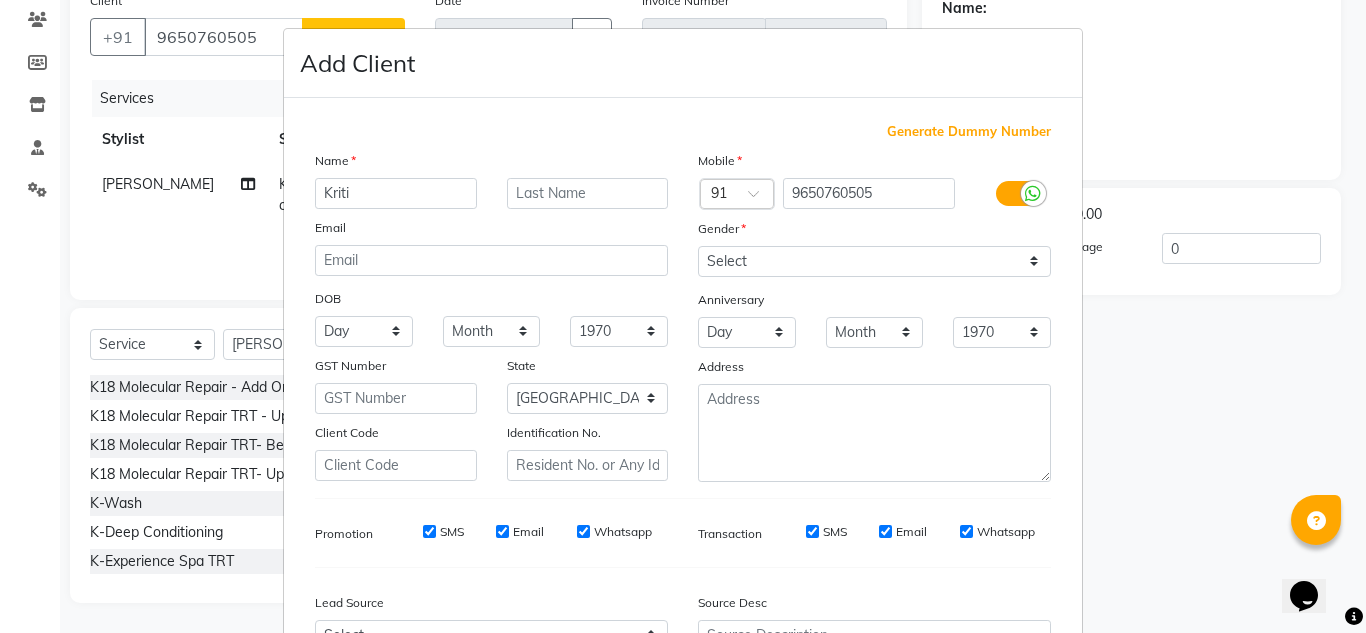 type on "Kriti" 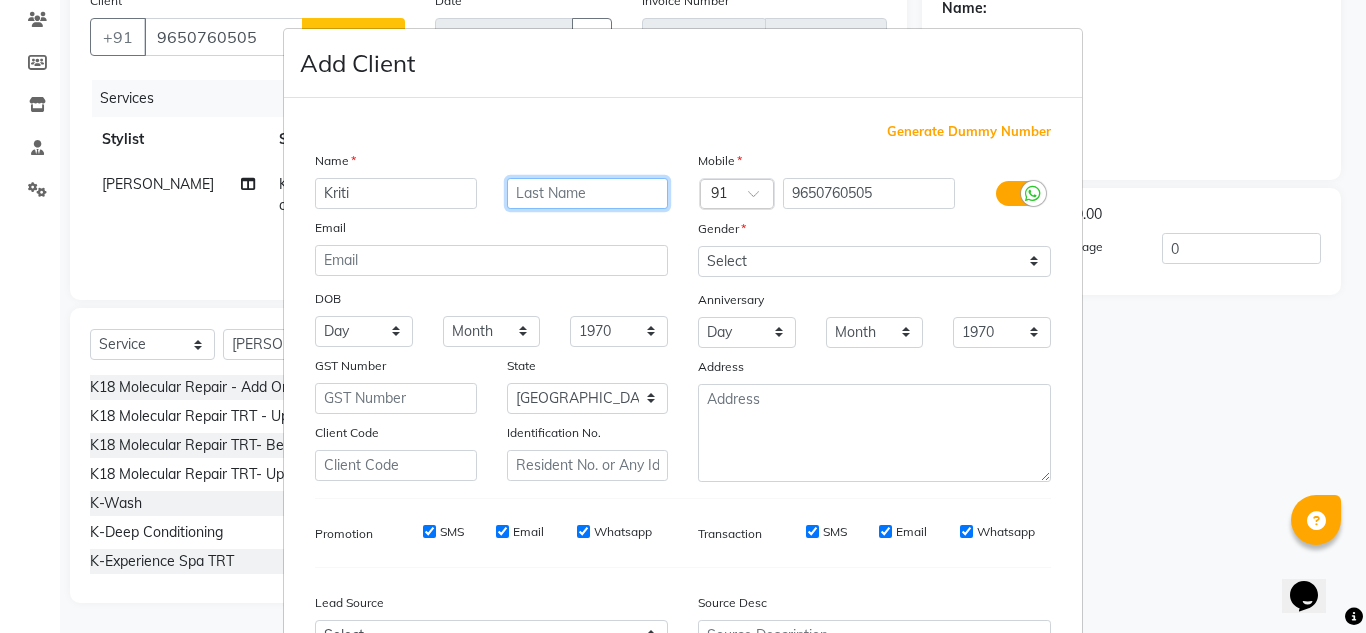 click at bounding box center [588, 193] 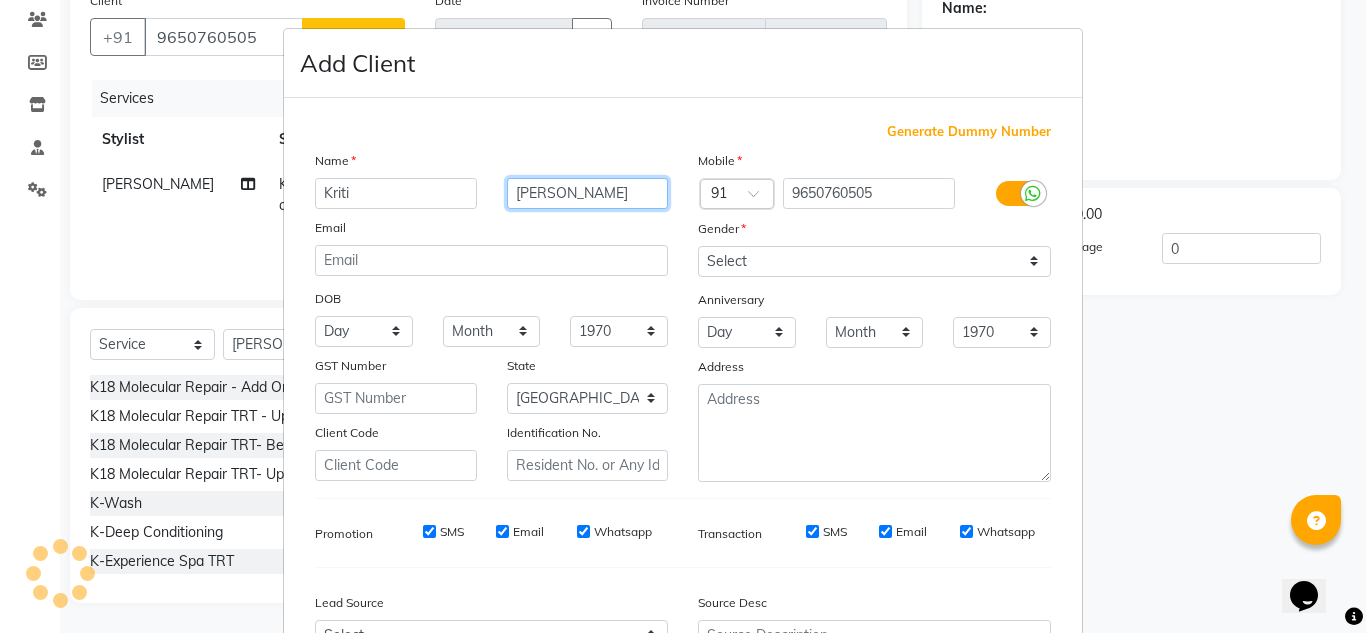type on "[PERSON_NAME]" 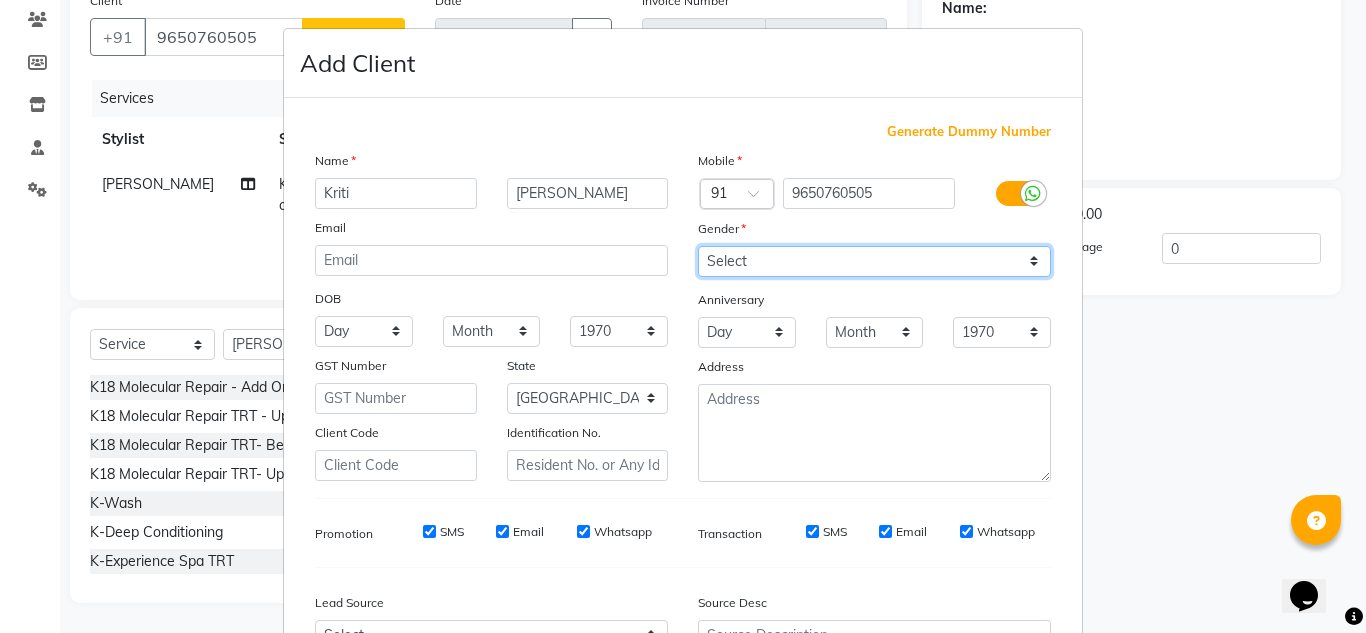 click on "Select [DEMOGRAPHIC_DATA] [DEMOGRAPHIC_DATA] Other Prefer Not To Say" at bounding box center (874, 261) 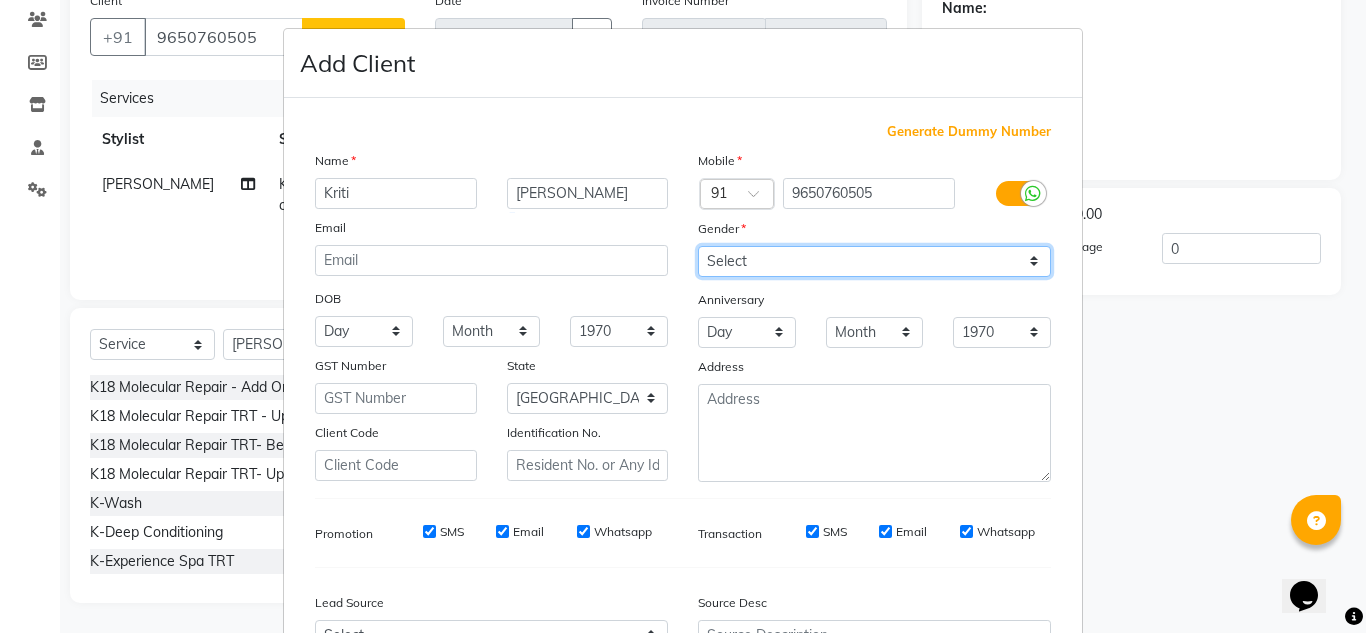 click on "Select [DEMOGRAPHIC_DATA] [DEMOGRAPHIC_DATA] Other Prefer Not To Say" at bounding box center (874, 261) 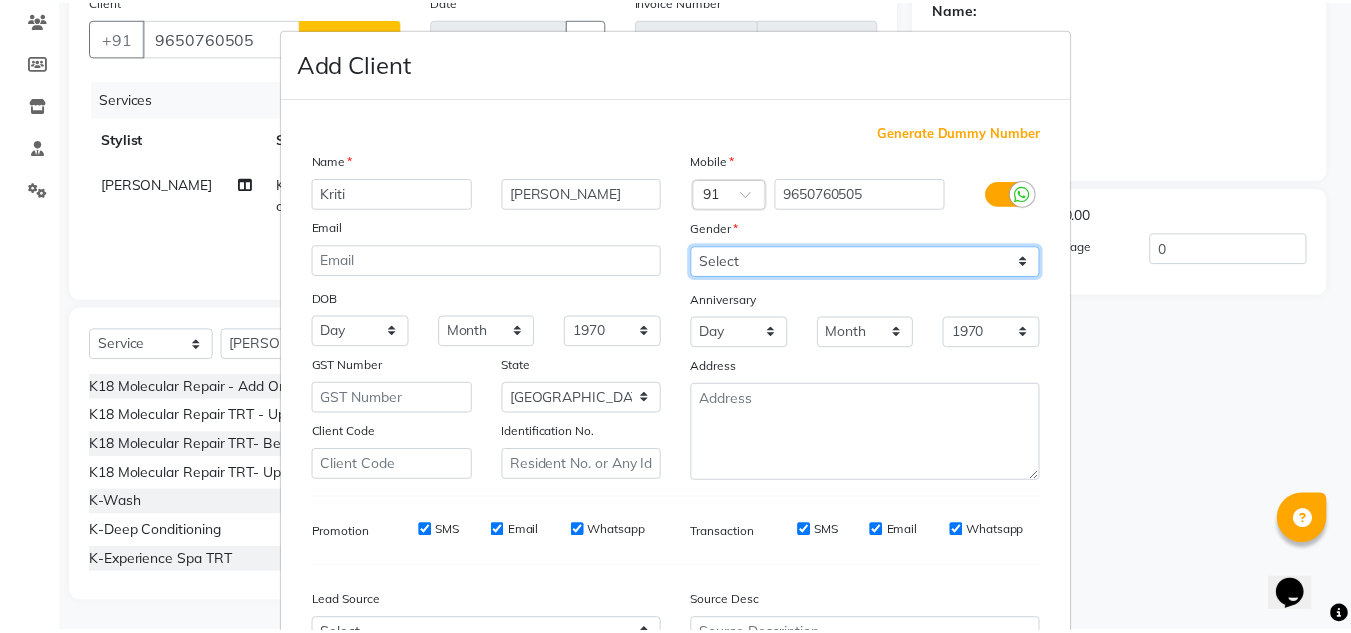scroll, scrollTop: 216, scrollLeft: 0, axis: vertical 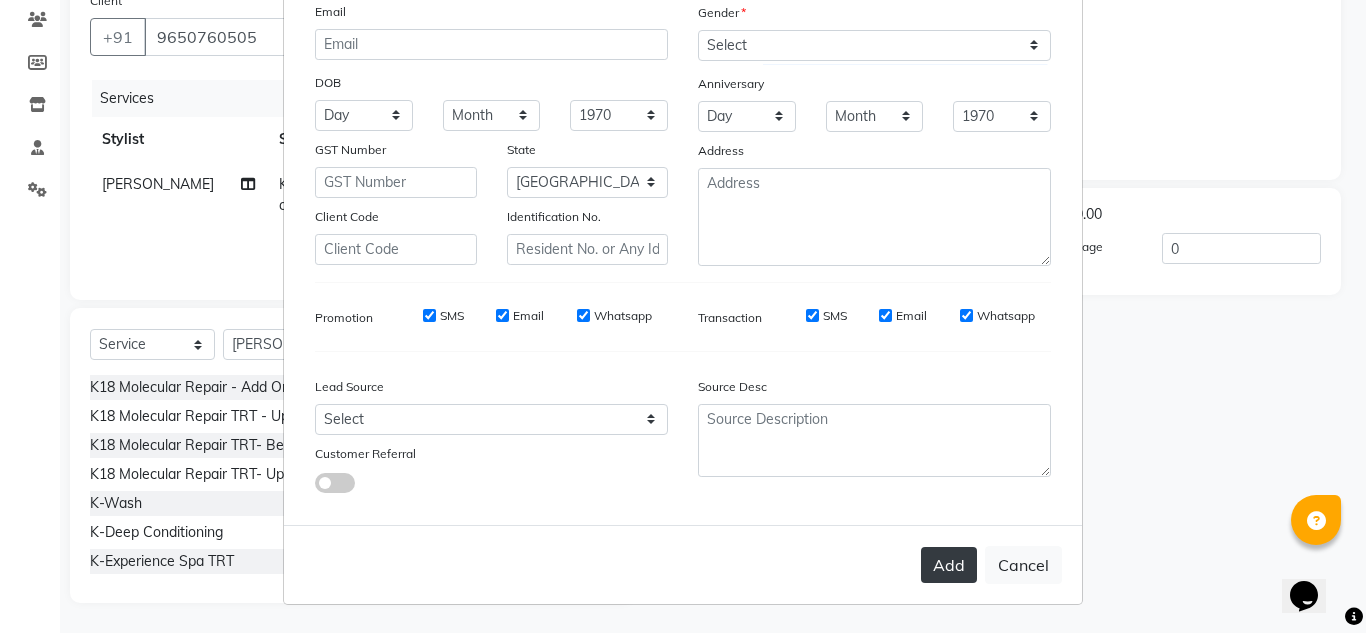 click on "Add" at bounding box center [949, 565] 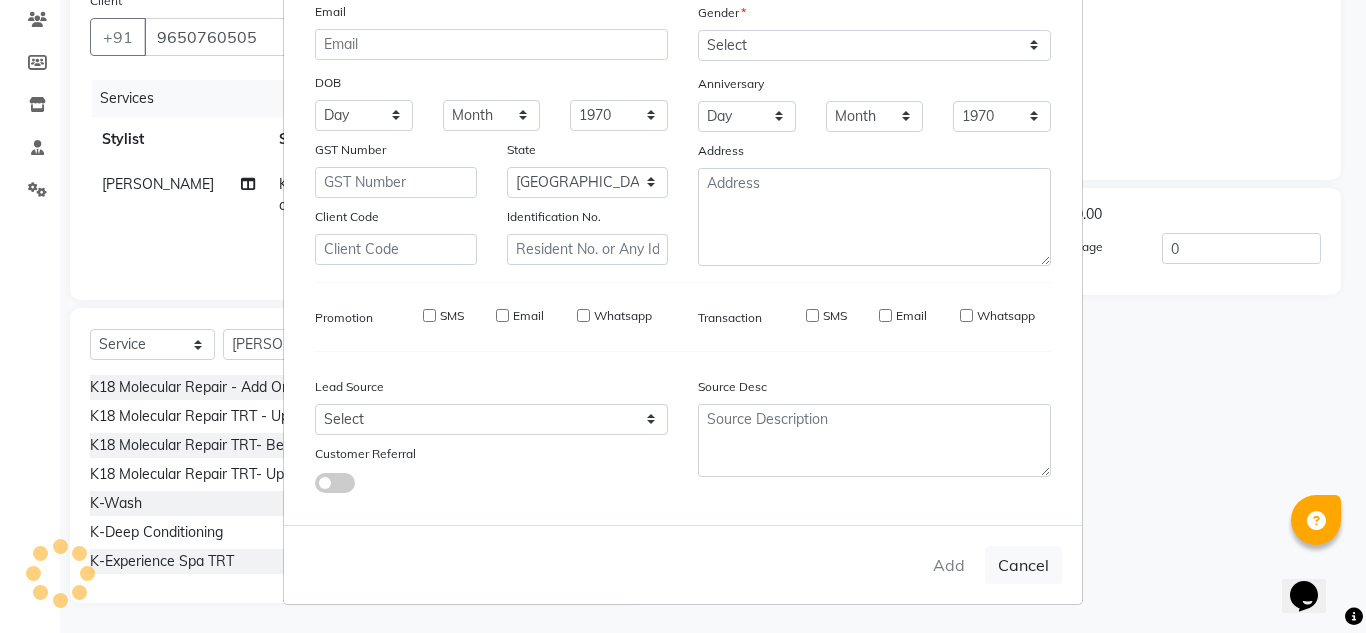type 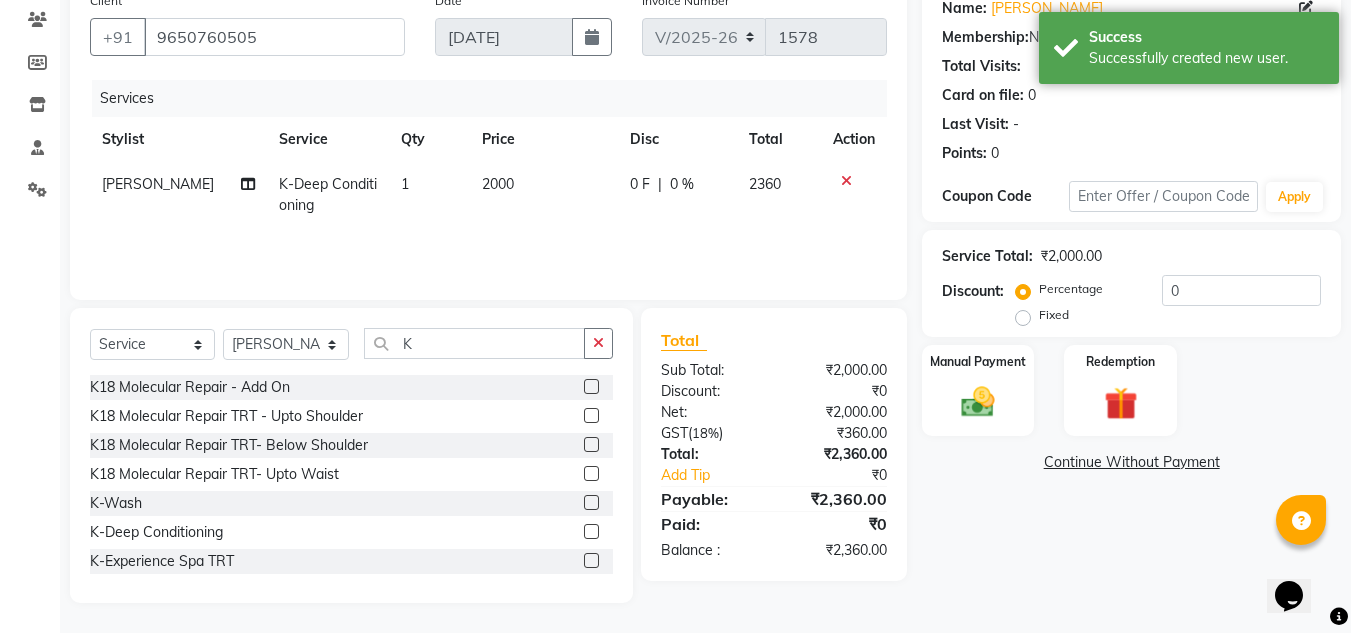 click on "Name: Kriti Khandelwal Membership:  No Active Membership  Total Visits:   Card on file:  0 Last Visit:   - Points:   0  Coupon Code Apply Service Total:  ₹2,000.00  Discount:  Percentage   Fixed  0 Manual Payment Redemption  Continue Without Payment" 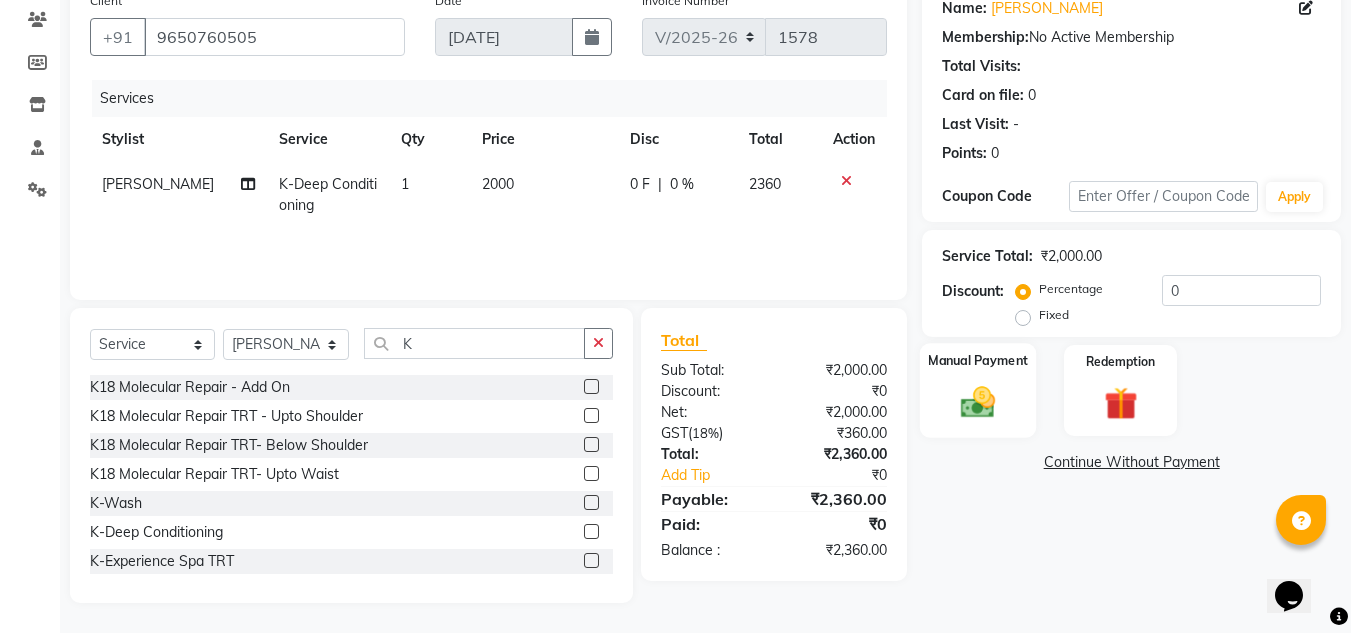 click on "Manual Payment" 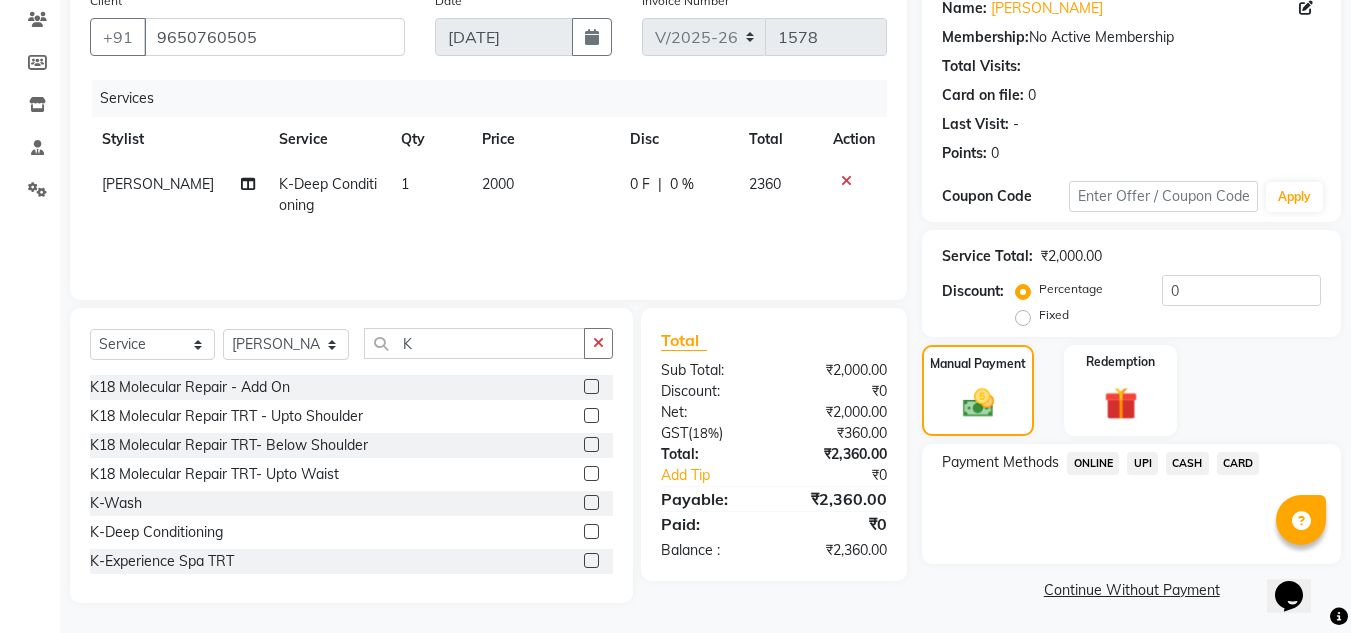 click on "UPI" 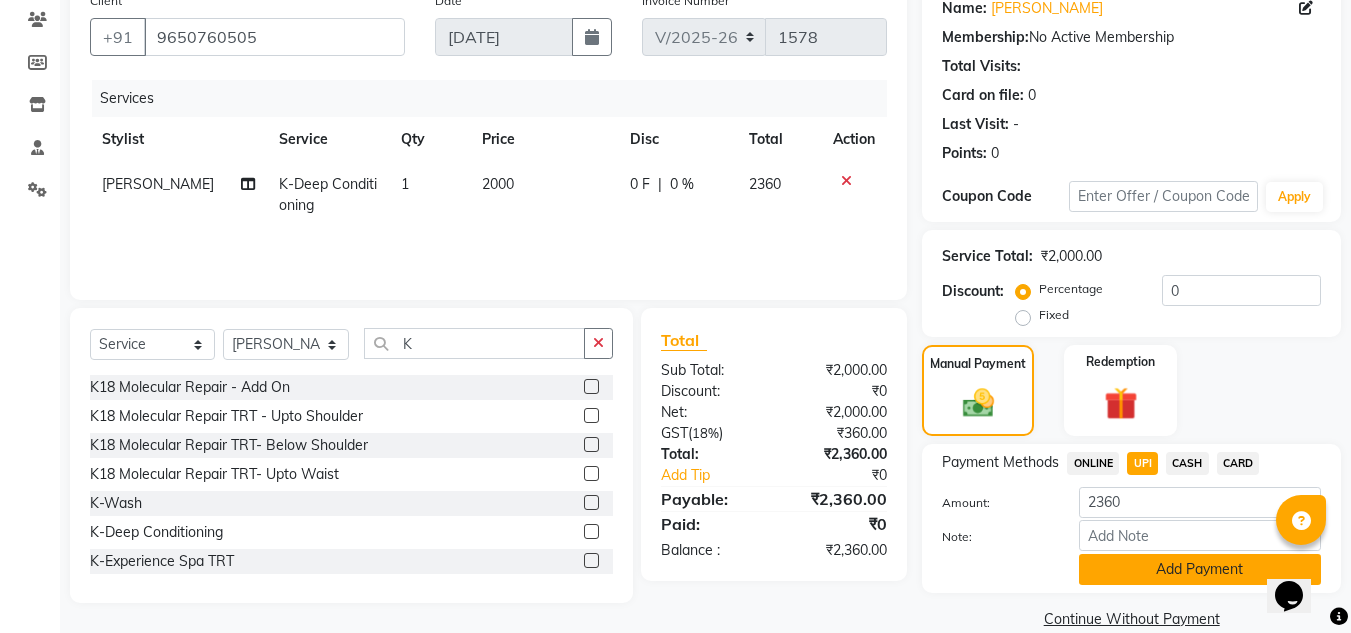 click on "Add Payment" 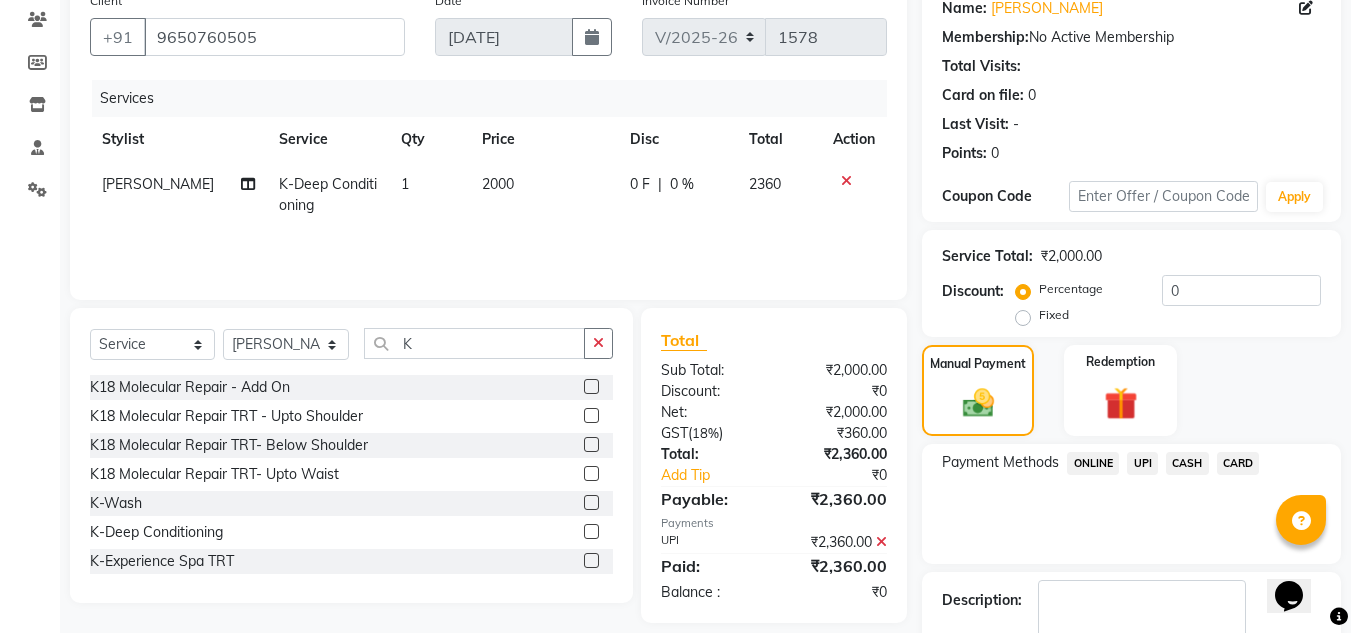scroll, scrollTop: 283, scrollLeft: 0, axis: vertical 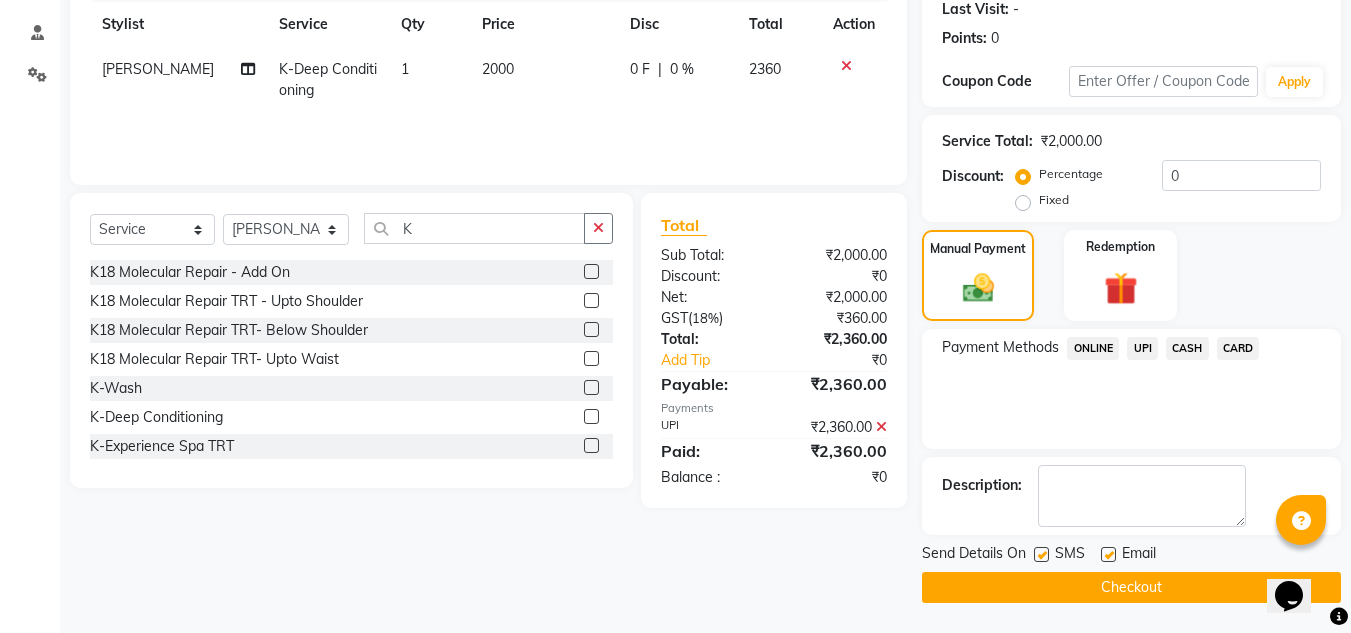 click 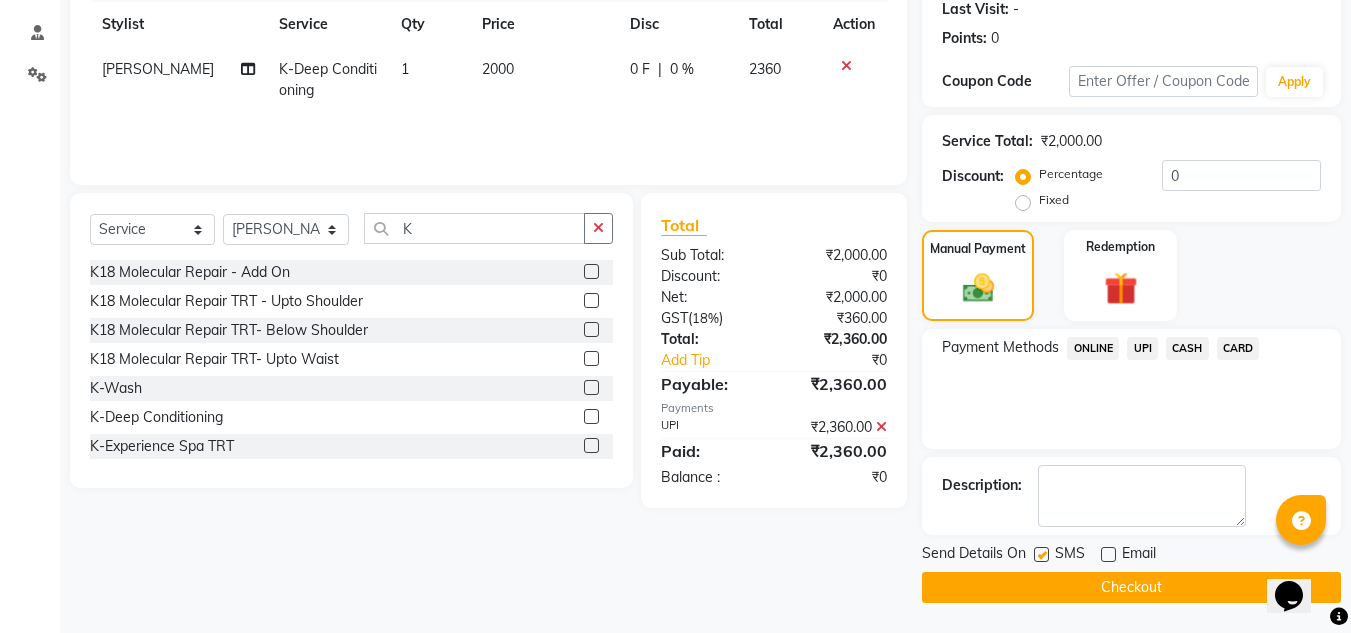 click on "Checkout" 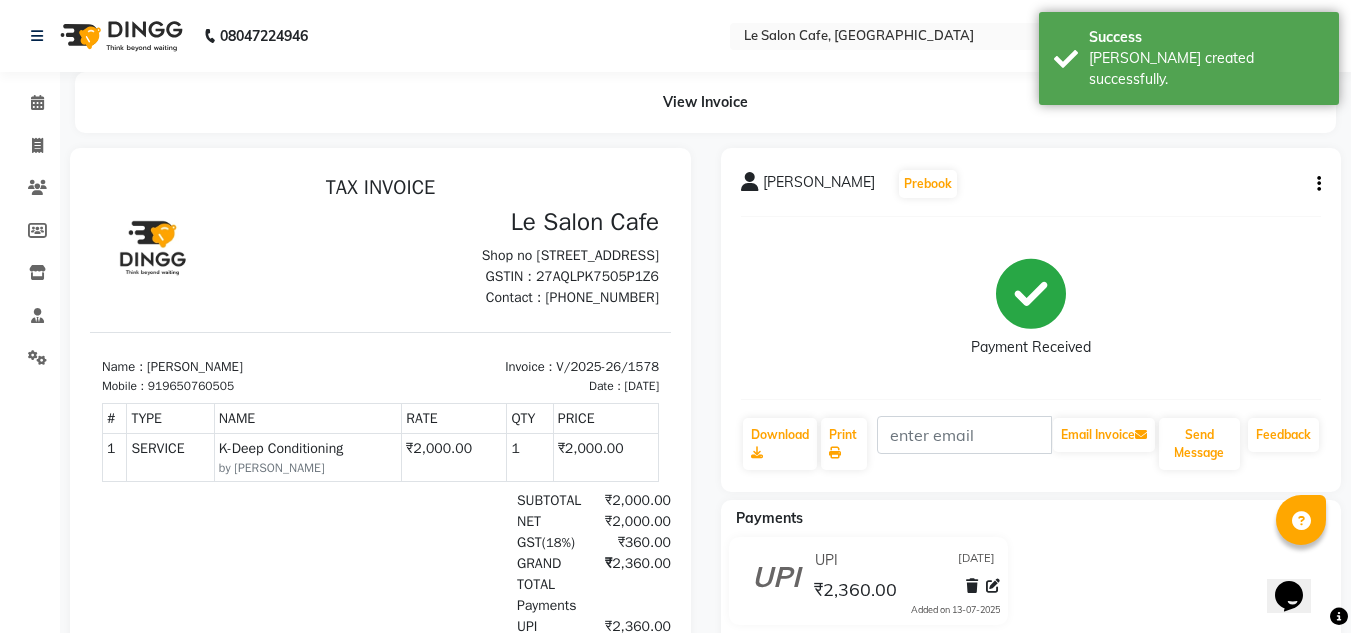 scroll, scrollTop: 0, scrollLeft: 0, axis: both 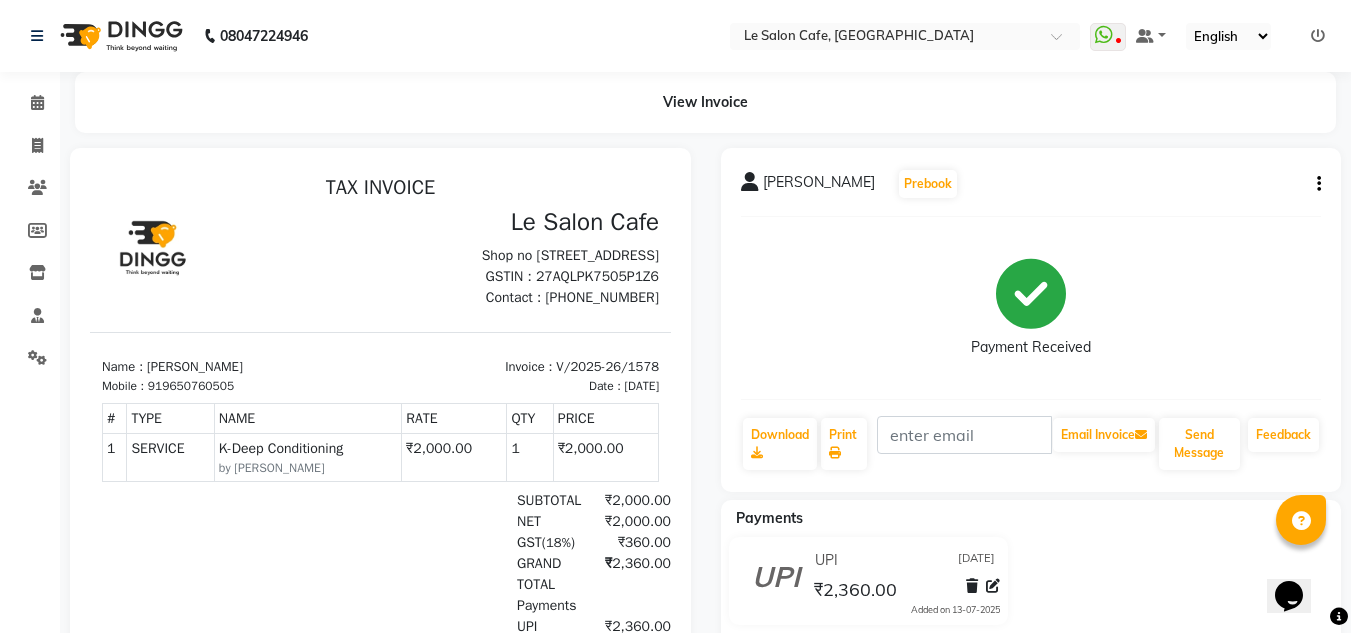 click on "Payment Received" 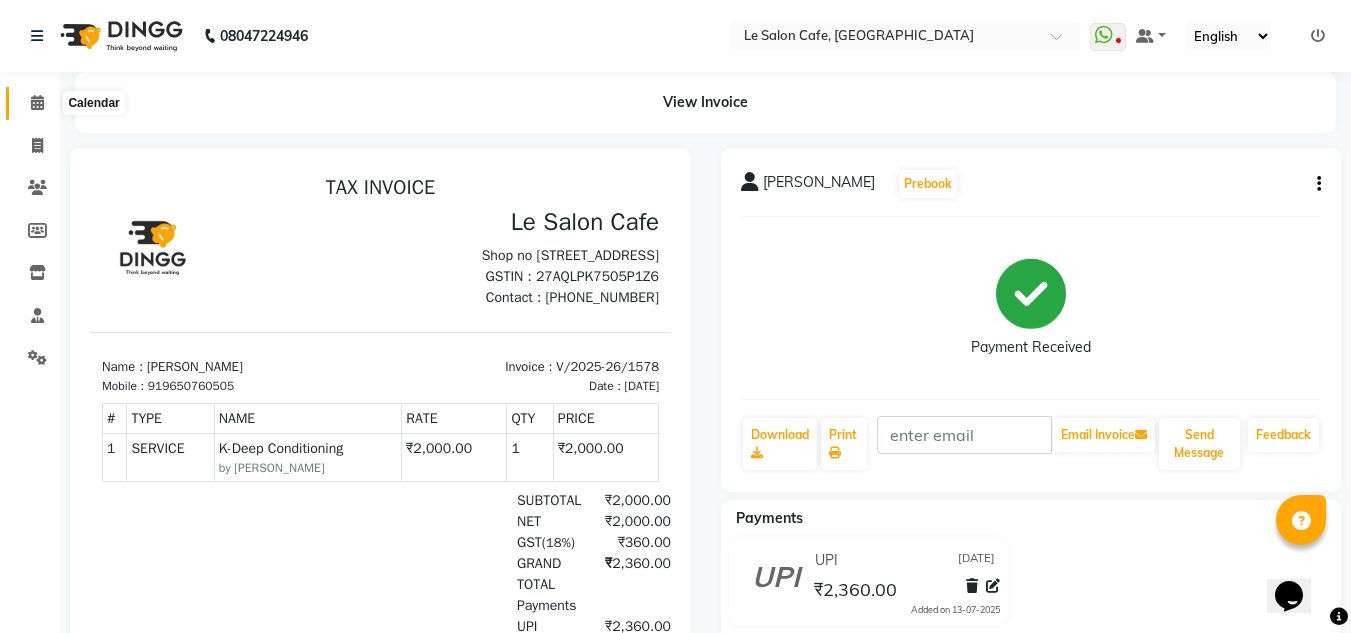 click 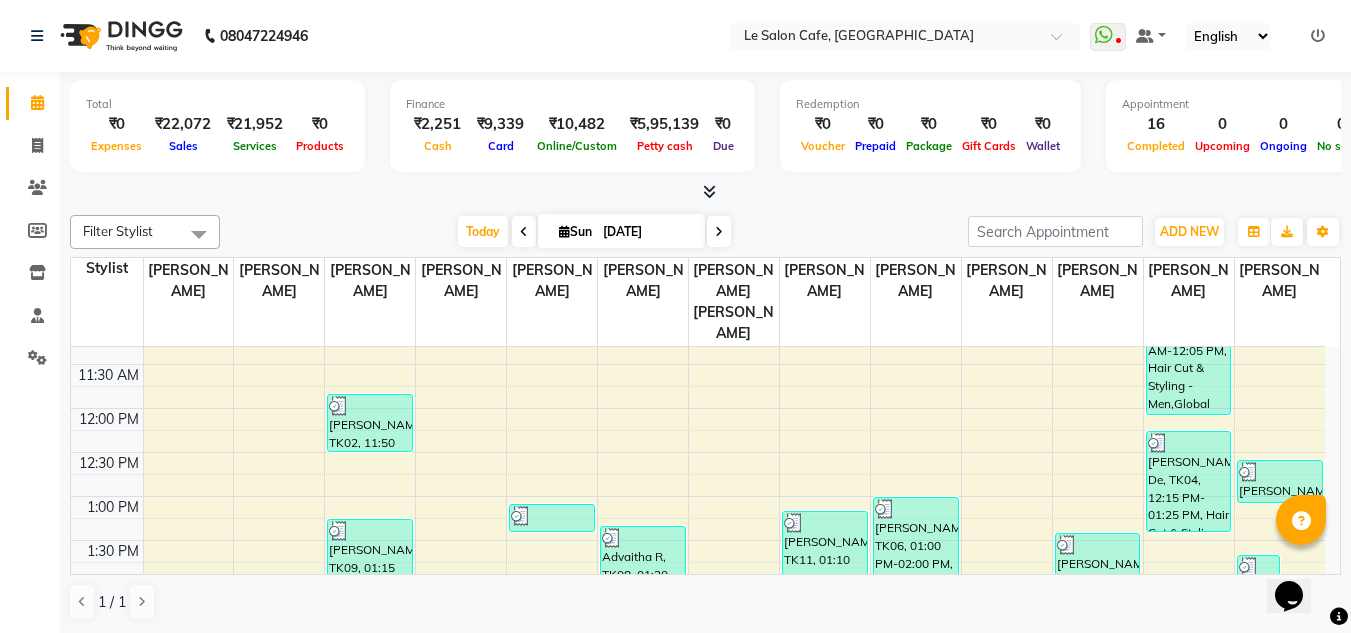 scroll, scrollTop: 300, scrollLeft: 0, axis: vertical 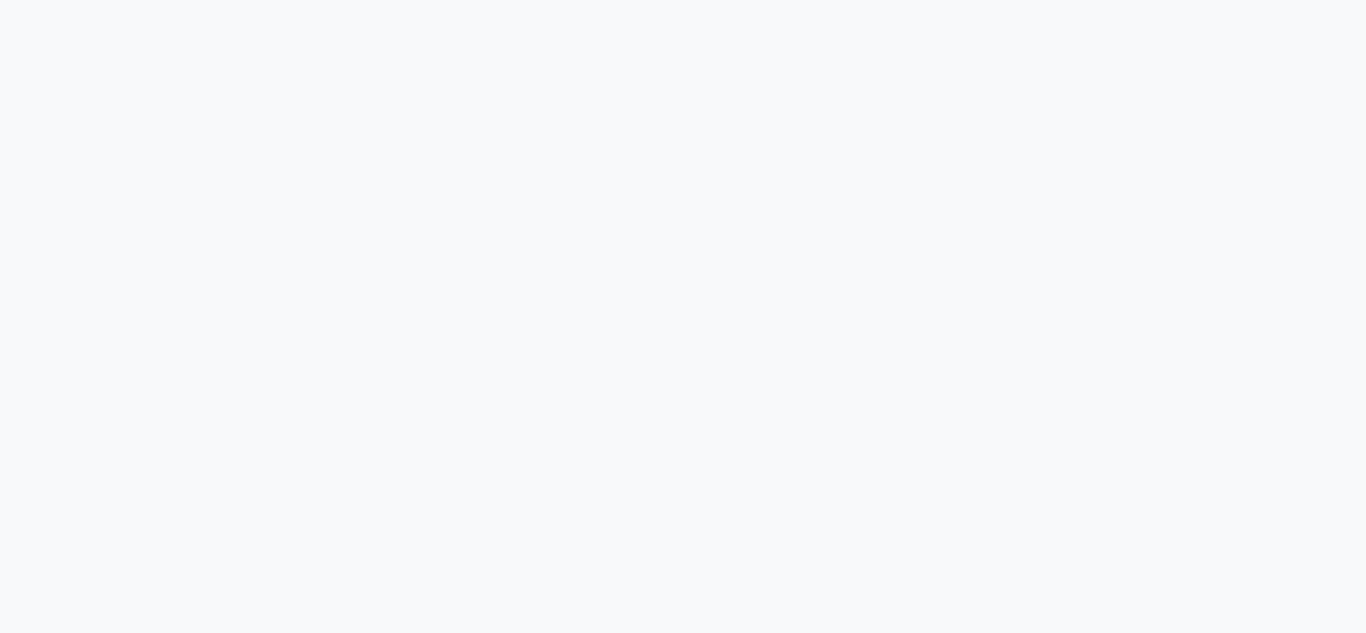select on "594" 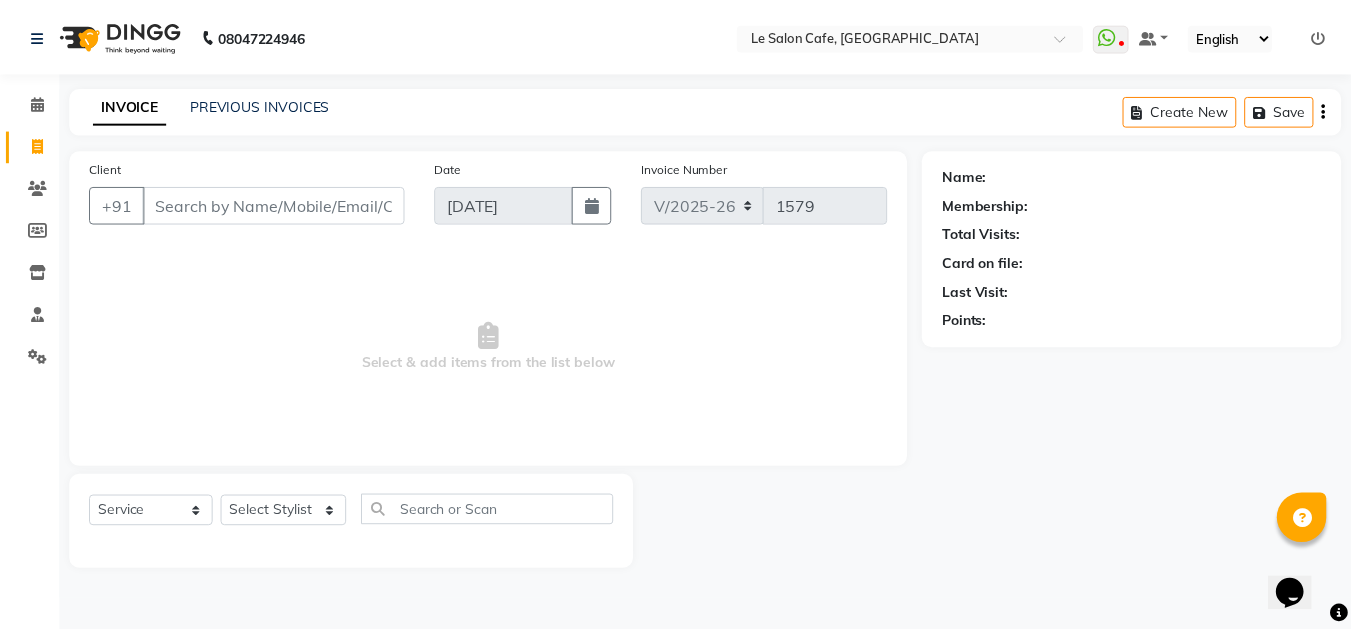 scroll, scrollTop: 0, scrollLeft: 0, axis: both 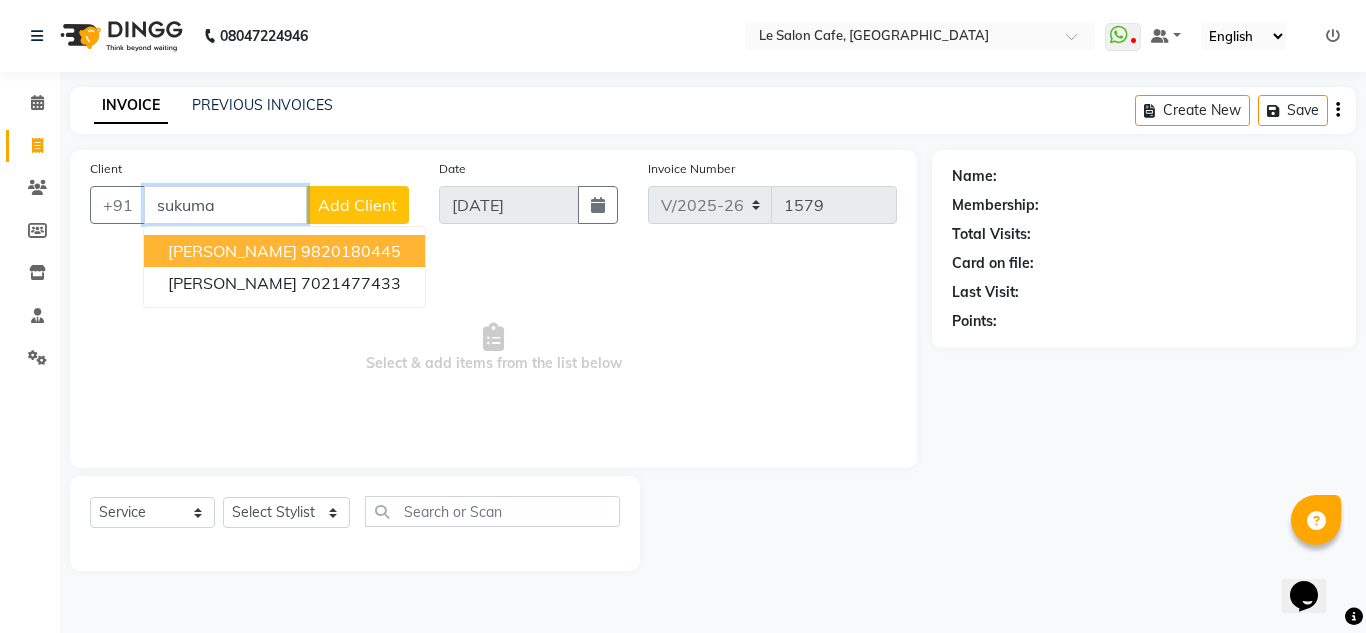 click on "[PERSON_NAME]" at bounding box center (232, 251) 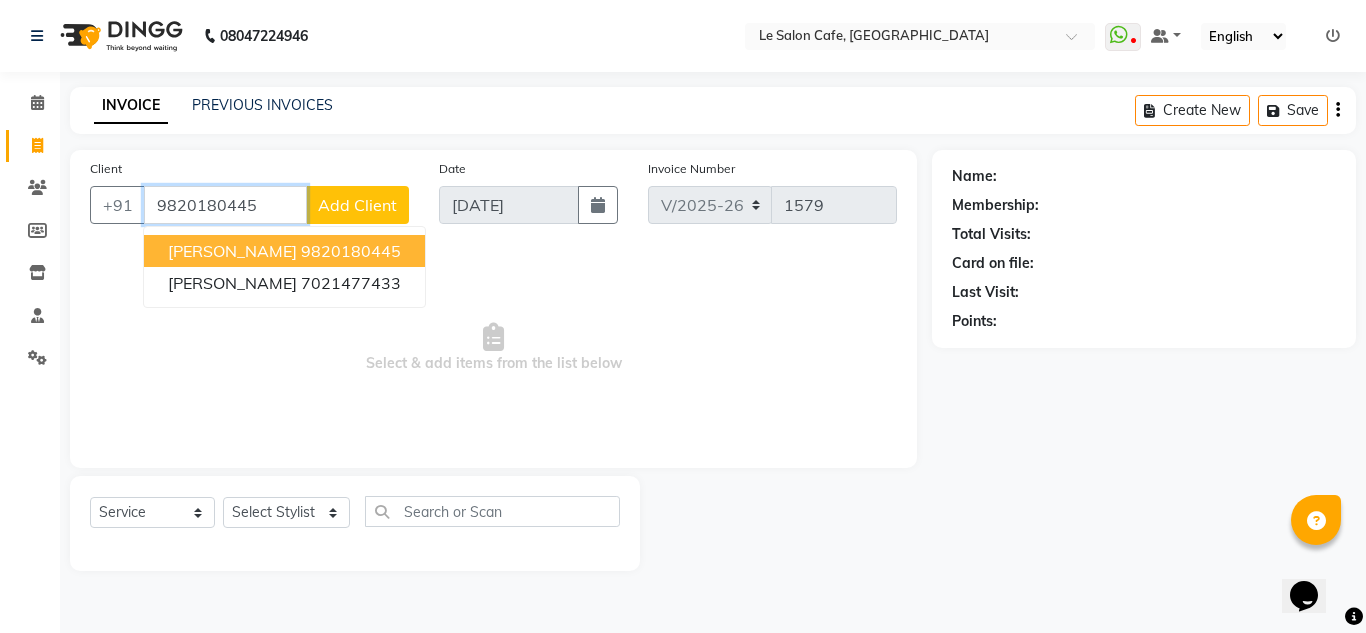 type on "9820180445" 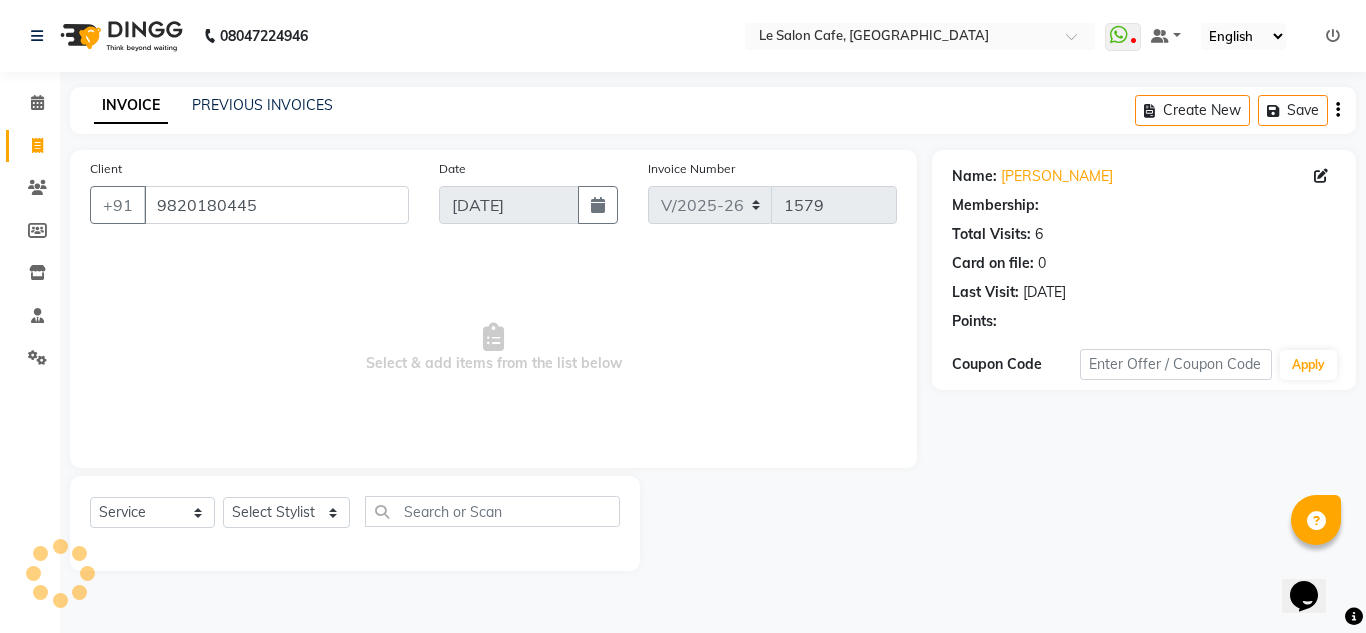 select on "1: Object" 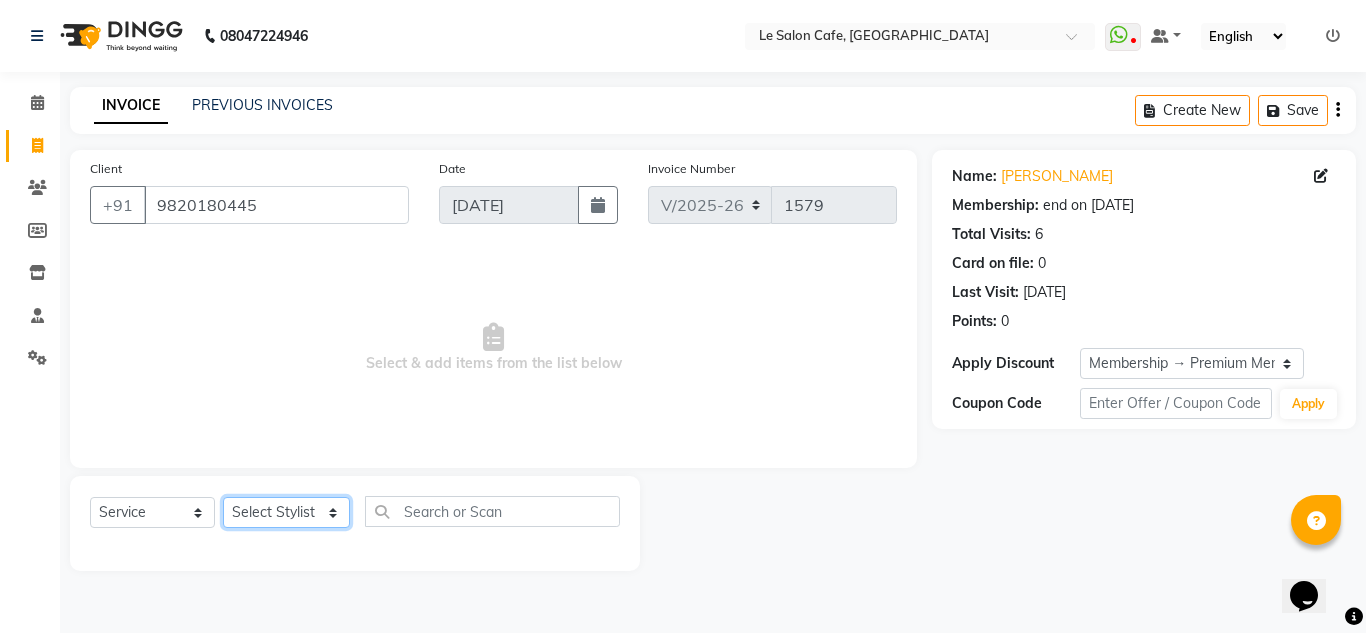 click on "Select Stylist [PERSON_NAME]  [PERSON_NAME]  [PERSON_NAME]  Front Desk  [PERSON_NAME]  [PERSON_NAME] [PERSON_NAME]  [PERSON_NAME]  [PERSON_NAME] [PERSON_NAME]  [PERSON_NAME] [PERSON_NAME] [PERSON_NAME] [PERSON_NAME]" 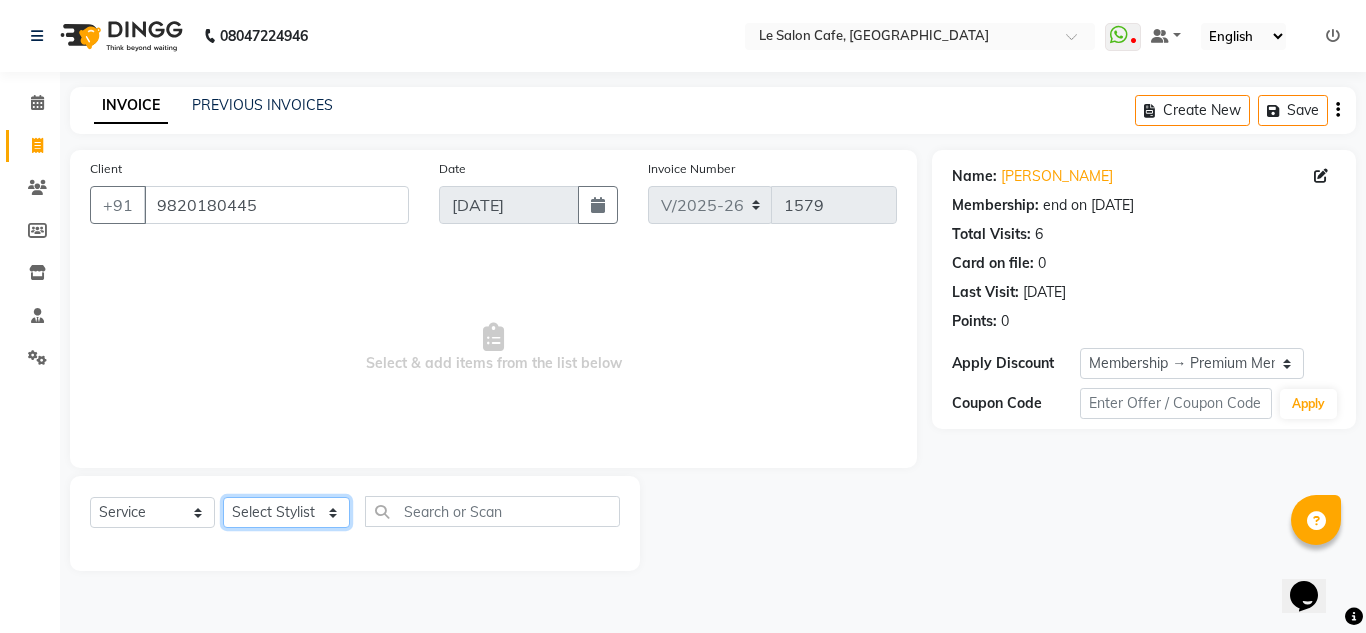 select on "8340" 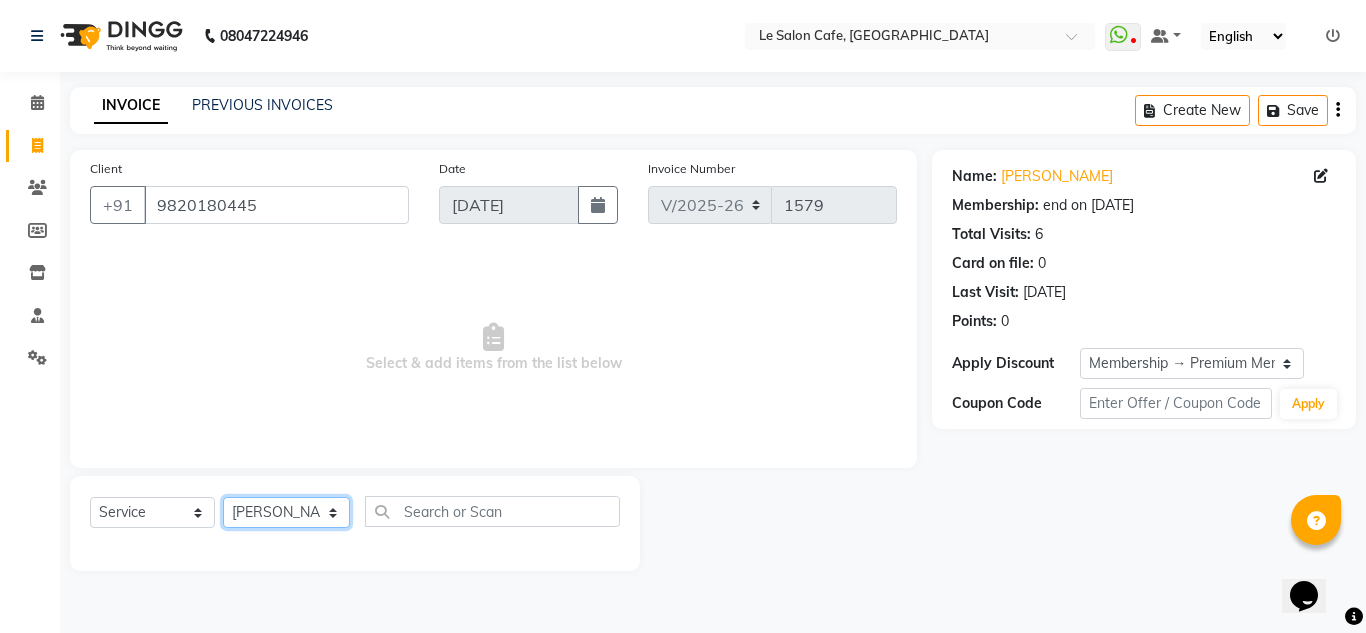 click on "Select Stylist [PERSON_NAME]  [PERSON_NAME]  [PERSON_NAME]  Front Desk  [PERSON_NAME]  [PERSON_NAME] [PERSON_NAME]  [PERSON_NAME]  [PERSON_NAME] [PERSON_NAME]  [PERSON_NAME] [PERSON_NAME] [PERSON_NAME] [PERSON_NAME]" 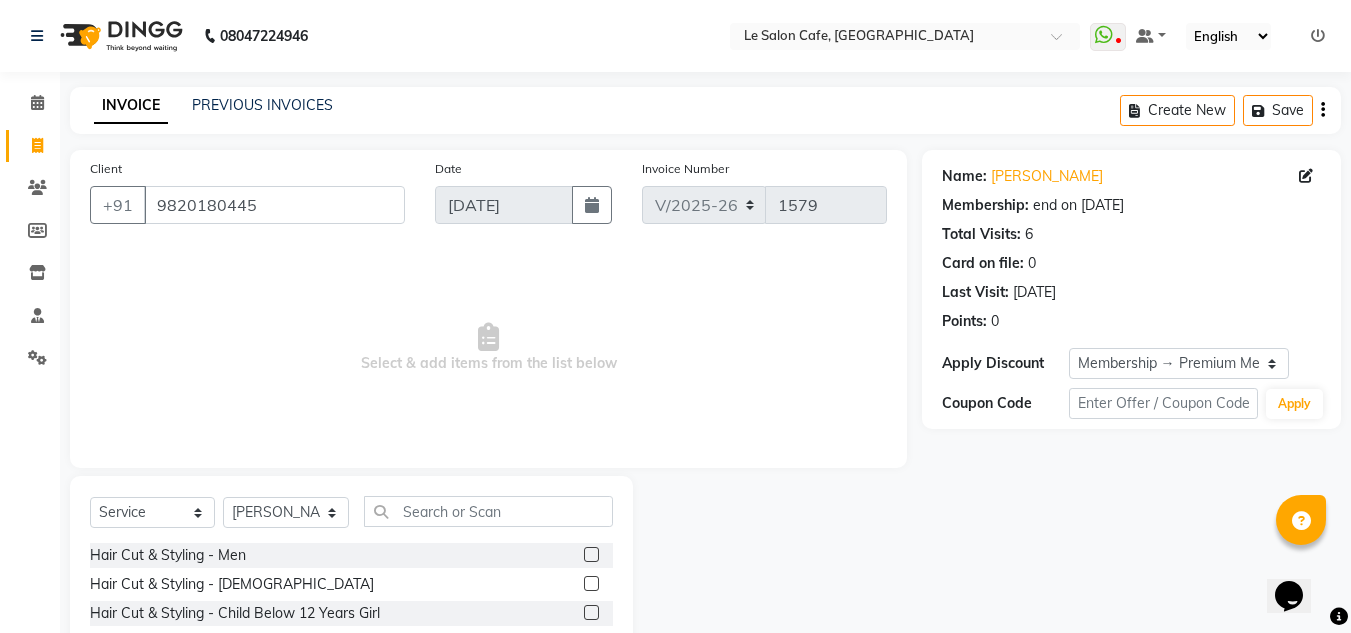 click 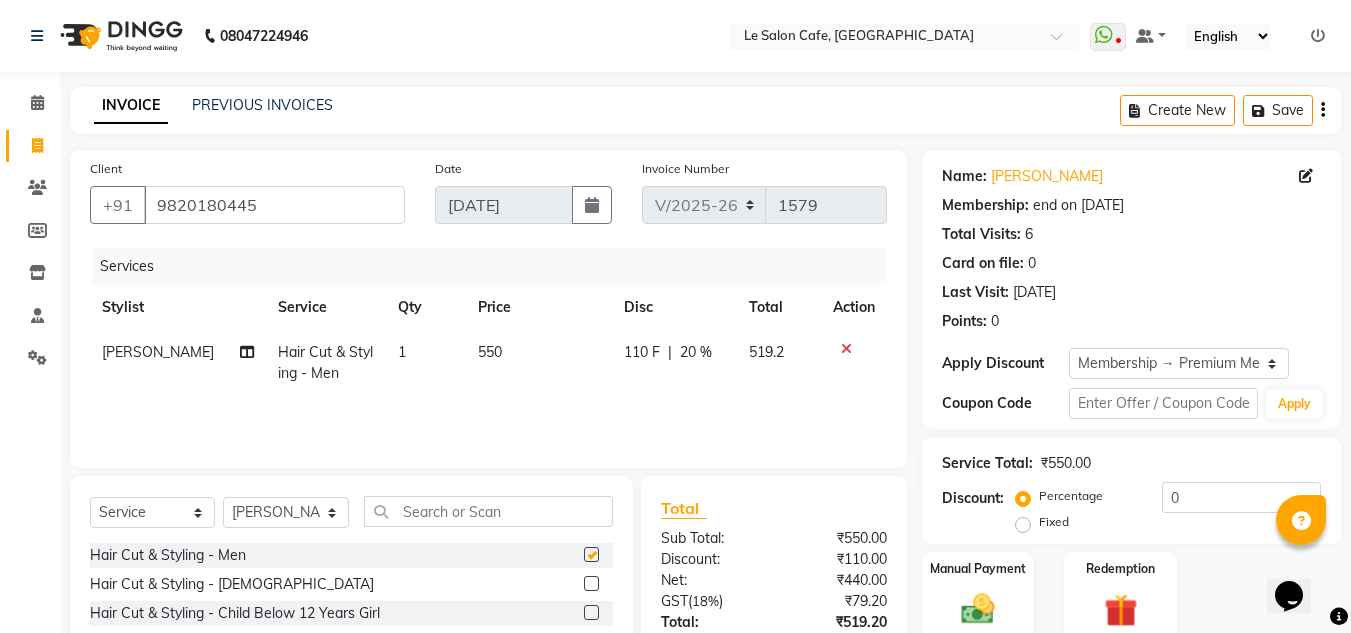 checkbox on "false" 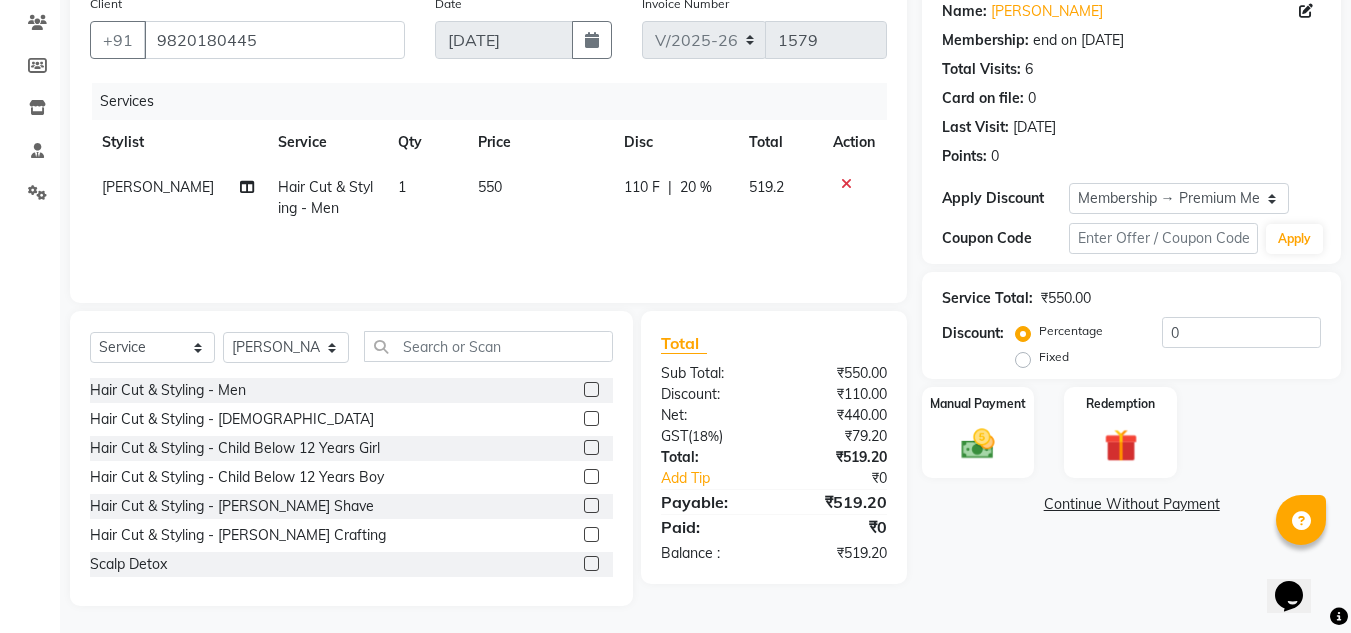 scroll, scrollTop: 168, scrollLeft: 0, axis: vertical 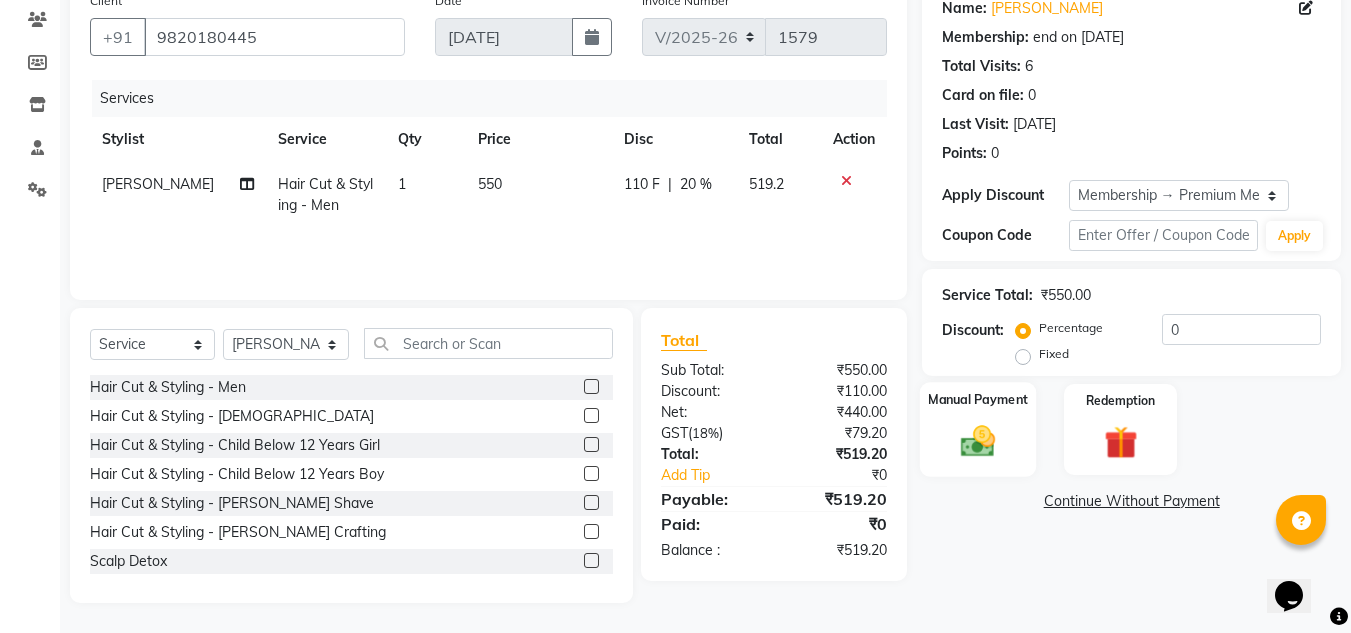 click 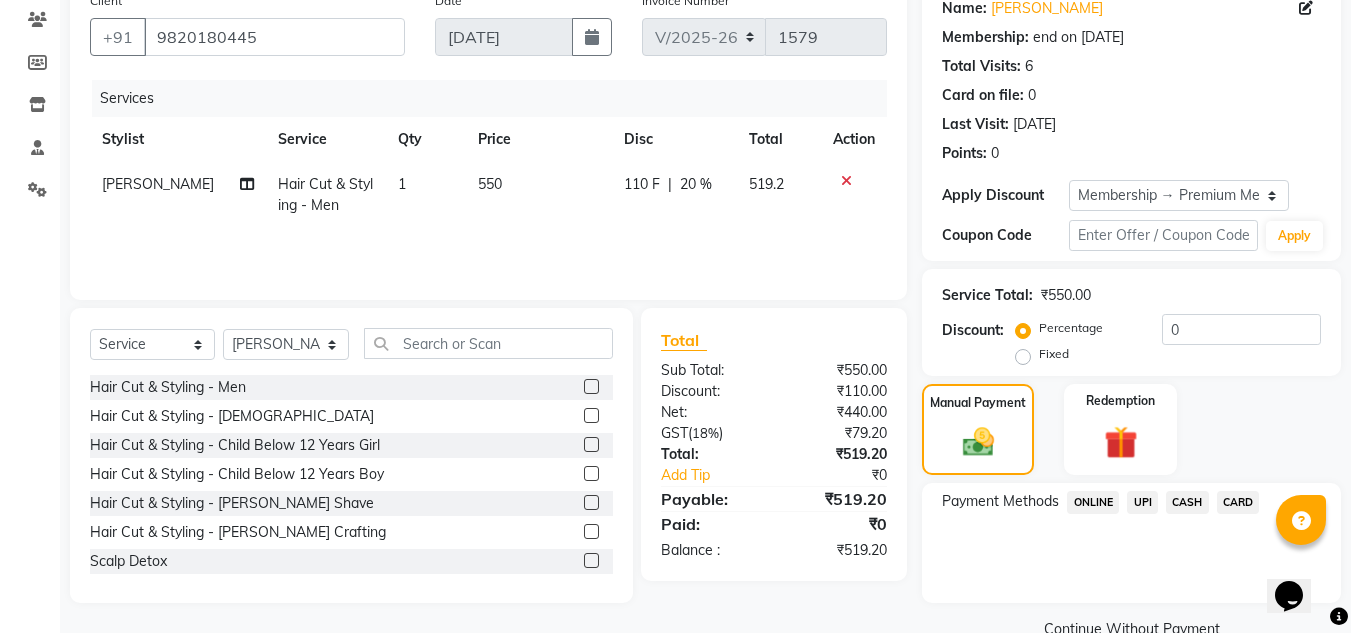 click on "Payment Methods  ONLINE   UPI   CASH   CARD" 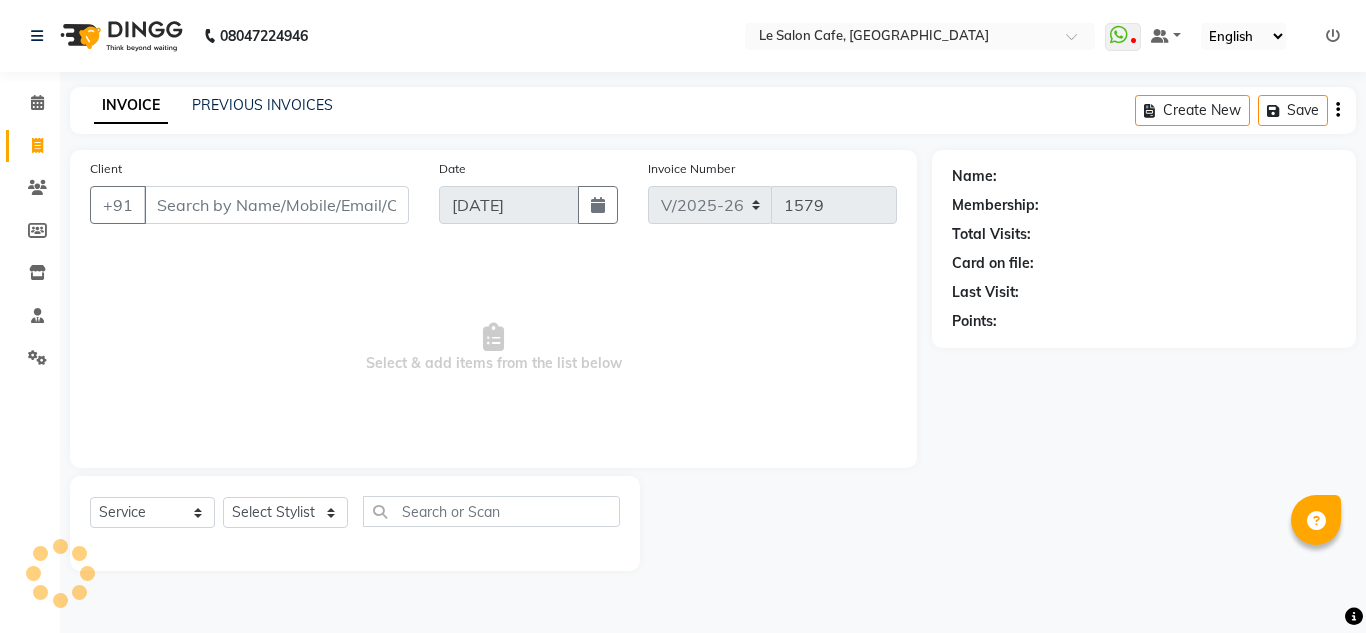 select on "594" 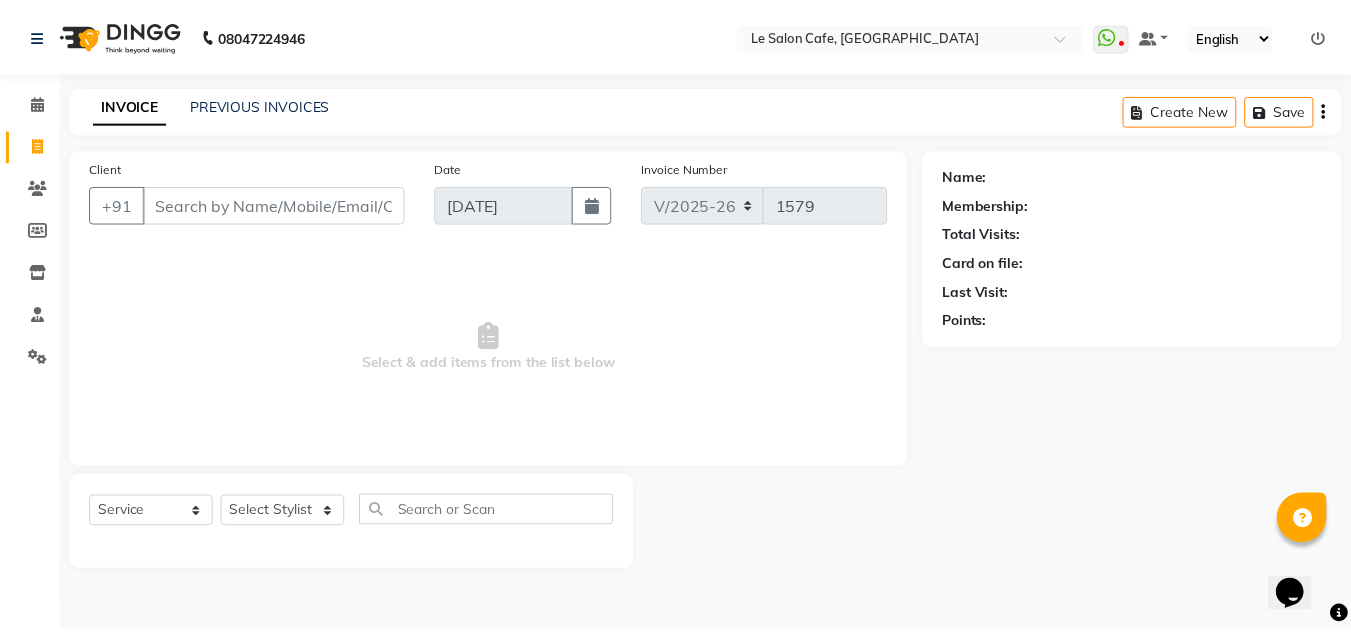 scroll, scrollTop: 0, scrollLeft: 0, axis: both 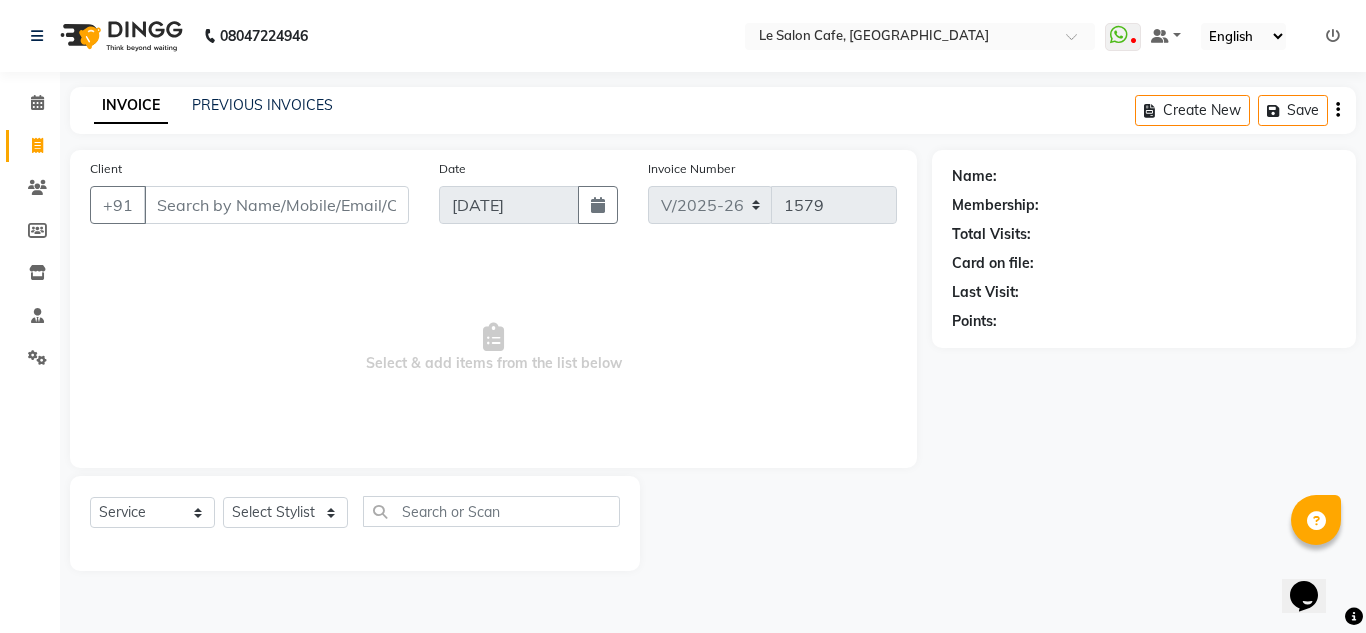 click on "Client" at bounding box center (276, 205) 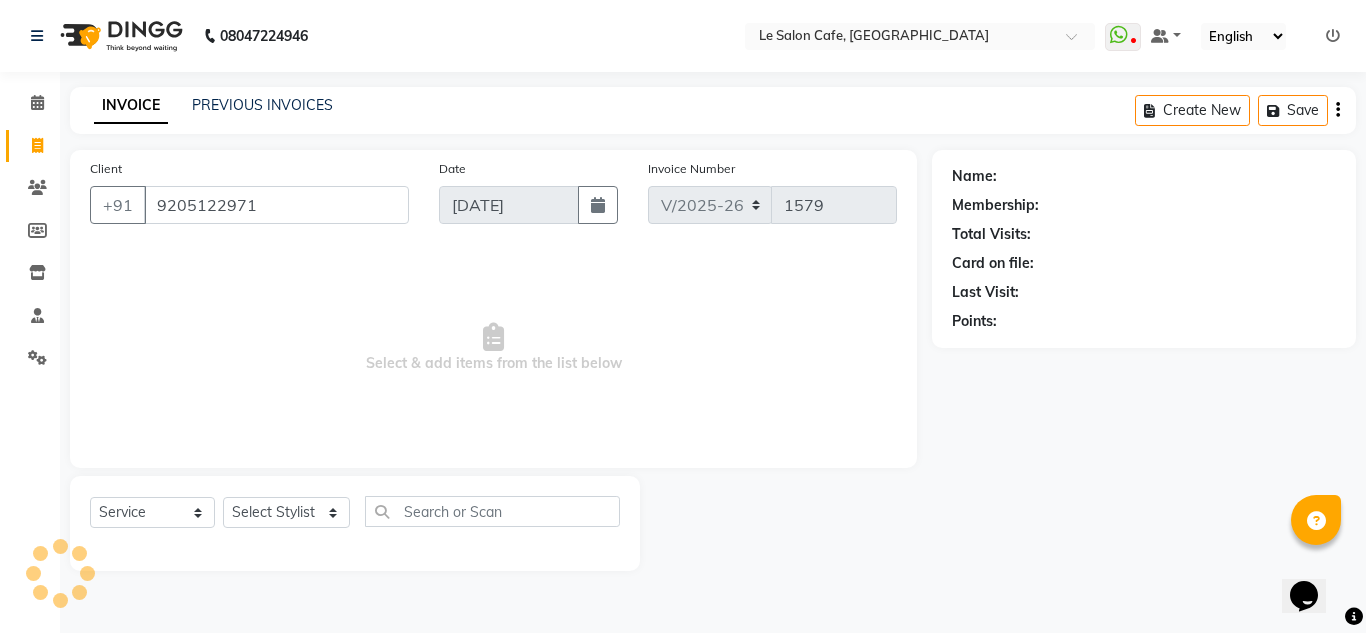 type on "9205122971" 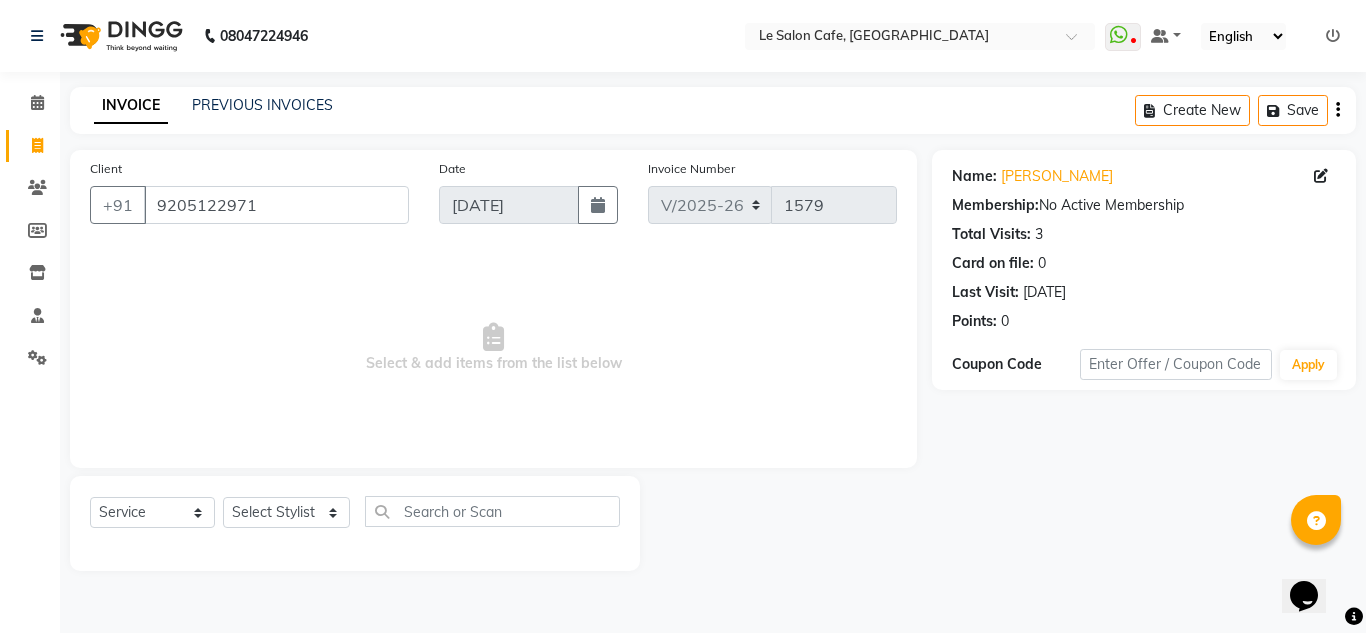 click 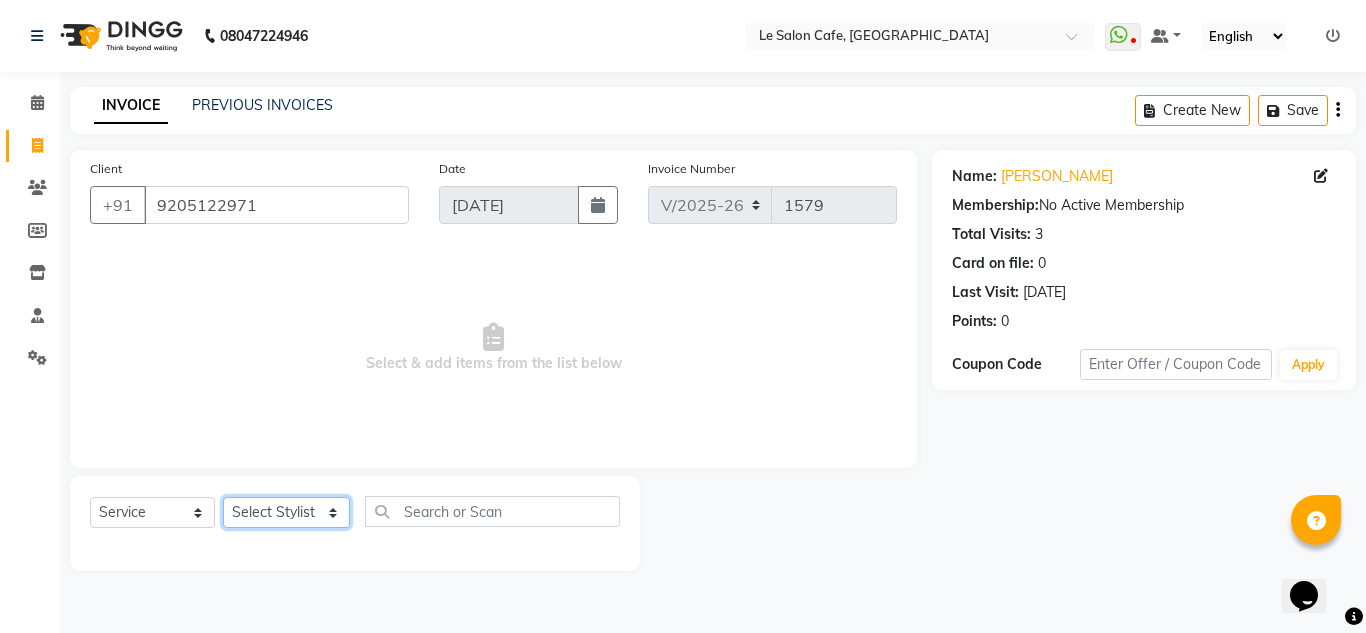 click on "Select Stylist [PERSON_NAME]  [PERSON_NAME]  [PERSON_NAME]  Front Desk  [PERSON_NAME]  [PERSON_NAME] [PERSON_NAME]  [PERSON_NAME]  [PERSON_NAME] [PERSON_NAME]  [PERSON_NAME] [PERSON_NAME] [PERSON_NAME] [PERSON_NAME]" 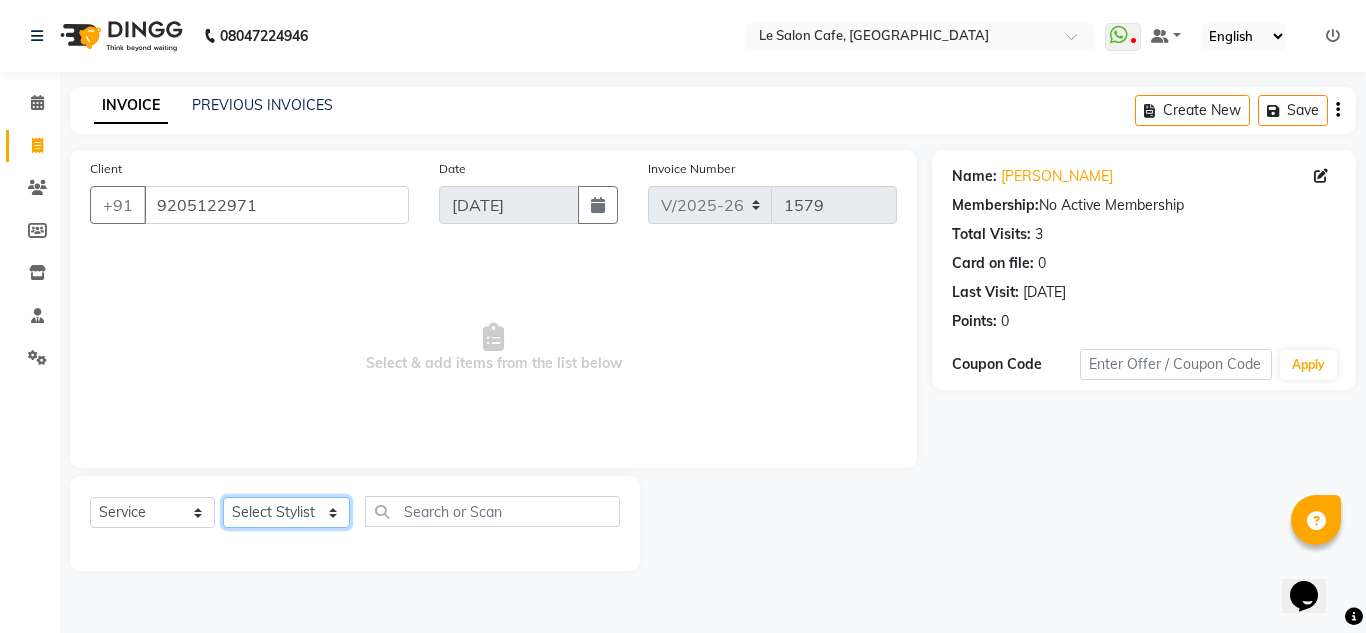 select on "85590" 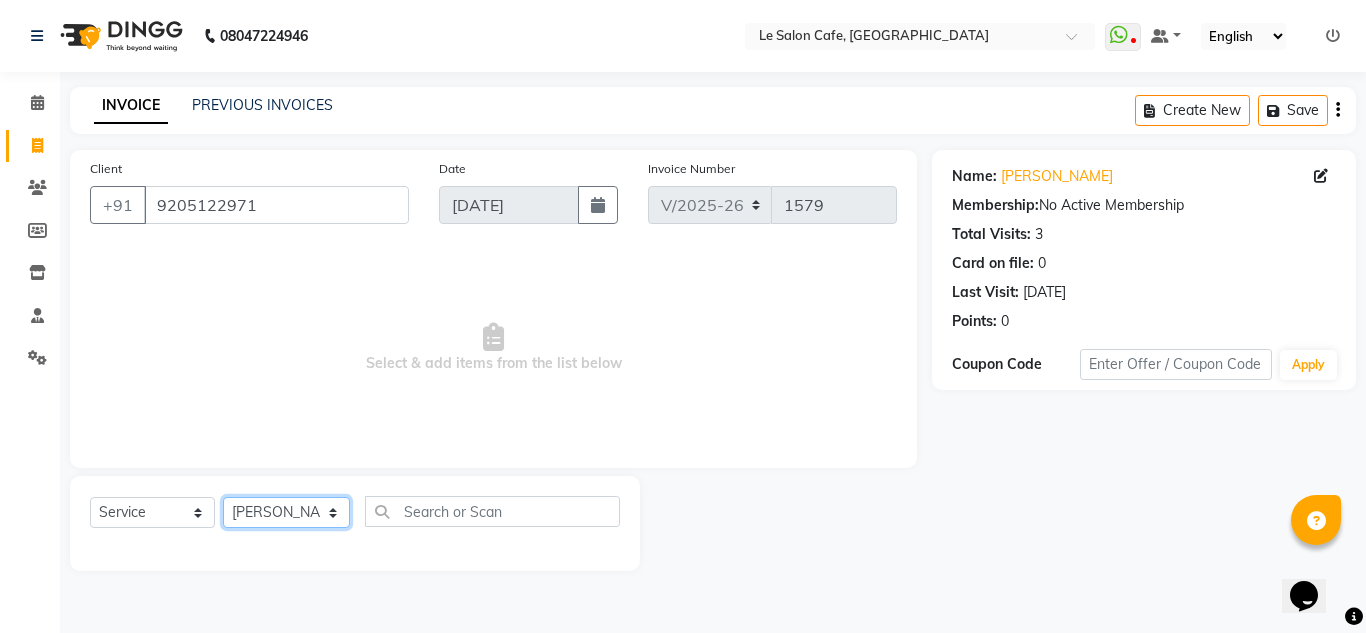 click on "Select Stylist [PERSON_NAME]  [PERSON_NAME]  [PERSON_NAME]  Front Desk  [PERSON_NAME]  [PERSON_NAME] [PERSON_NAME]  [PERSON_NAME]  [PERSON_NAME] [PERSON_NAME]  [PERSON_NAME] [PERSON_NAME] [PERSON_NAME] [PERSON_NAME]" 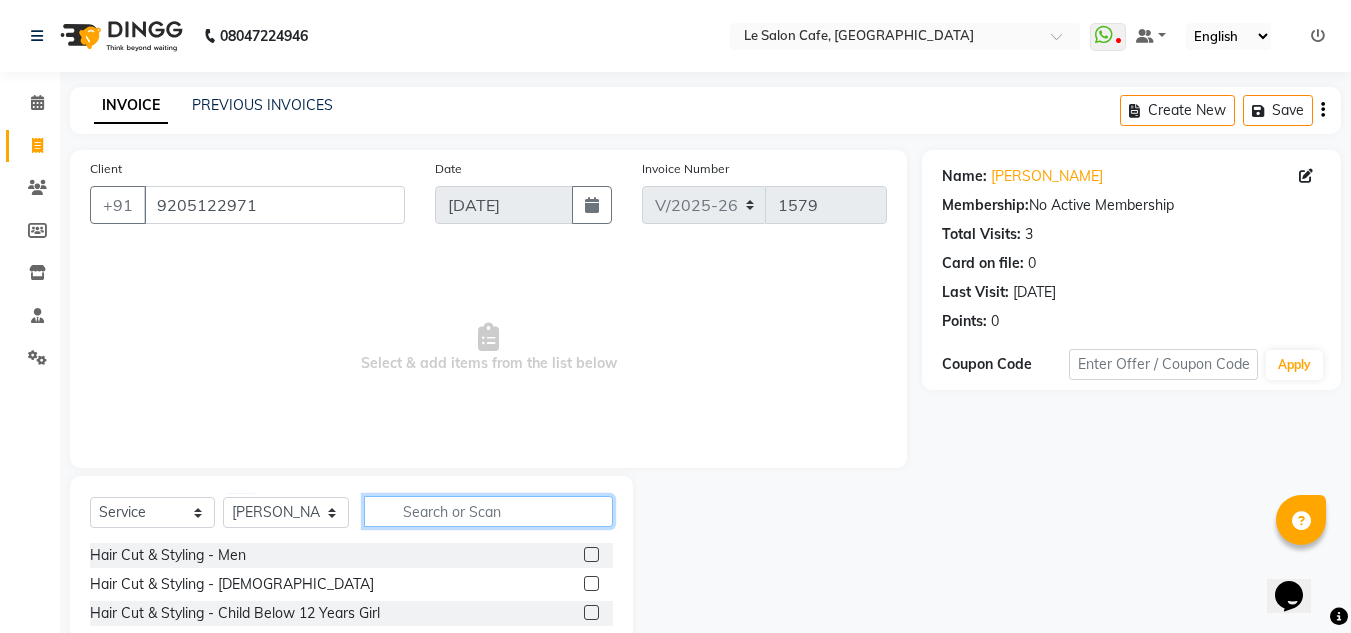 click 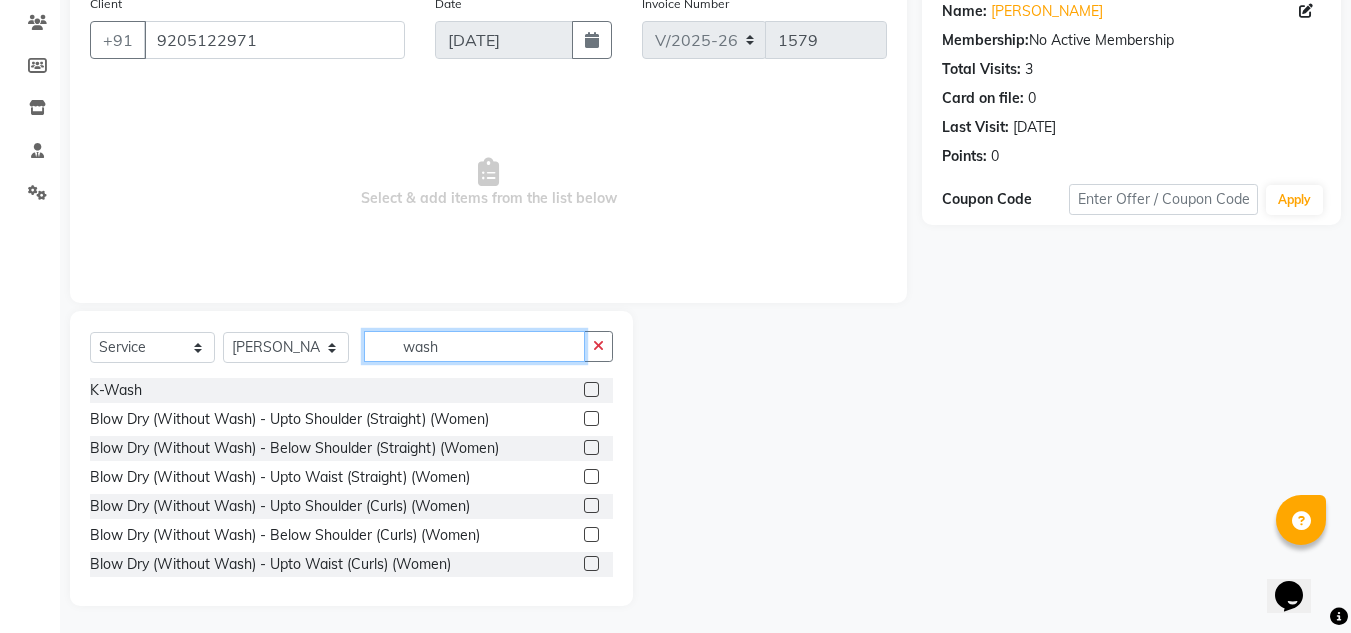 scroll, scrollTop: 168, scrollLeft: 0, axis: vertical 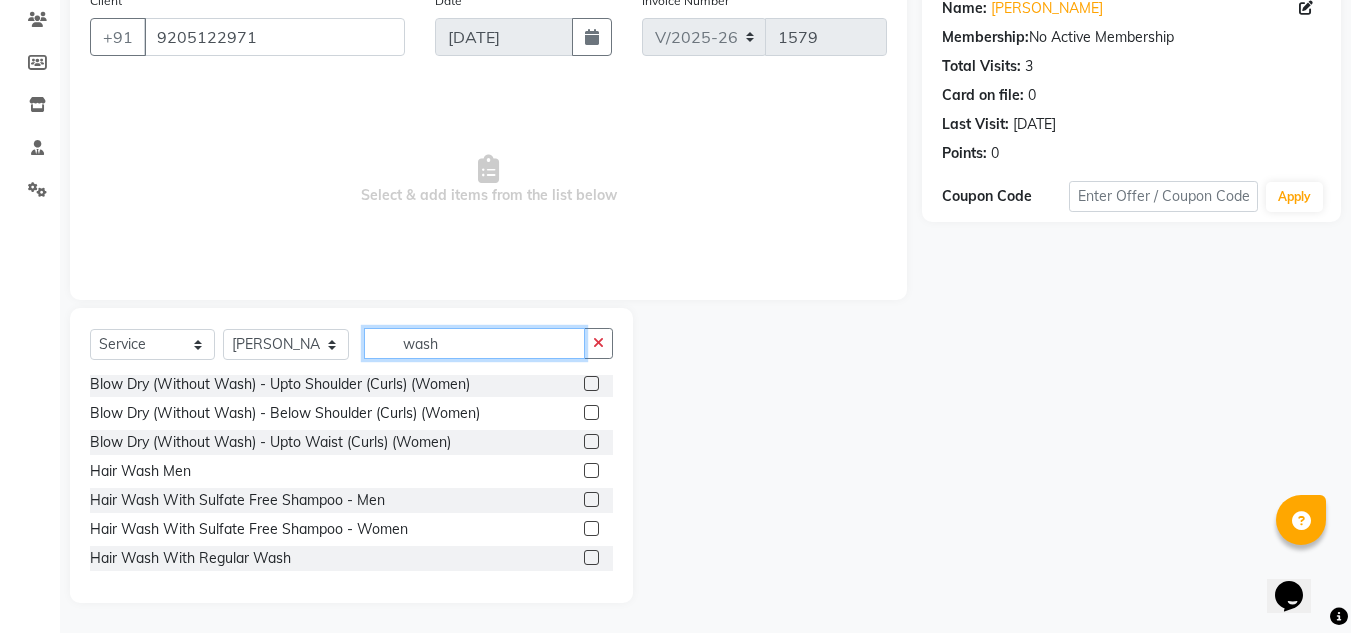 type on "wash" 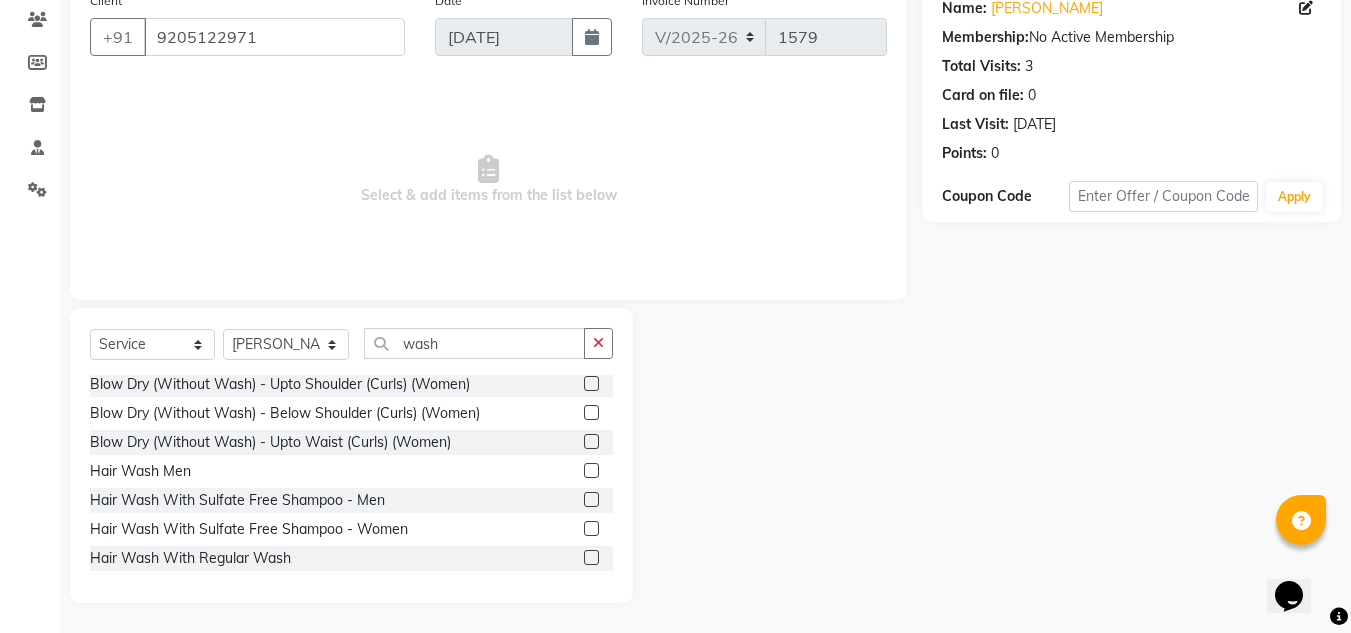 click 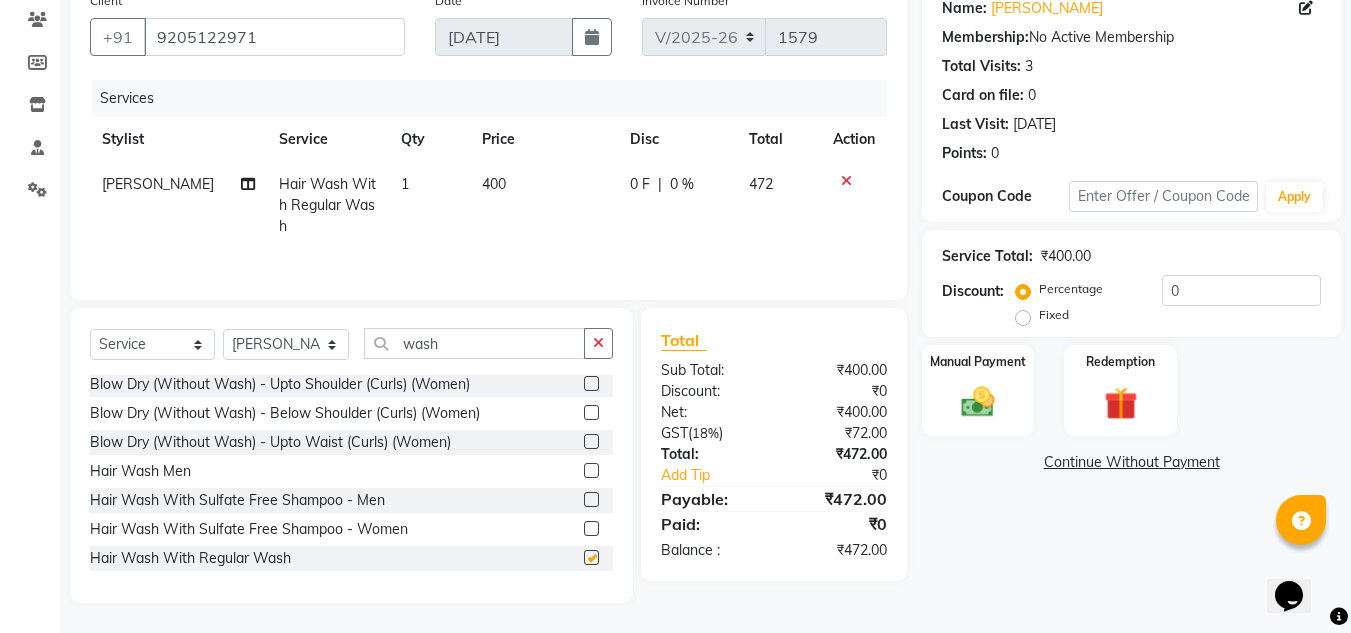 checkbox on "false" 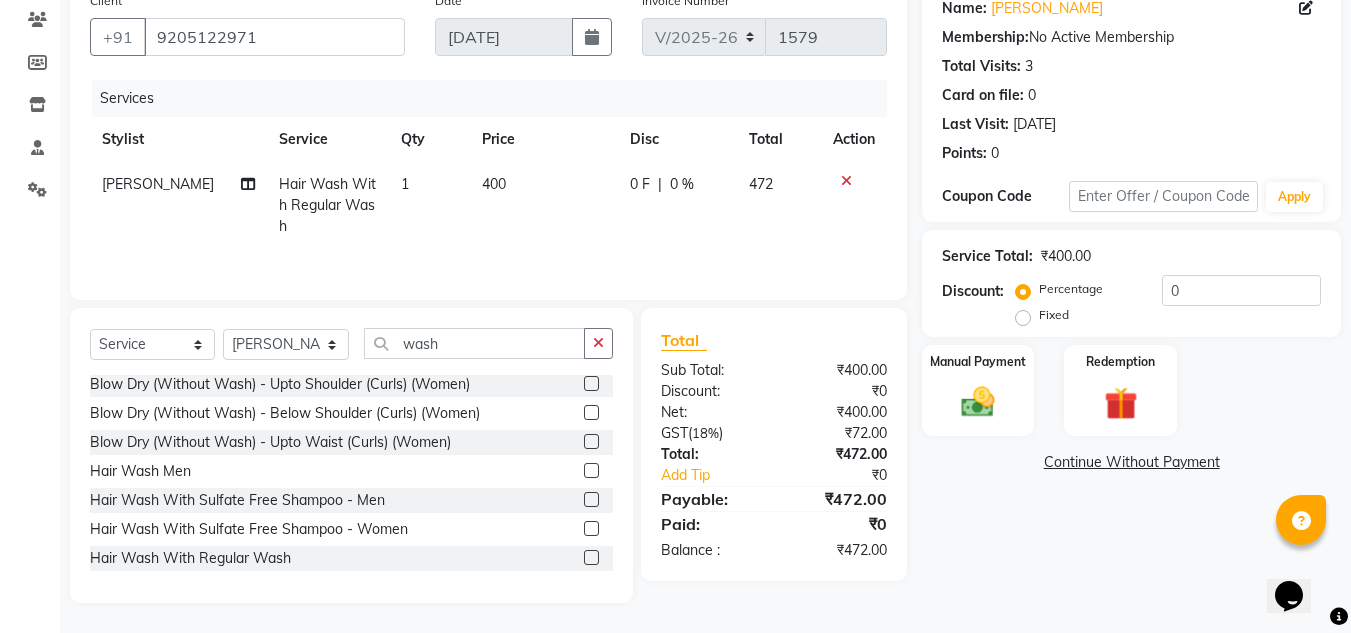 click on "400" 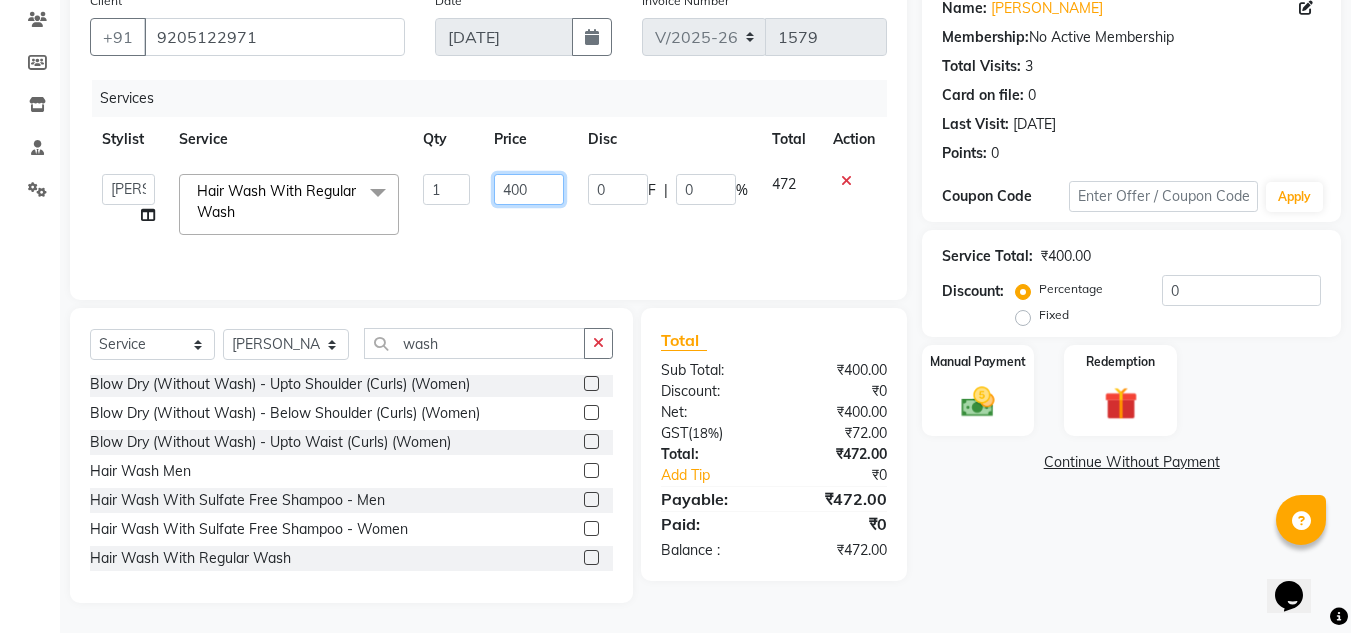 click on "400" 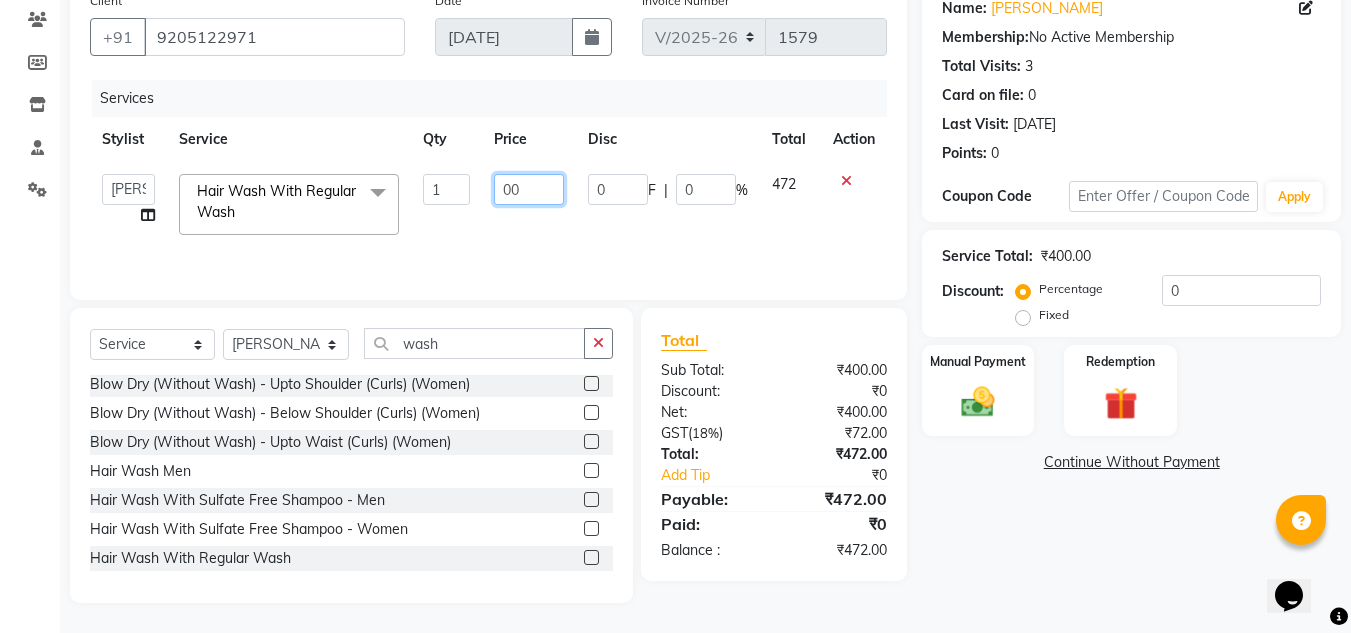 type on "500" 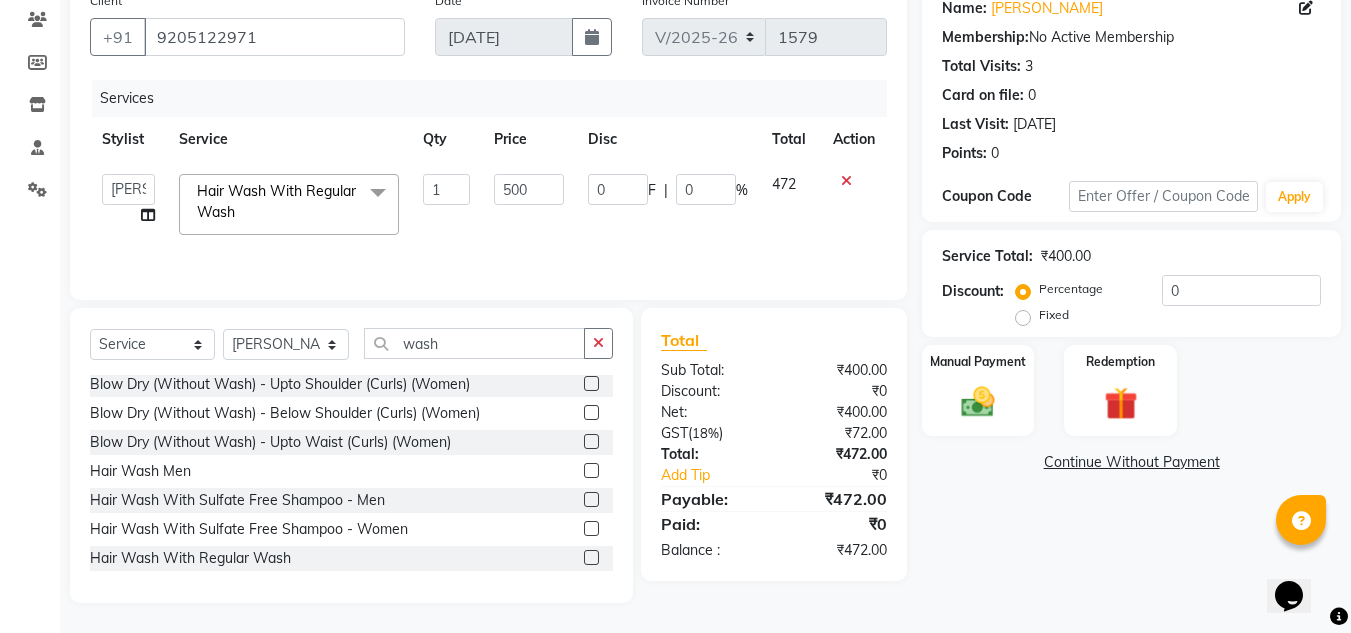 drag, startPoint x: 1070, startPoint y: 585, endPoint x: 1059, endPoint y: 584, distance: 11.045361 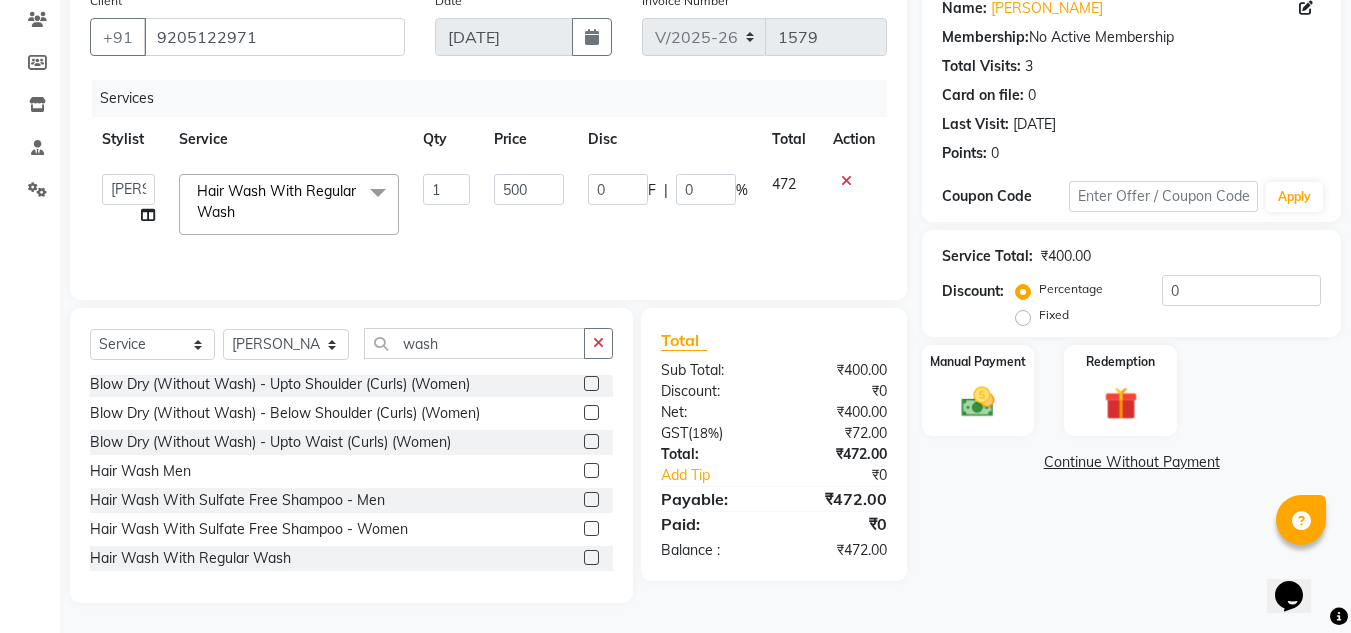 click on "Name: Shristi Sharma Membership:  No Active Membership  Total Visits:  3 Card on file:  0 Last Visit:   24-06-2024 Points:   0  Coupon Code Apply Service Total:  ₹400.00  Discount:  Percentage   Fixed  0 Manual Payment Redemption  Continue Without Payment" 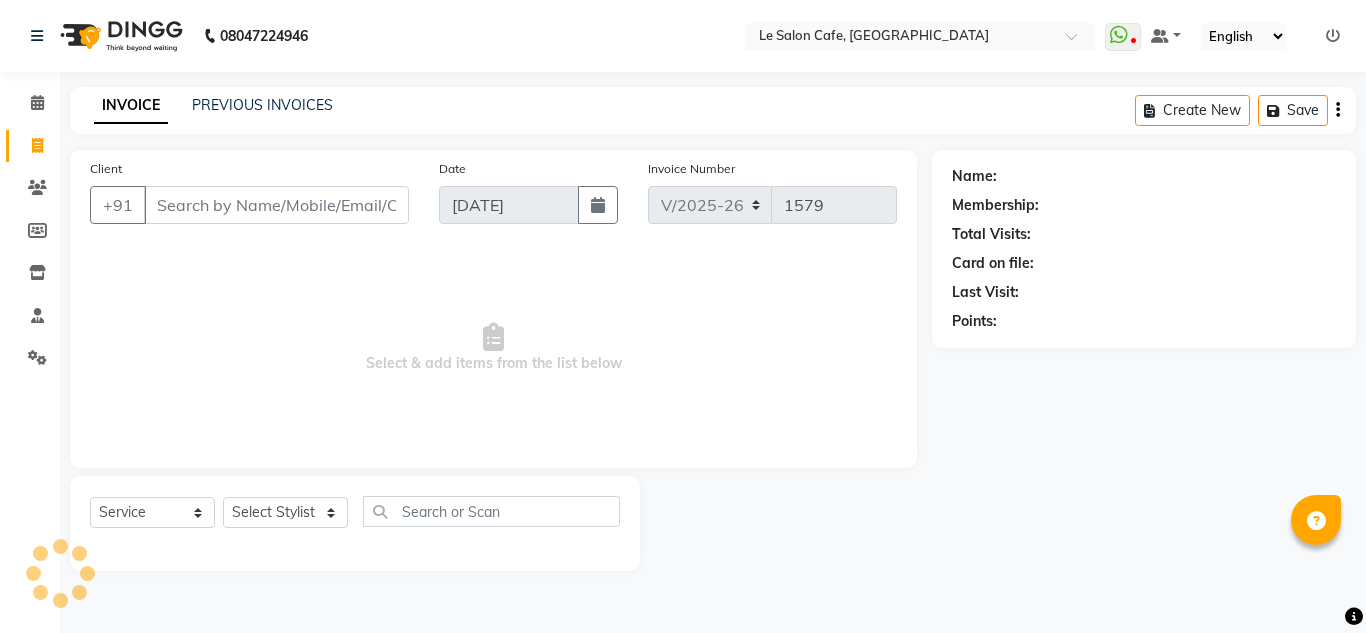 select on "594" 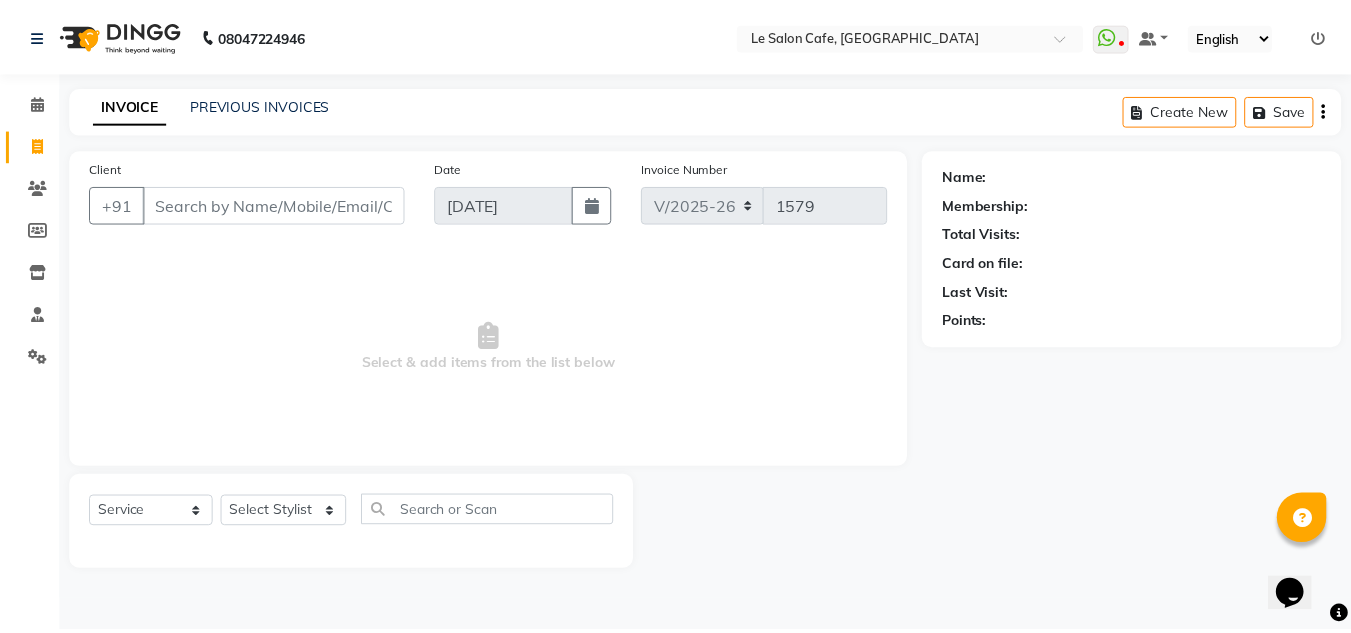 scroll, scrollTop: 0, scrollLeft: 0, axis: both 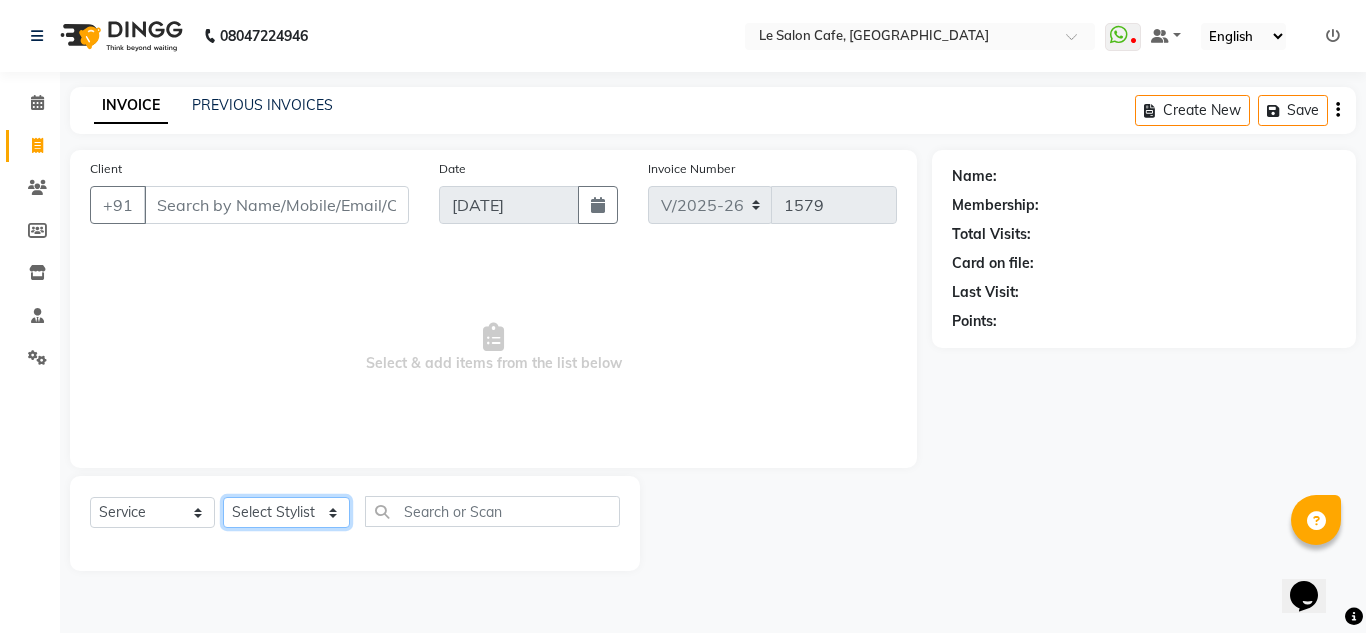 click on "Select Stylist [PERSON_NAME]  [PERSON_NAME]  [PERSON_NAME]  Front Desk  [PERSON_NAME]  [PERSON_NAME] [PERSON_NAME]  [PERSON_NAME]  [PERSON_NAME] [PERSON_NAME]  [PERSON_NAME] [PERSON_NAME] [PERSON_NAME] [PERSON_NAME]" 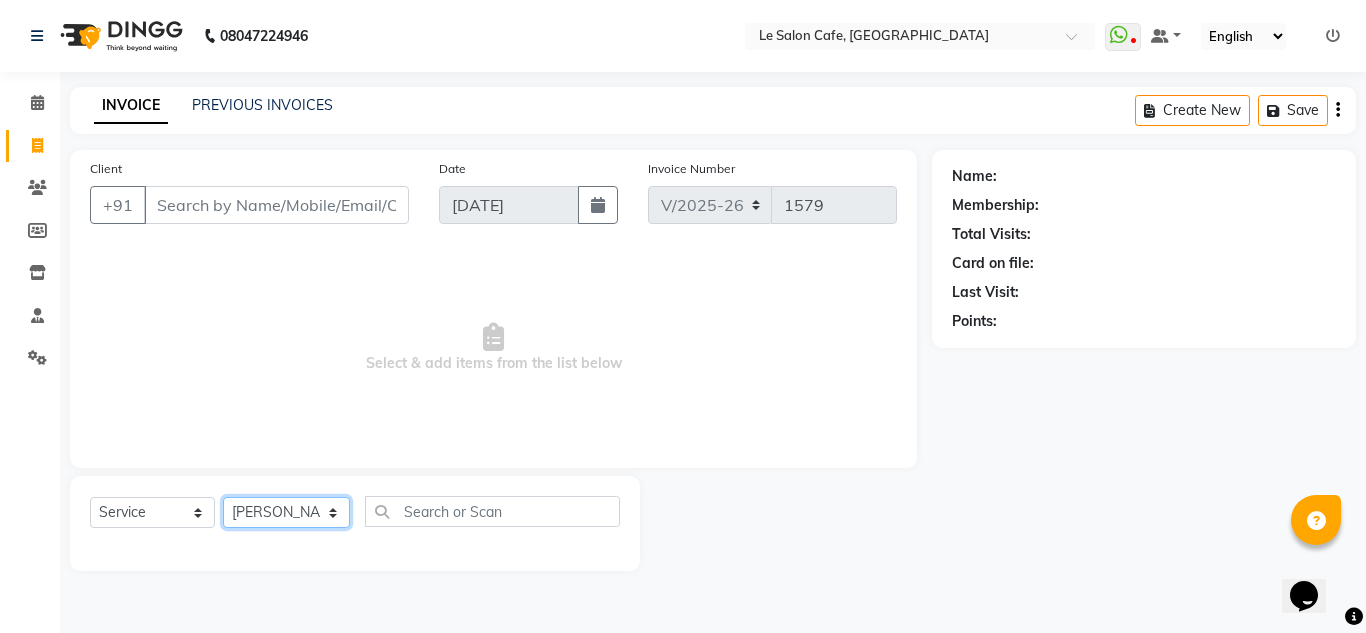 click on "Select Stylist [PERSON_NAME]  [PERSON_NAME]  [PERSON_NAME]  Front Desk  [PERSON_NAME]  [PERSON_NAME] [PERSON_NAME]  [PERSON_NAME]  [PERSON_NAME] [PERSON_NAME]  [PERSON_NAME] [PERSON_NAME] [PERSON_NAME] [PERSON_NAME]" 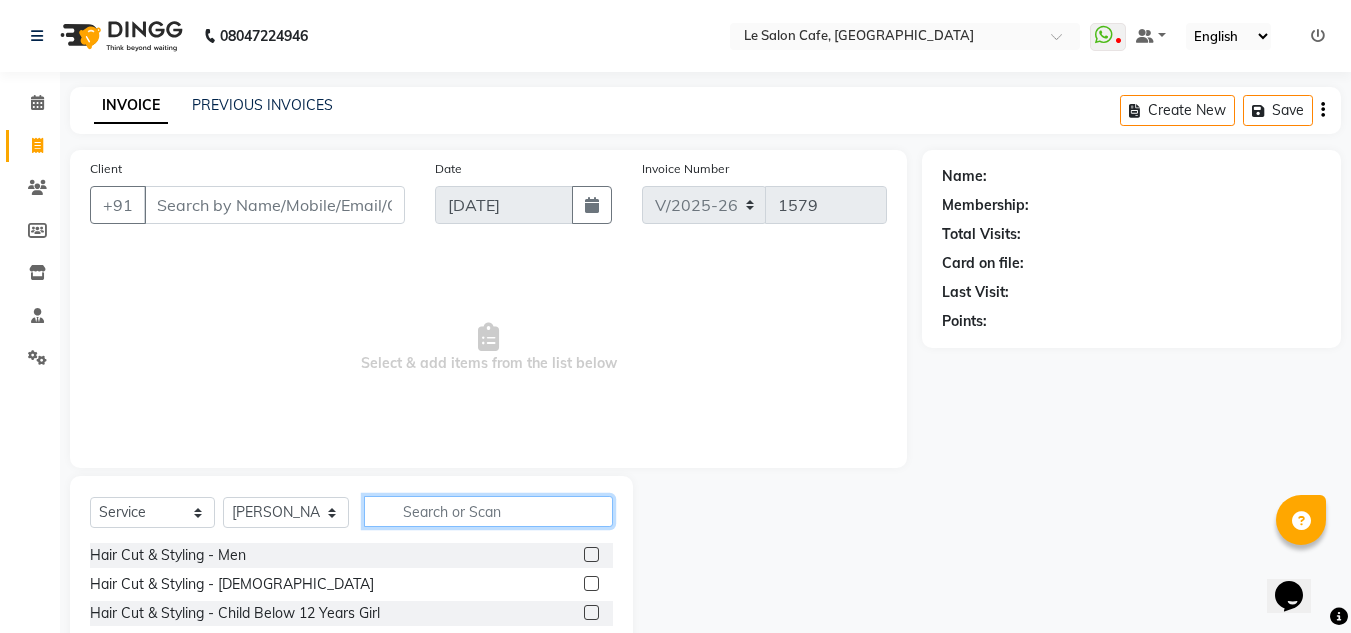 click 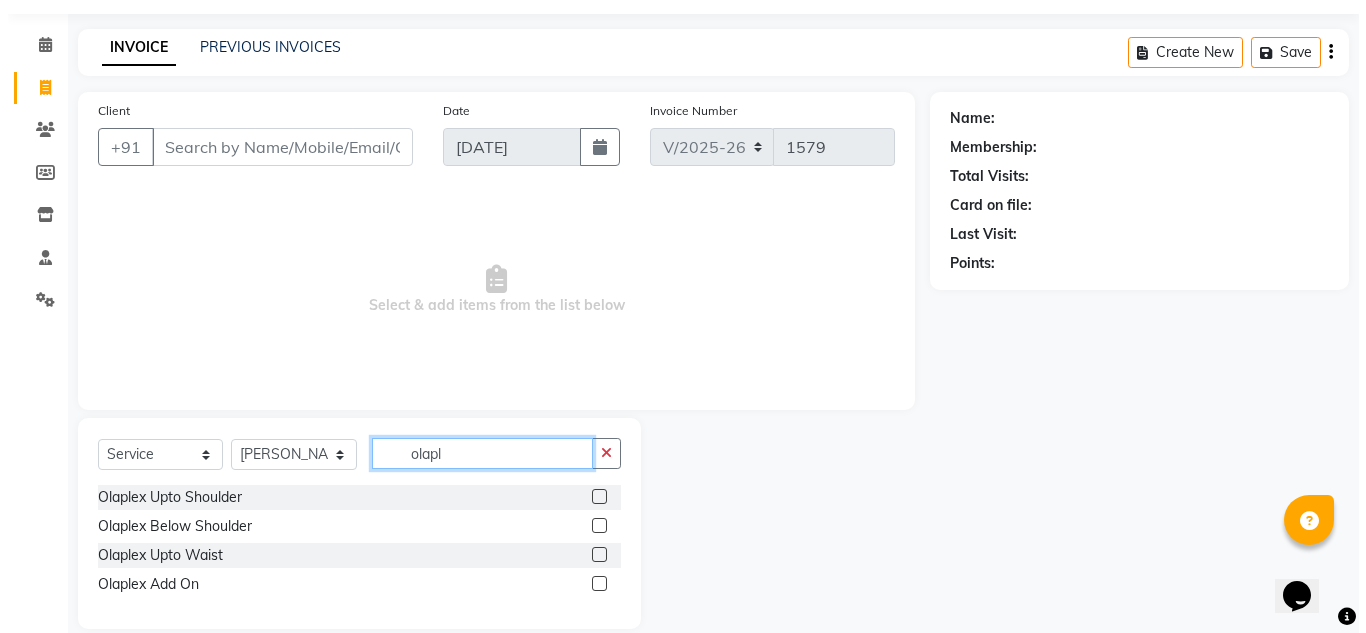 scroll, scrollTop: 84, scrollLeft: 0, axis: vertical 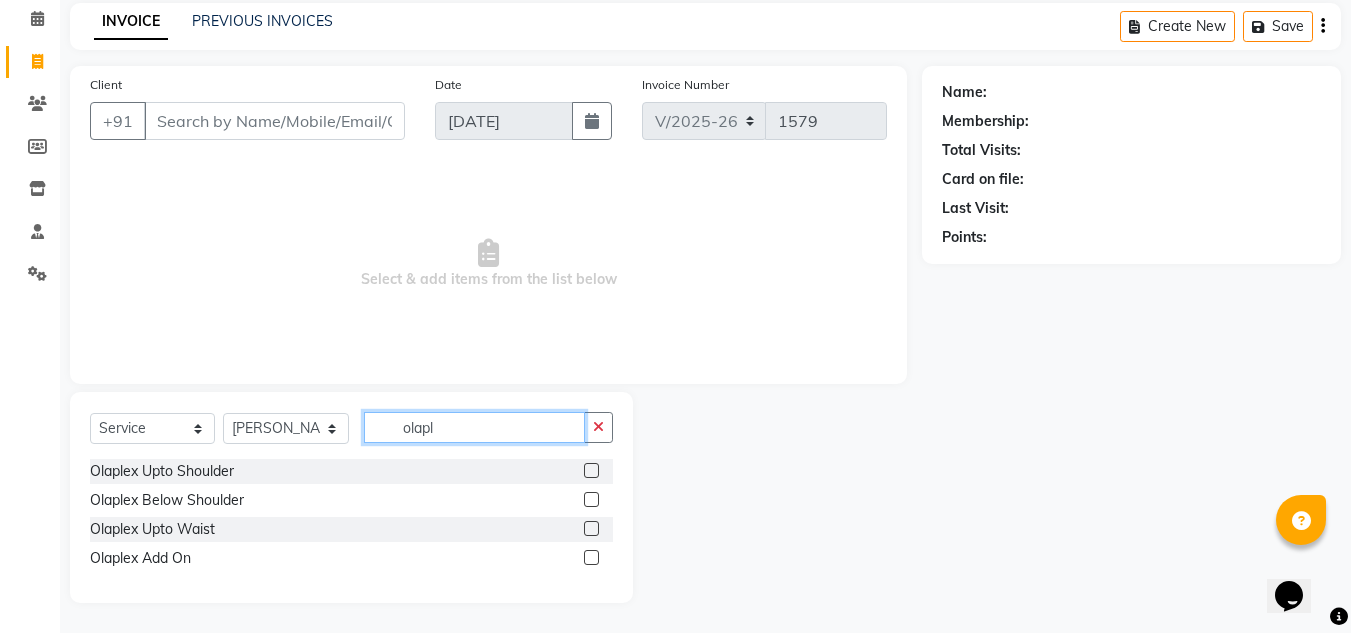 type on "olapl" 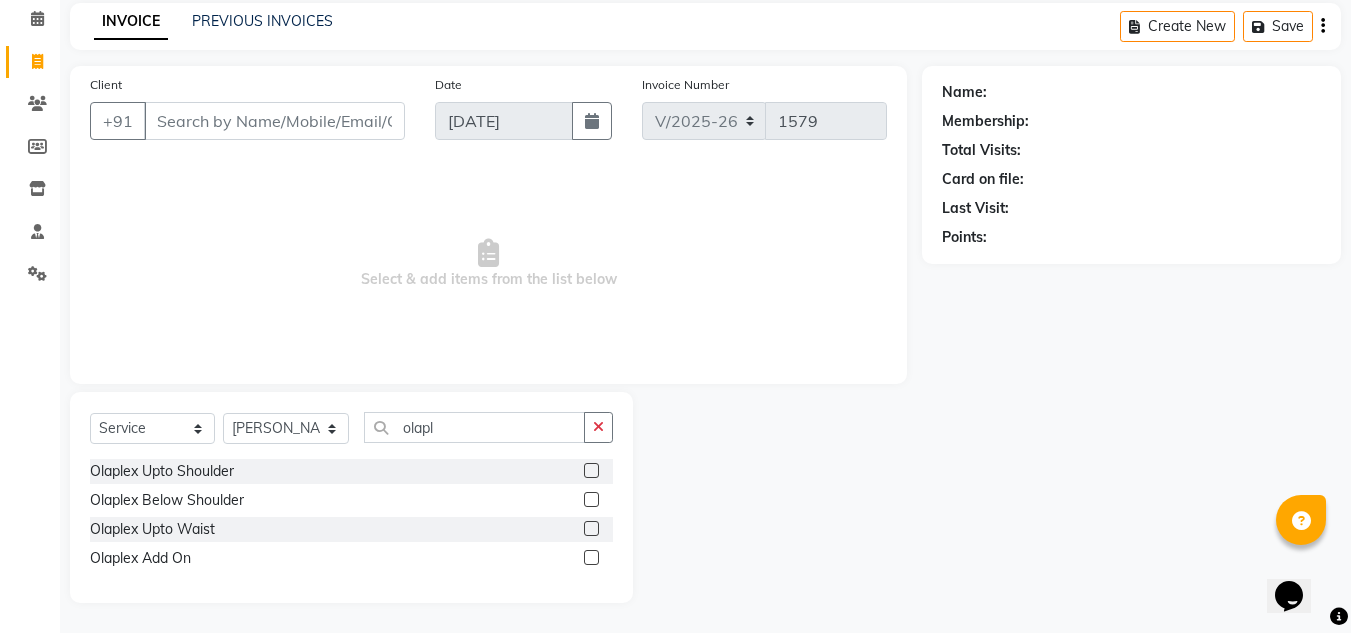 click 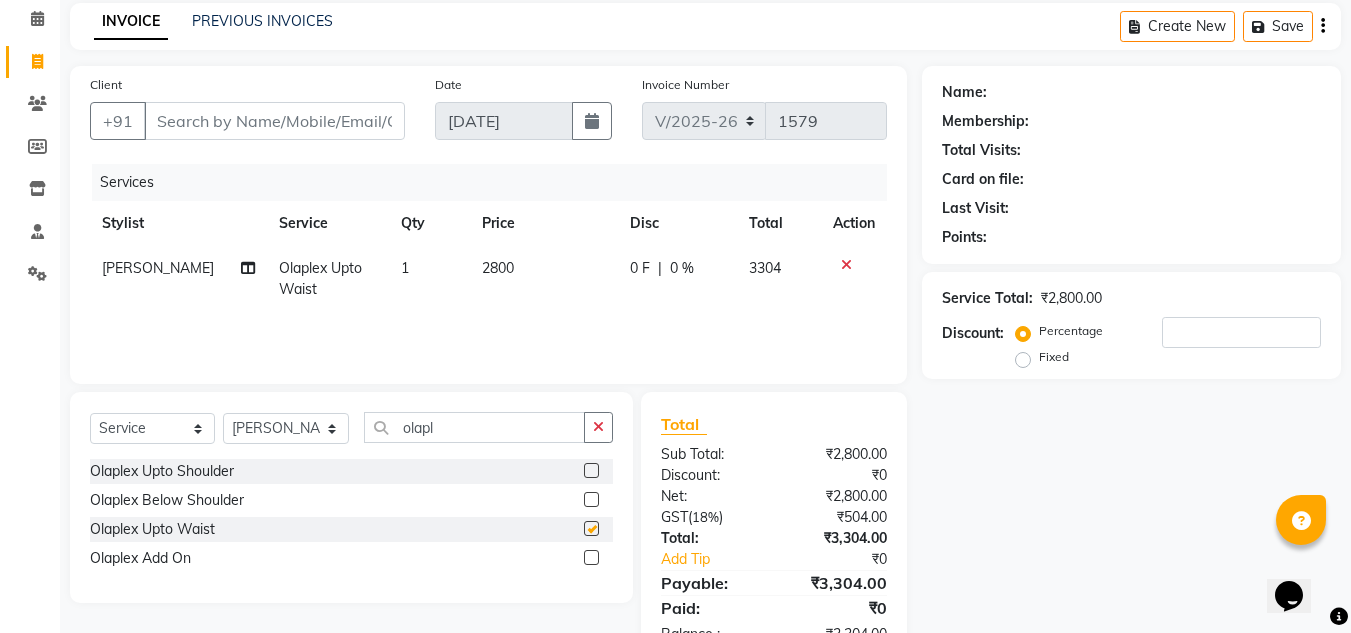 checkbox on "false" 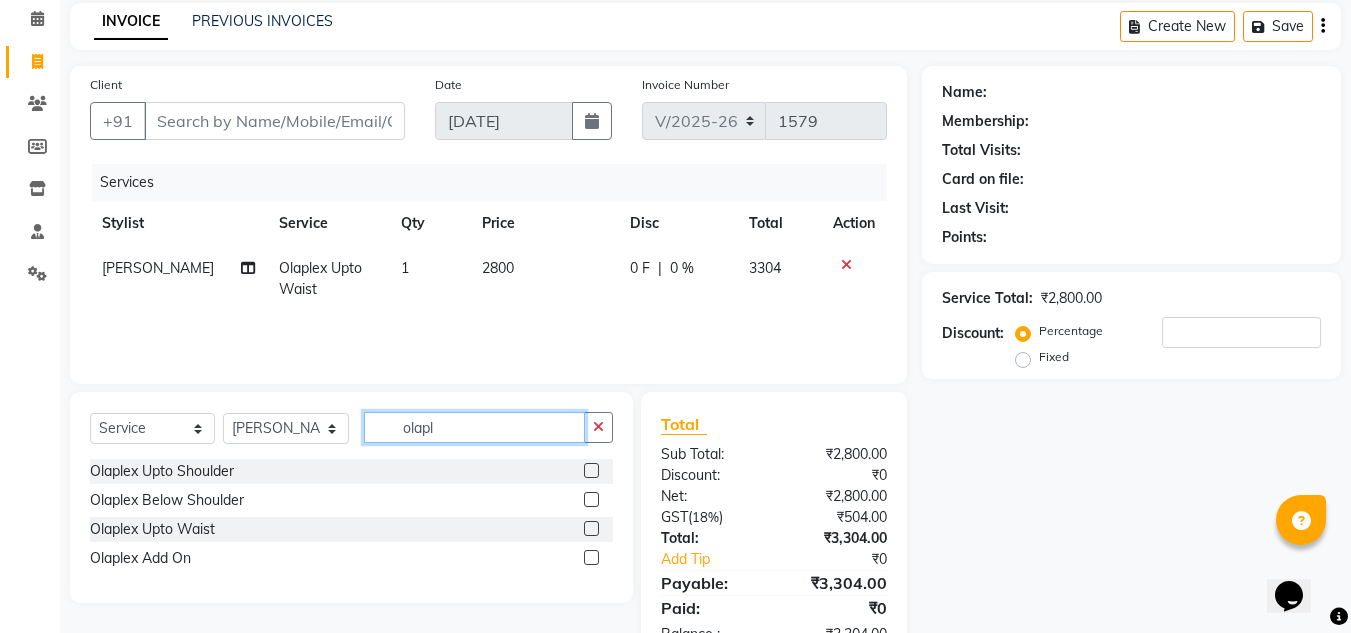 click on "olapl" 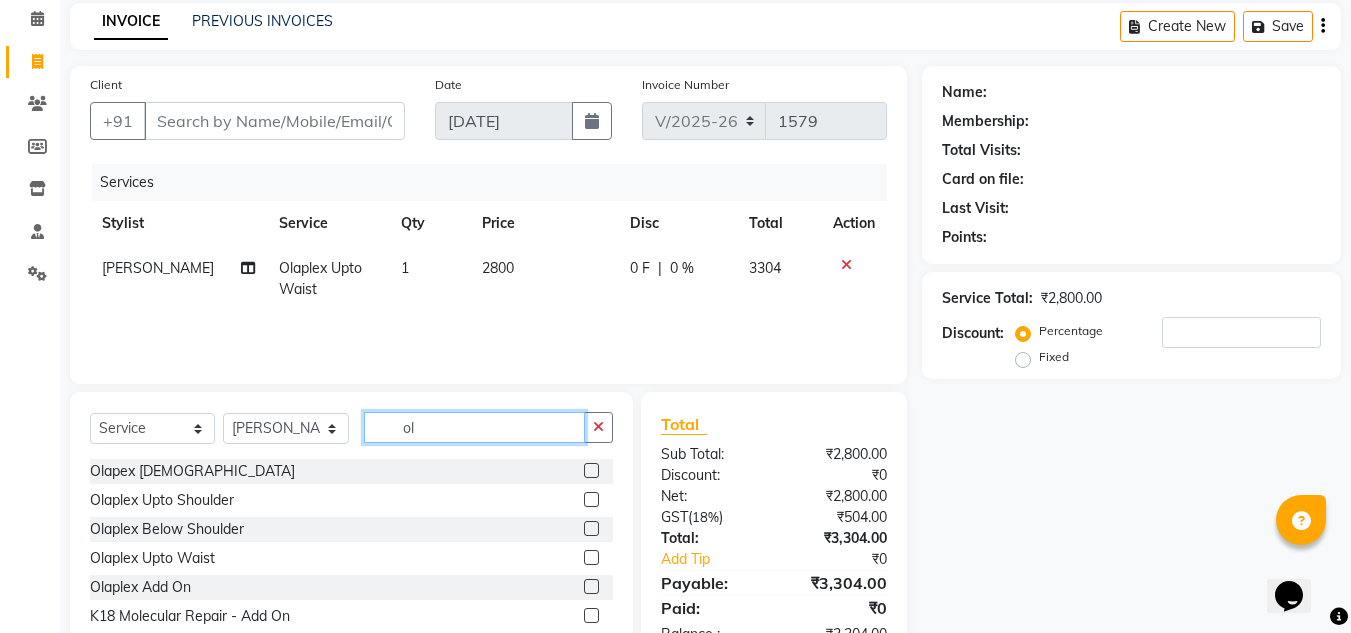 type on "o" 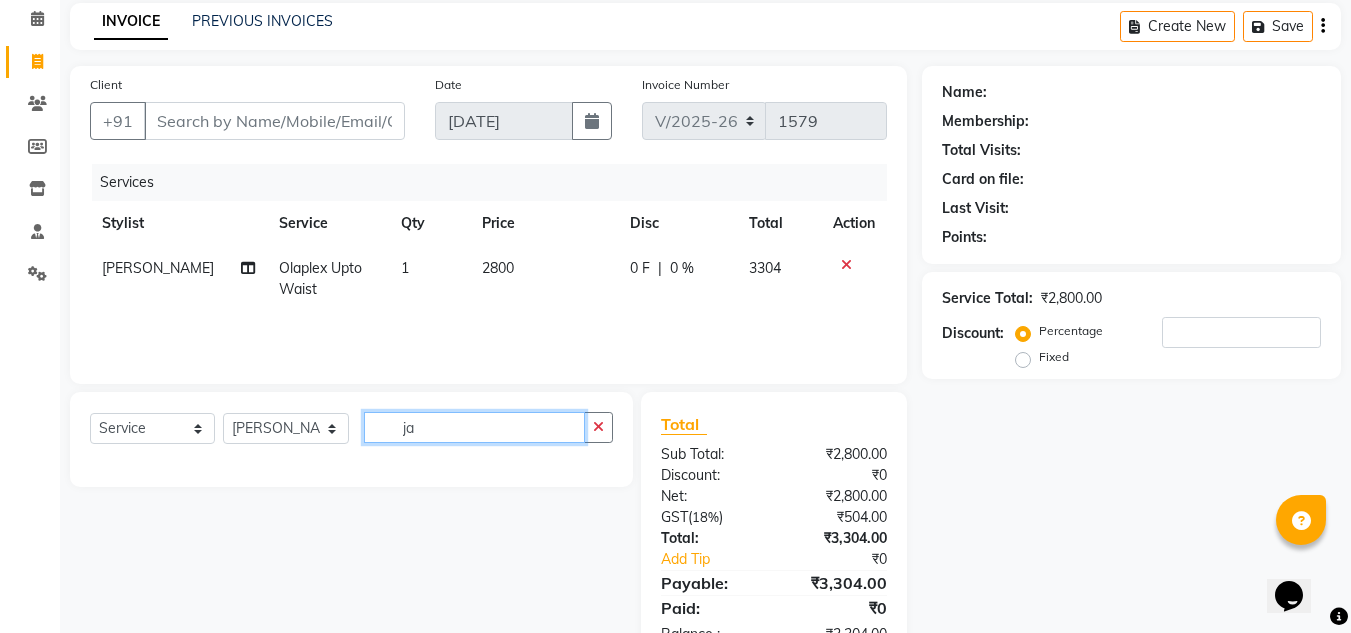 type on "j" 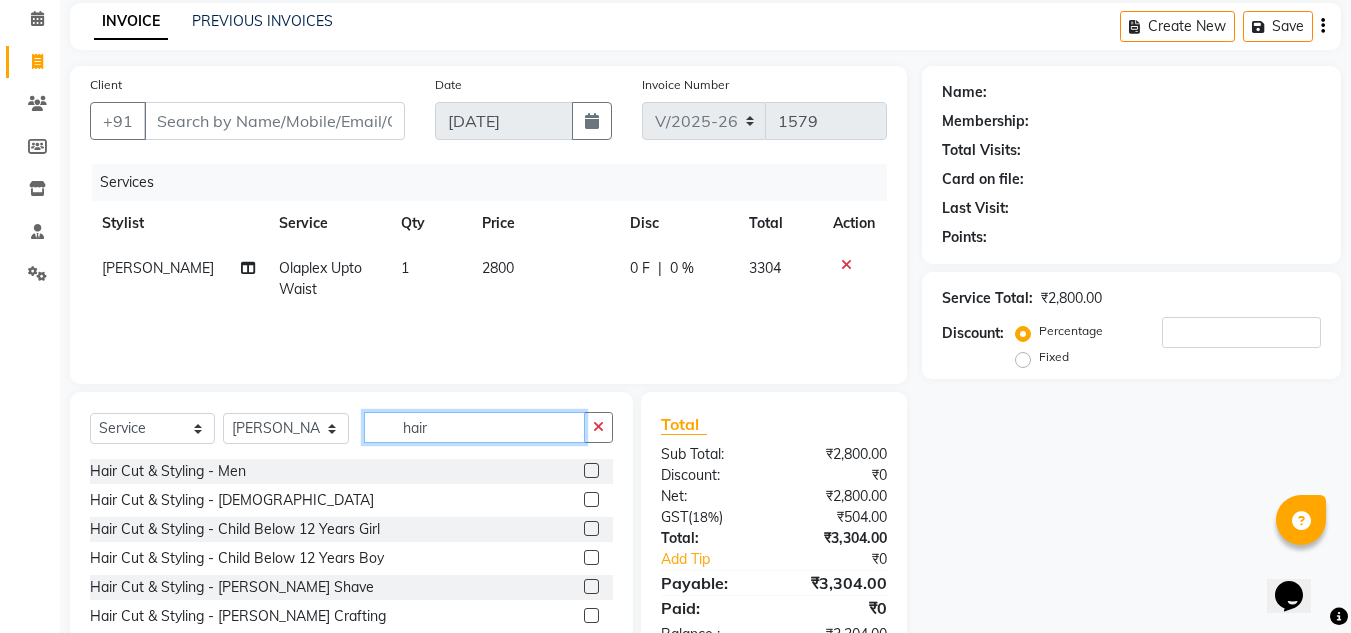 type on "hair" 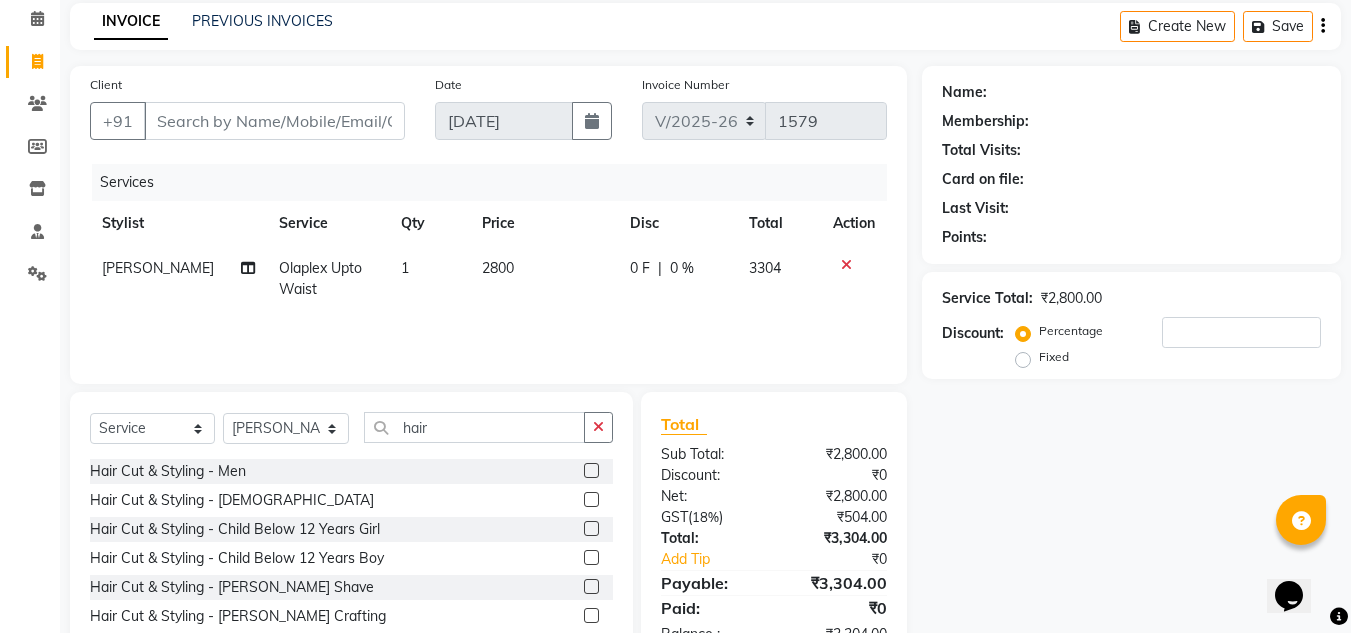click 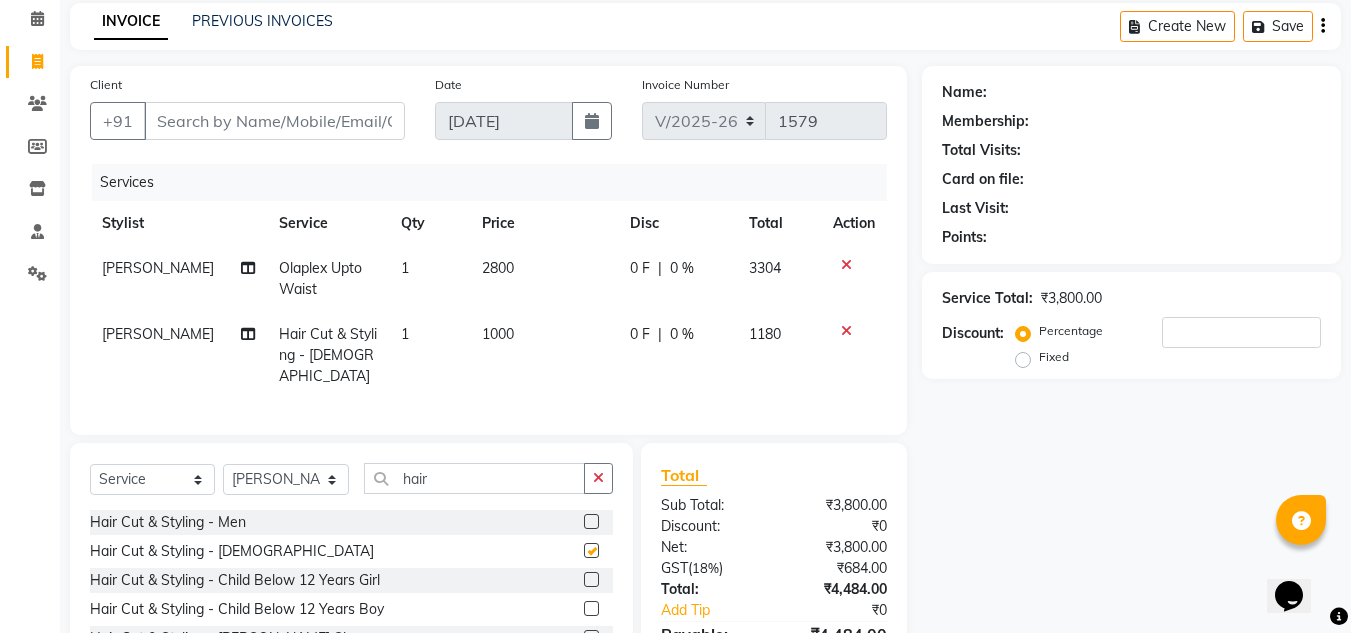 checkbox on "false" 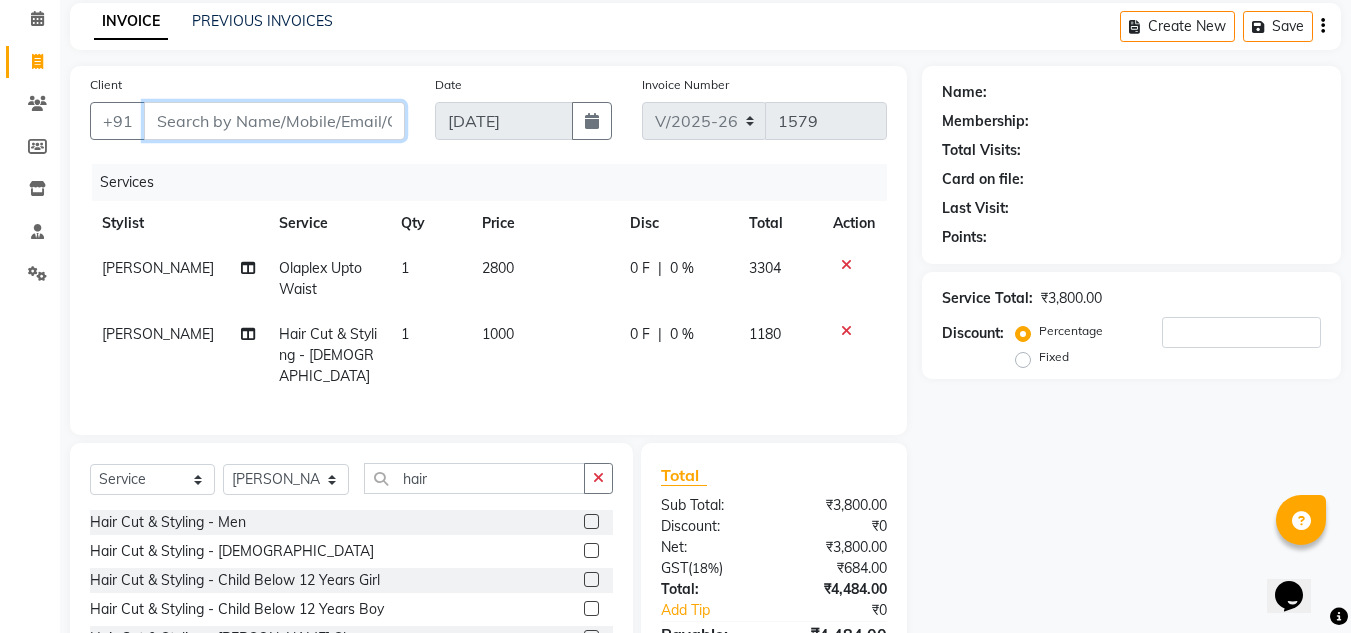click on "Client" at bounding box center (274, 121) 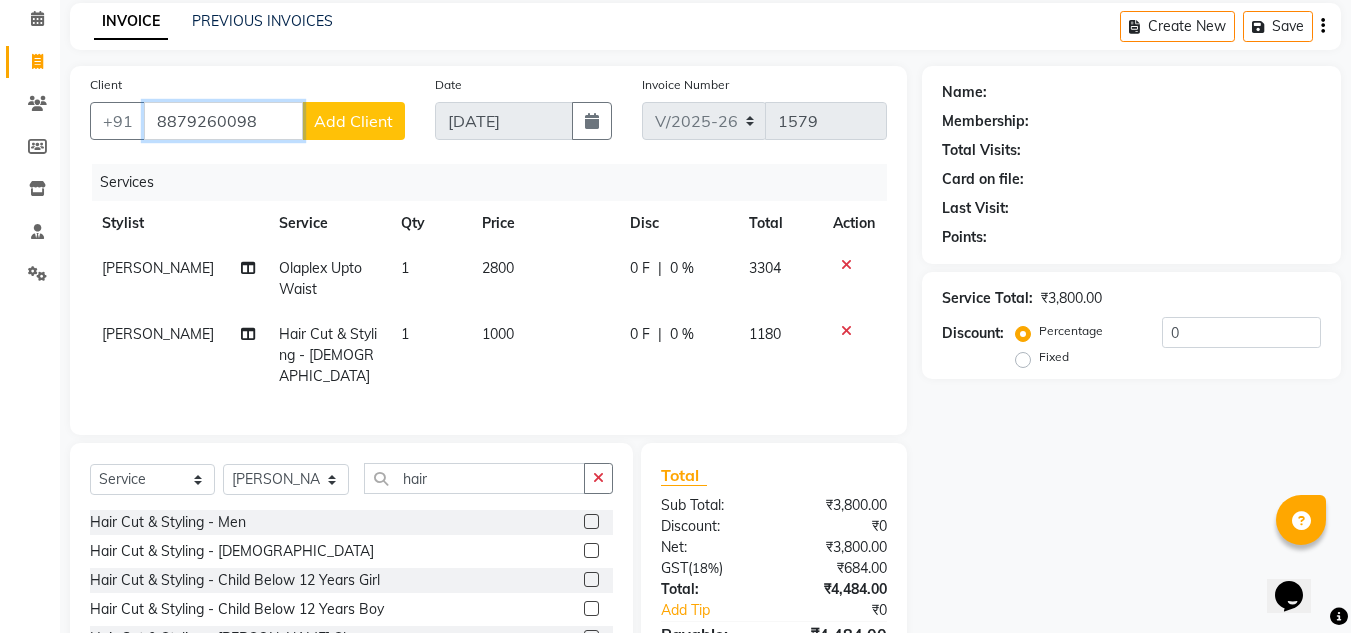 type on "8879260098" 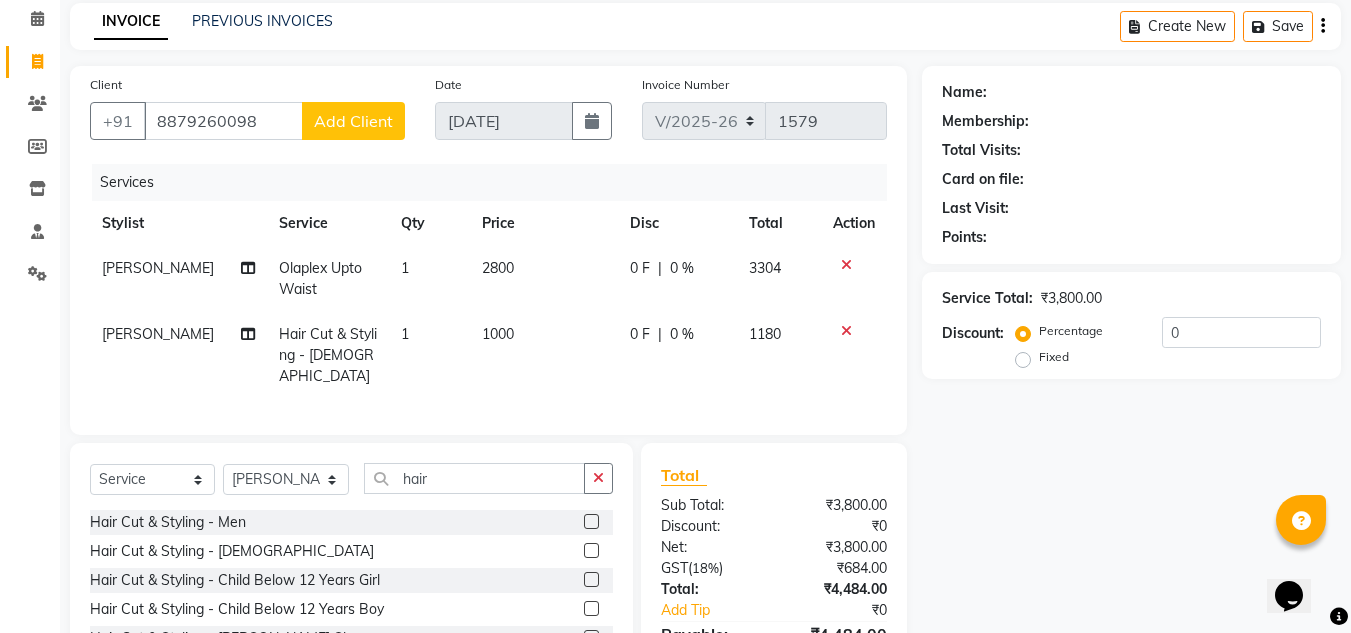 click on "Add Client" 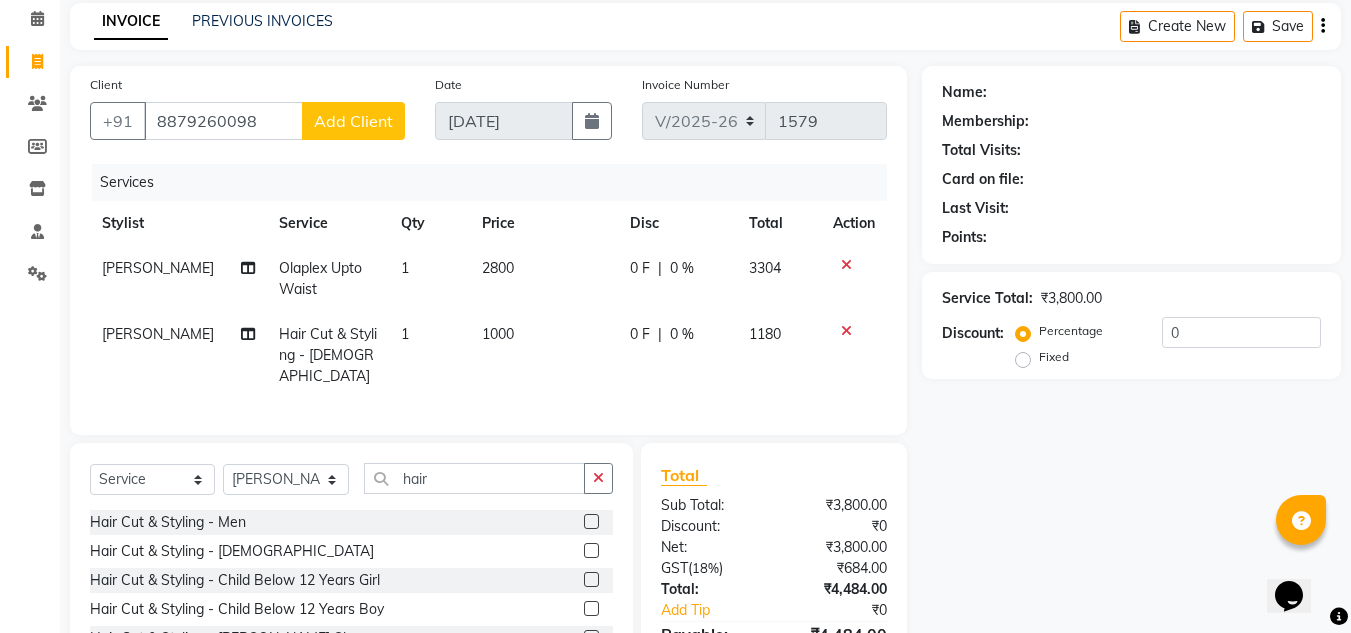 select on "22" 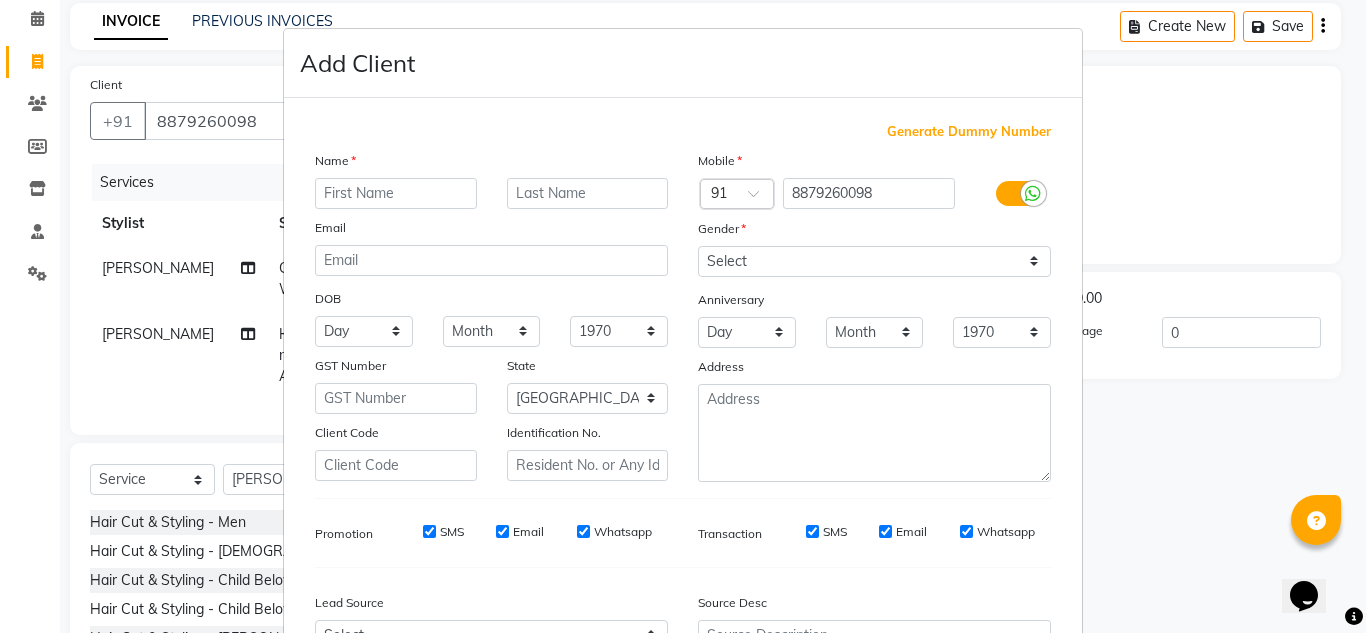 click at bounding box center [396, 193] 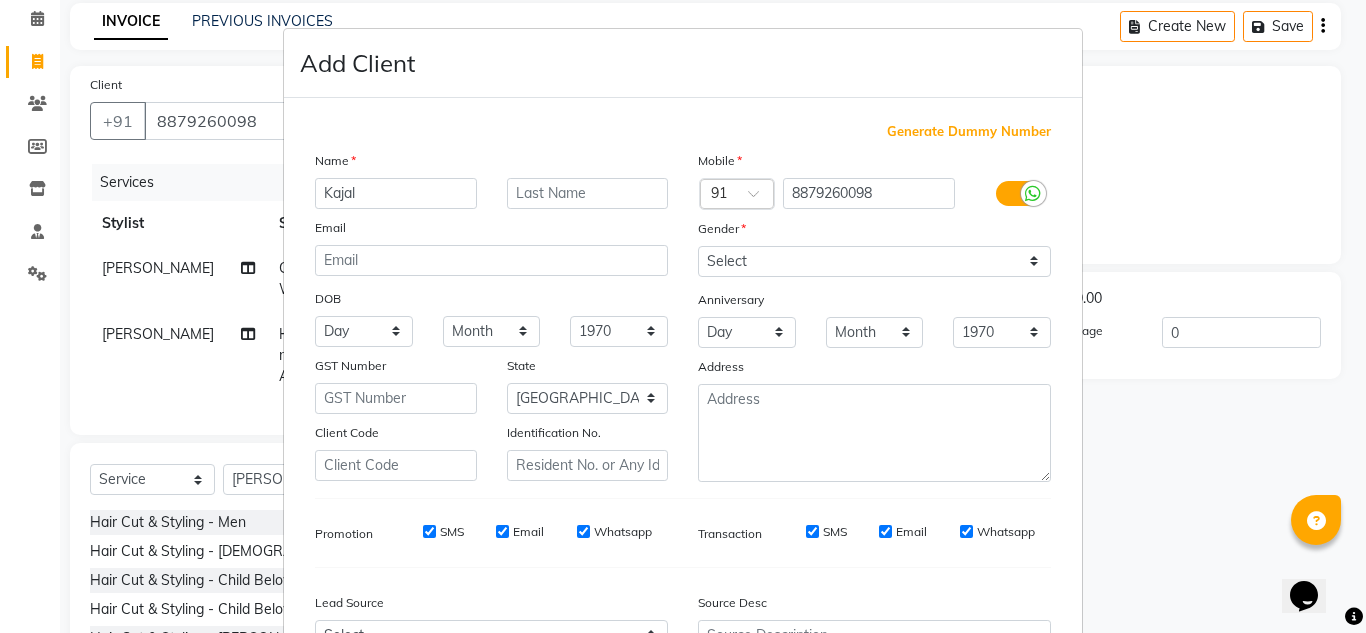 type on "Kajal" 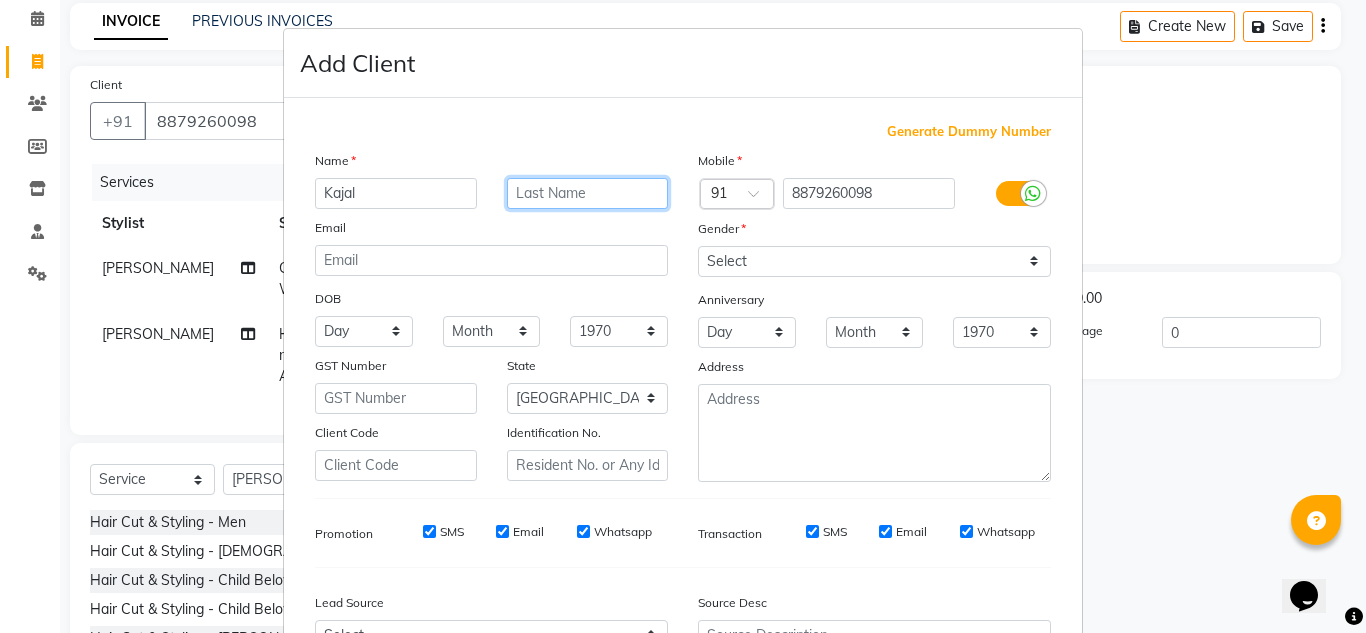 click at bounding box center (588, 193) 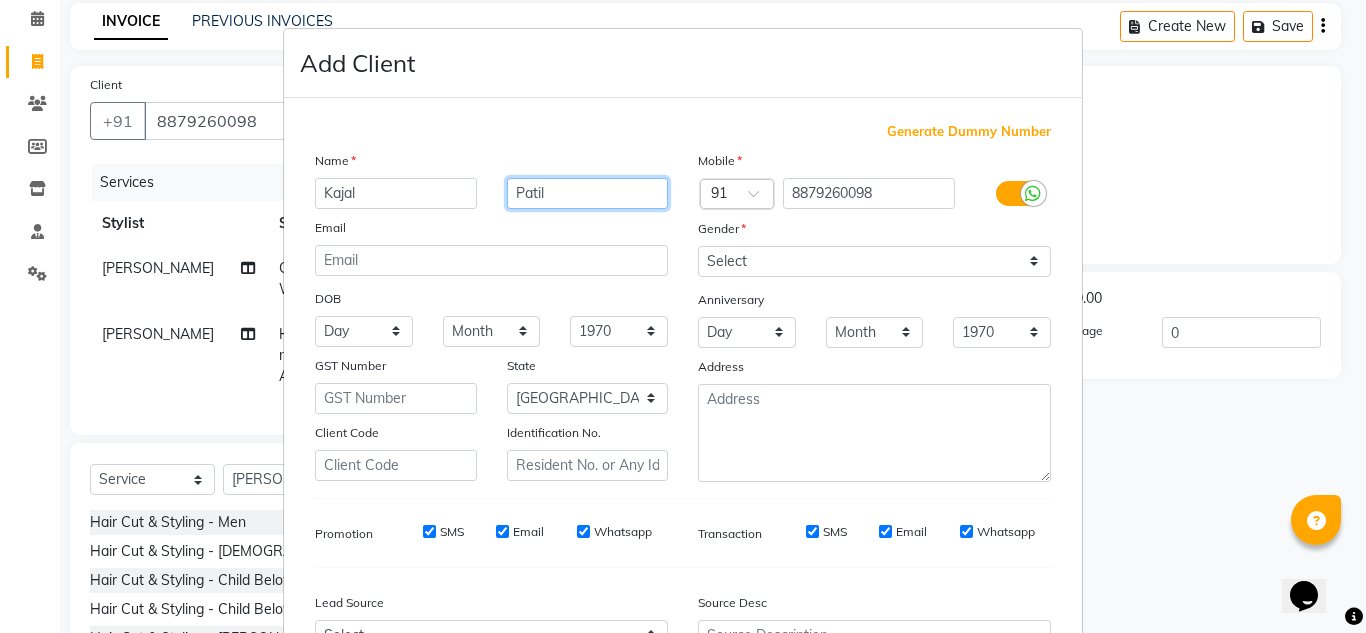 type on "Patil" 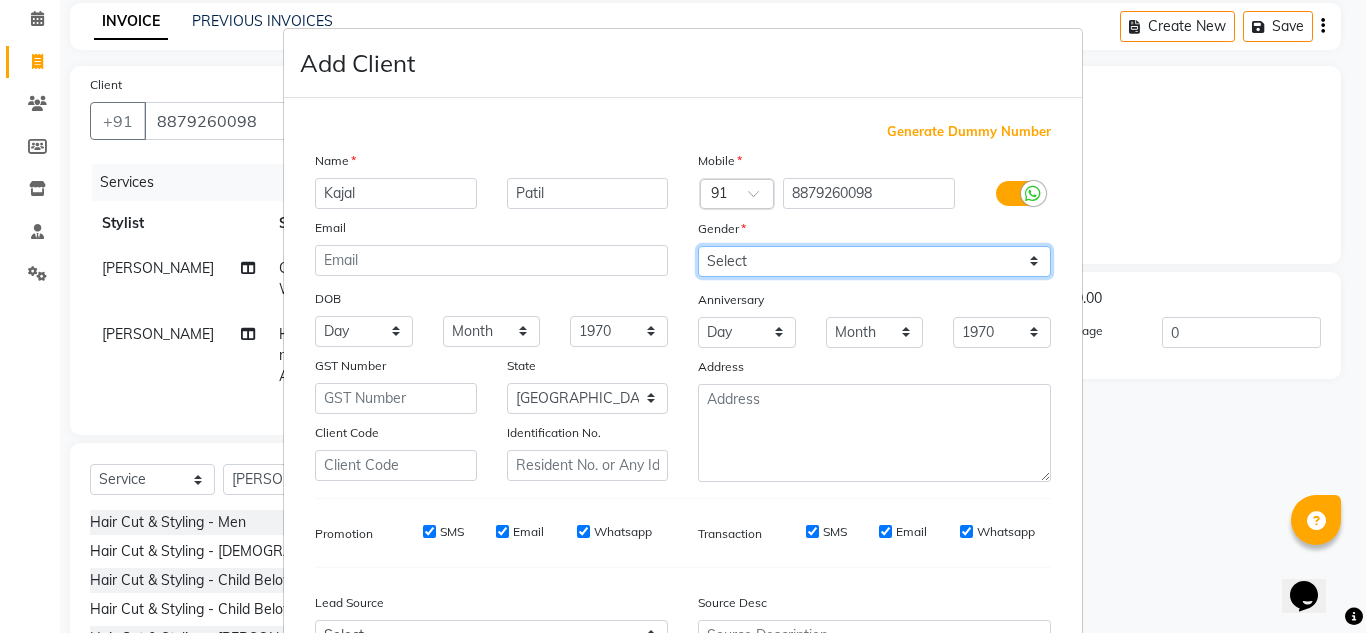 click on "Select Male Female Other Prefer Not To Say" at bounding box center [874, 261] 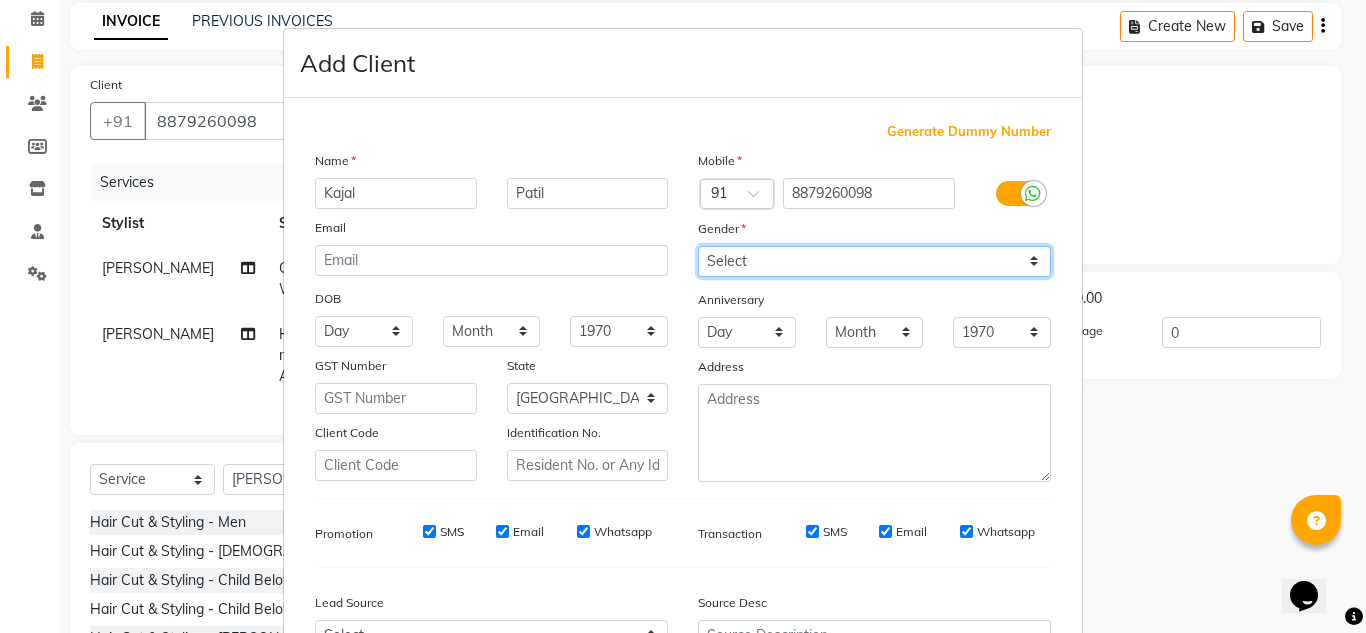 select on "female" 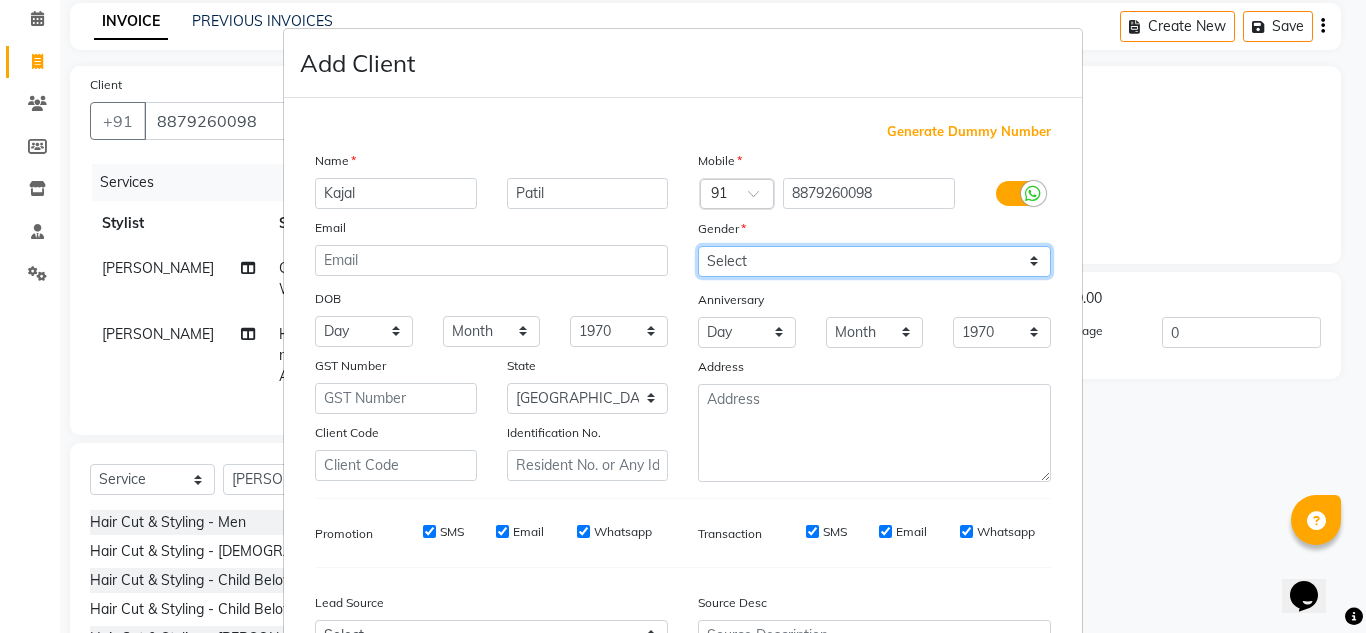 click on "Select Male Female Other Prefer Not To Say" at bounding box center [874, 261] 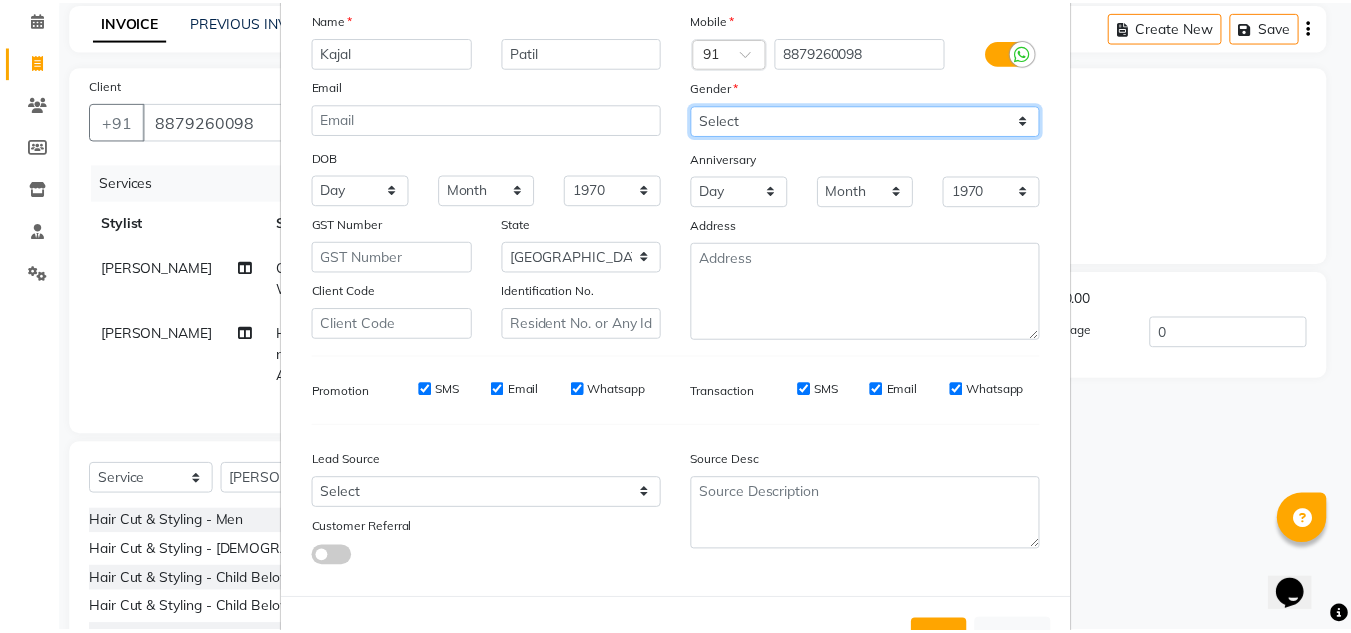 scroll, scrollTop: 216, scrollLeft: 0, axis: vertical 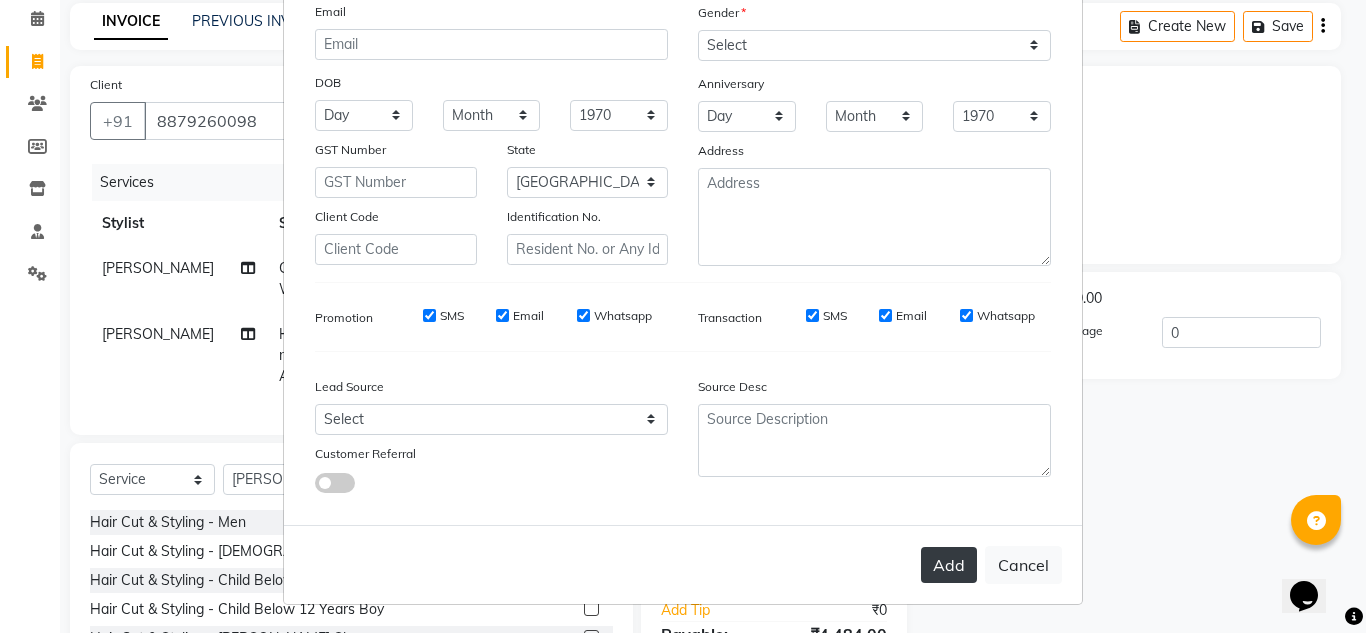 click on "Add" at bounding box center [949, 565] 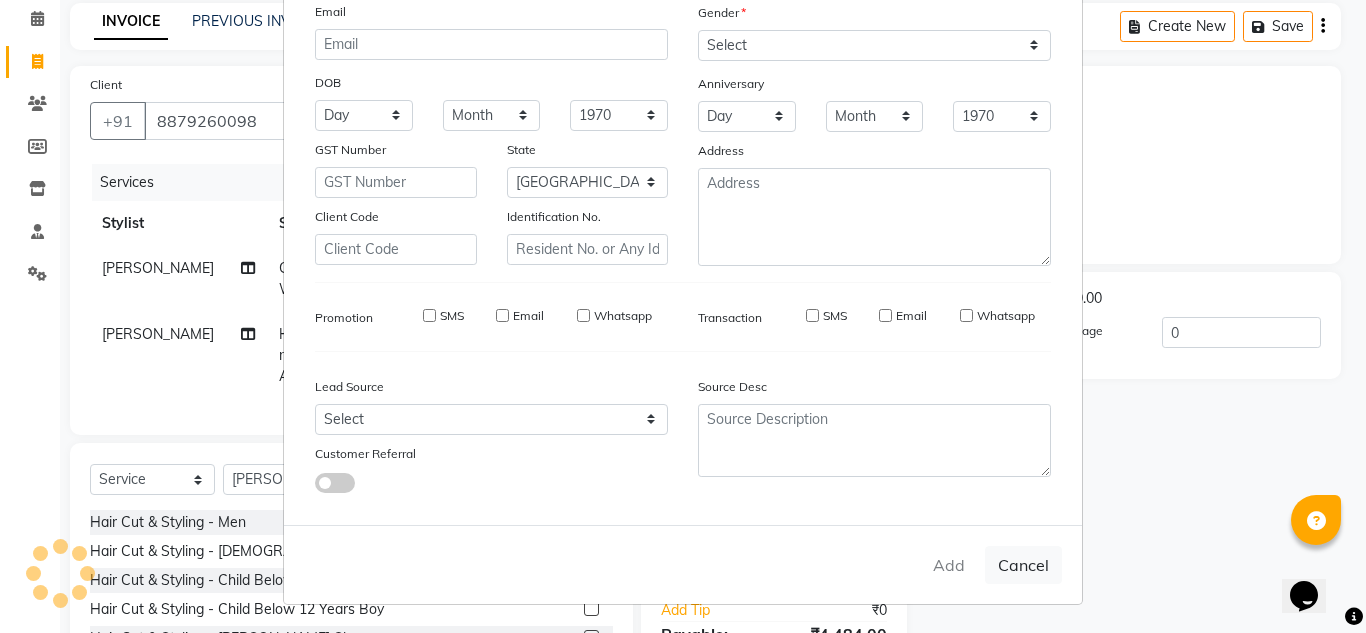 type 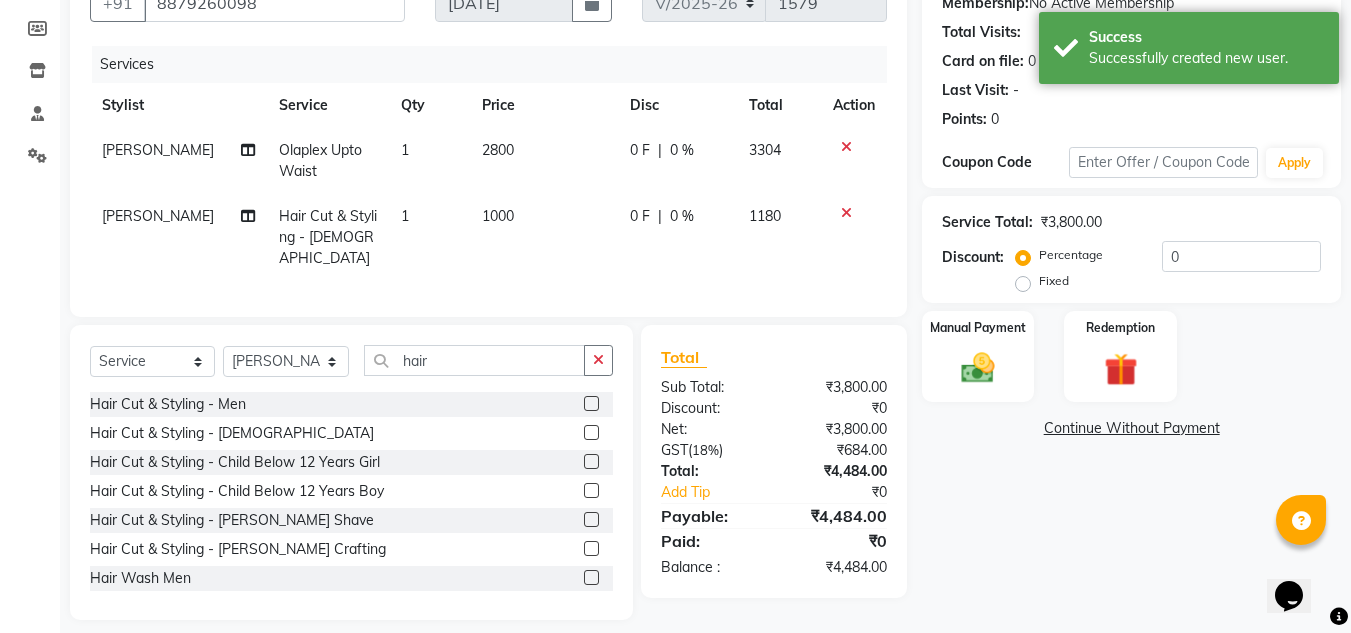 scroll, scrollTop: 213, scrollLeft: 0, axis: vertical 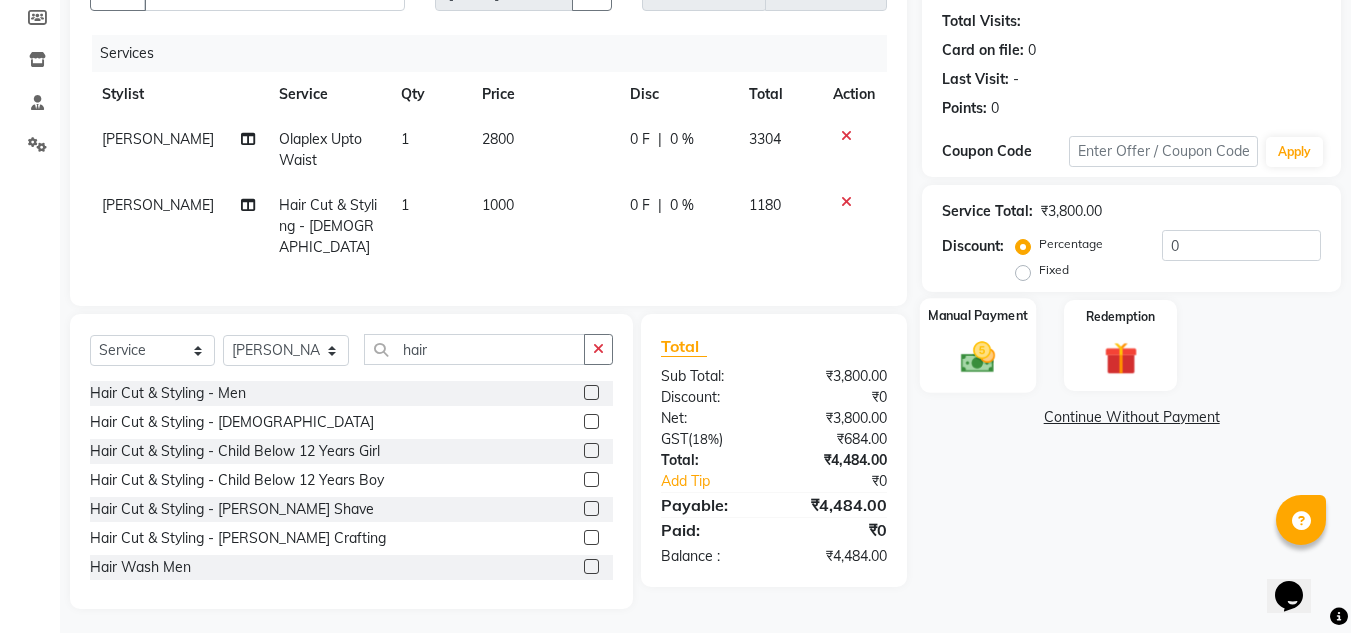 click 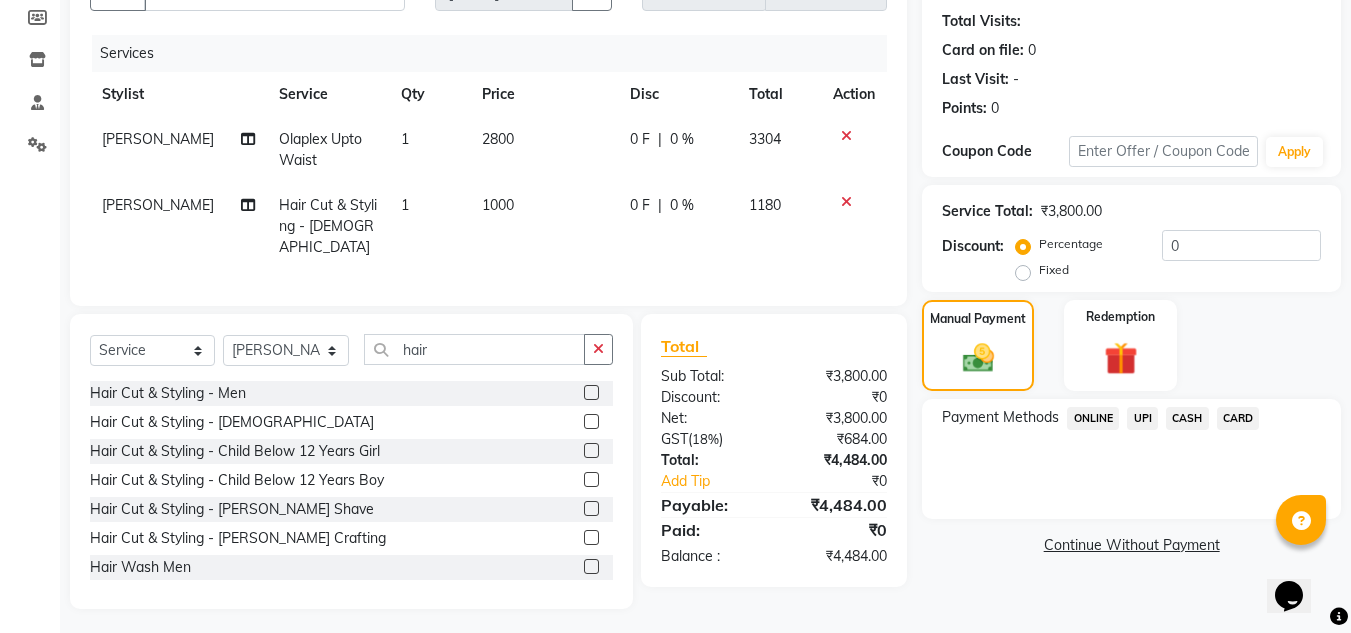 click on "CARD" 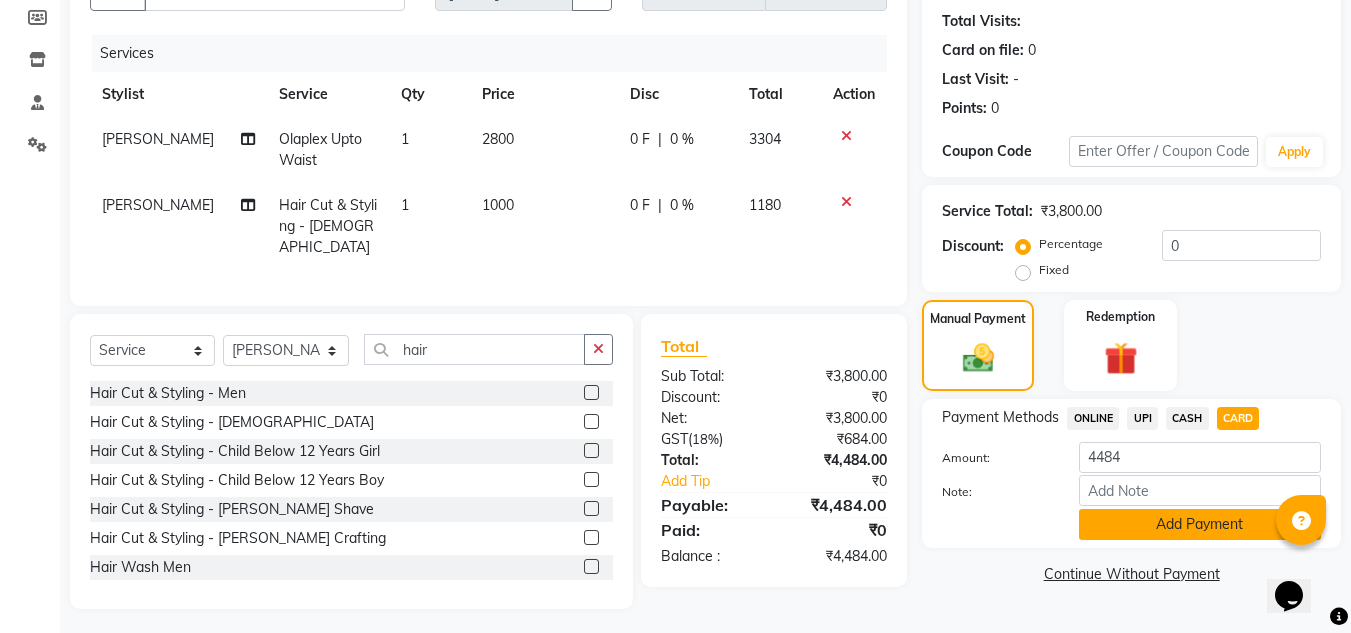 click on "Add Payment" 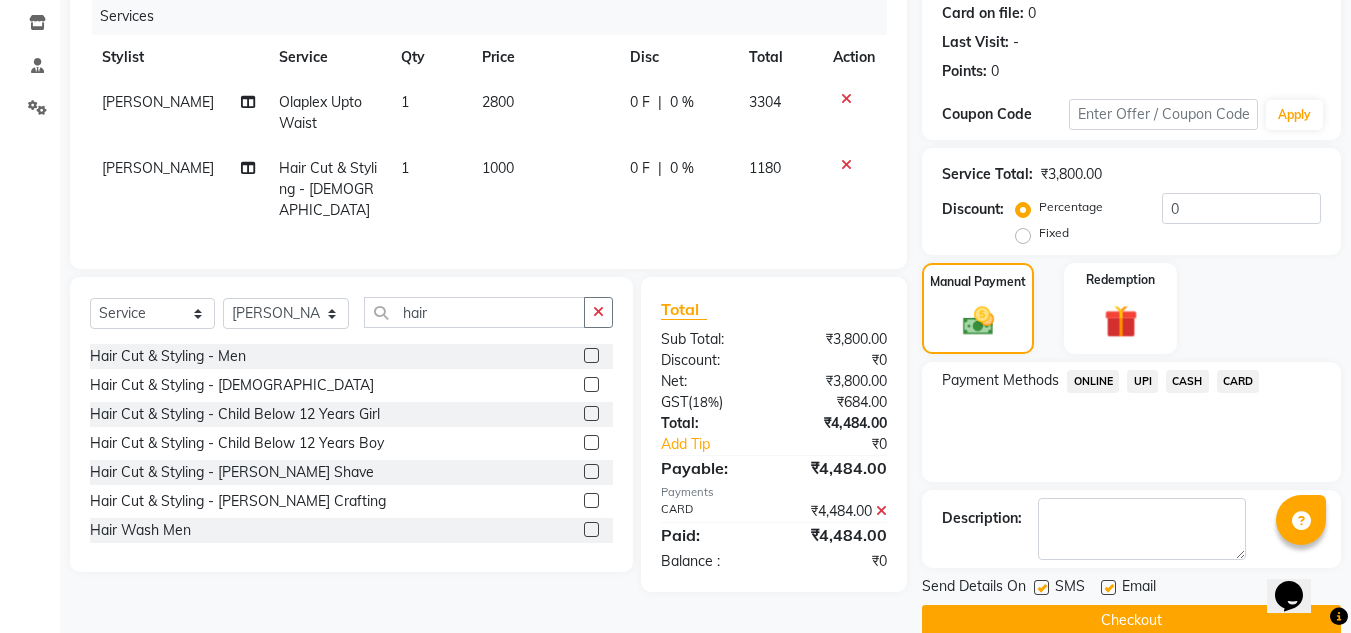 scroll, scrollTop: 283, scrollLeft: 0, axis: vertical 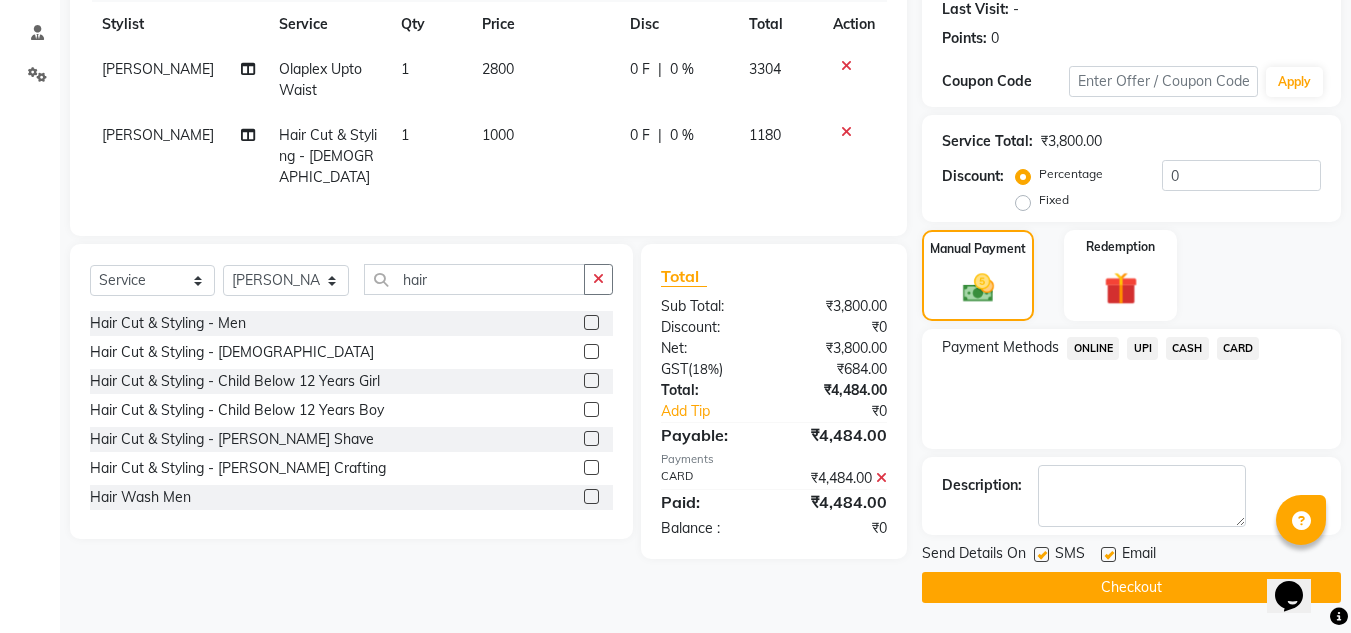 click 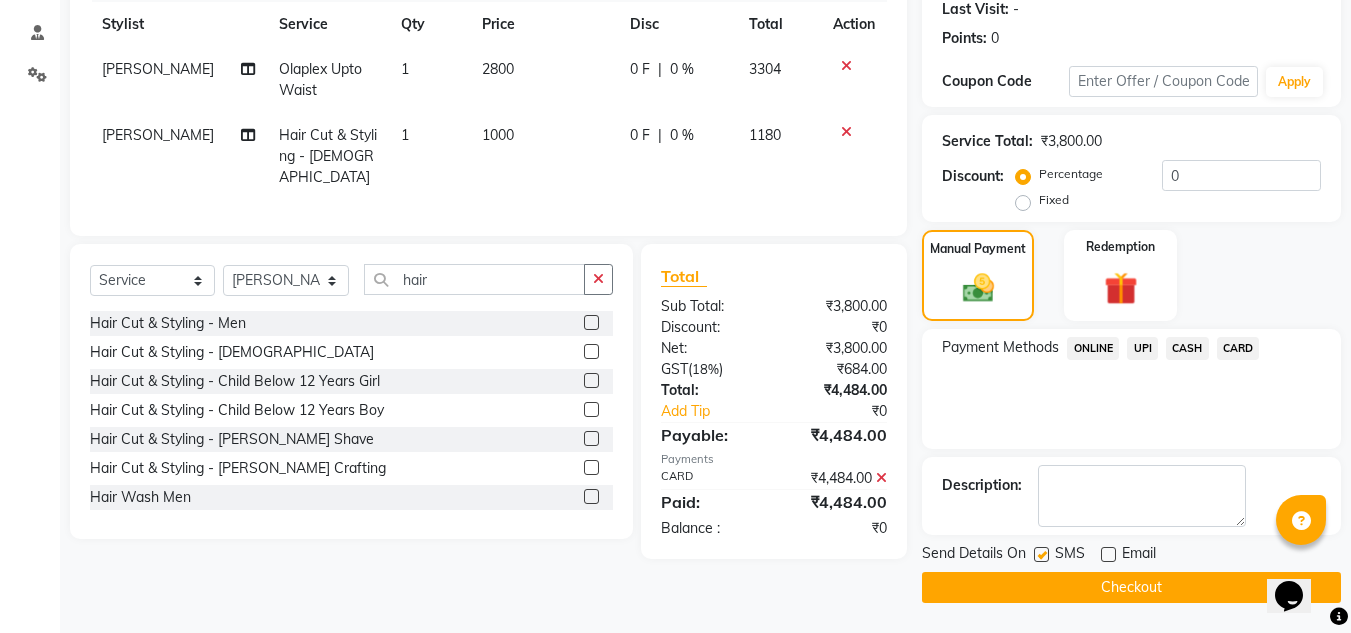 click on "Checkout" 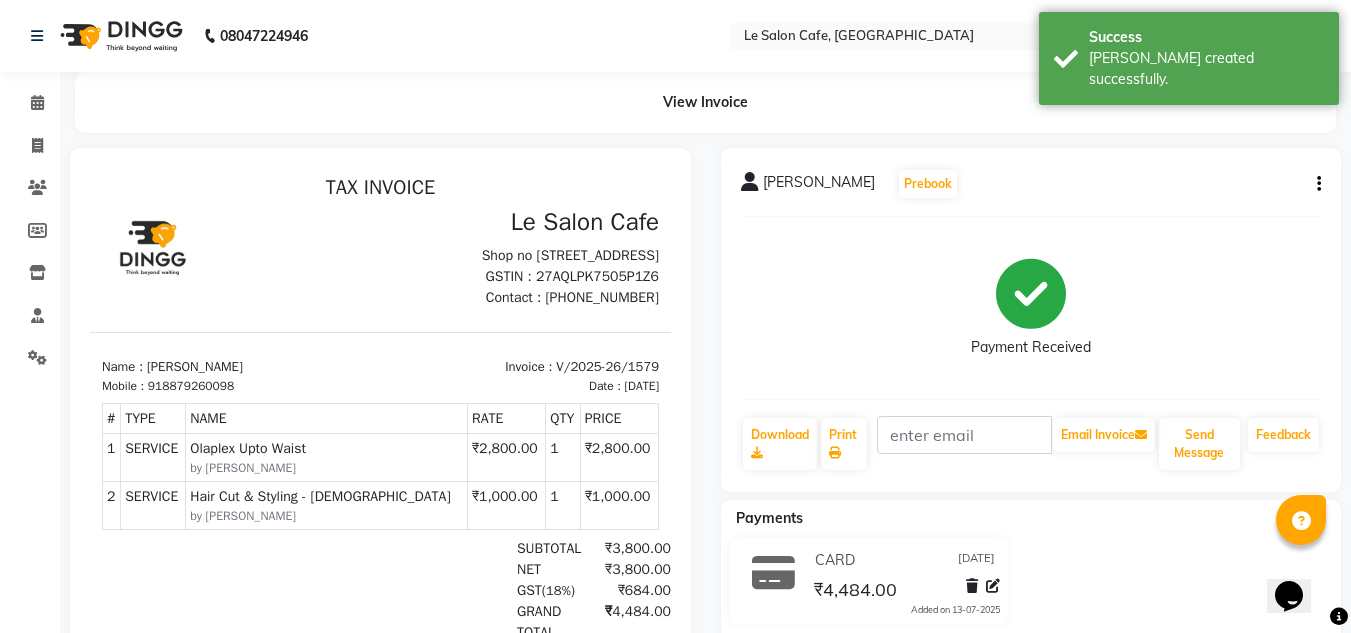 scroll, scrollTop: 0, scrollLeft: 0, axis: both 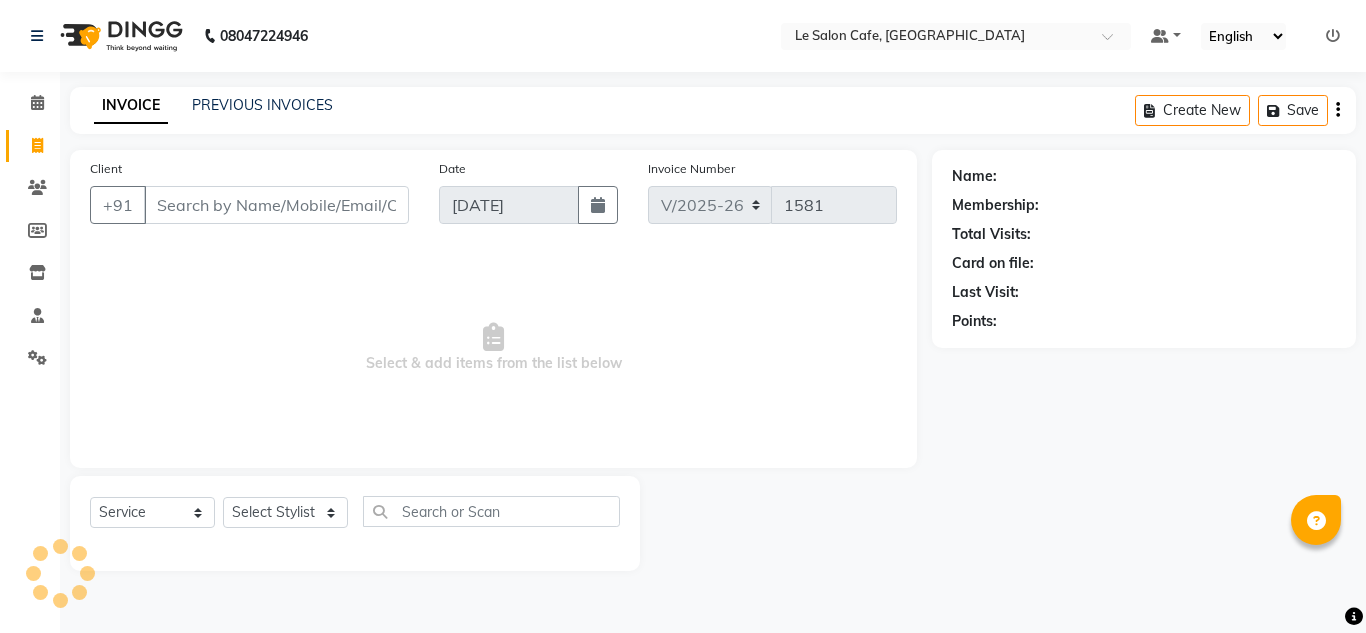 select on "594" 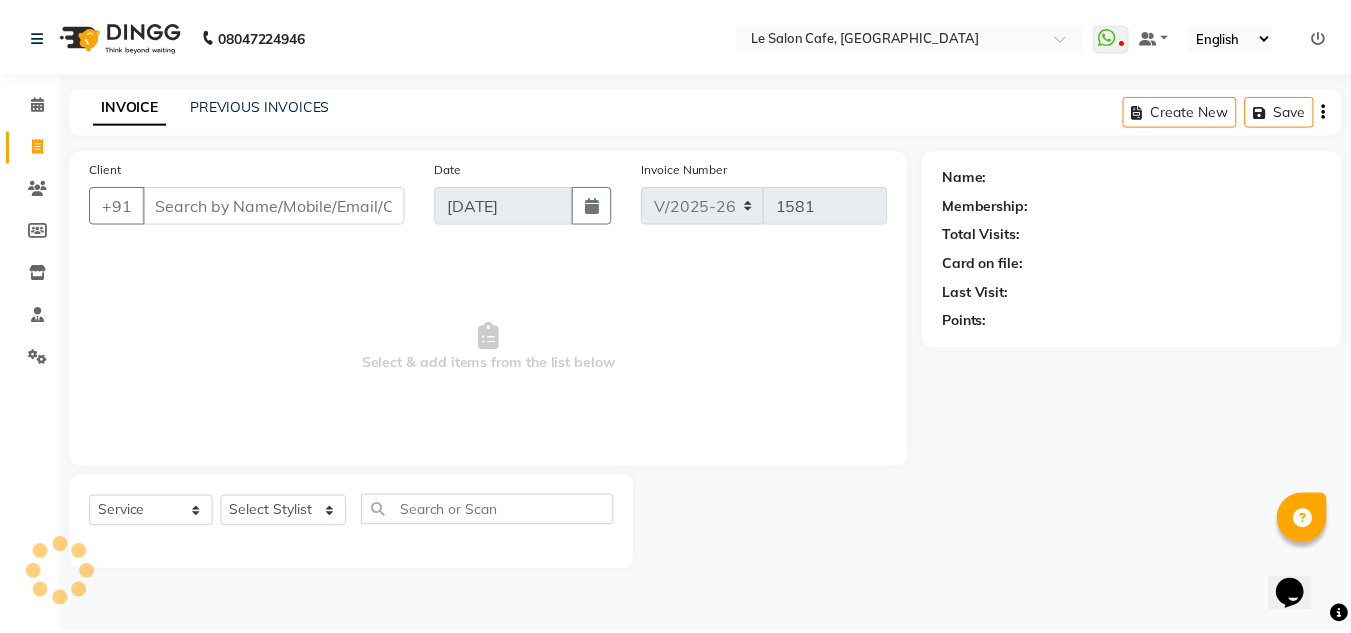 scroll, scrollTop: 0, scrollLeft: 0, axis: both 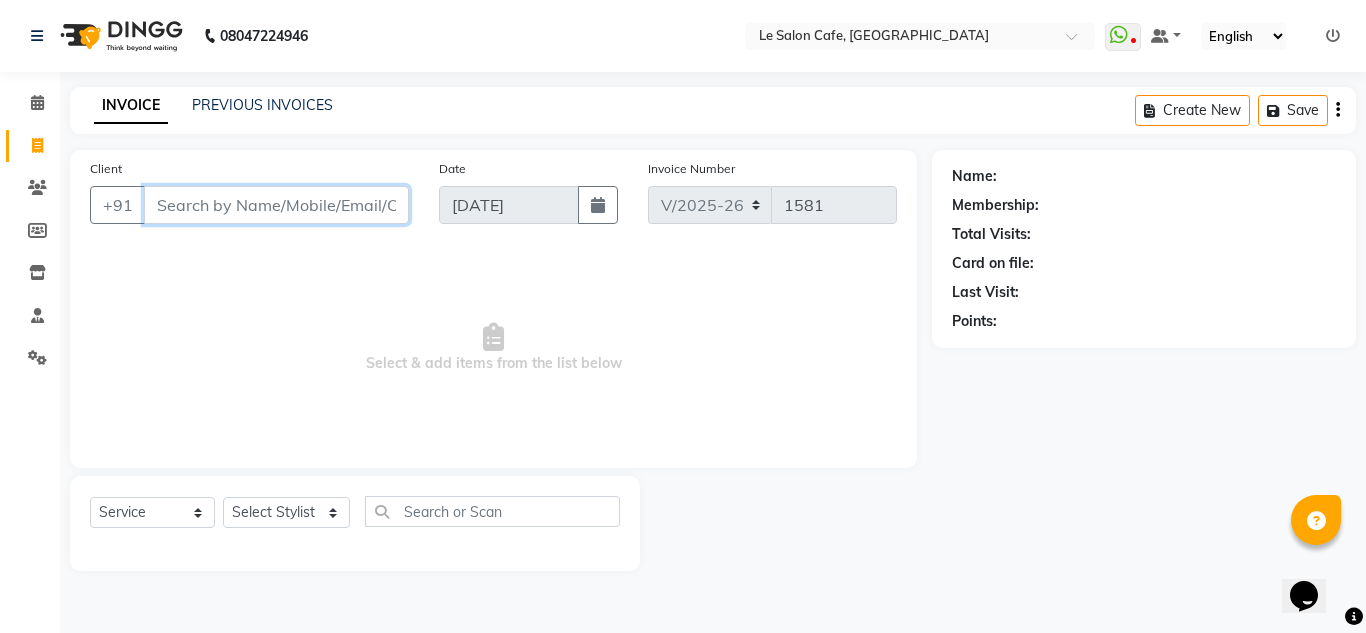 click on "Client" at bounding box center (276, 205) 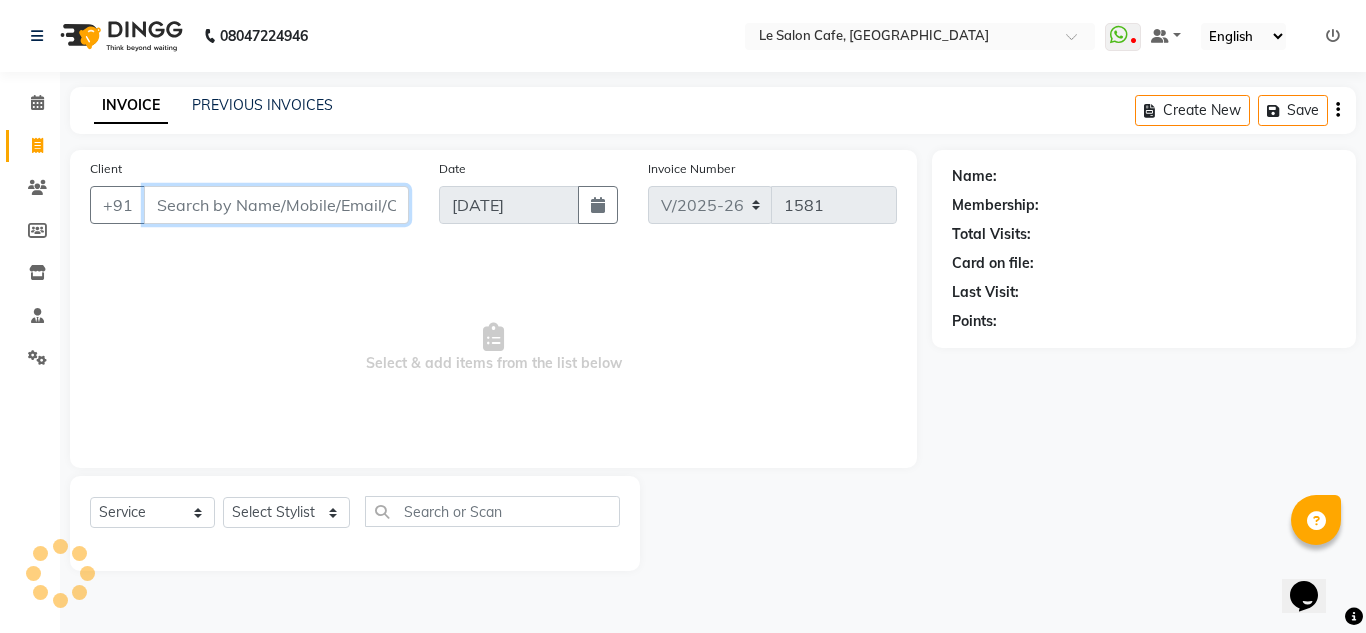 click on "Client" at bounding box center (276, 205) 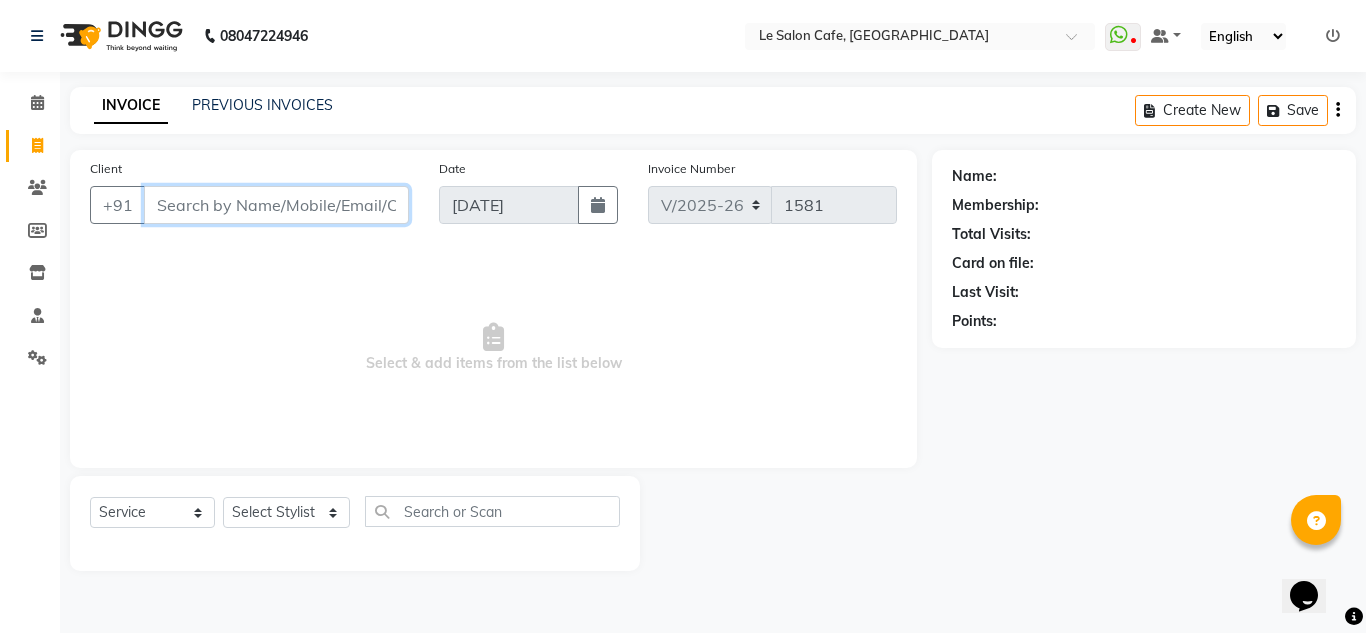 paste on "[PERSON_NAME]" 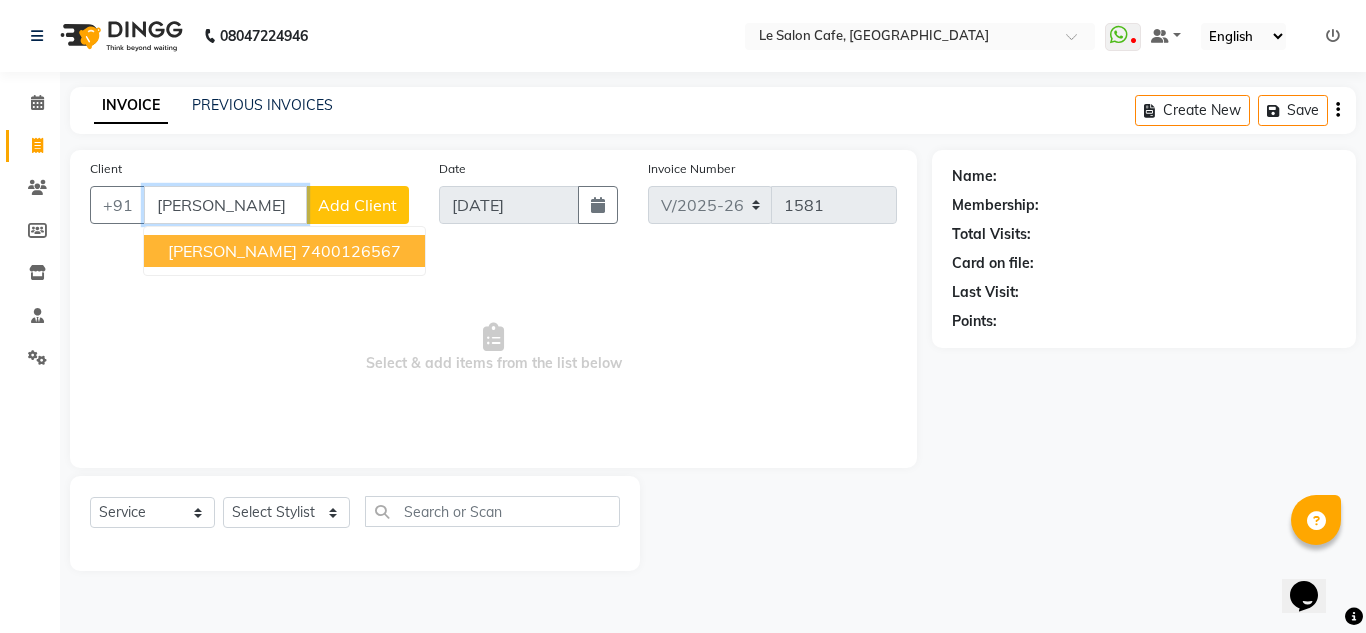 click on "7400126567" at bounding box center (351, 251) 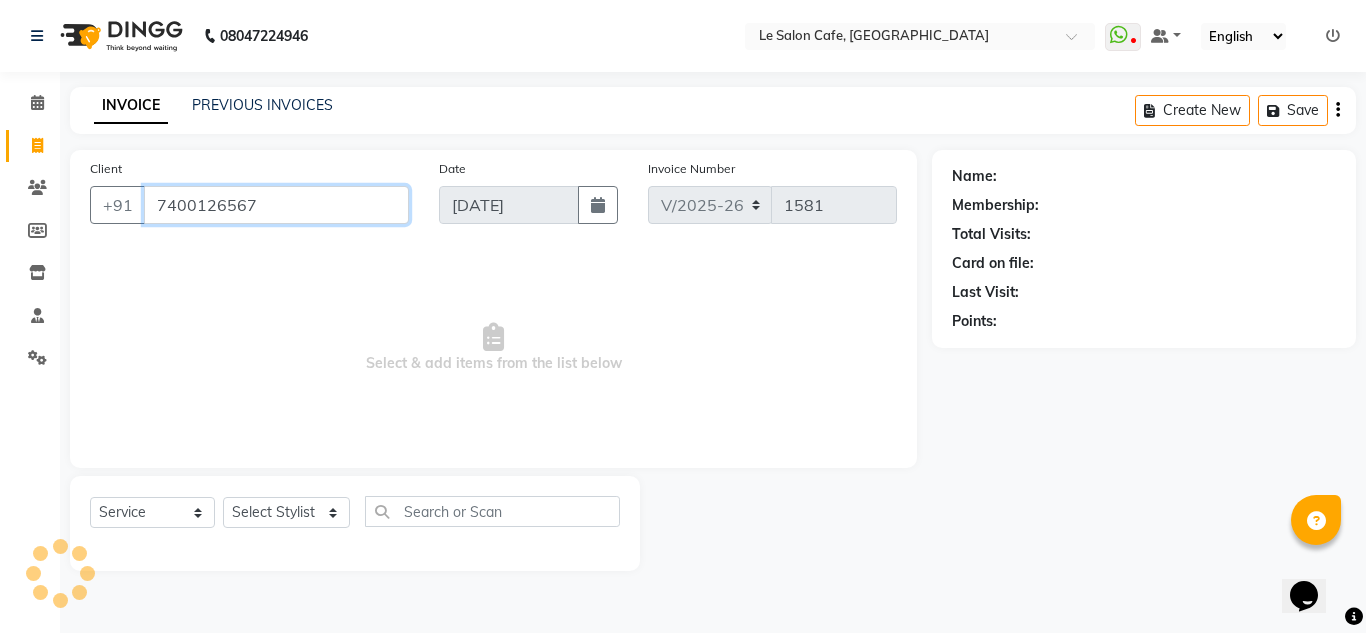 type on "7400126567" 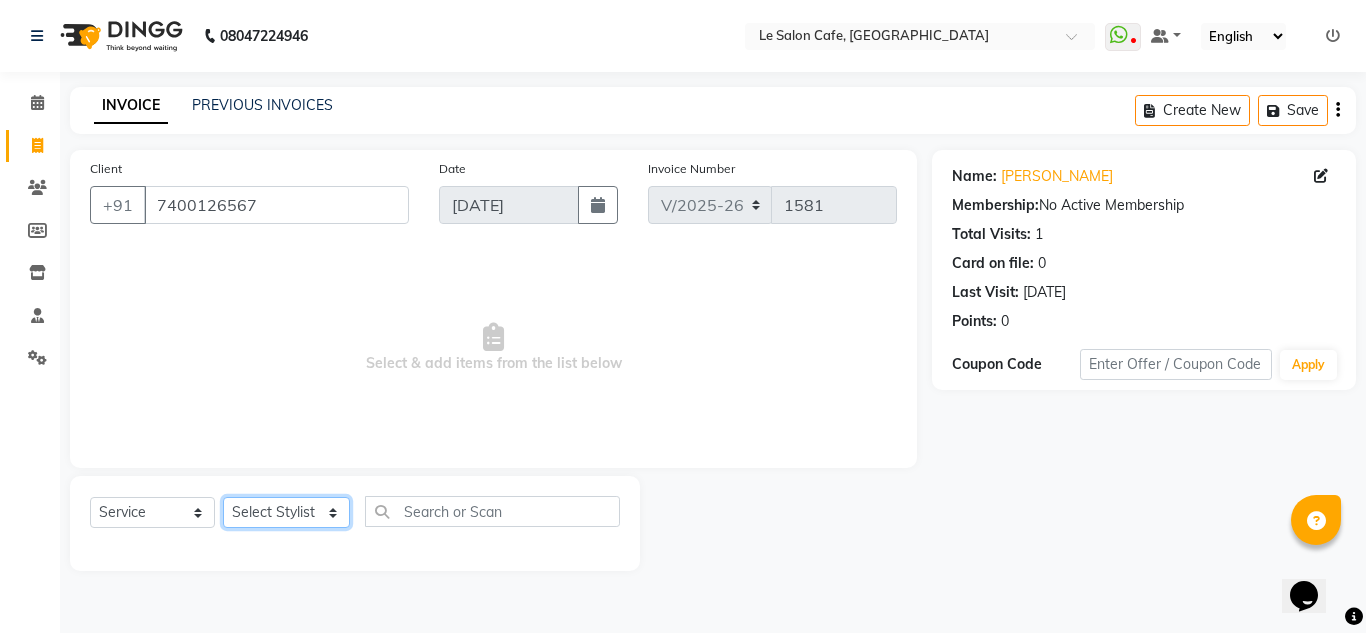 click on "Select Stylist [PERSON_NAME]  [PERSON_NAME]  [PERSON_NAME]  Front Desk  [PERSON_NAME]  [PERSON_NAME] [PERSON_NAME]  [PERSON_NAME]  [PERSON_NAME] [PERSON_NAME]  [PERSON_NAME] [PERSON_NAME] [PERSON_NAME] [PERSON_NAME]" 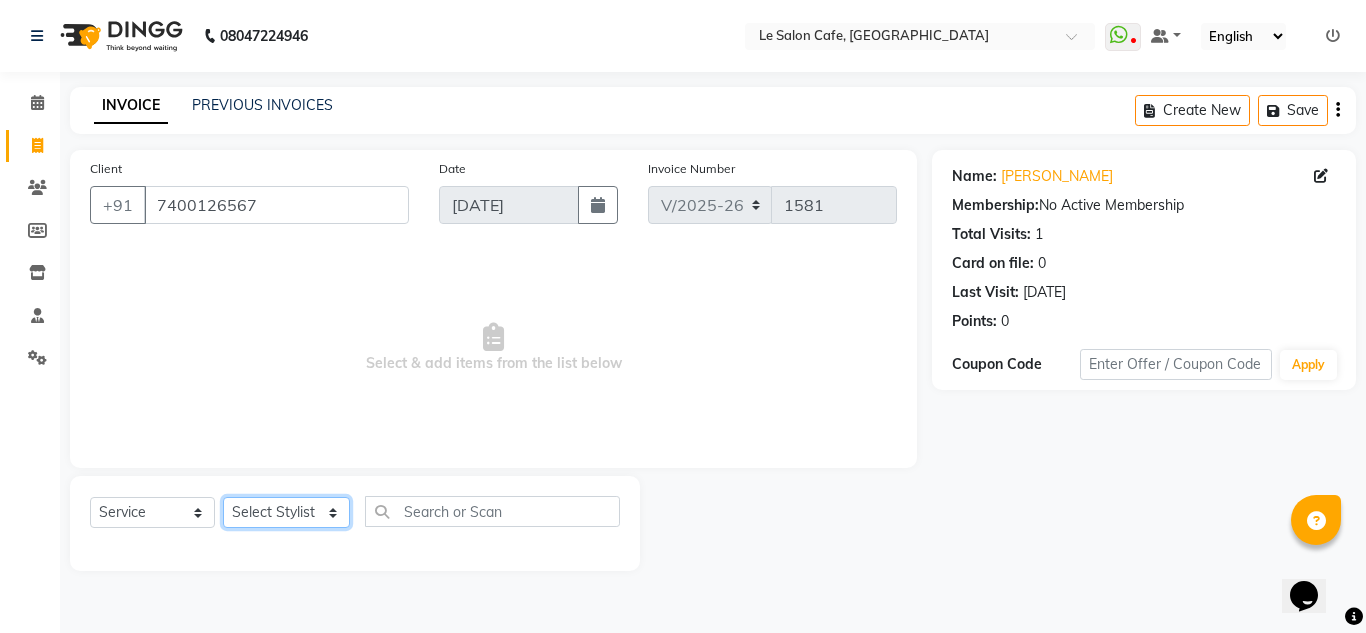 select on "86051" 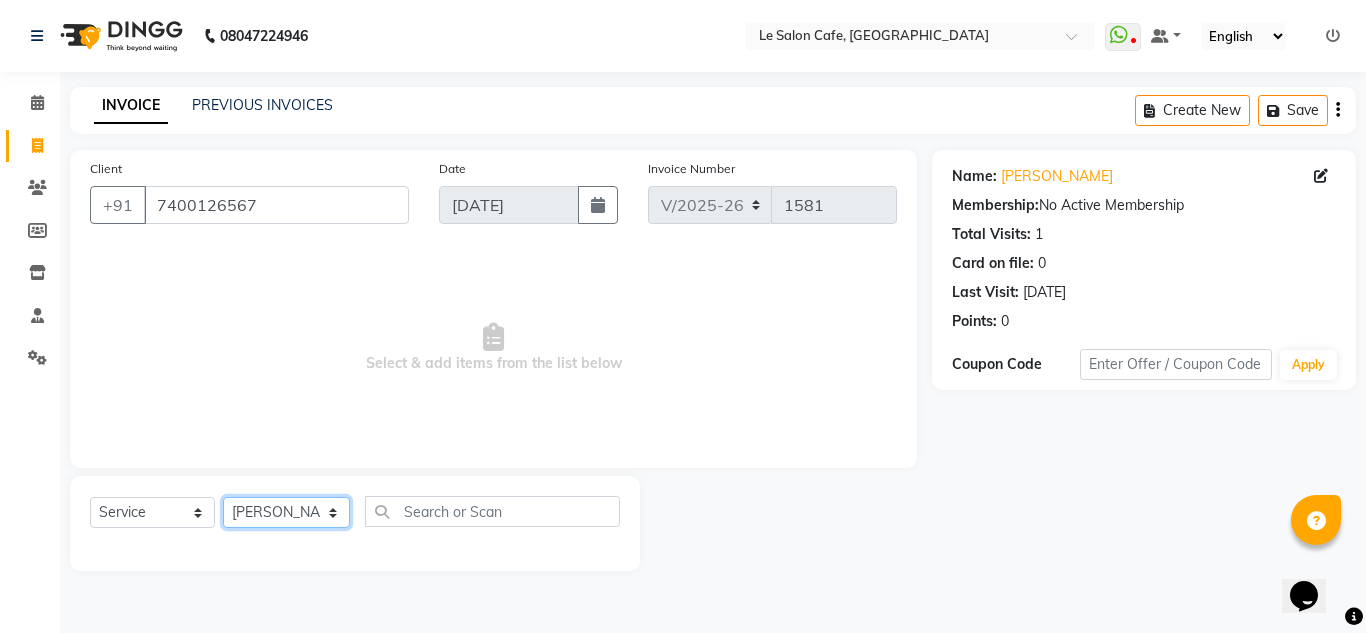 click on "Select Stylist [PERSON_NAME]  [PERSON_NAME]  [PERSON_NAME]  Front Desk  [PERSON_NAME]  [PERSON_NAME] [PERSON_NAME]  [PERSON_NAME]  [PERSON_NAME] [PERSON_NAME]  [PERSON_NAME] [PERSON_NAME] [PERSON_NAME] [PERSON_NAME]" 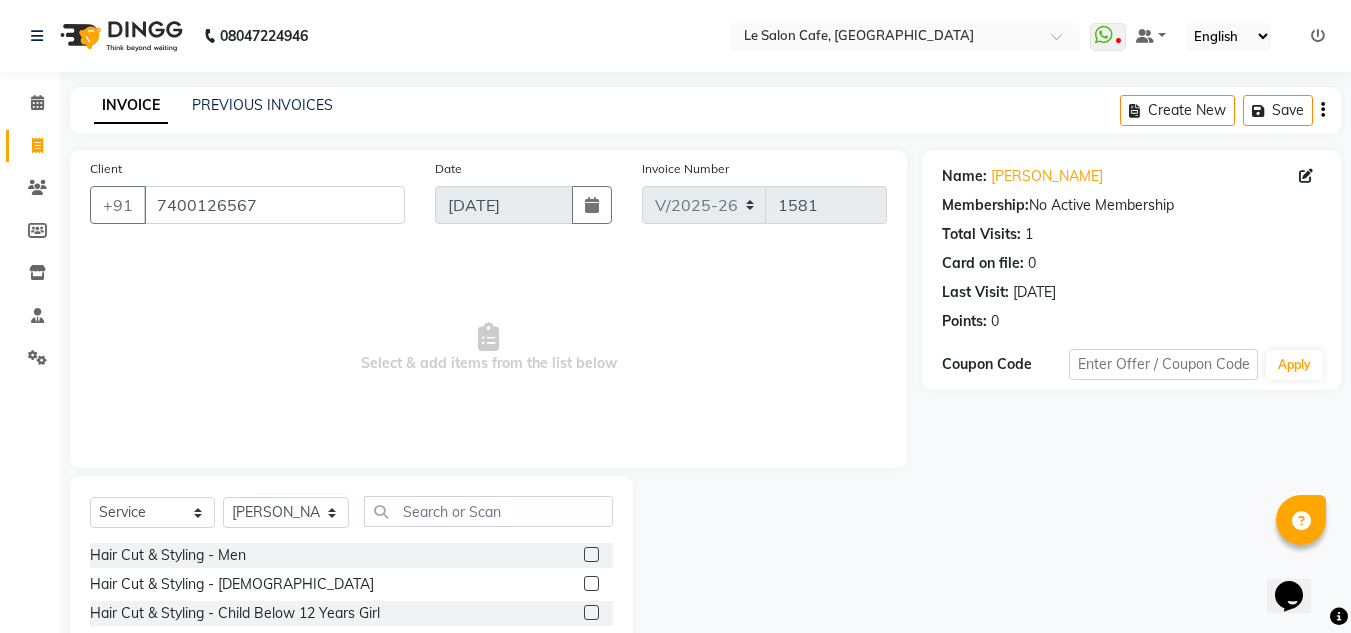 click 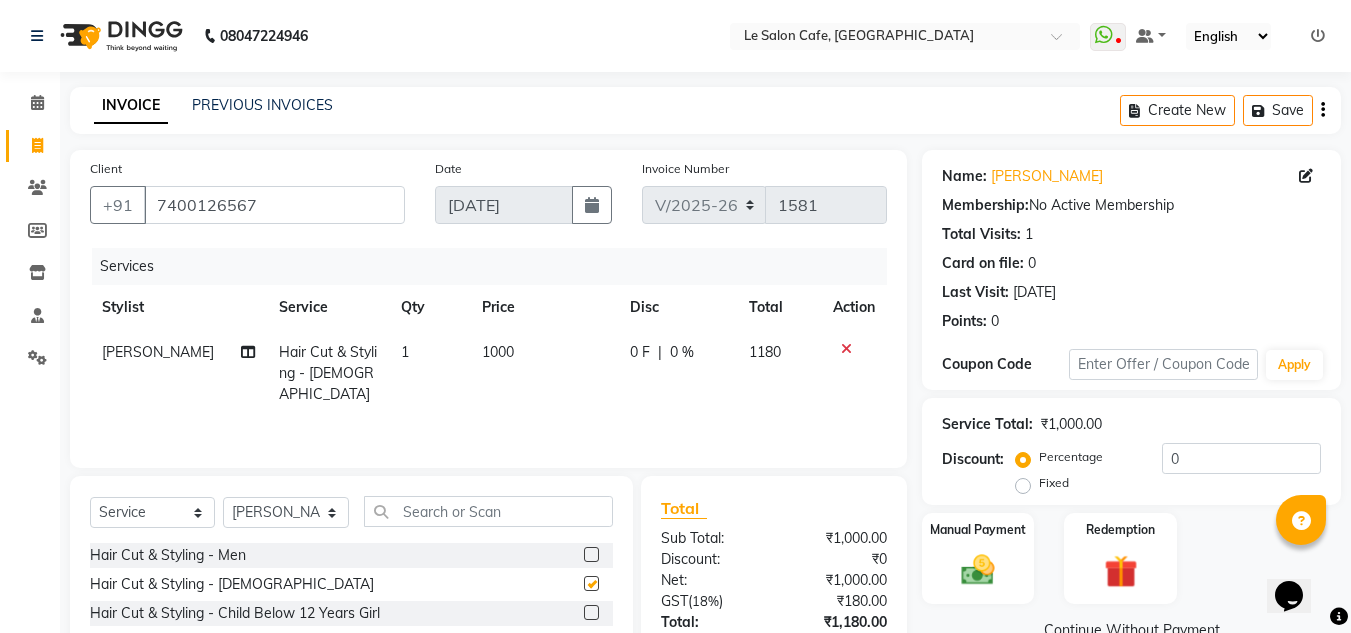 checkbox on "false" 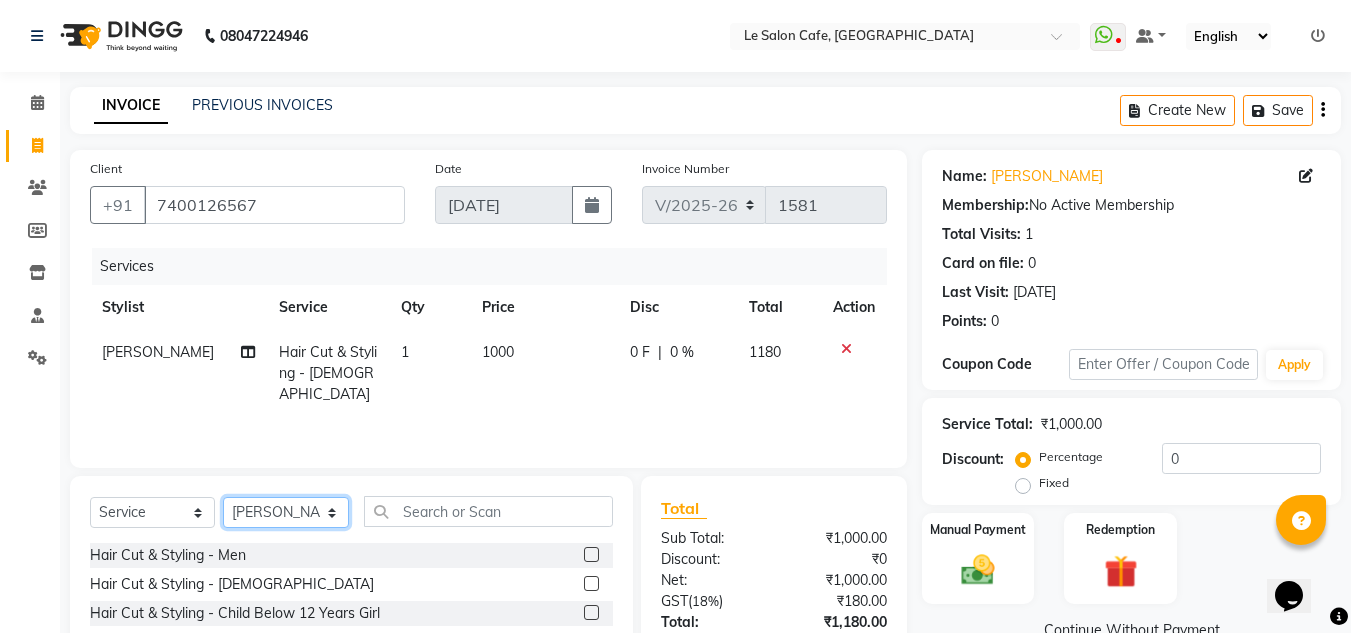 click on "Select Stylist [PERSON_NAME]  [PERSON_NAME]  [PERSON_NAME]  Front Desk  [PERSON_NAME]  [PERSON_NAME] [PERSON_NAME]  [PERSON_NAME]  [PERSON_NAME] [PERSON_NAME]  [PERSON_NAME] [PERSON_NAME] [PERSON_NAME] [PERSON_NAME]" 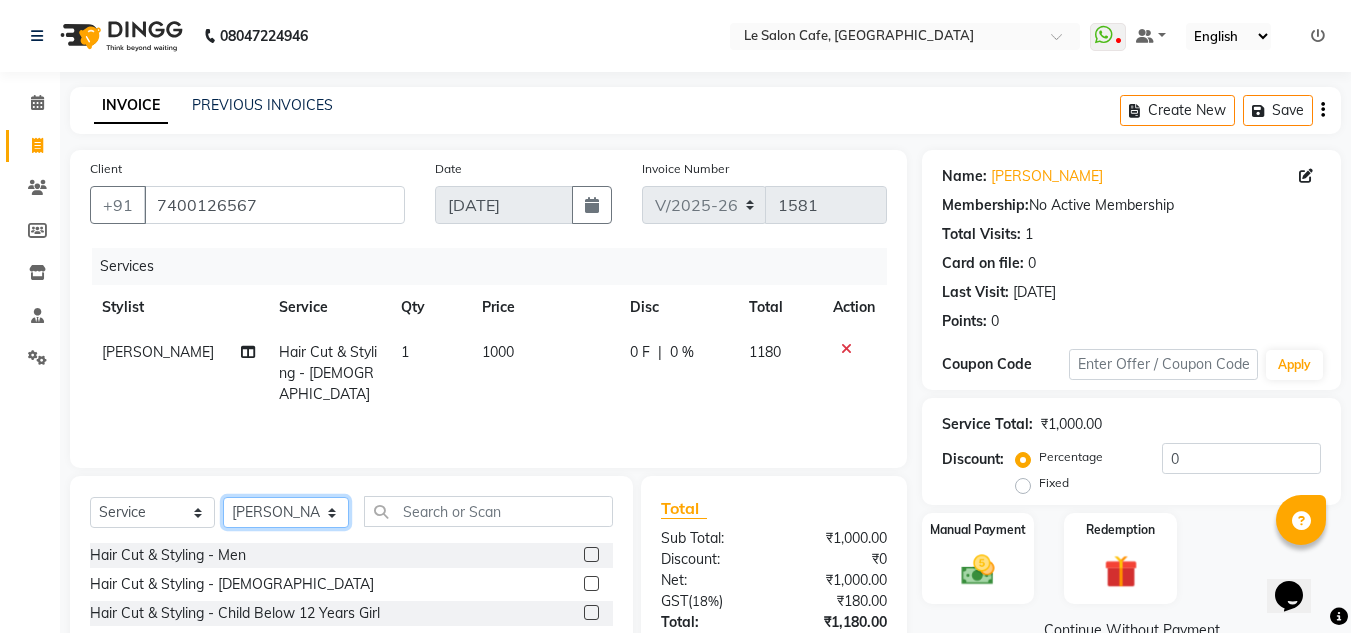 select on "86050" 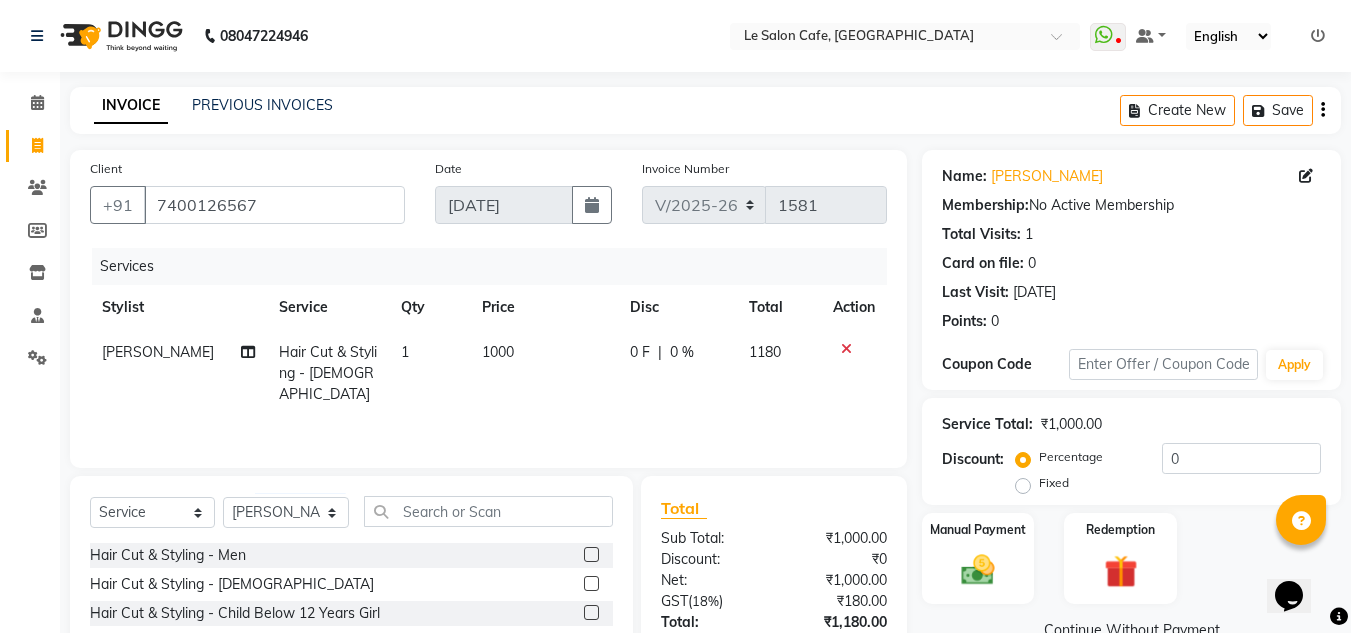 click 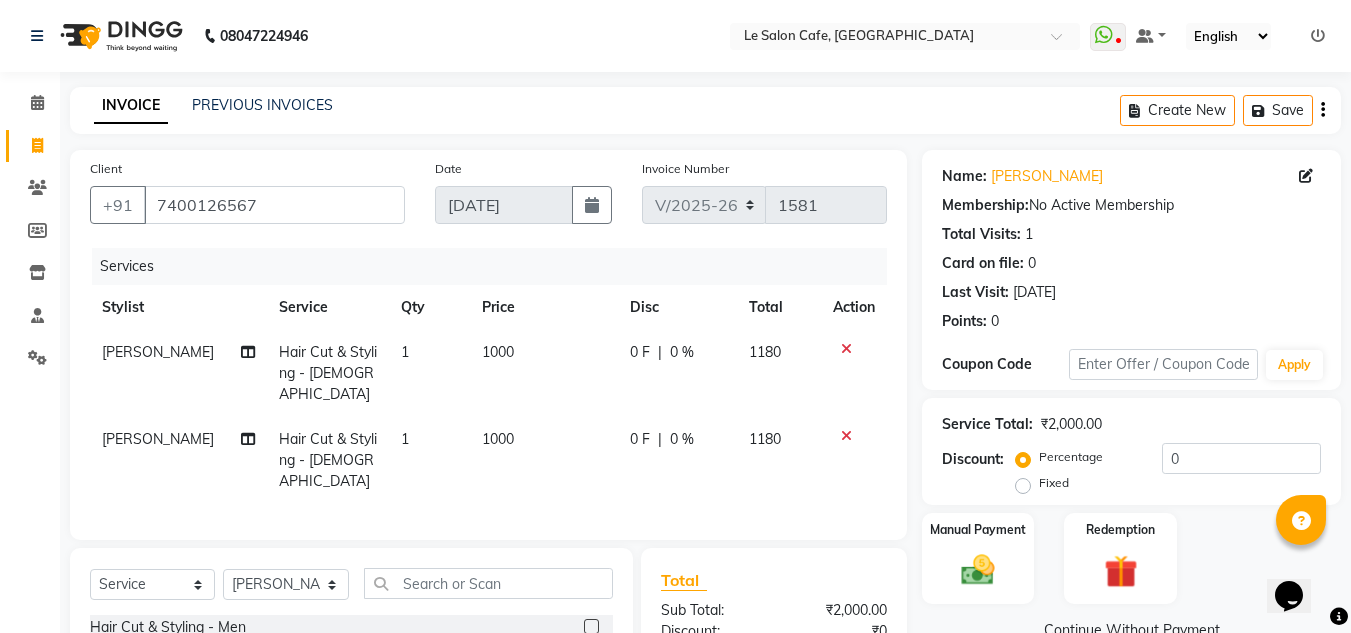 checkbox on "false" 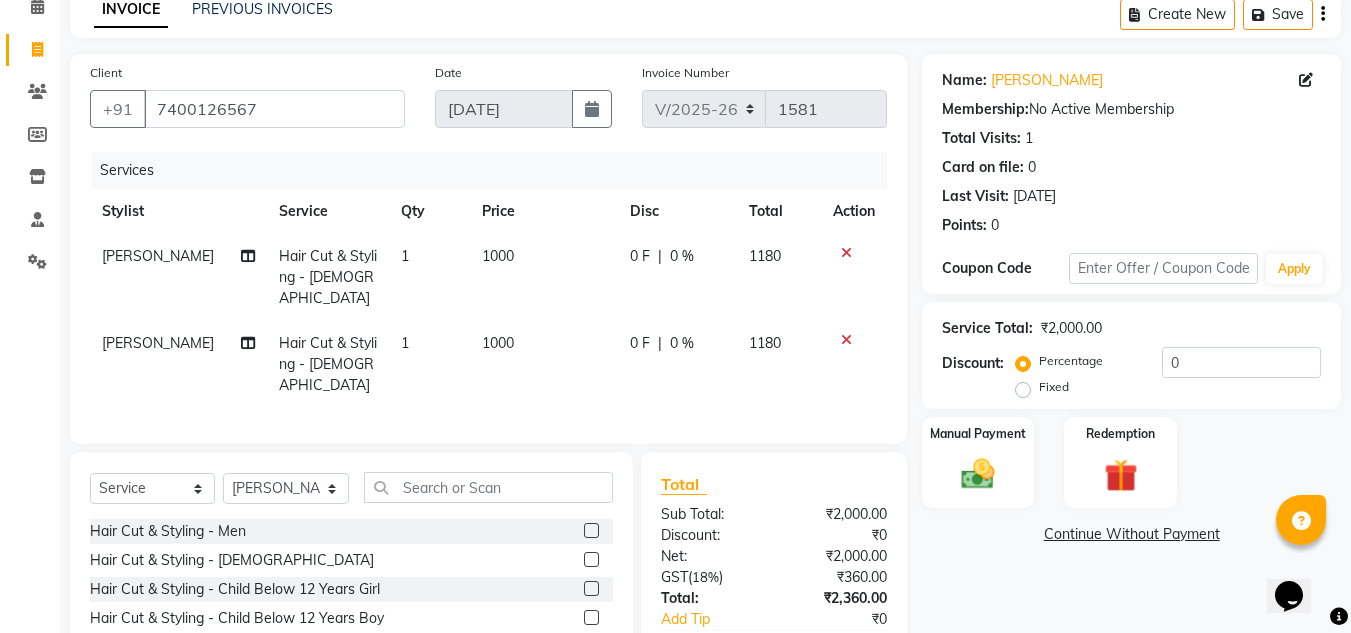 scroll, scrollTop: 213, scrollLeft: 0, axis: vertical 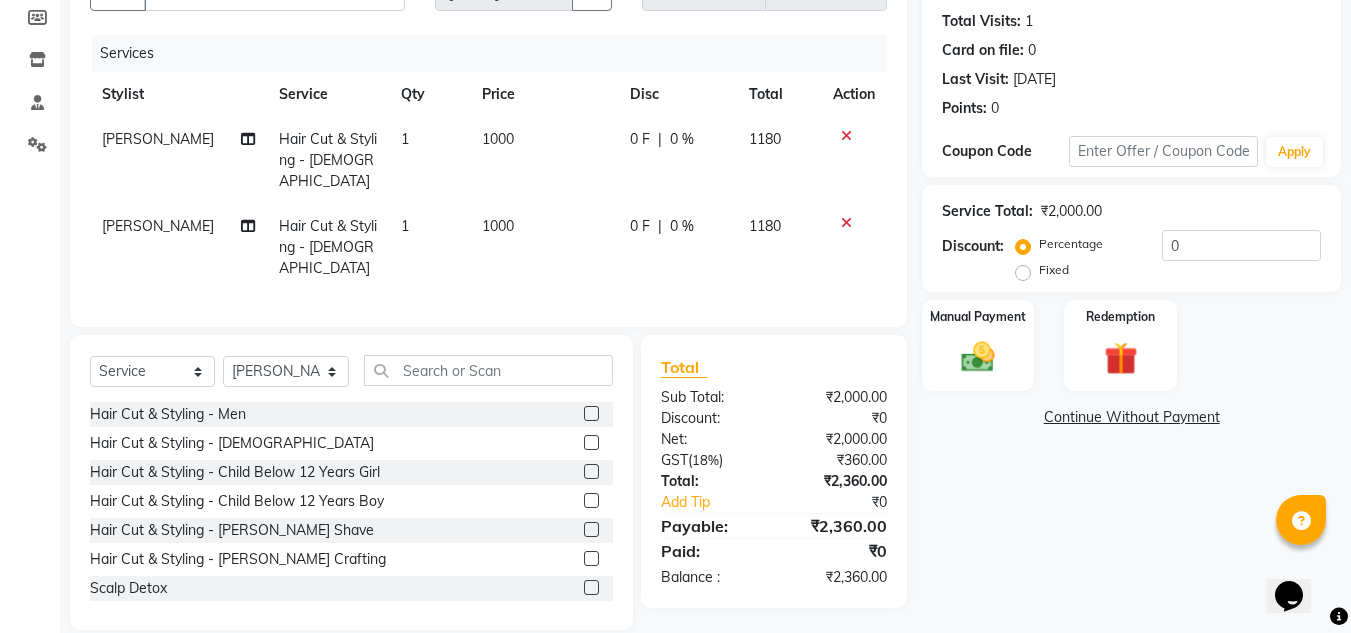 click on "Name: Aditi Mishra Membership:  No Active Membership  Total Visits:  1 Card on file:  0 Last Visit:   03-06-2023 Points:   0  Coupon Code Apply Service Total:  ₹2,000.00  Discount:  Percentage   Fixed  0 Manual Payment Redemption  Continue Without Payment" 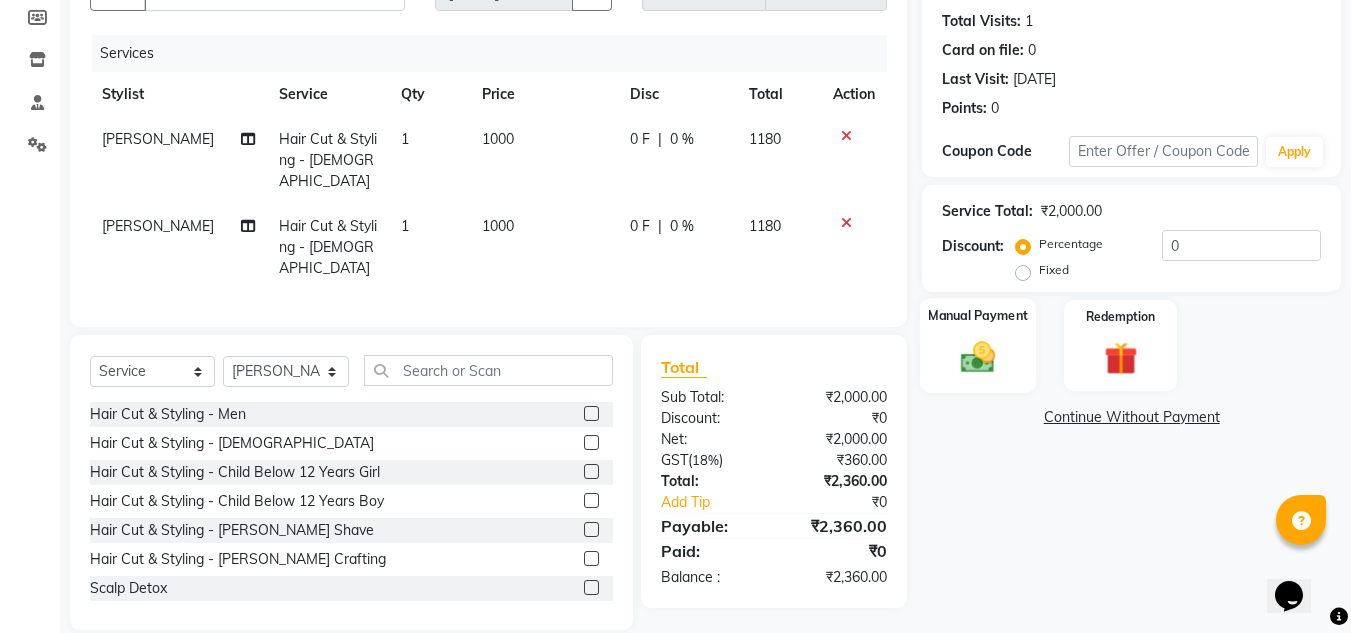 click 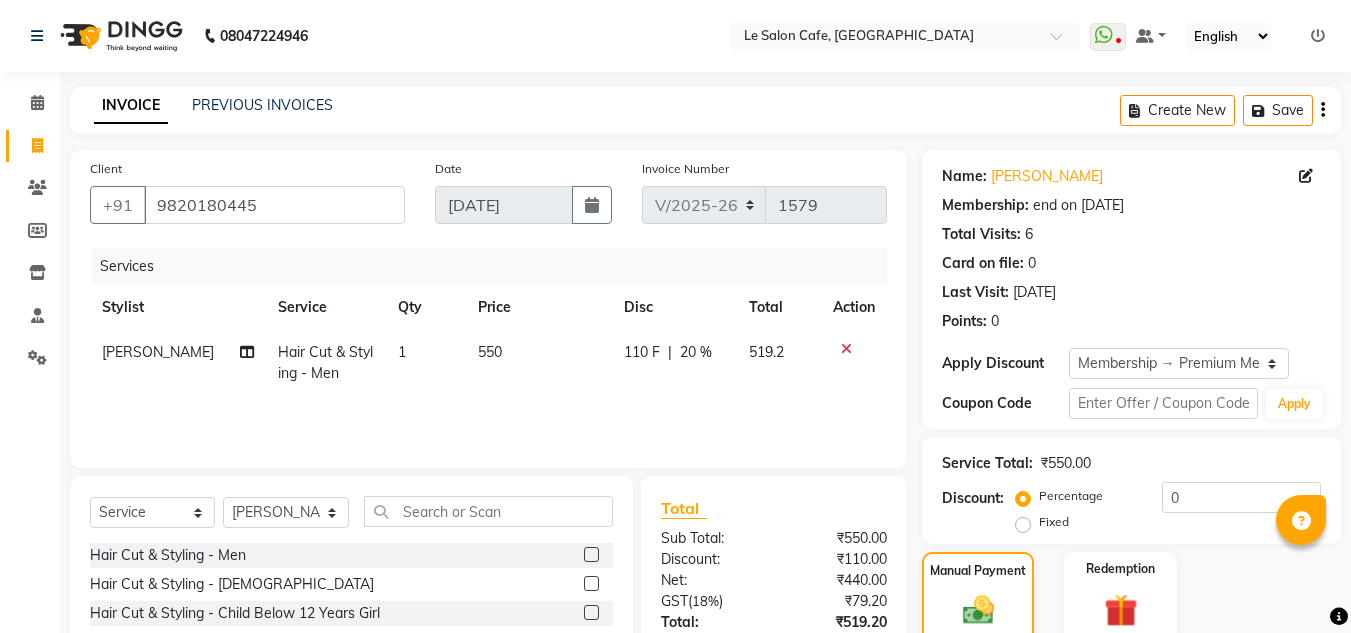 select on "594" 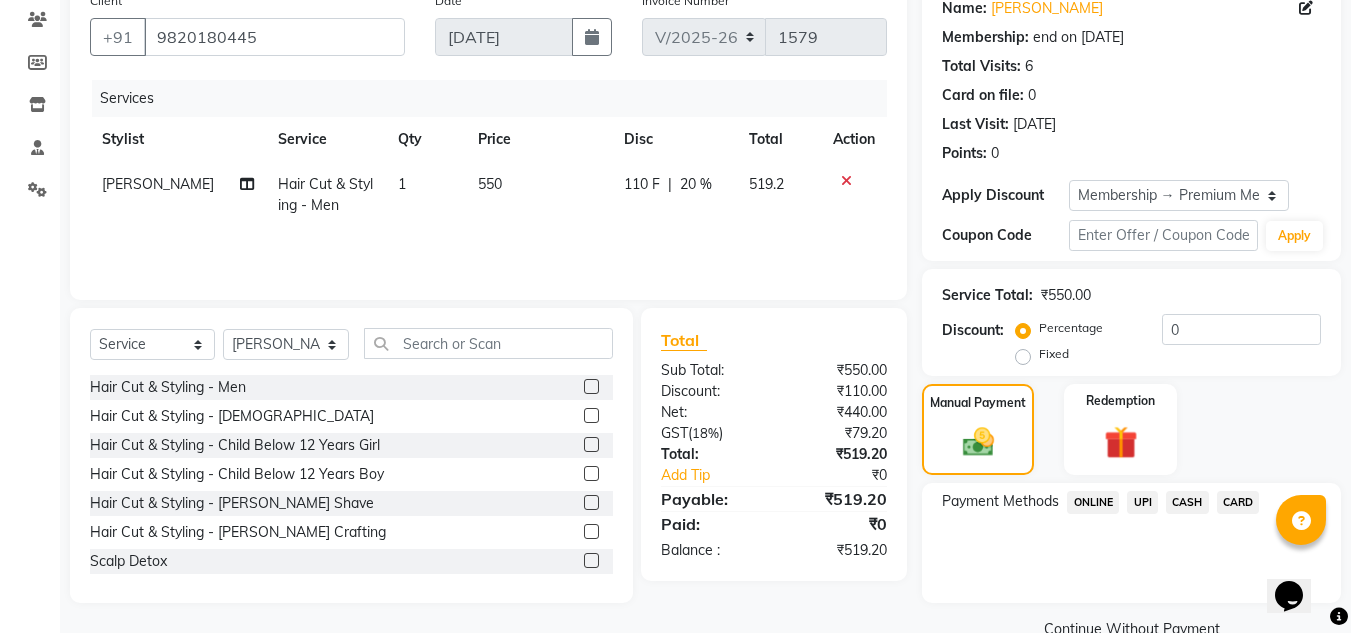 scroll, scrollTop: 0, scrollLeft: 0, axis: both 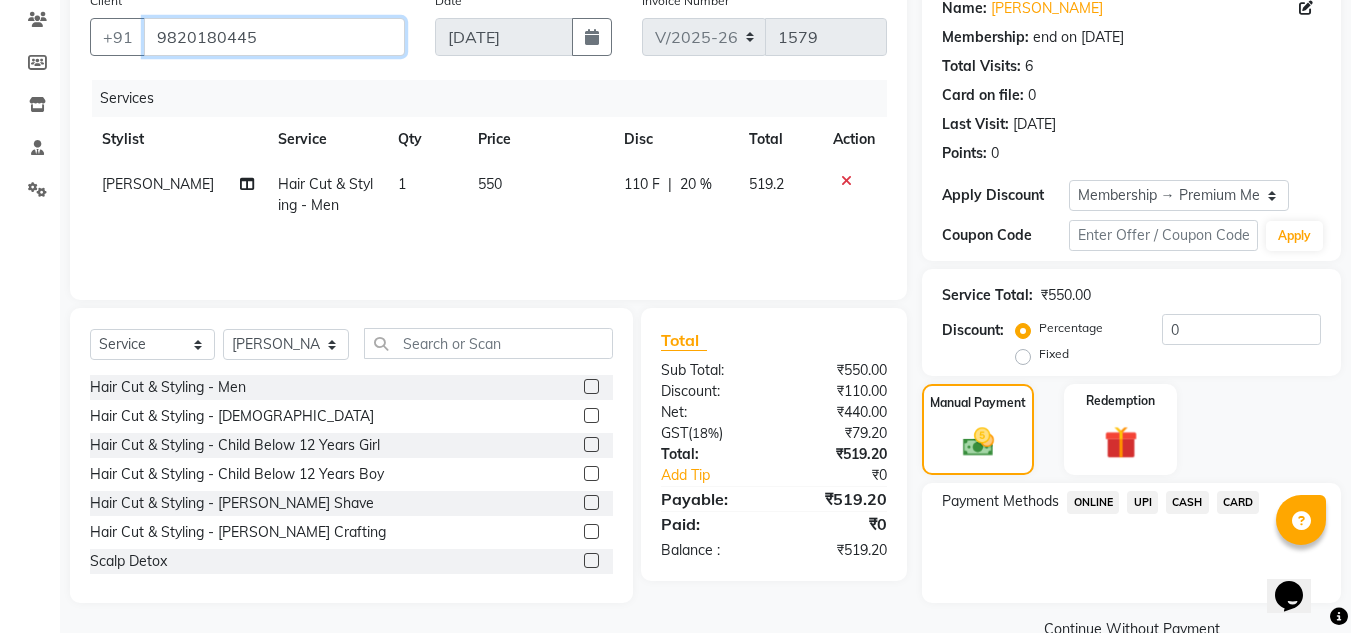 click on "9820180445" at bounding box center (274, 37) 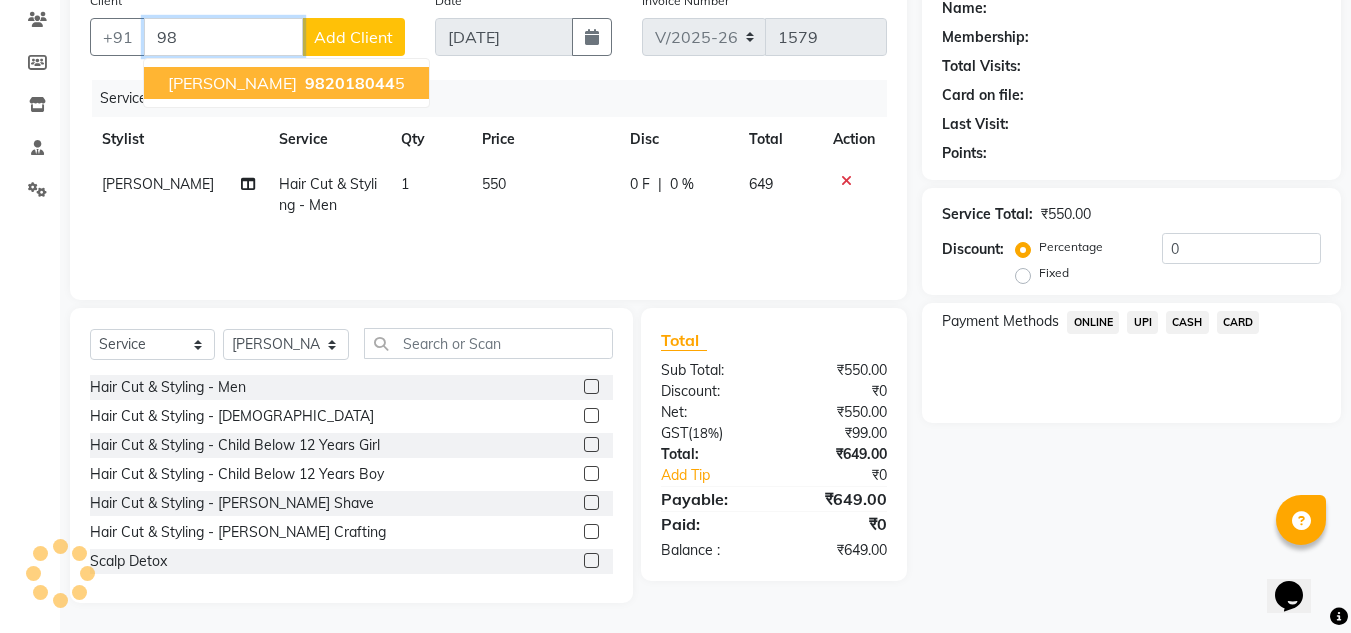 type on "9" 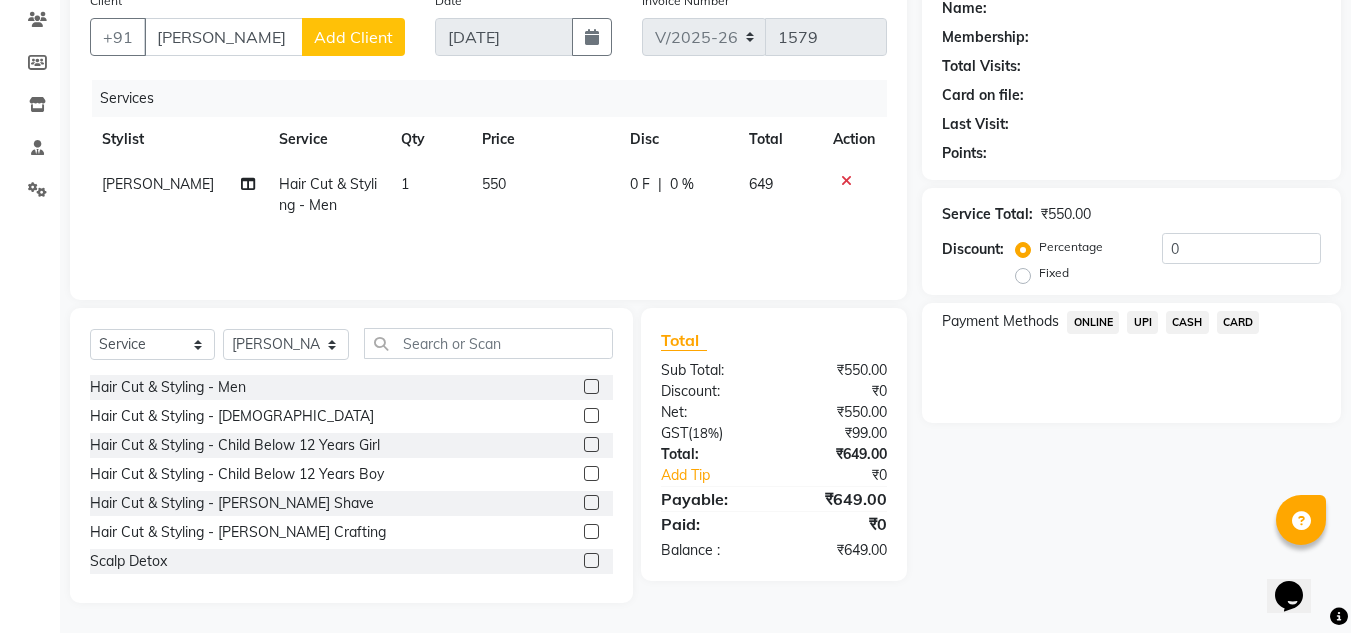 click 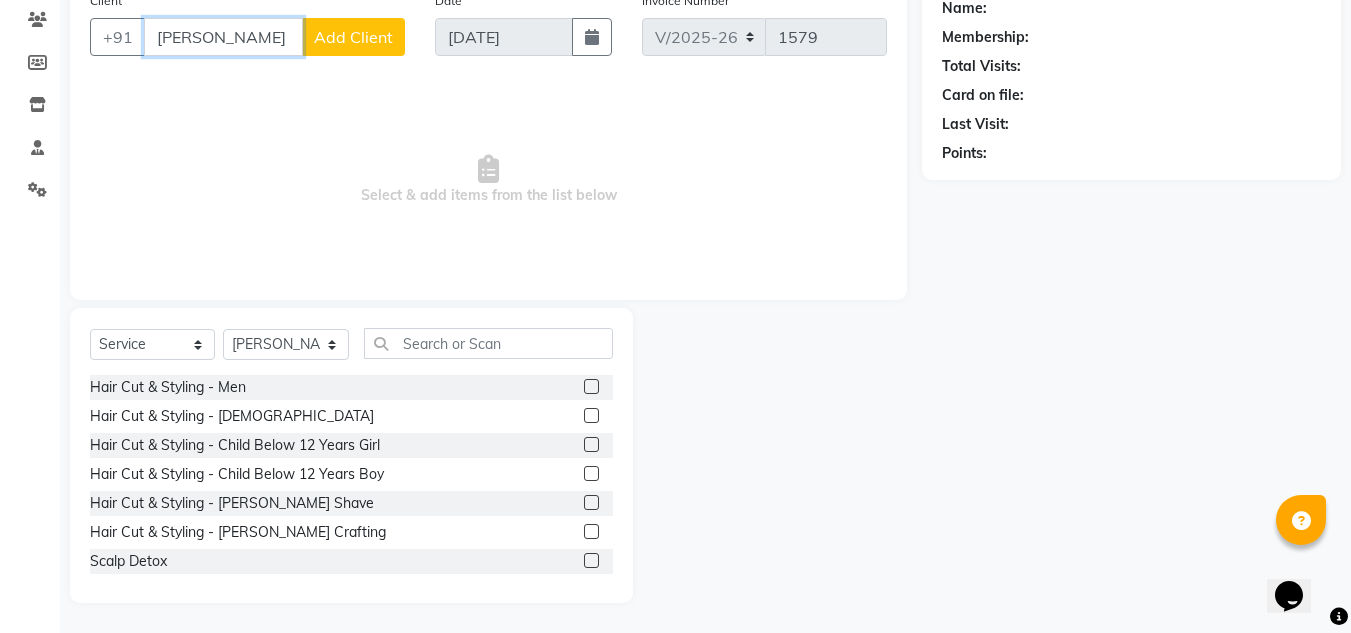 click on "[PERSON_NAME]" at bounding box center [223, 37] 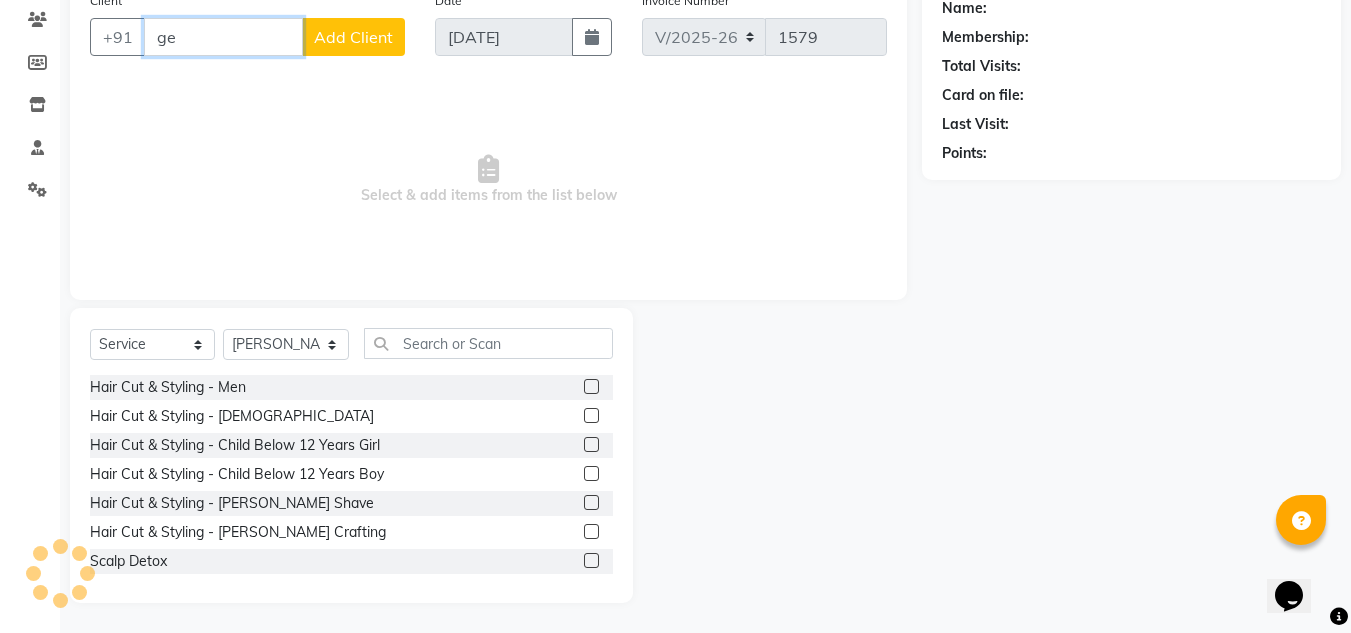 type on "g" 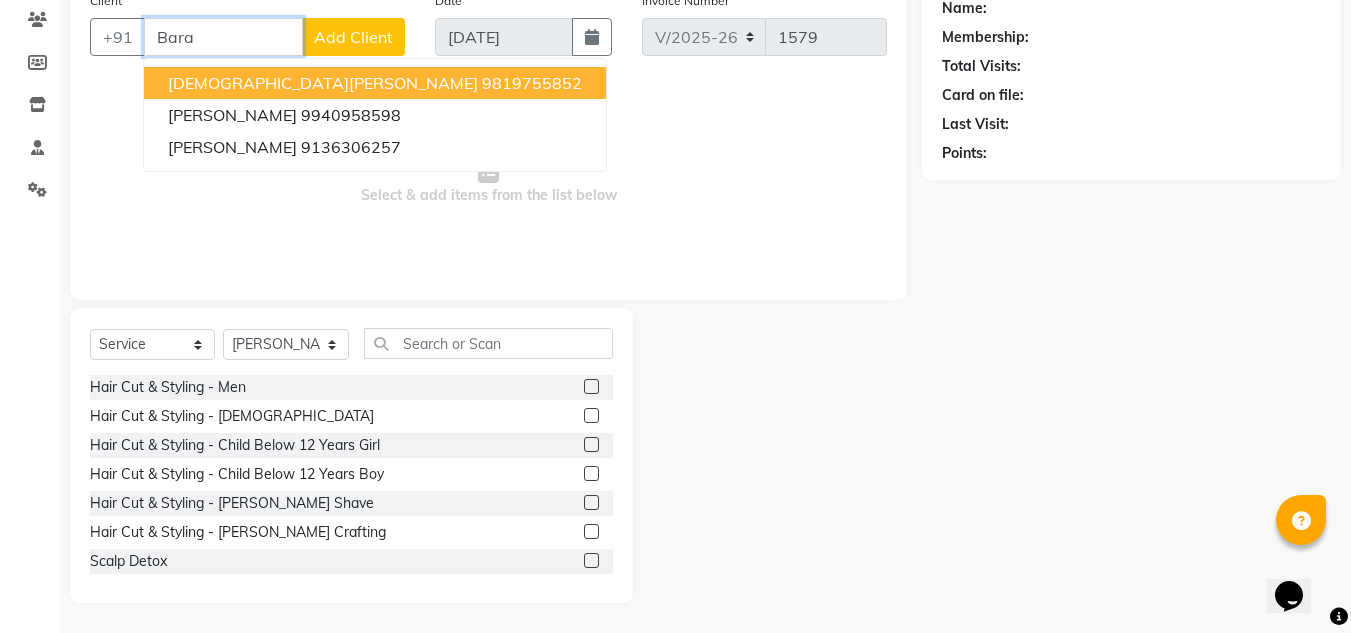 click on "9819755852" at bounding box center [532, 83] 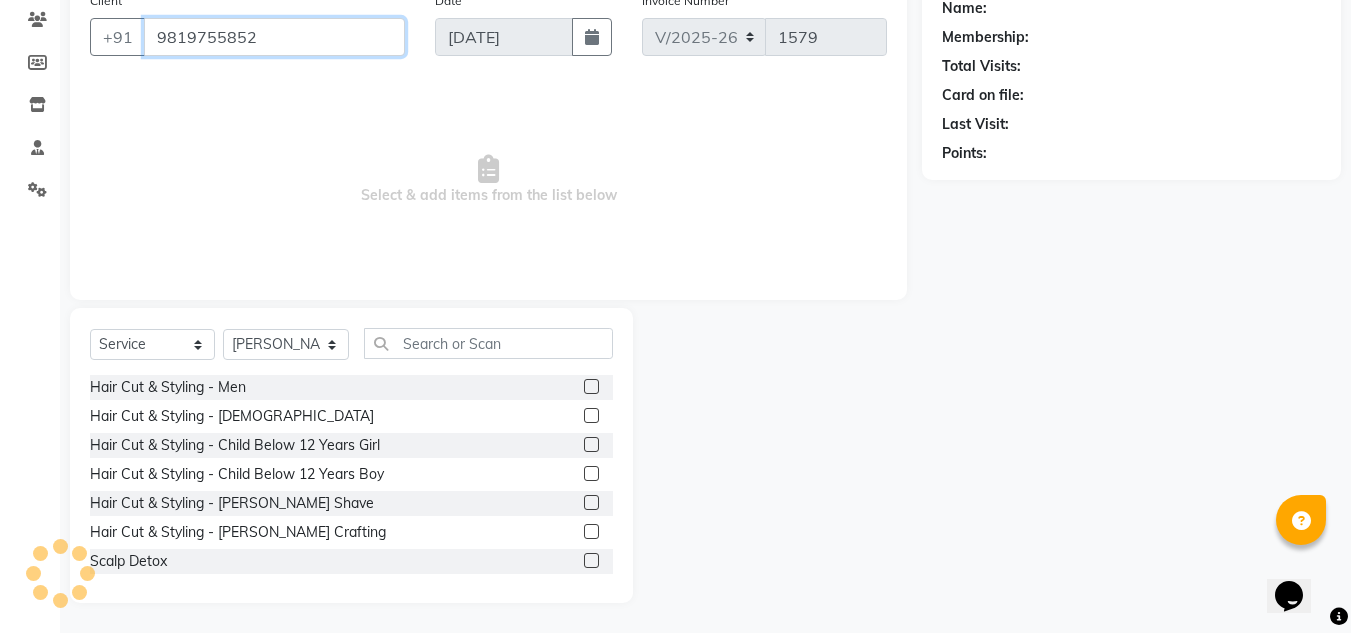 type on "9819755852" 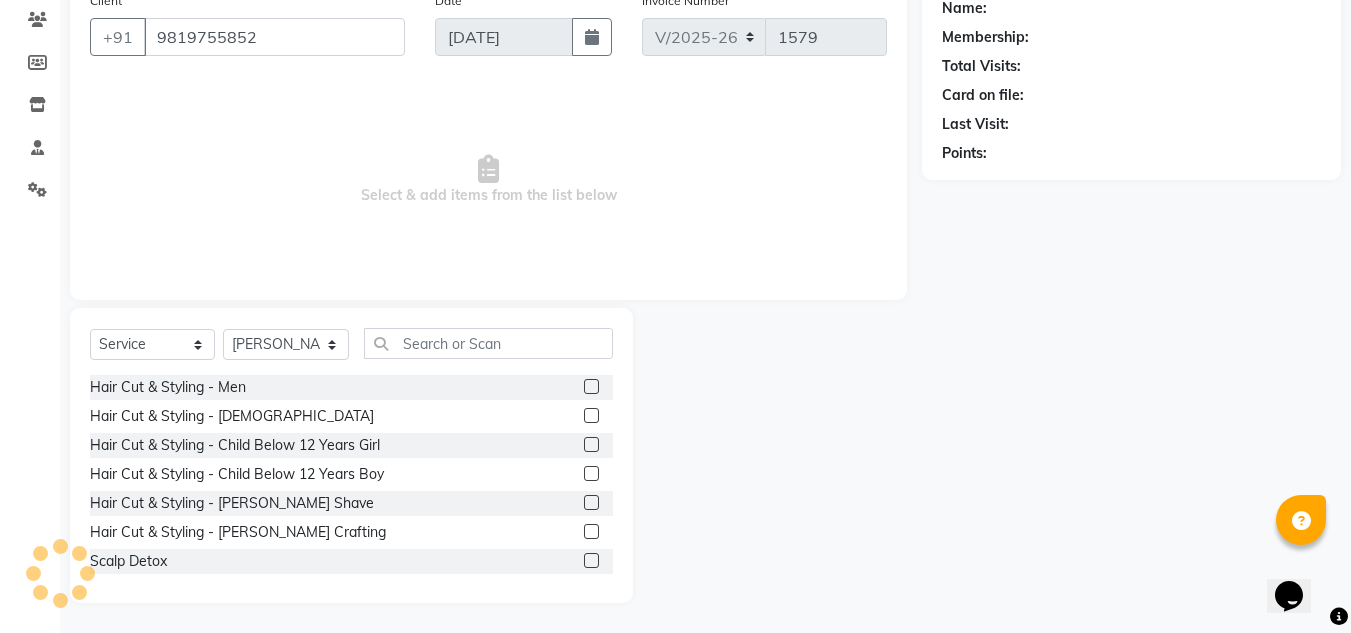 select on "1: Object" 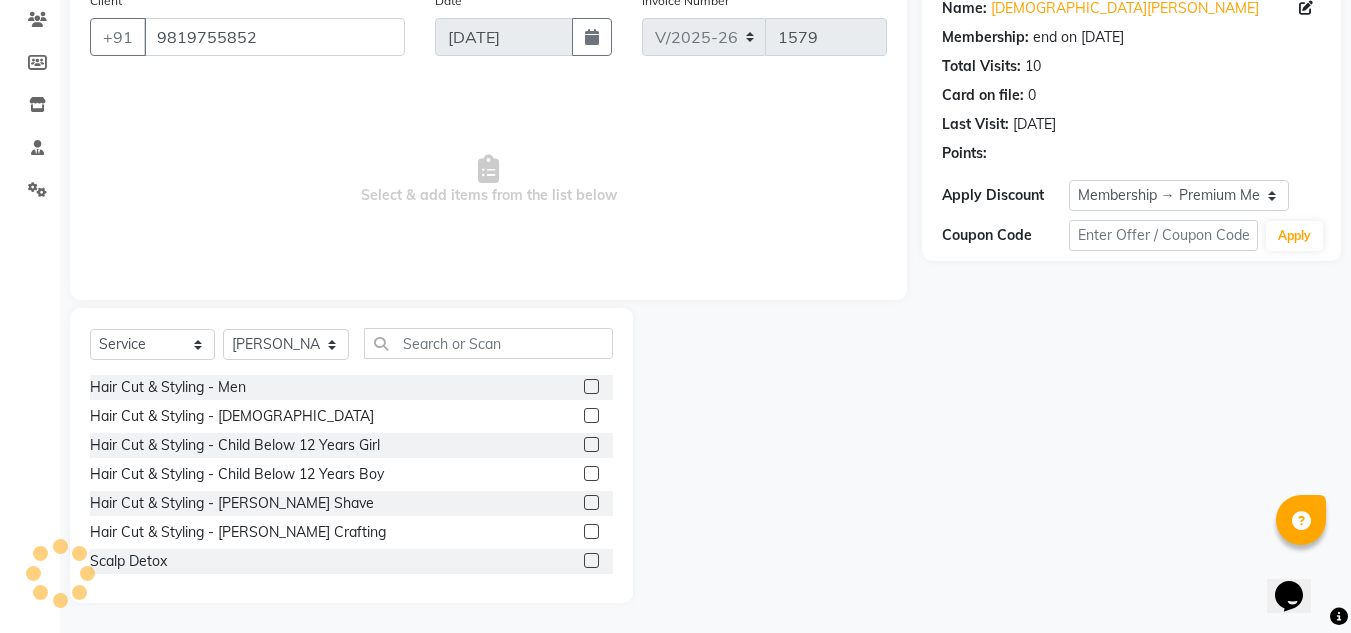 click 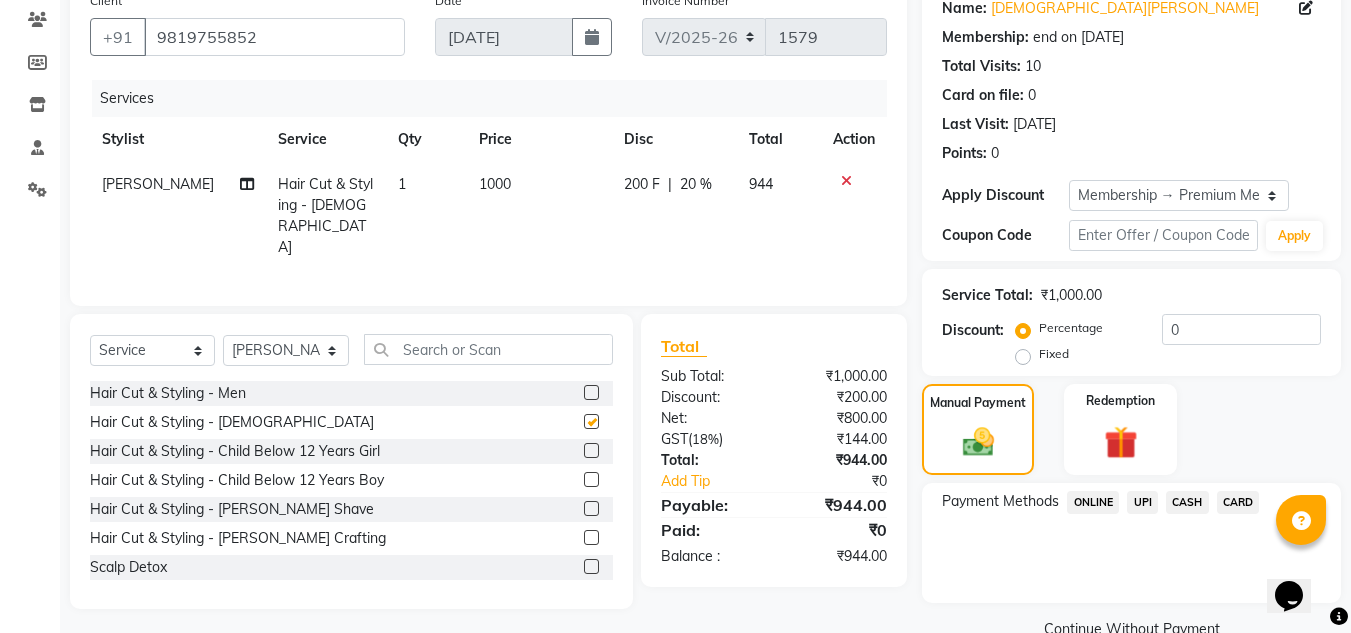 checkbox on "false" 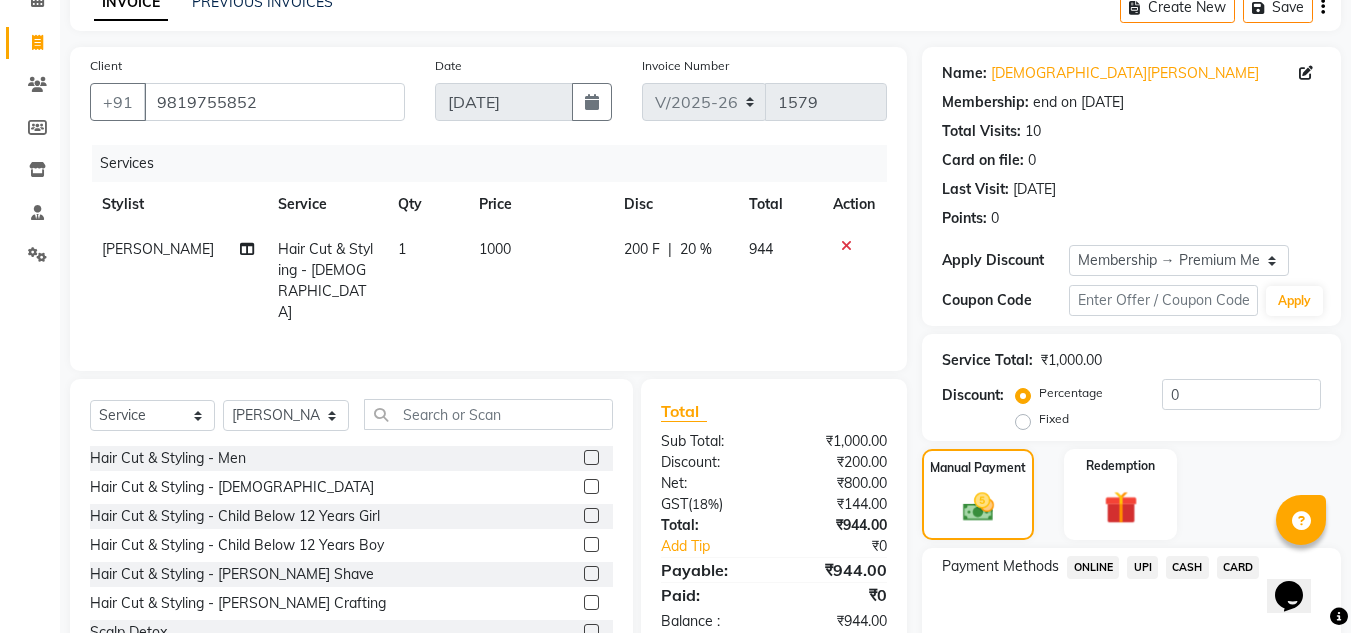 scroll, scrollTop: 209, scrollLeft: 0, axis: vertical 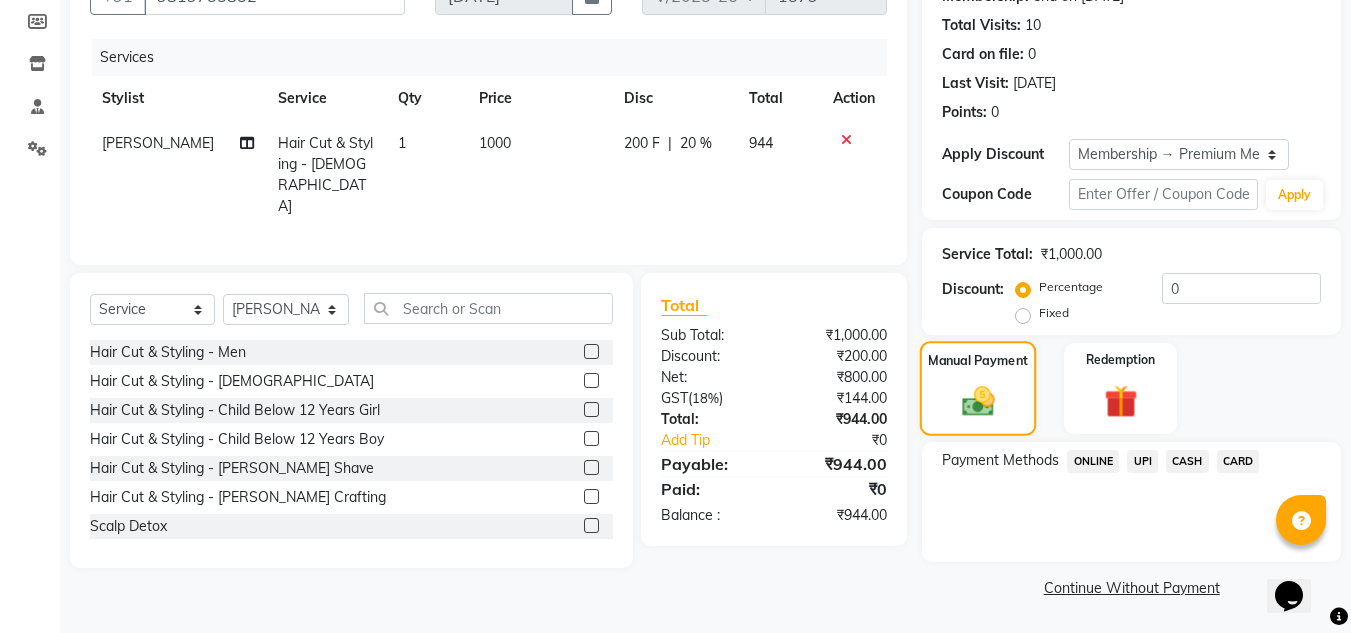 click on "Manual Payment" 